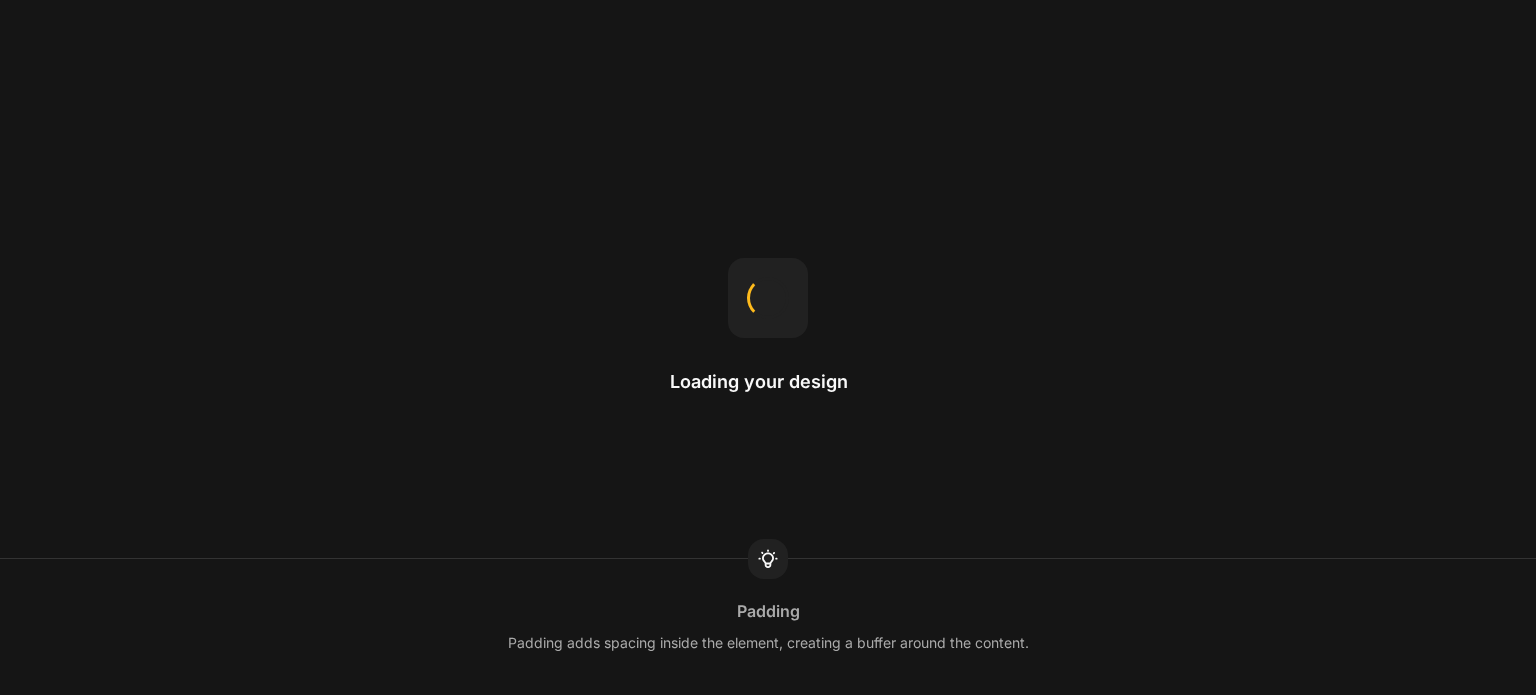 scroll, scrollTop: 0, scrollLeft: 0, axis: both 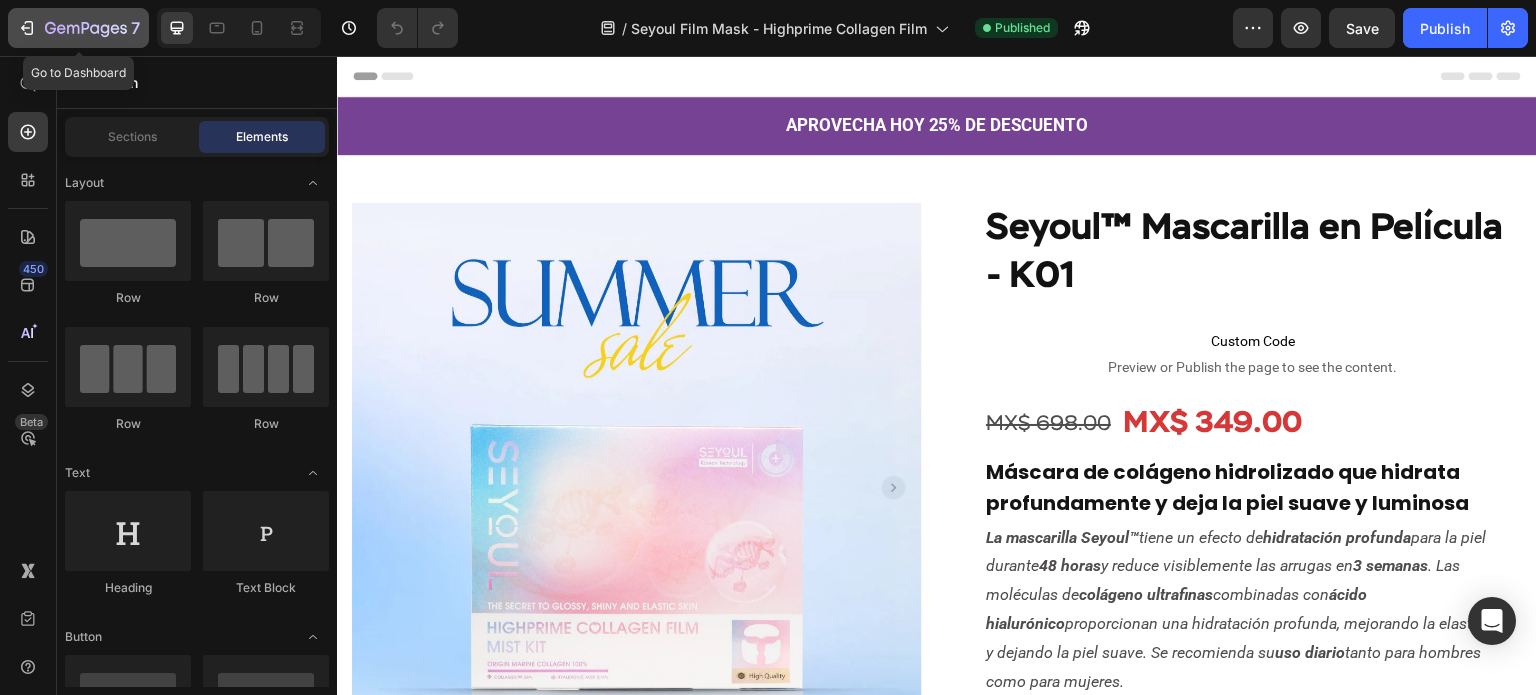 click on "7" 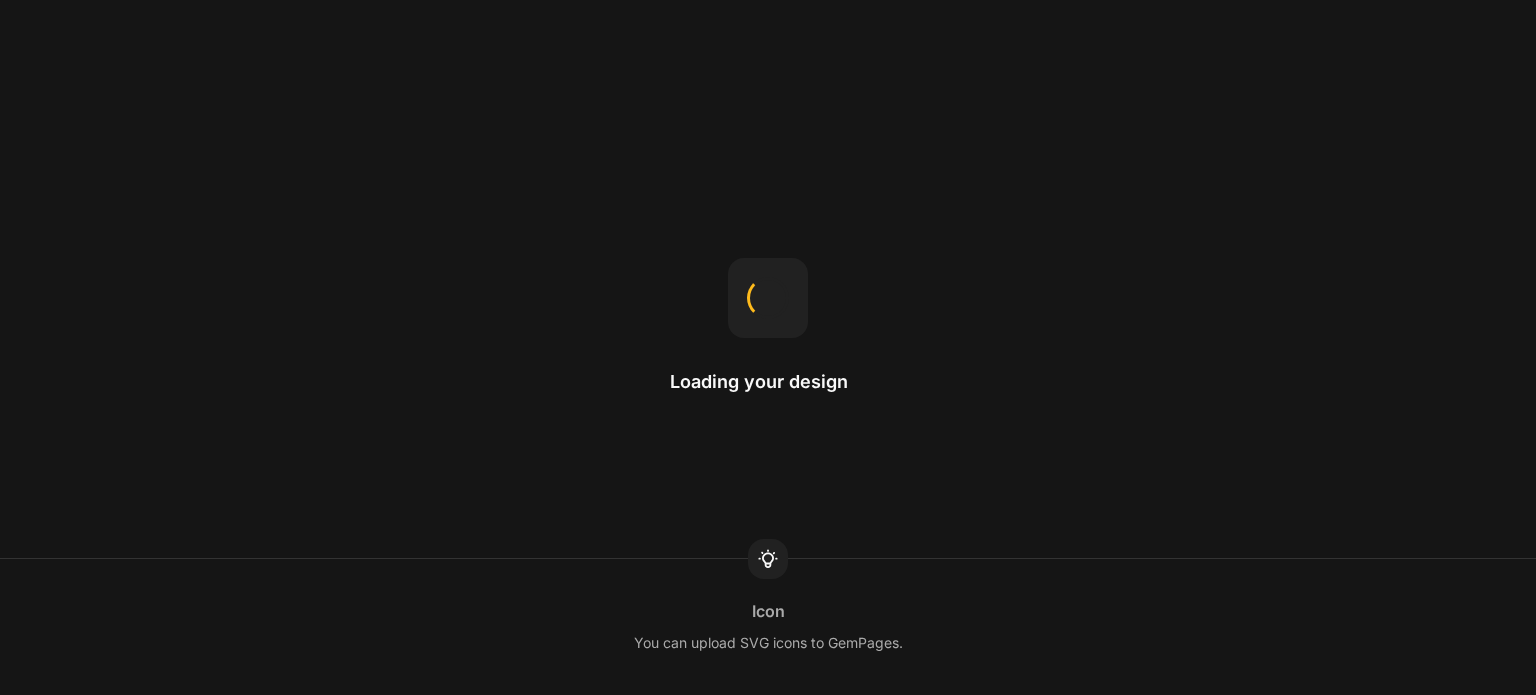 scroll, scrollTop: 0, scrollLeft: 0, axis: both 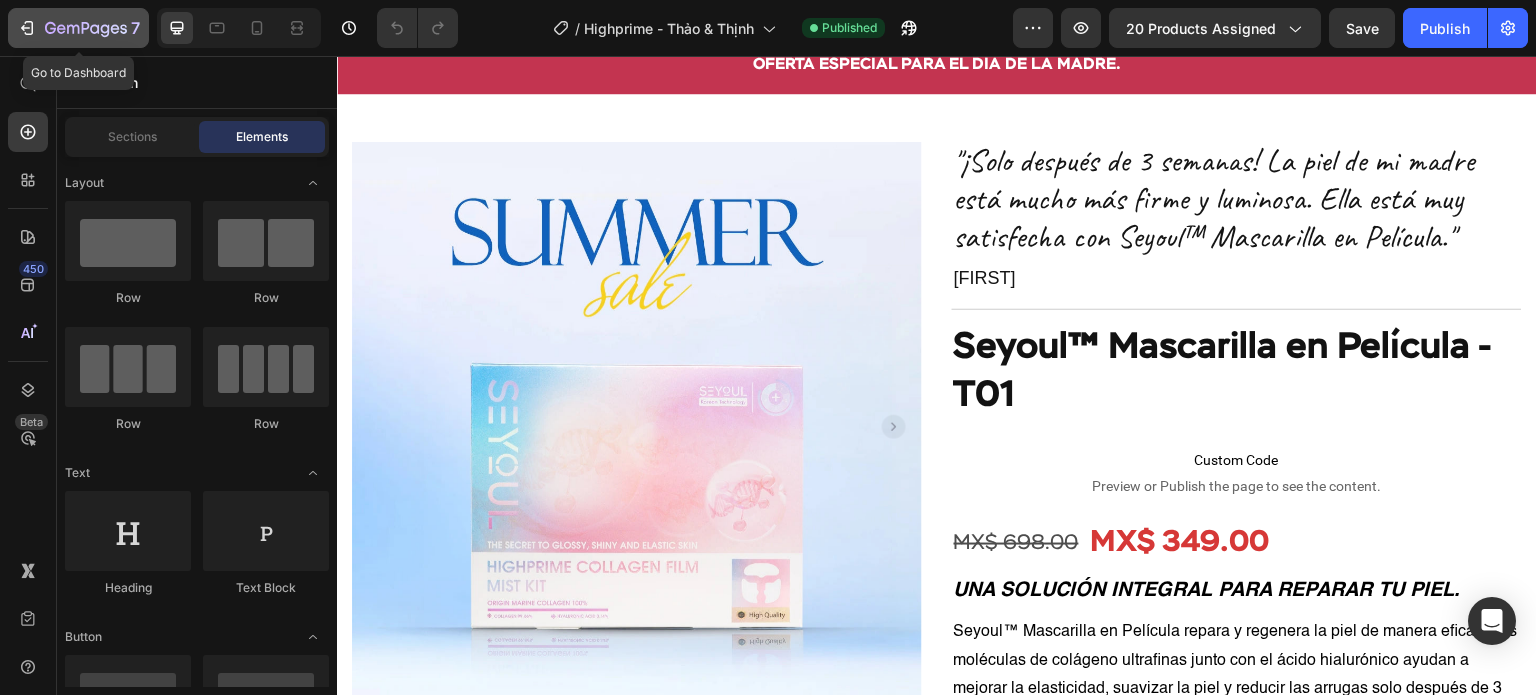 click on "7" 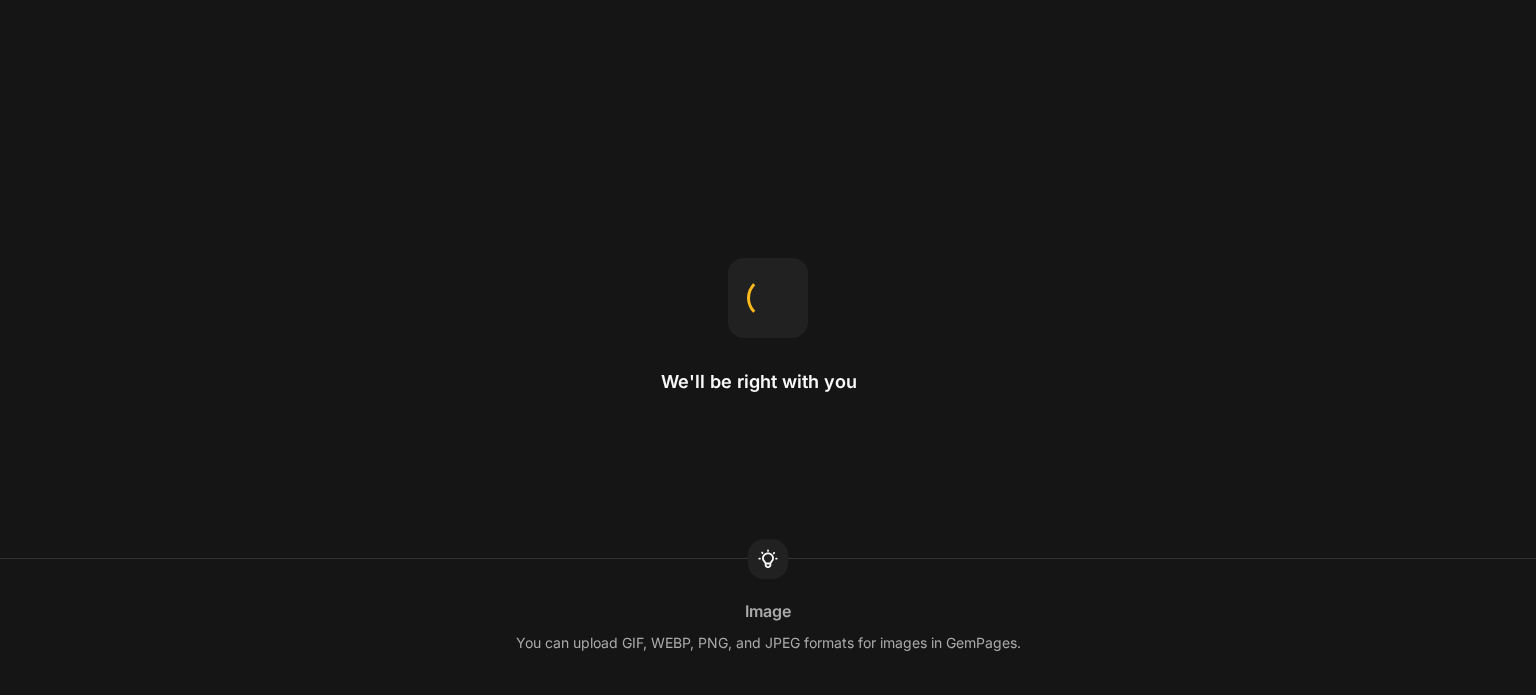 scroll, scrollTop: 0, scrollLeft: 0, axis: both 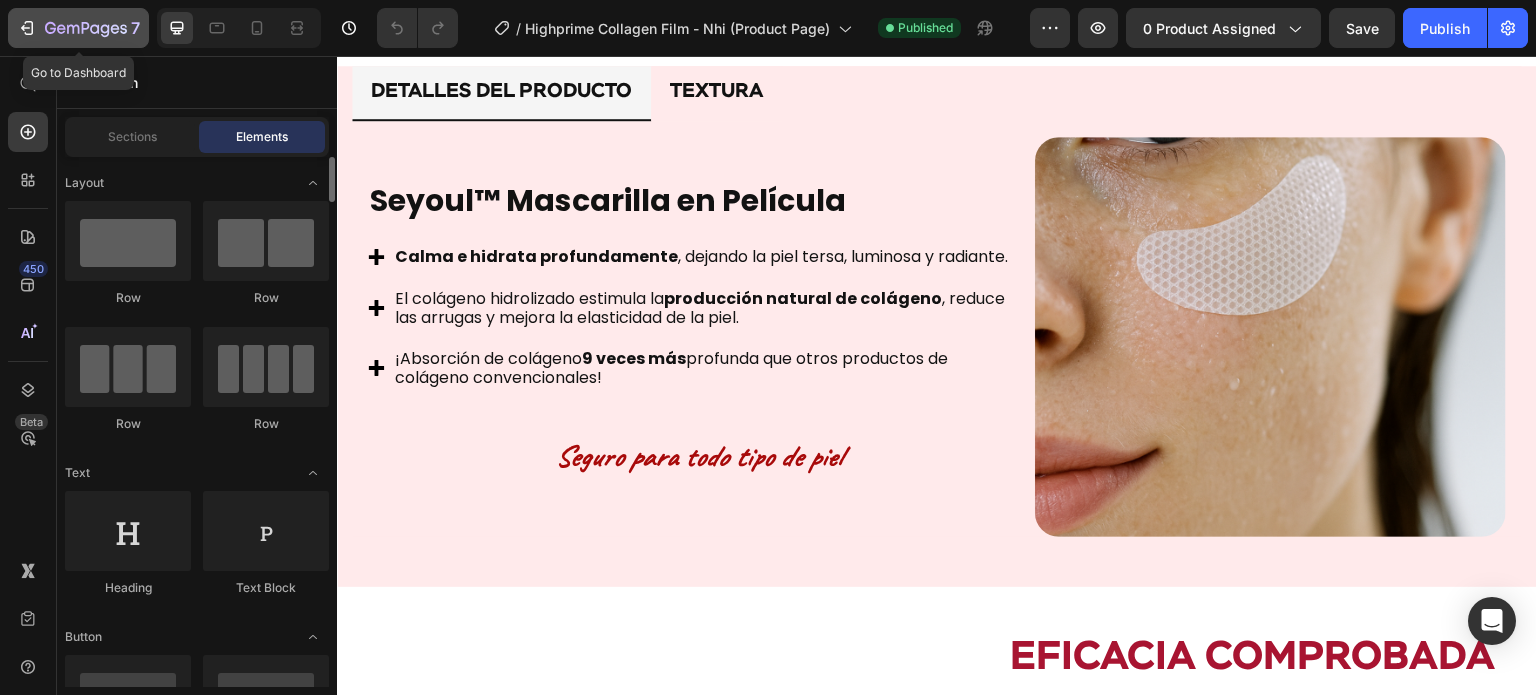 click on "7" 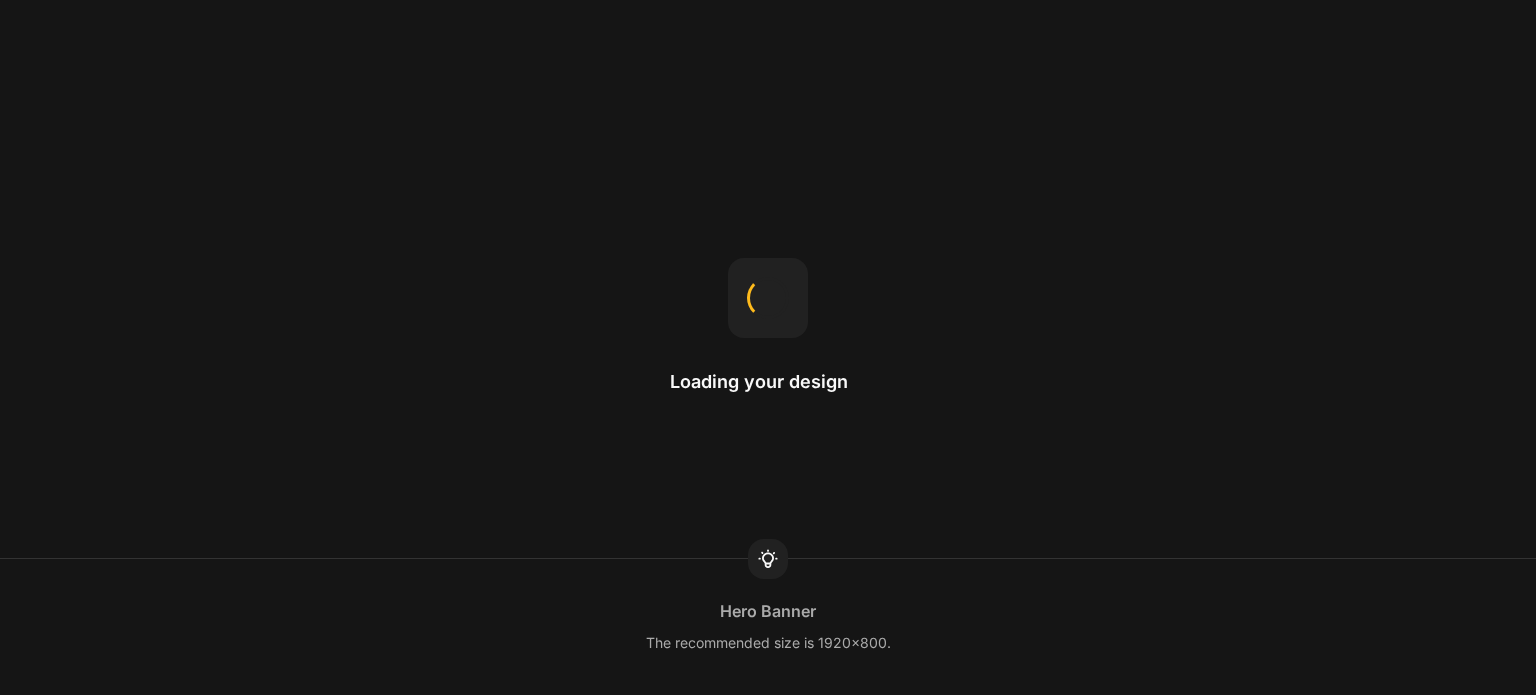 scroll, scrollTop: 0, scrollLeft: 0, axis: both 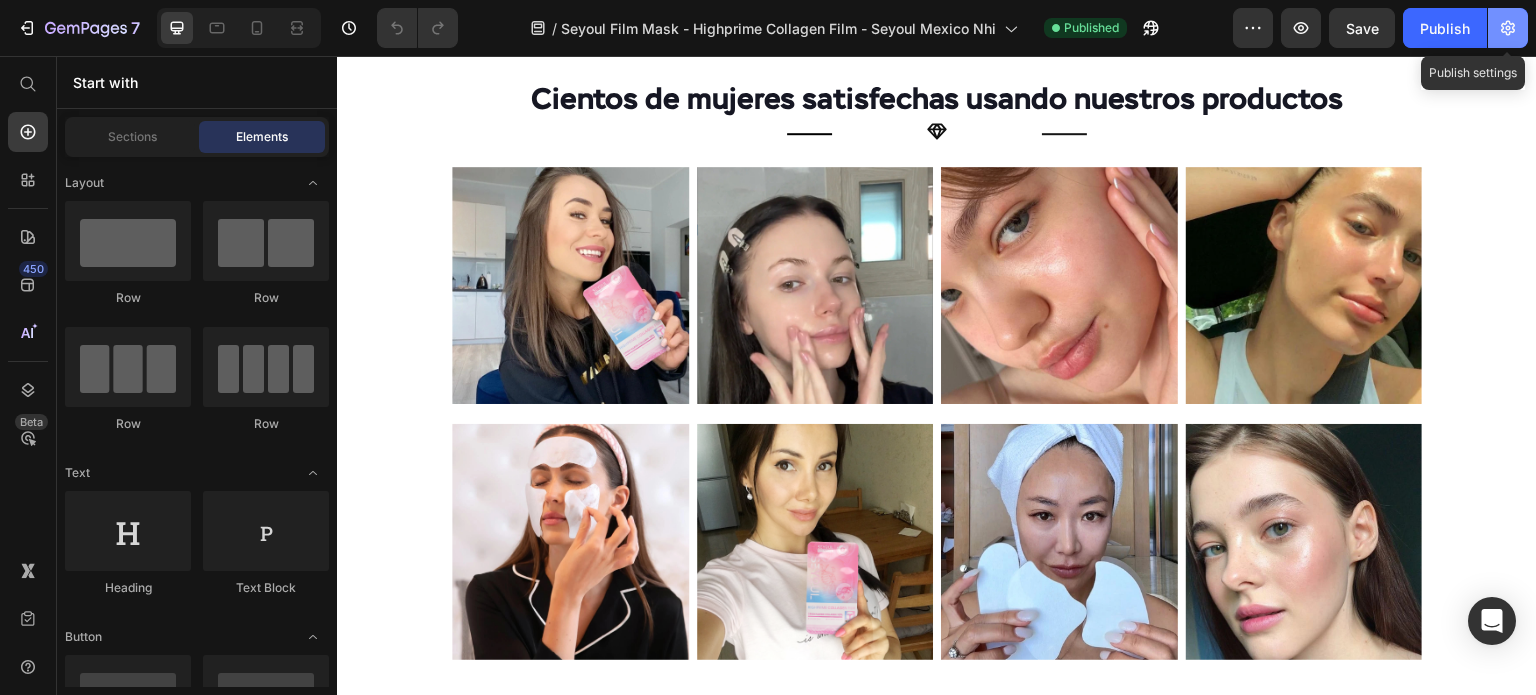 click 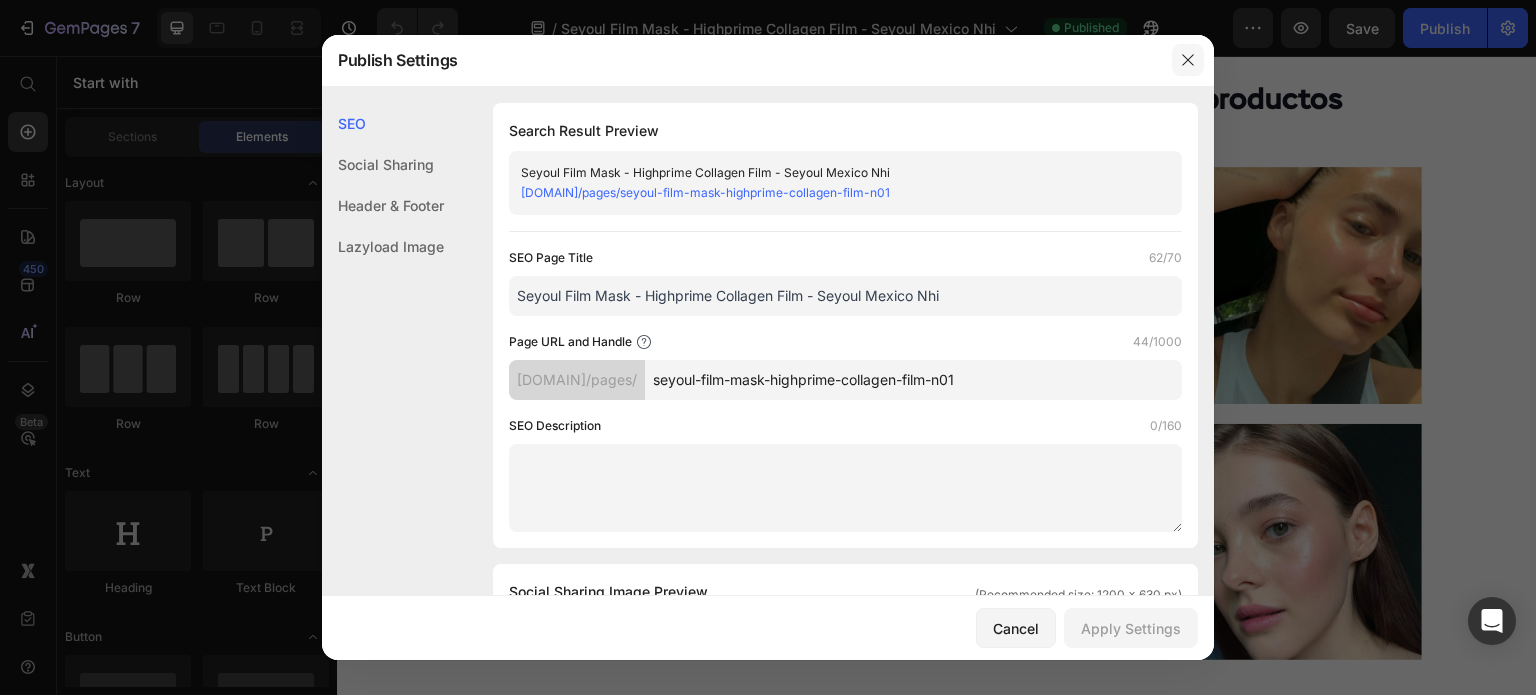 click at bounding box center [1188, 60] 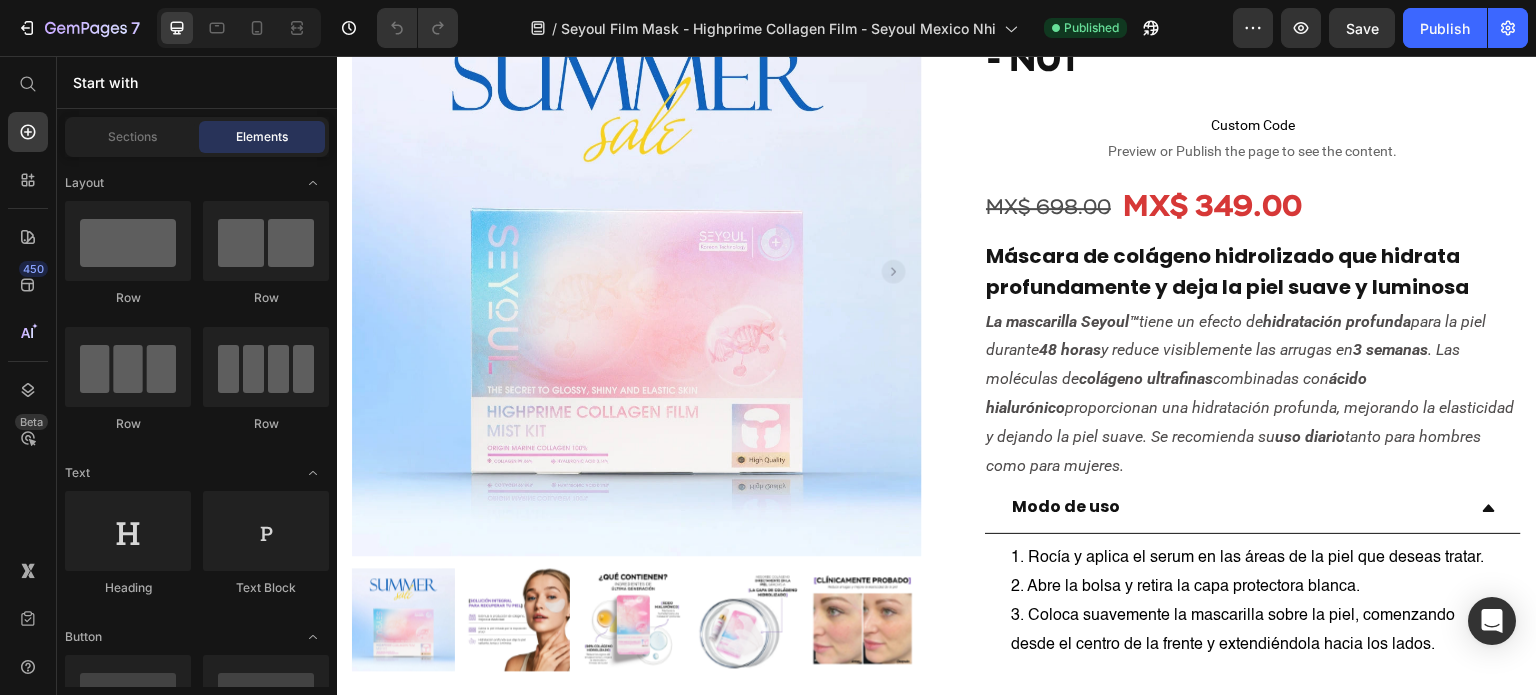 scroll, scrollTop: 0, scrollLeft: 0, axis: both 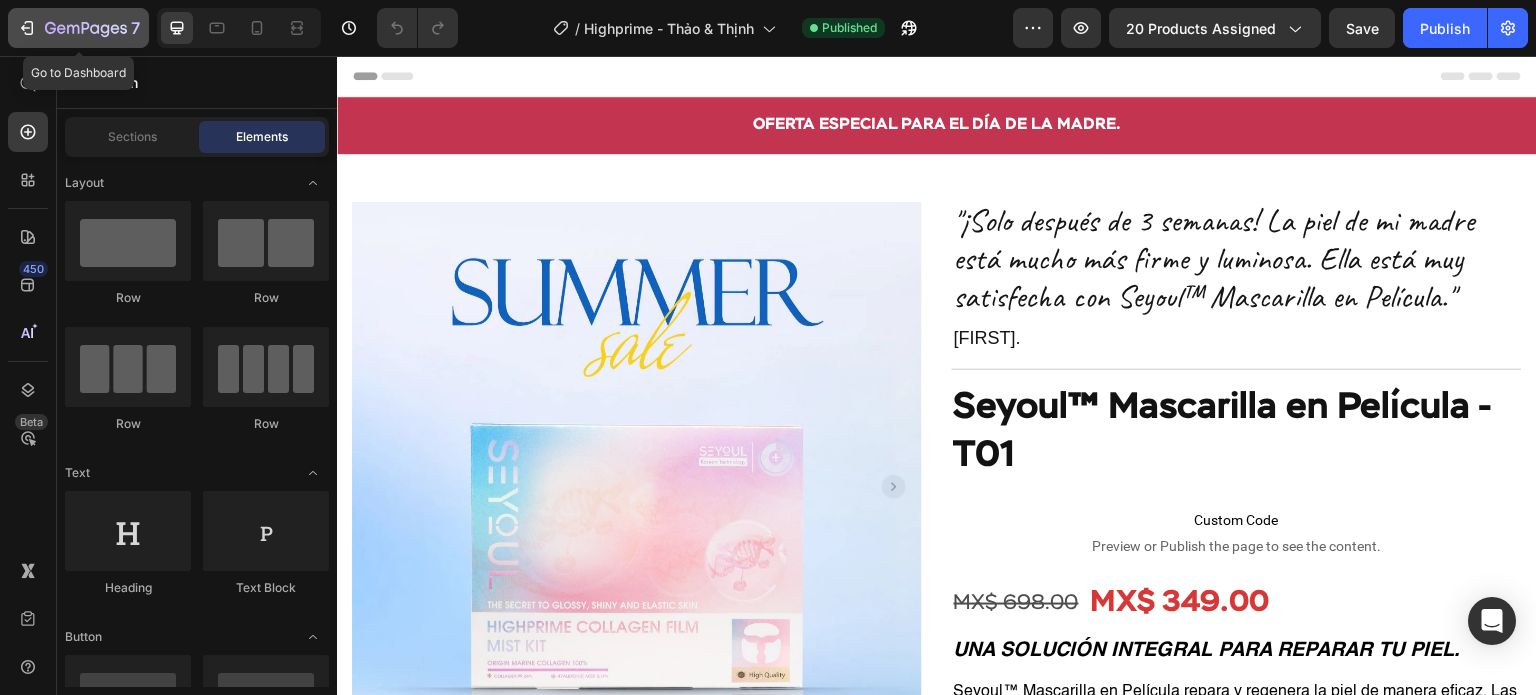 click 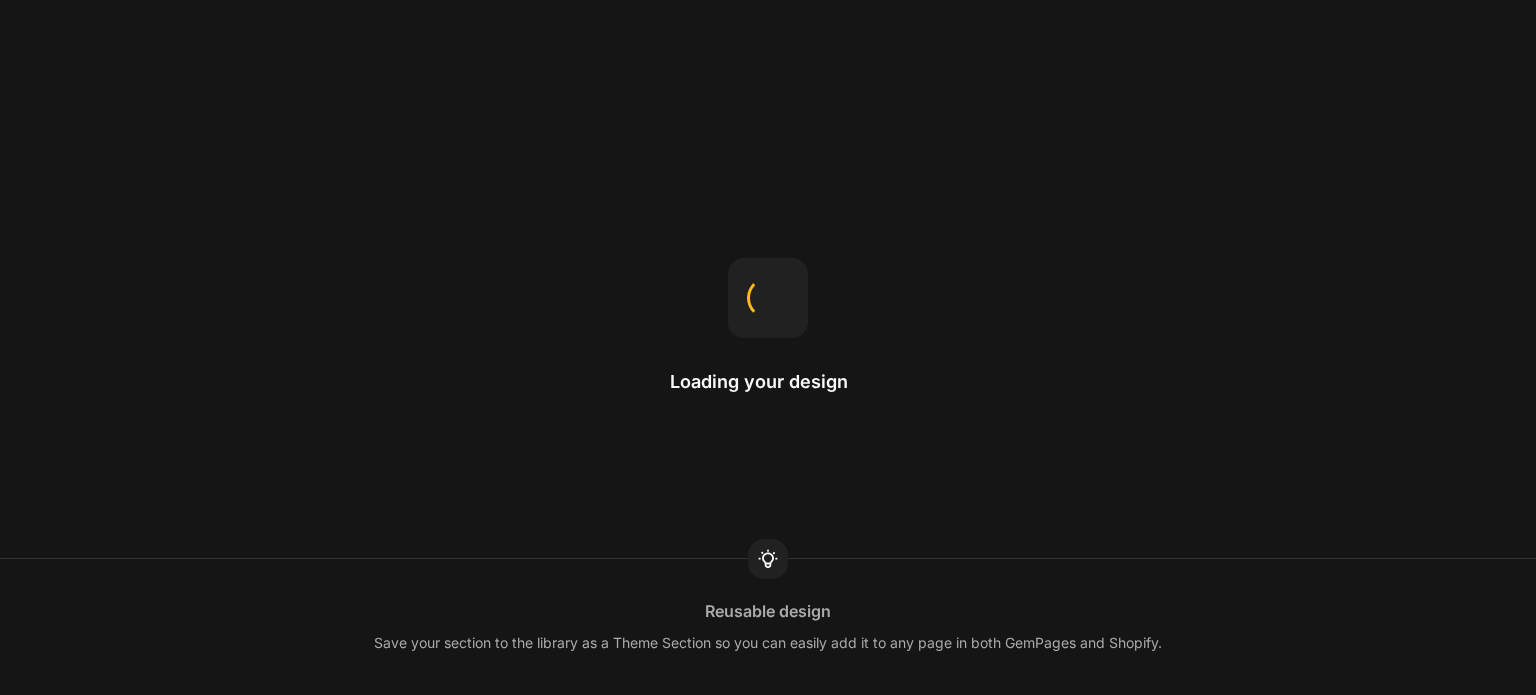 scroll, scrollTop: 0, scrollLeft: 0, axis: both 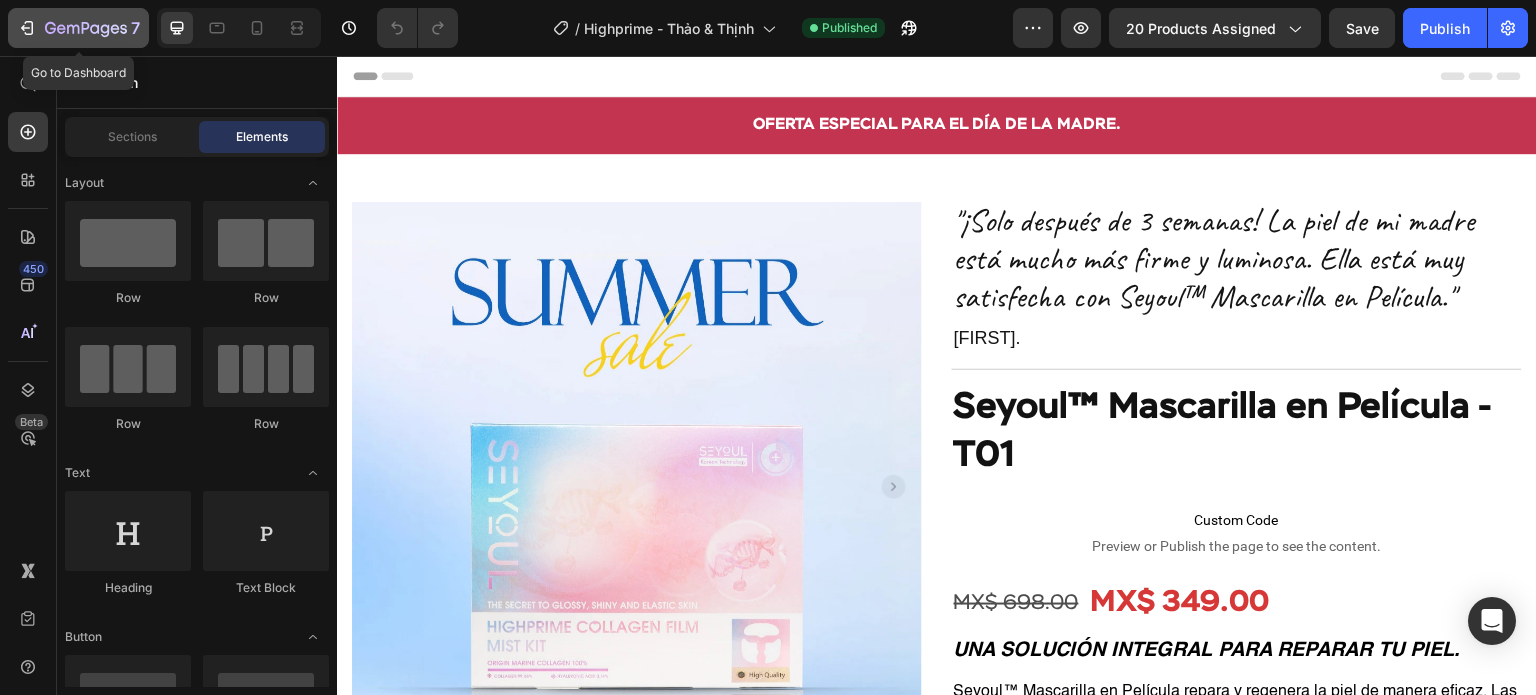 click 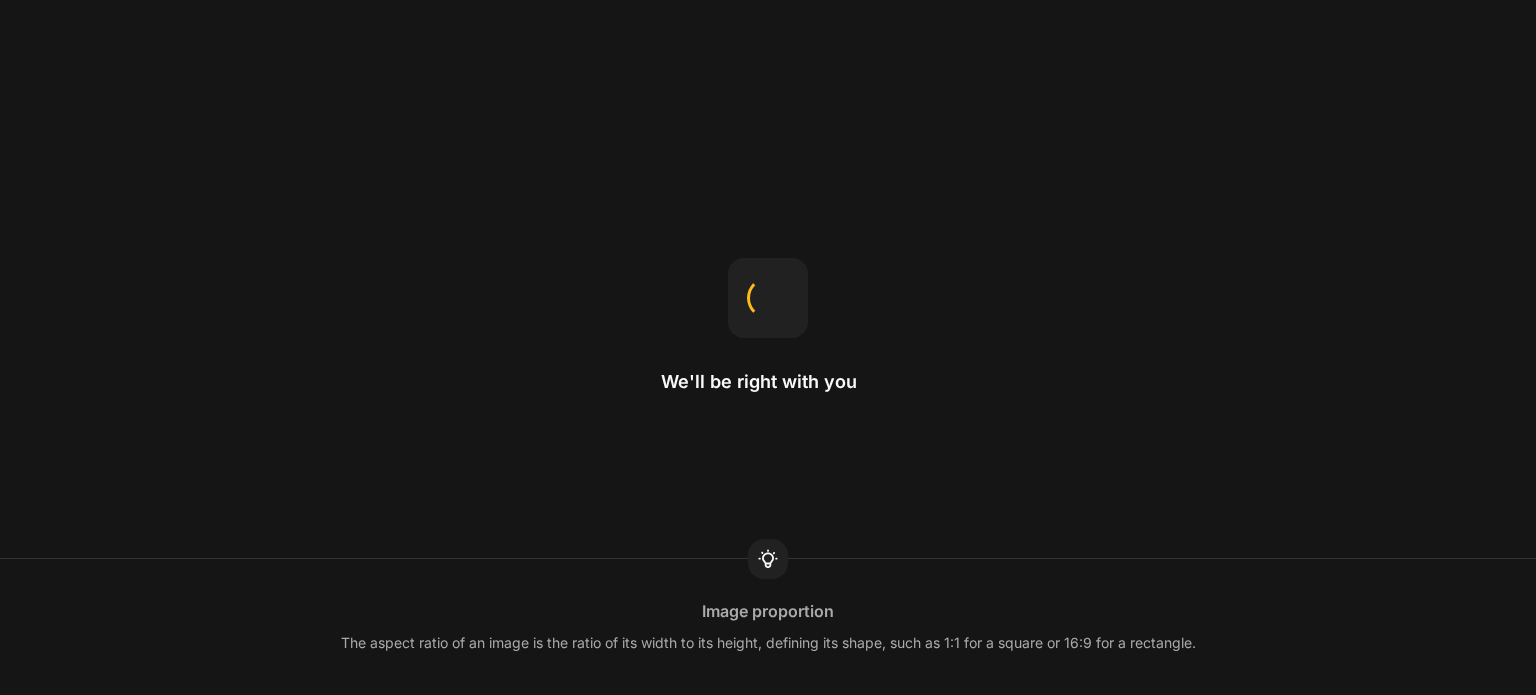 scroll, scrollTop: 0, scrollLeft: 0, axis: both 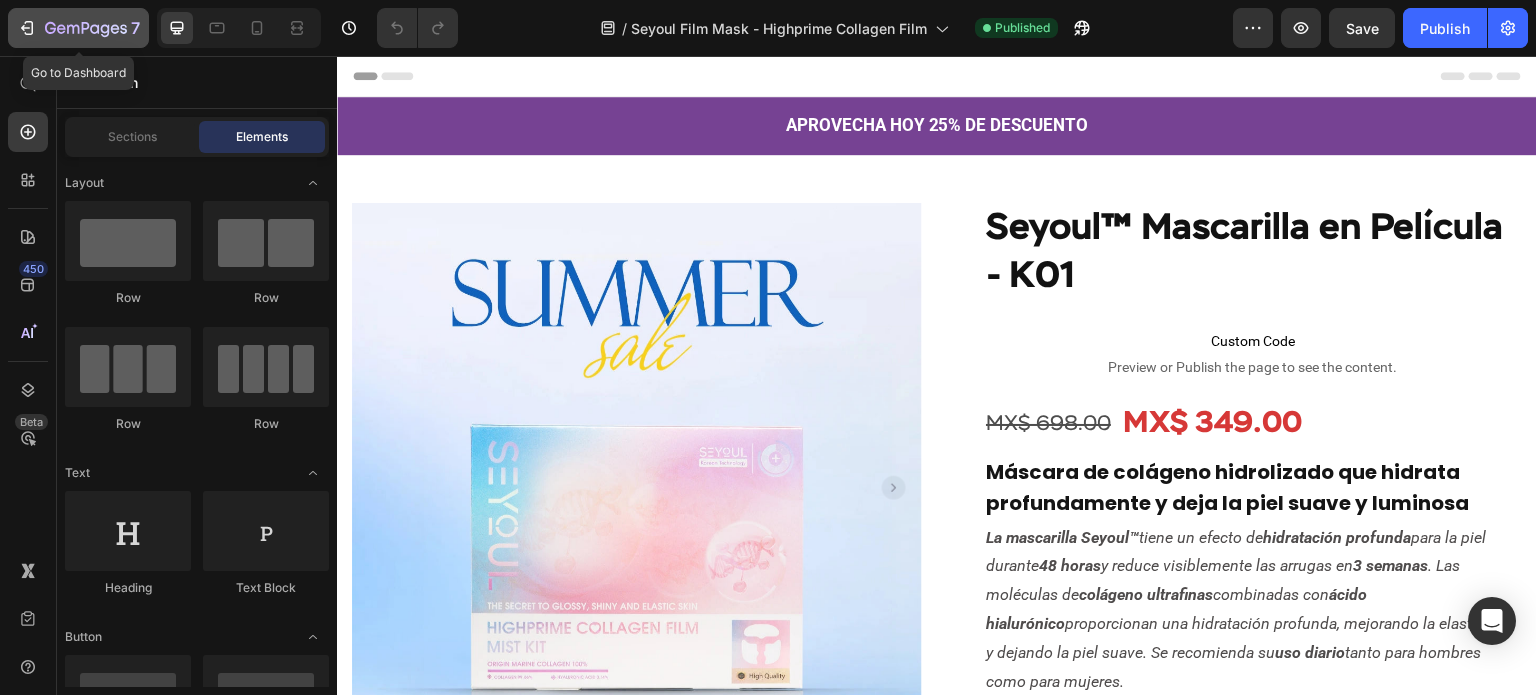 click 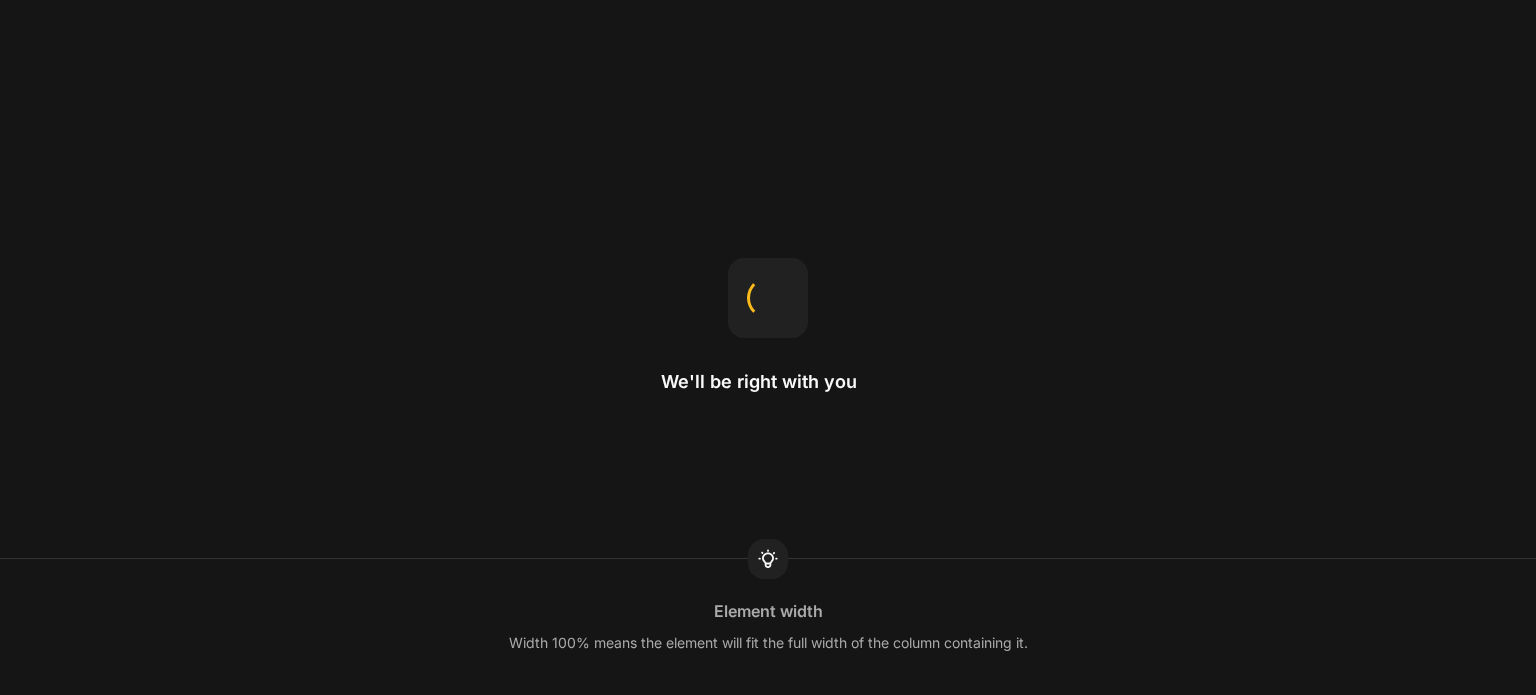 scroll, scrollTop: 0, scrollLeft: 0, axis: both 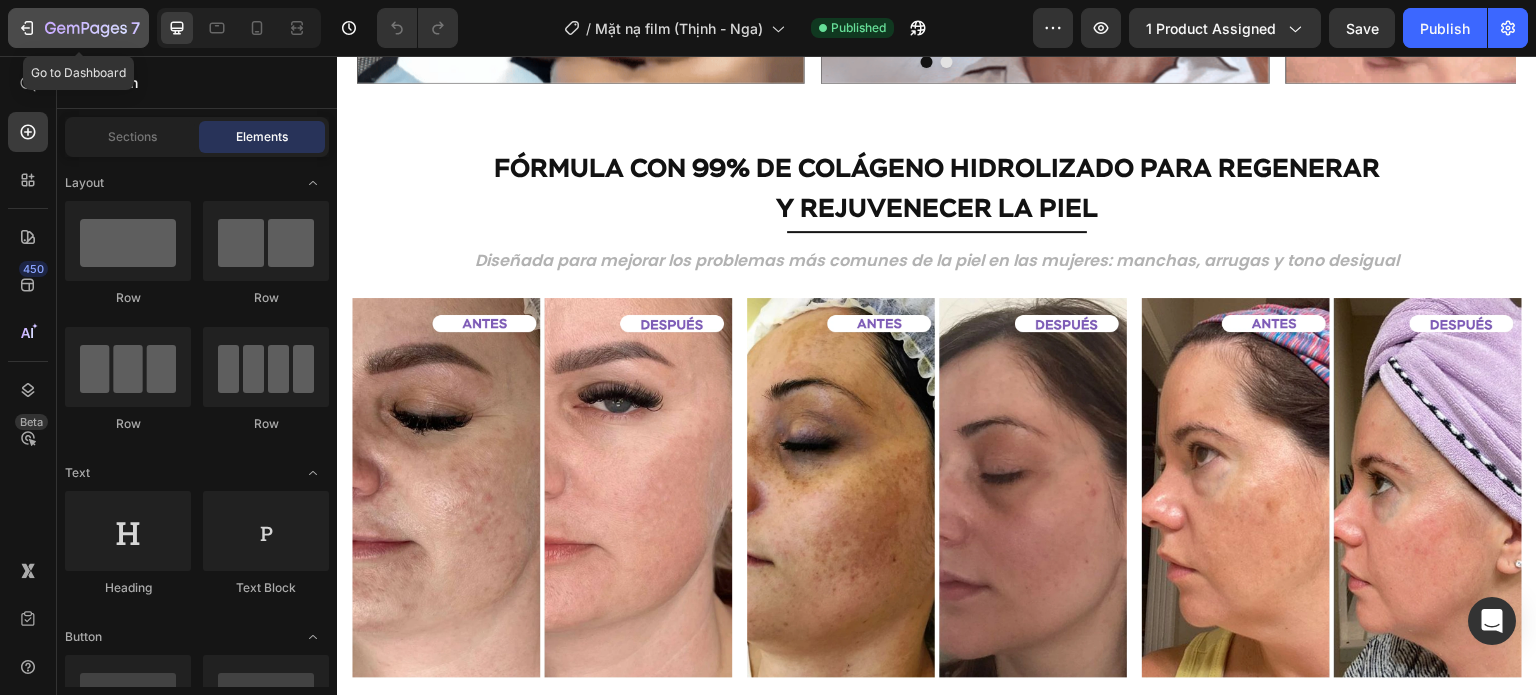 click on "7" 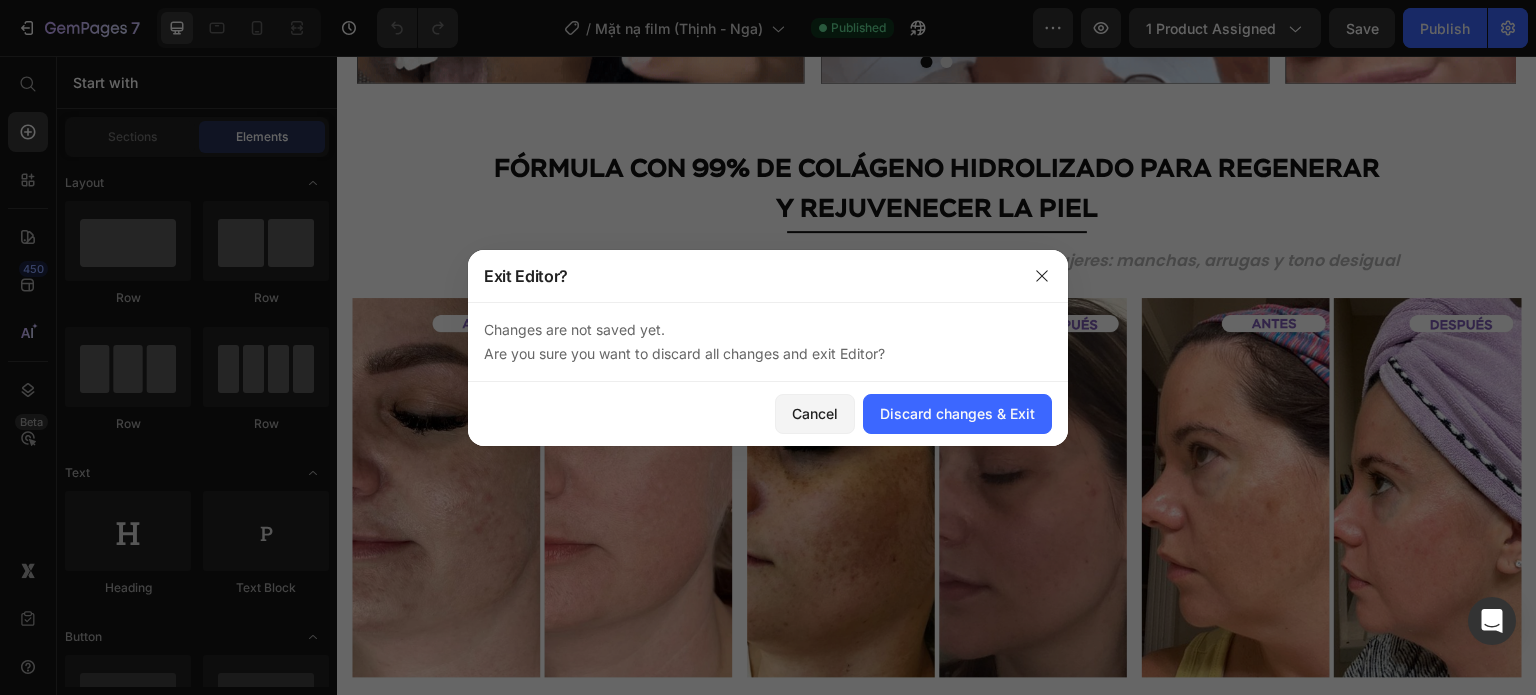 click at bounding box center (768, 347) 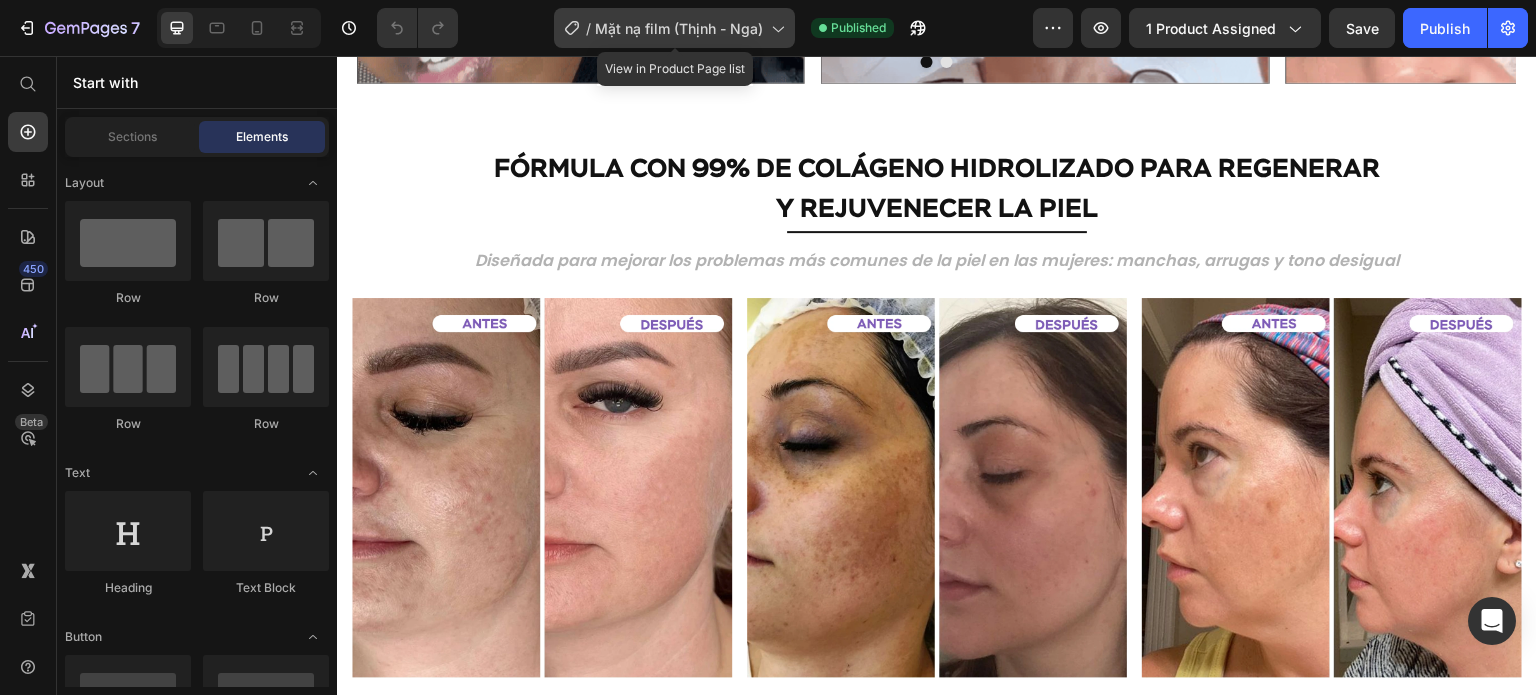 click on "/  Mặt nạ film (Thịnh - Nga)" 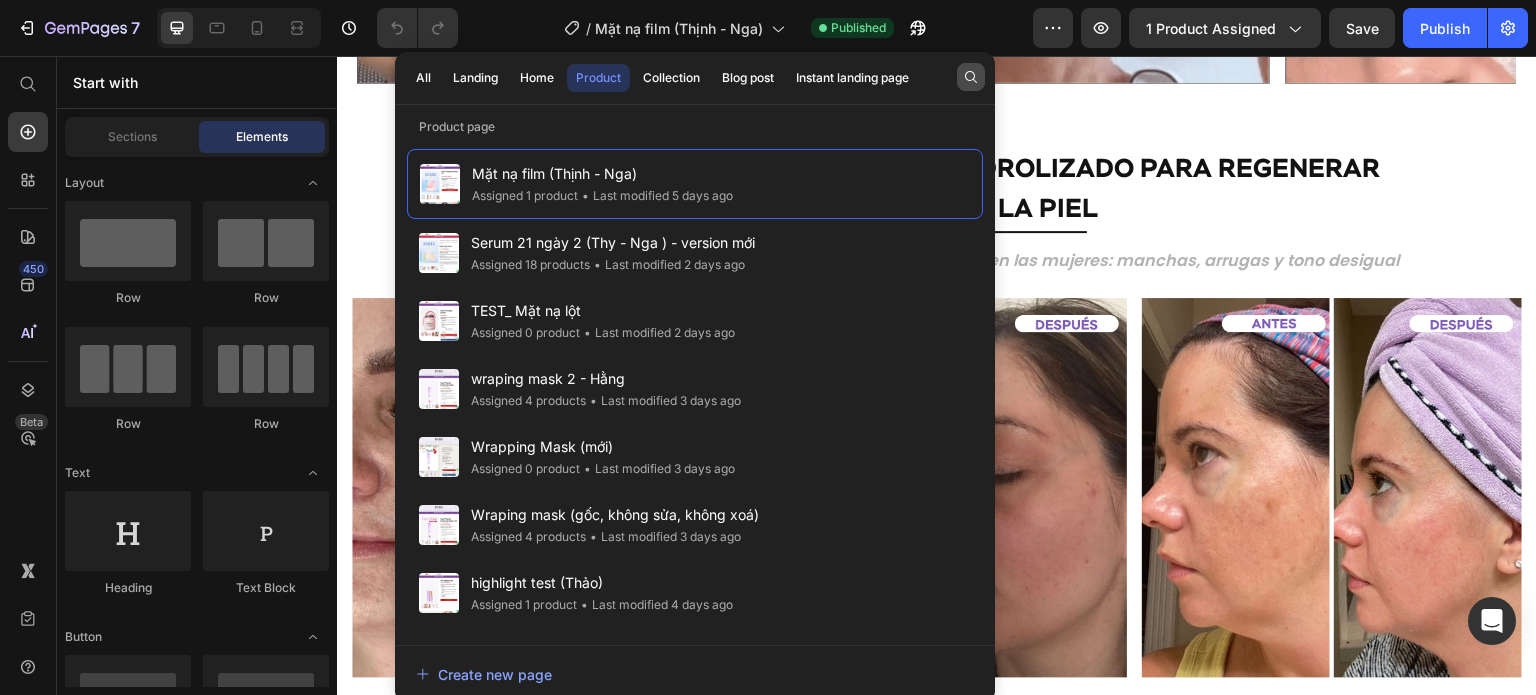 click at bounding box center (971, 77) 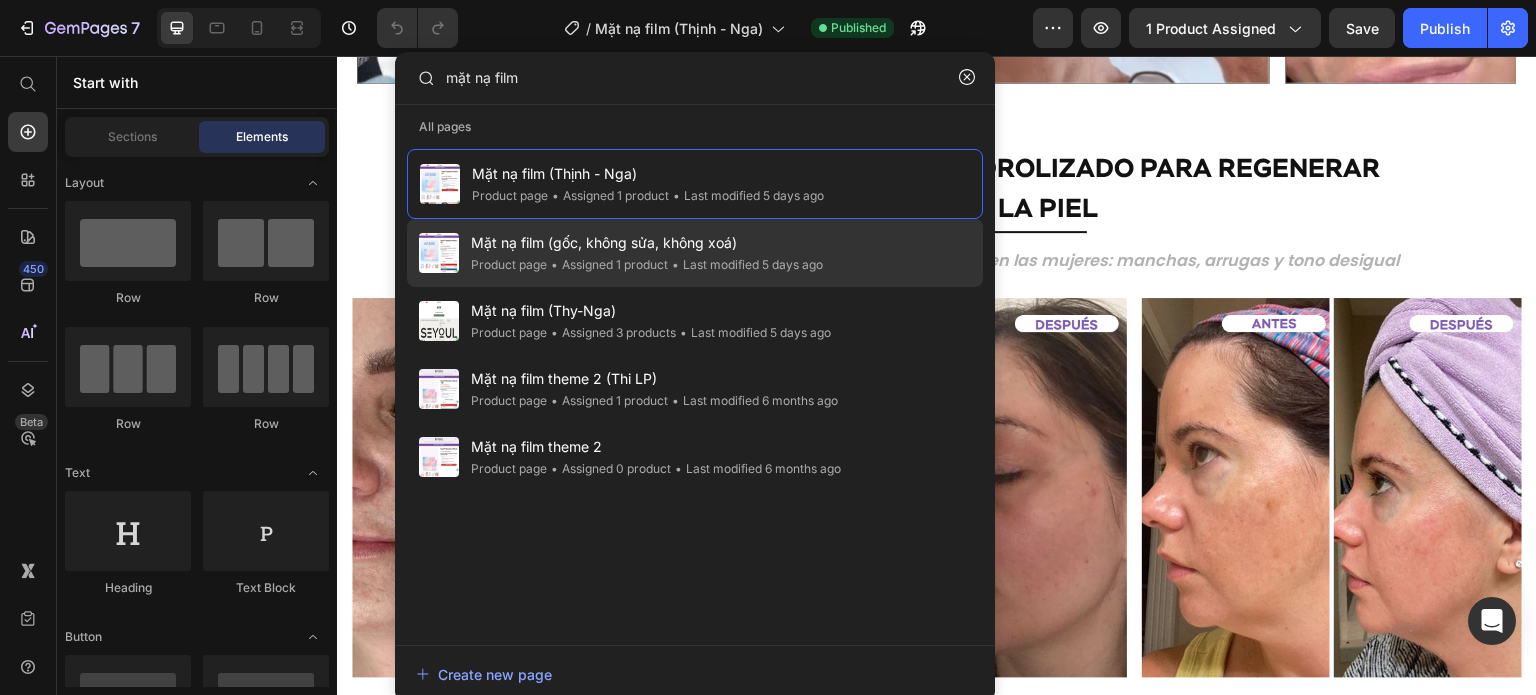 type on "mặt nạ film" 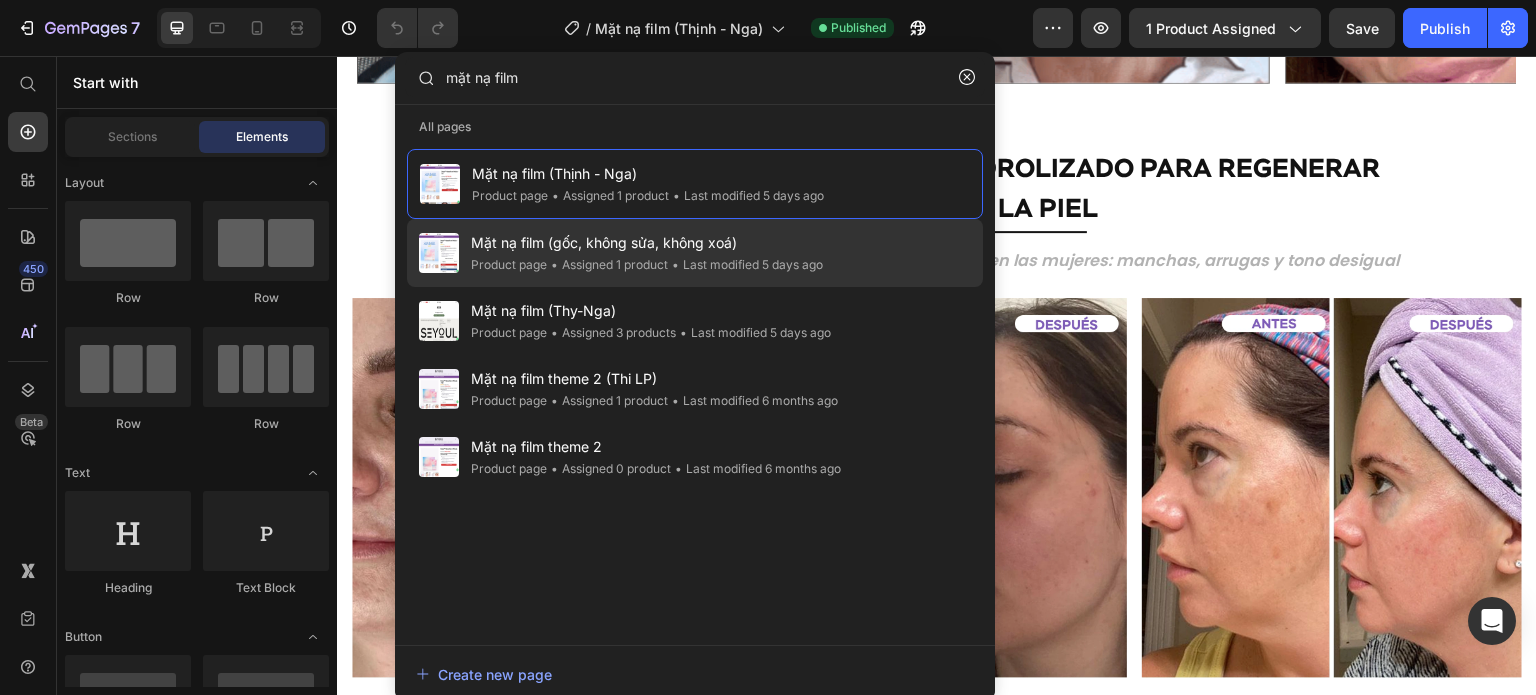 click on "Mặt nạ film (gốc, không sửa, không xoá)" at bounding box center [647, 243] 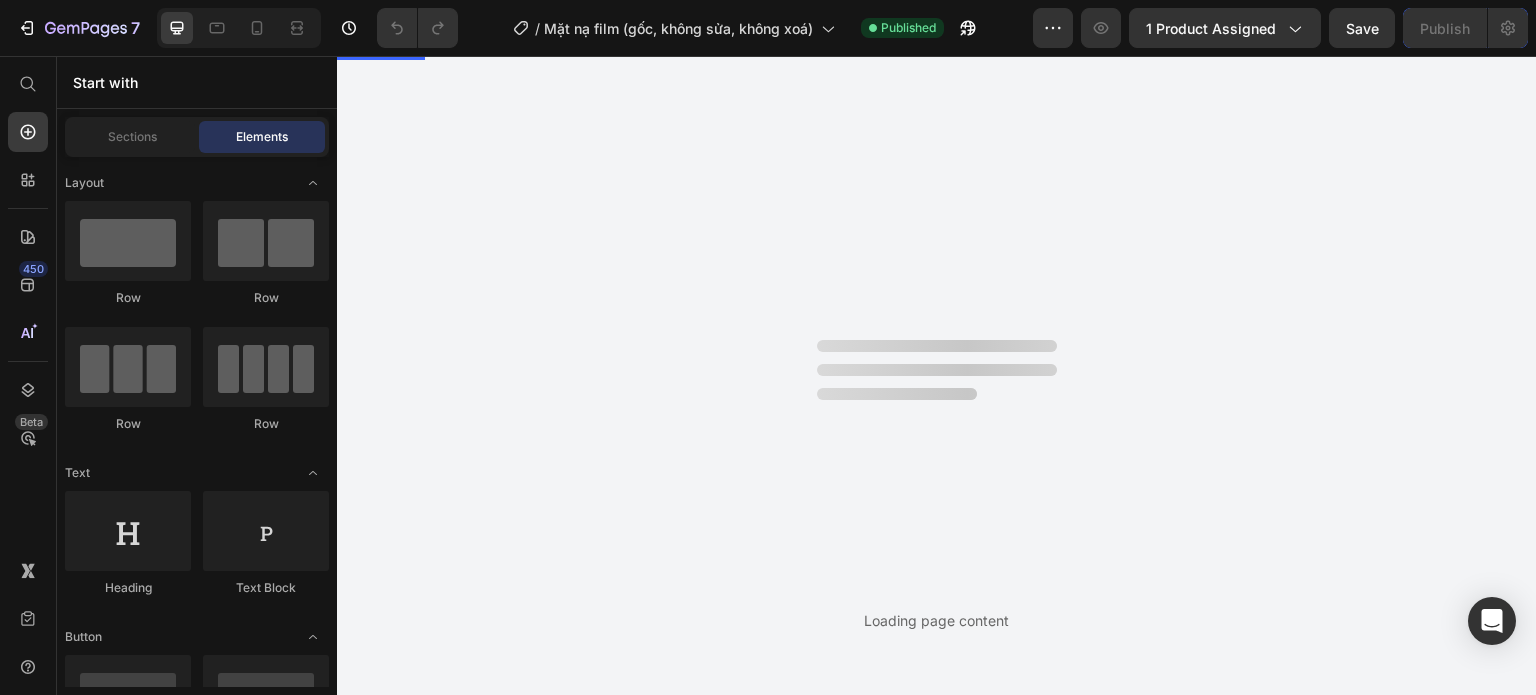 scroll, scrollTop: 0, scrollLeft: 0, axis: both 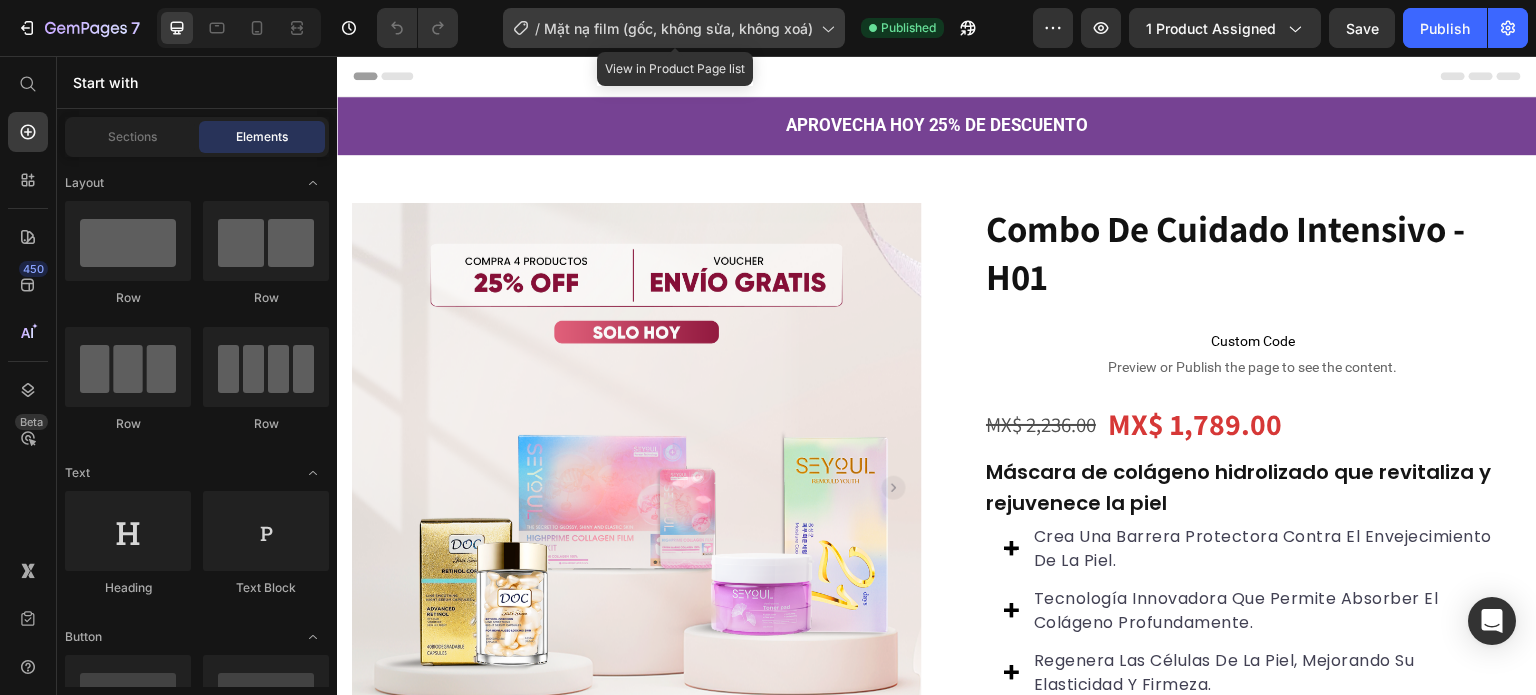 click on "Mặt nạ film (gốc, không sửa, không xoá)" at bounding box center [678, 28] 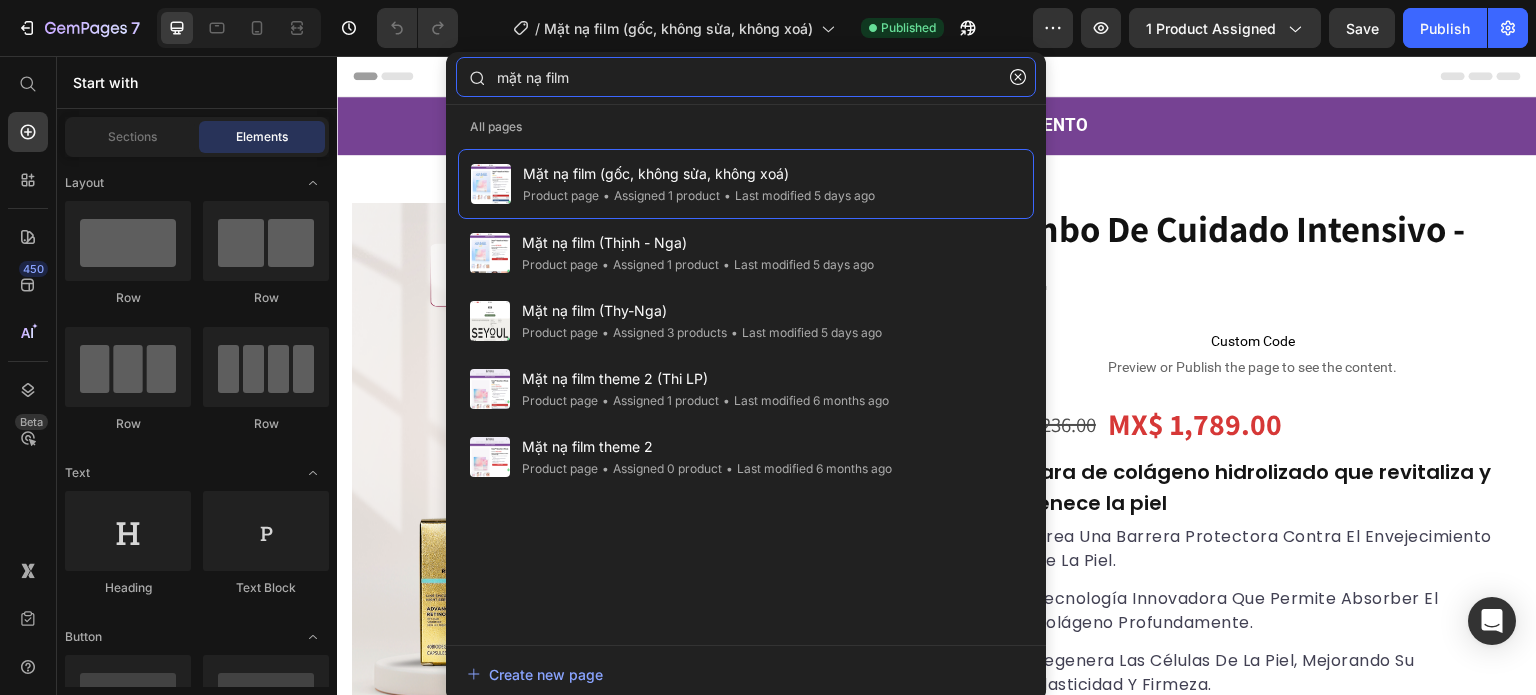 click on "mặt nạ film" 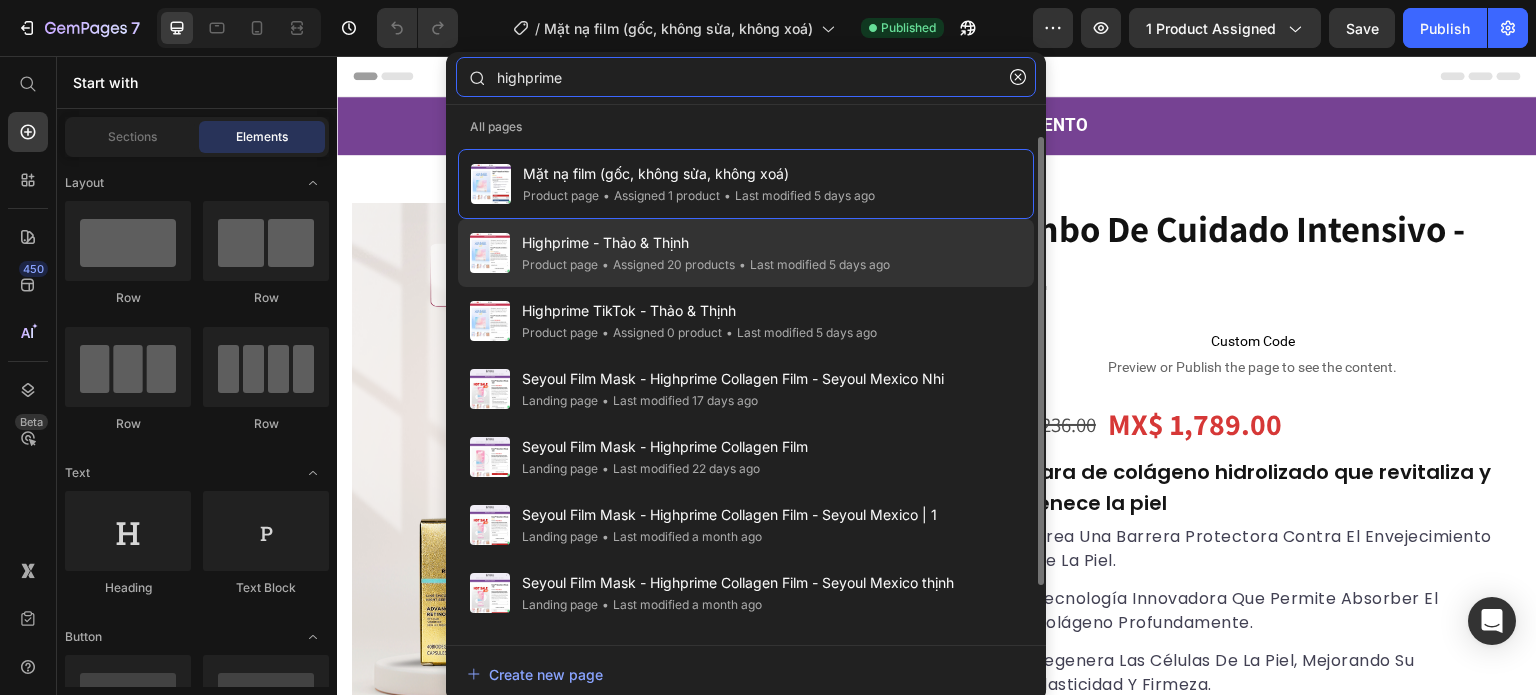 type on "highprime" 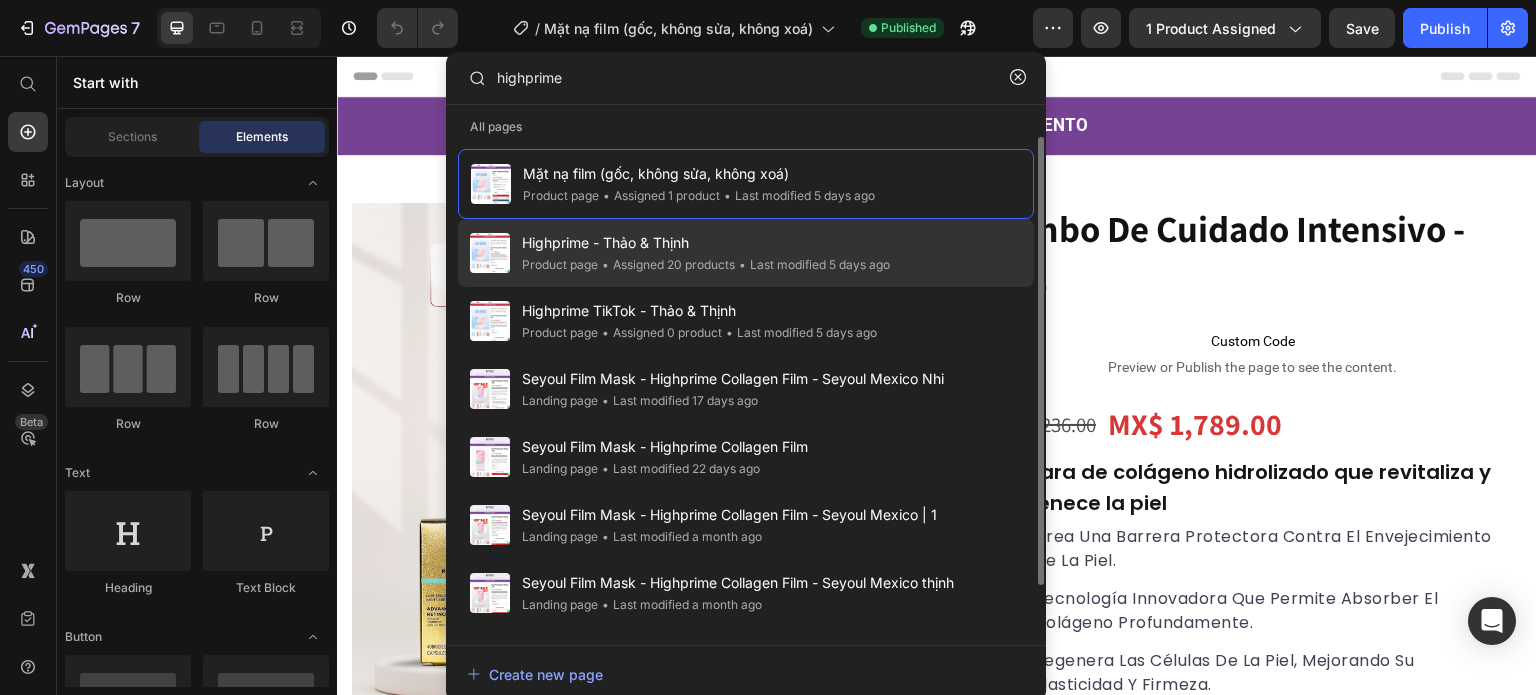click on "Product page" 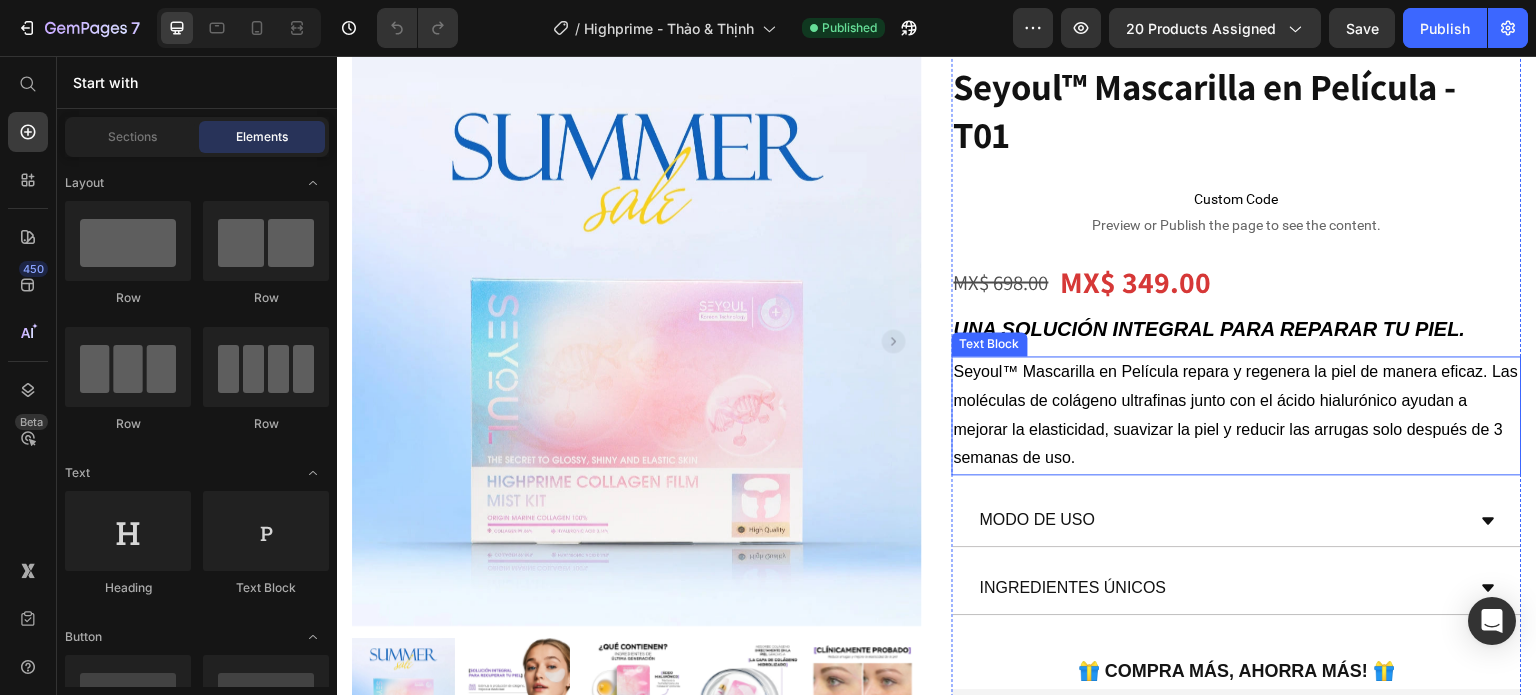 scroll, scrollTop: 364, scrollLeft: 0, axis: vertical 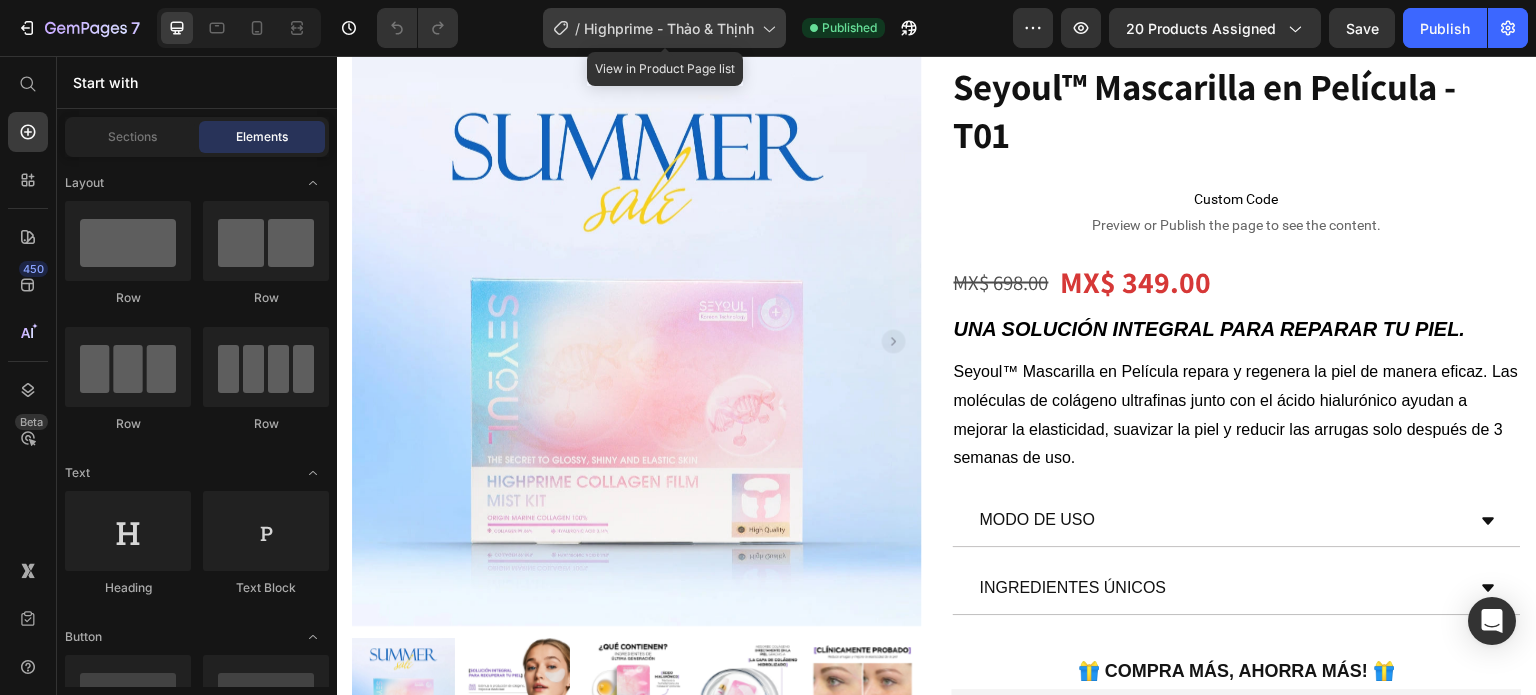 click on "/  Highprime - Thảo & Thịnh" 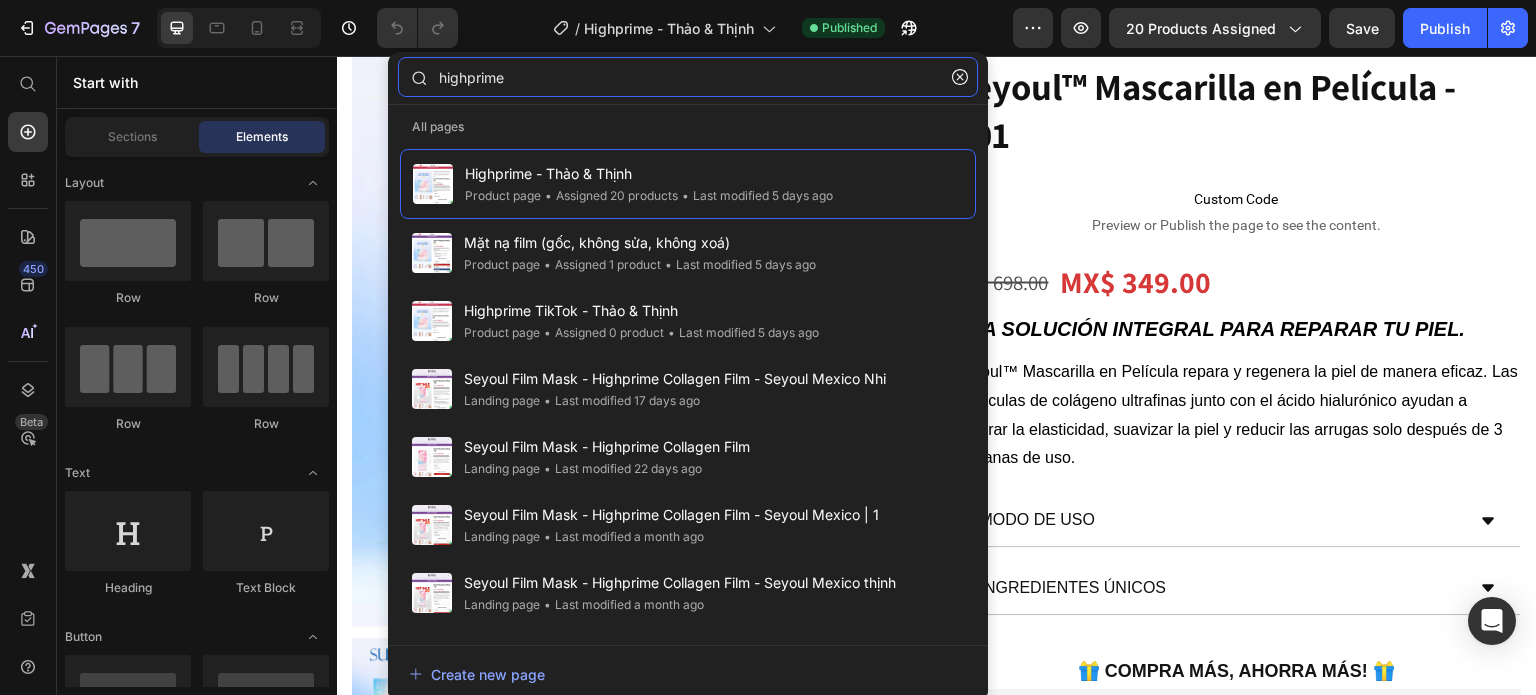click on "highprime" 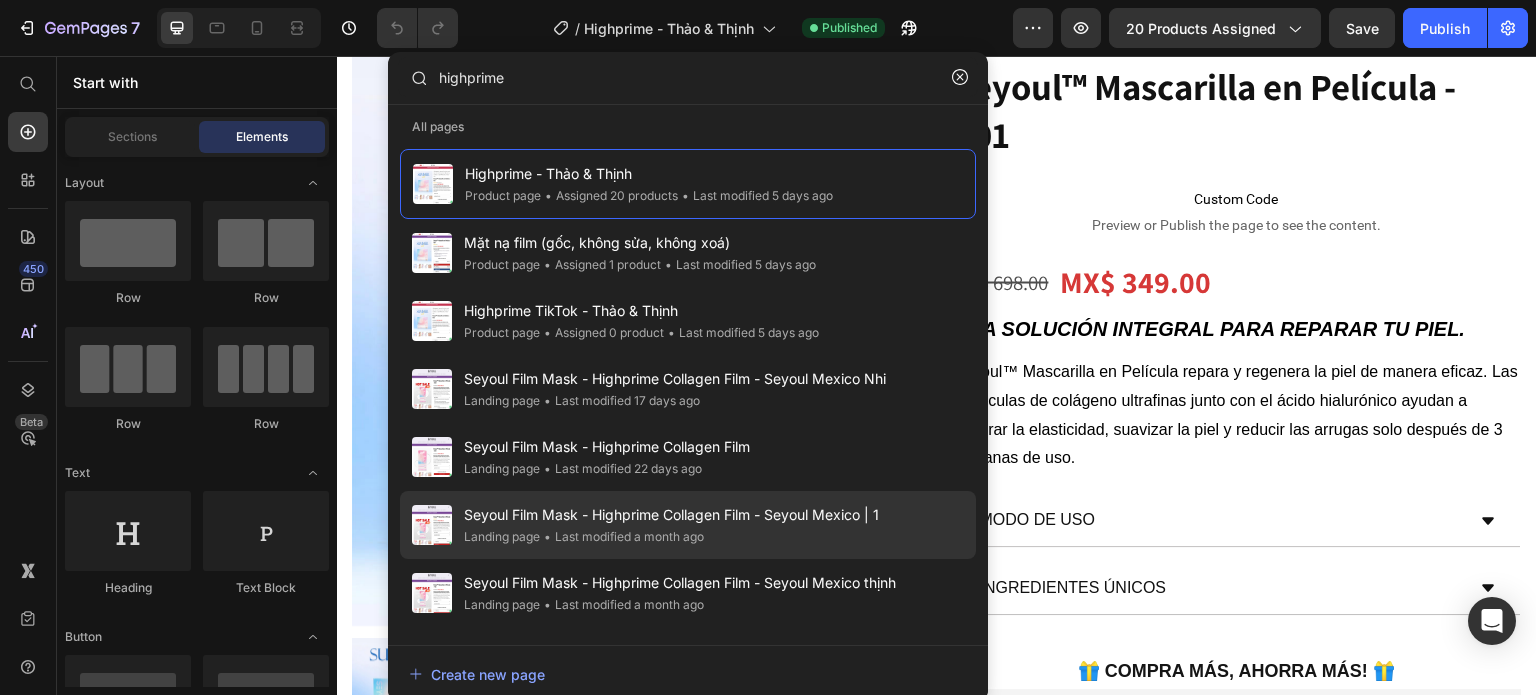 click on "• Last modified a month ago" 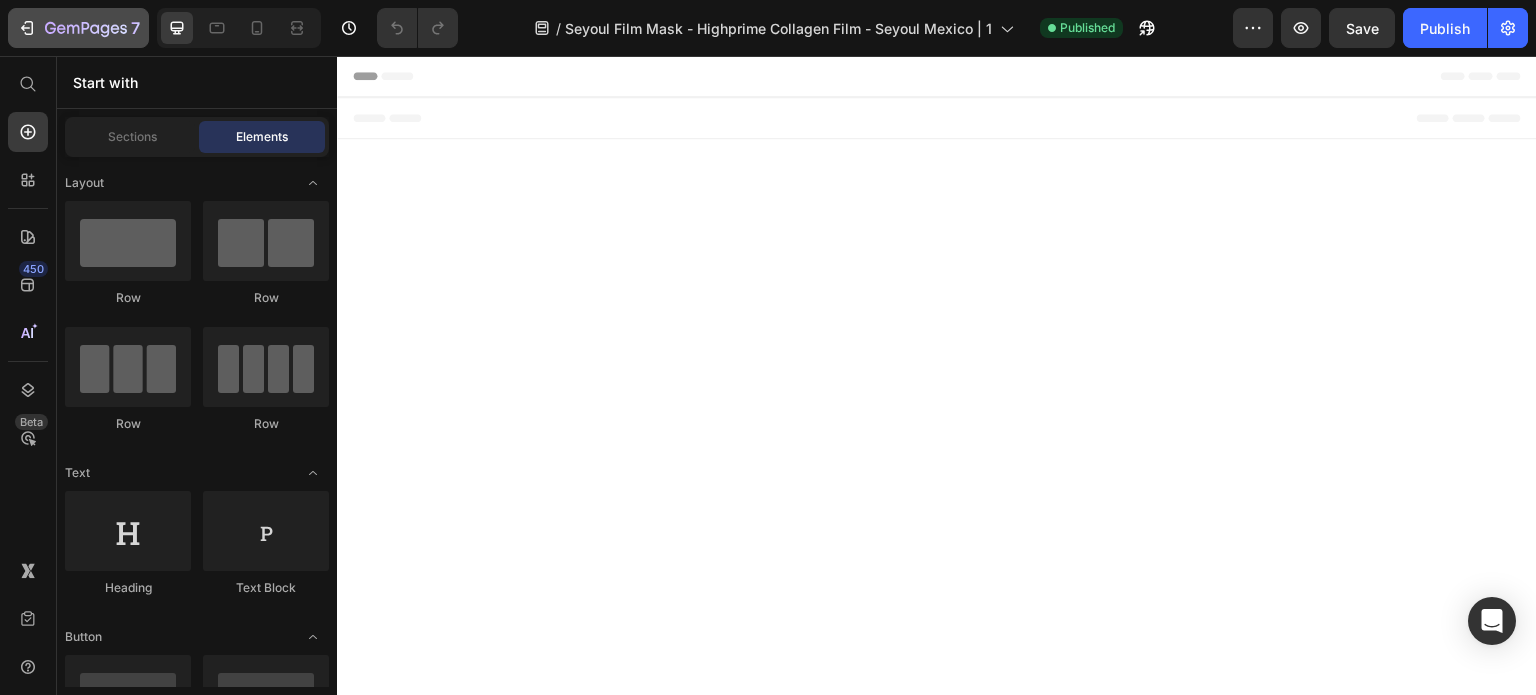 scroll, scrollTop: 0, scrollLeft: 0, axis: both 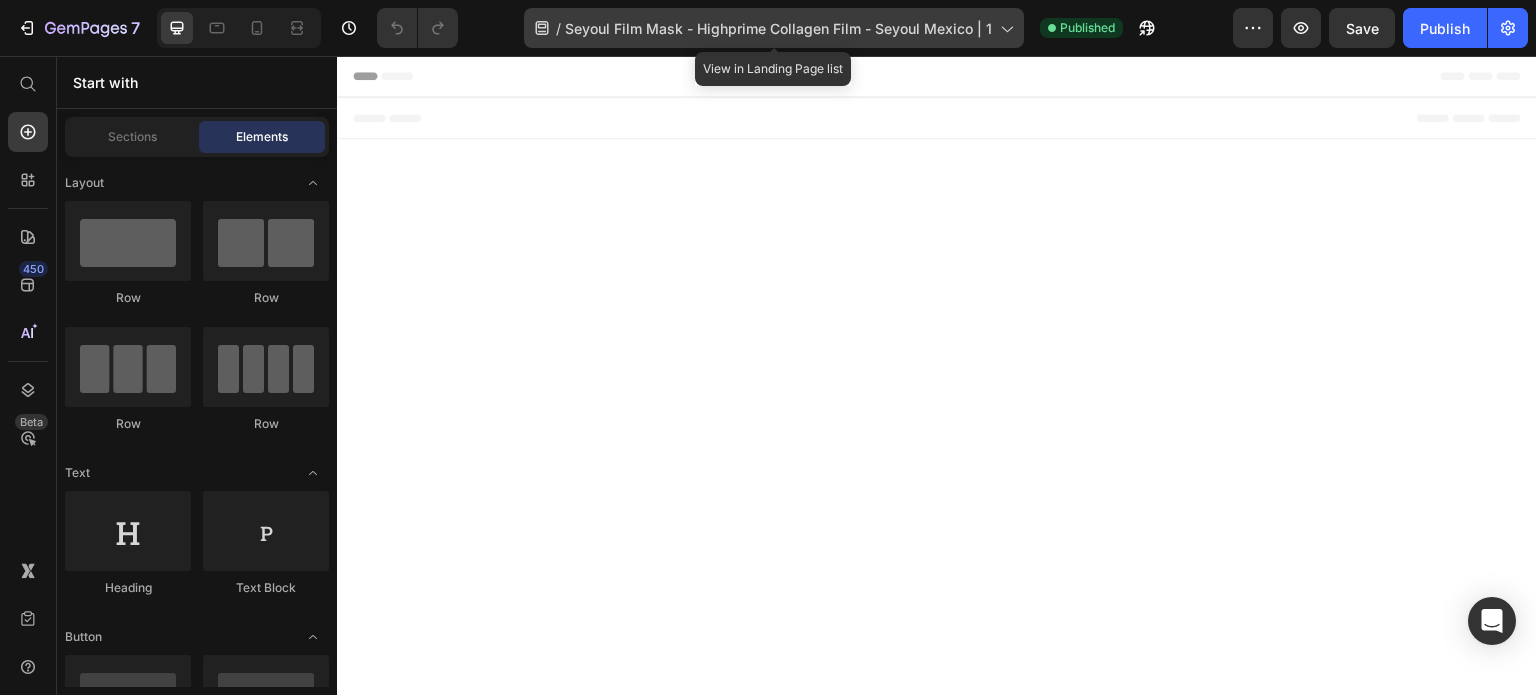 click on "/  Seyoul Film Mask - Highprime Collagen Film - Seyoul Mexico | 1" 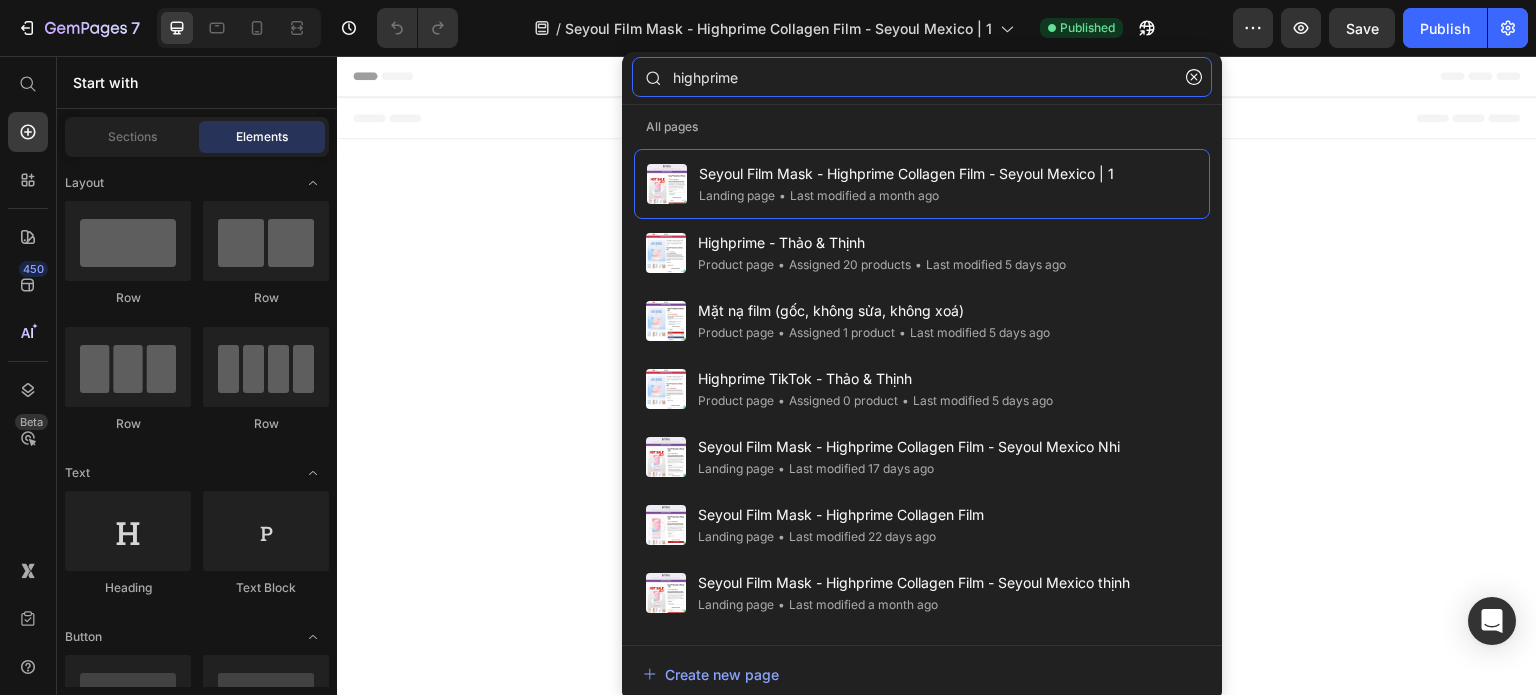 click on "highprime" 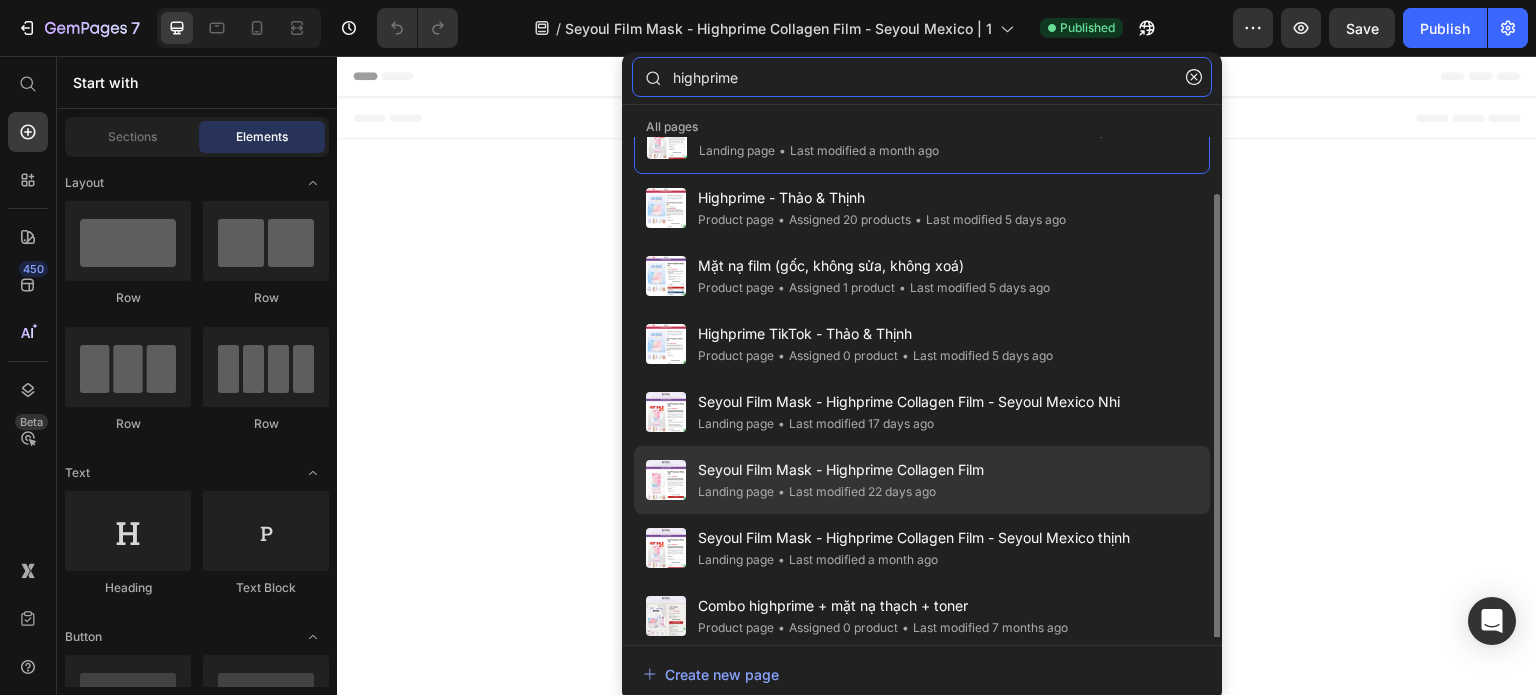 scroll, scrollTop: 57, scrollLeft: 0, axis: vertical 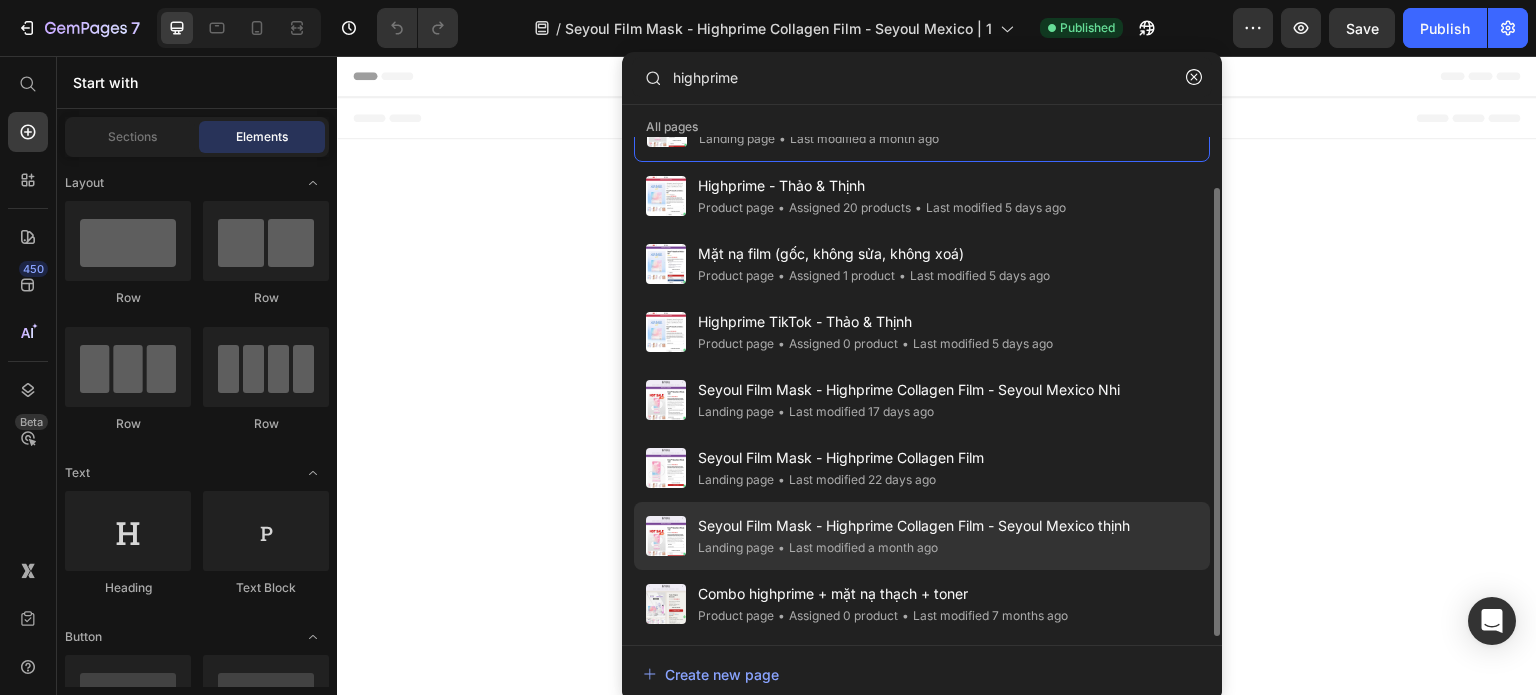 click on "Landing page" 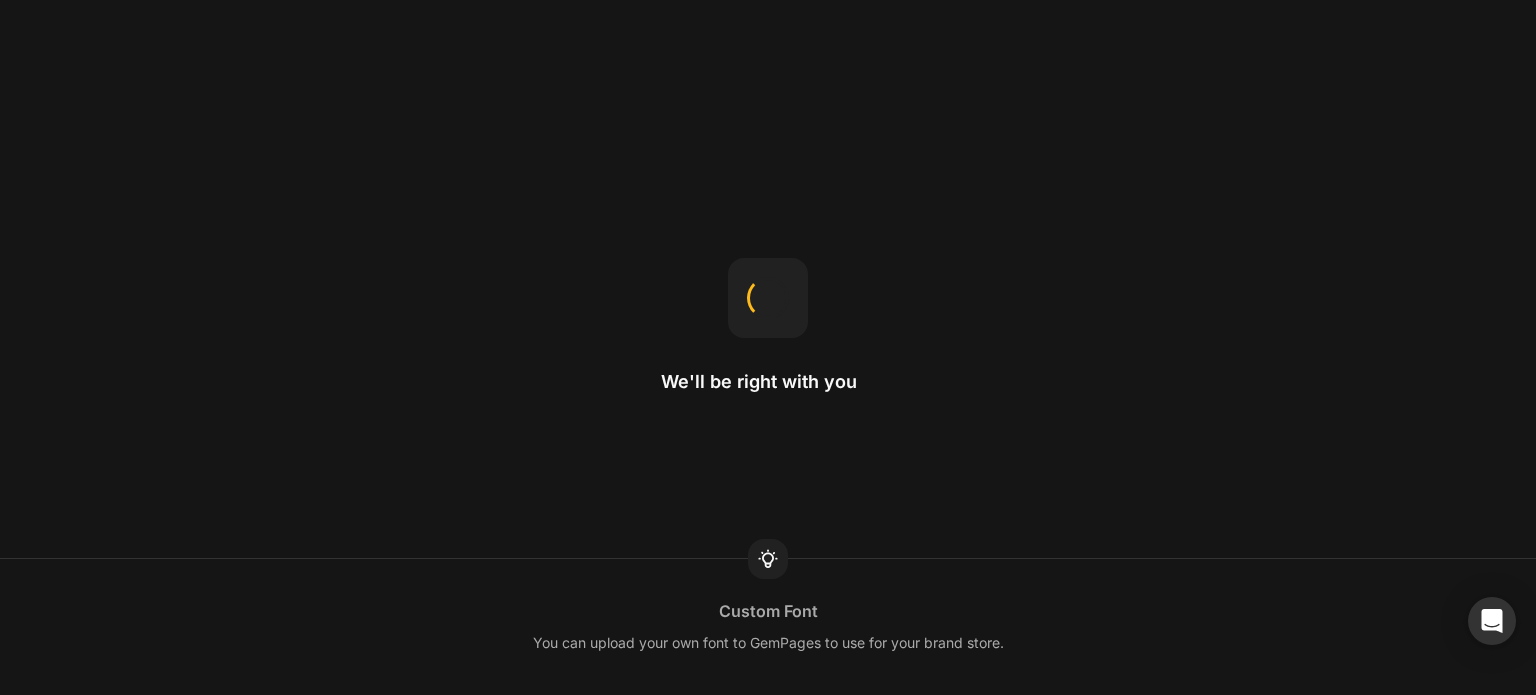 scroll, scrollTop: 0, scrollLeft: 0, axis: both 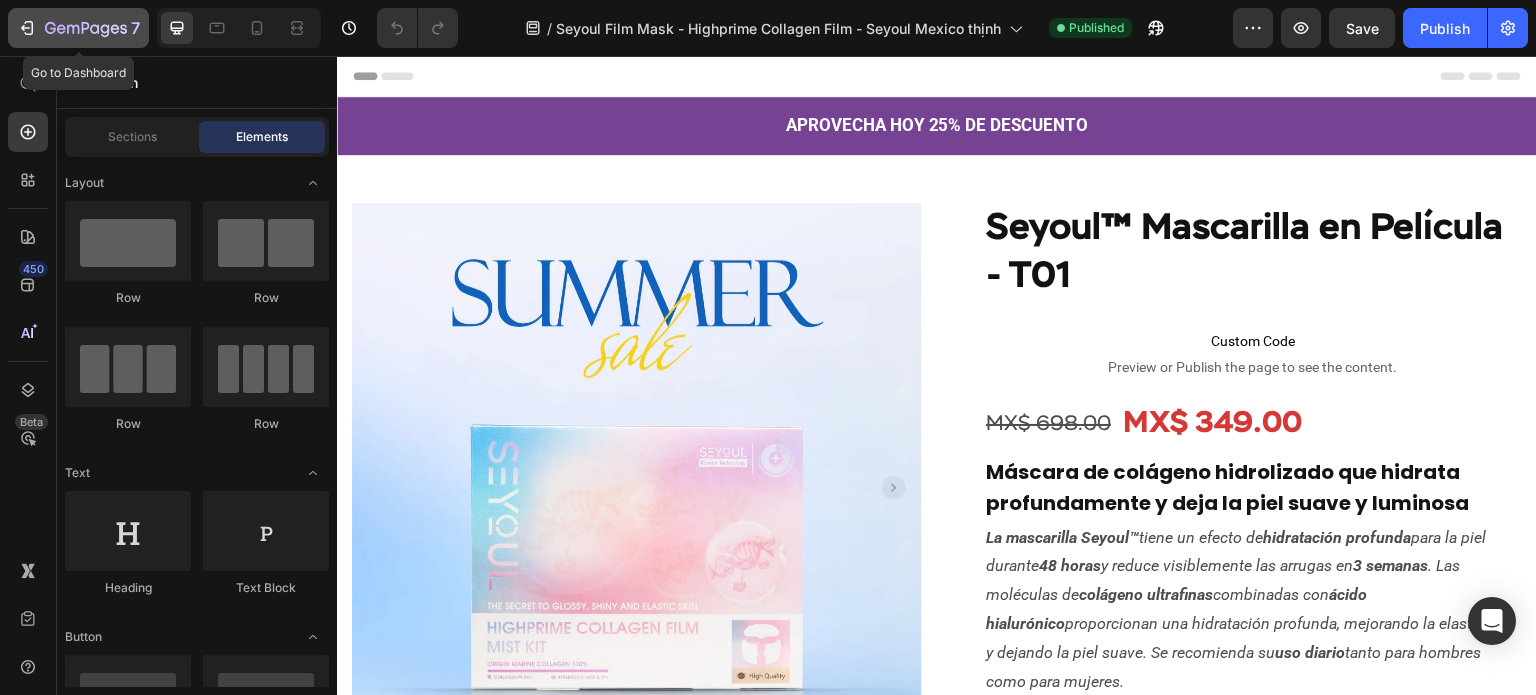 click 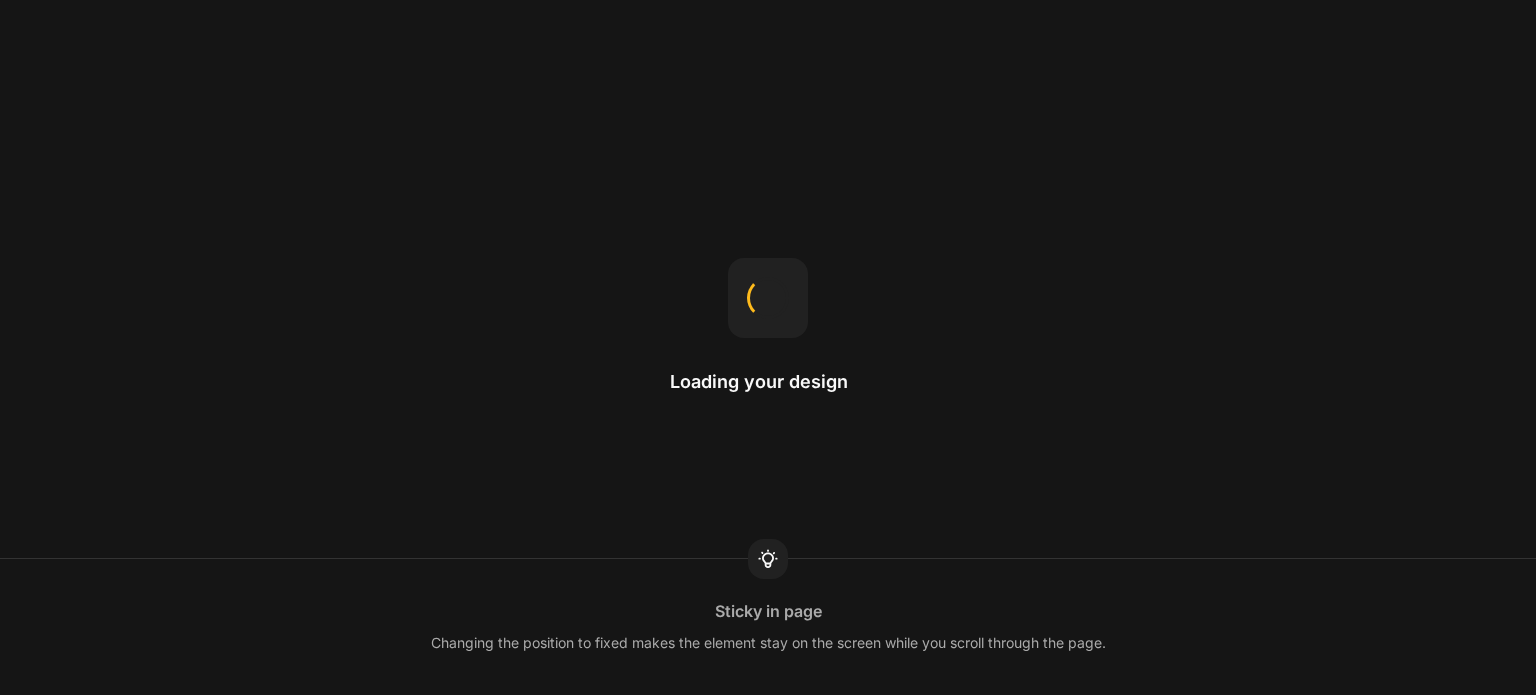 scroll, scrollTop: 0, scrollLeft: 0, axis: both 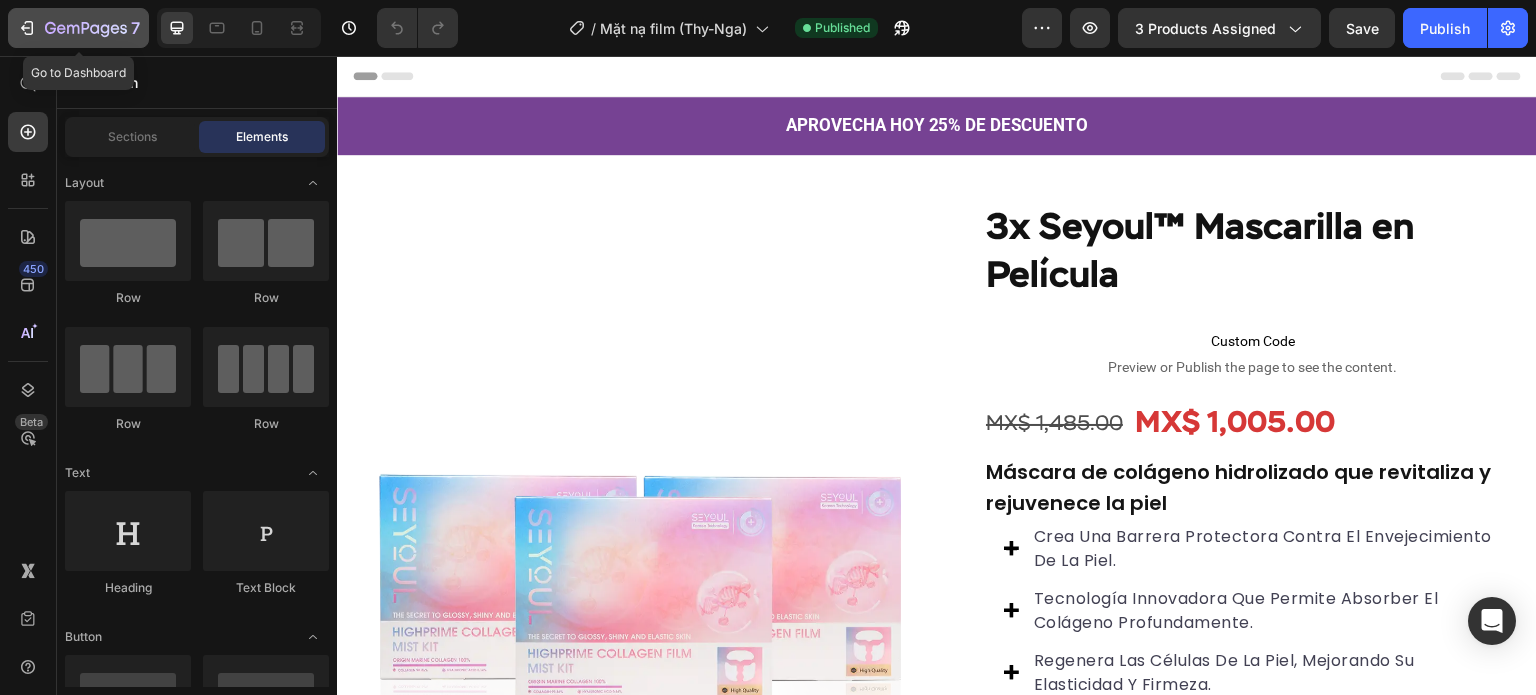 click 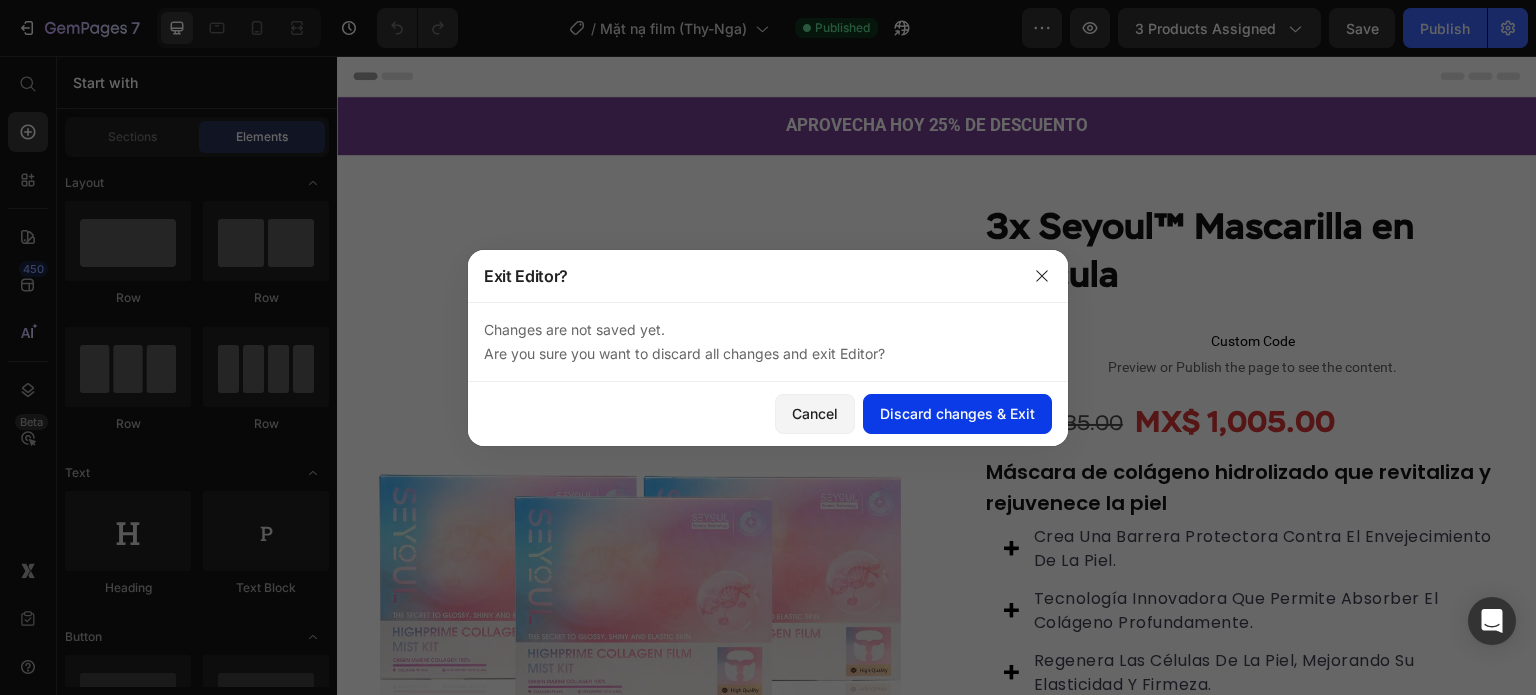 click on "Discard changes & Exit" at bounding box center [957, 413] 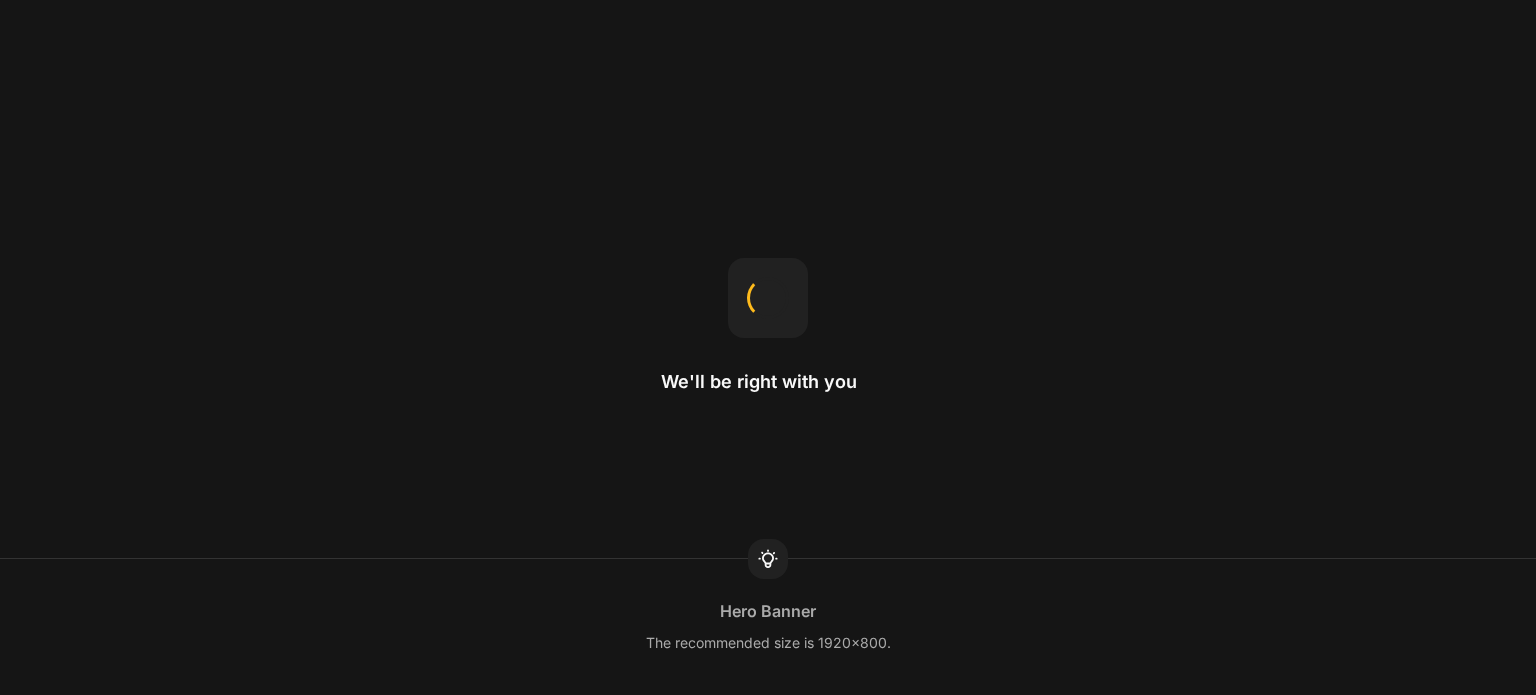 scroll, scrollTop: 0, scrollLeft: 0, axis: both 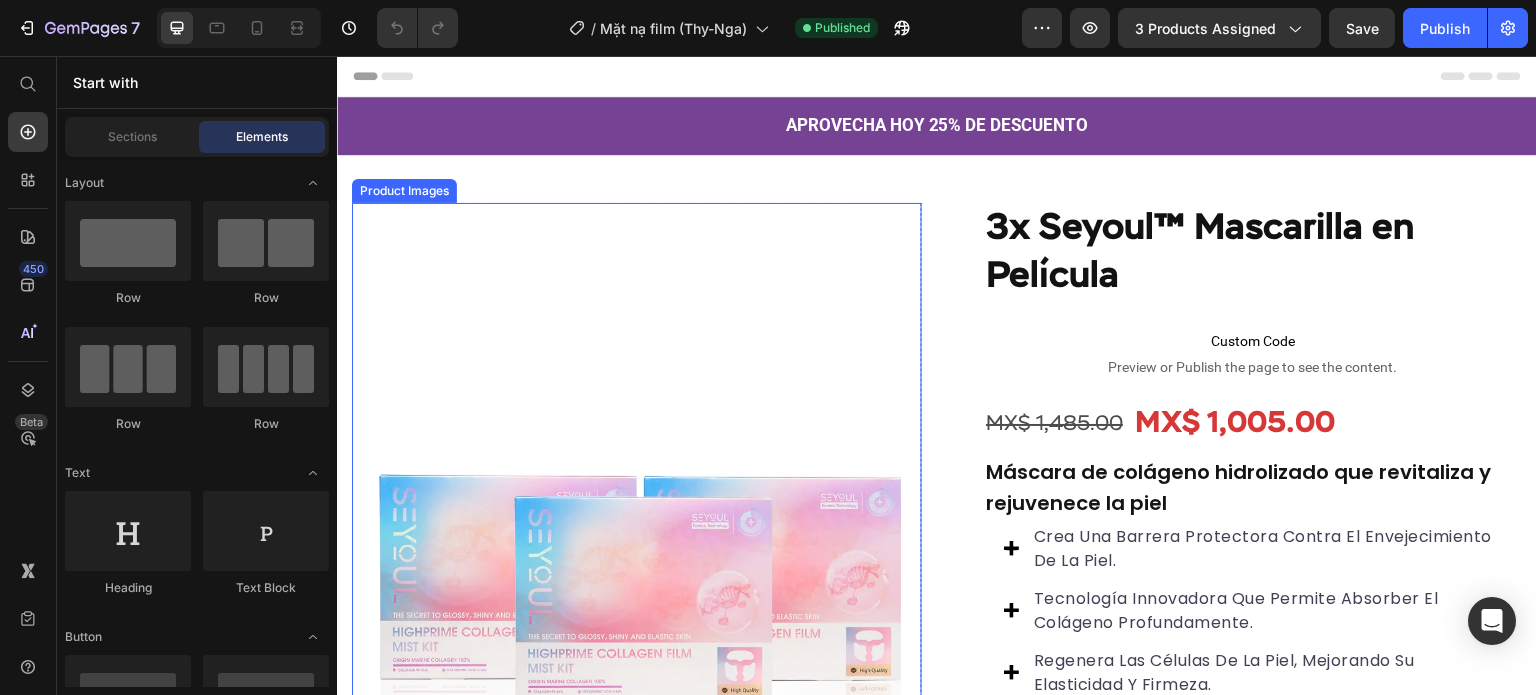 click at bounding box center [637, 488] 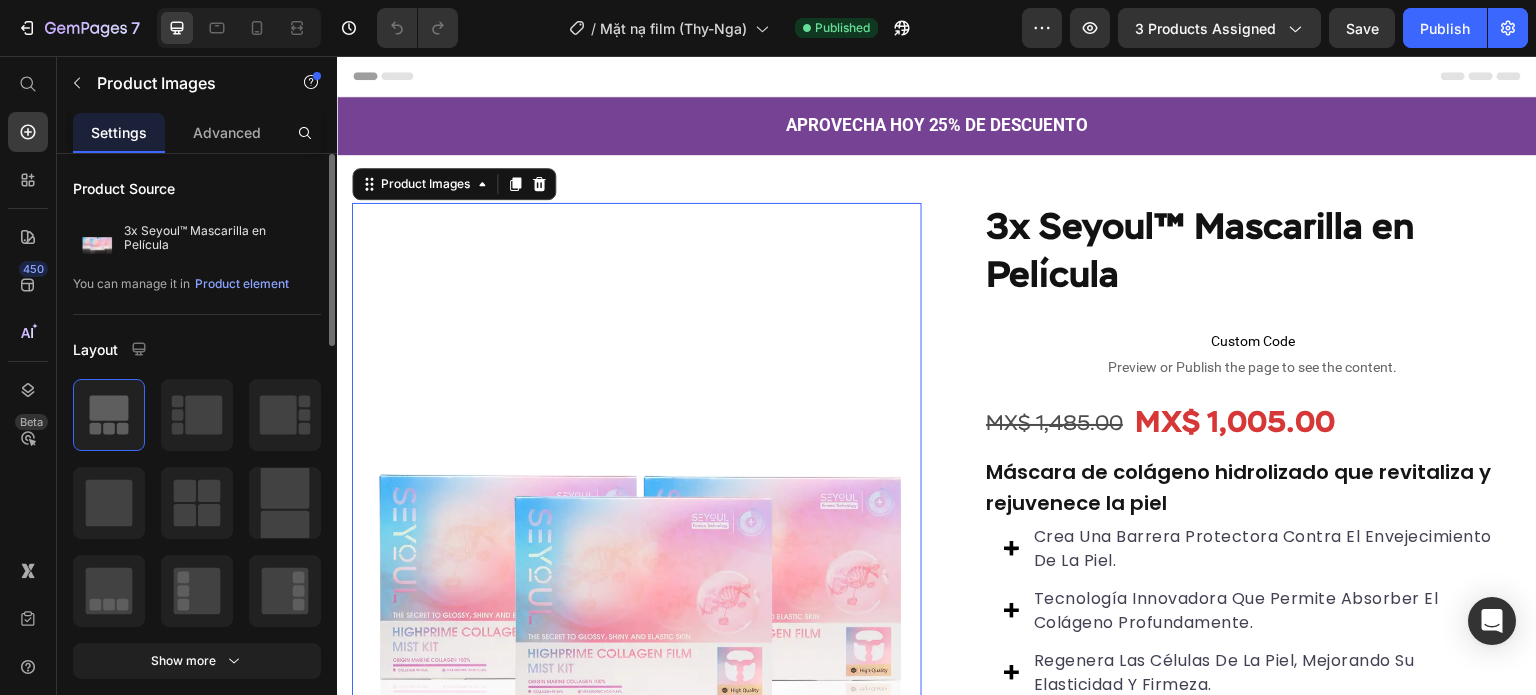 click on "Layout" at bounding box center [197, 349] 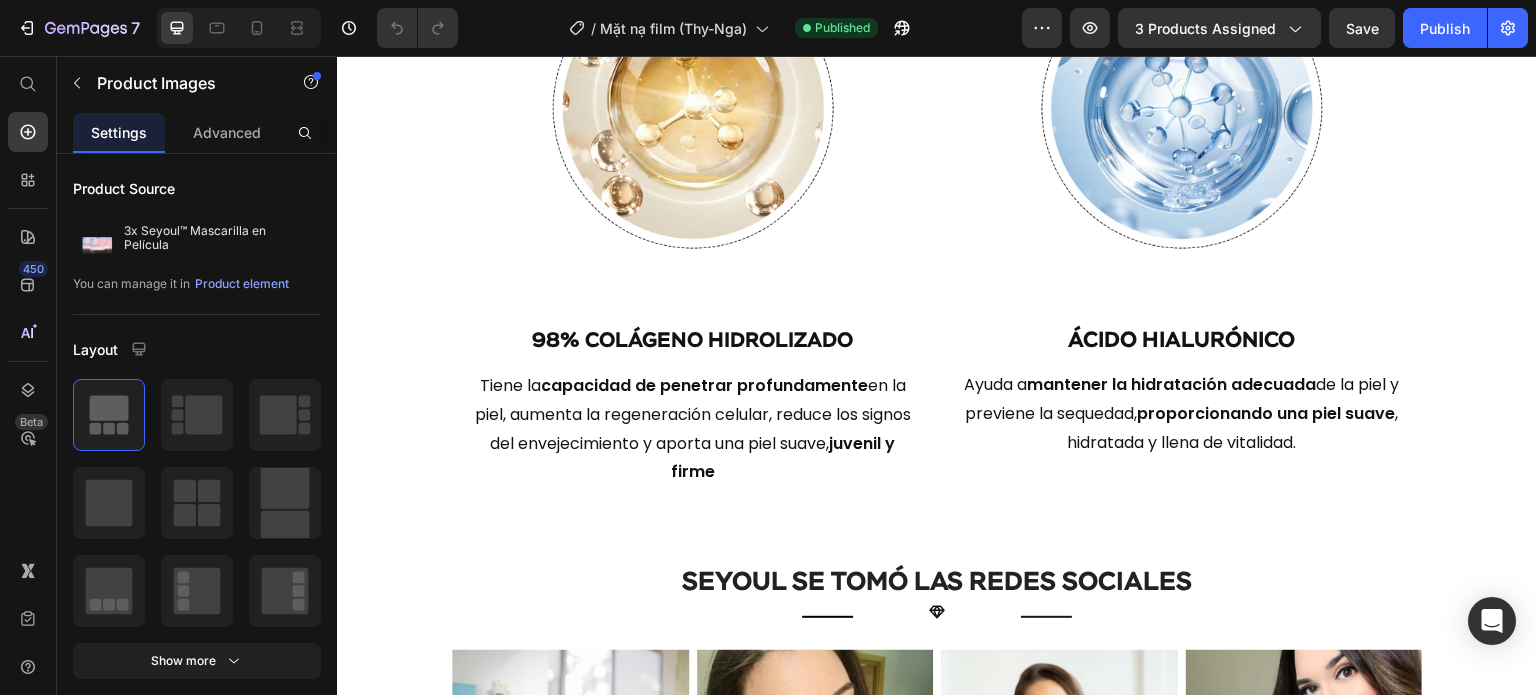 scroll, scrollTop: 3892, scrollLeft: 0, axis: vertical 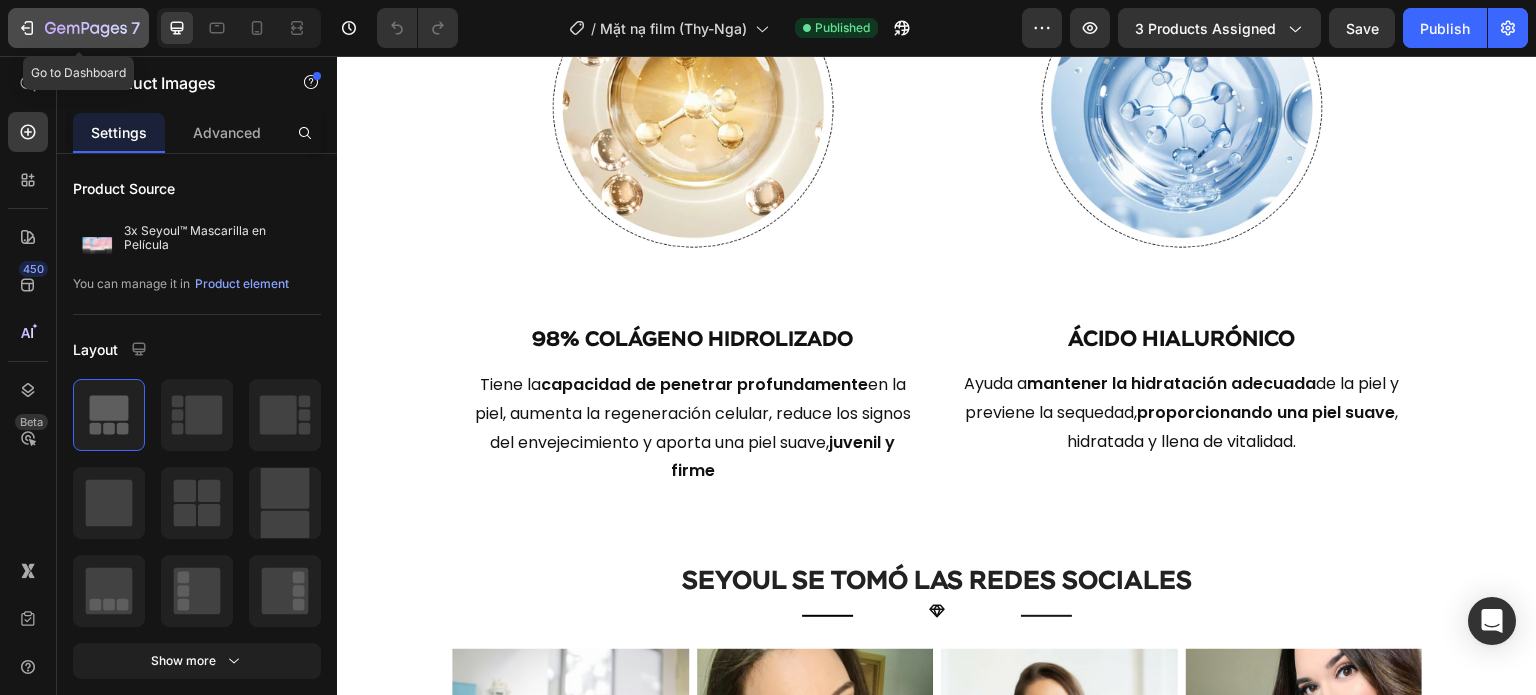 click 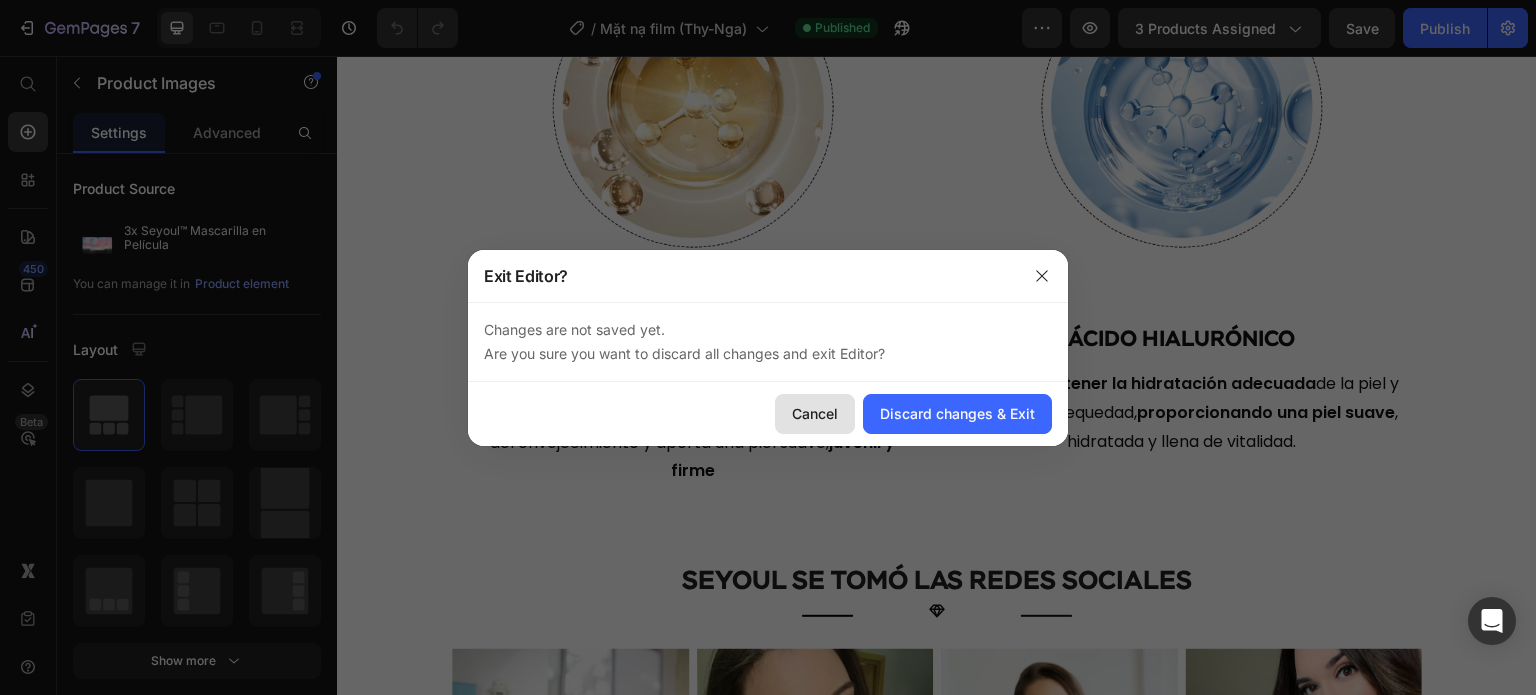 click on "Cancel" at bounding box center (815, 413) 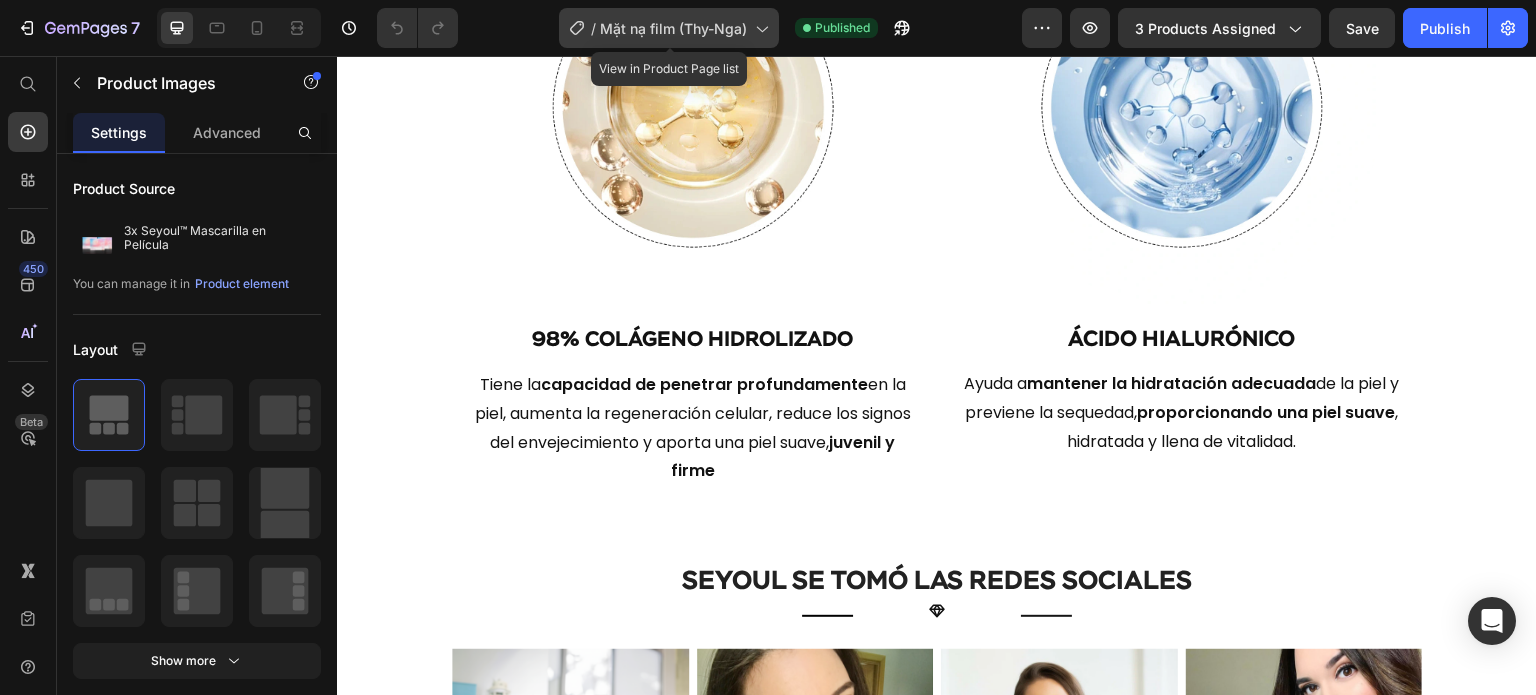 click 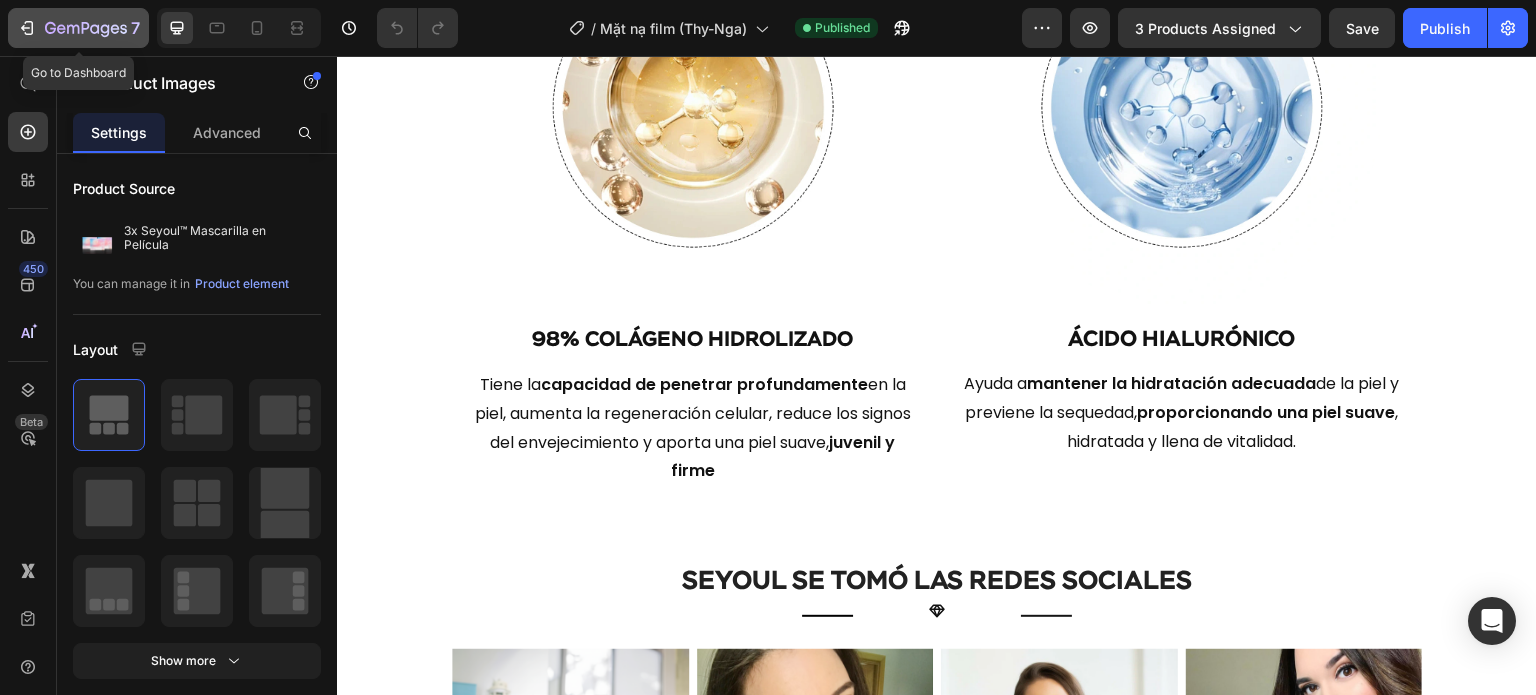click 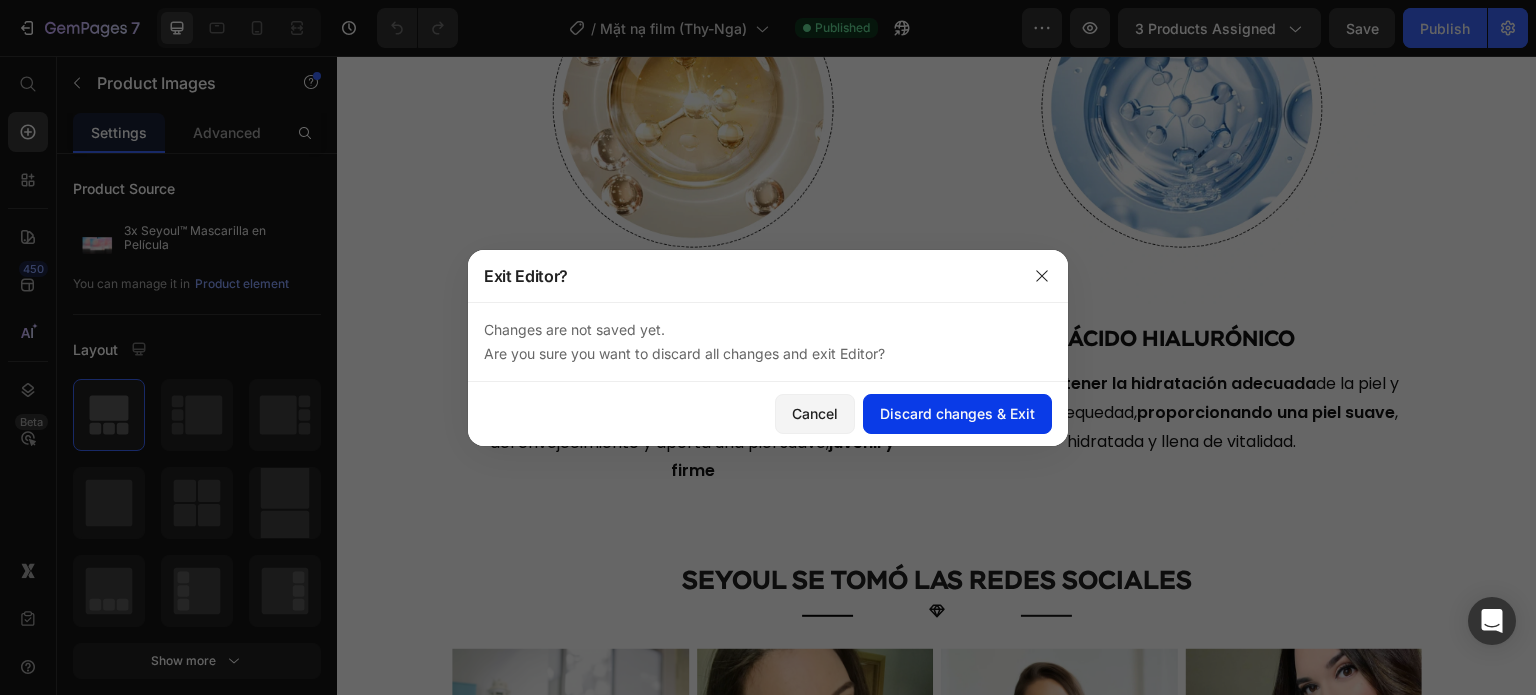 click on "Discard changes & Exit" at bounding box center (957, 413) 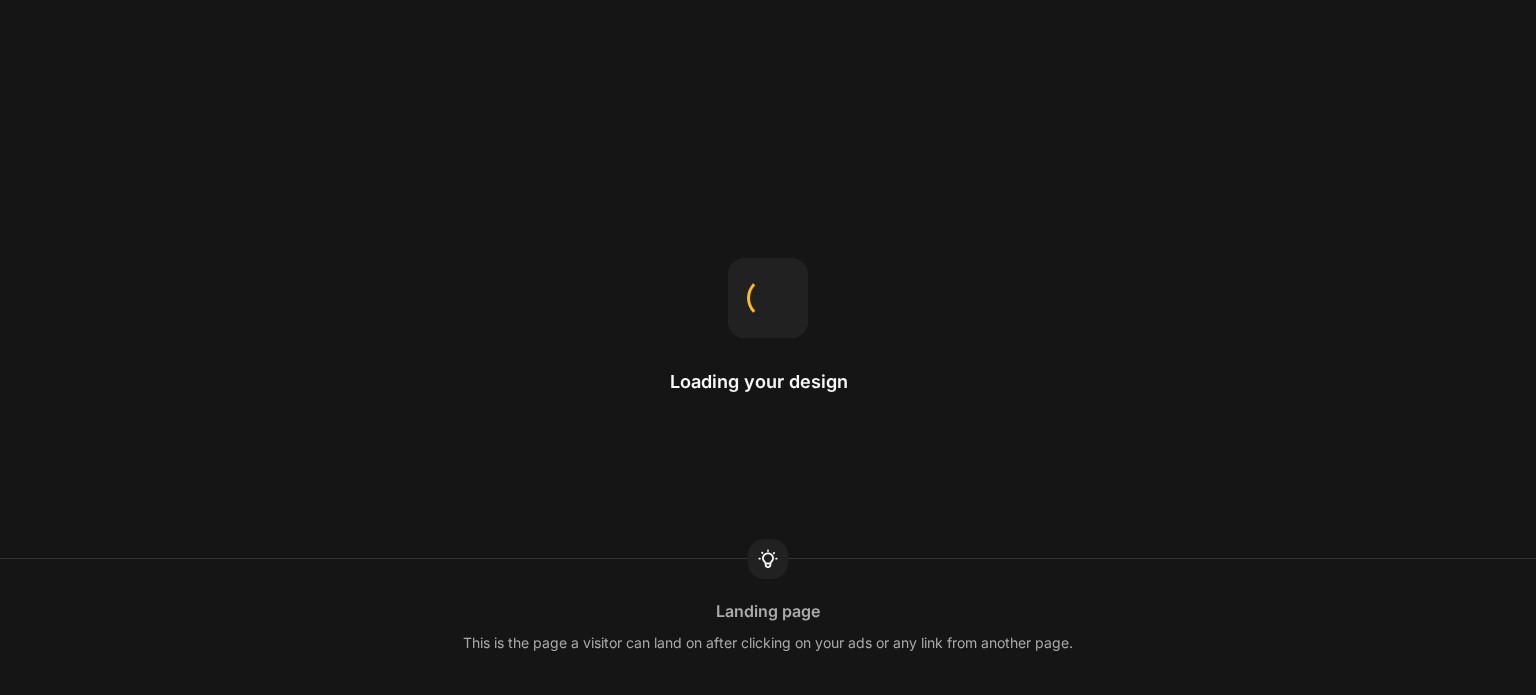 scroll, scrollTop: 0, scrollLeft: 0, axis: both 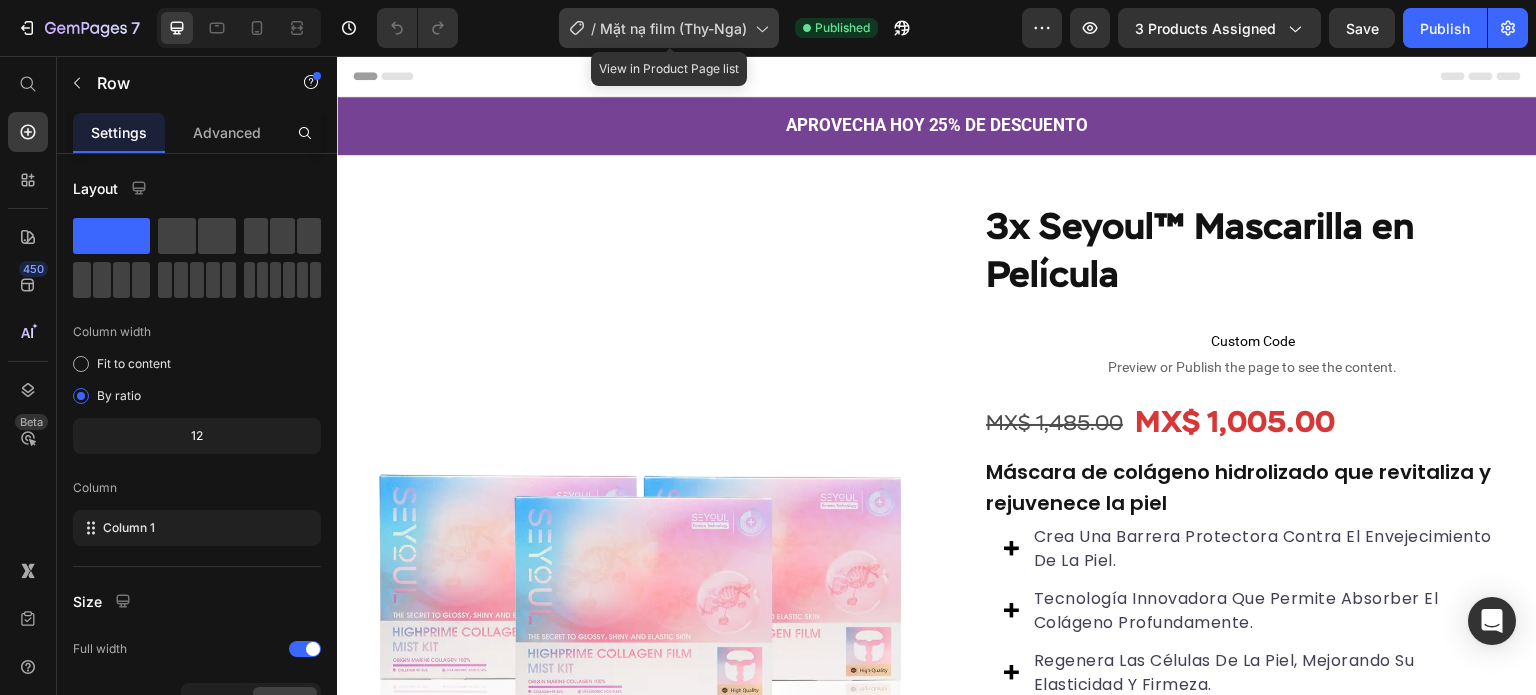 click on "Mặt nạ film (Thy-Nga)" at bounding box center (673, 28) 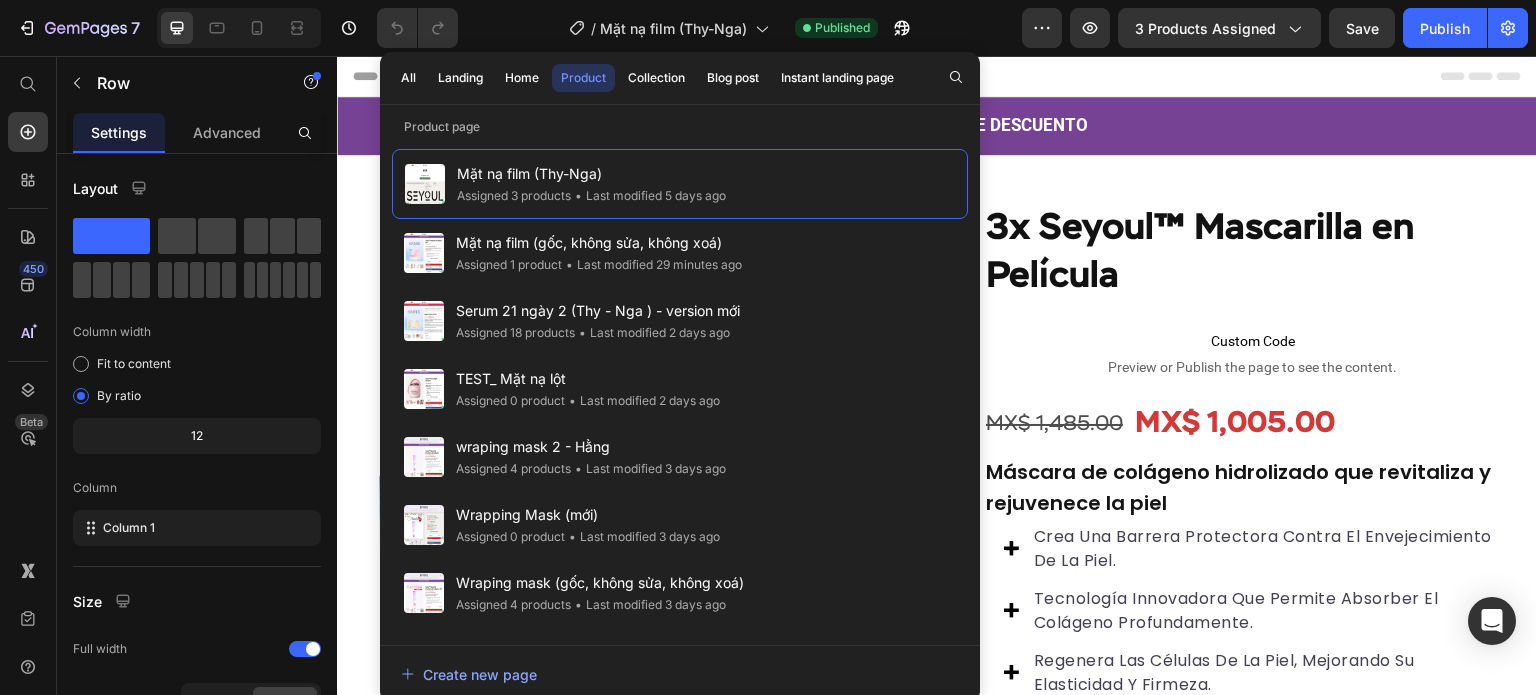 click on "Product page" at bounding box center [680, 127] 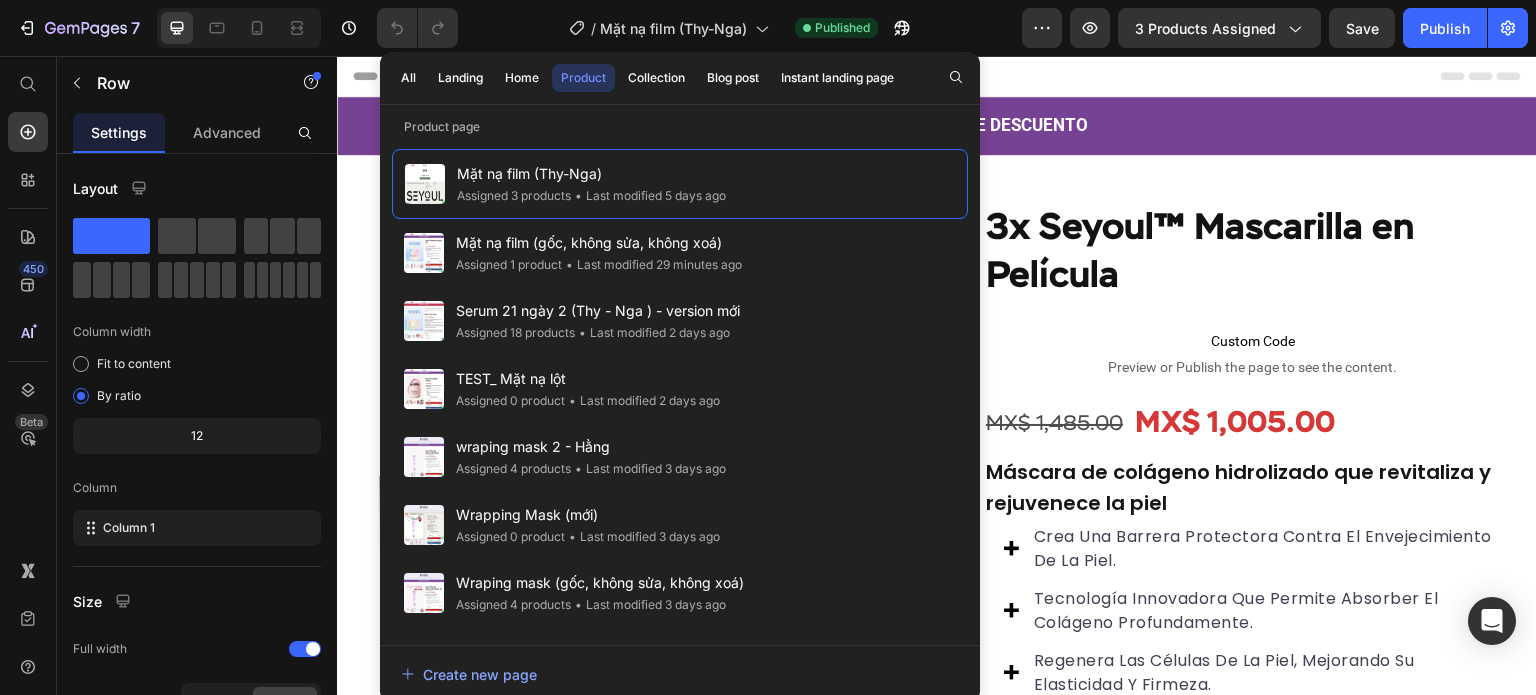 click on "All Landing Home Product Collection Blog post Instant landing page Product page Mặt nạ film (Thy-Nga) Assigned 3 products • Last modified 5 days ago Mặt nạ film (gốc, không sửa, không xoá) Assigned 1 product • Last modified 29 minutes ago Serum 21 ngày 2 (Thy - Nga ) - version mới Assigned 18 products • Last modified 2 days ago TEST_ Mặt nạ lột Assigned 0 product • Last modified 2 days ago wraping mask 2 - Hằng Assigned 4 products • Last modified 3 days ago Wrapping Mask (mới) Assigned 0 product • Last modified 3 days ago Wraping mask (gốc, không sửa, không xoá) Assigned 4 products • Last modified 3 days ago highlight test (Thảo) Assigned 1 product • Last modified 4 days ago SP TEST _RAUMEN ( Hằng) Assigned 1 product • Last modified 5 days ago SERUM GIẢM NÁM (Thy_Thảo) Assigned 26 products • Last modified 5 days ago Highprime - Thảo & Thịnh Assigned 20 products • Last modified 5 days ago Aloe ( Thy - Thảo ) Assigned 17 products • •" at bounding box center [680, 377] 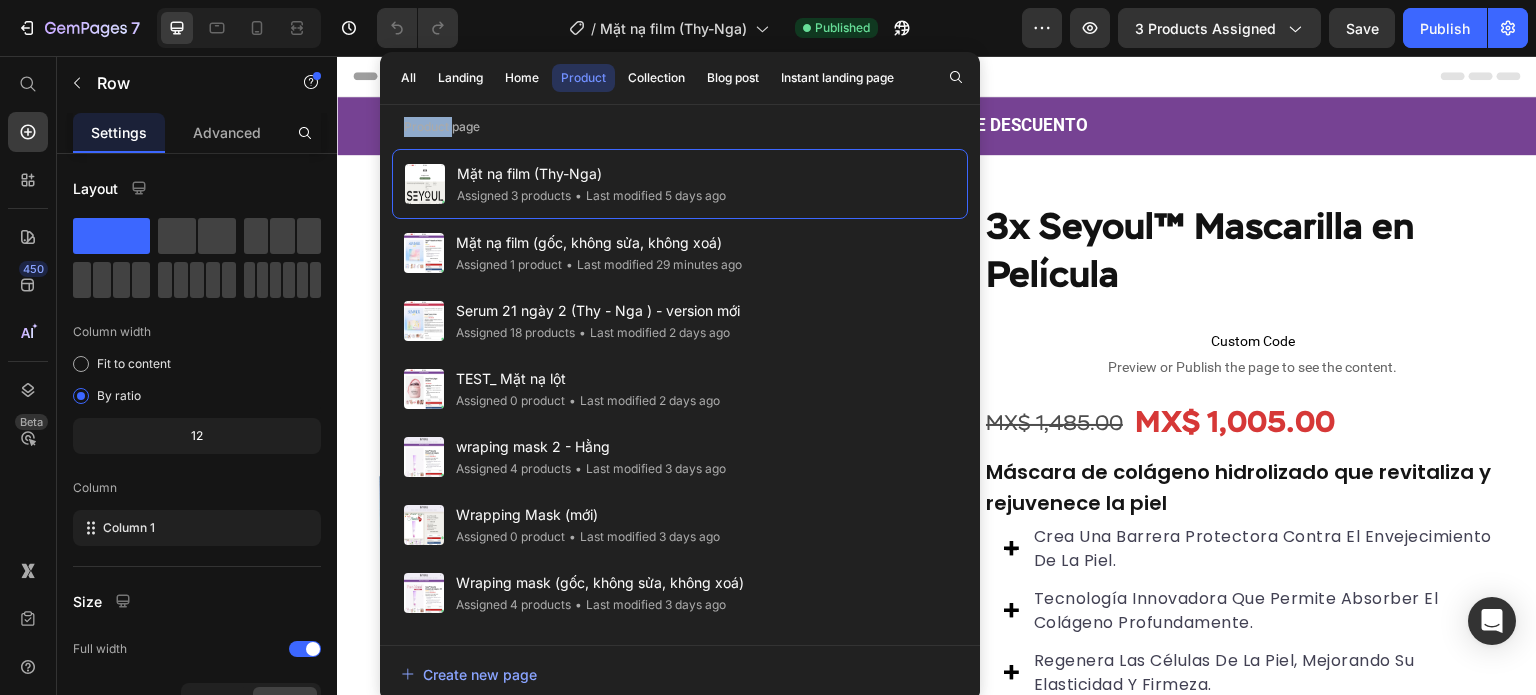 click on "Product page" at bounding box center [680, 127] 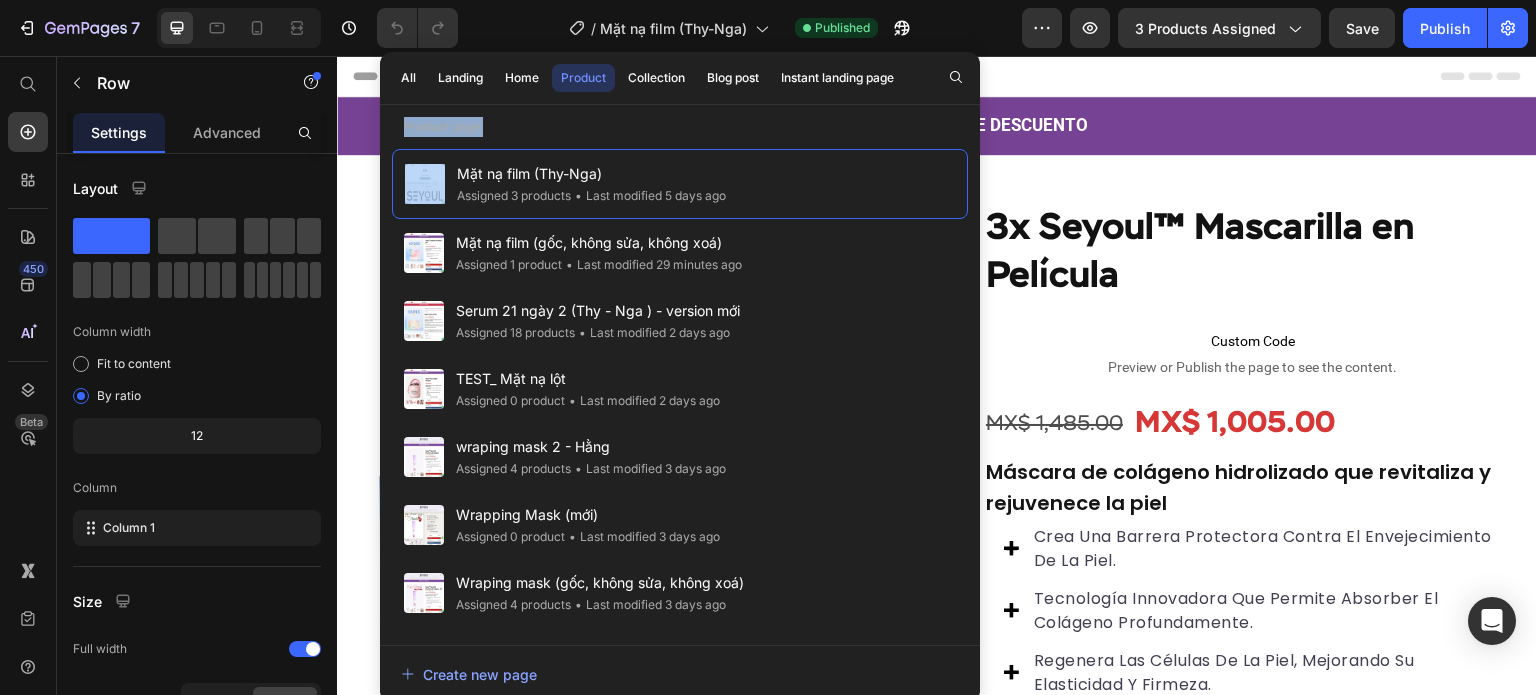 click on "Product page" at bounding box center [680, 127] 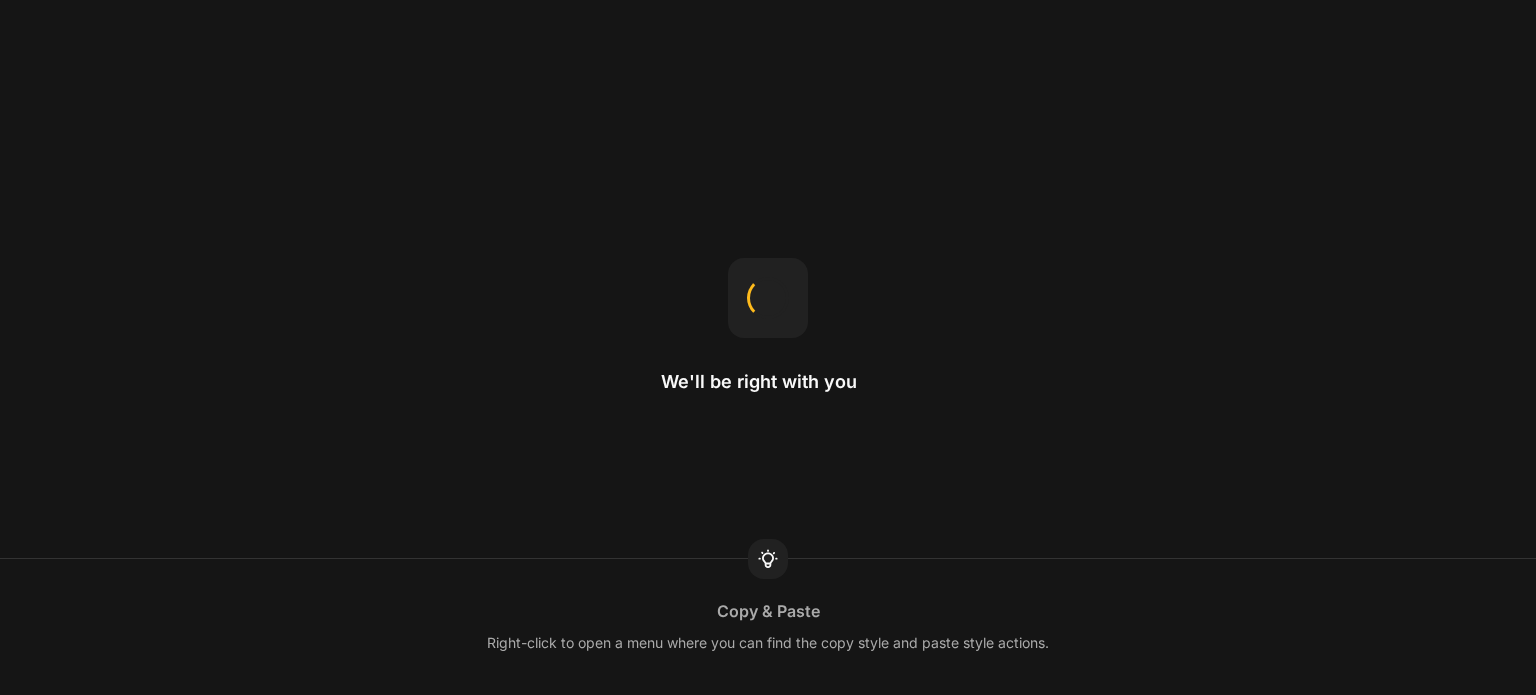 scroll, scrollTop: 0, scrollLeft: 0, axis: both 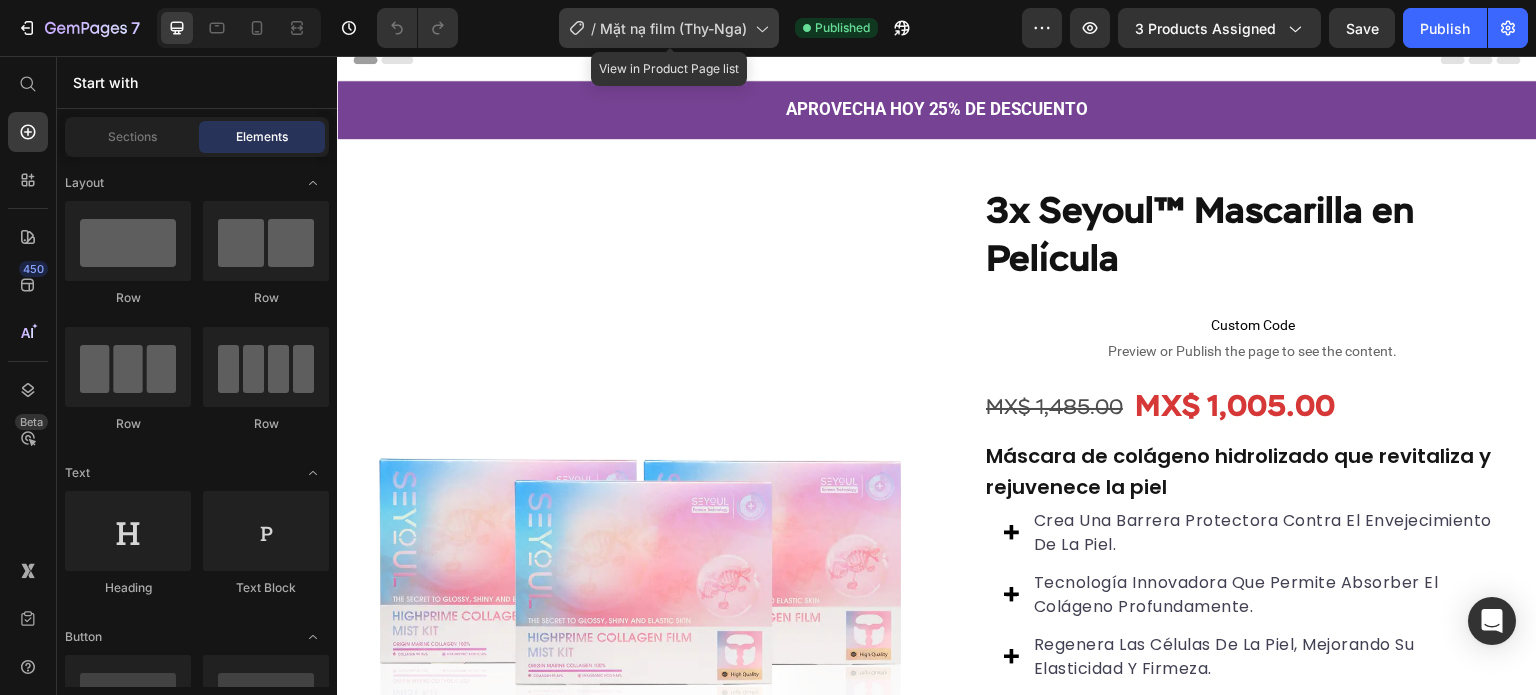 click on "/  Mặt nạ film ([NAME])" 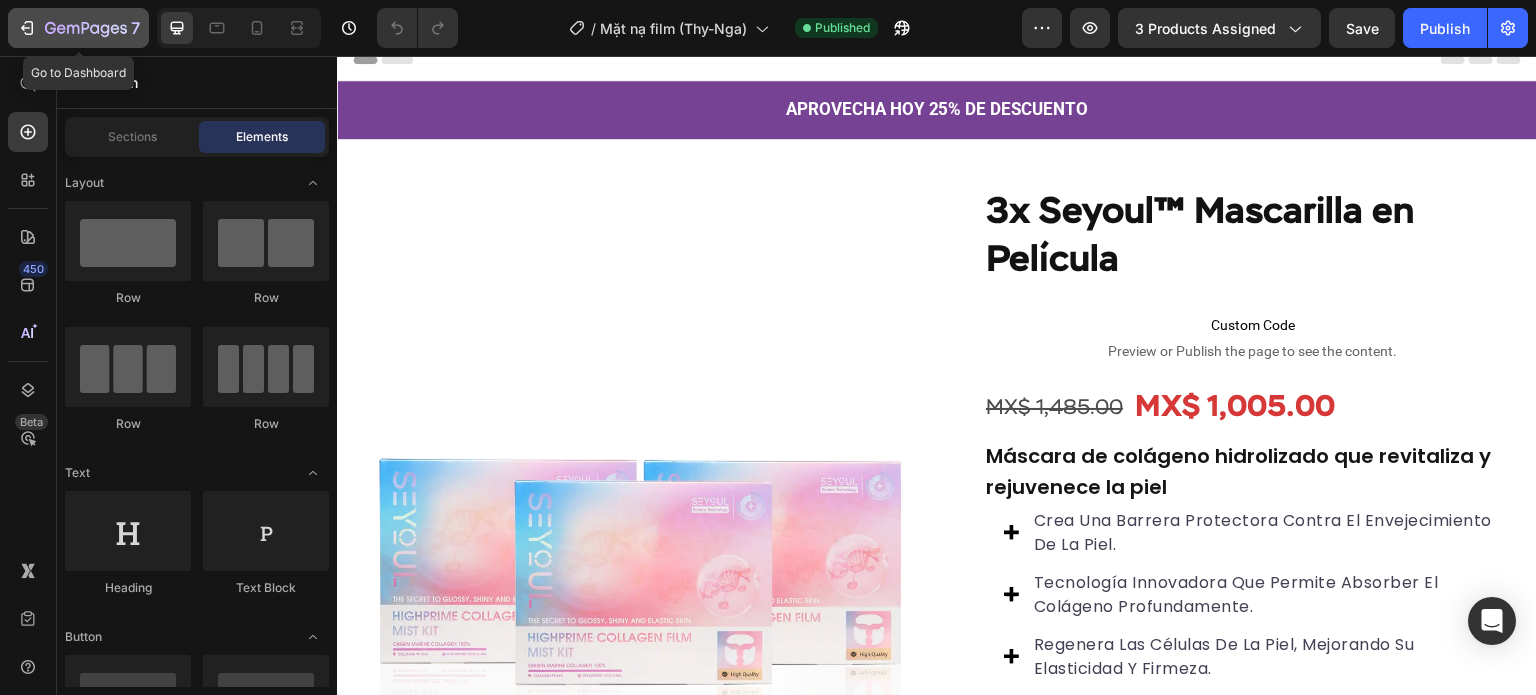 click 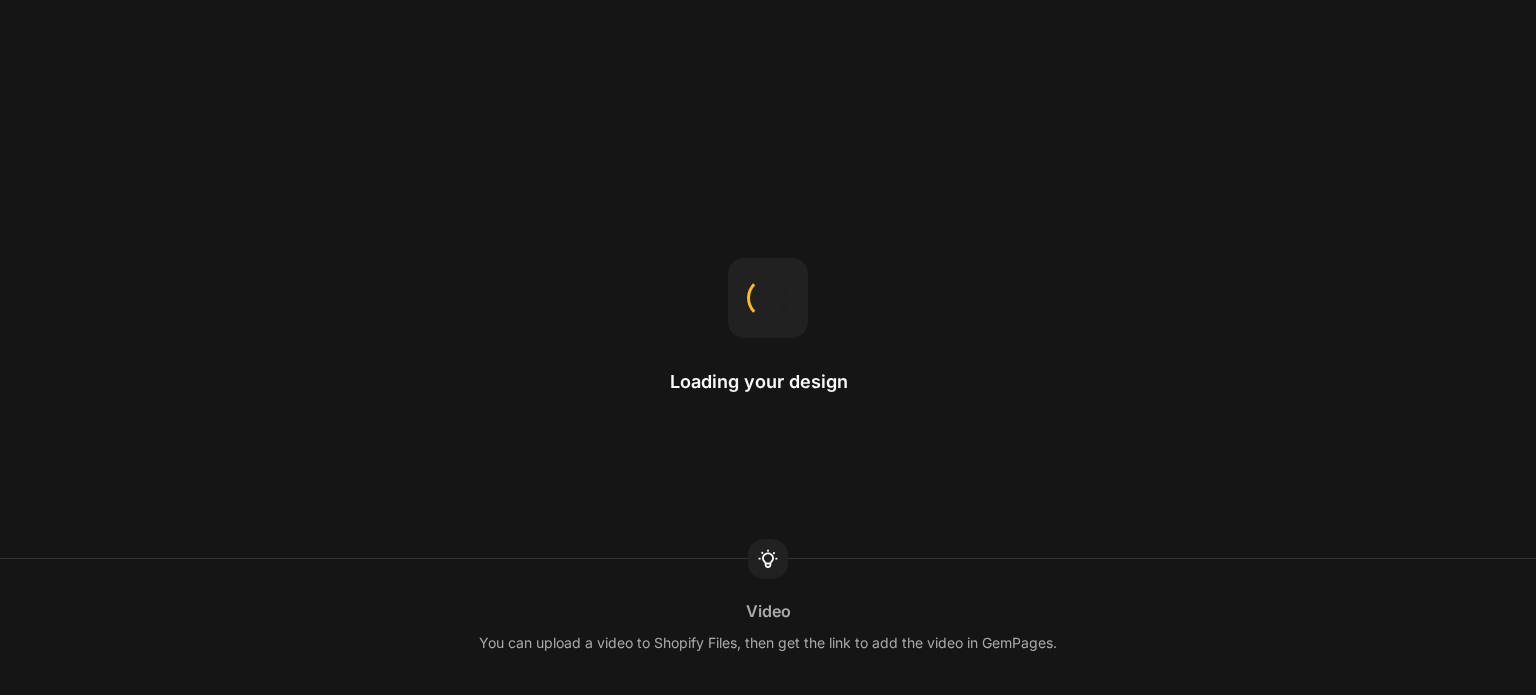 scroll, scrollTop: 0, scrollLeft: 0, axis: both 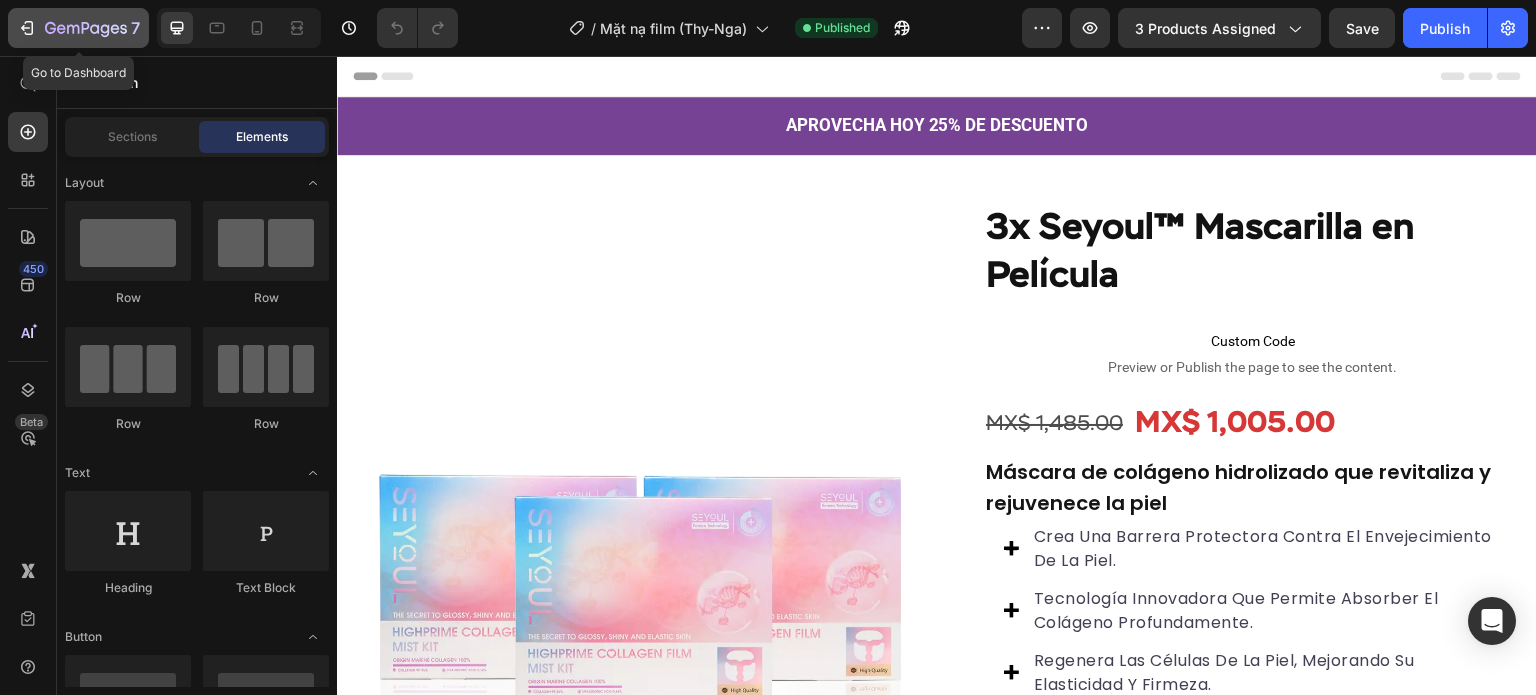 click 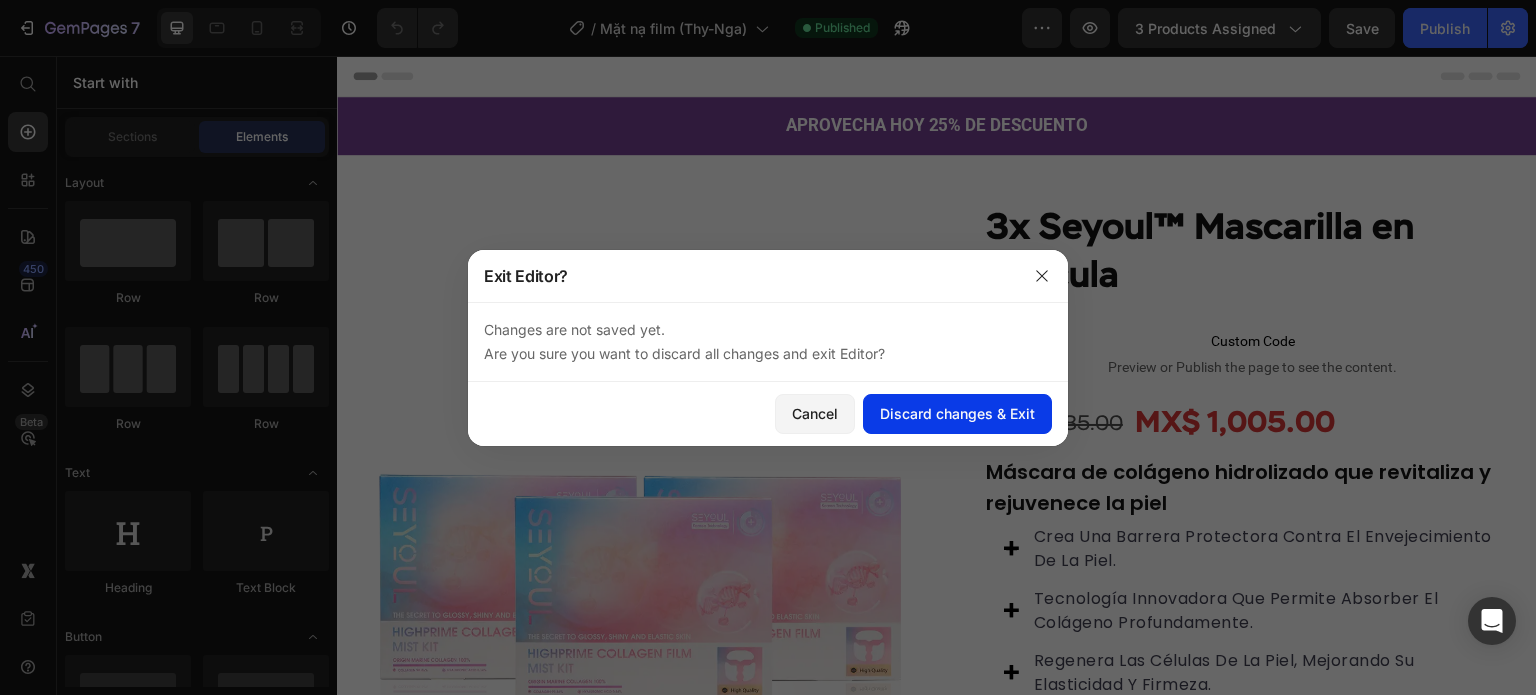 click on "Discard changes & Exit" at bounding box center [957, 413] 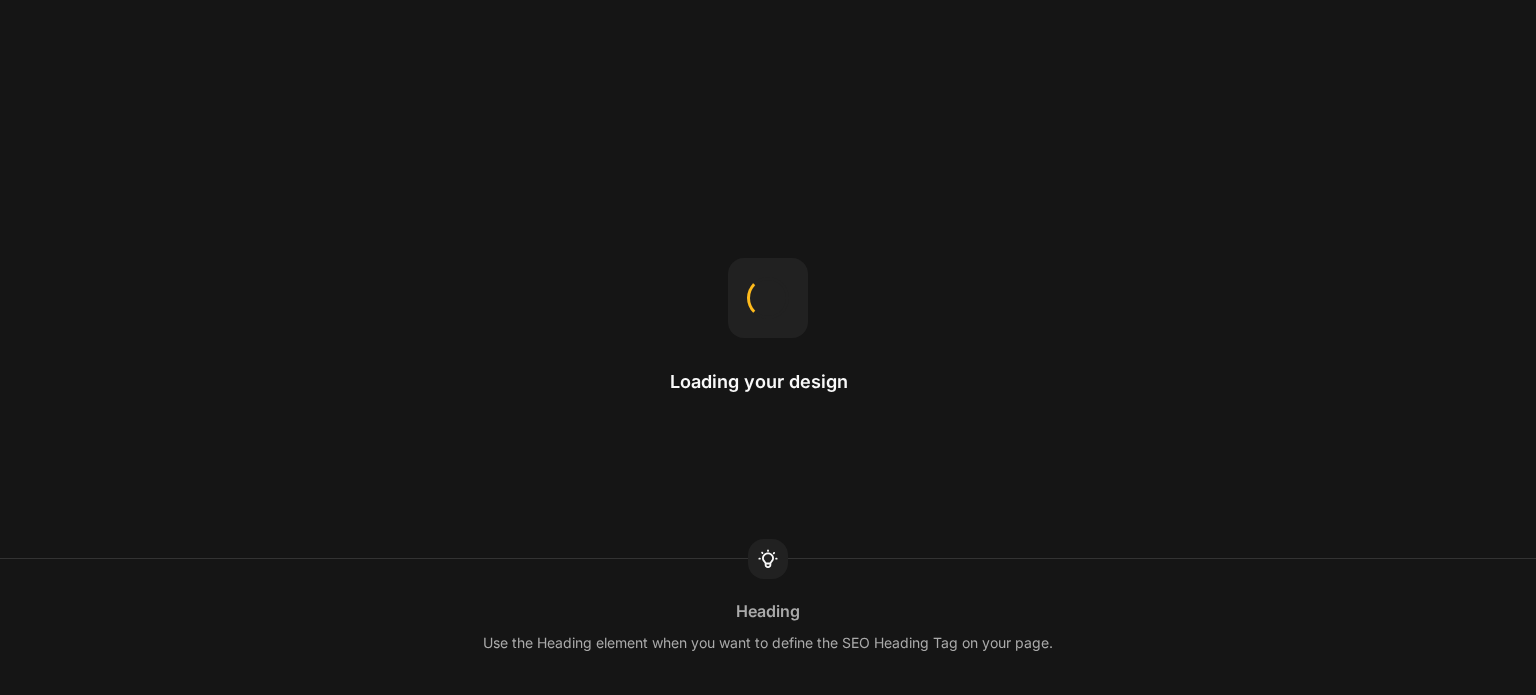 scroll, scrollTop: 0, scrollLeft: 0, axis: both 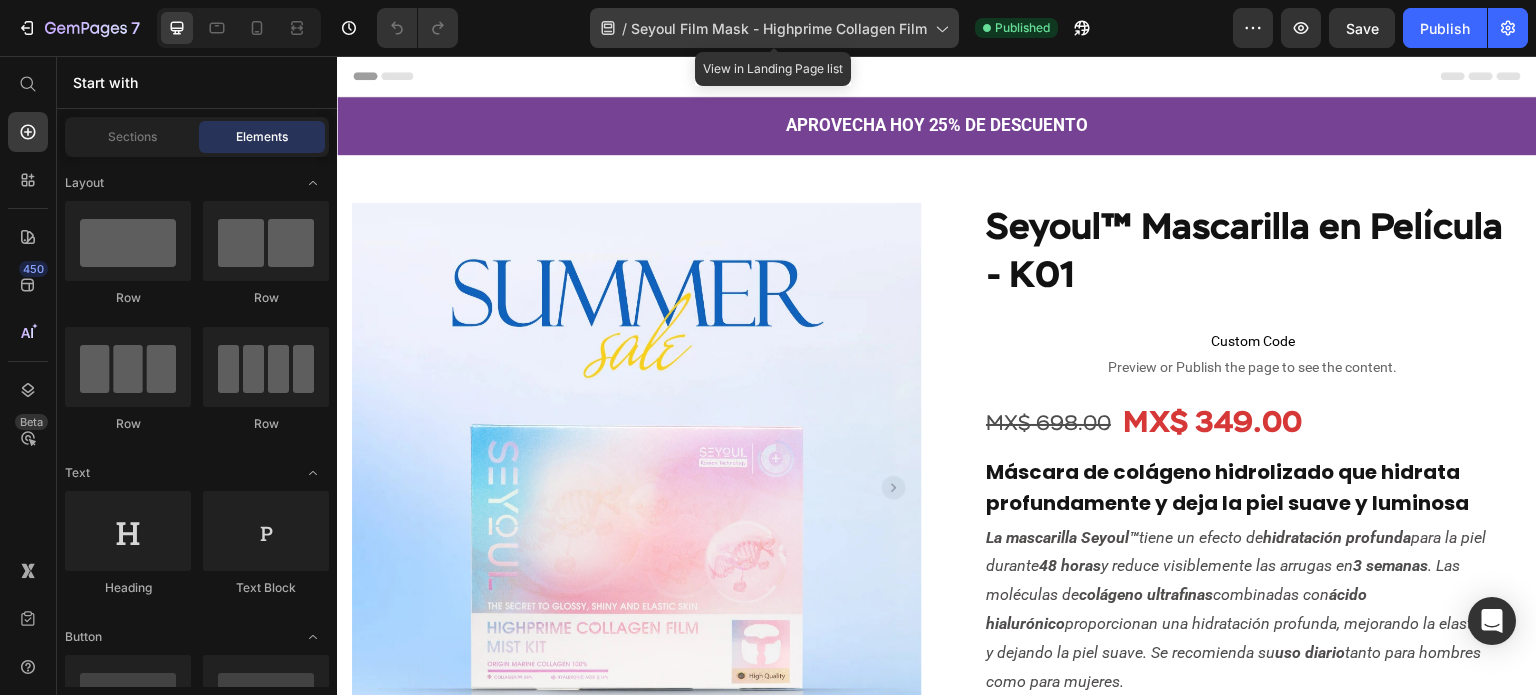 click 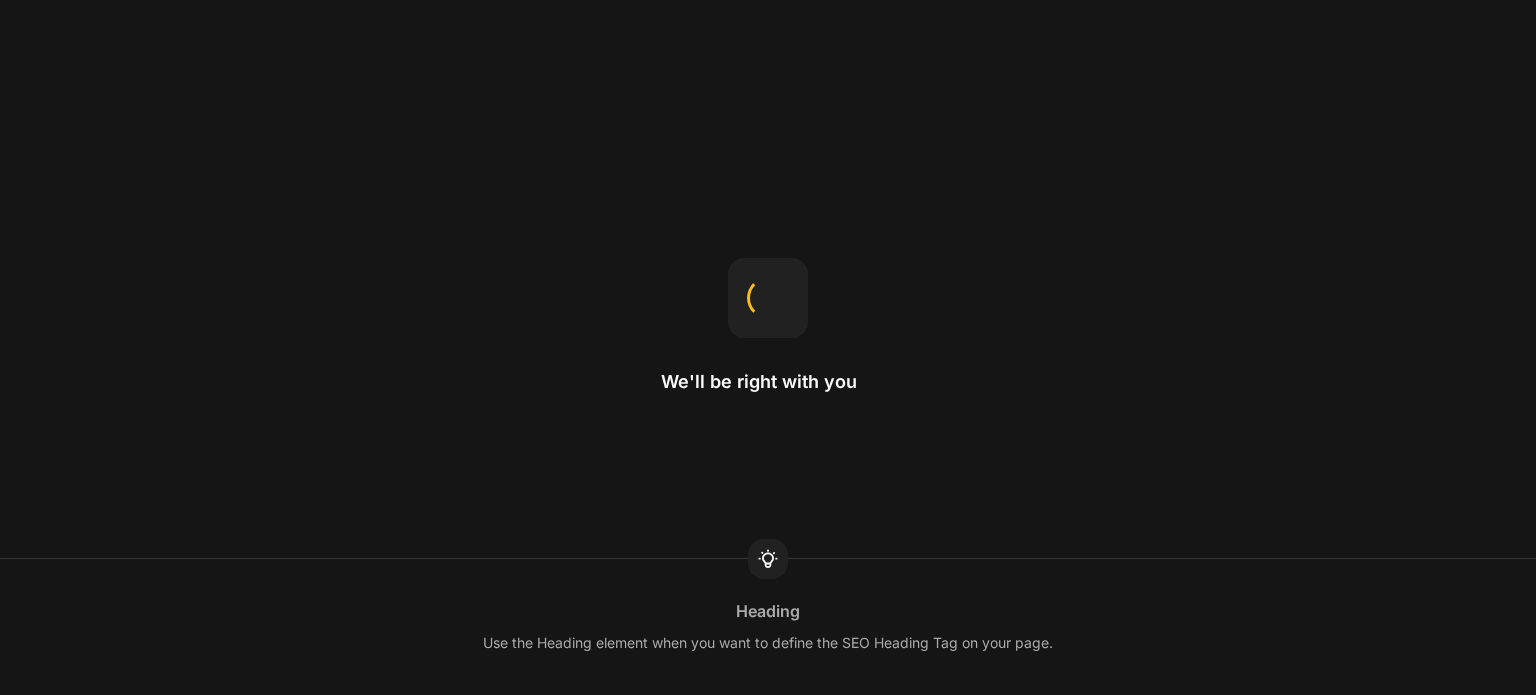 scroll, scrollTop: 0, scrollLeft: 0, axis: both 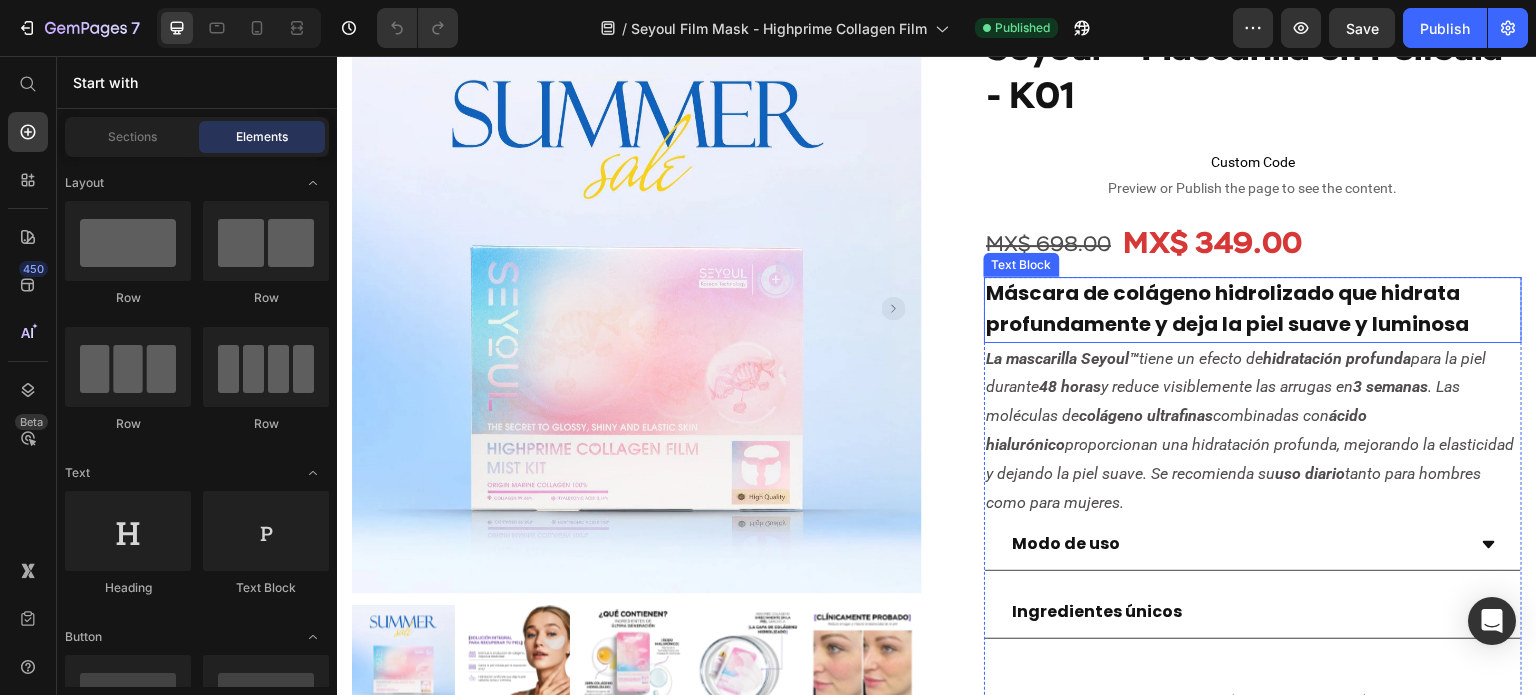 click on "Máscara de colágeno hidrolizado que hidrata profundamente y deja la piel suave y luminosa" at bounding box center [1227, 308] 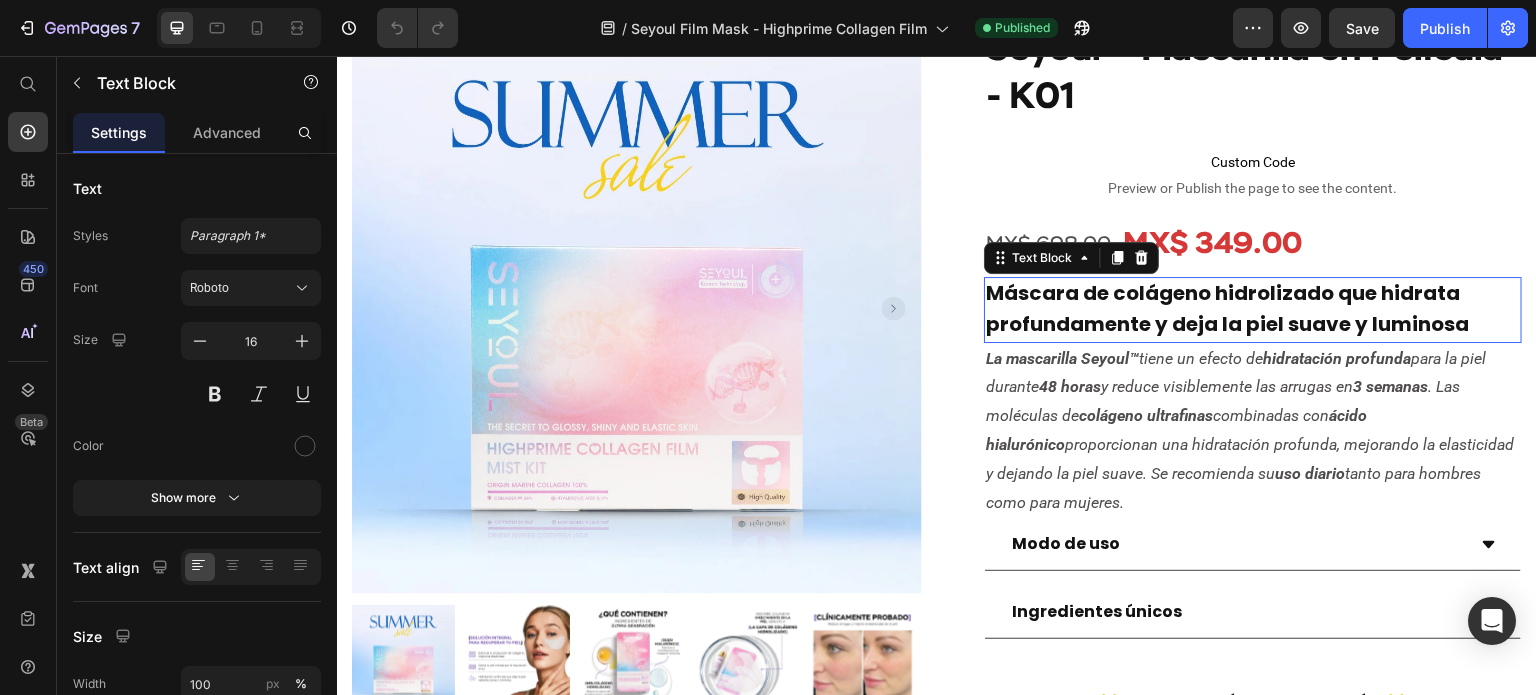 click on "Máscara de colágeno hidrolizado que hidrata profundamente y deja la piel suave y luminosa" at bounding box center [1227, 308] 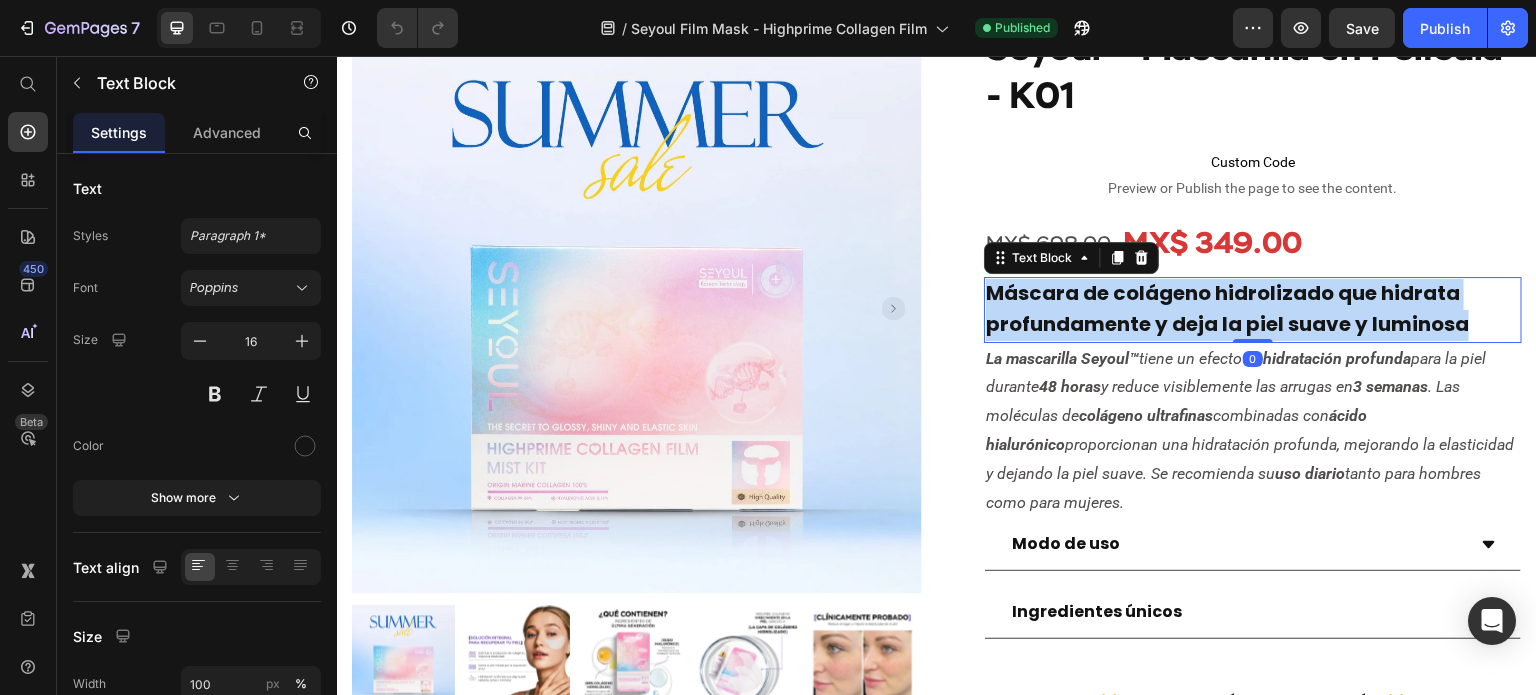 click on "Máscara de colágeno hidrolizado que hidrata profundamente y deja la piel suave y luminosa" at bounding box center (1227, 308) 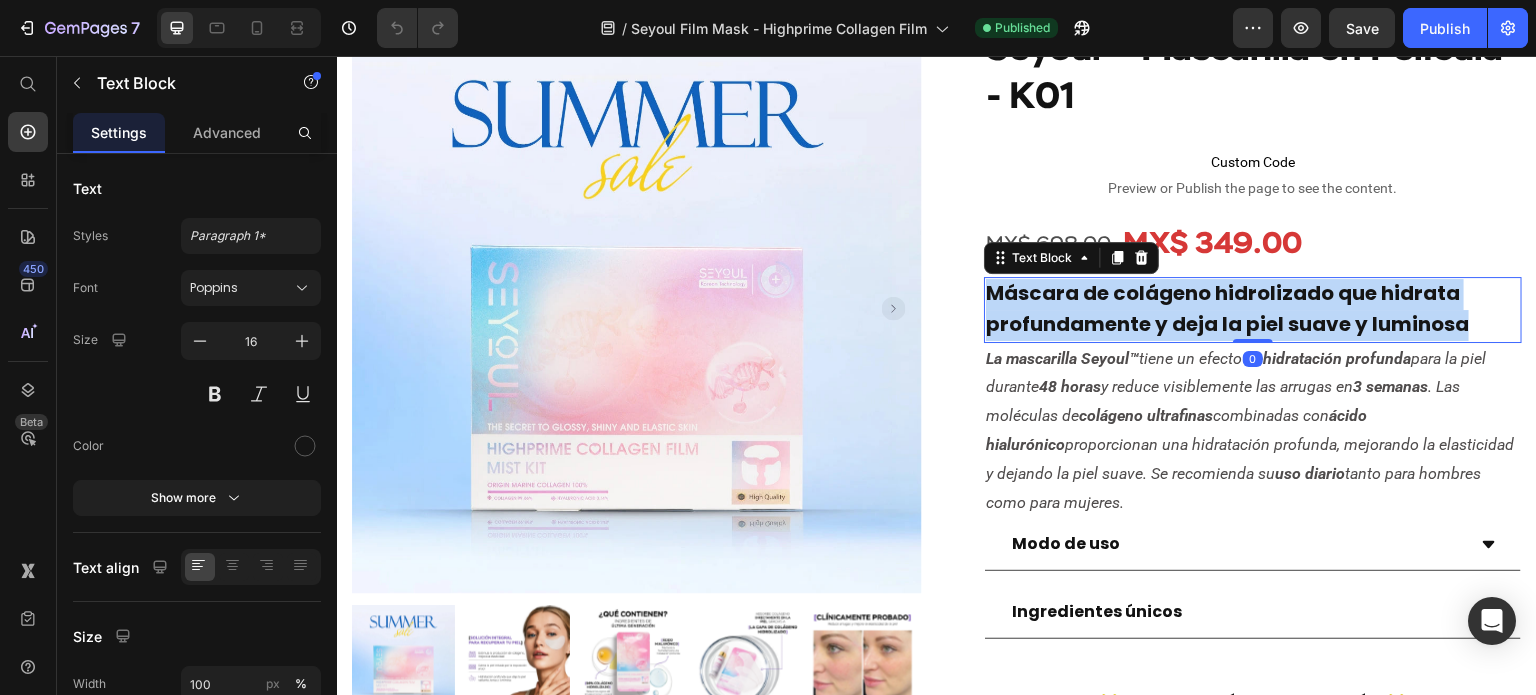 click on "Máscara de colágeno hidrolizado que hidrata profundamente y deja la piel suave y luminosa" at bounding box center (1227, 308) 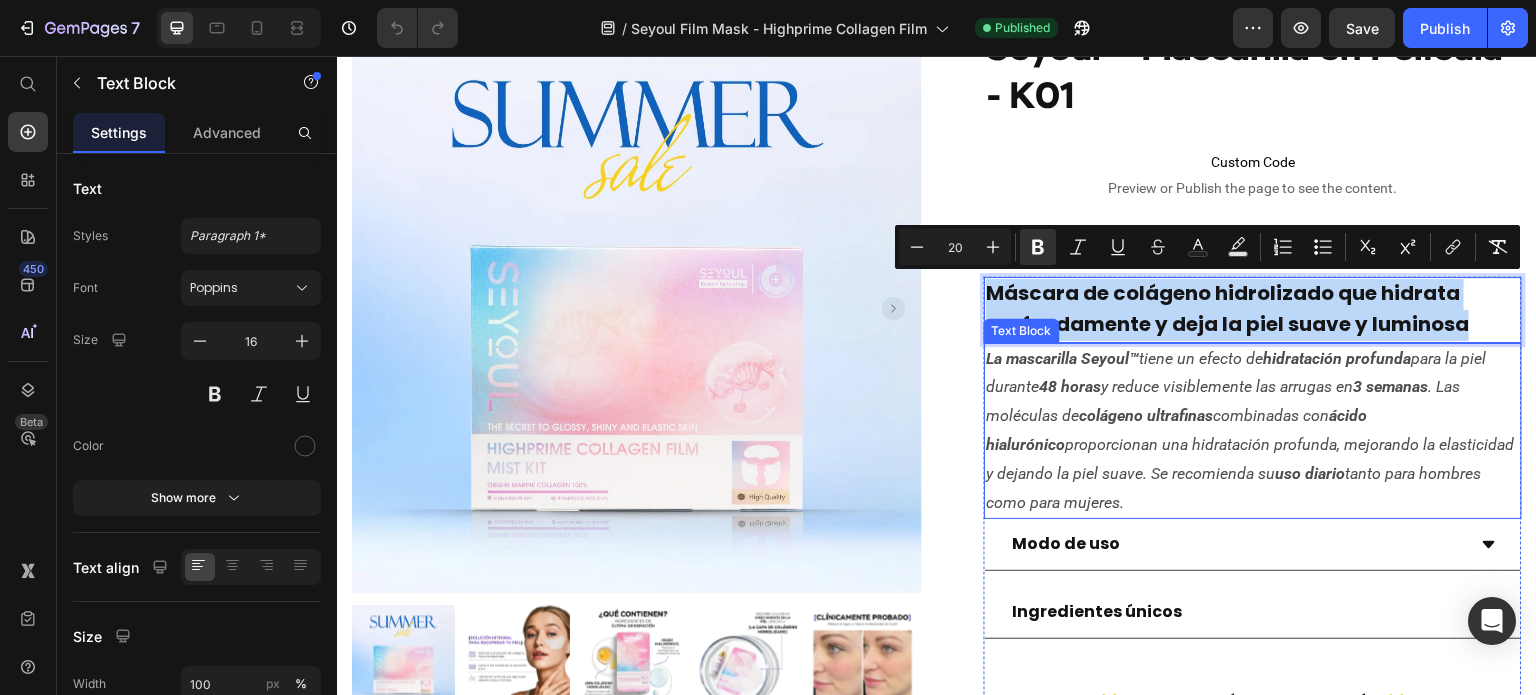 click on "La mascarilla Seyoul™  tiene un efecto de  hidratación profunda  para la piel durante  48 horas  y reduce visiblemente las arrugas en  3 semanas . Las moléculas de  colágeno ultrafinas  combinadas con  ácido hialurónico  proporcionan una hidratación profunda, mejorando la elasticidad y dejando la piel suave. Se recomienda su  uso diario  tanto para hombres como para mujeres." at bounding box center (1253, 431) 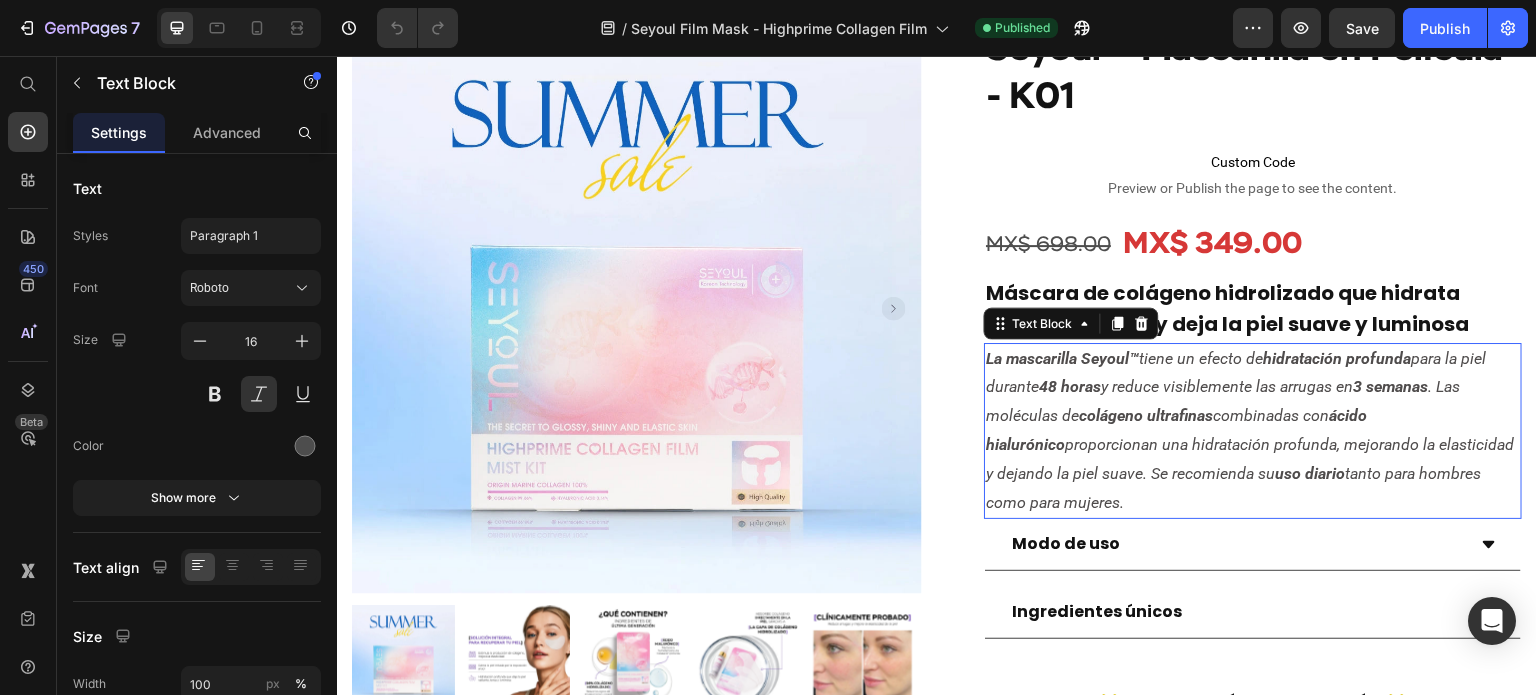 click on "La mascarilla Seyoul™  tiene un efecto de  hidratación profunda  para la piel durante  48 horas  y reduce visiblemente las arrugas en  3 semanas . Las moléculas de  colágeno ultrafinas  combinadas con  ácido hialurónico  proporcionan una hidratación profunda, mejorando la elasticidad y dejando la piel suave. Se recomienda su  uso diario  tanto para hombres como para mujeres." at bounding box center (1253, 431) 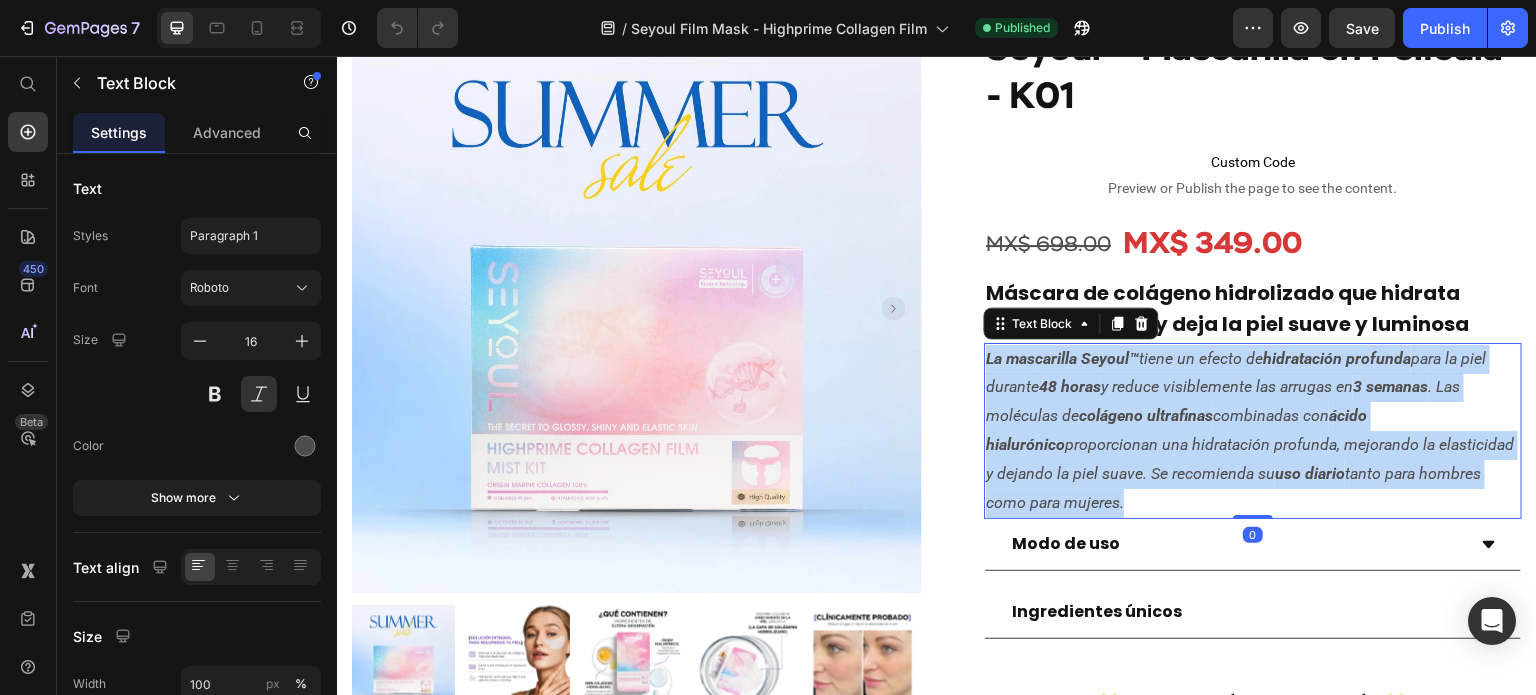 click on "La mascarilla Seyoul™  tiene un efecto de  hidratación profunda  para la piel durante  48 horas  y reduce visiblemente las arrugas en  3 semanas . Las moléculas de  colágeno ultrafinas  combinadas con  ácido hialurónico  proporcionan una hidratación profunda, mejorando la elasticidad y dejando la piel suave. Se recomienda su  uso diario  tanto para hombres como para mujeres." at bounding box center [1253, 431] 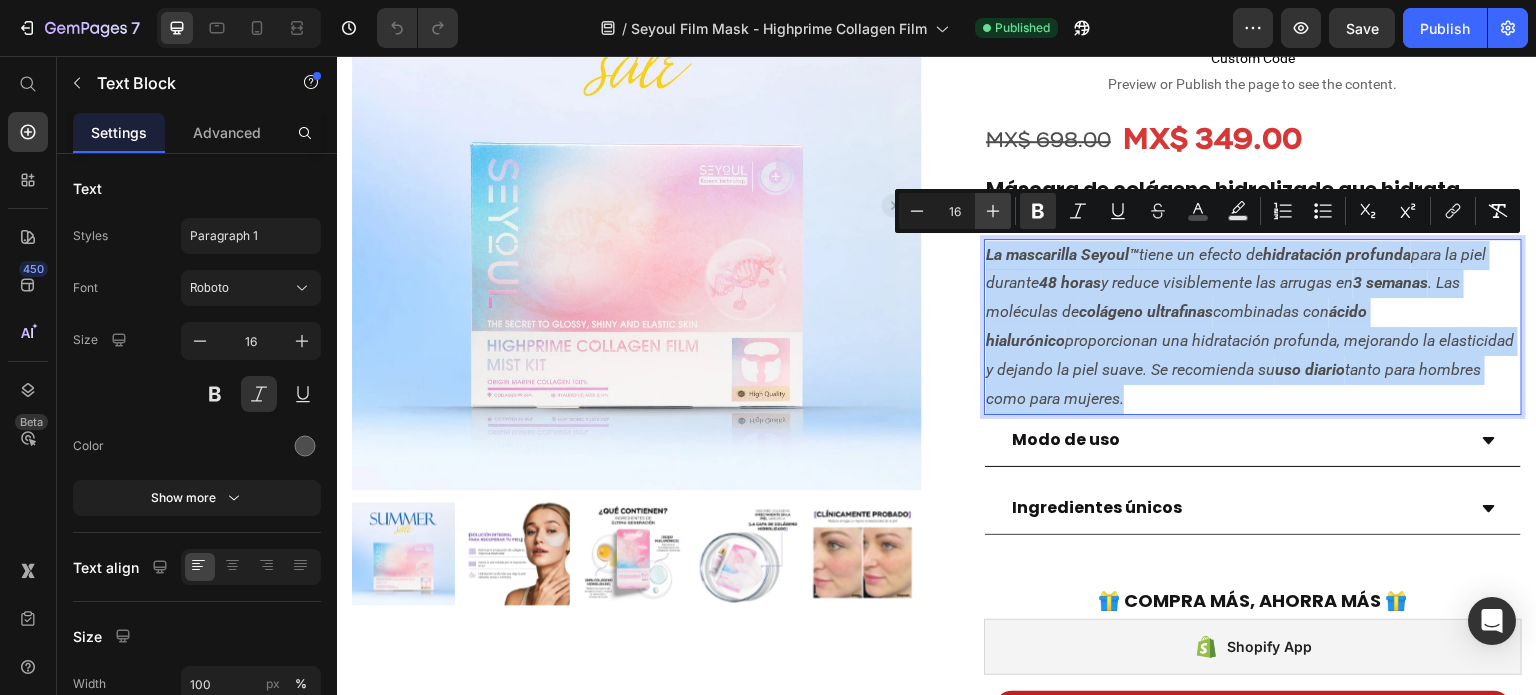 scroll, scrollTop: 284, scrollLeft: 0, axis: vertical 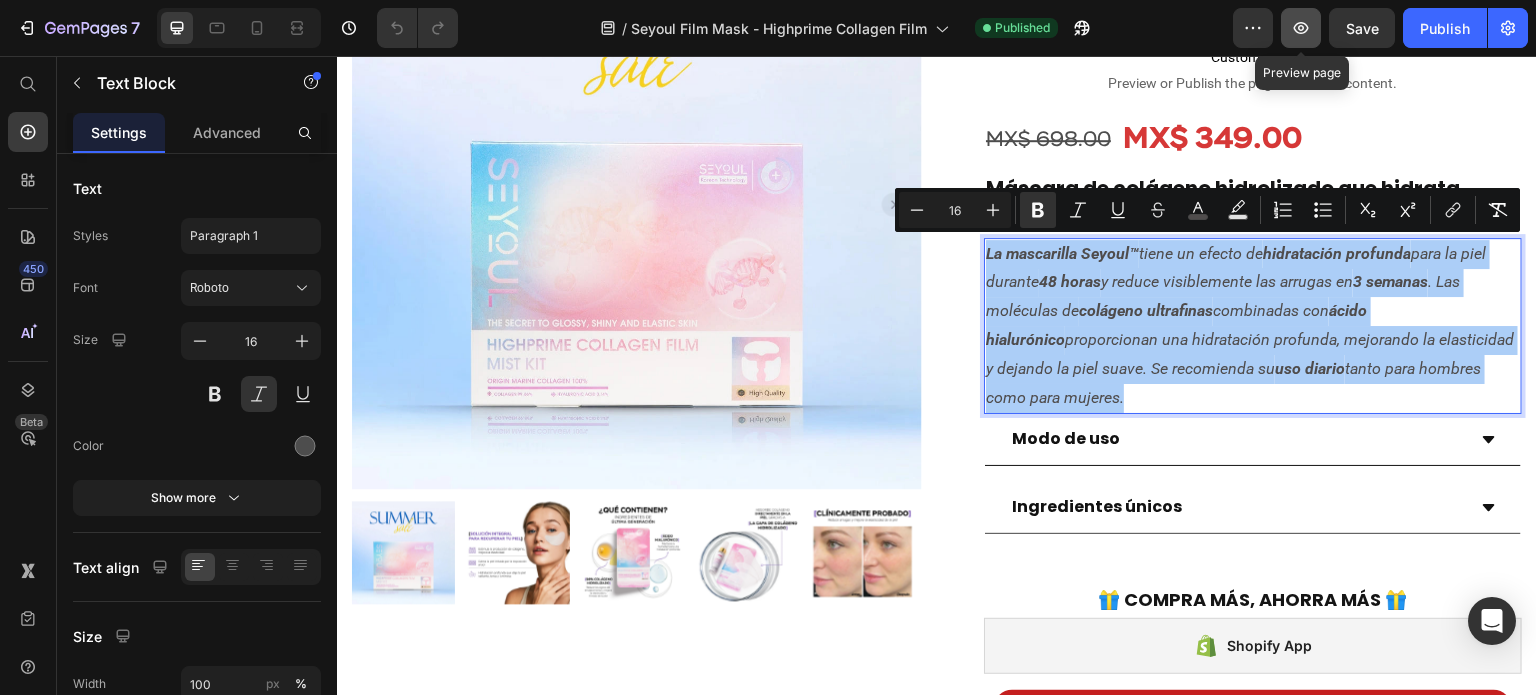 click 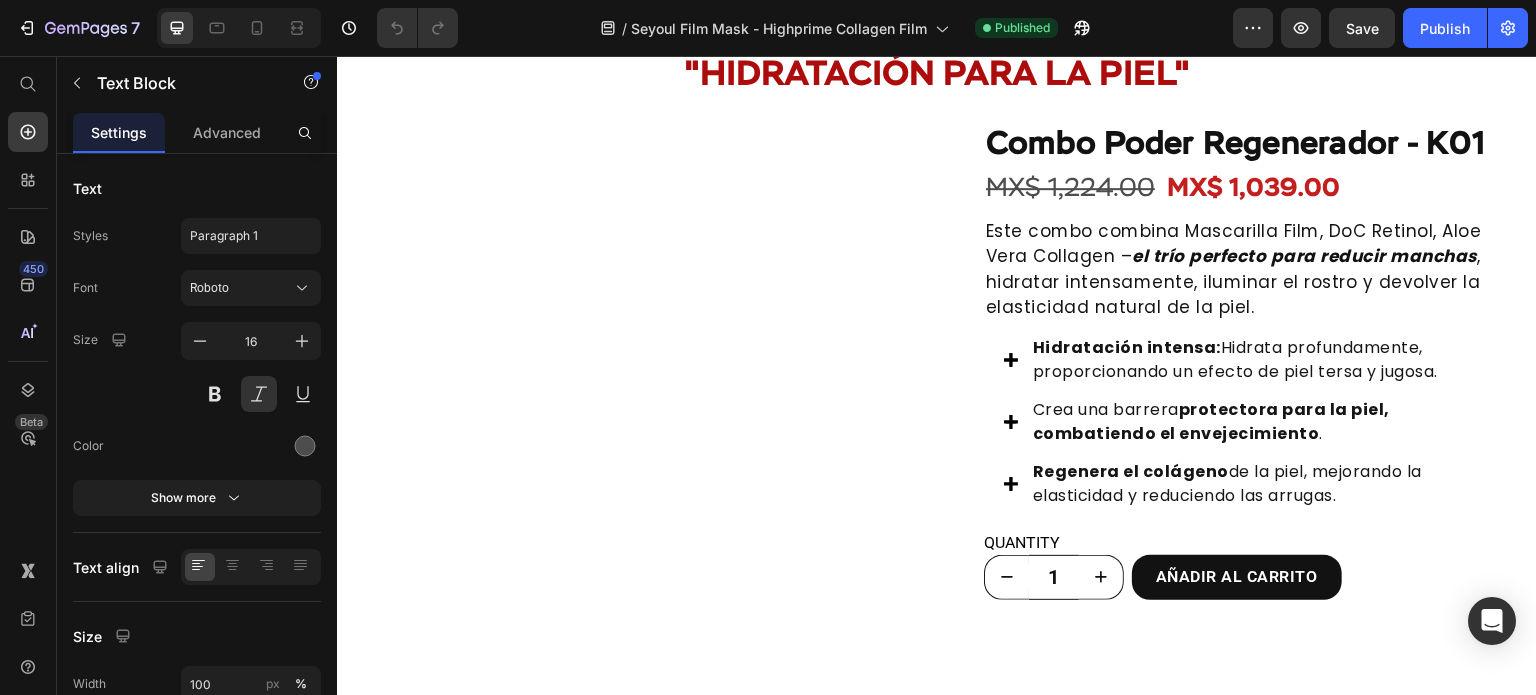 scroll, scrollTop: 4480, scrollLeft: 0, axis: vertical 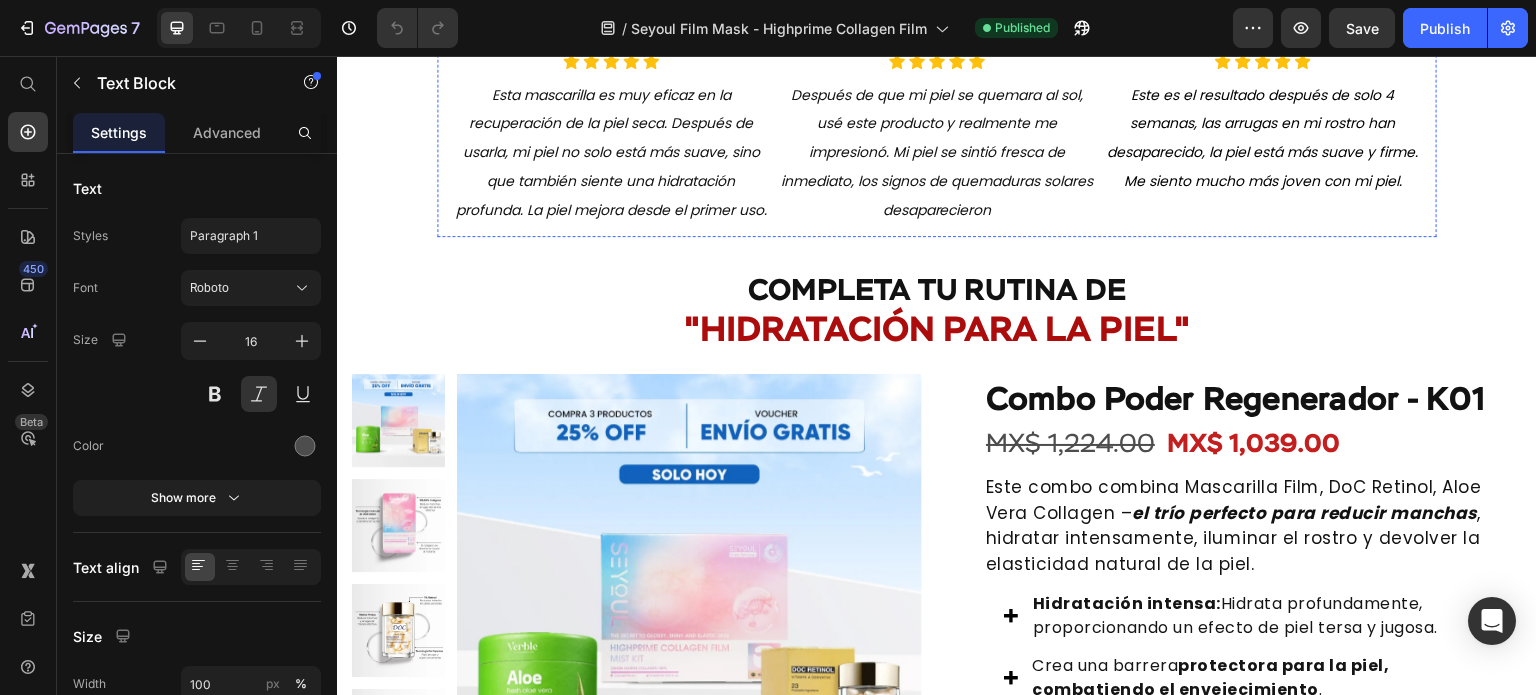 click on "Qué piensan los clientes sobr" at bounding box center [937, -79] 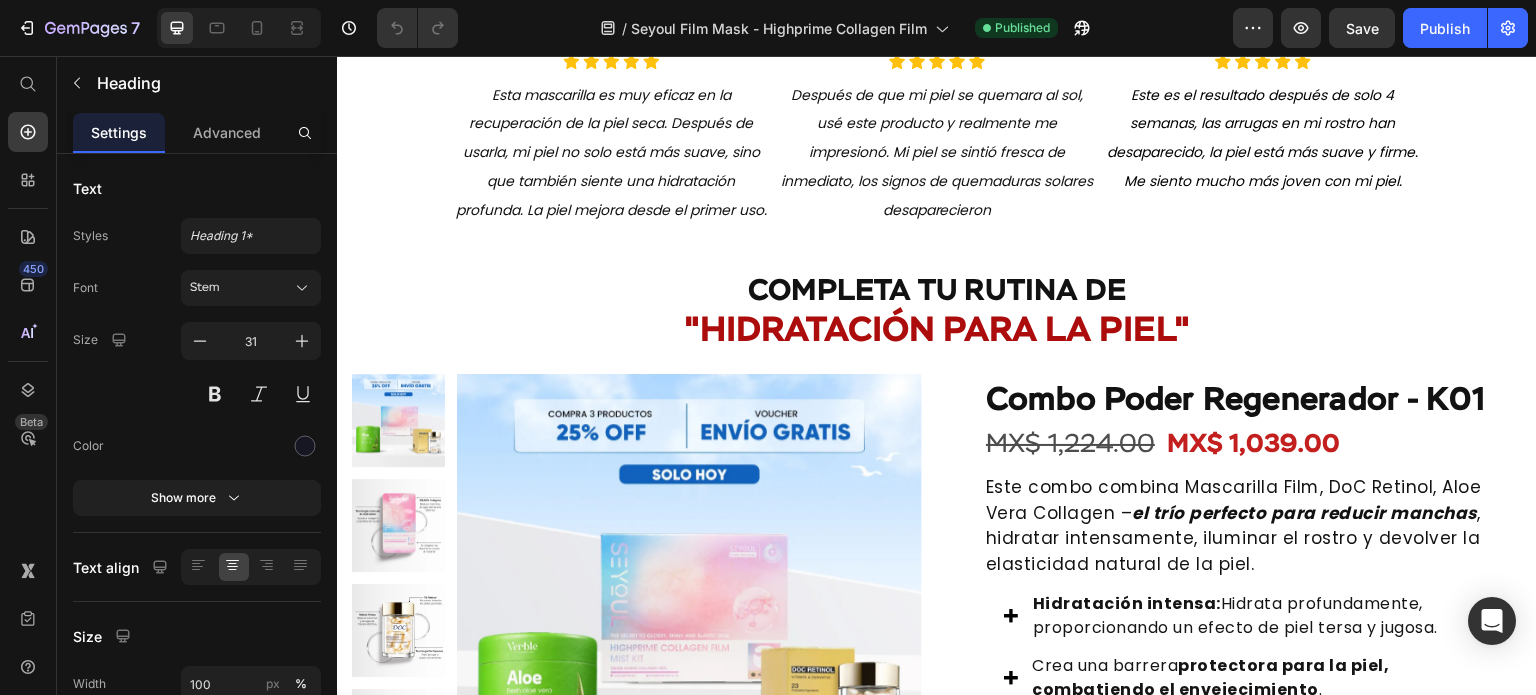 click on "Qué piensan los clientes sobr" at bounding box center [937, -79] 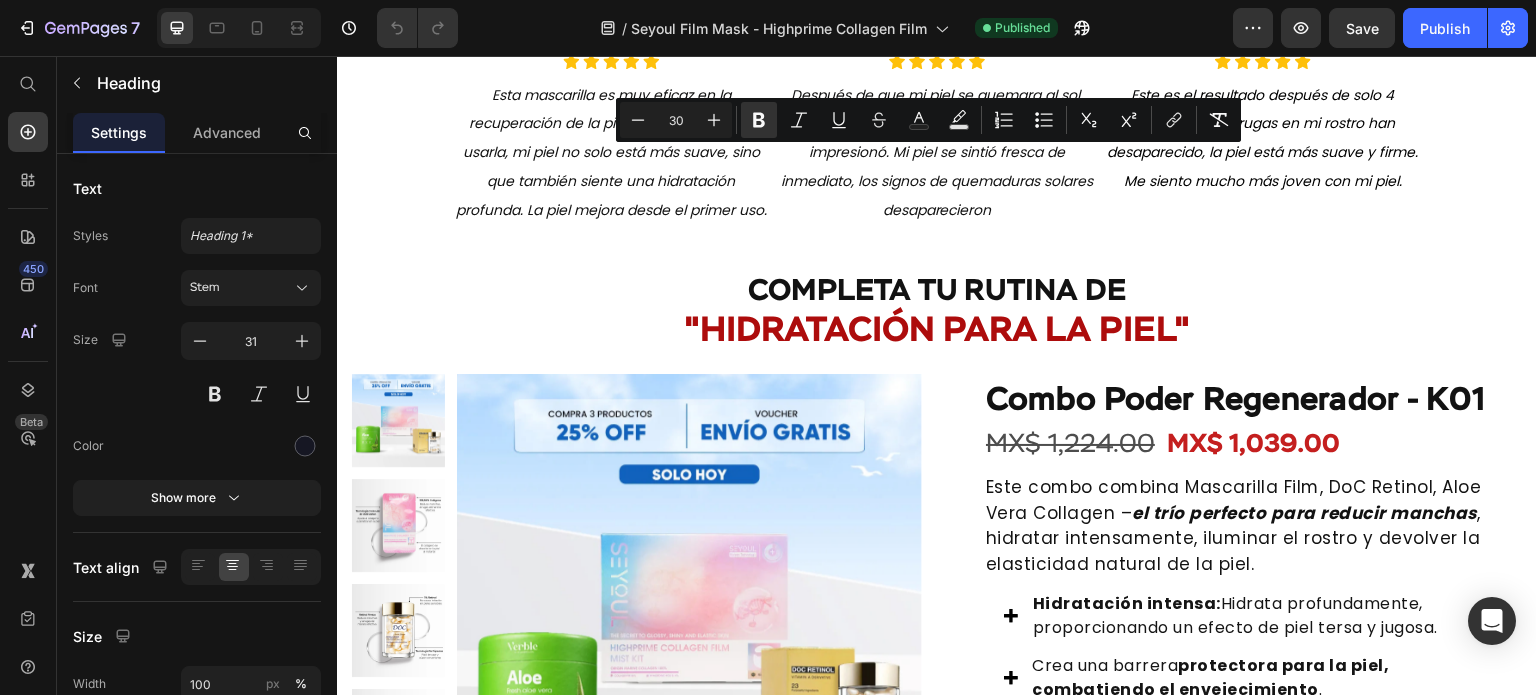 copy on "Qué piensan los clientes sobr" 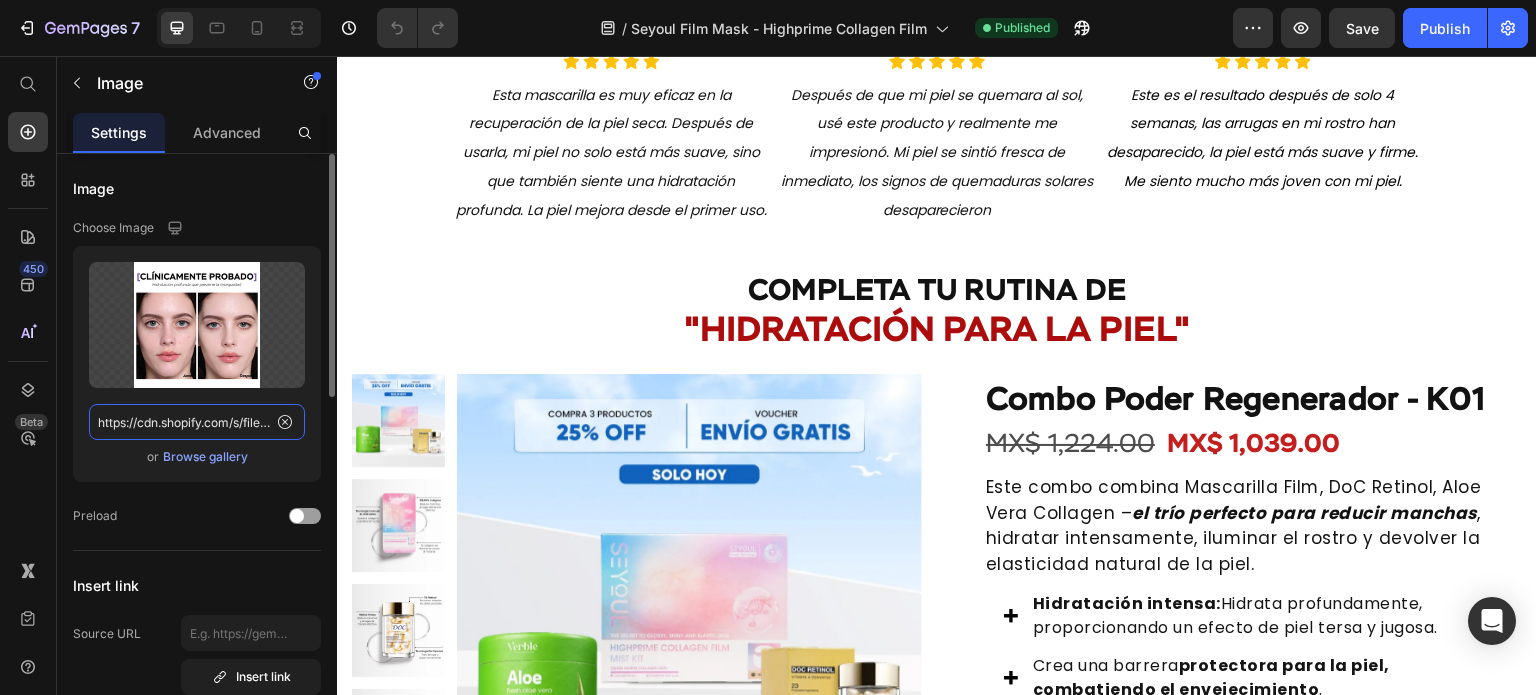 click on "https://cdn.shopify.com/s/files/1/0643/1404/8704/files/gempages_507356051327157127-9bf5784f-47e1-4edd-8486-185f83b3949e.png" 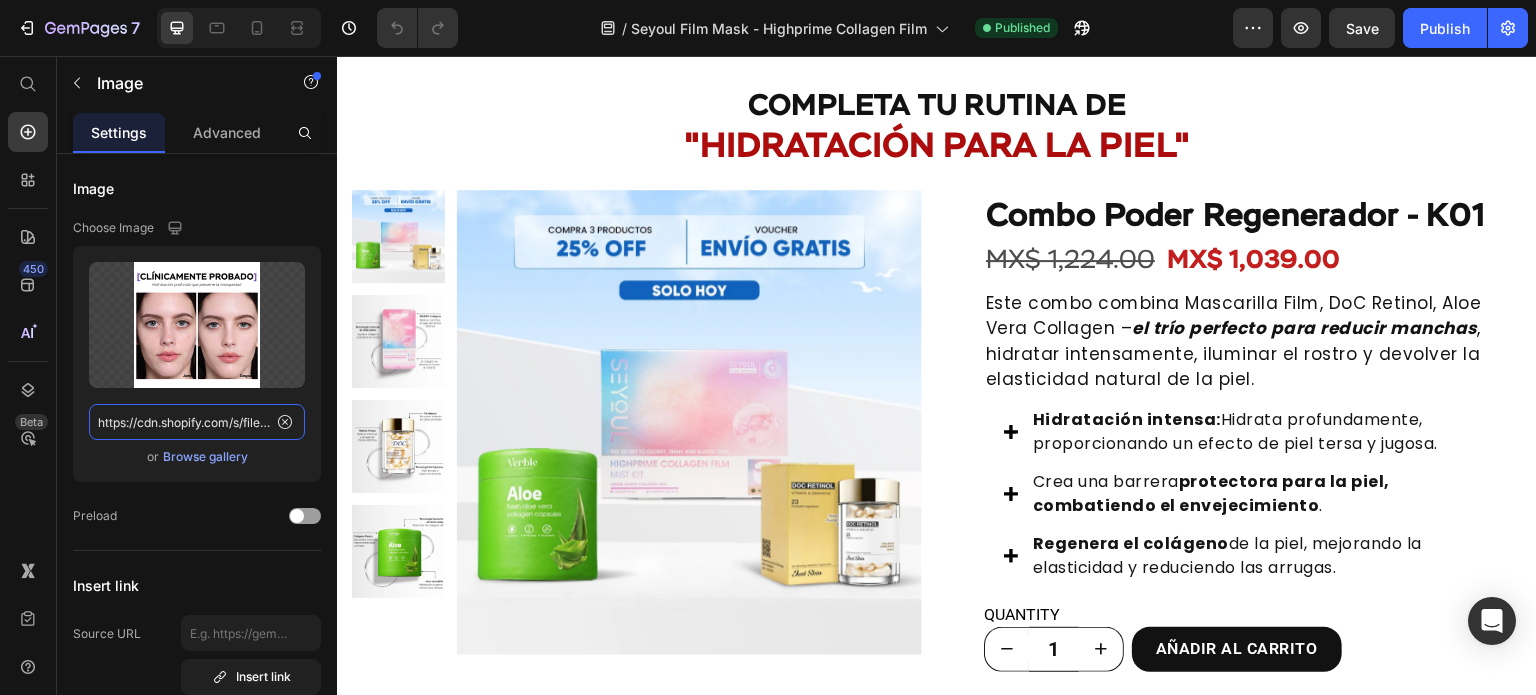 scroll, scrollTop: 4410, scrollLeft: 0, axis: vertical 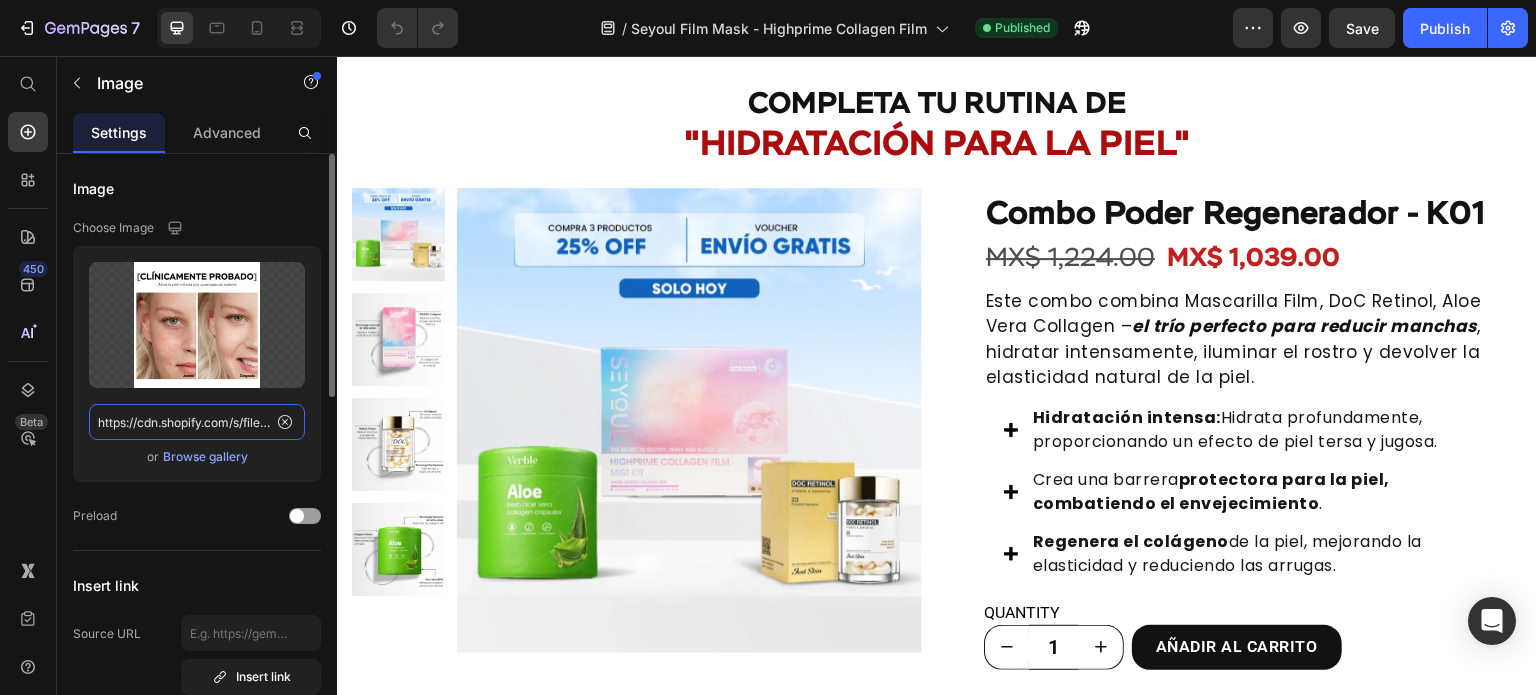 click on "https://cdn.shopify.com/s/files/1/0643/1404/8704/files/gempages_507356051327157127-8b63ee13-7e98-4c8e-8667-b8eaba7ecd98.png" 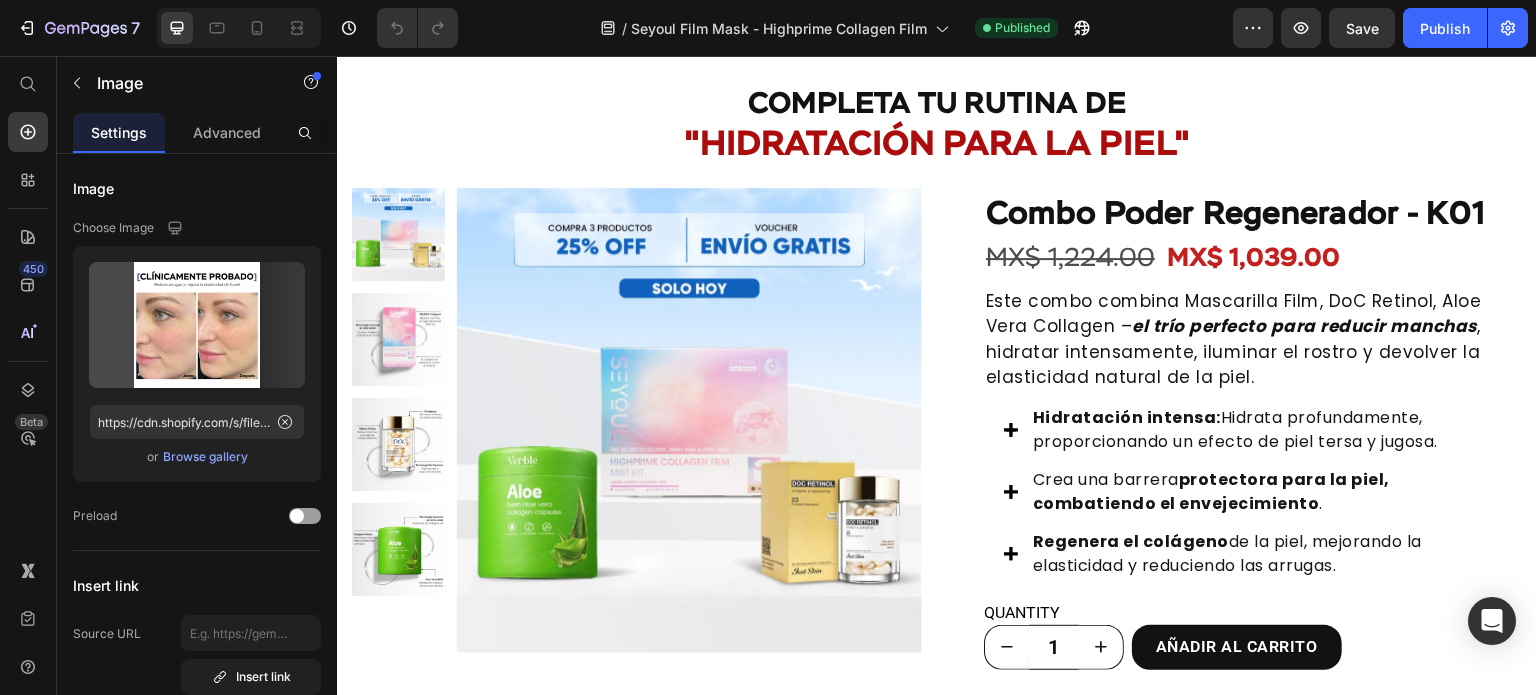click at bounding box center (1263, -170) 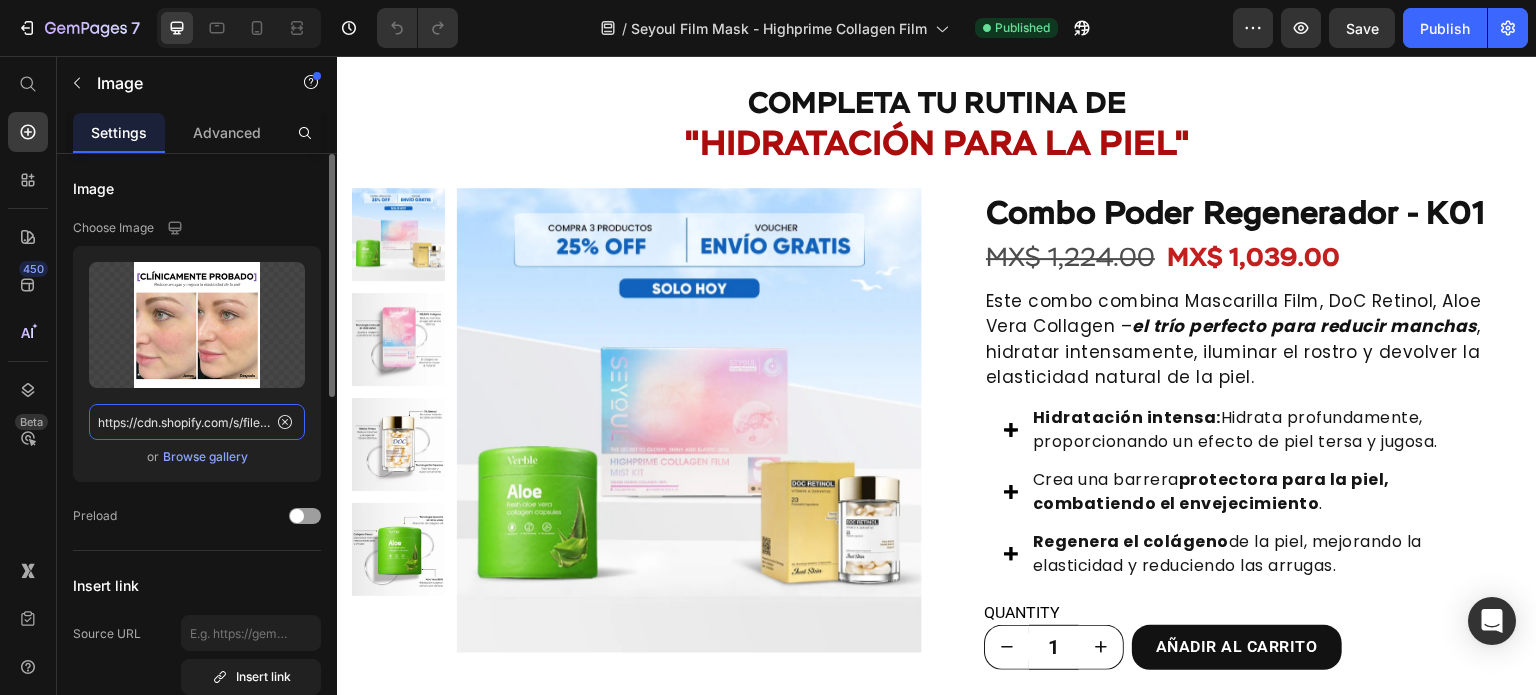 click on "https://cdn.shopify.com/s/files/1/0643/1404/8704/files/gempages_507356051327157127-31002ecf-b1da-4439-9fc3-144b53fe8617.png" 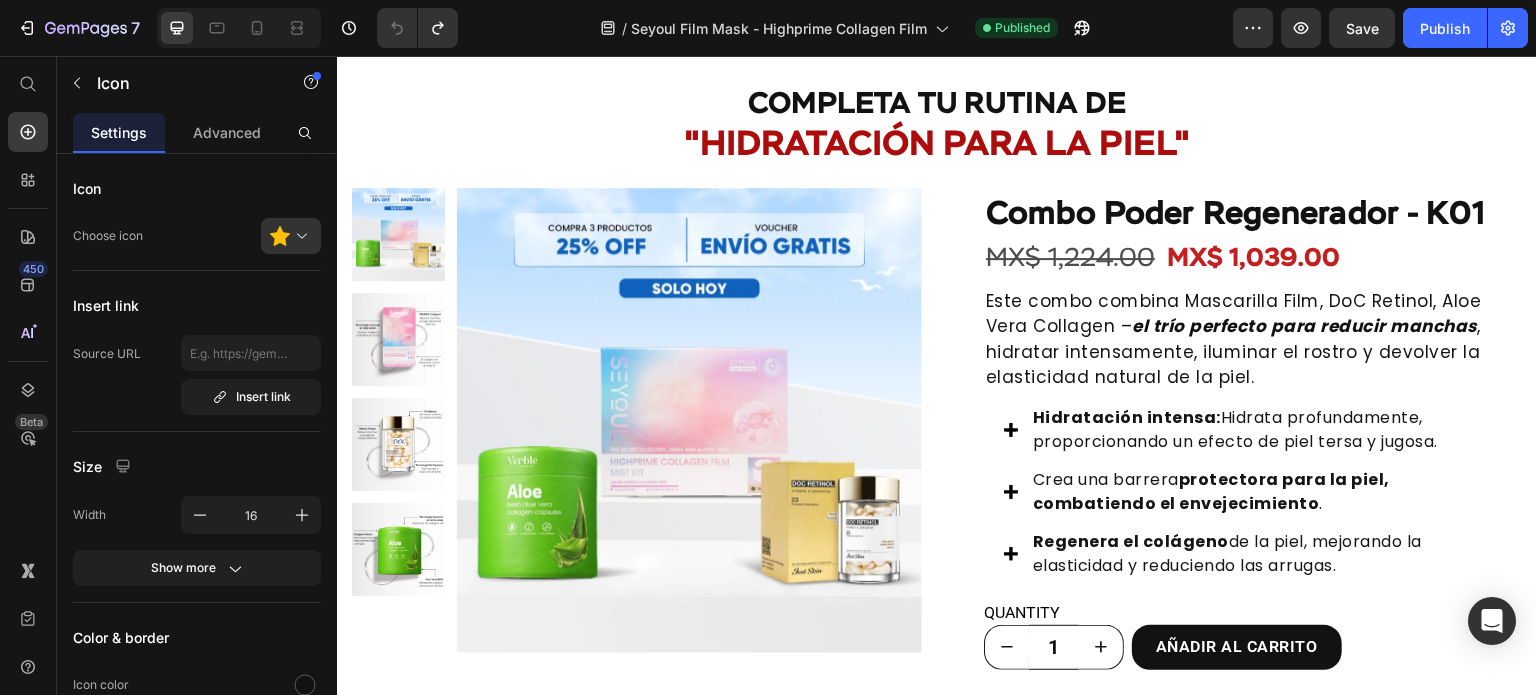 click on "[FIRST] [LAST]" at bounding box center (611, -153) 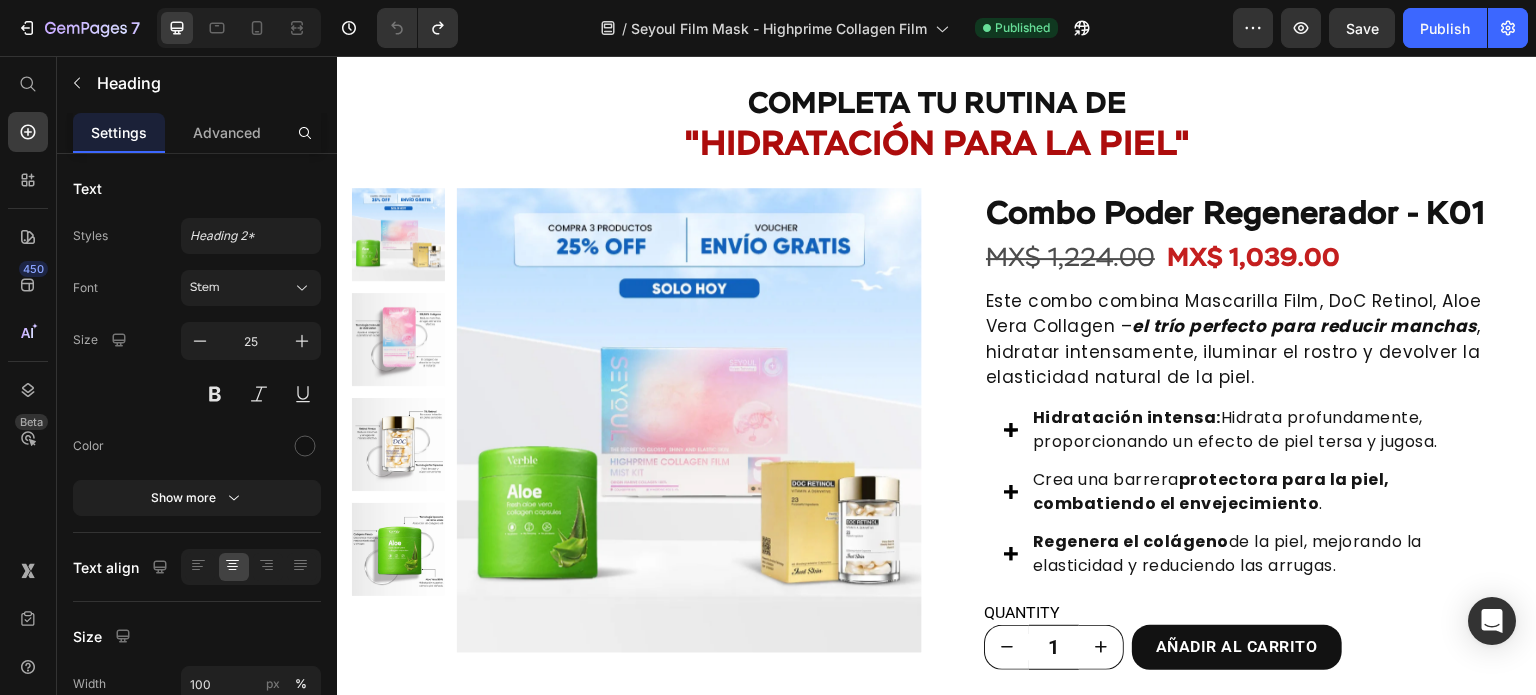 click on "[FIRST] [LAST]" at bounding box center [611, -153] 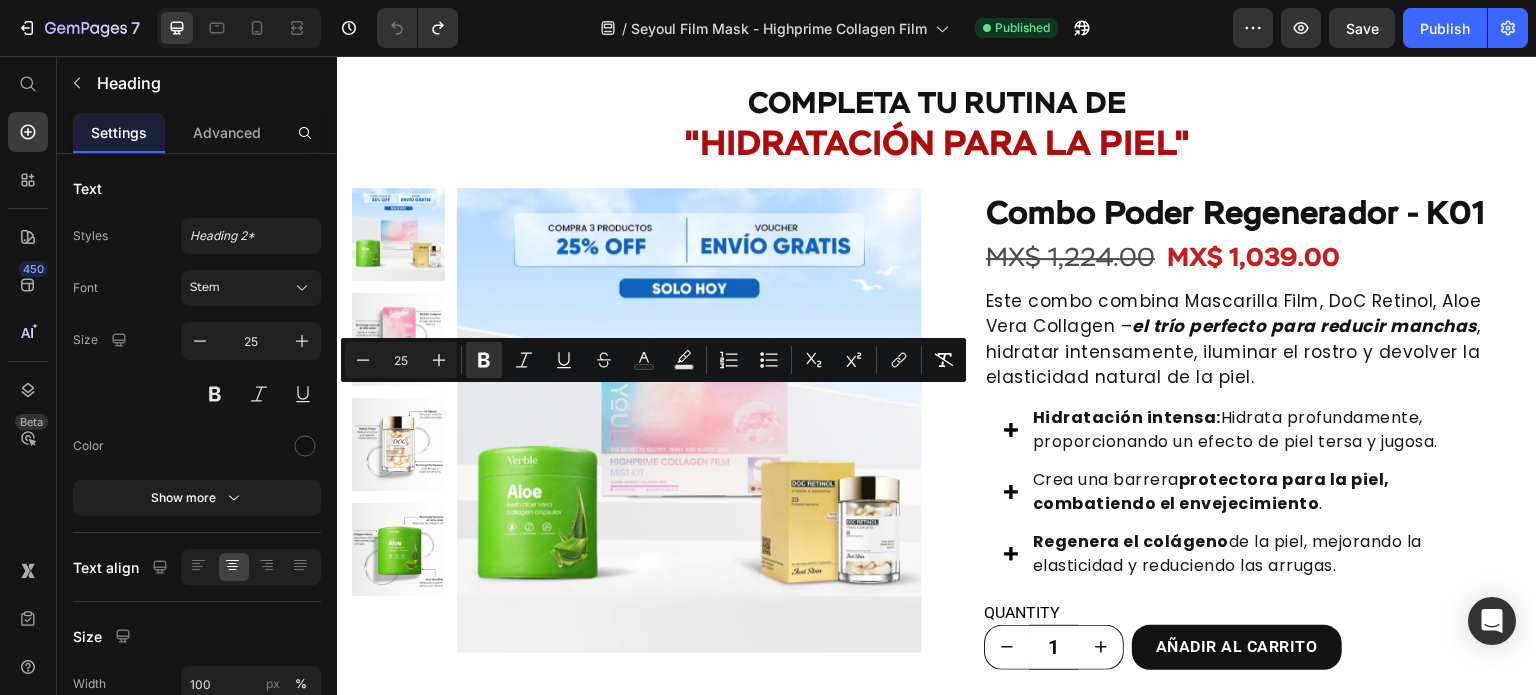 copy on "[FIRST] [LAST]" 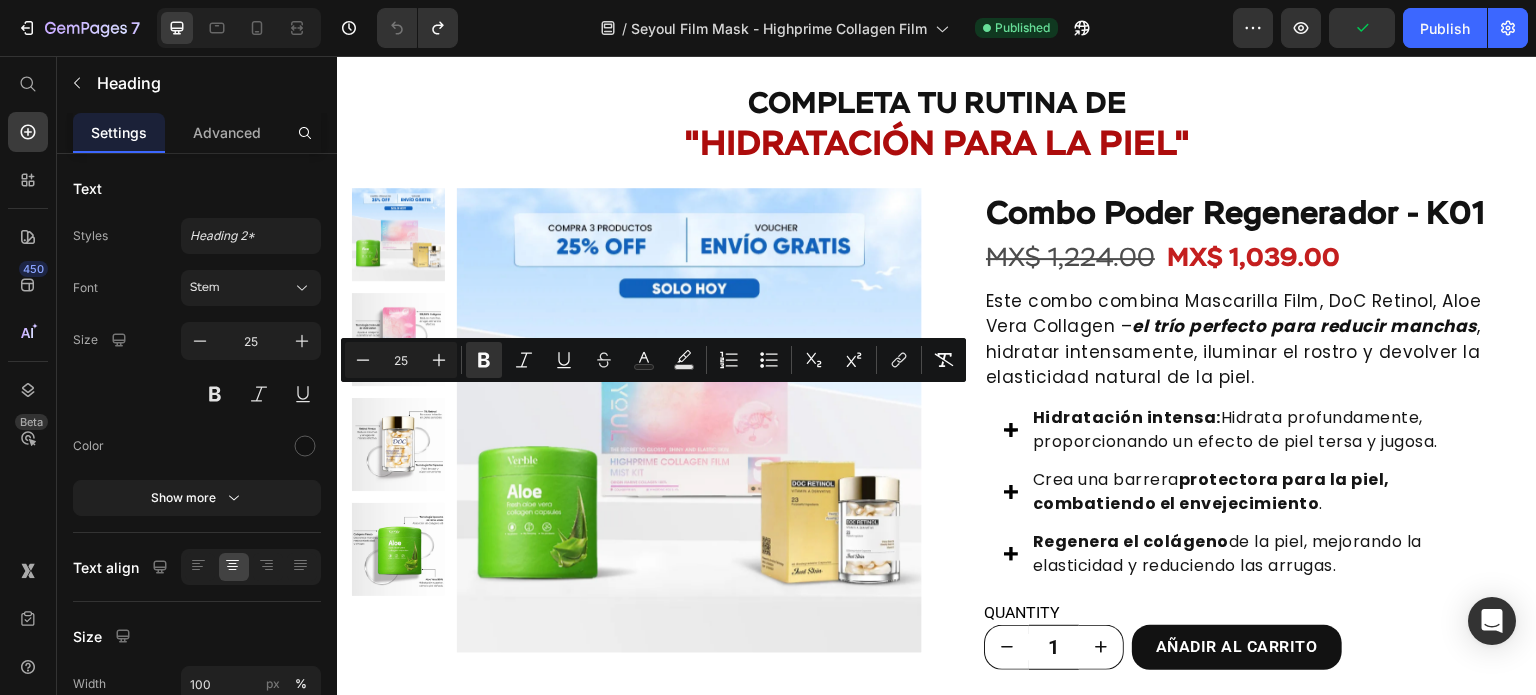 click on "[FIRST] [LAST]" at bounding box center (937, -153) 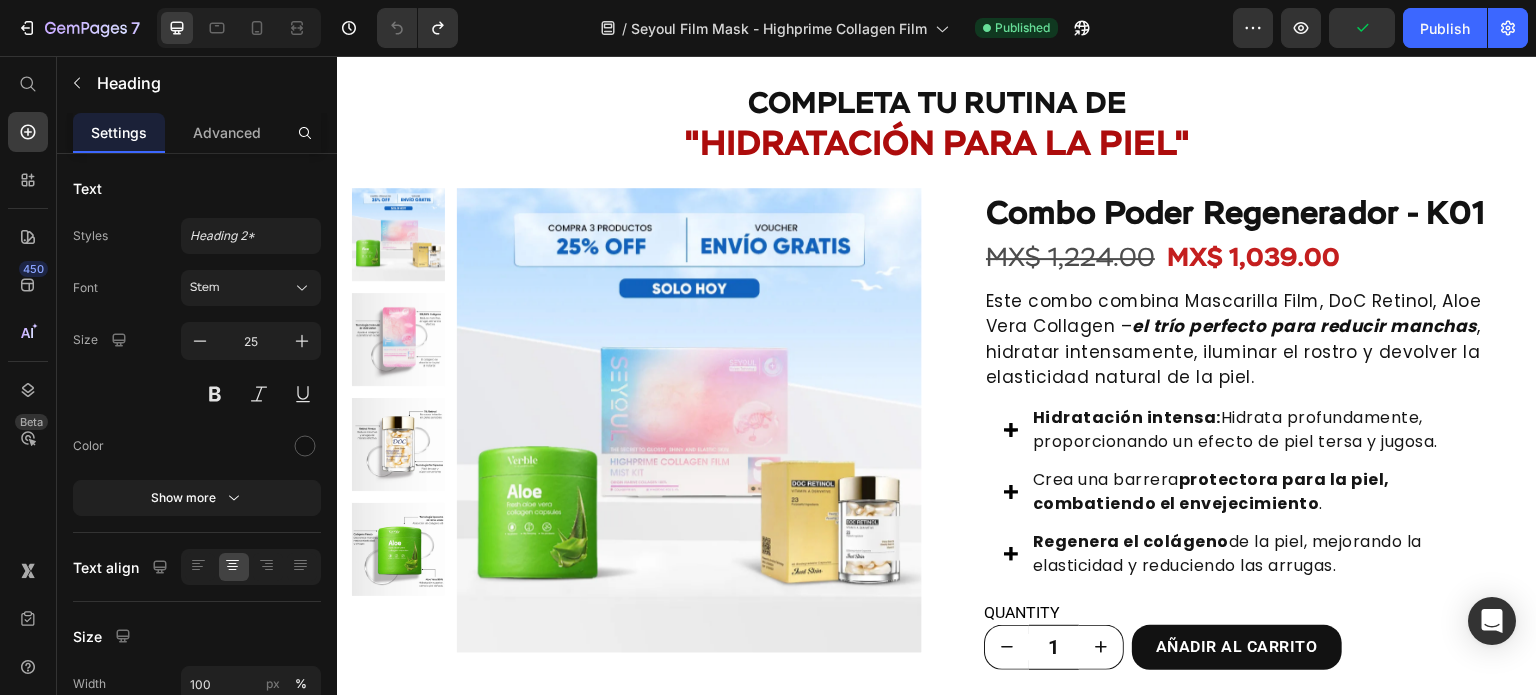 click on "[FIRST] [LAST]" at bounding box center (937, -153) 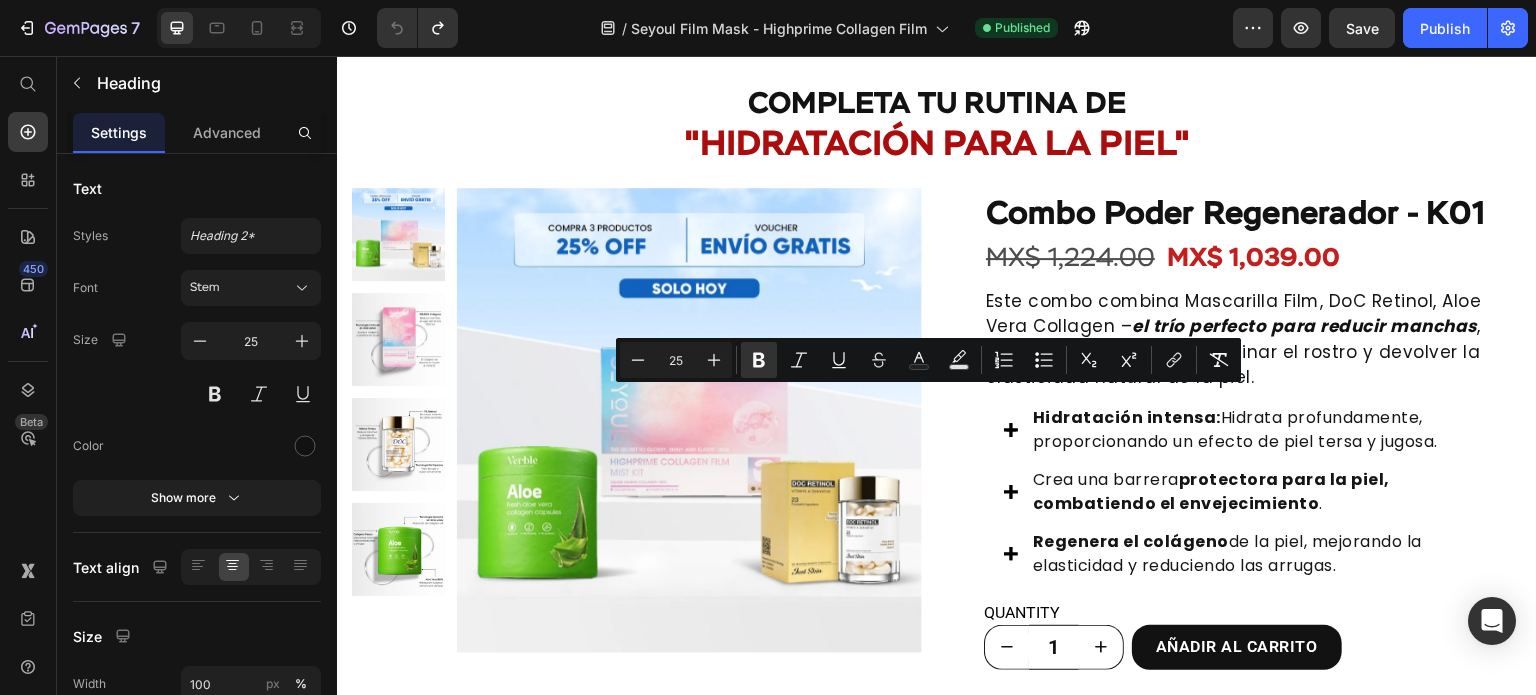 click on "[FIRST] [LAST]" at bounding box center [1263, -153] 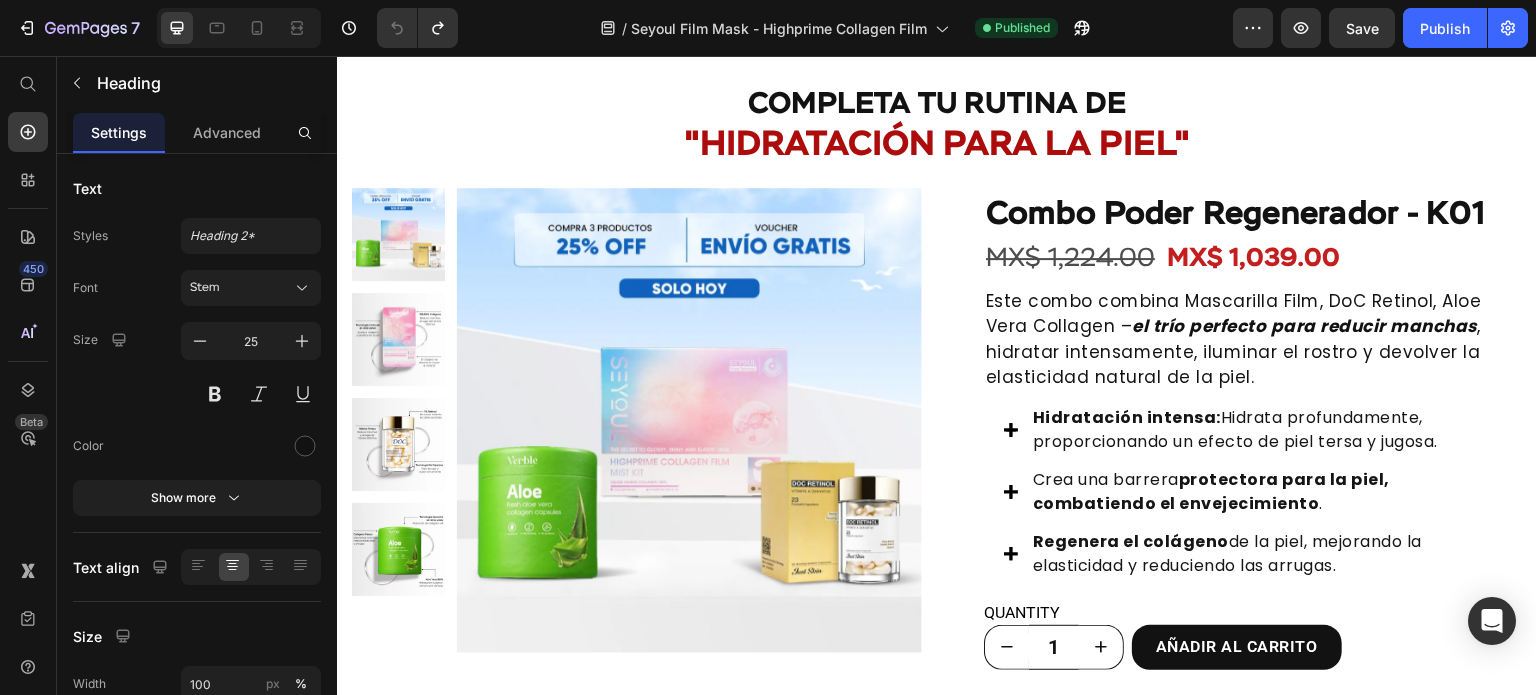 click on "[FIRST] [LAST]" at bounding box center [1263, -153] 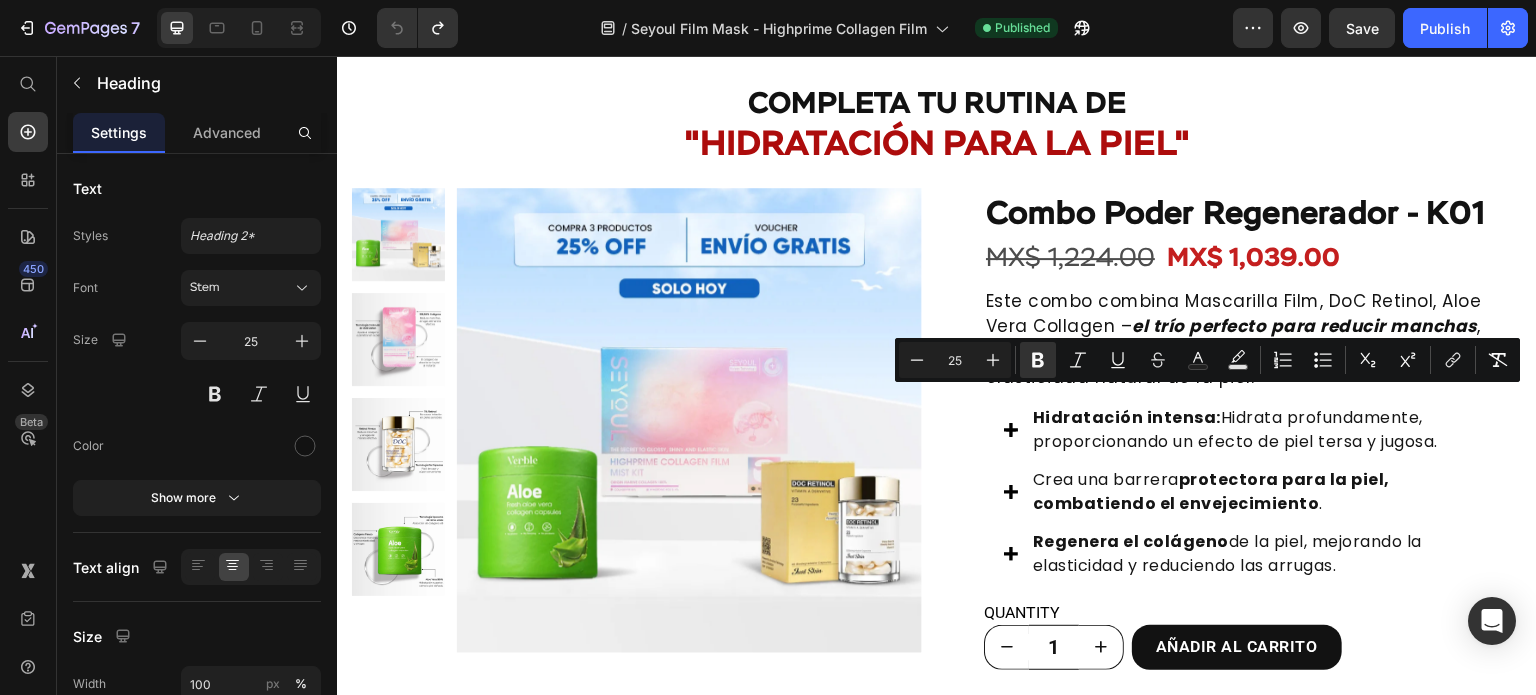 copy on "[FIRST] [LAST]" 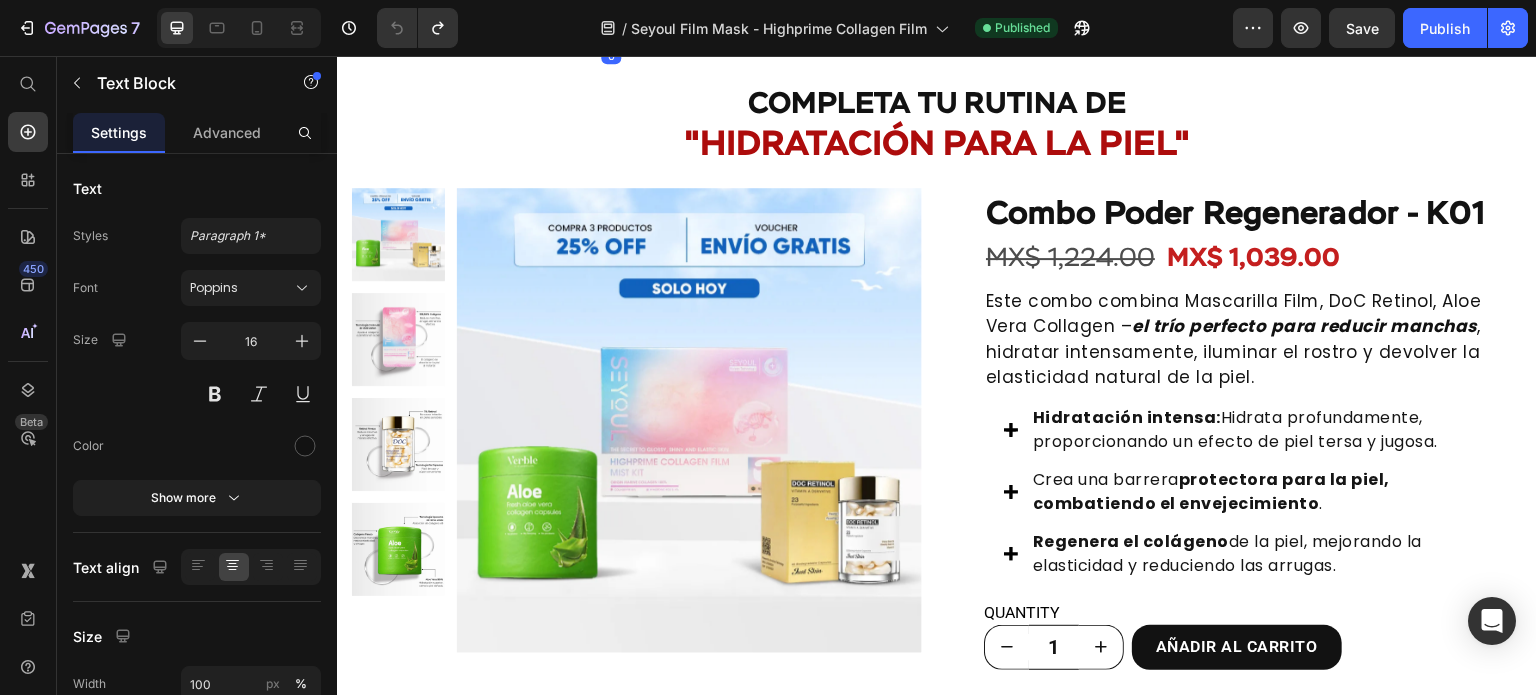 click on "Esta mascarilla es muy eficaz en la recuperación de la piel seca. Después de usarla, mi piel no solo está más suave, sino que también siente una hidratación profunda. La piel mejora desde el primer uso." at bounding box center (611, -35) 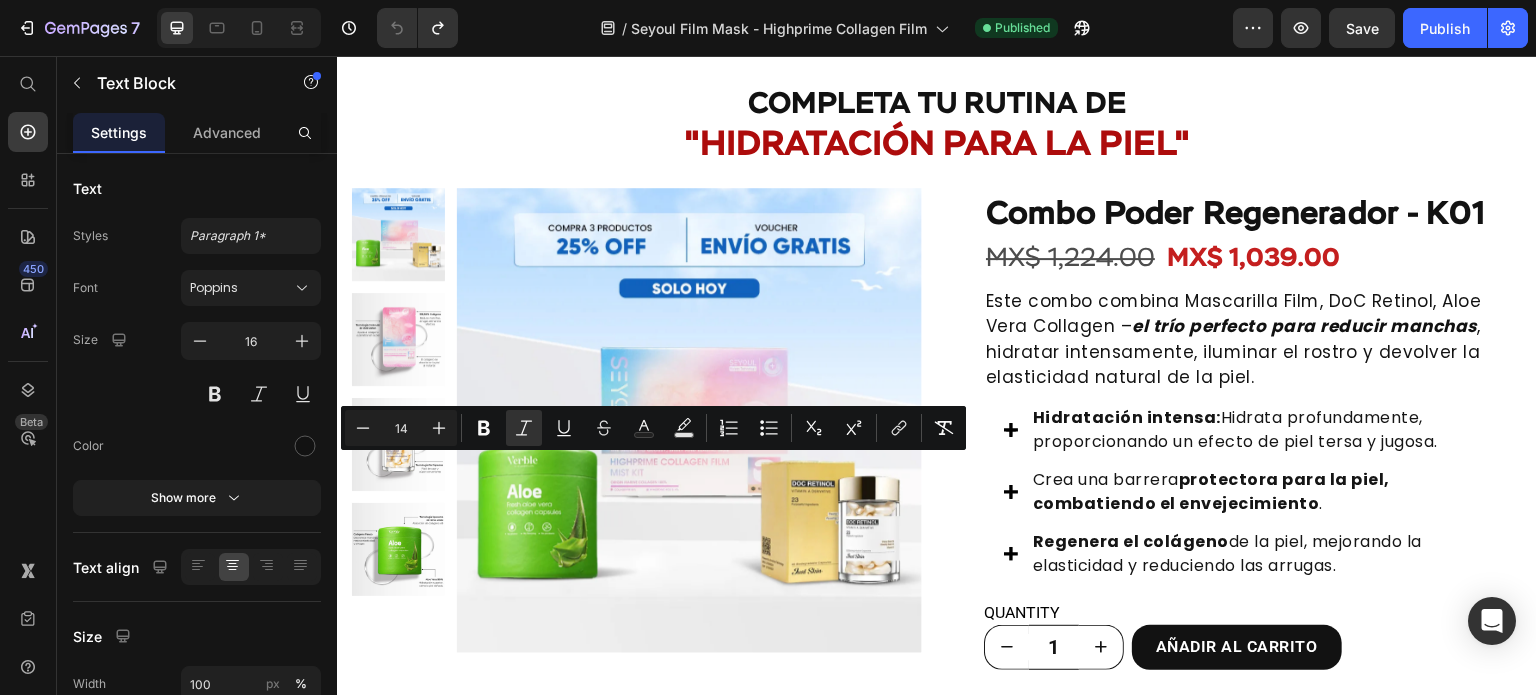 copy on "Esta mascarilla es muy eficaz en la recuperación de la piel seca. Después de usarla, mi piel no solo está más suave, sino que también siente una hidratación profunda. La piel mejora desde el primer uso." 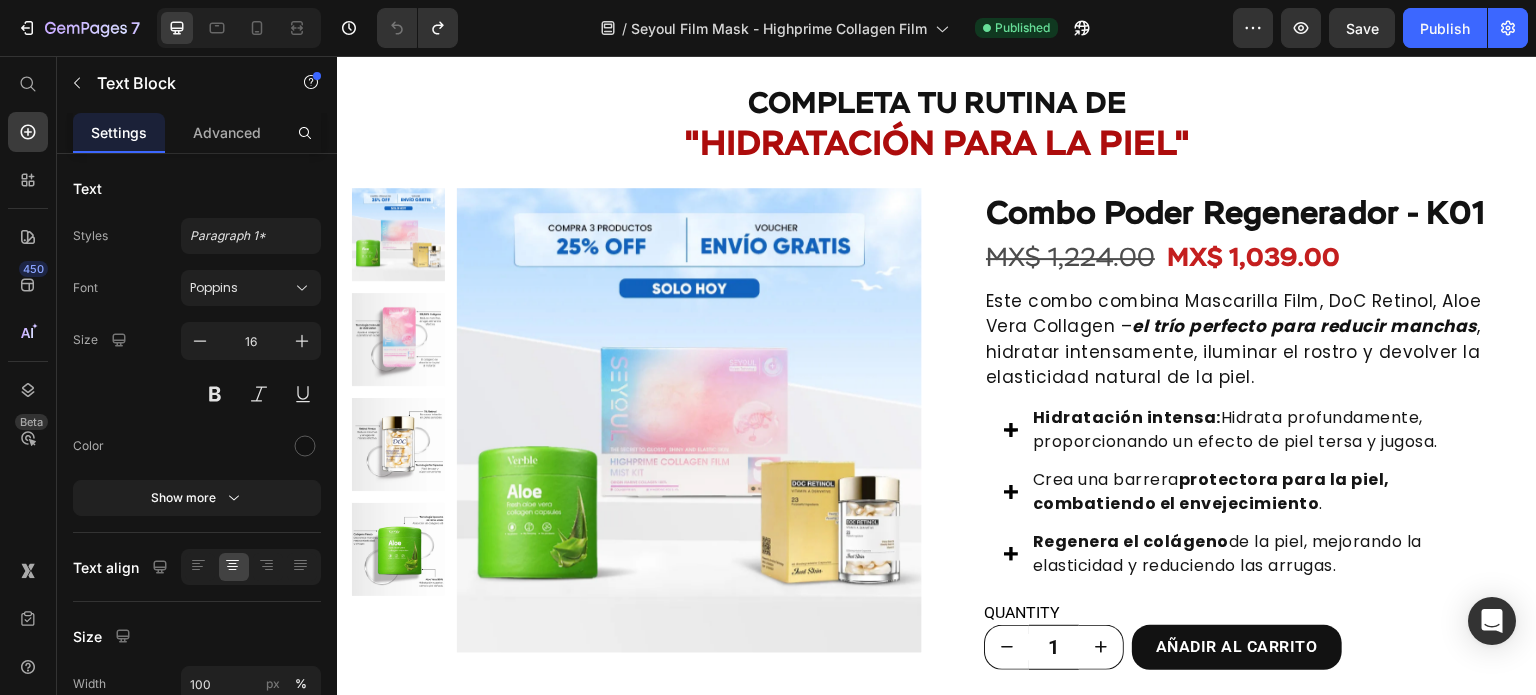 click on "Después de que mi piel se quemara al sol, usé este producto y realmente me impresionó. Mi piel se sintió fresca de inmediato, los signos de quemaduras solares desaparecieron" at bounding box center [937, -35] 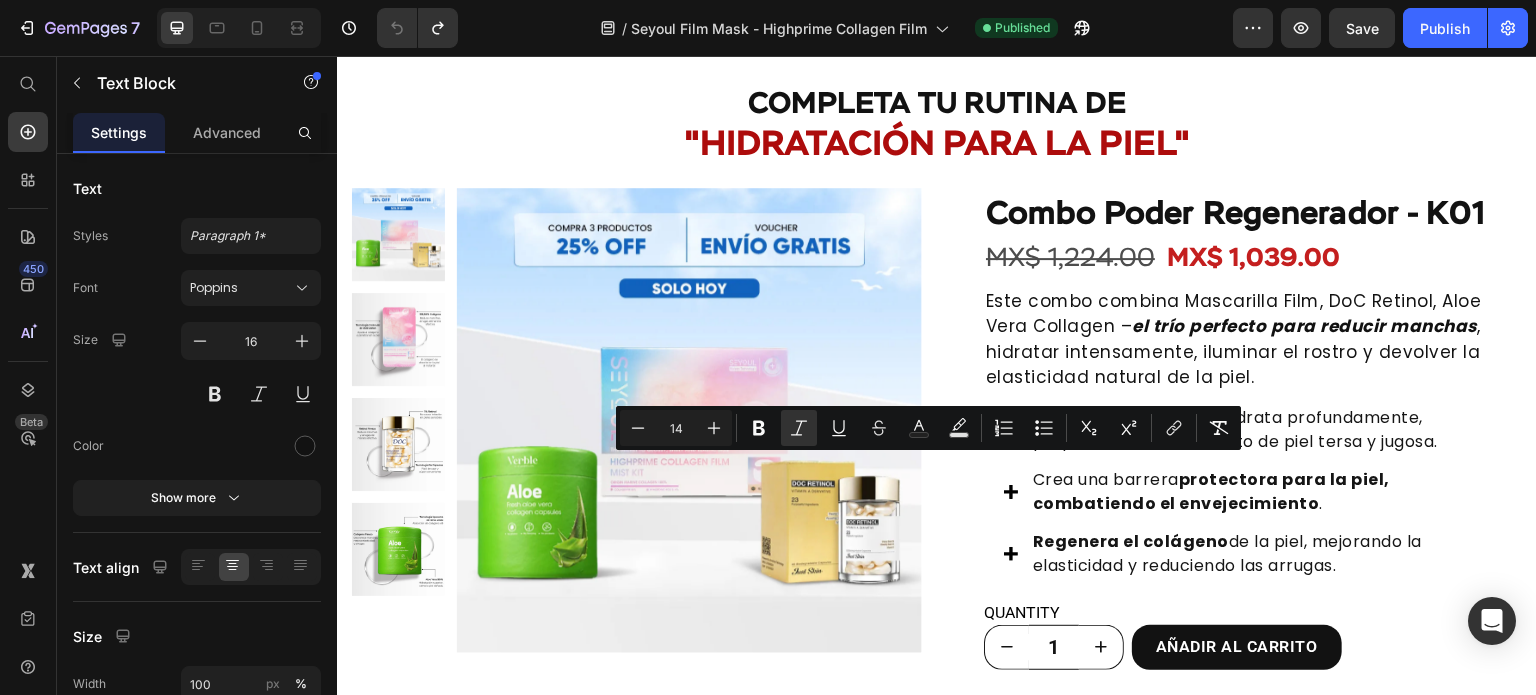 copy on "Después de que mi piel se quemara al sol, usé este producto y realmente me impresionó. Mi piel se sintió fresca de inmediato, los signos de quemaduras solares desaparecieron" 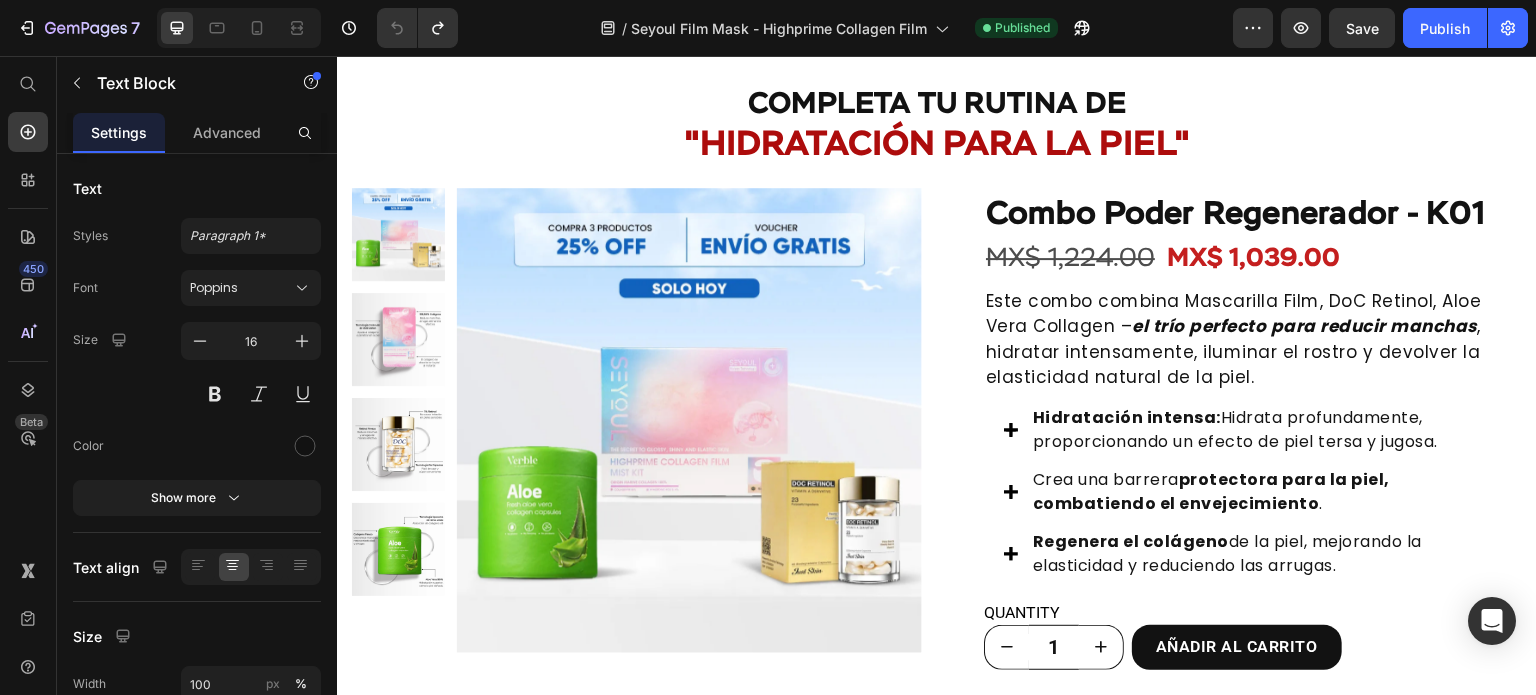click on "Este es el resultado después de solo 4 semanas, las arrugas en mi rostro han desaparecido, la piel está más suave y firme. Me siento mucho más joven con mi piel." at bounding box center (1263, -49) 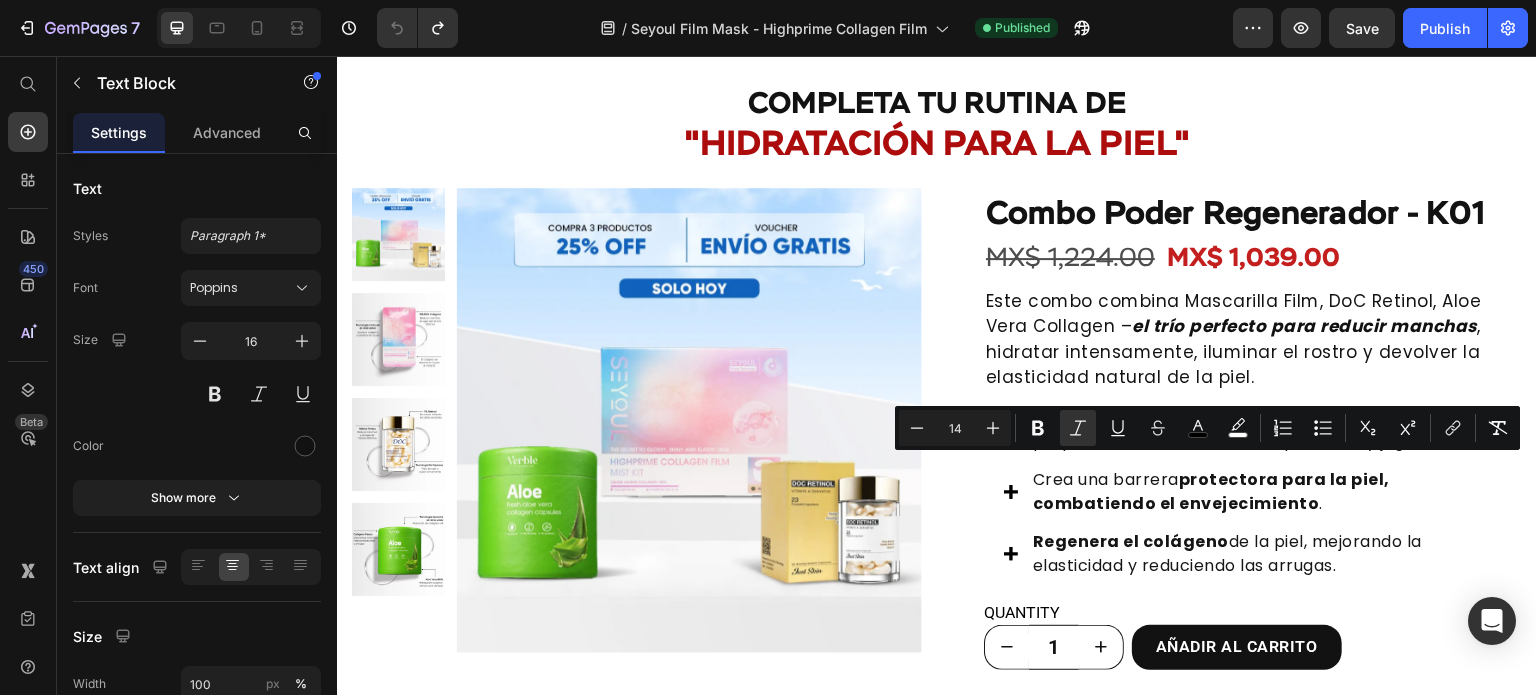 copy on "Este es el resultado después de solo 4 semanas, las arrugas en mi rostro han desaparecido, la piel está más suave y firme. Me siento mucho más joven con mi piel." 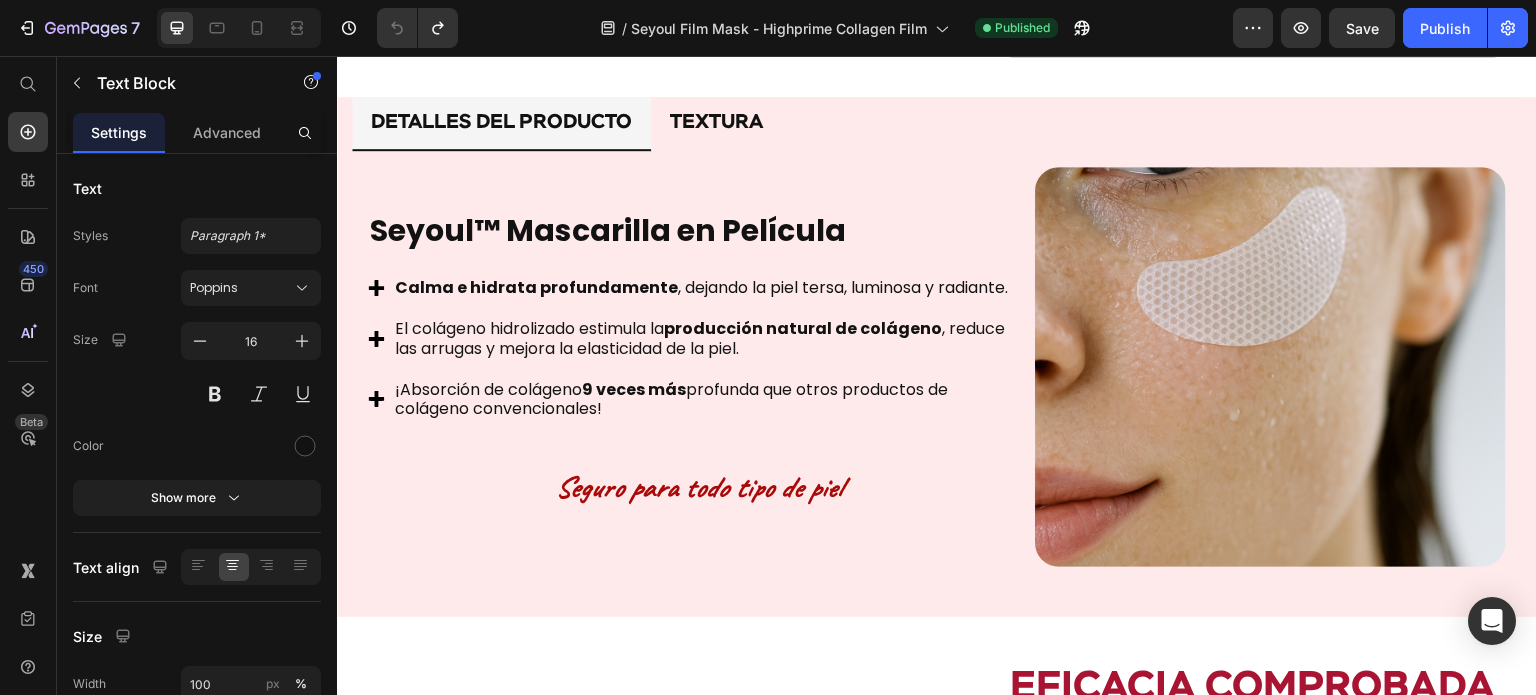 scroll, scrollTop: 916, scrollLeft: 0, axis: vertical 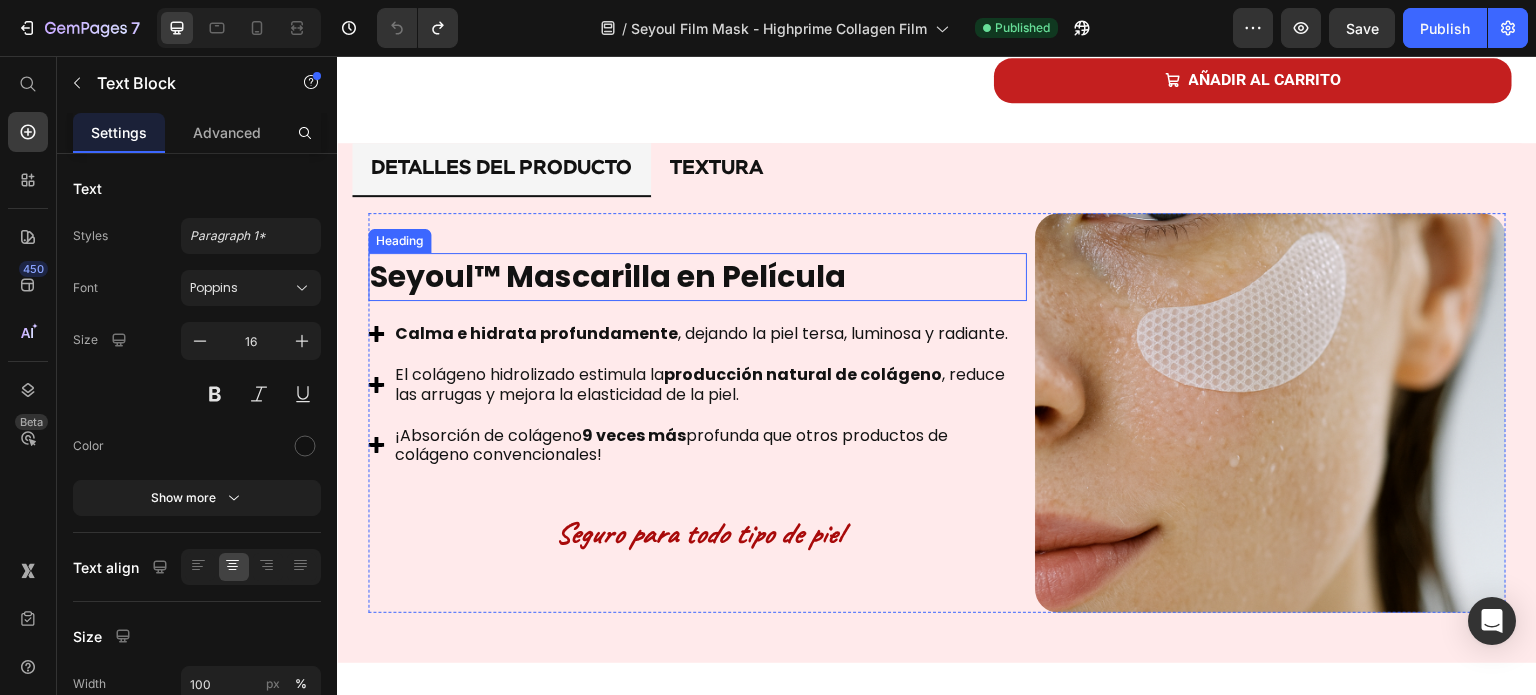 click on "Seyoul™ Mascarilla en Película" at bounding box center (608, 276) 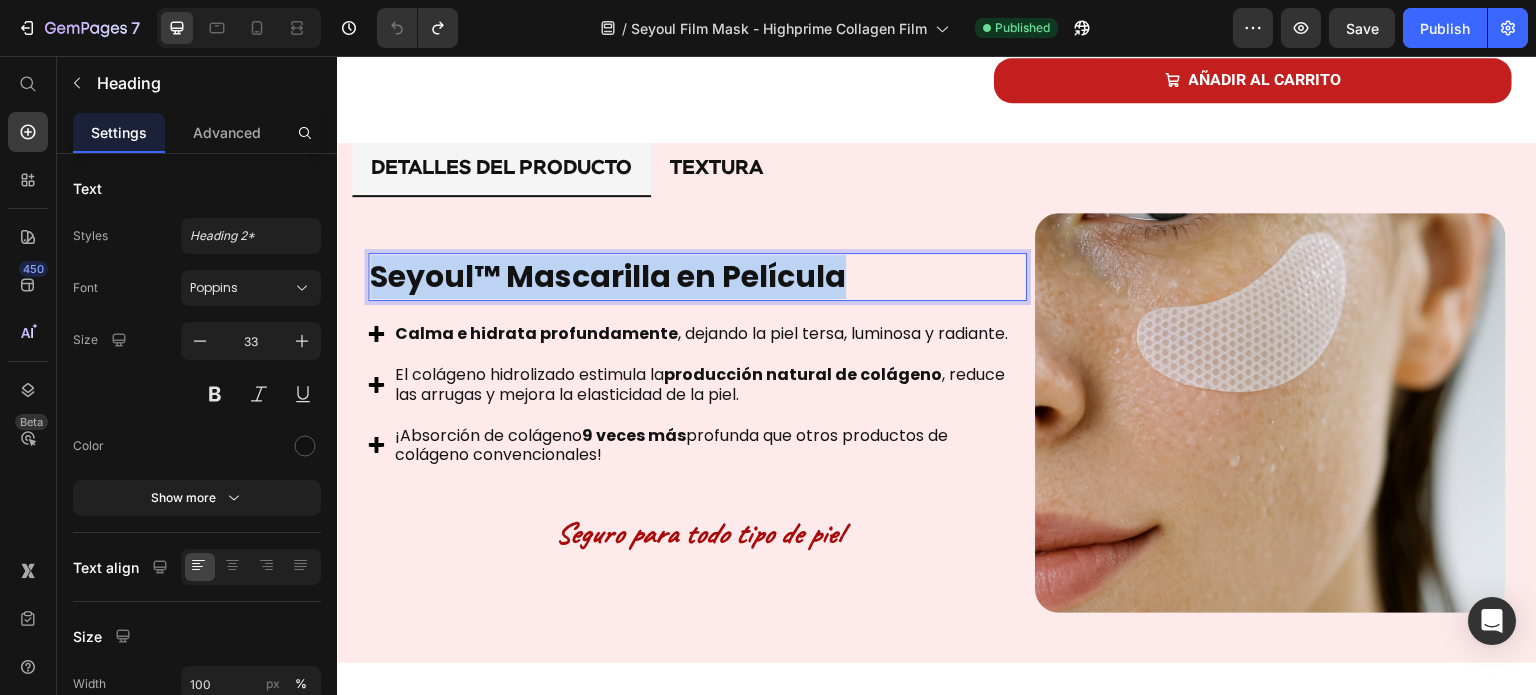 click on "Seyoul™ Mascarilla en Película" at bounding box center [608, 276] 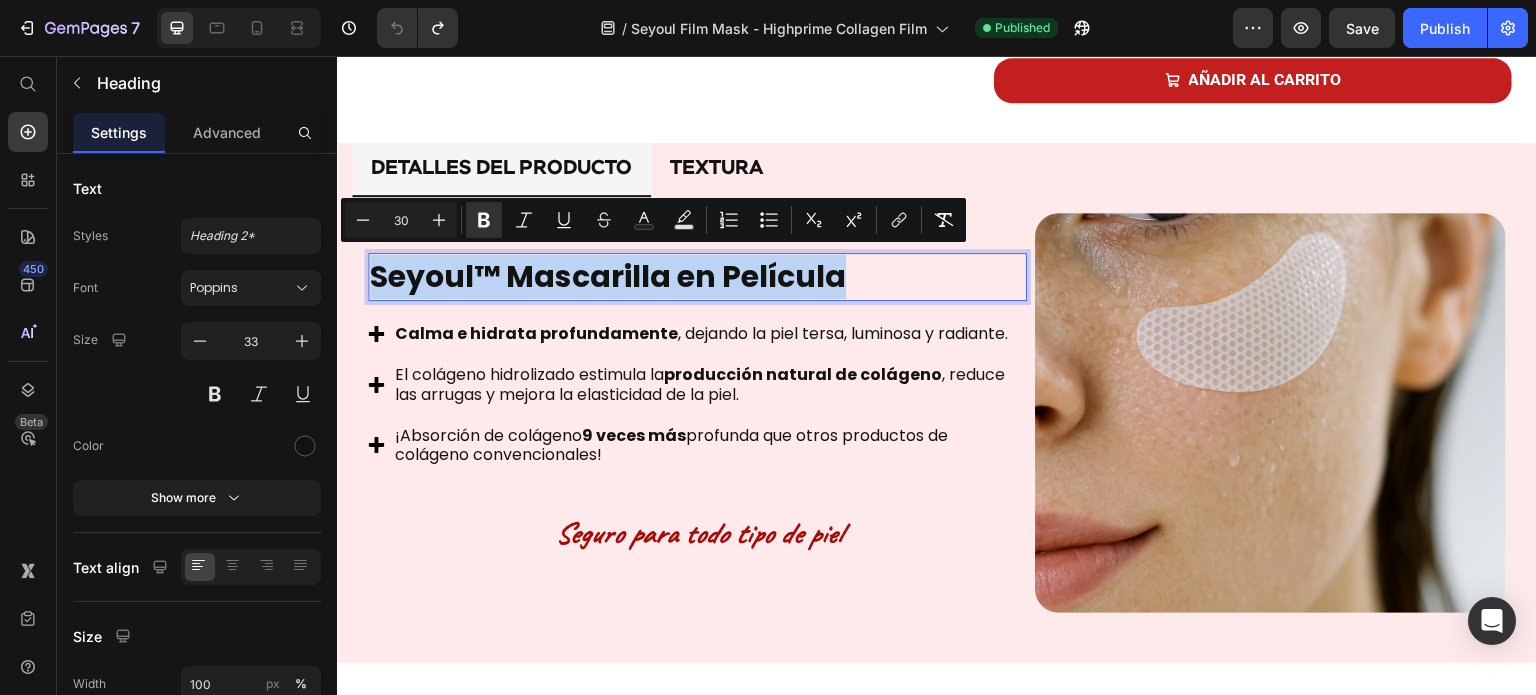 click on "Seyoul™ Mascarilla en Película" at bounding box center (608, 276) 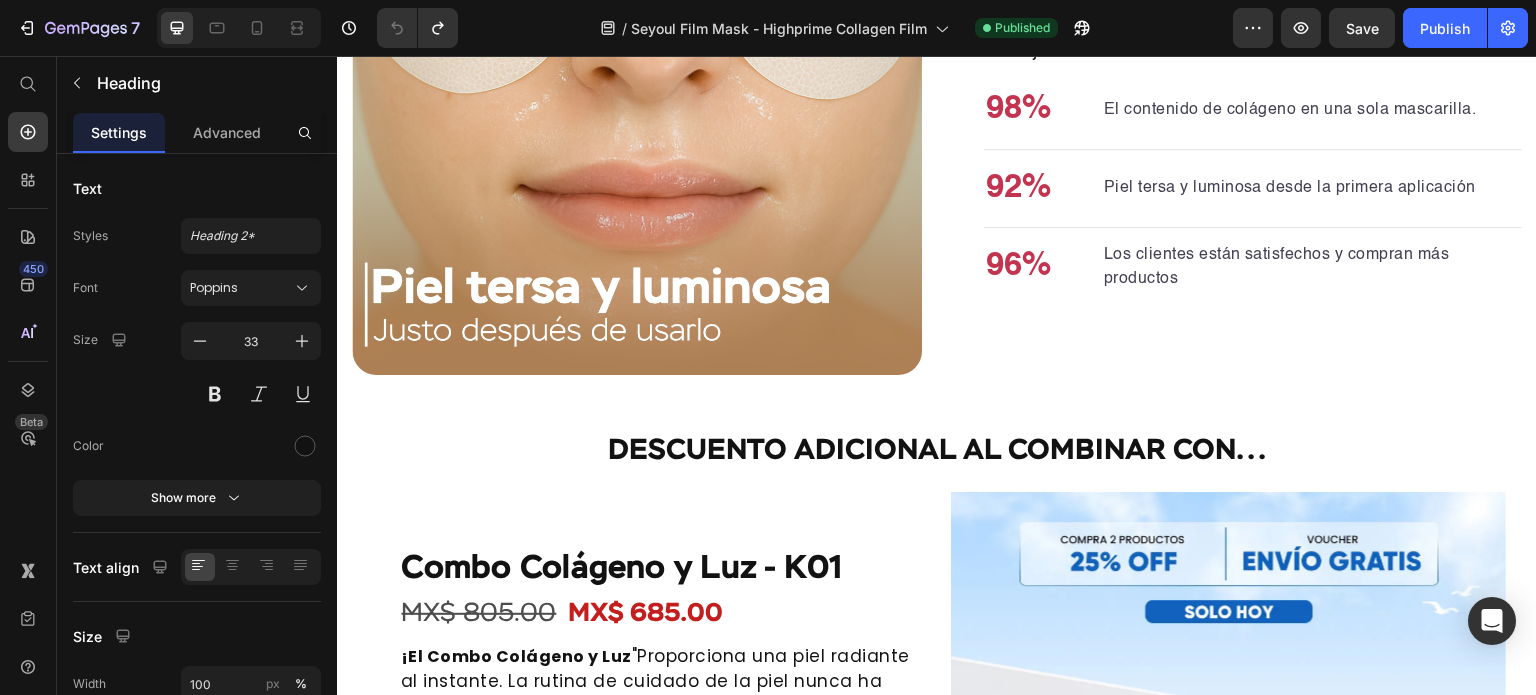 scroll, scrollTop: 1548, scrollLeft: 0, axis: vertical 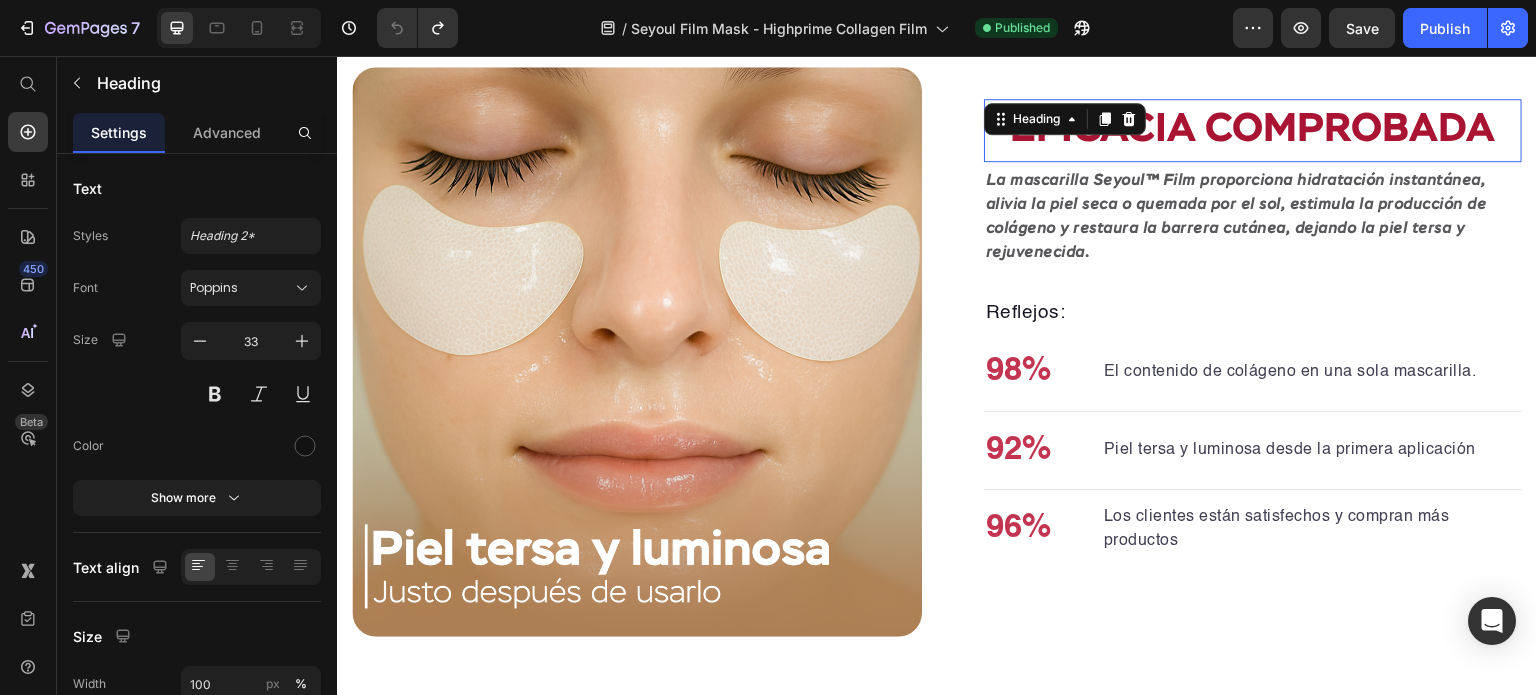 click on "Eficacia comprobada" at bounding box center (1253, 130) 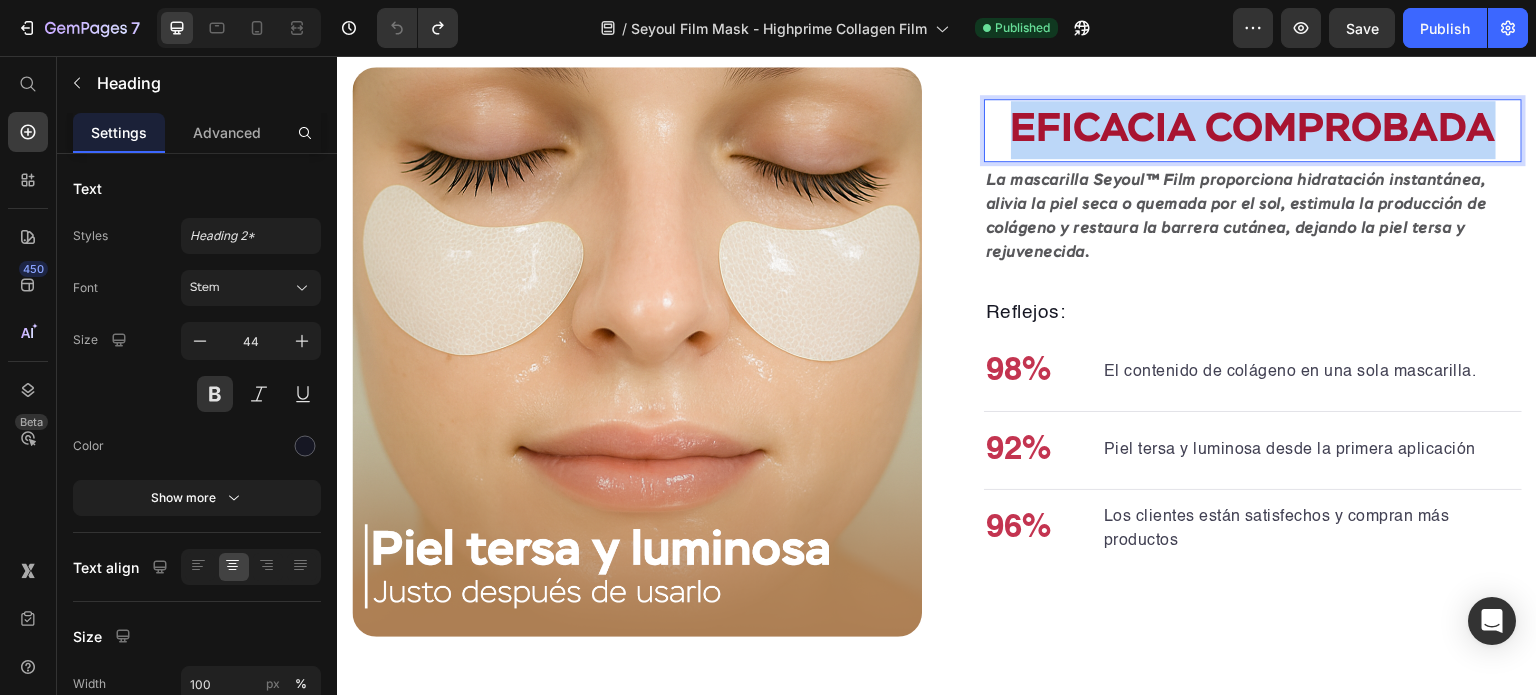 click on "Eficacia comprobada" at bounding box center (1253, 130) 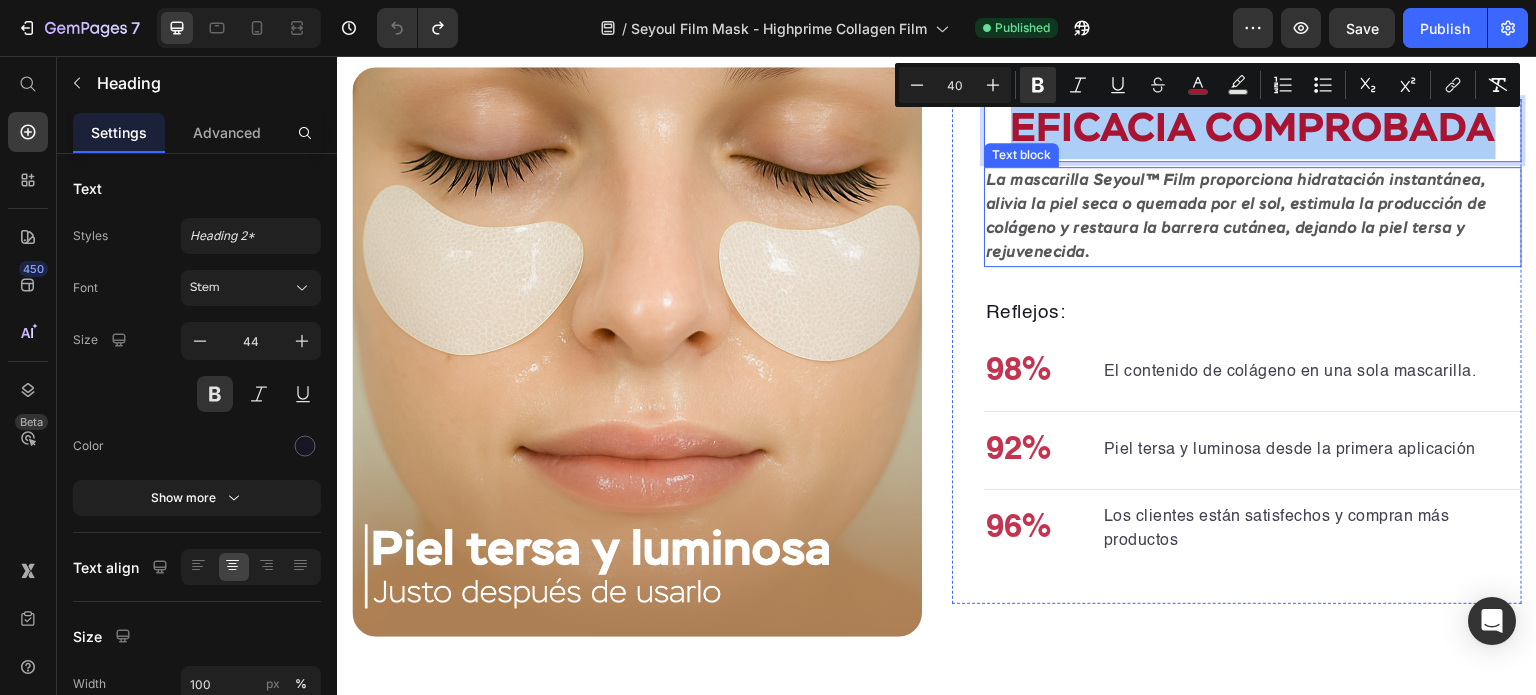 click on "La mascarilla Seyoul™ Film proporciona hidratación instantánea, alivia la piel seca o quemada por el sol, estimula la producción de colágeno y restaura la barrera cutánea, dejando la piel tersa y rejuvenecida." at bounding box center [1253, 217] 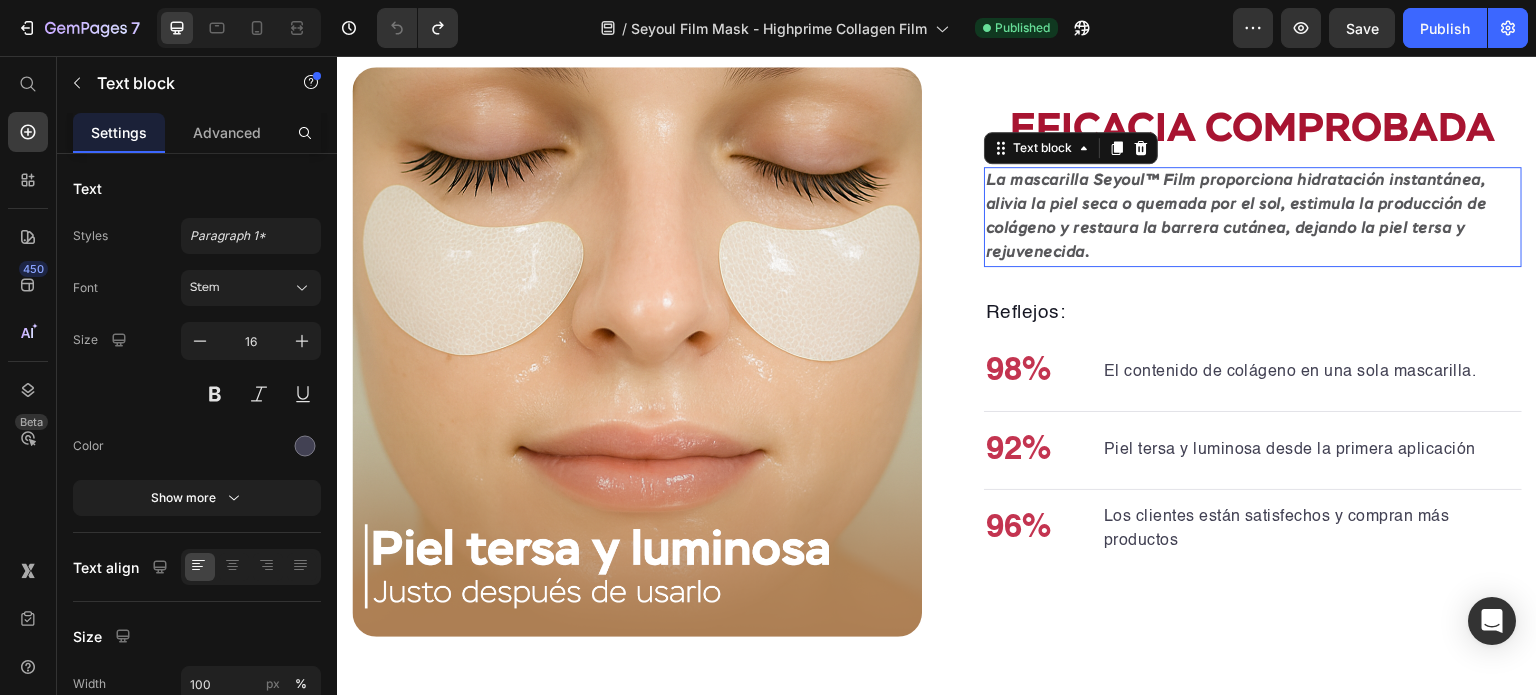 click on "La mascarilla Seyoul™ Film proporciona hidratación instantánea, alivia la piel seca o quemada por el sol, estimula la producción de colágeno y restaura la barrera cutánea, dejando la piel tersa y rejuvenecida." at bounding box center [1253, 217] 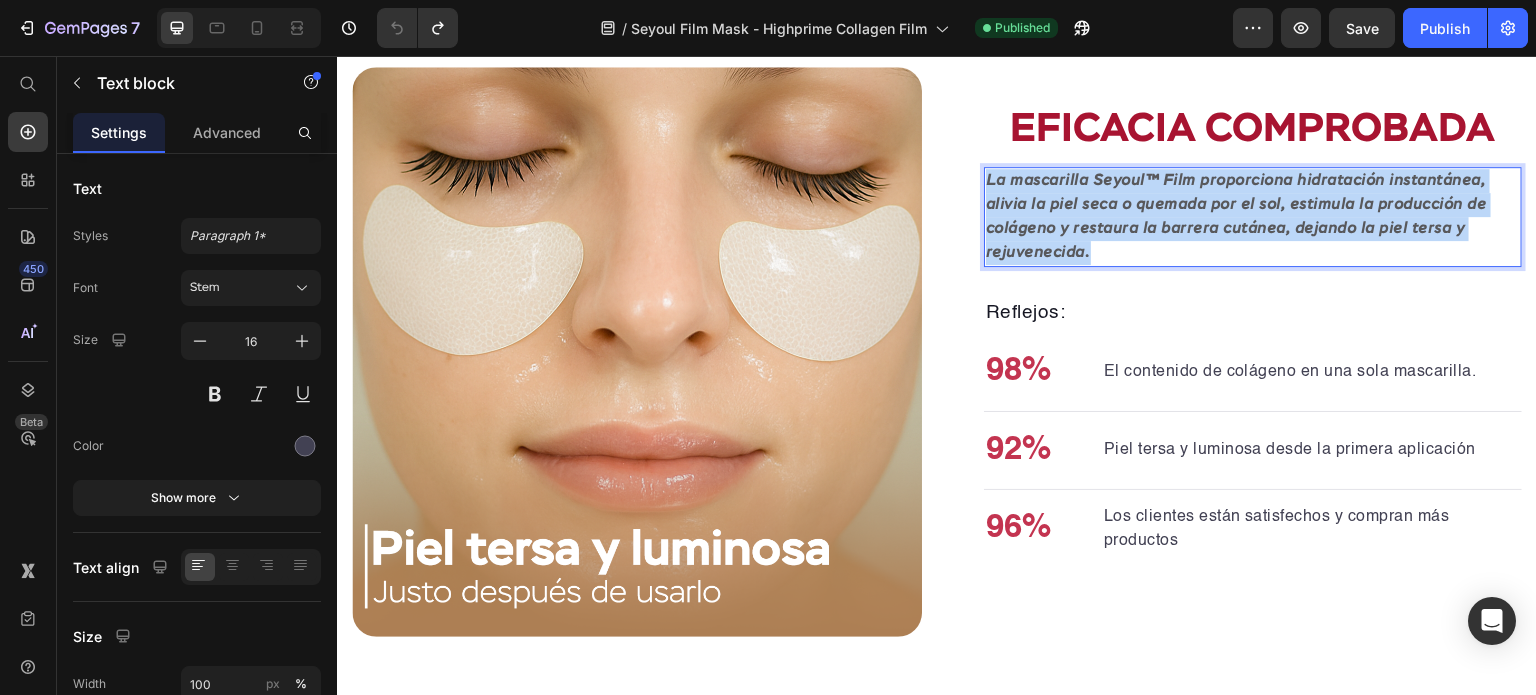click on "La mascarilla Seyoul™ Film proporciona hidratación instantánea, alivia la piel seca o quemada por el sol, estimula la producción de colágeno y restaura la barrera cutánea, dejando la piel tersa y rejuvenecida." at bounding box center (1253, 217) 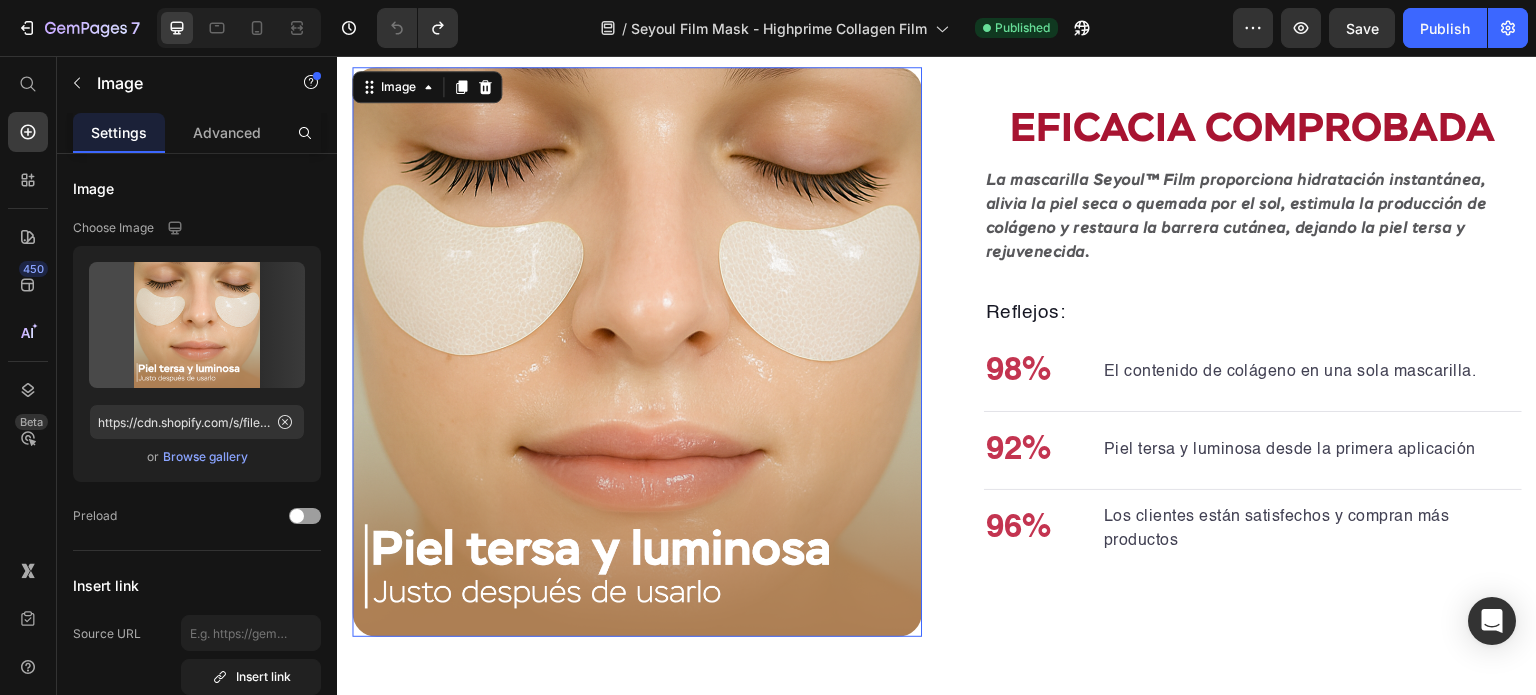 click at bounding box center (637, 352) 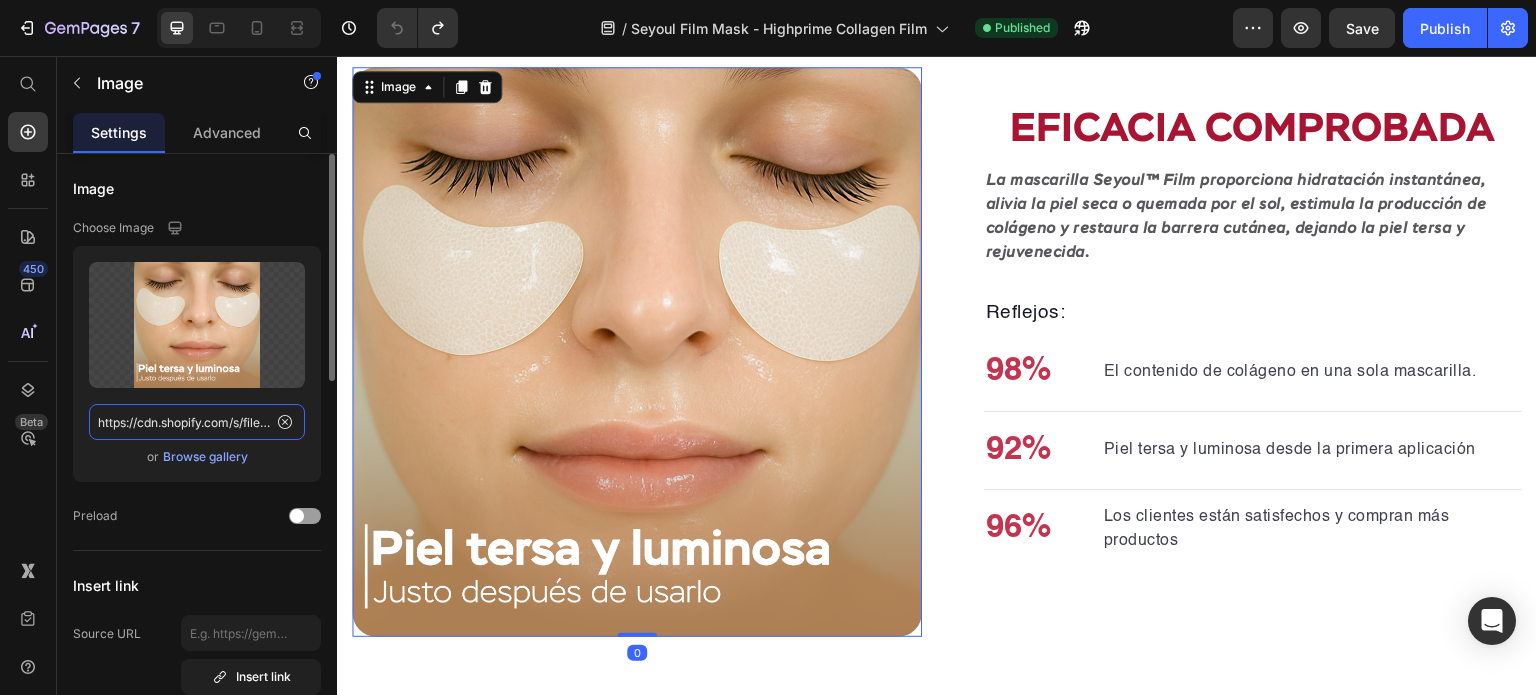 click on "https://cdn.shopify.com/s/files/1/0643/1404/8704/files/gempages_507356051327157127-943dbd77-6fc9-4d8a-a797-fe69938bc3b9.png" 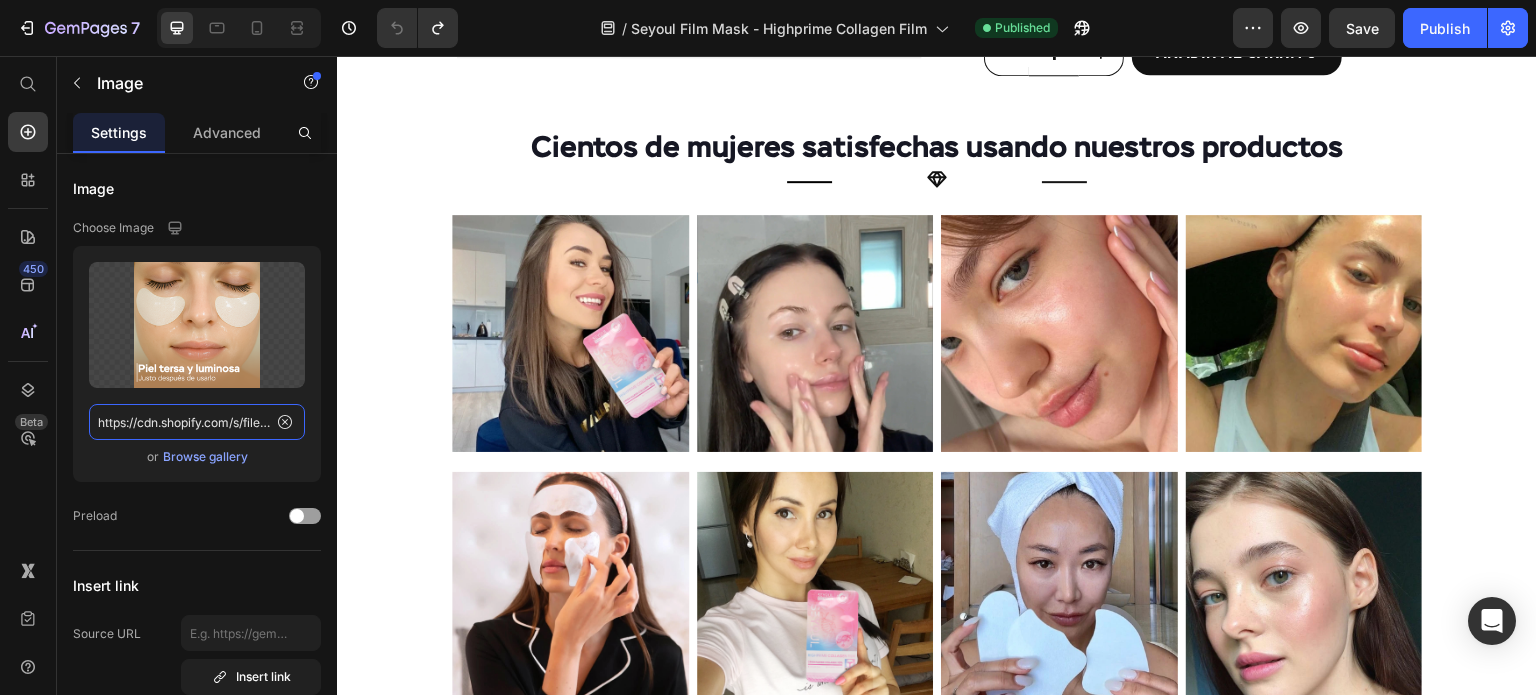 scroll, scrollTop: 5568, scrollLeft: 0, axis: vertical 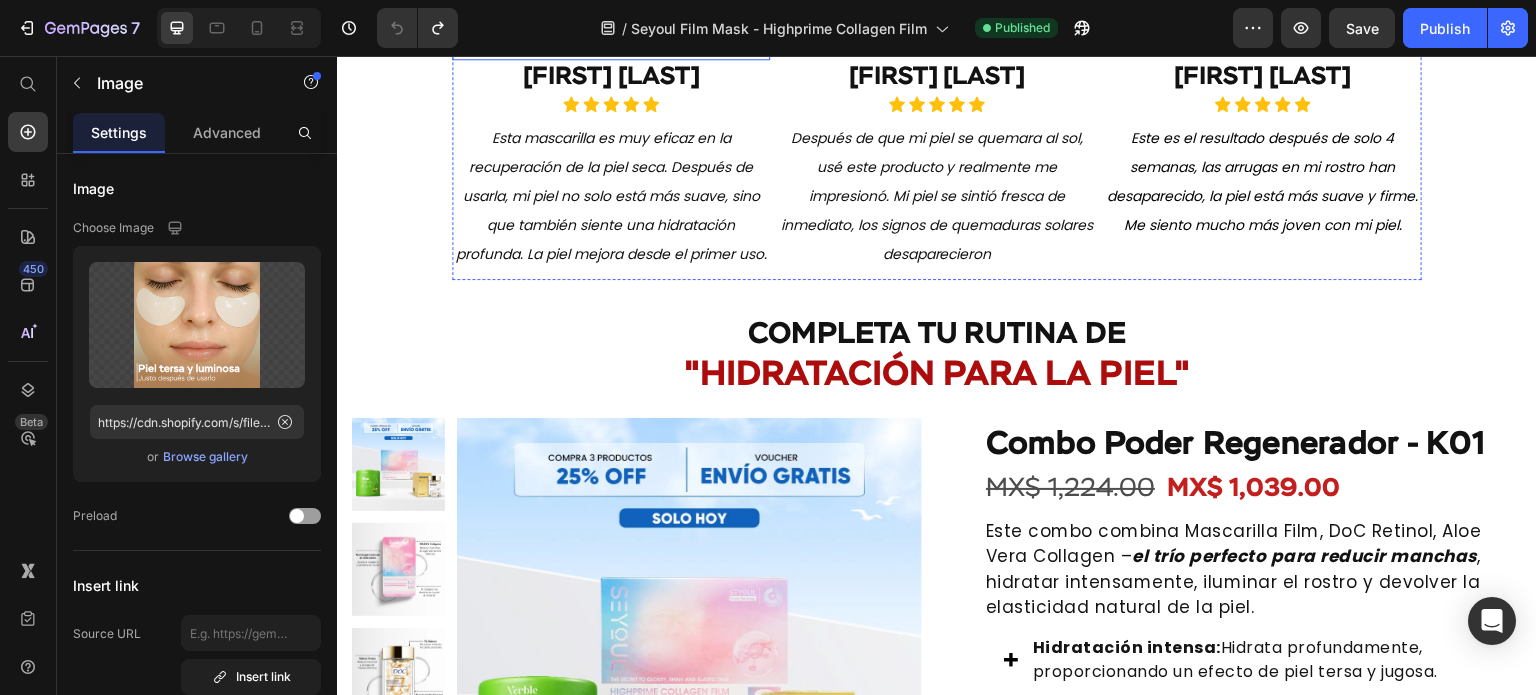click at bounding box center (611, -99) 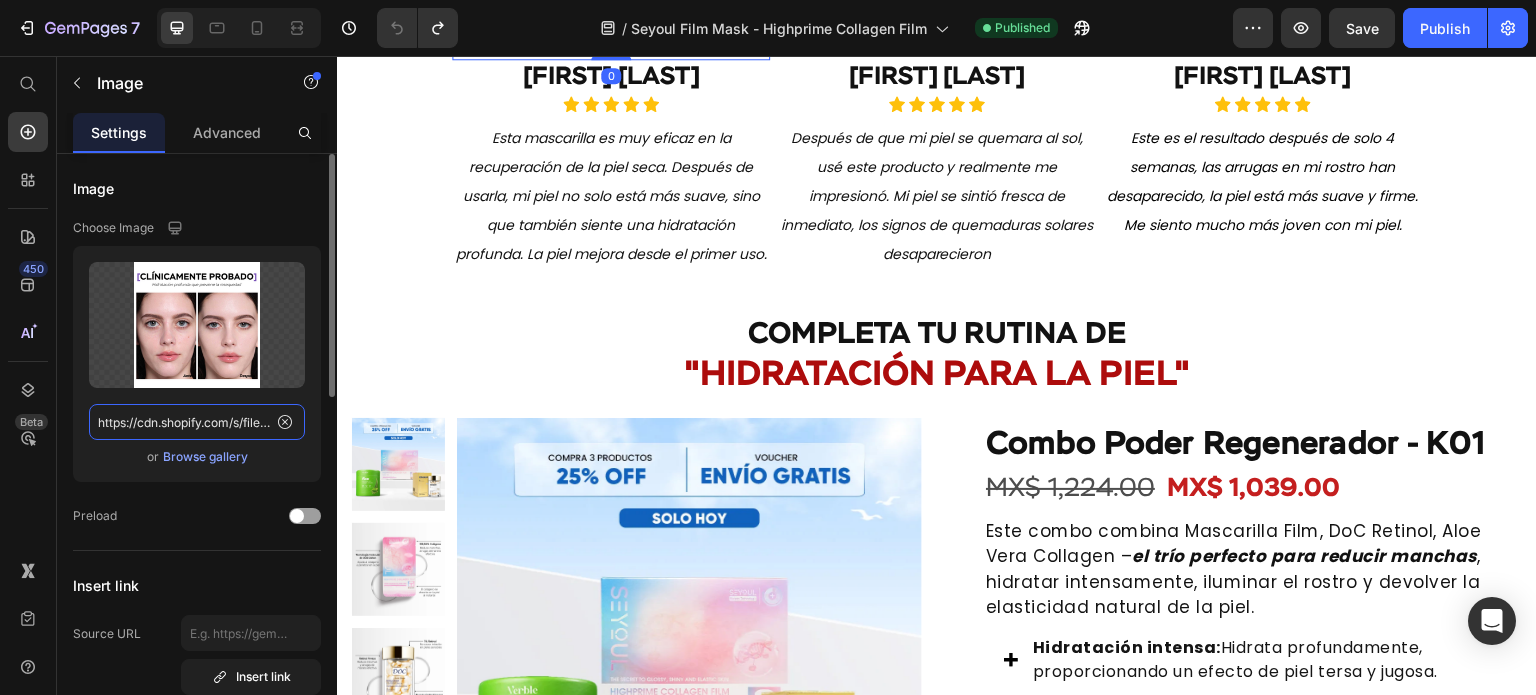 click on "https://cdn.shopify.com/s/files/1/0643/1404/8704/files/gempages_507356051327157127-9bf5784f-47e1-4edd-8486-185f83b3949e.png" 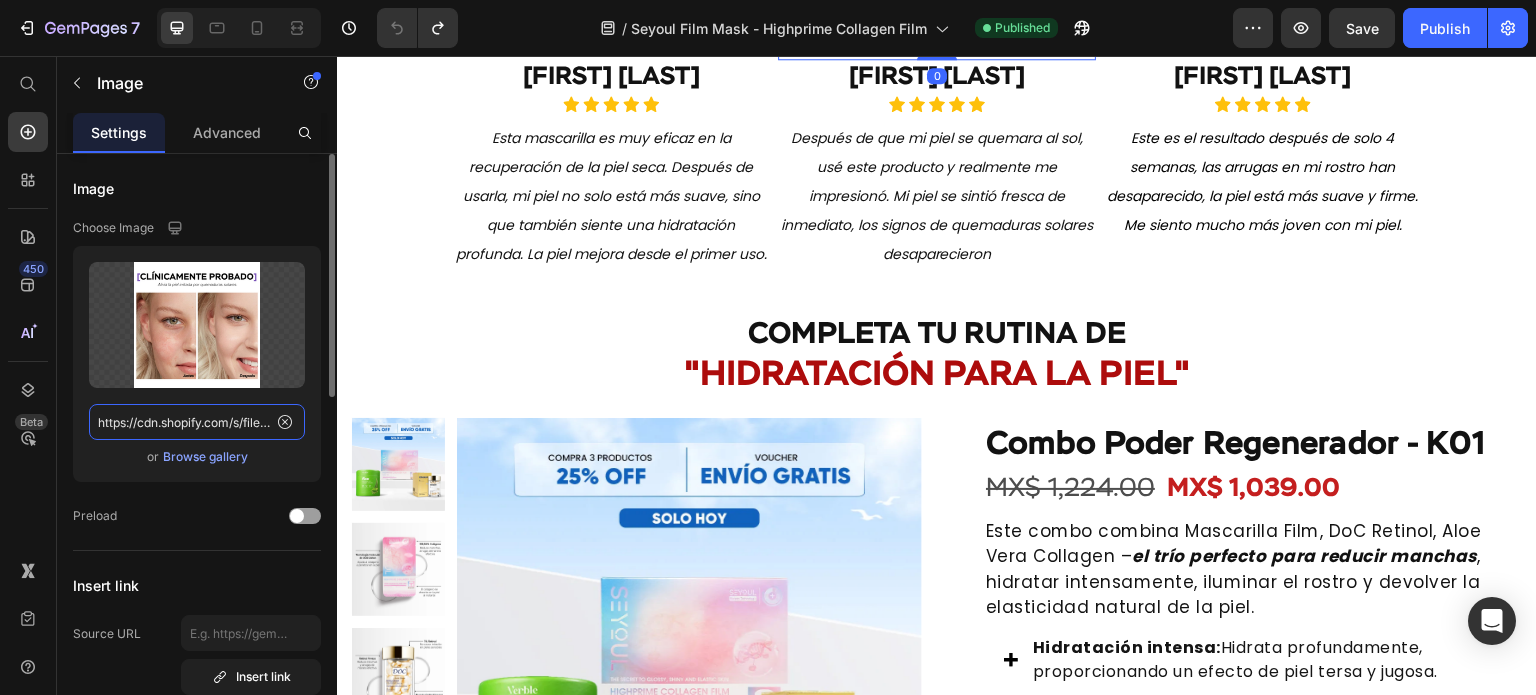 click on "https://cdn.shopify.com/s/files/1/0643/1404/8704/files/gempages_507356051327157127-8b63ee13-7e98-4c8e-8667-b8eaba7ecd98.png" 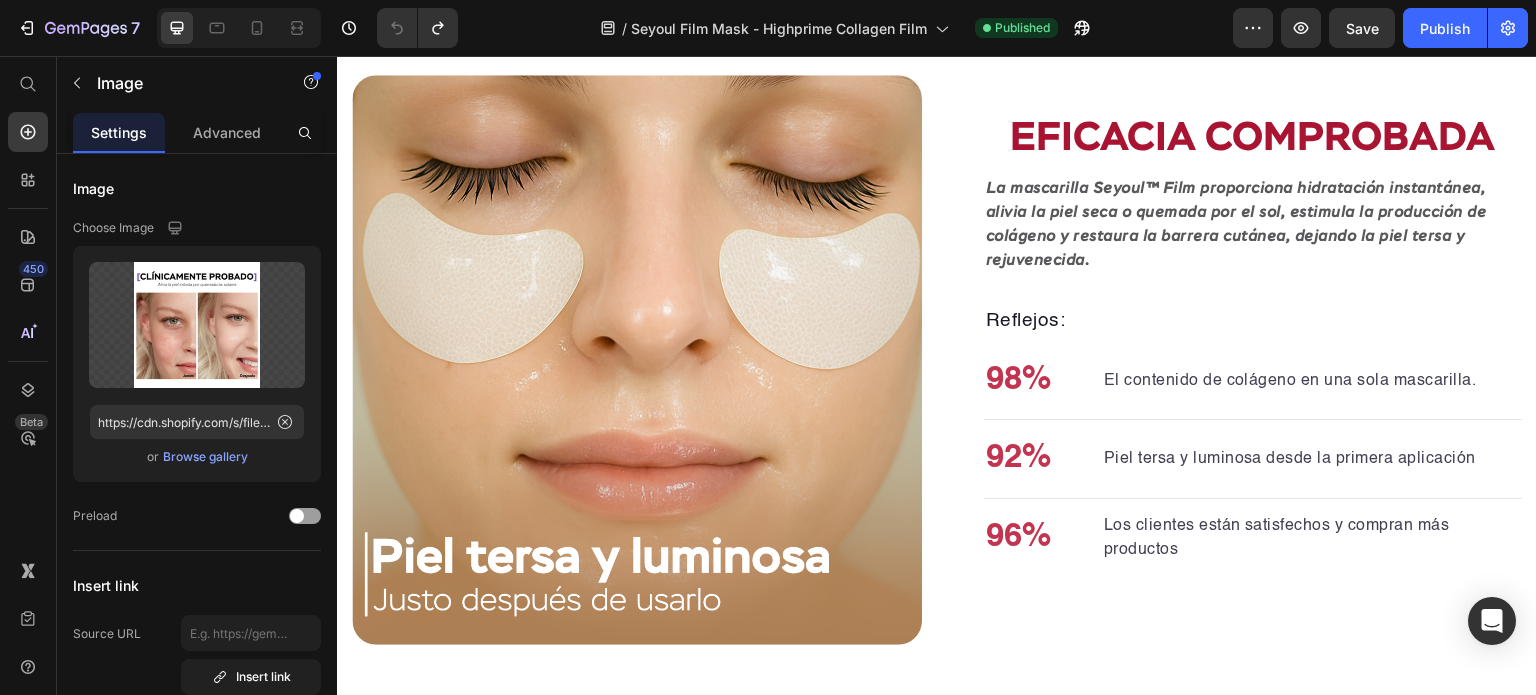 scroll, scrollTop: 1492, scrollLeft: 0, axis: vertical 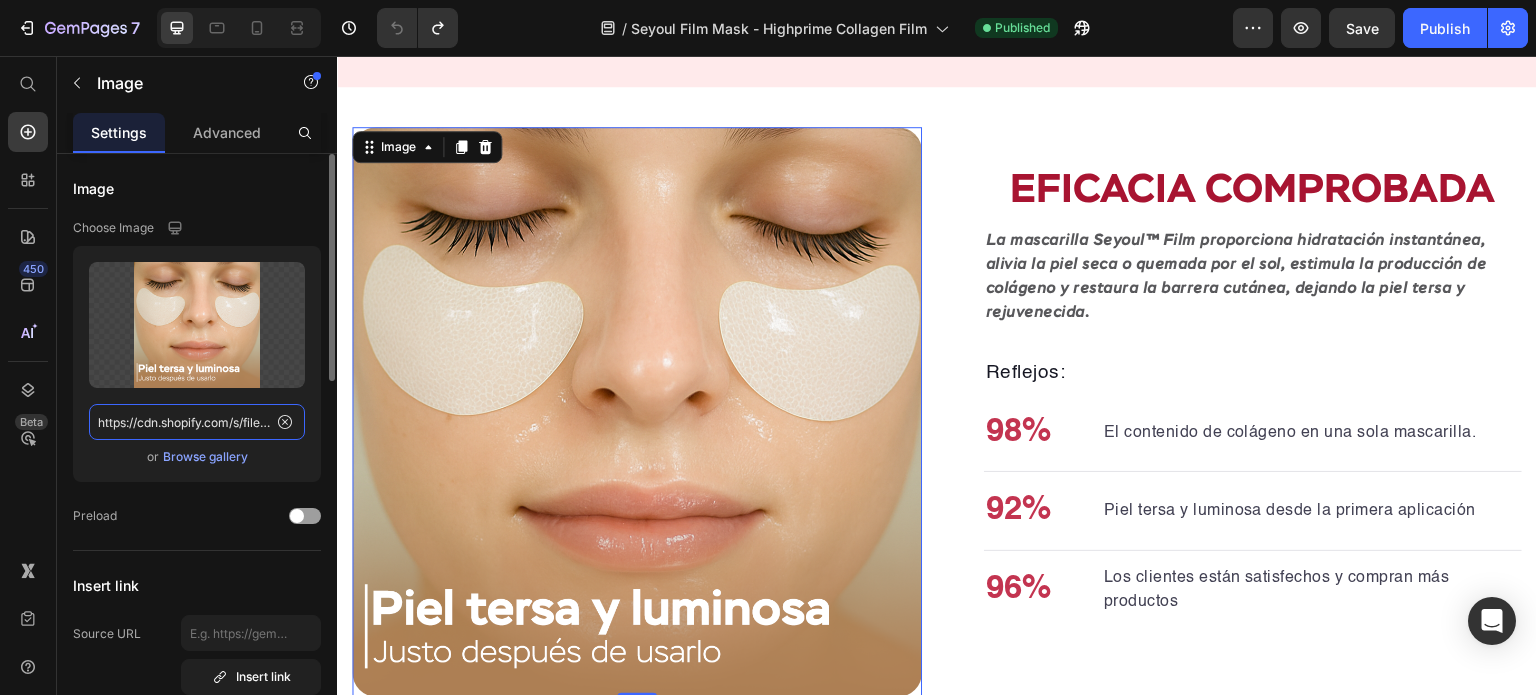 click on "https://cdn.shopify.com/s/files/1/0643/1404/8704/files/gempages_507356051327157127-943dbd77-6fc9-4d8a-a797-fe69938bc3b9.png" 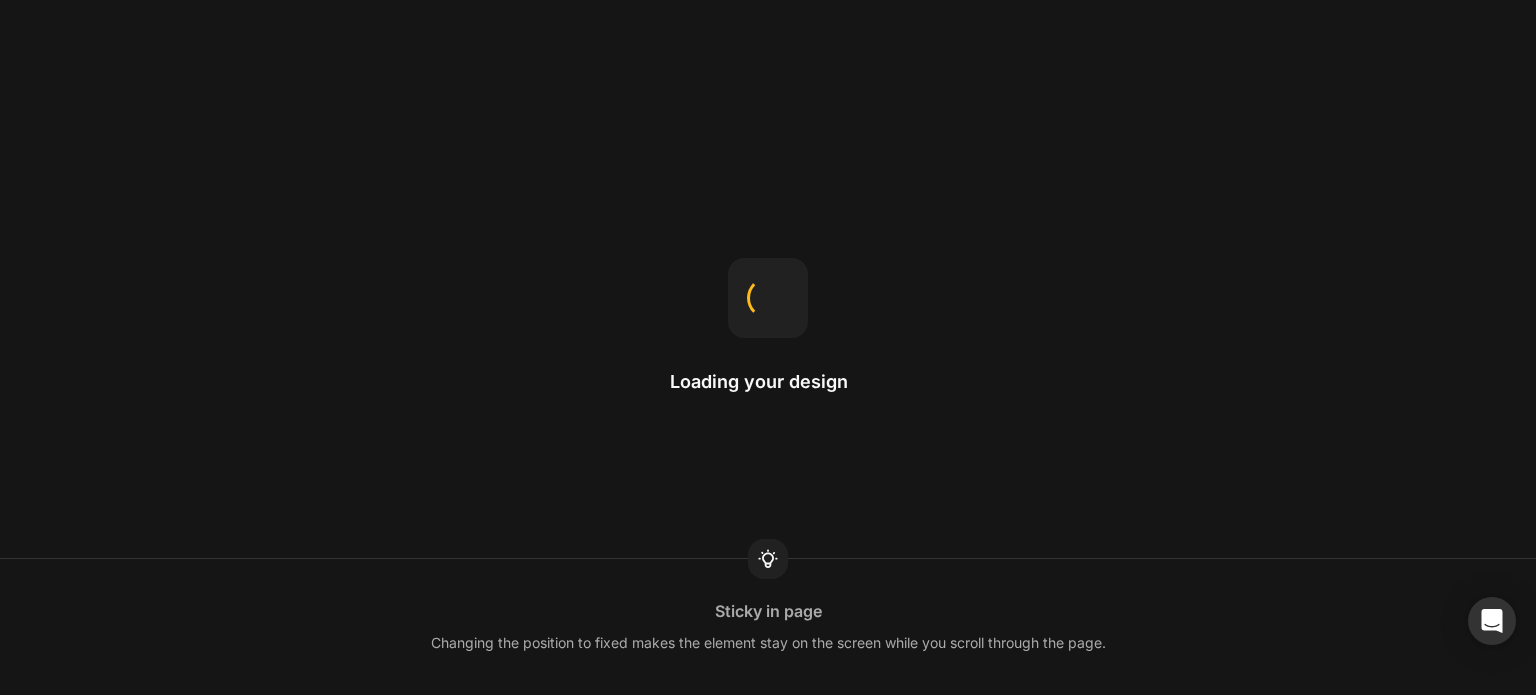scroll, scrollTop: 0, scrollLeft: 0, axis: both 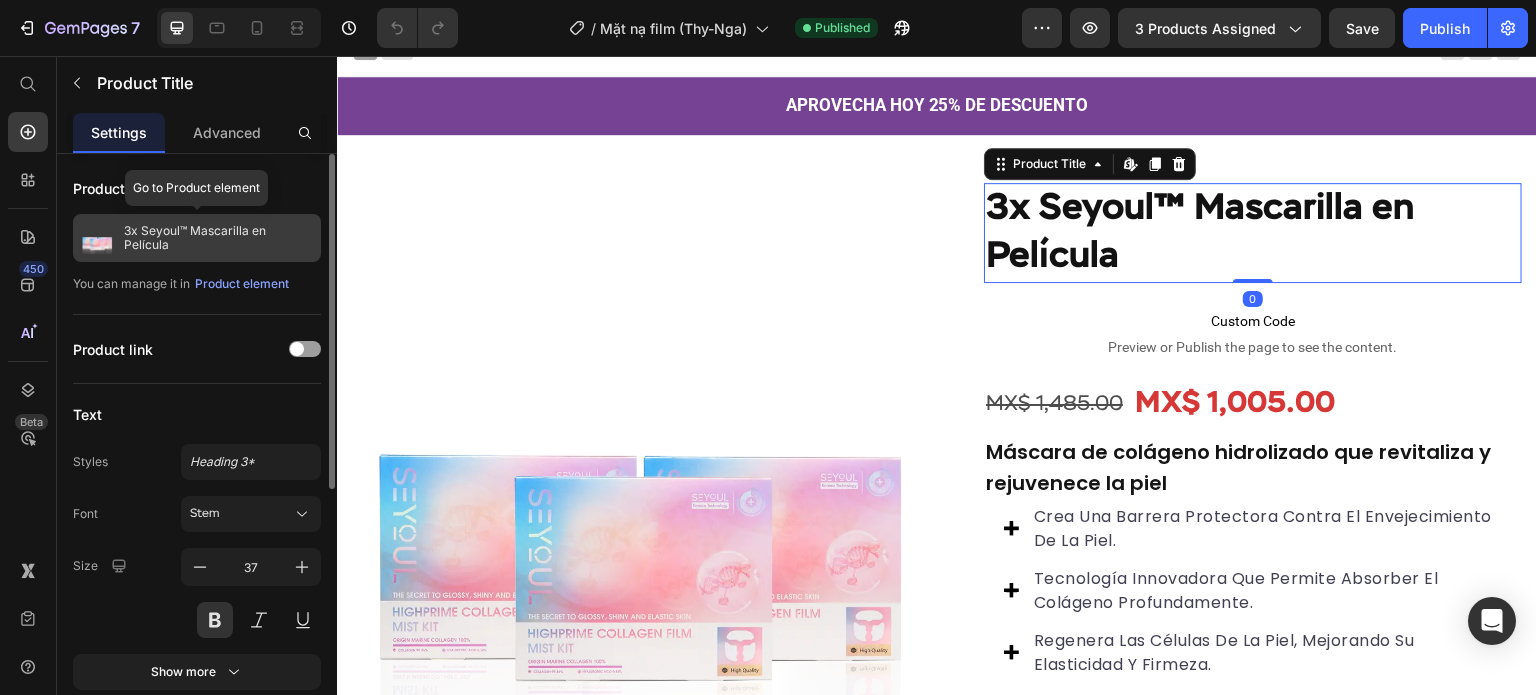 click on "3x Seyoul™ Mascarilla en Película" at bounding box center [218, 238] 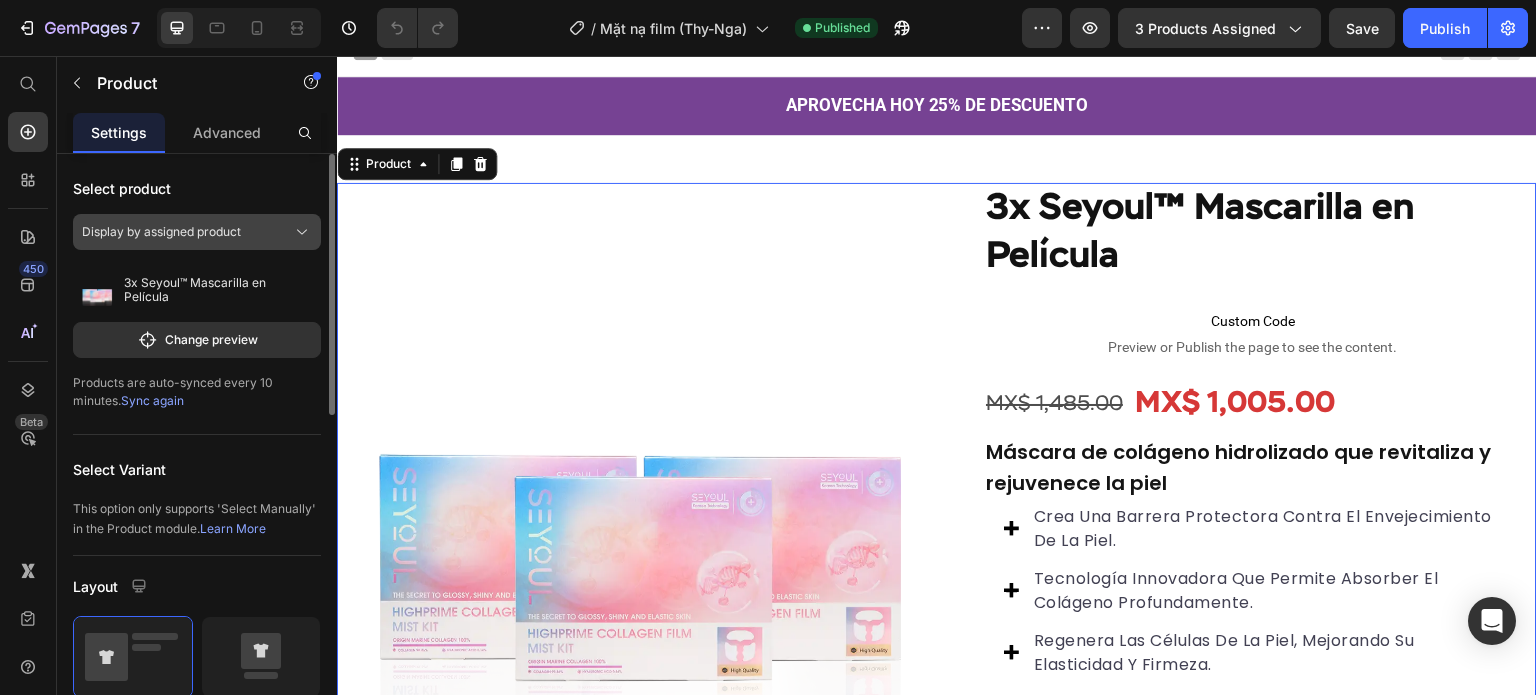 click on "Display by assigned product" at bounding box center (161, 232) 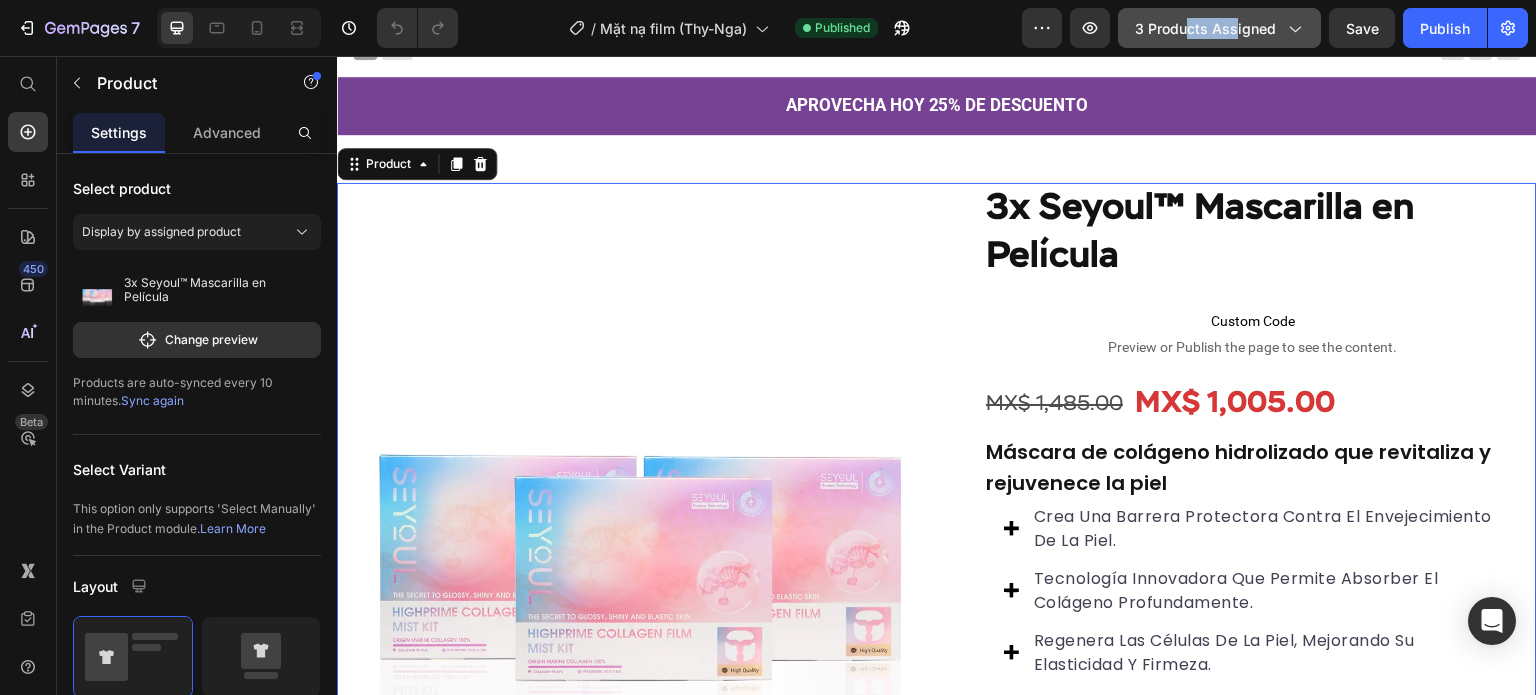 drag, startPoint x: 1188, startPoint y: 54, endPoint x: 1240, endPoint y: 19, distance: 62.681736 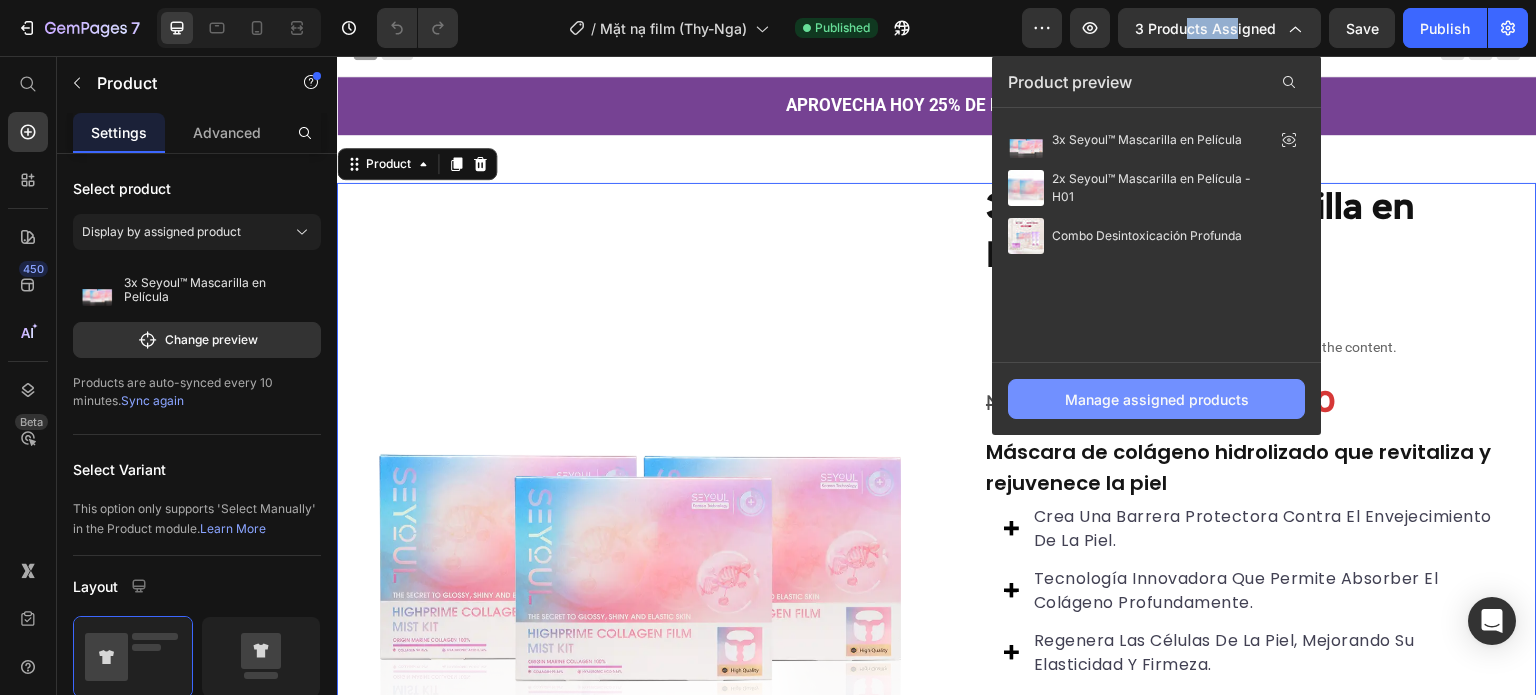click on "Manage assigned products" at bounding box center (1157, 399) 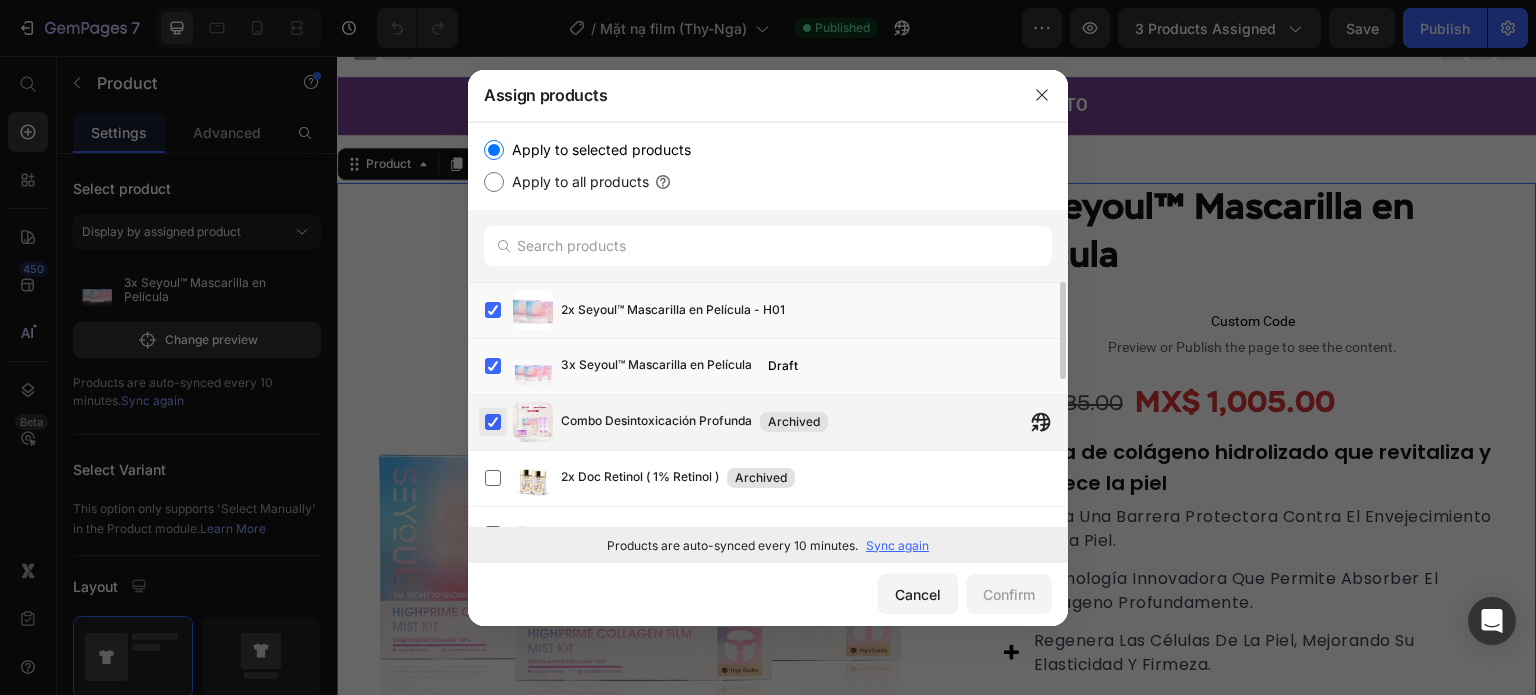 click at bounding box center [493, 422] 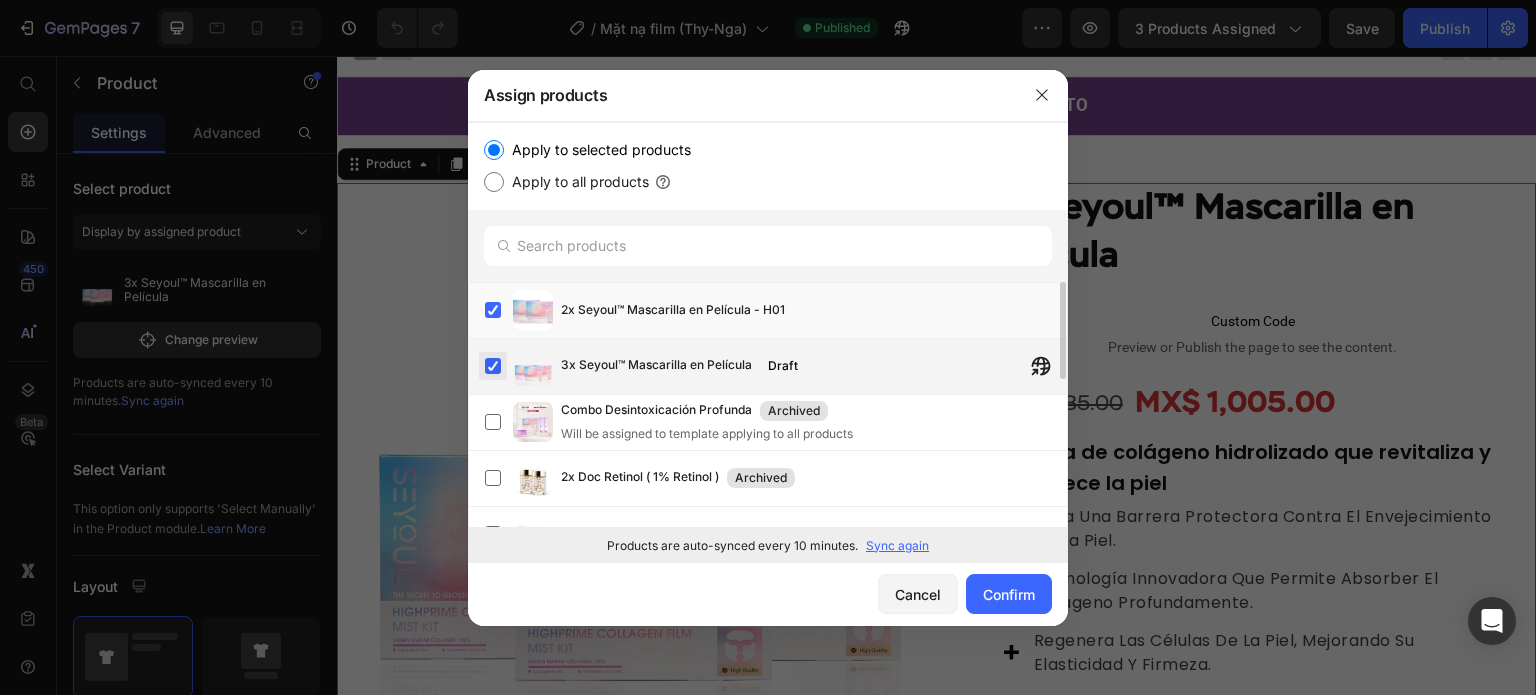 click at bounding box center [493, 366] 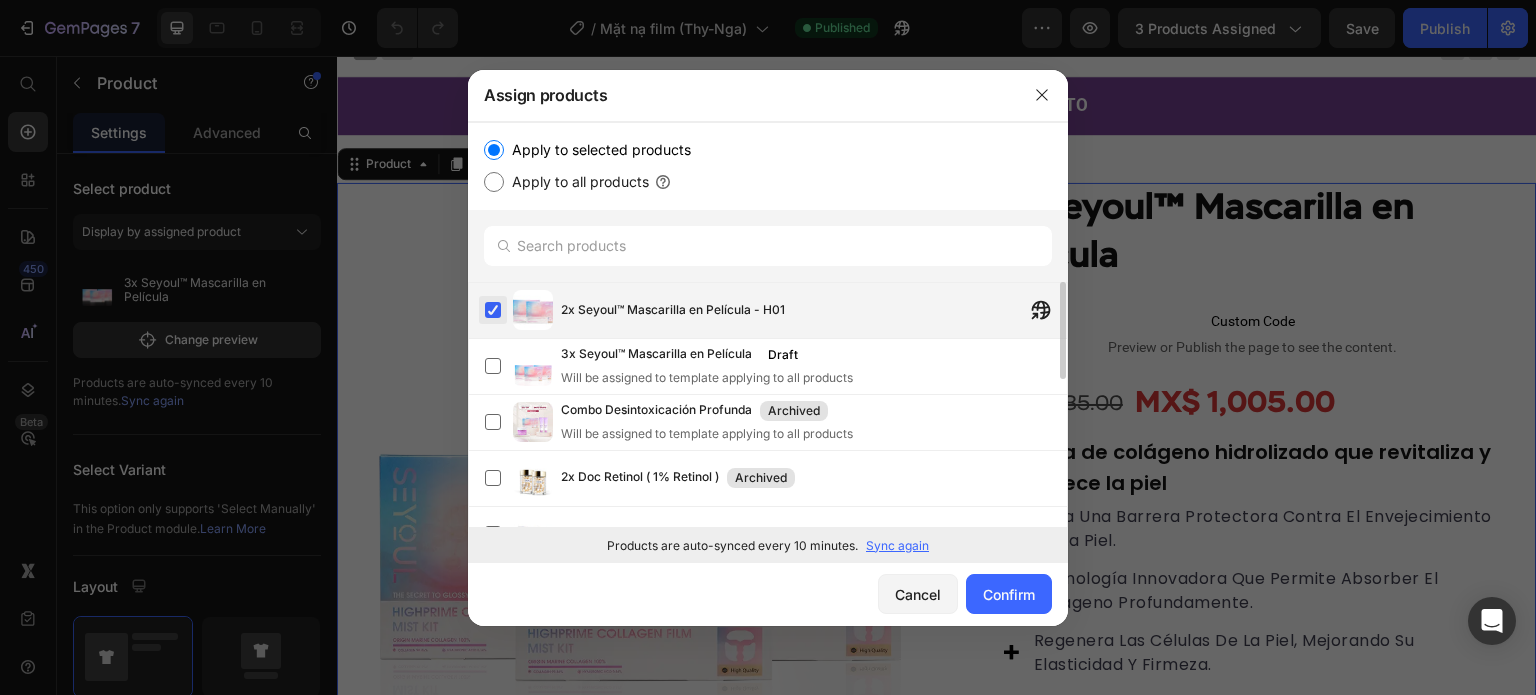 click at bounding box center [493, 310] 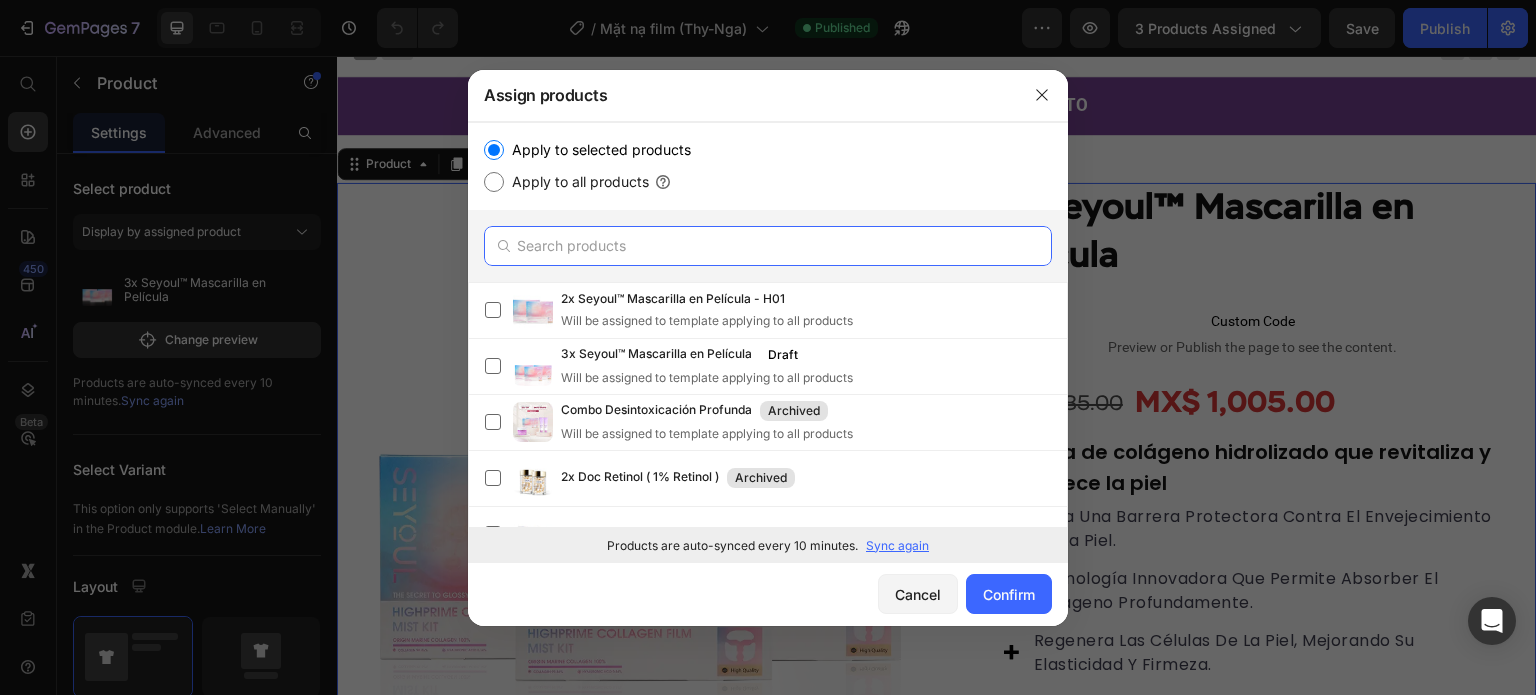 click at bounding box center [768, 246] 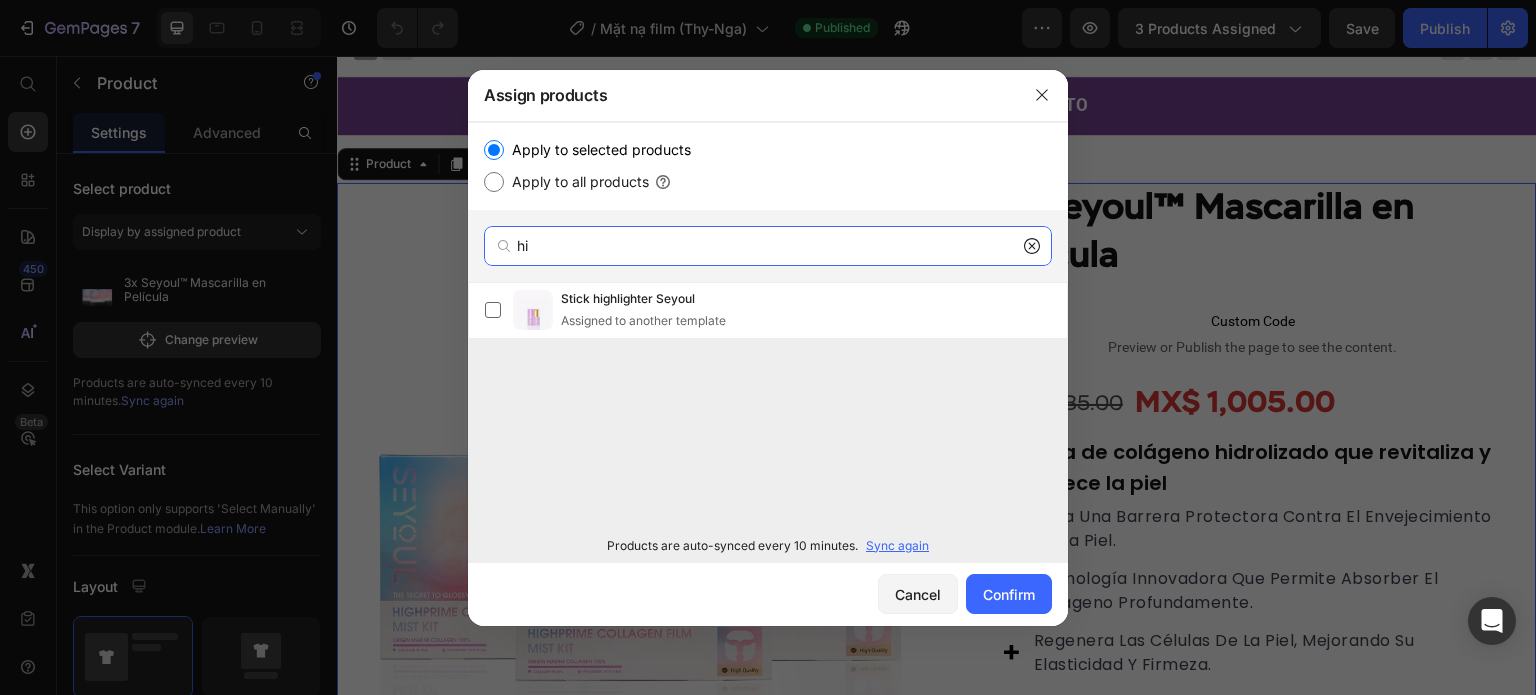type on "h" 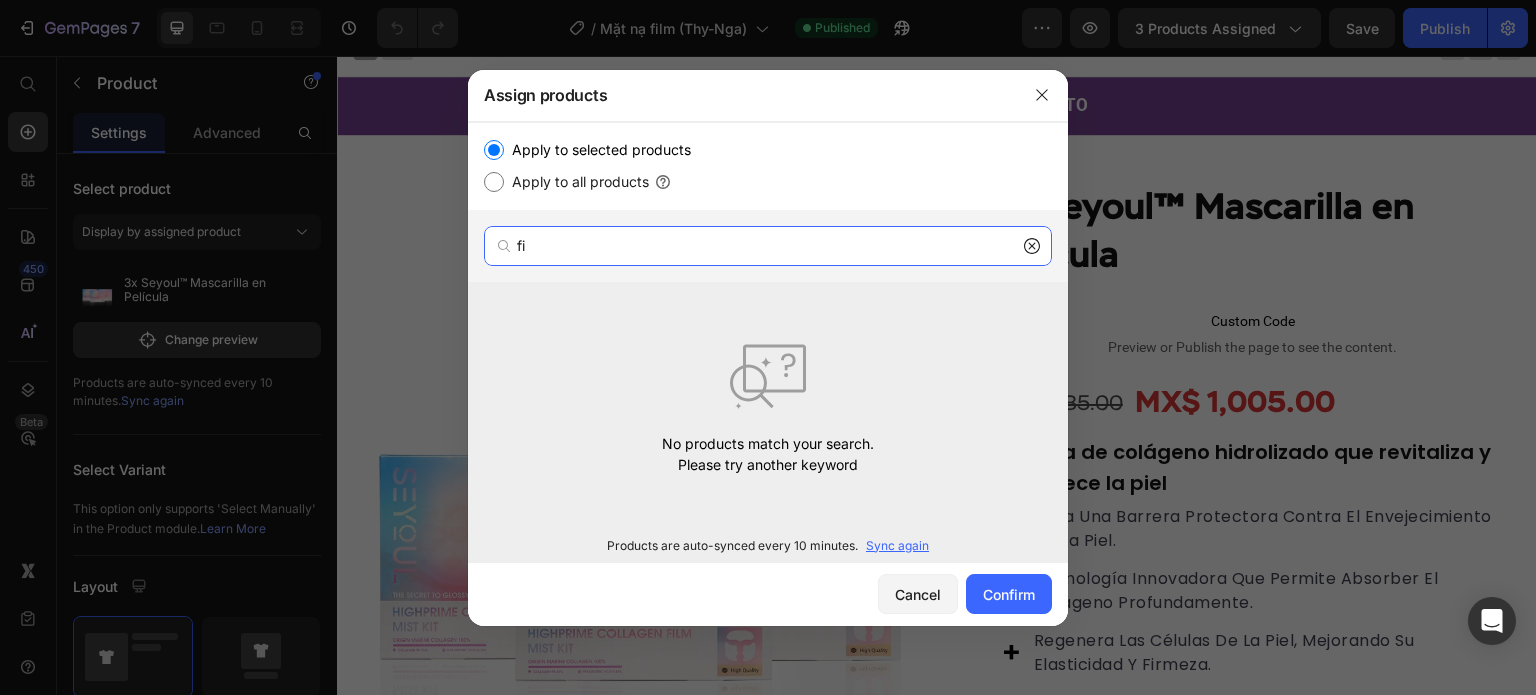 type on "f" 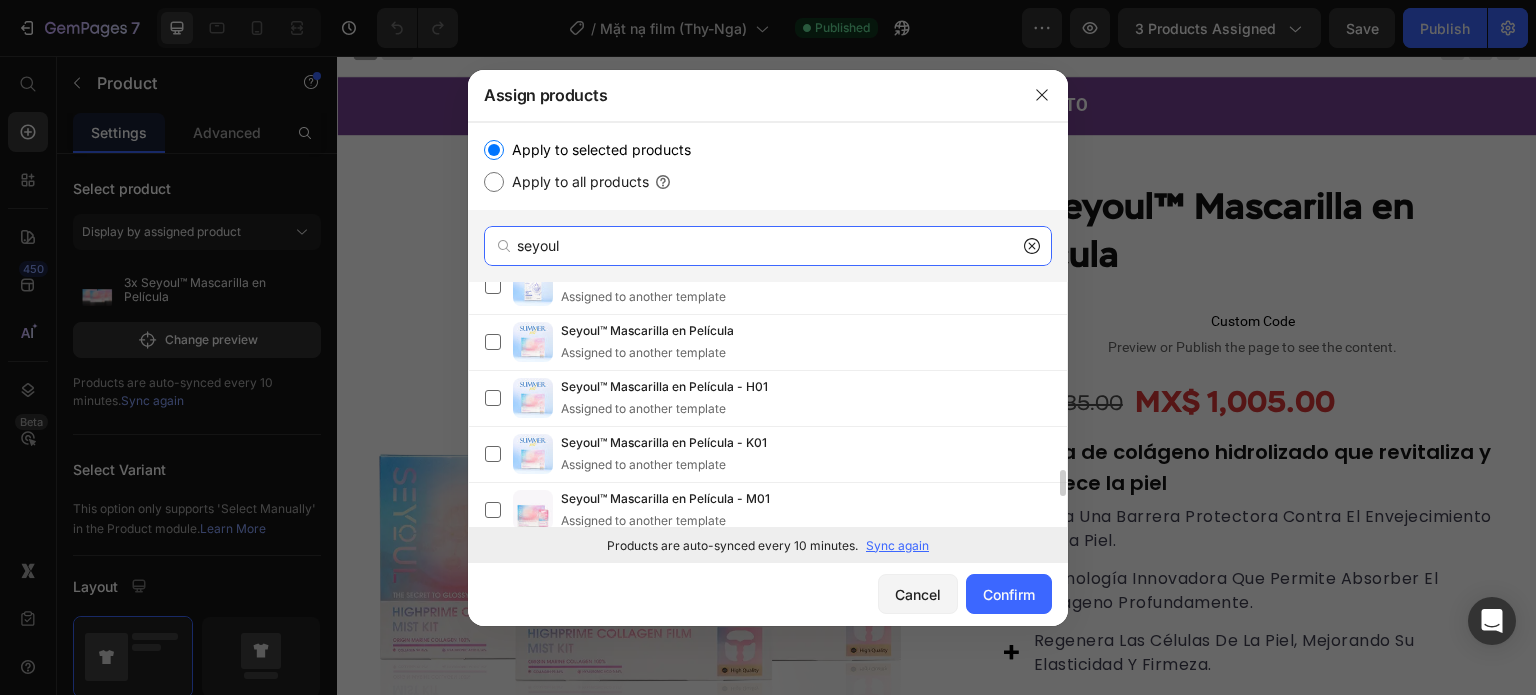 scroll, scrollTop: 1656, scrollLeft: 0, axis: vertical 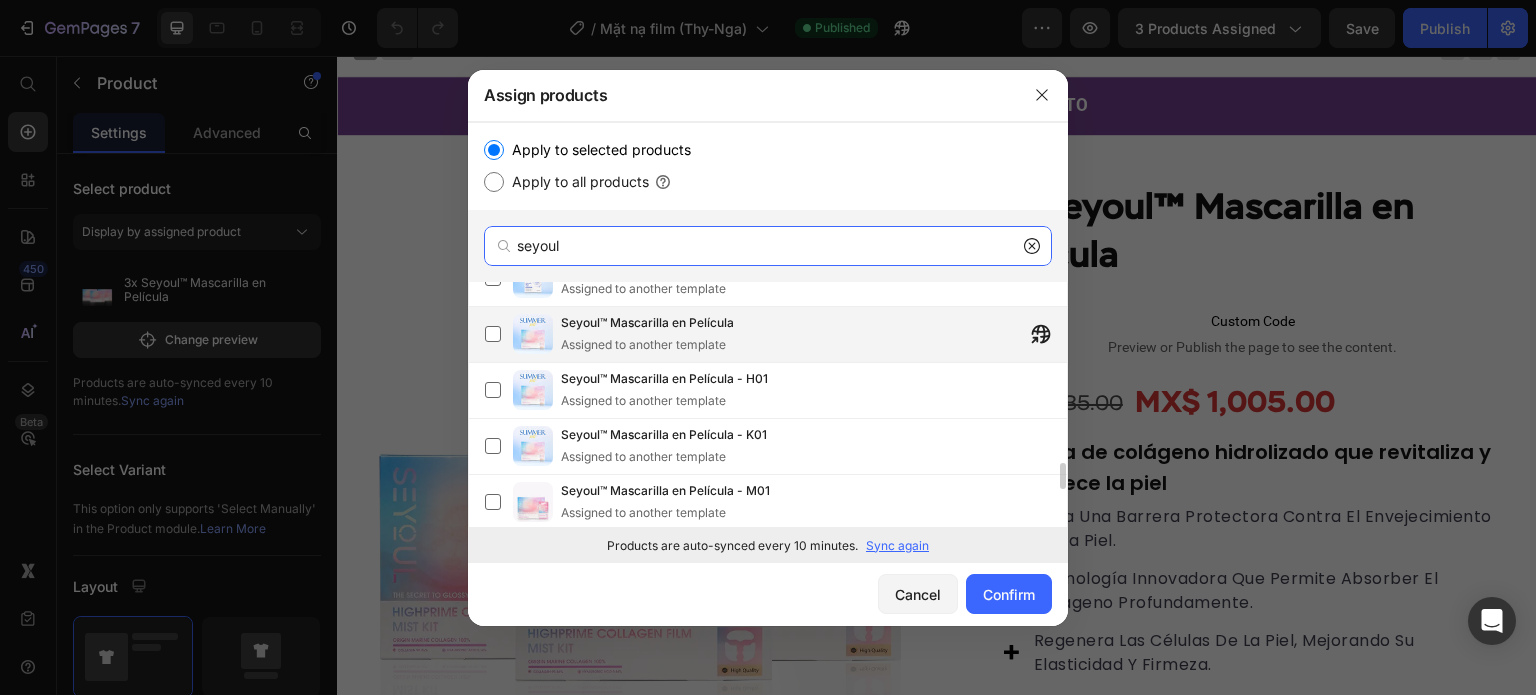 type on "seyoul" 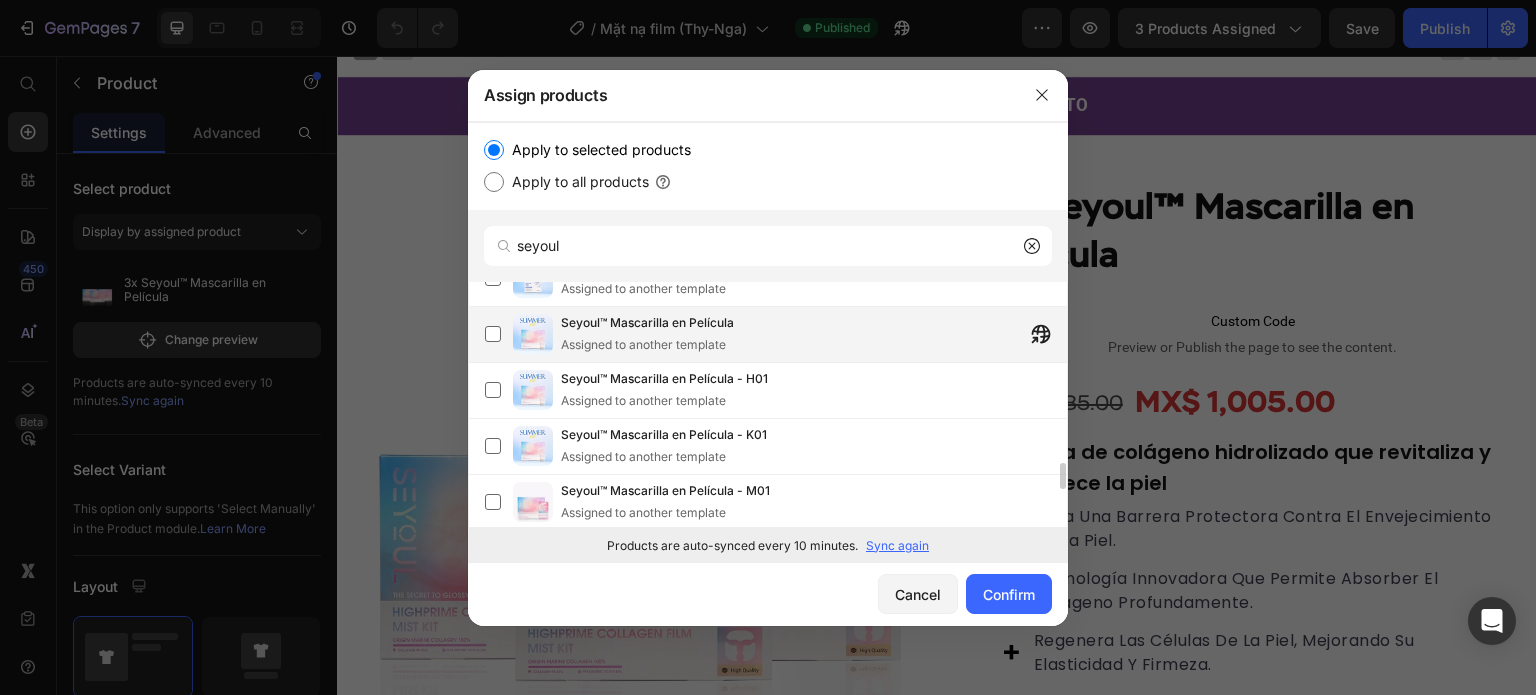click on "Assigned to another template" at bounding box center (647, 345) 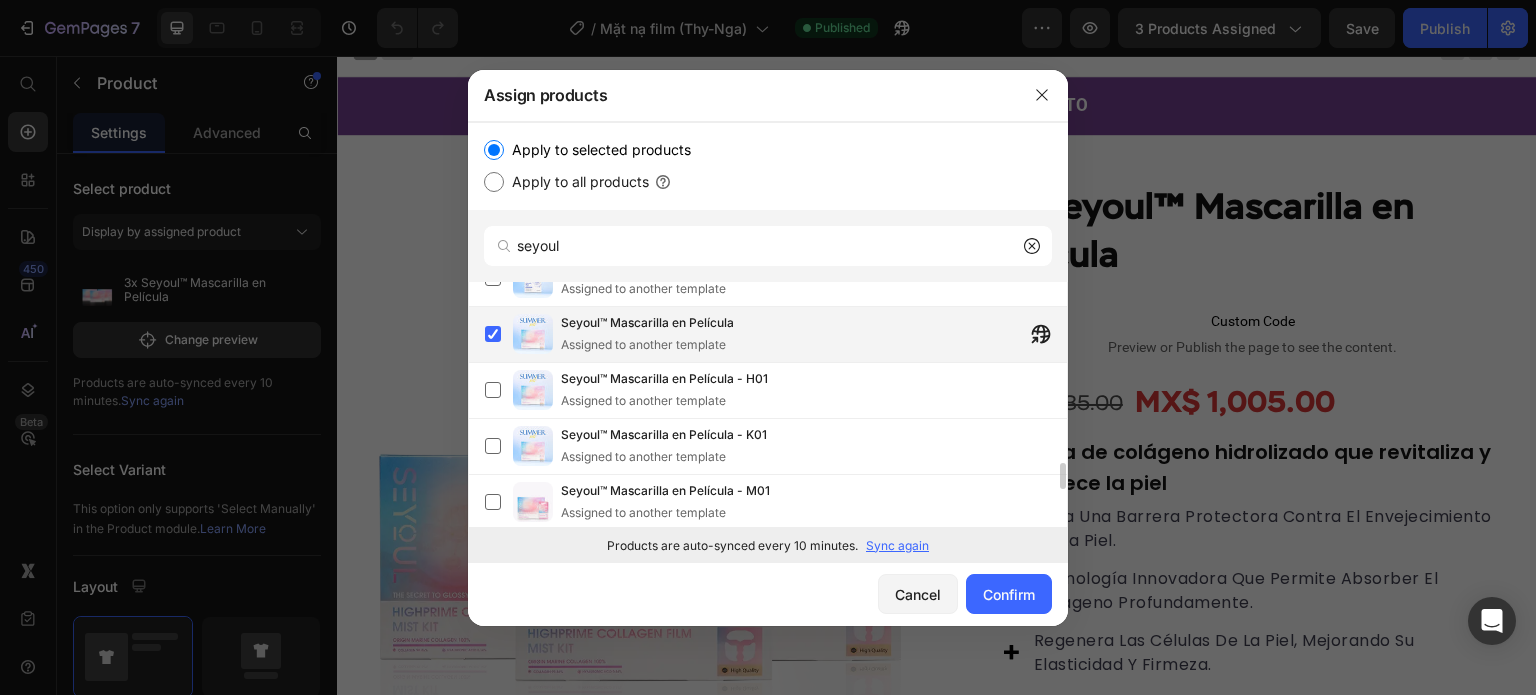 click on "Seyoul™ Mascarilla en Película  Assigned to another template" at bounding box center (647, 334) 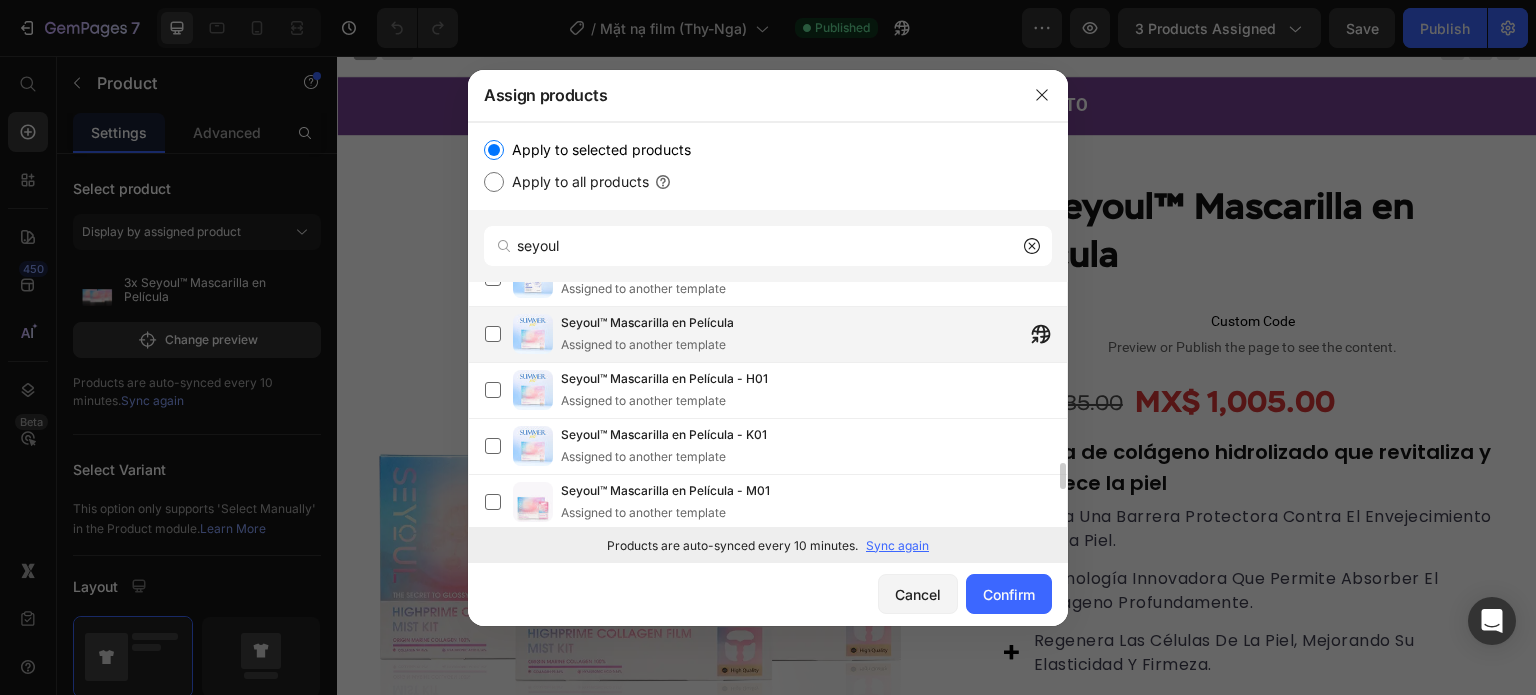 click on "Seyoul™ Mascarilla en Película  Assigned to another template" at bounding box center [647, 334] 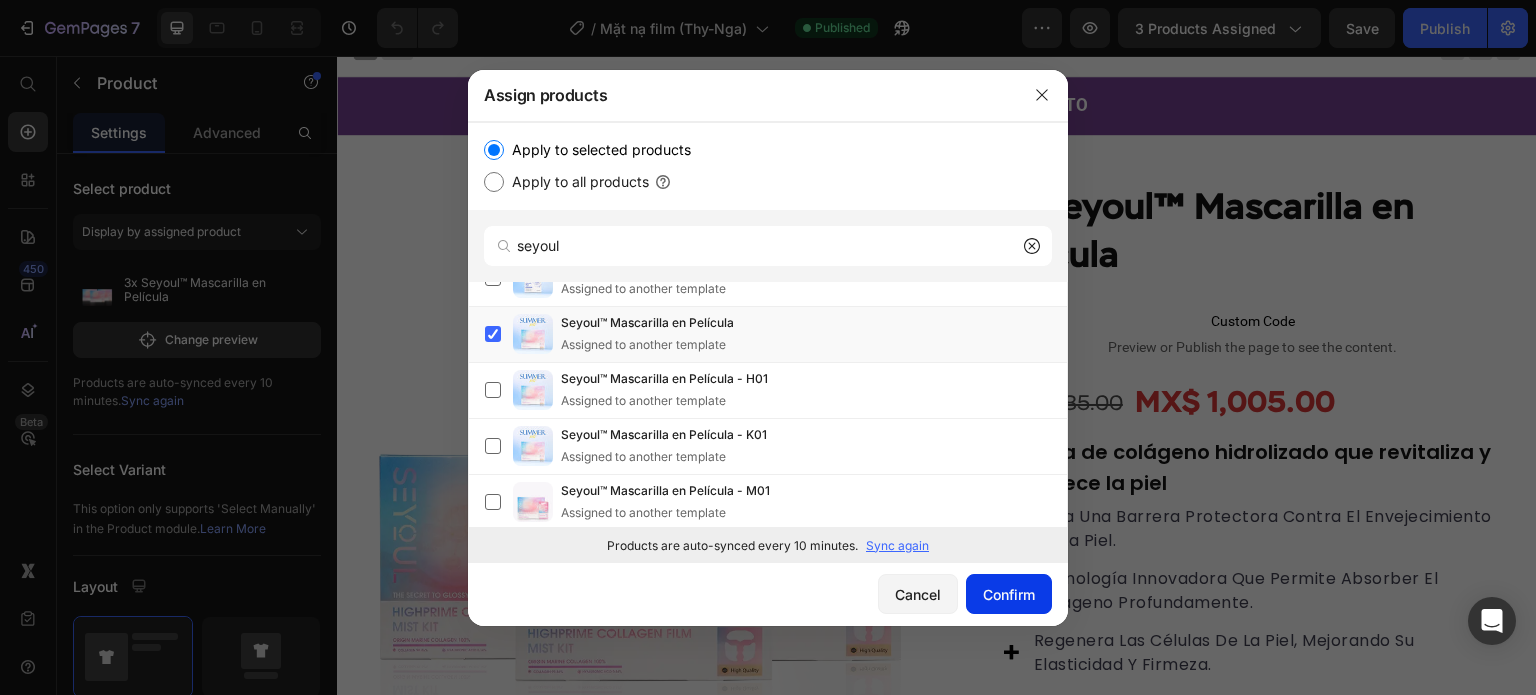 click on "Confirm" at bounding box center (1009, 594) 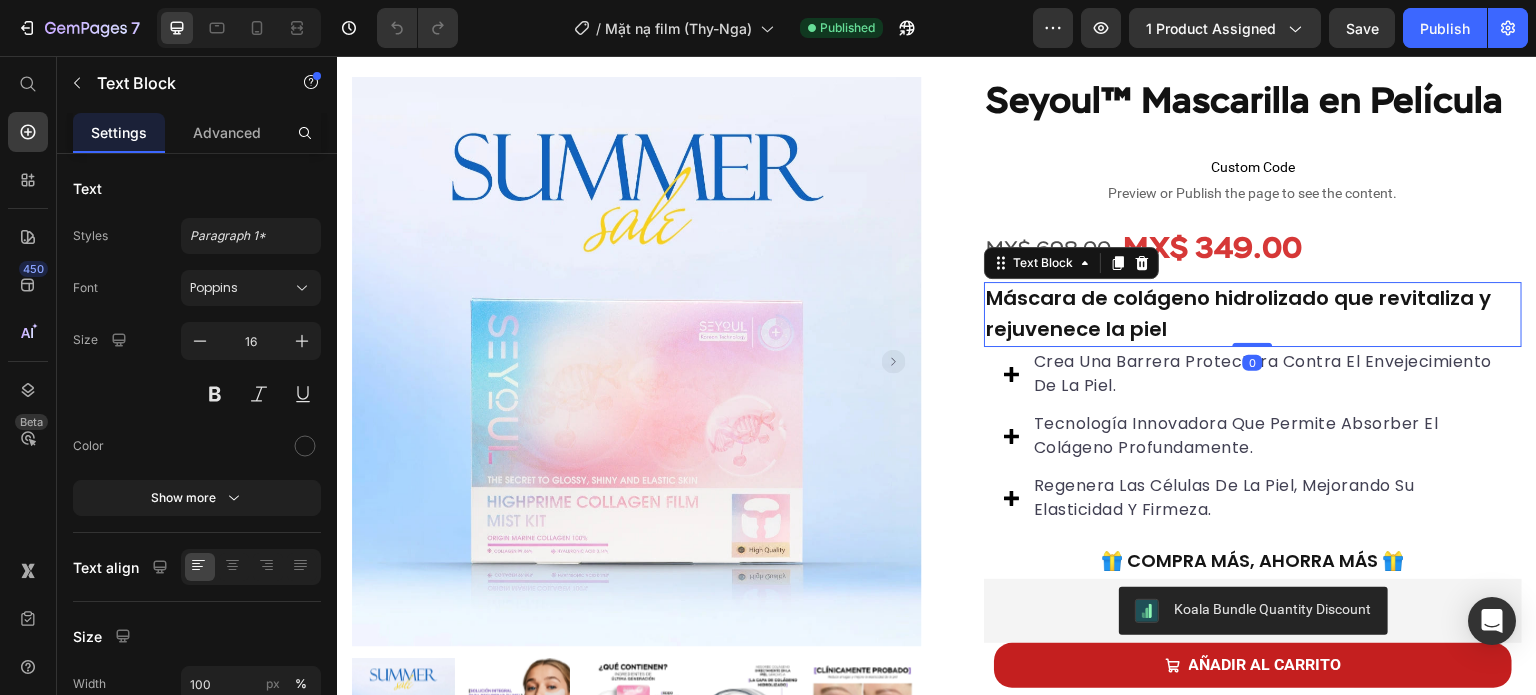 scroll, scrollTop: 127, scrollLeft: 0, axis: vertical 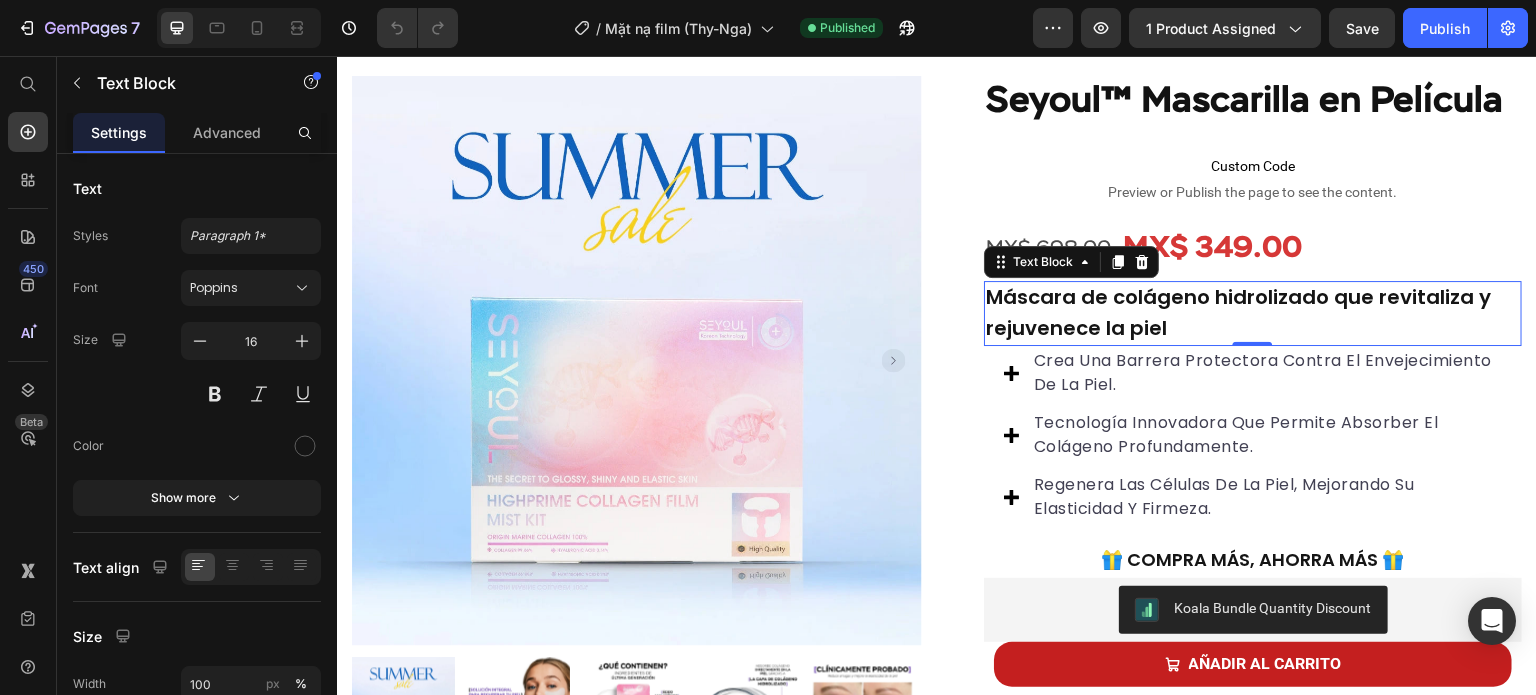 click on "Máscara de colágeno hidrolizado que revitaliza y rejuvenece la piel" at bounding box center (1238, 312) 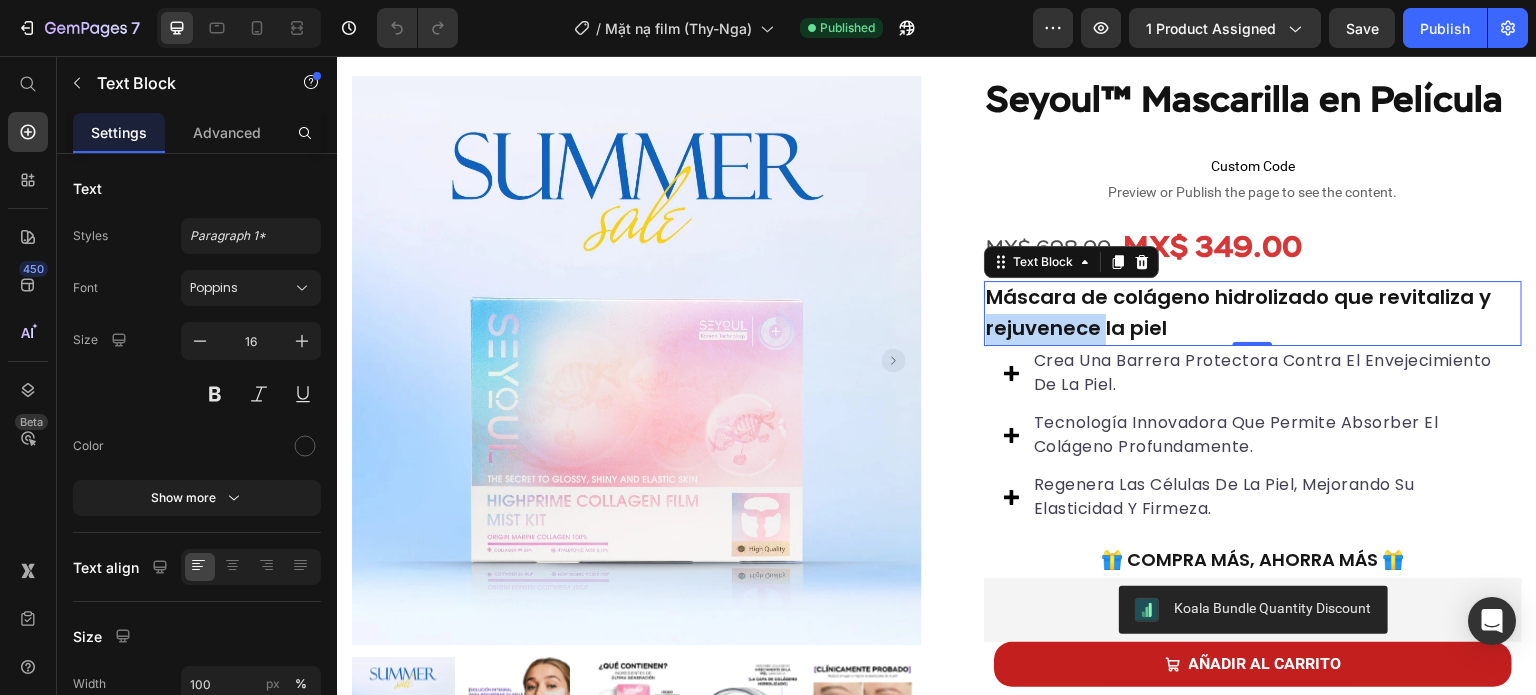 click on "Máscara de colágeno hidrolizado que revitaliza y rejuvenece la piel" at bounding box center (1238, 312) 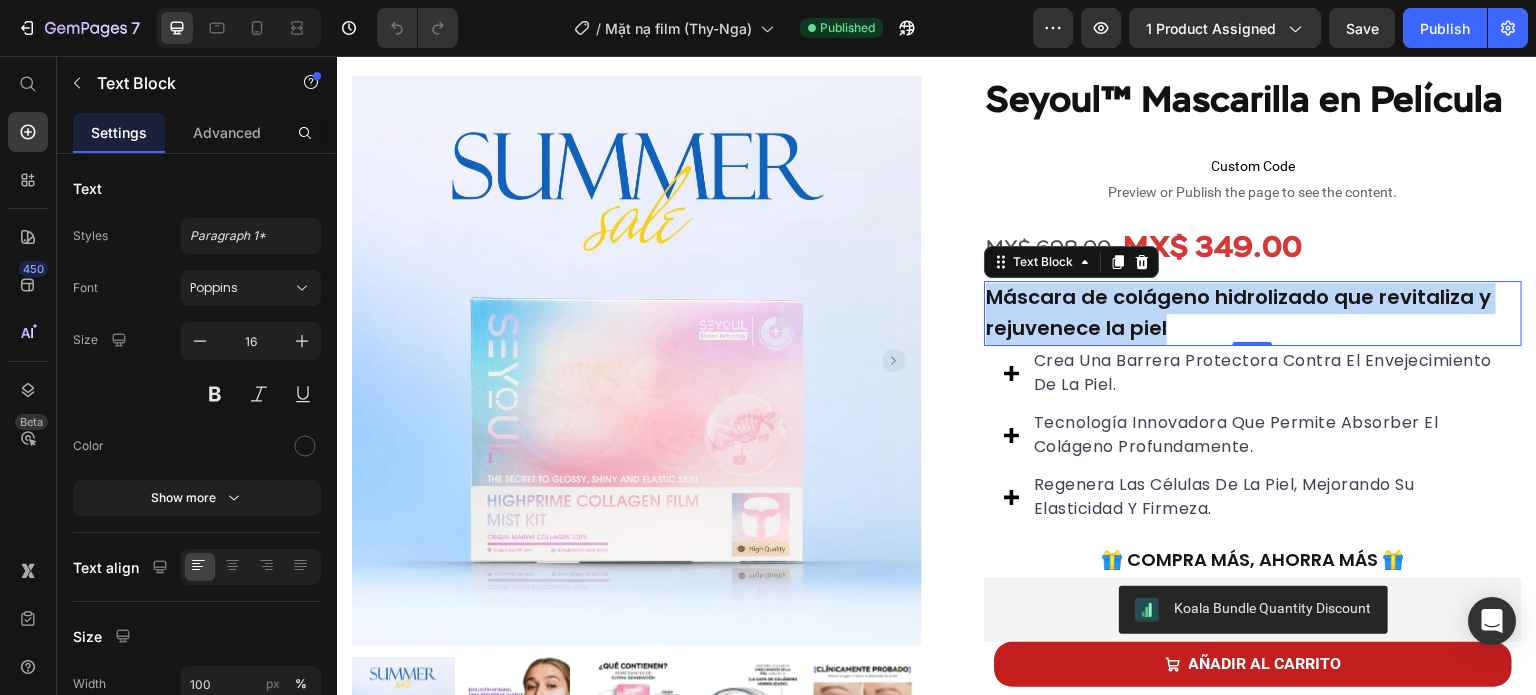 click on "Máscara de colágeno hidrolizado que revitaliza y rejuvenece la piel" at bounding box center (1238, 312) 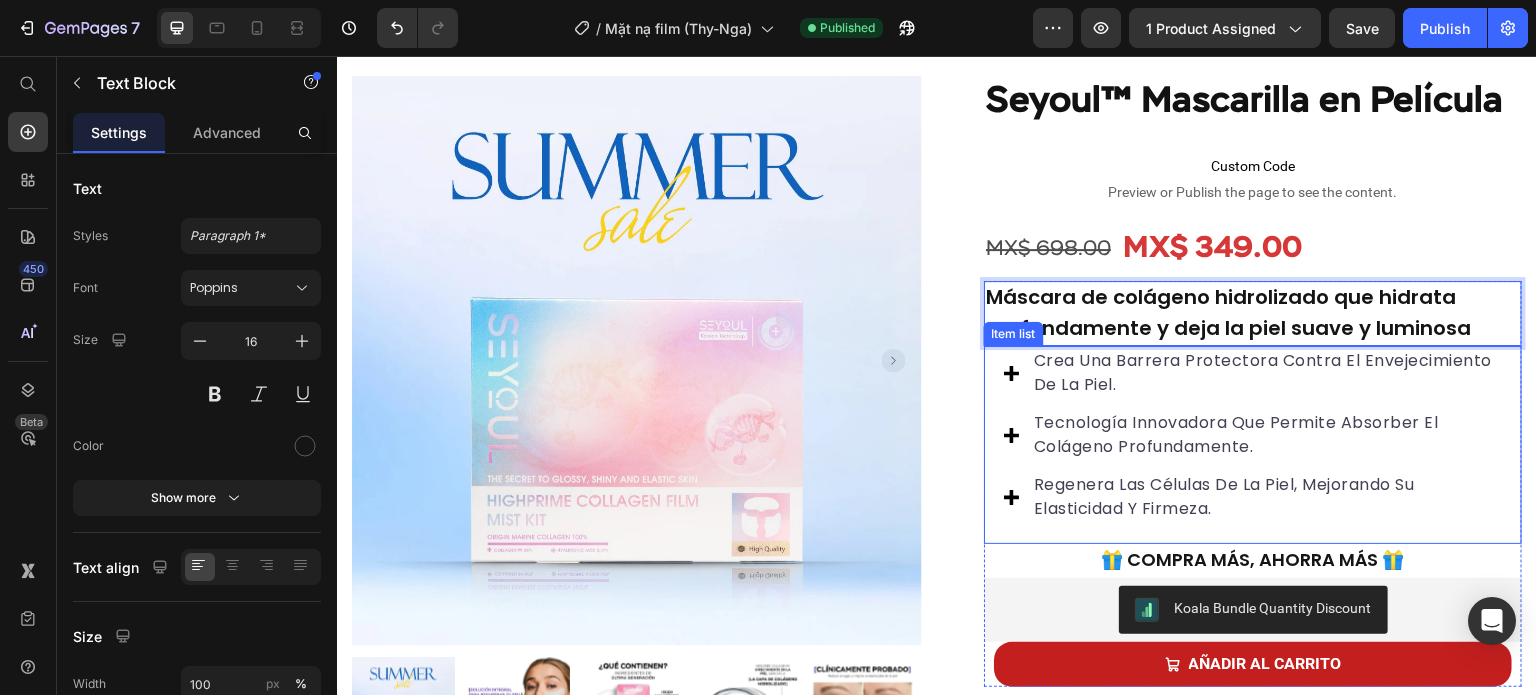 scroll, scrollTop: 211, scrollLeft: 0, axis: vertical 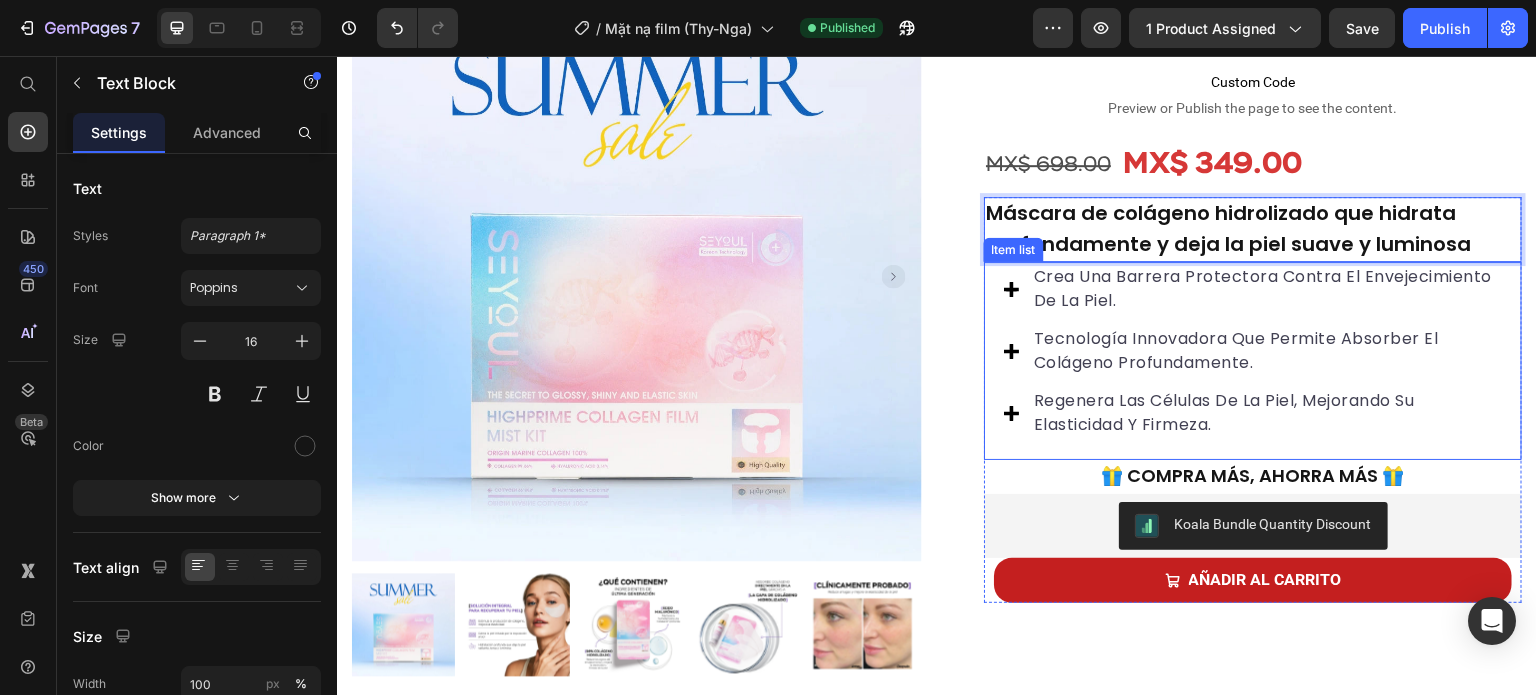 click on "Crea una barrera protectora contra el envejecimiento de la piel." at bounding box center (1263, 288) 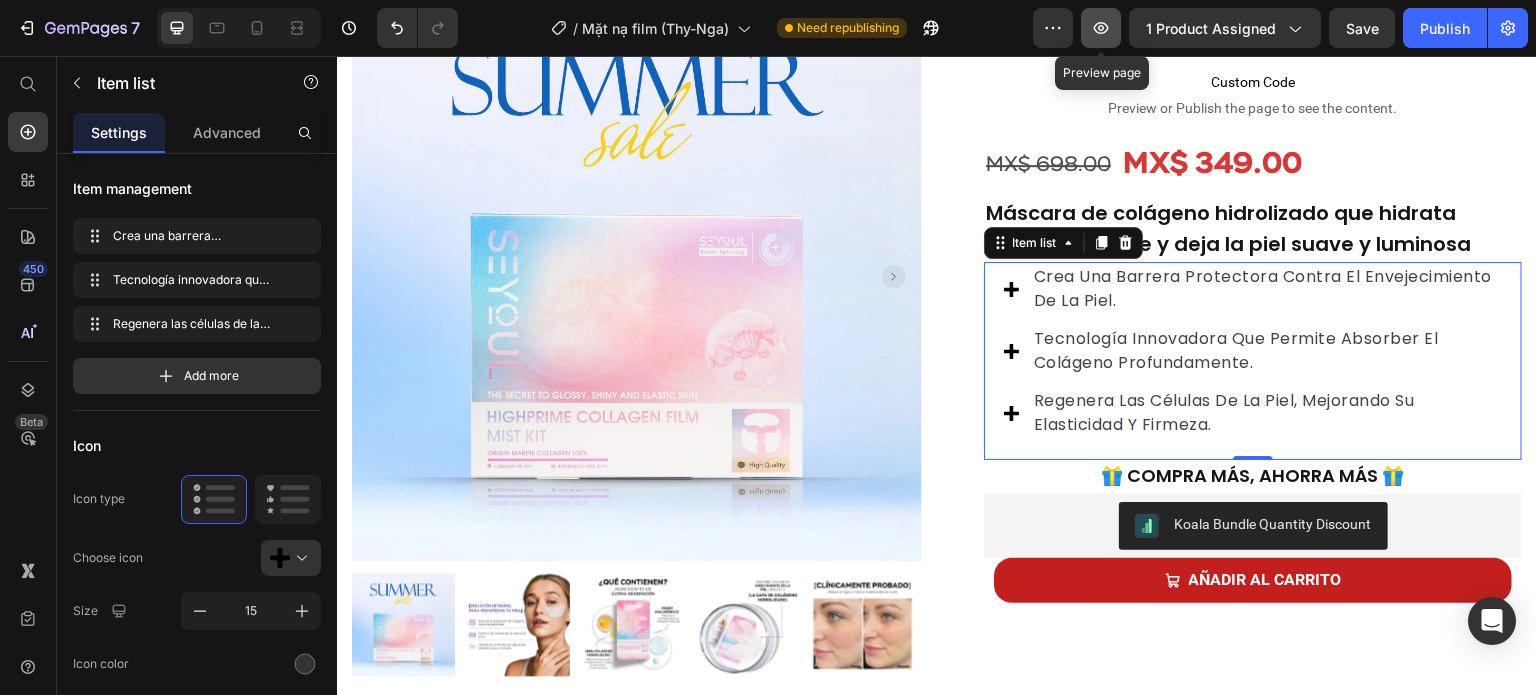 click 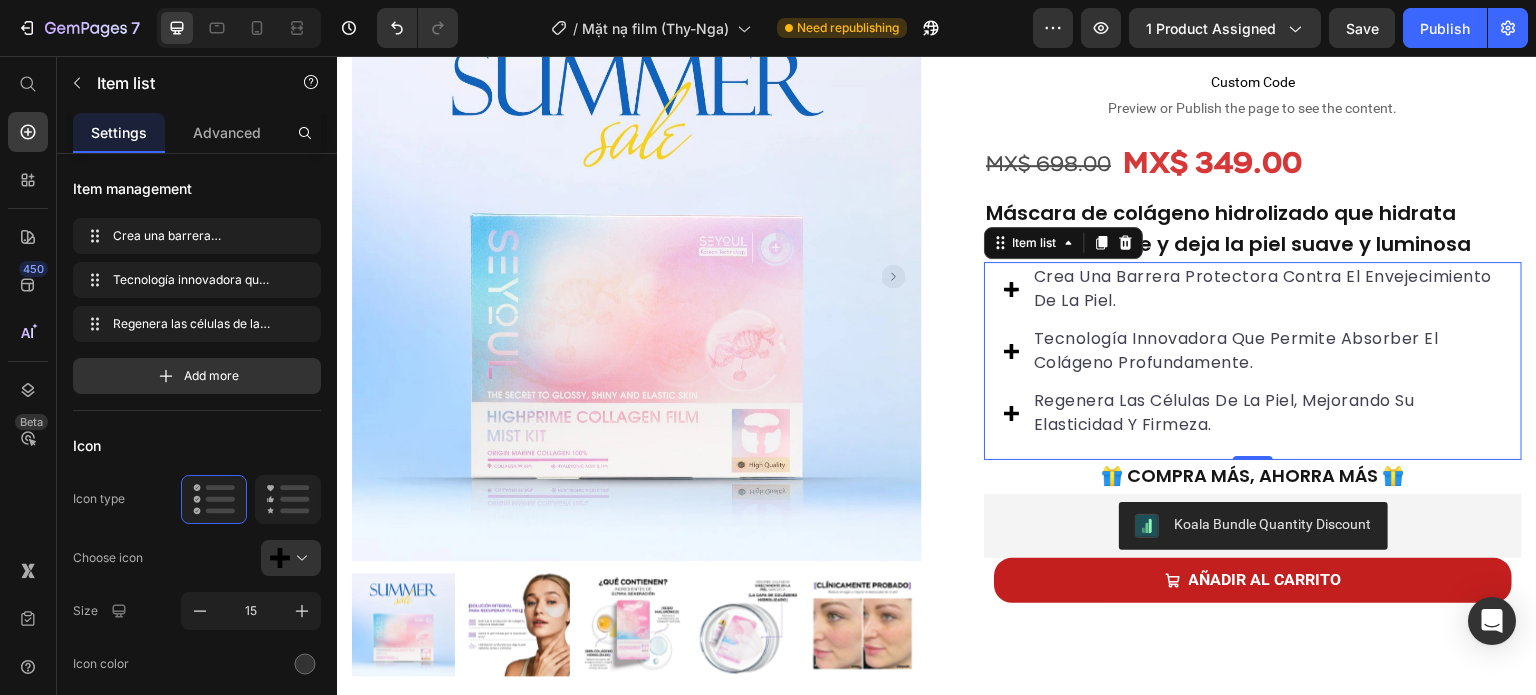 click on "Crea una barrera protectora contra el envejecimiento de la piel." at bounding box center [1263, 288] 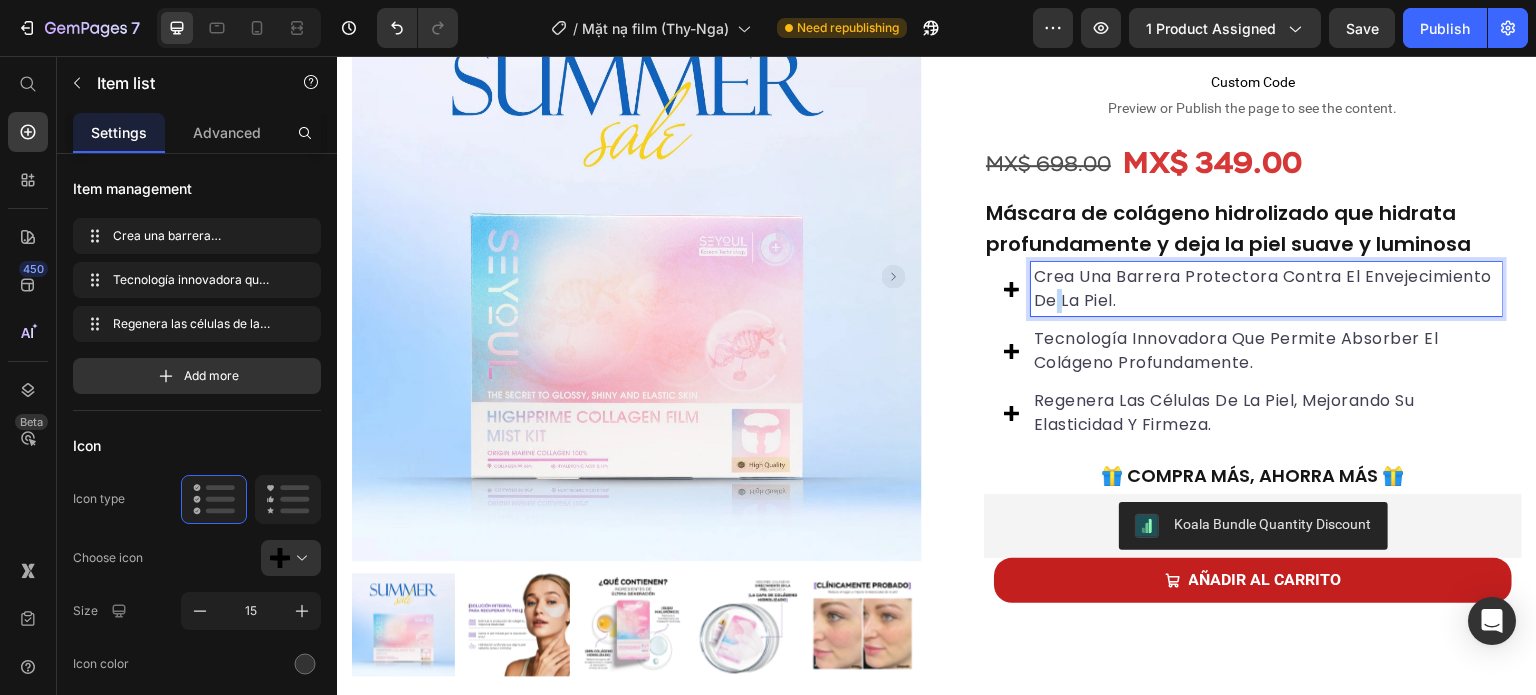 click on "Crea una barrera protectora contra el envejecimiento de la piel." at bounding box center [1263, 288] 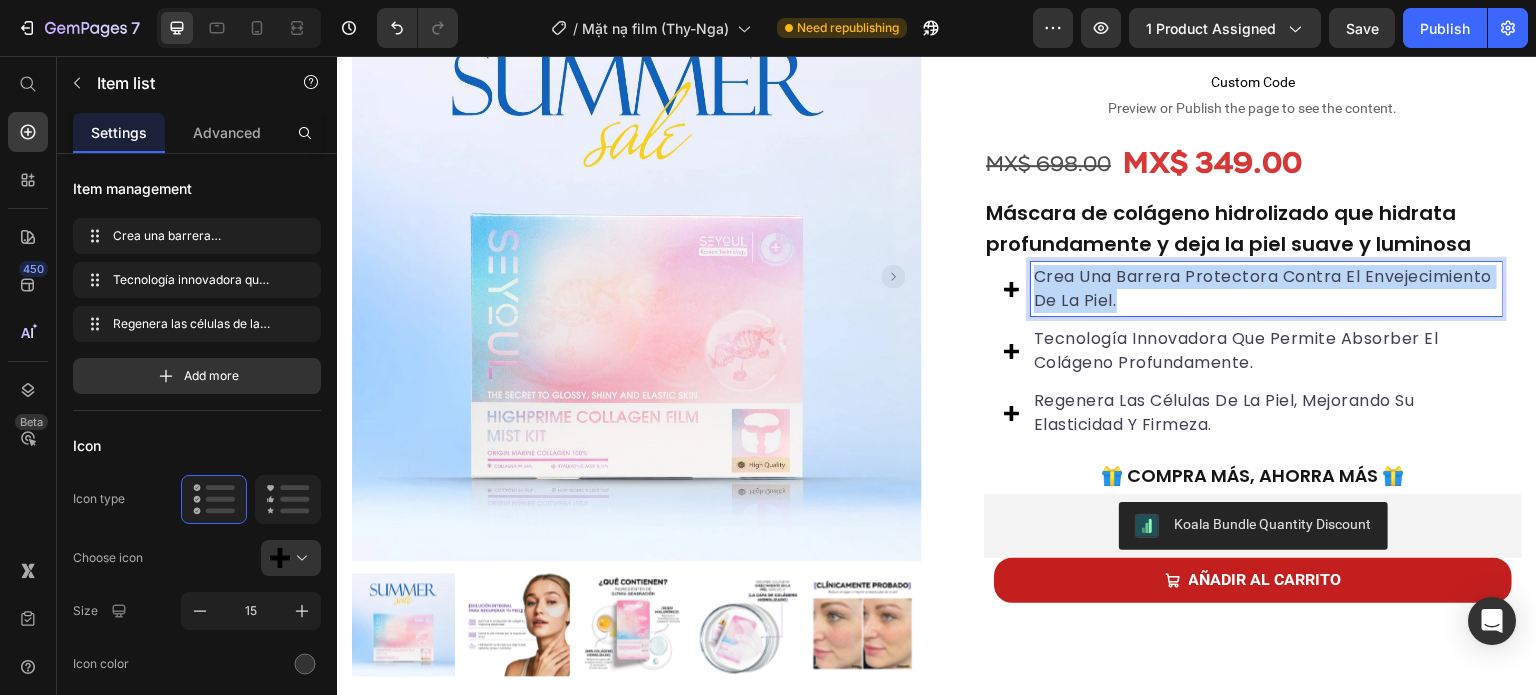 click on "Crea una barrera protectora contra el envejecimiento de la piel." at bounding box center (1263, 288) 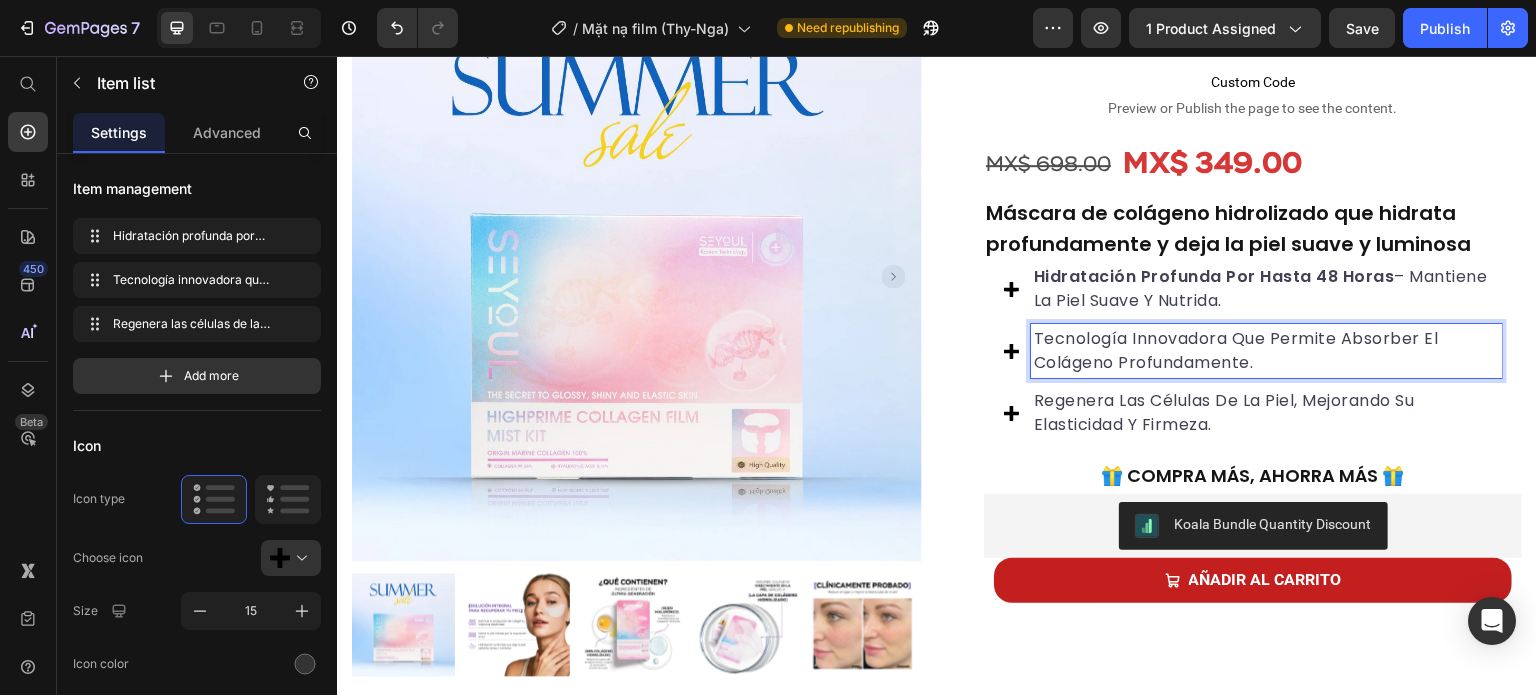 click on "Tecnología innovadora que permite absorber el colágeno profundamente." at bounding box center (1236, 350) 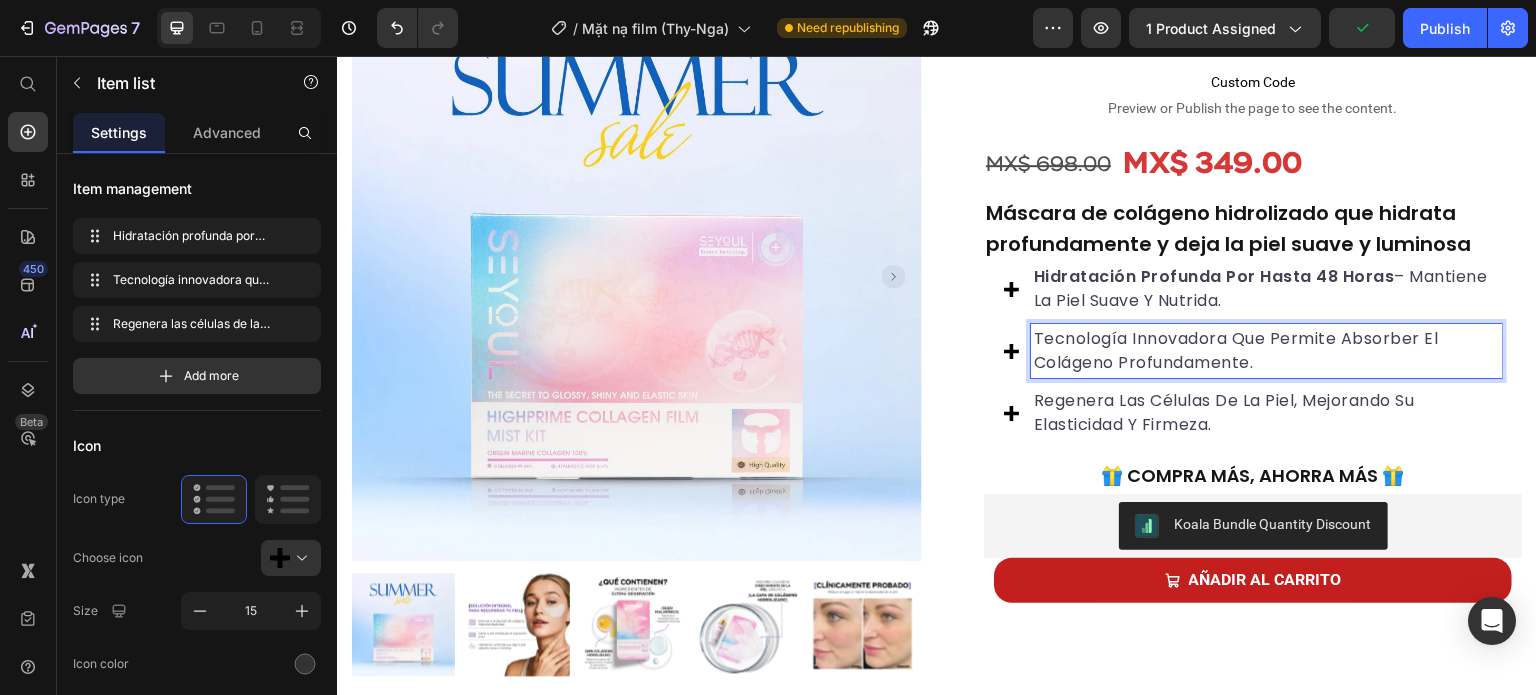 click on "Tecnología innovadora que permite absorber el colágeno profundamente." at bounding box center [1236, 350] 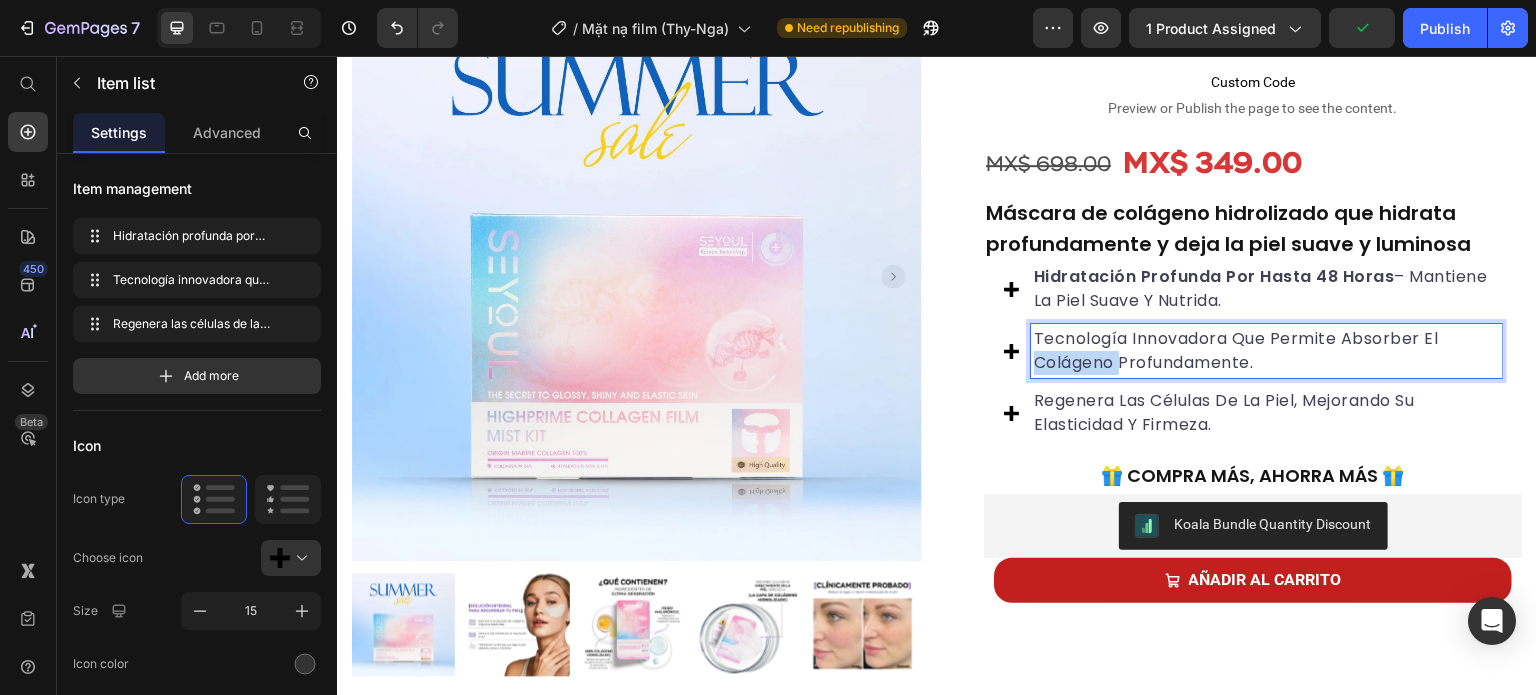 click on "Tecnología innovadora que permite absorber el colágeno profundamente." at bounding box center [1236, 350] 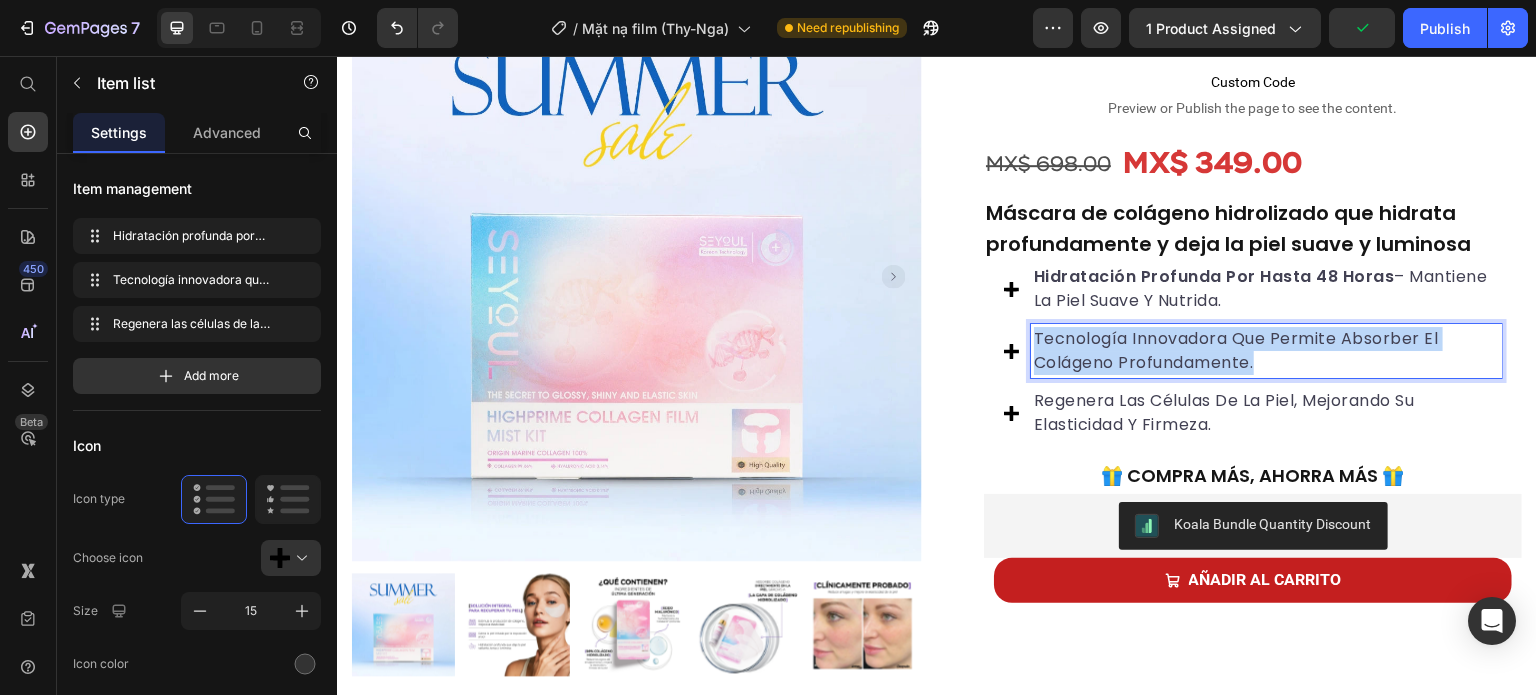 click on "Tecnología innovadora que permite absorber el colágeno profundamente." at bounding box center (1236, 350) 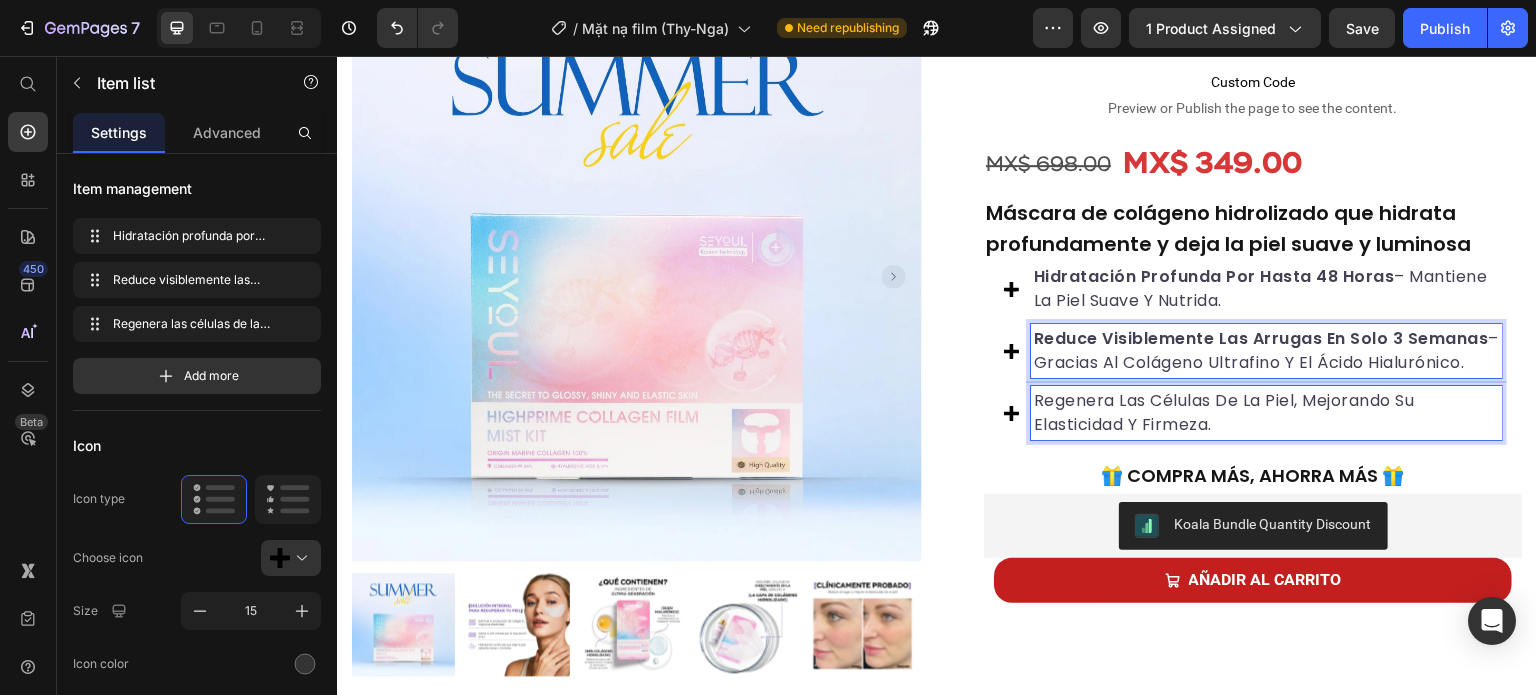 click on "Regenera las células de la piel, mejorando su elasticidad y firmeza." at bounding box center [1224, 412] 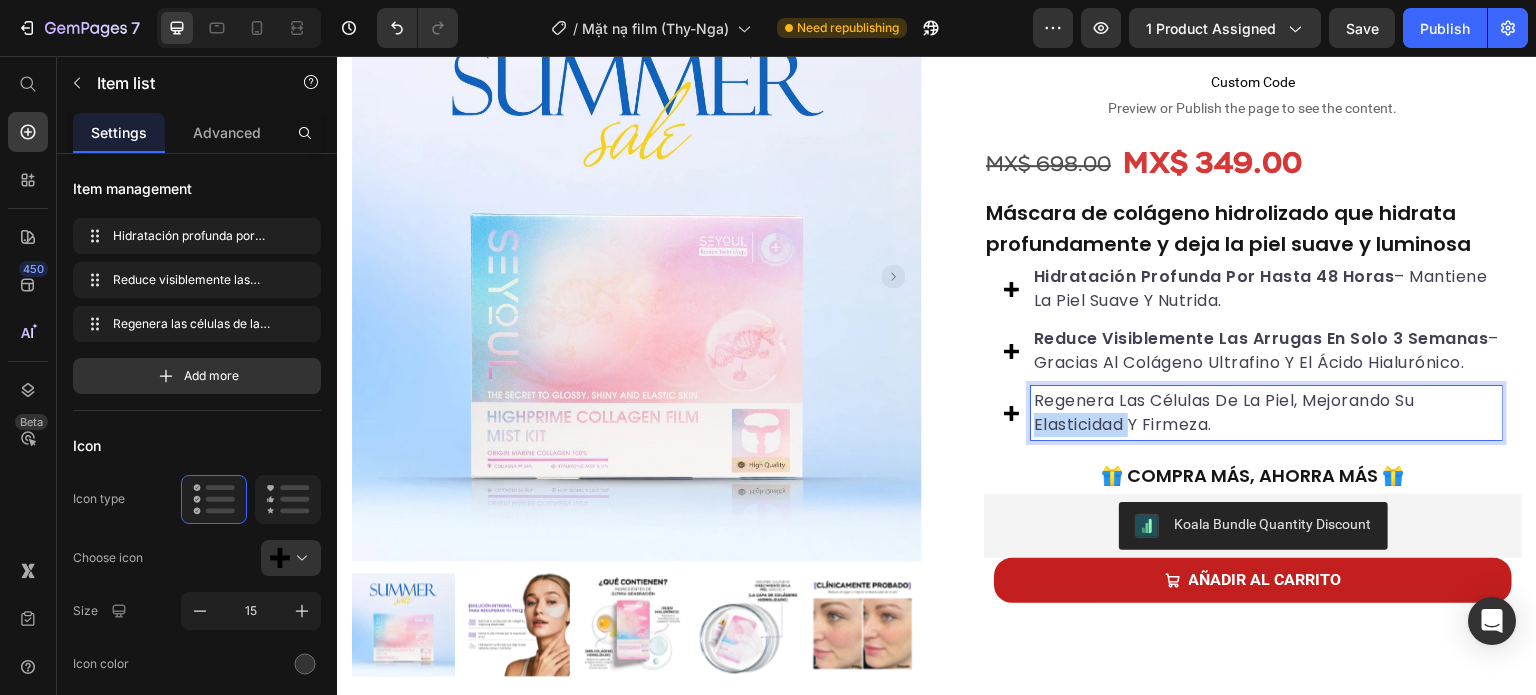 click on "Regenera las células de la piel, mejorando su elasticidad y firmeza." at bounding box center [1224, 412] 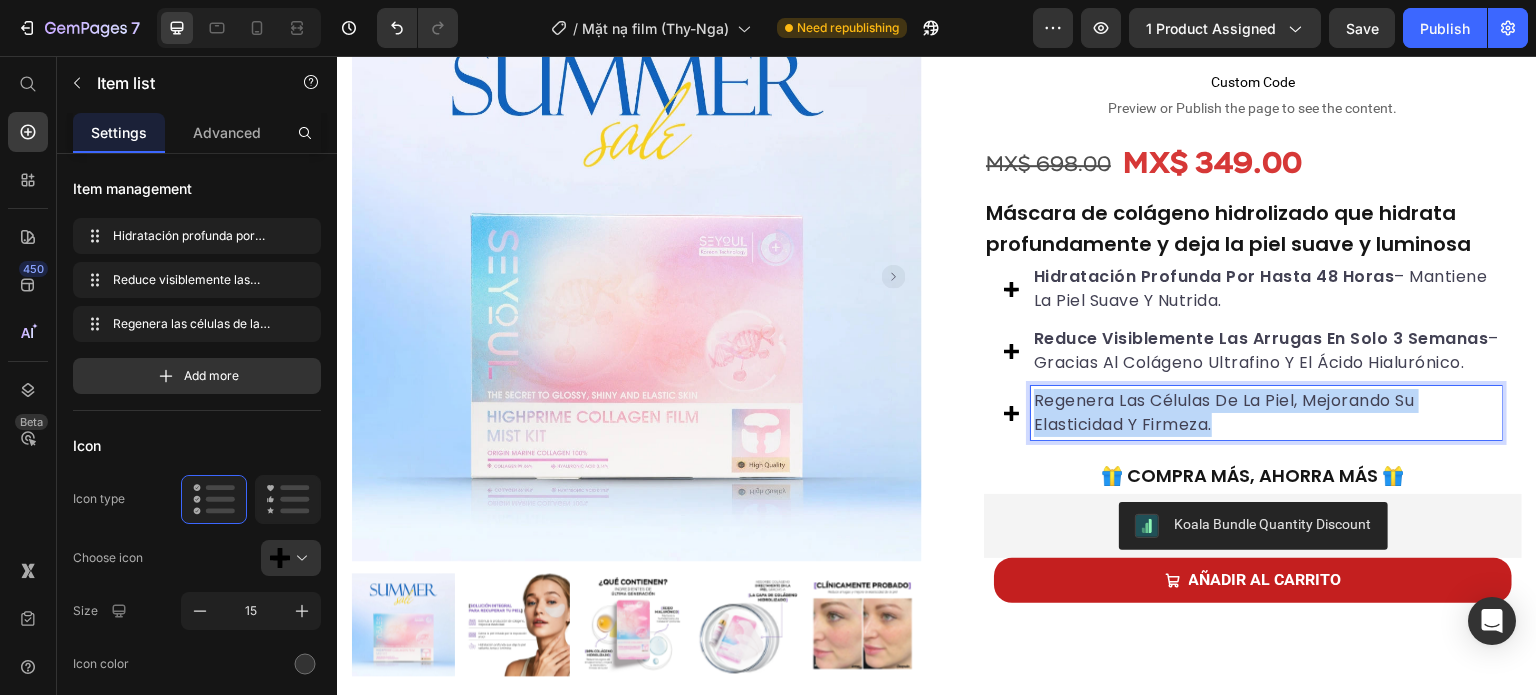 click on "Regenera las células de la piel, mejorando su elasticidad y firmeza." at bounding box center [1224, 412] 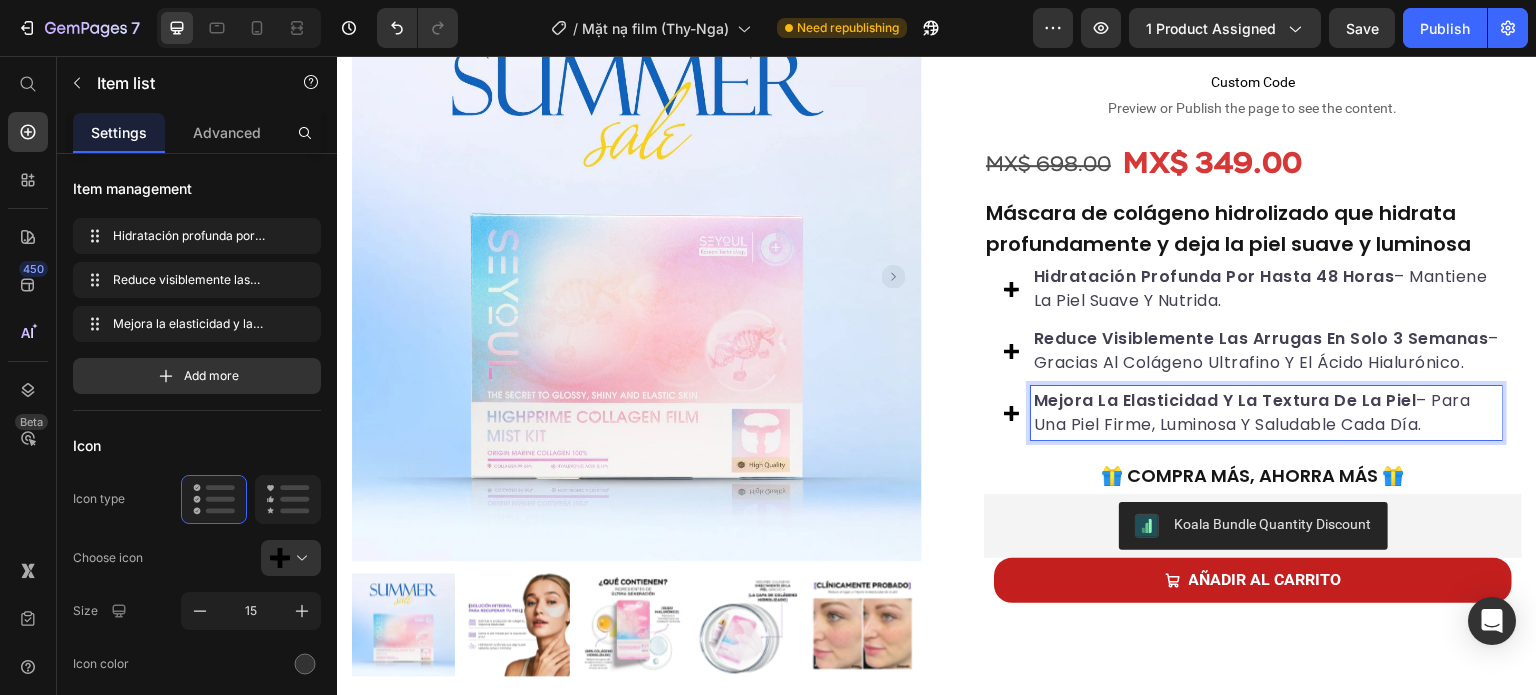 click on "Hidratación profunda por hasta 48 horas" at bounding box center [1214, 276] 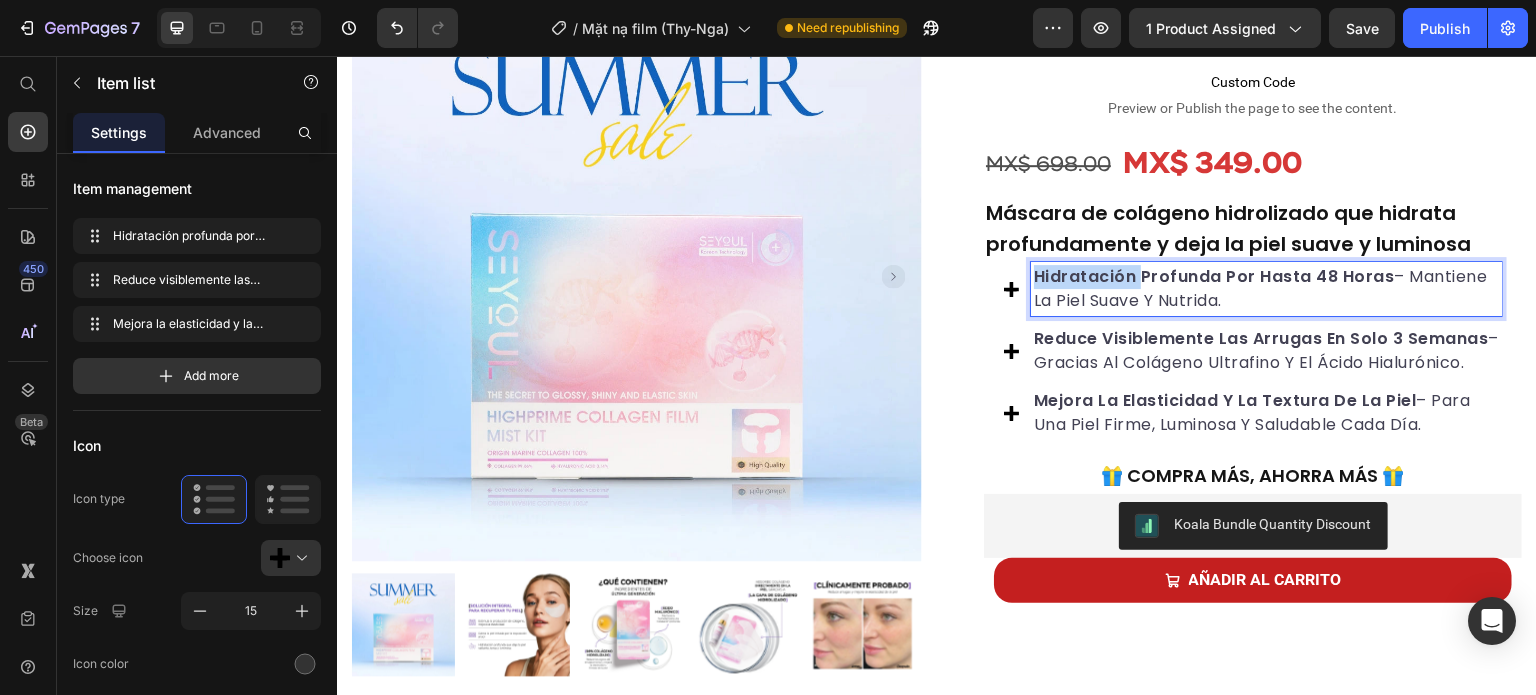 click on "Hidratación profunda por hasta 48 horas" at bounding box center (1214, 276) 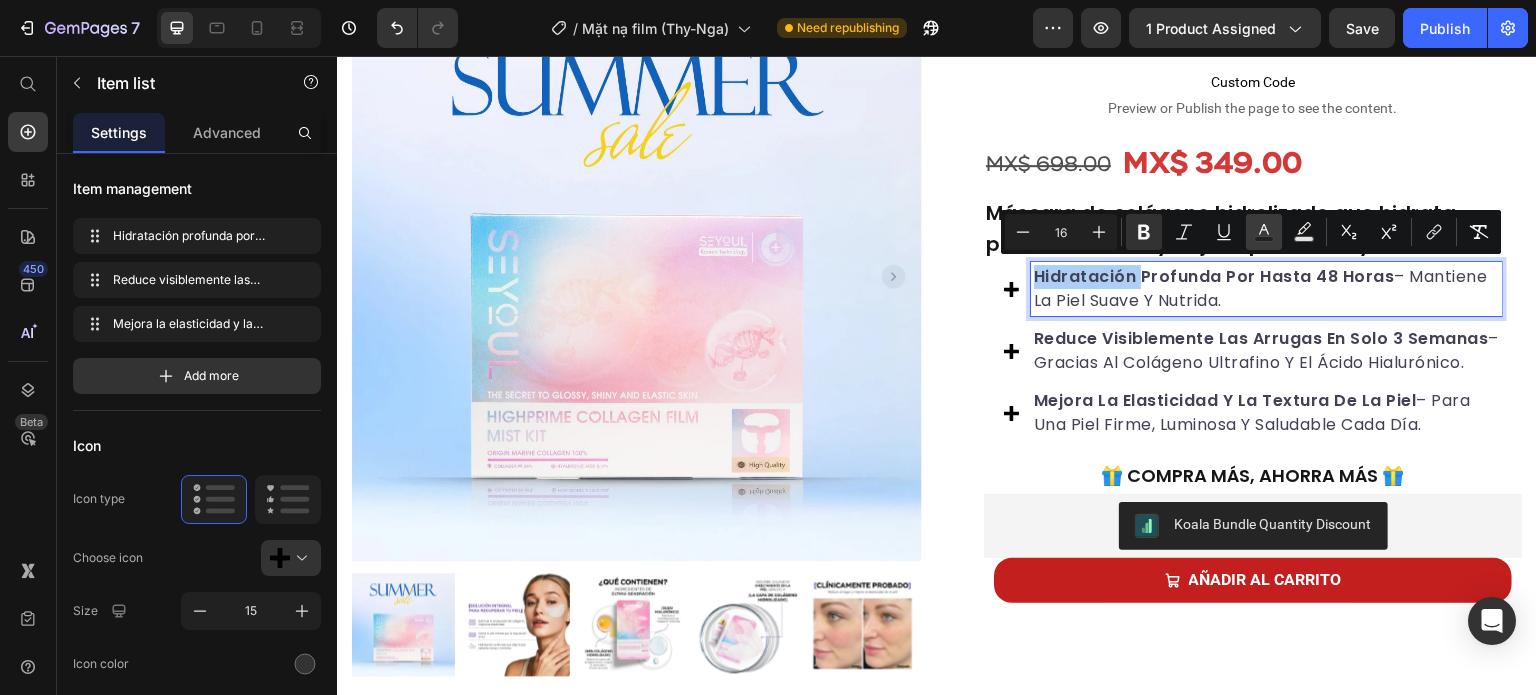 click 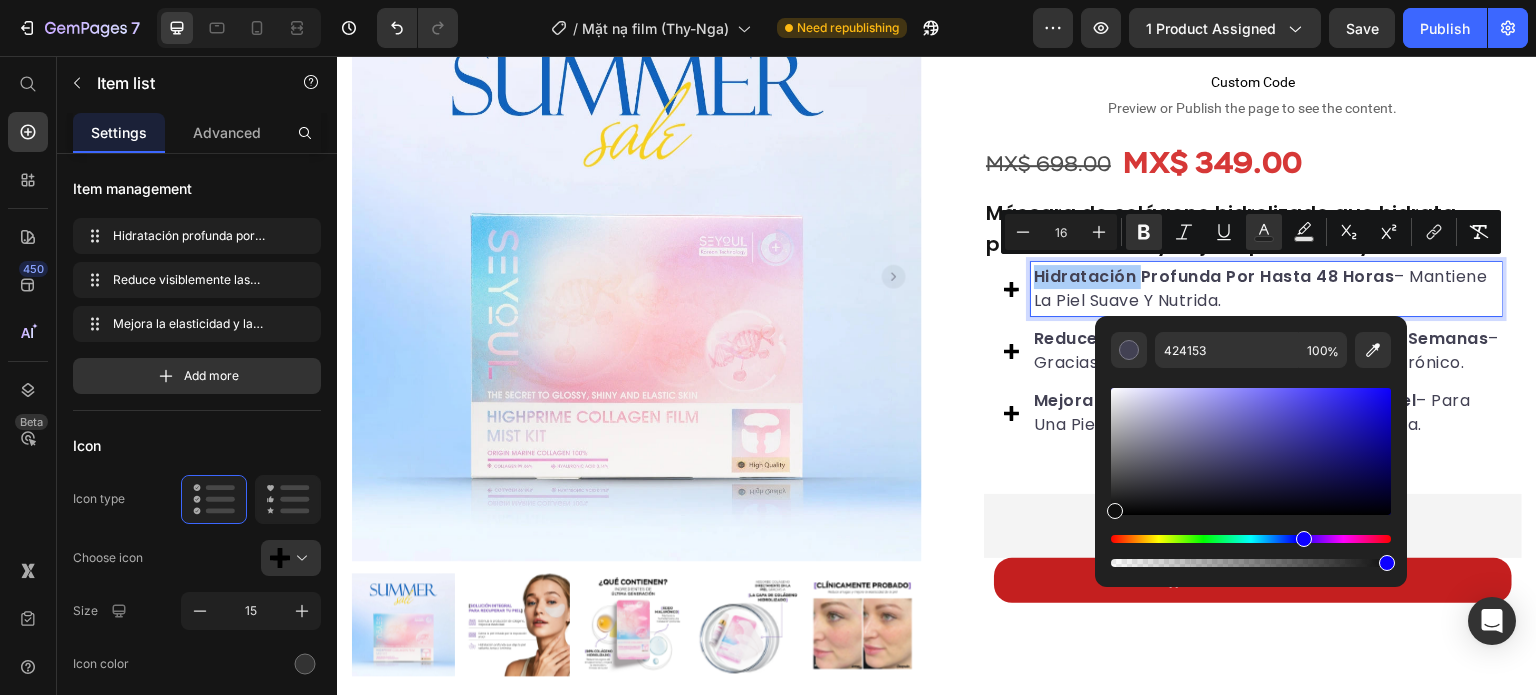 drag, startPoint x: 1176, startPoint y: 480, endPoint x: 1098, endPoint y: 509, distance: 83.21658 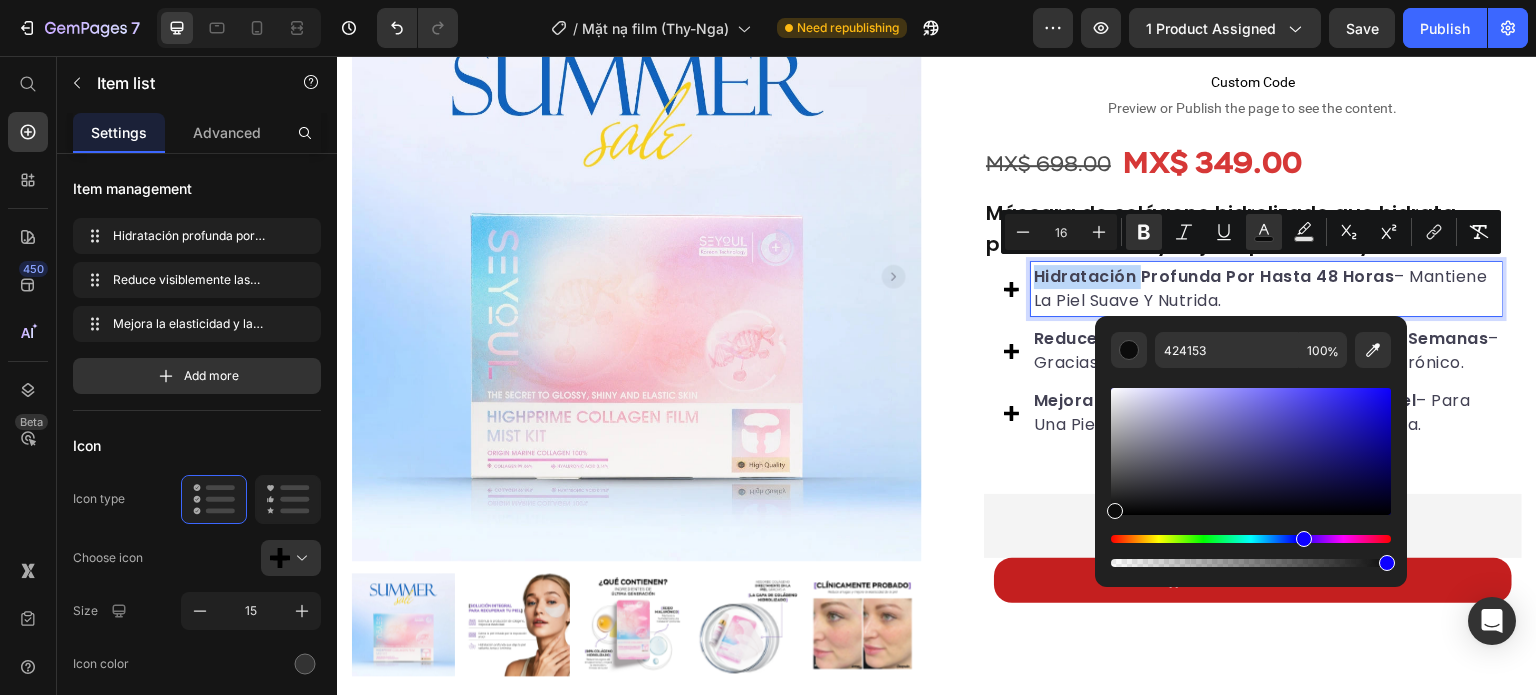 type on "0C0C0C" 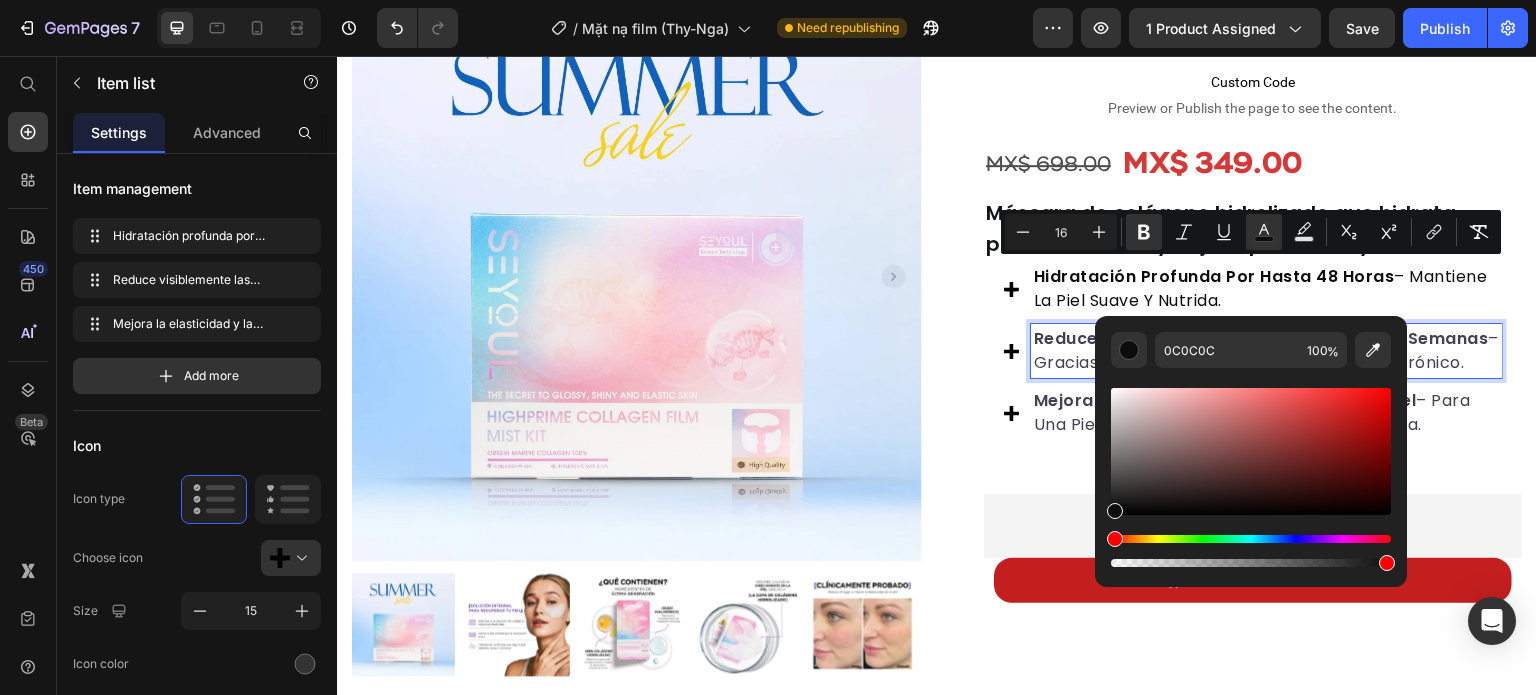 click on "Reduce visiblemente las arrugas en solo 3 semanas" at bounding box center [1261, 338] 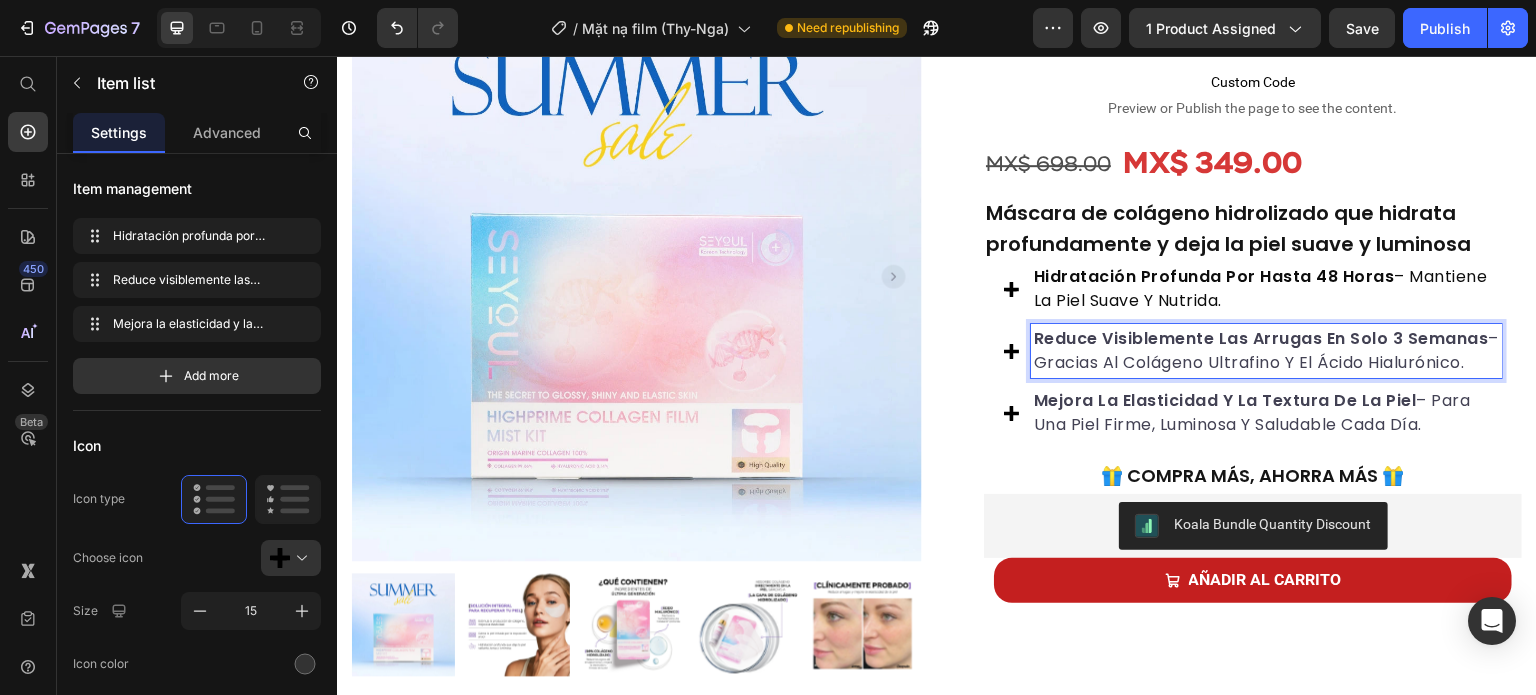 click on "Reduce visiblemente las arrugas en solo 3 semanas" at bounding box center (1261, 338) 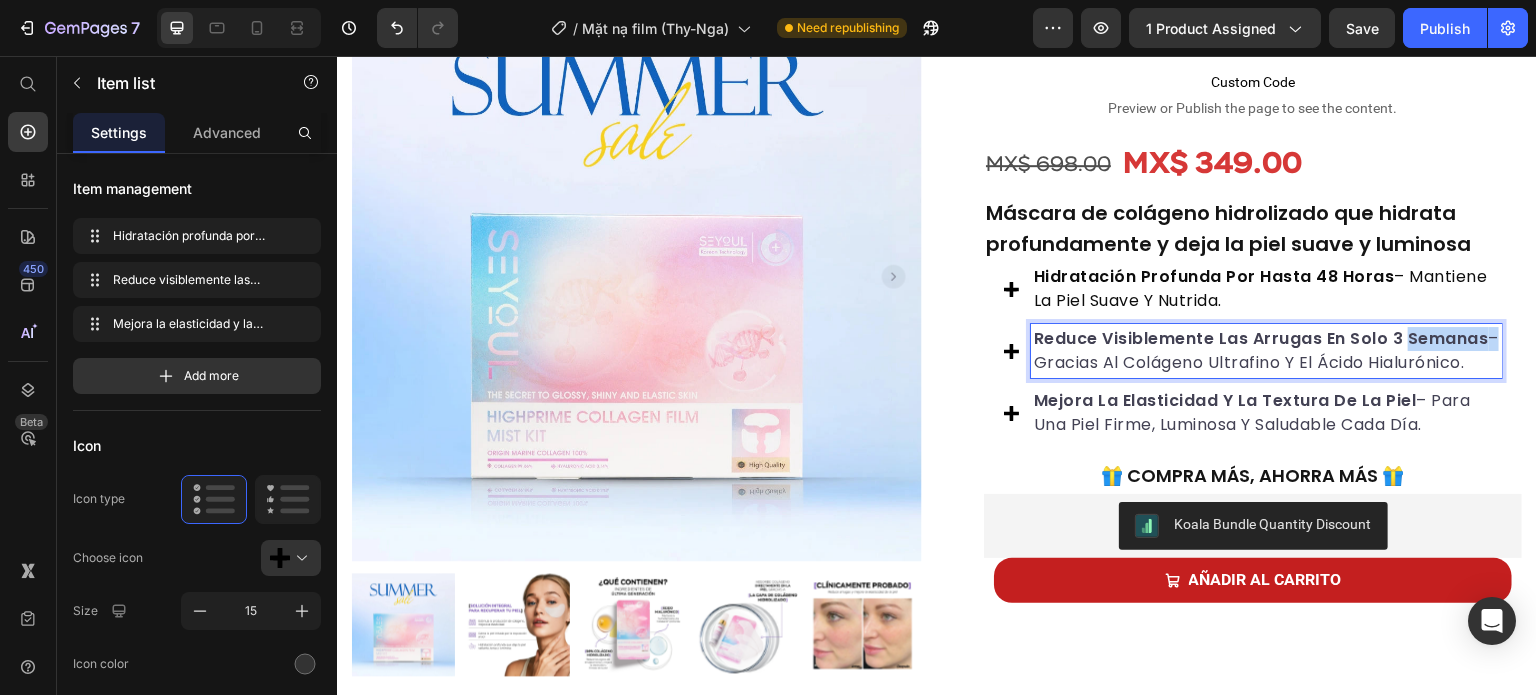 click on "Reduce visiblemente las arrugas en solo 3 semanas" at bounding box center (1261, 338) 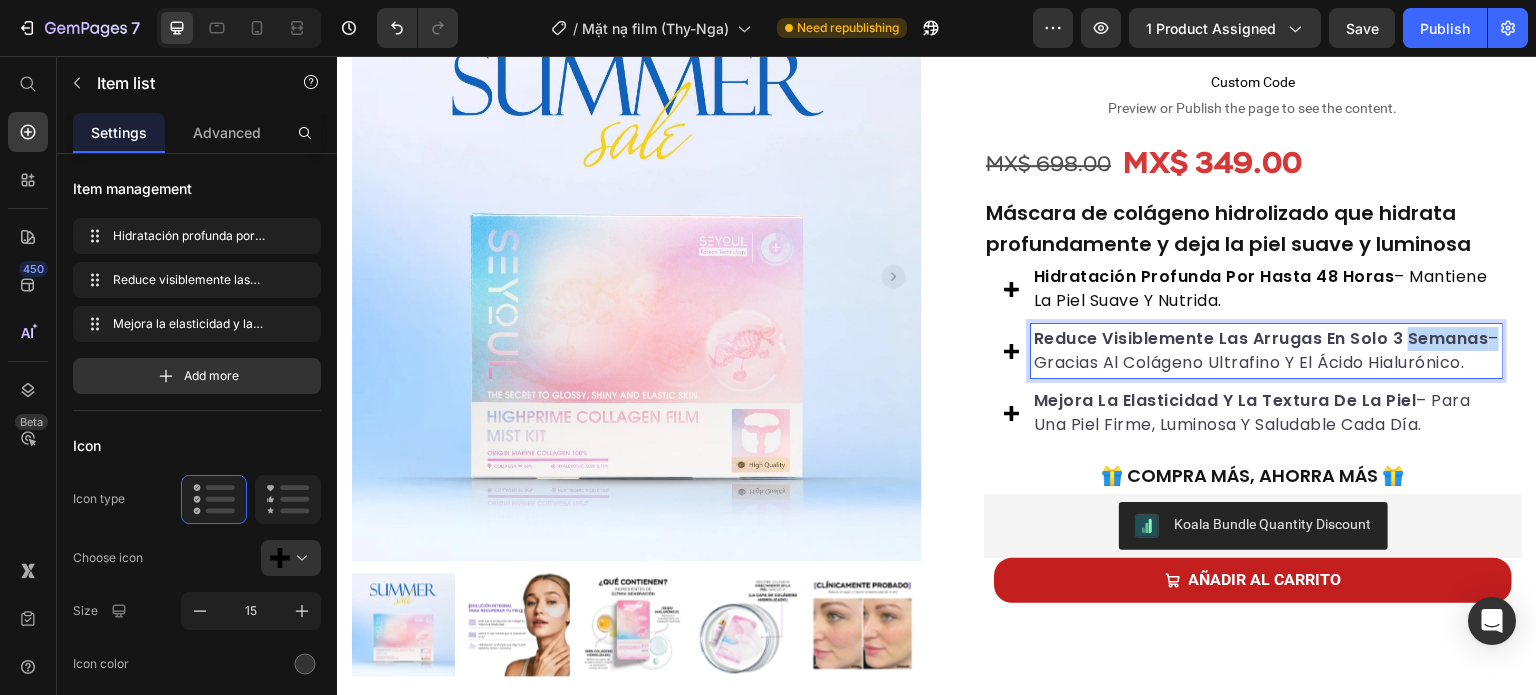 click on "Reduce visiblemente las arrugas en solo 3 semanas" at bounding box center [1261, 338] 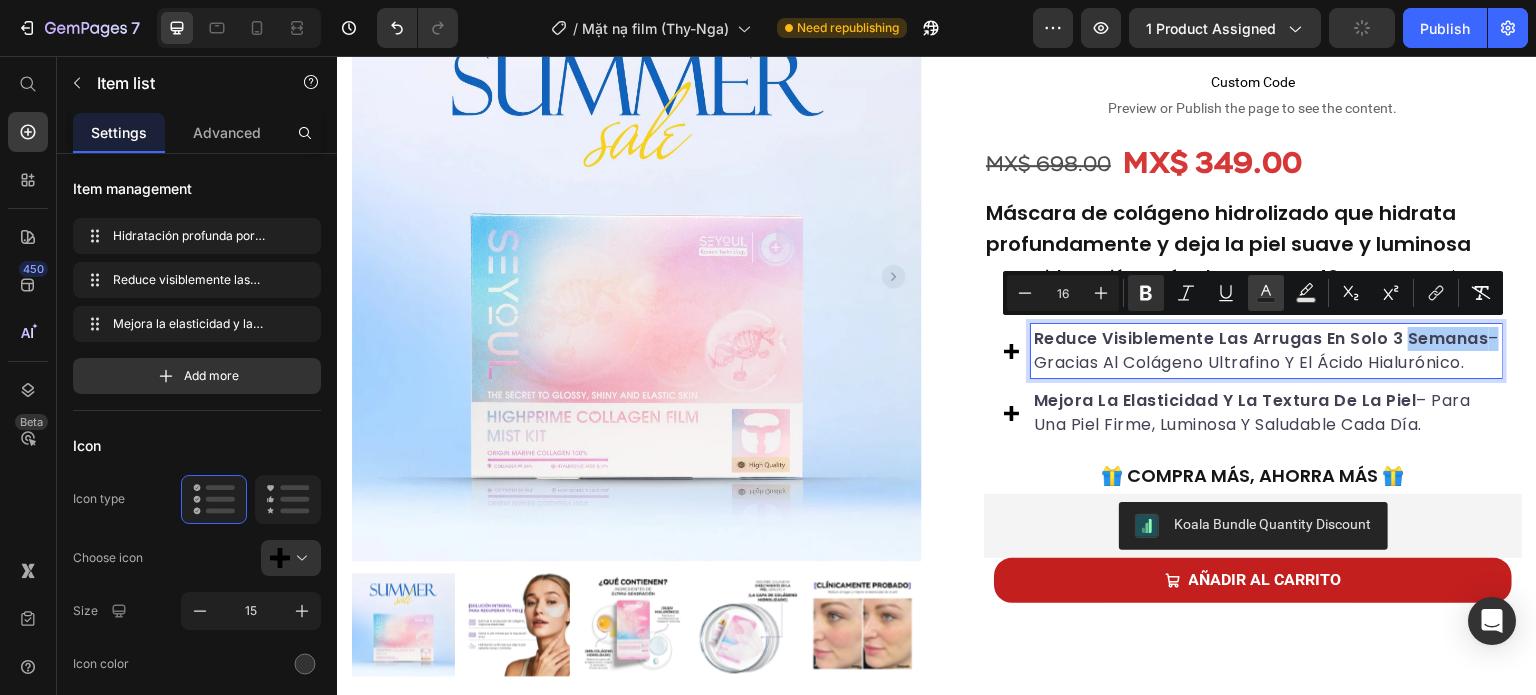 click 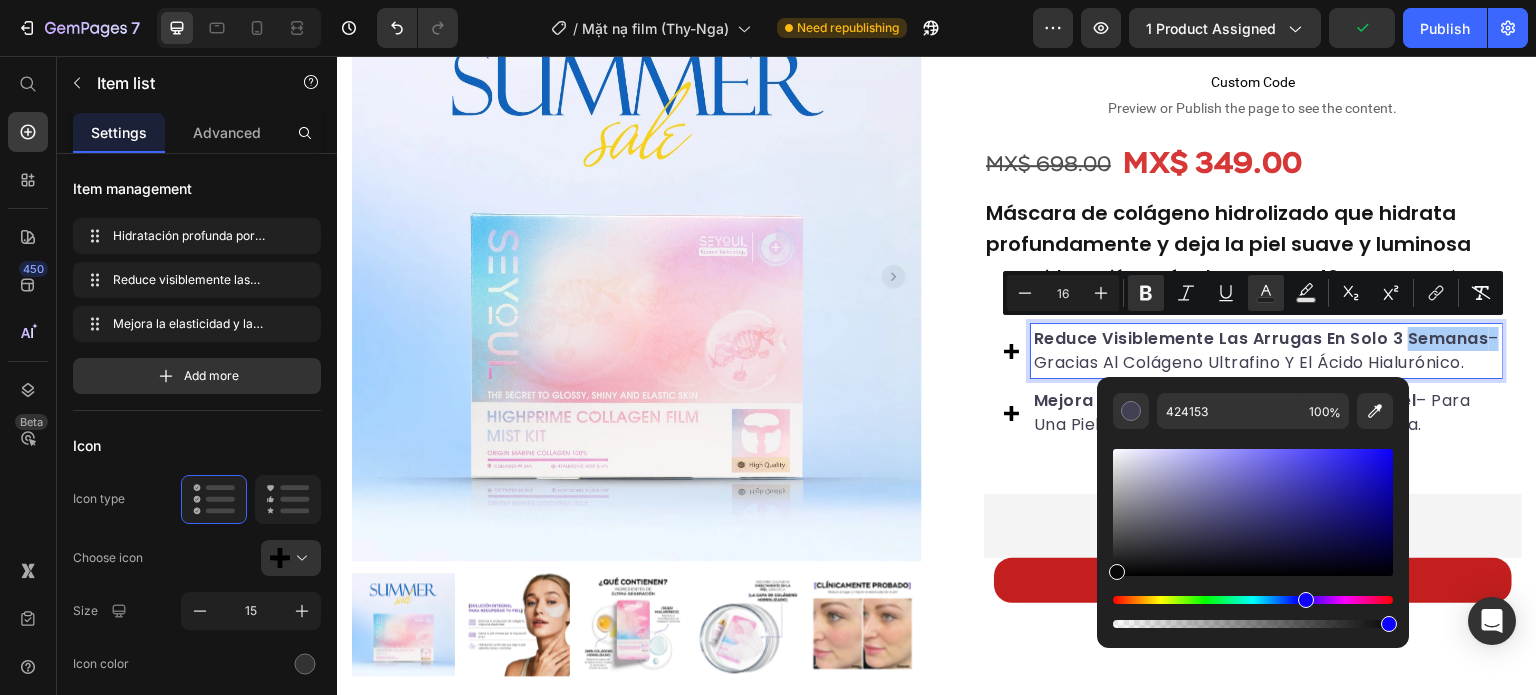 drag, startPoint x: 1180, startPoint y: 537, endPoint x: 1100, endPoint y: 572, distance: 87.32124 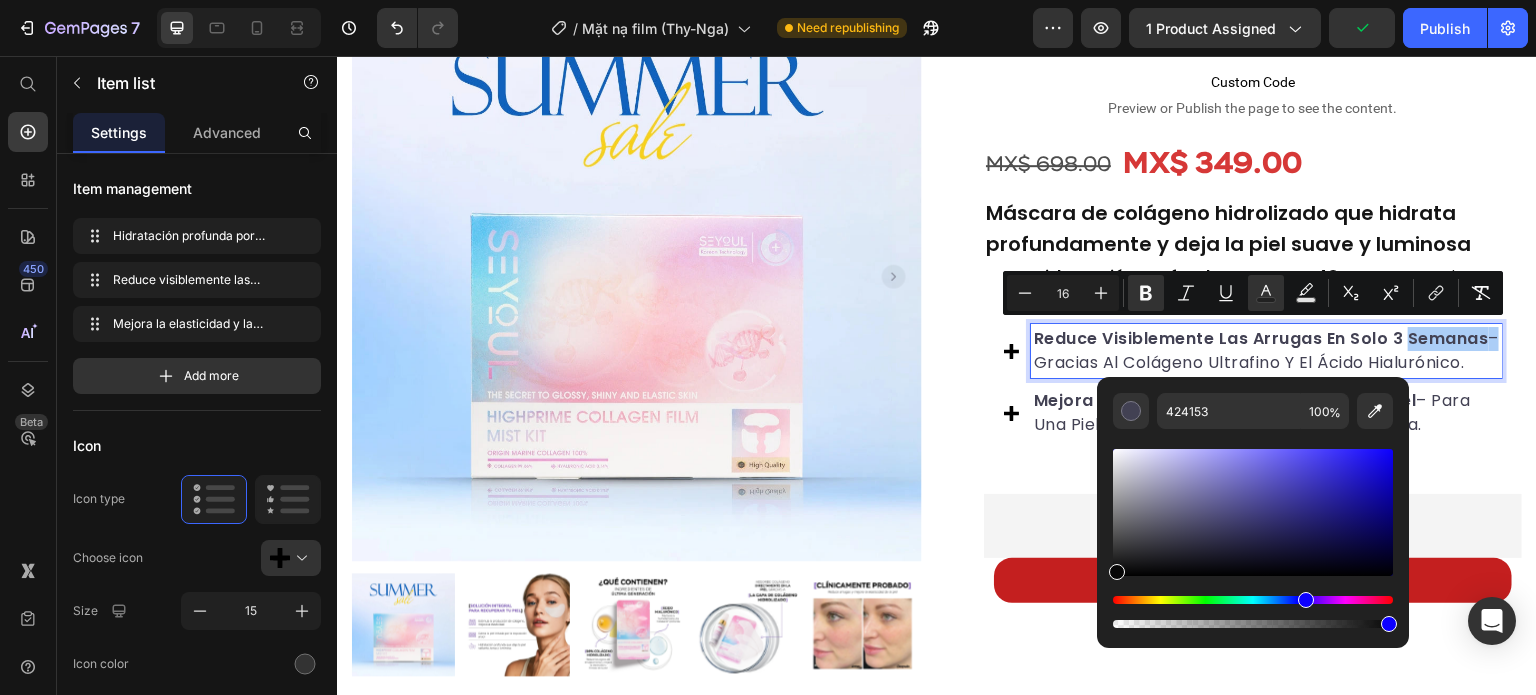 click on "424153 100 %" at bounding box center [1253, 504] 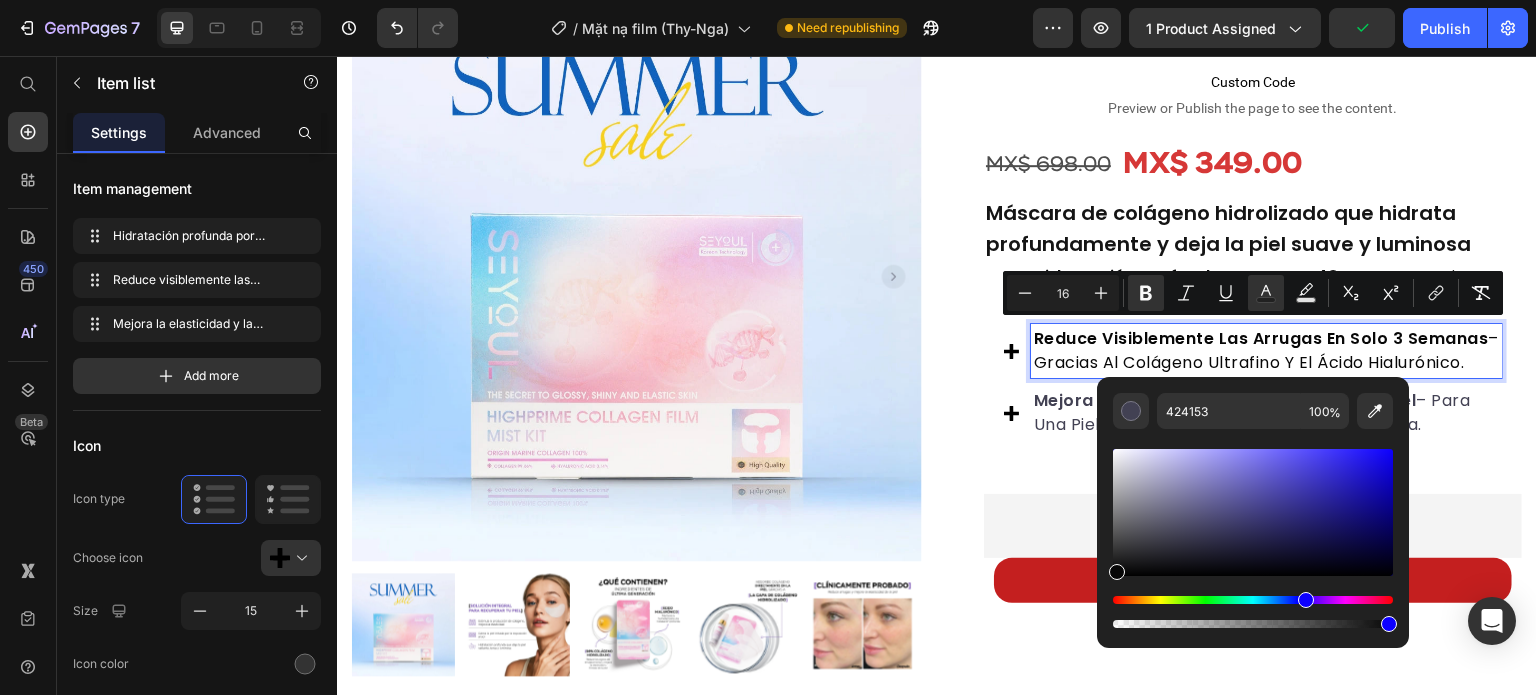 type on "070707" 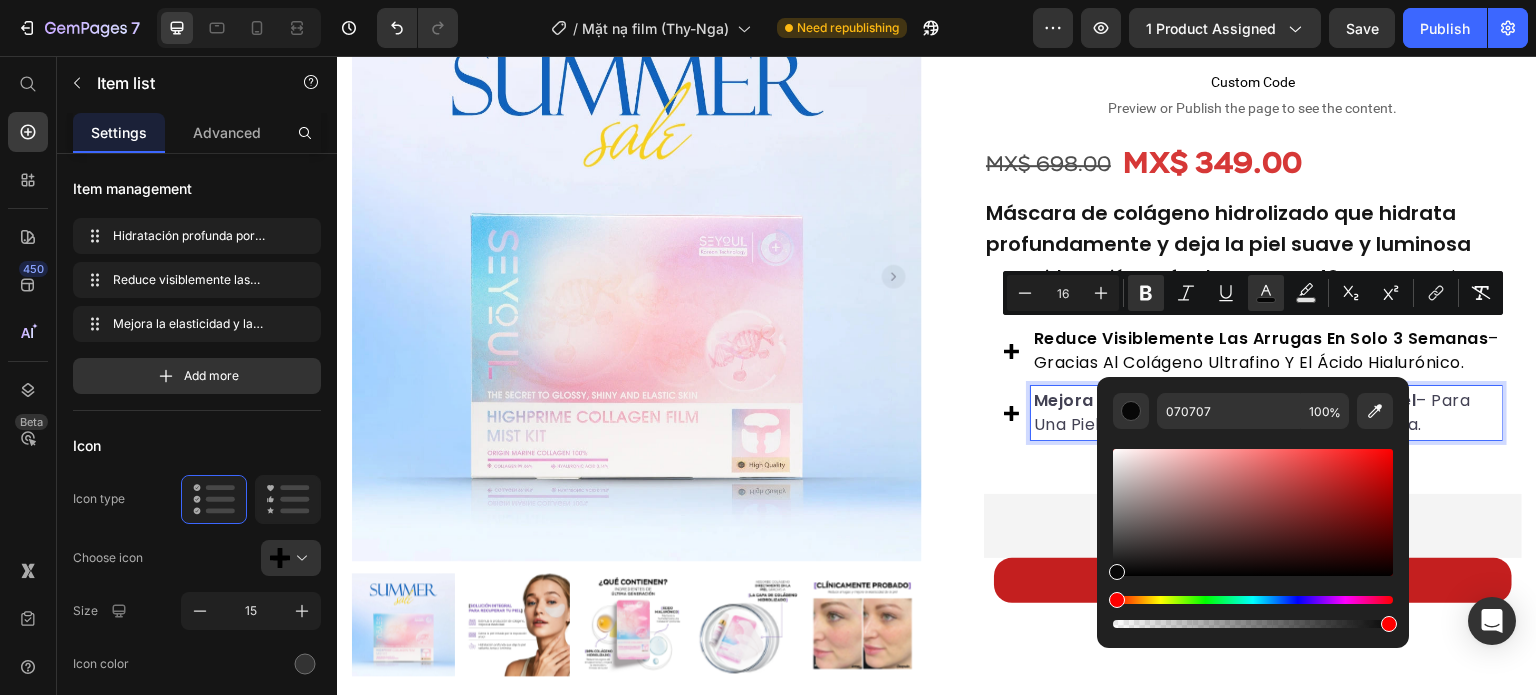 click on "Mejora la elasticidad y la textura de la piel  – Para una piel firme, luminosa y saludable cada día." at bounding box center [1266, 413] 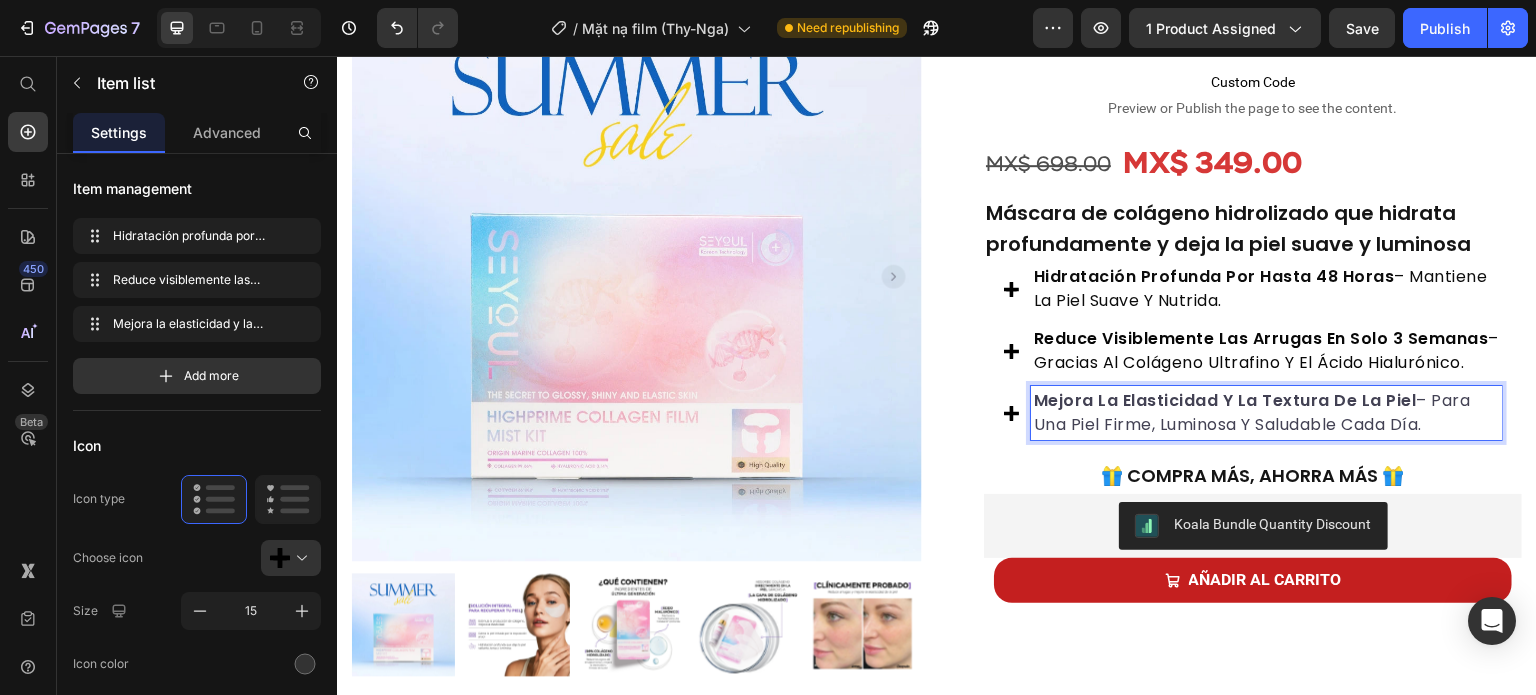 click on "Mejora la elasticidad y la textura de la piel  – Para una piel firme, luminosa y saludable cada día." at bounding box center (1266, 413) 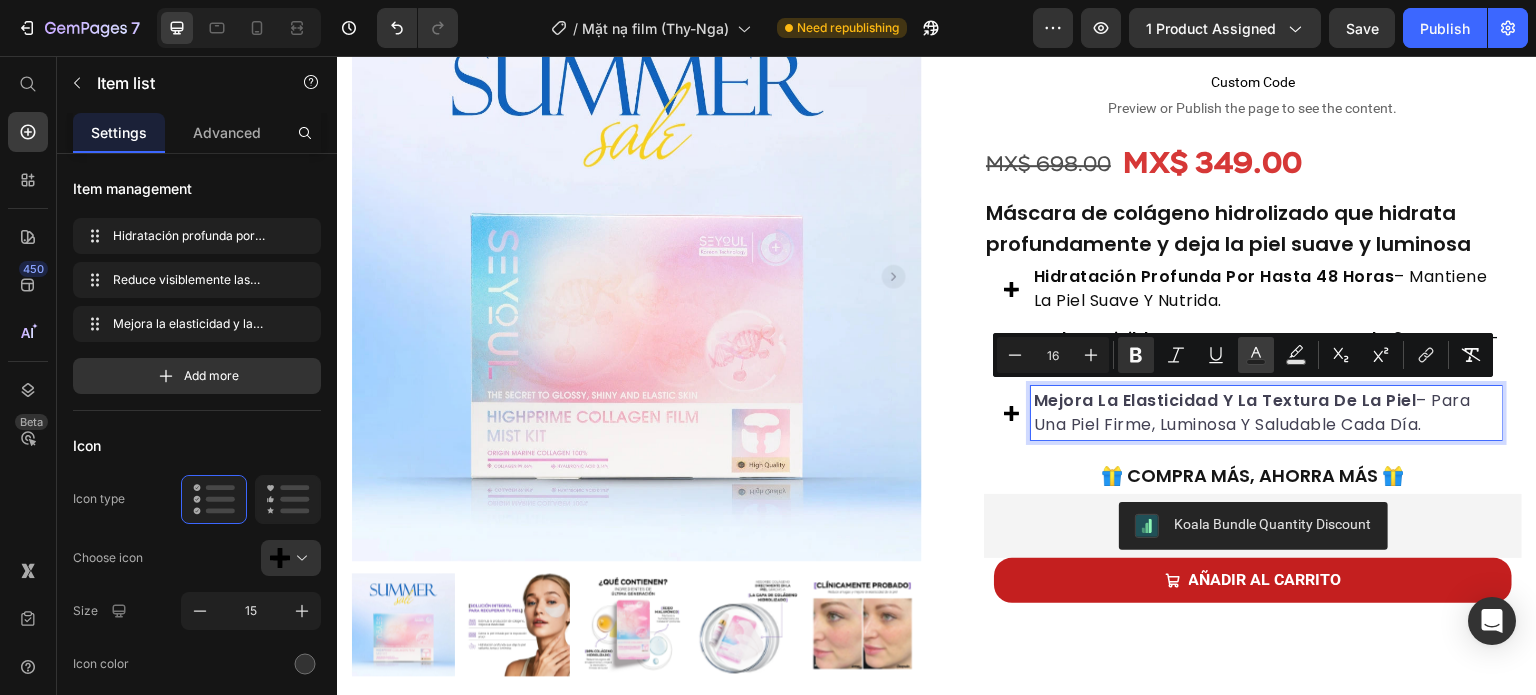click on "Text Color" at bounding box center [1256, 355] 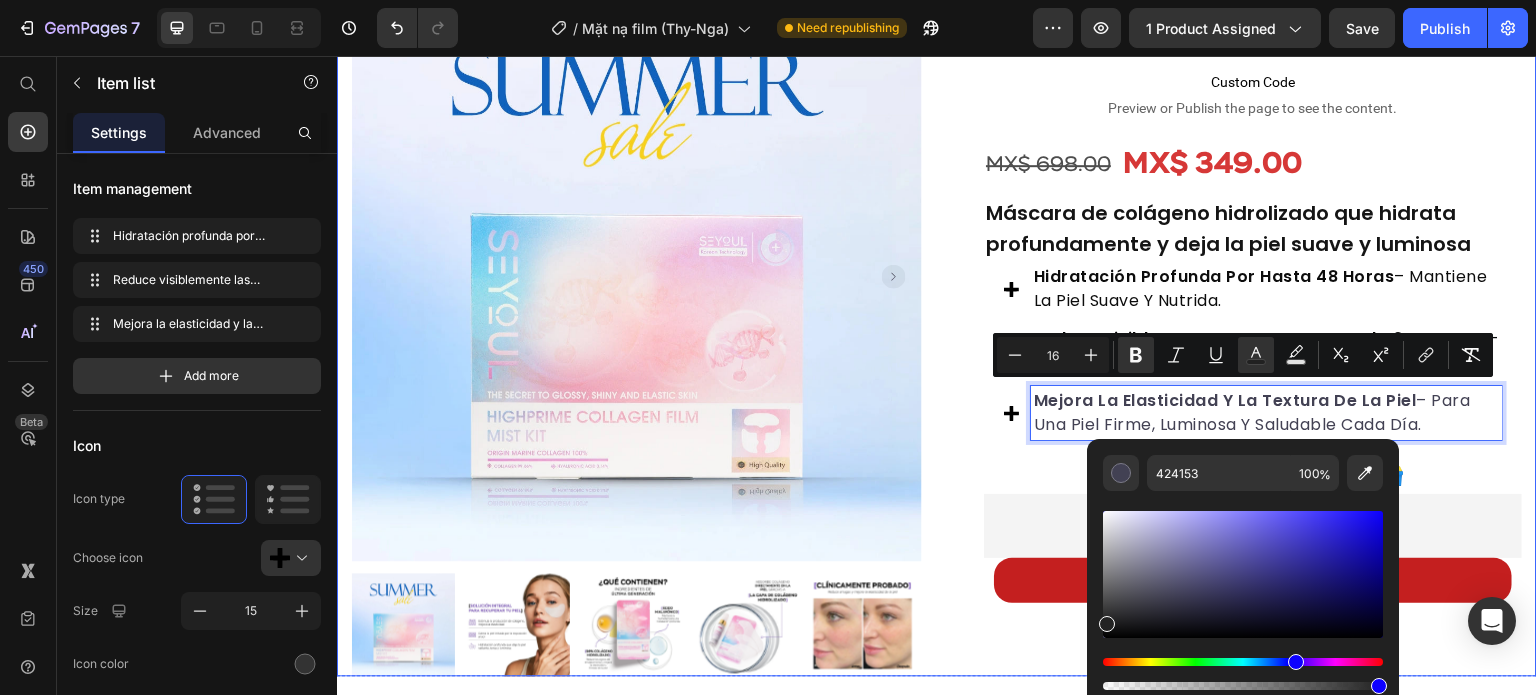 type on "232323" 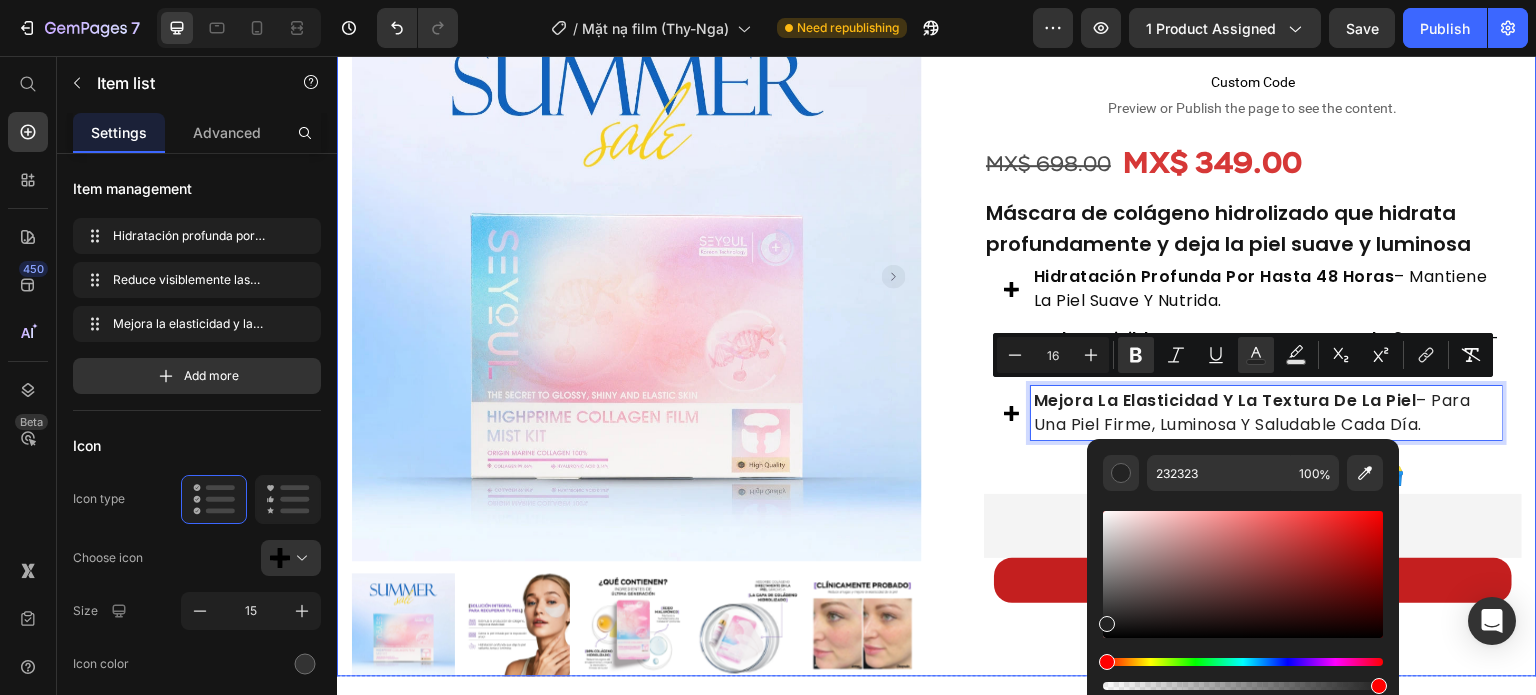 drag, startPoint x: 1507, startPoint y: 655, endPoint x: 1070, endPoint y: 649, distance: 437.0412 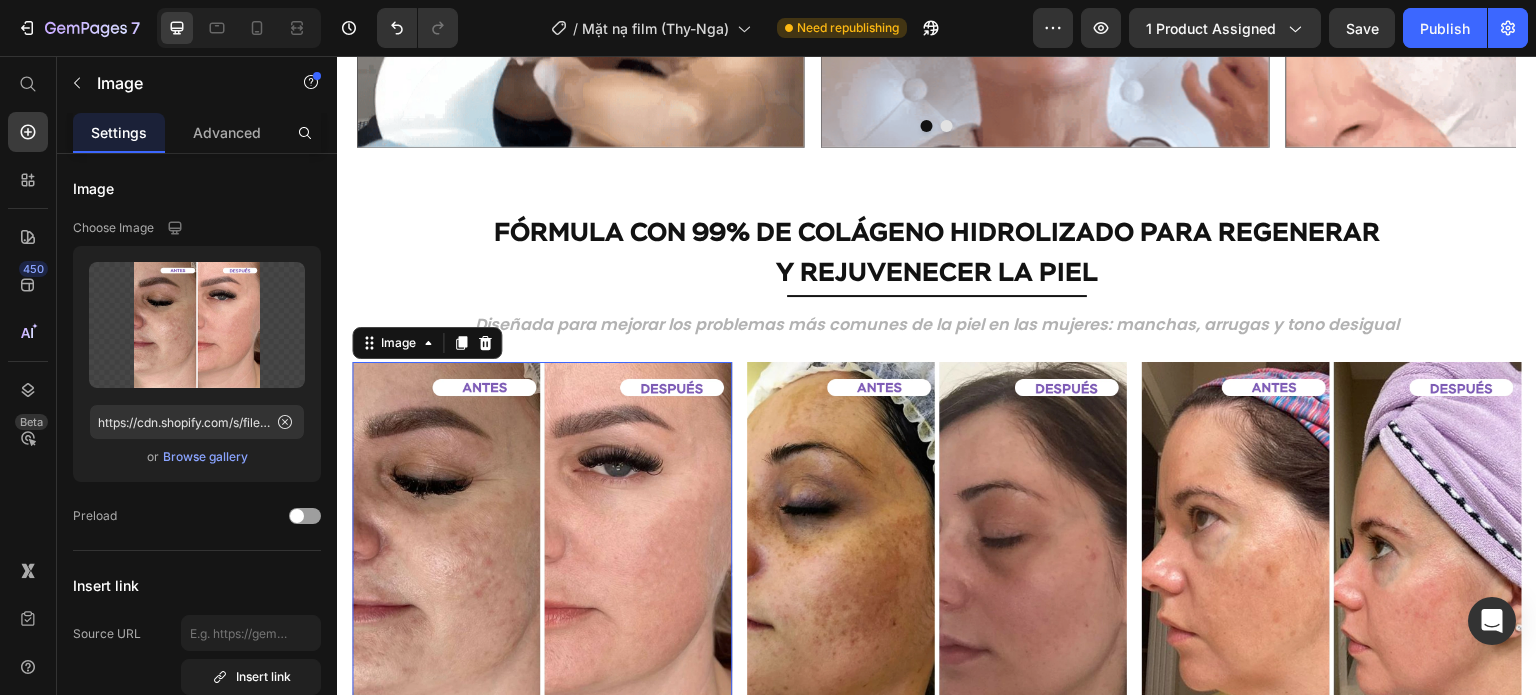 scroll, scrollTop: 1150, scrollLeft: 0, axis: vertical 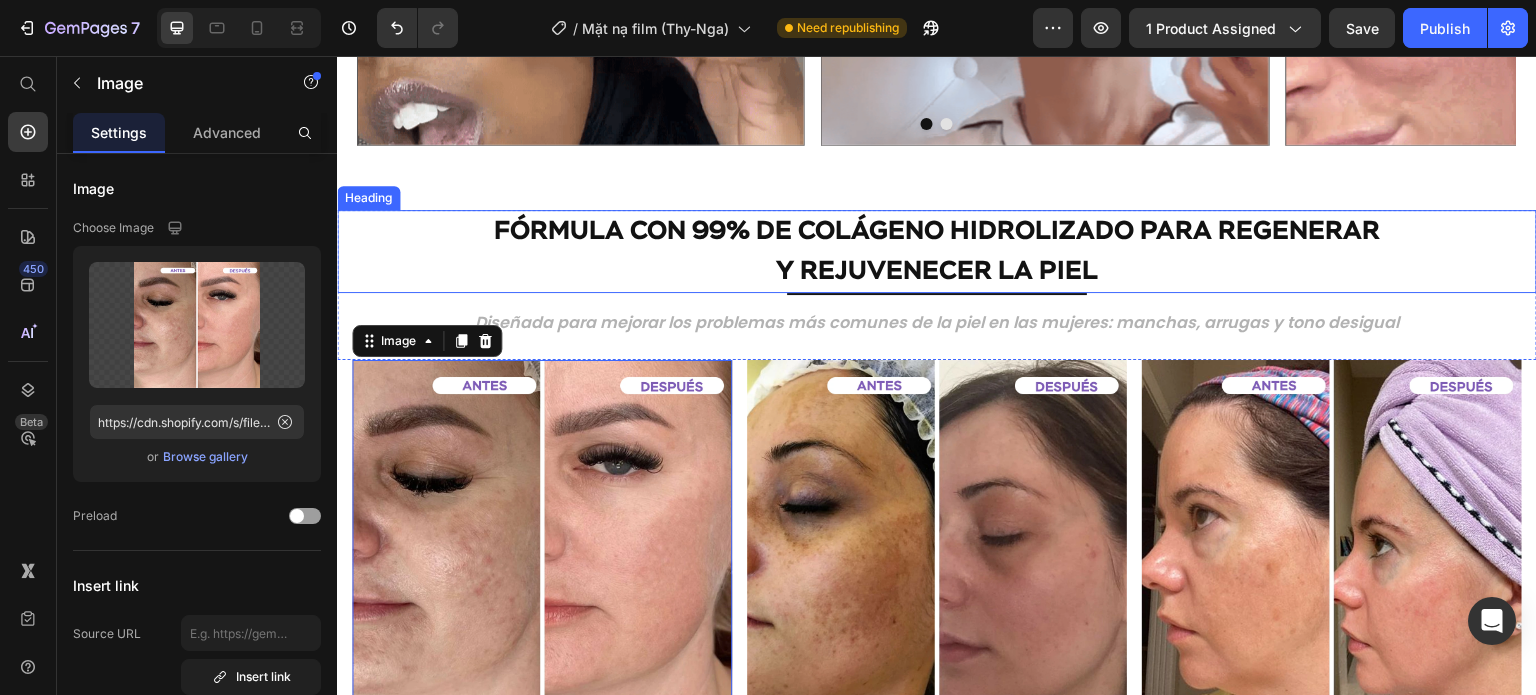 click on "Y REJUVENECER LA PIEL" at bounding box center (937, 272) 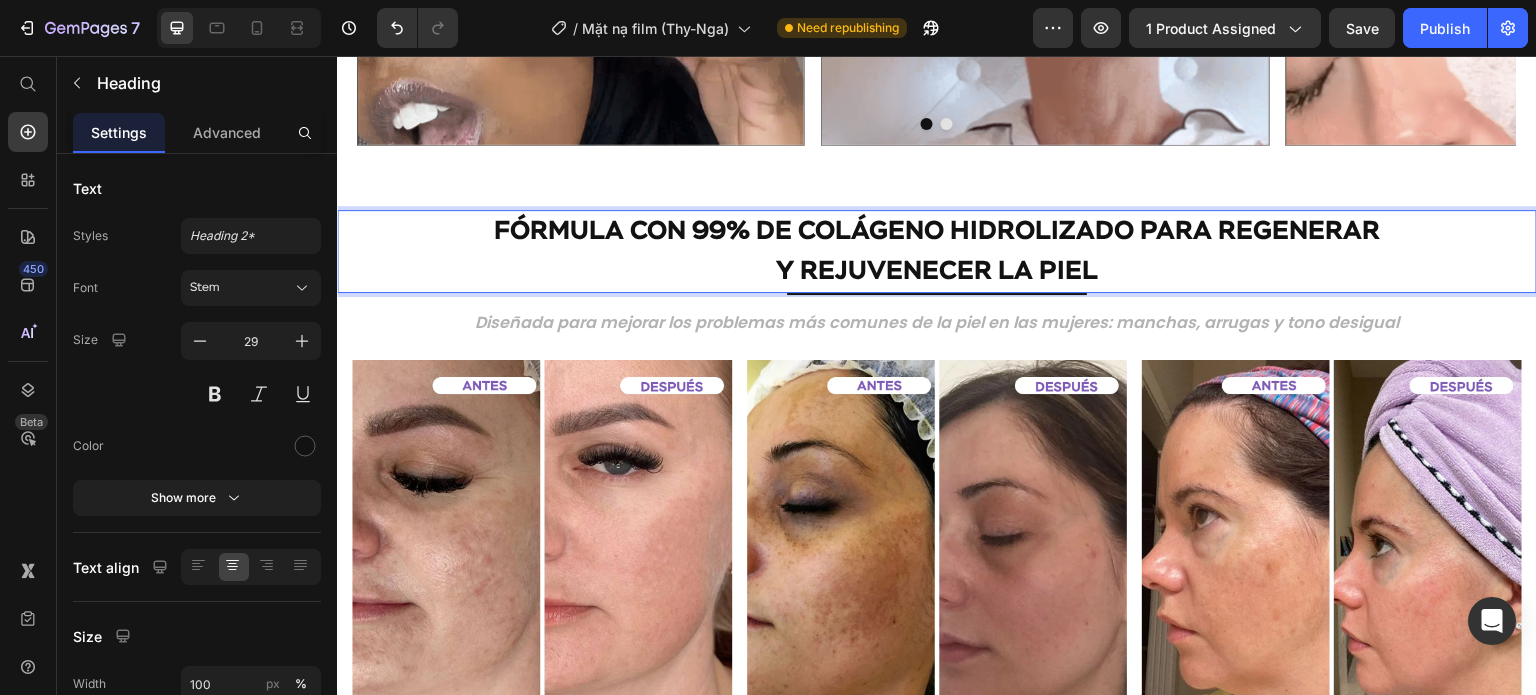 click on "Y REJUVENECER LA PIEL" at bounding box center (937, 272) 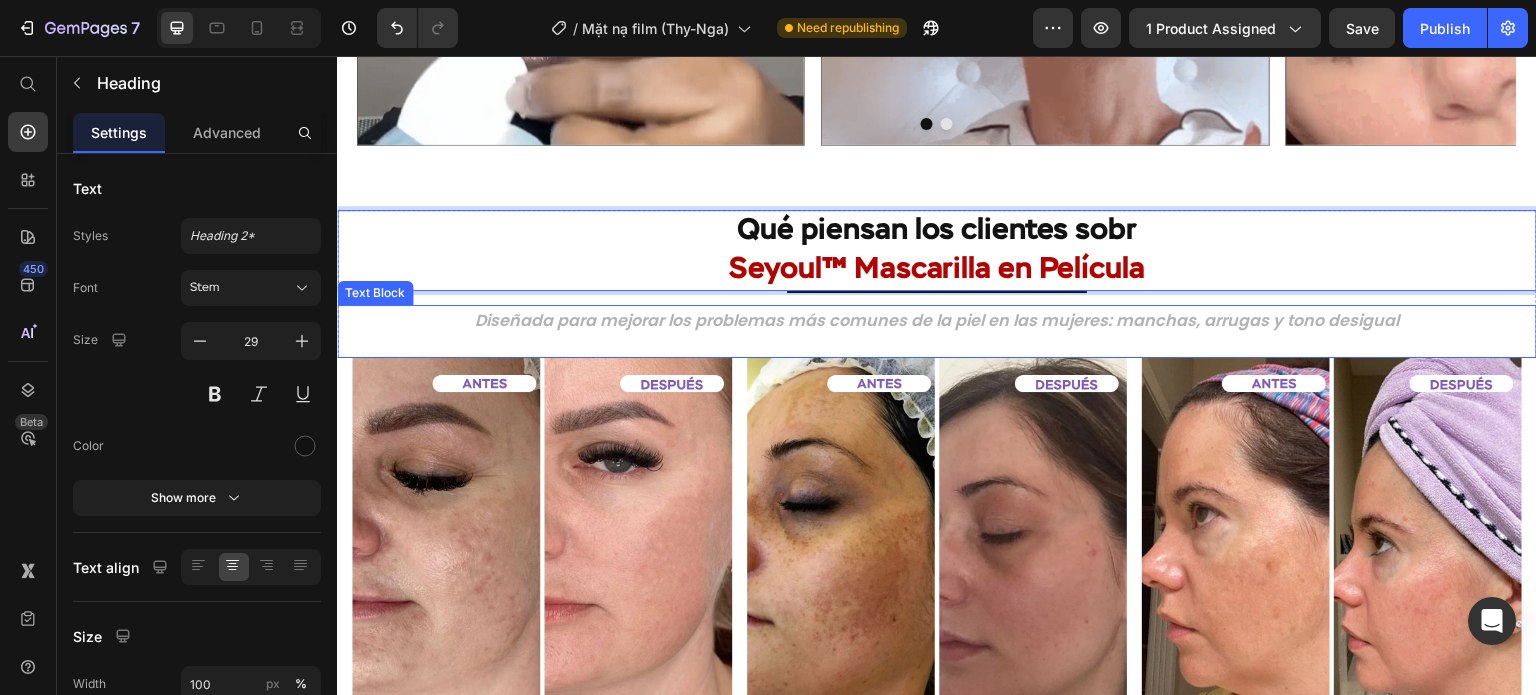 click on "Diseñada para mejorar los problemas más comunes de la piel en las mujeres: manchas, arrugas y tono desigual" at bounding box center [937, 320] 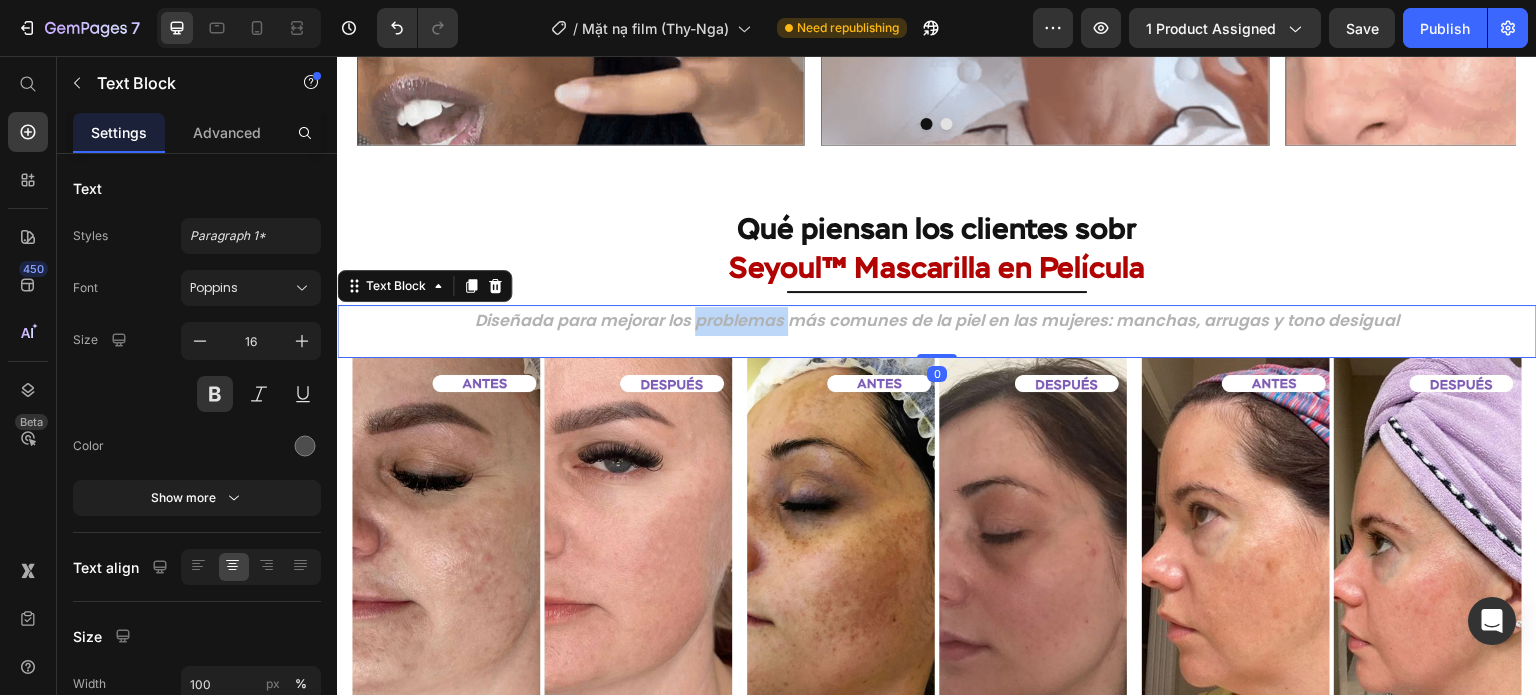 click on "Diseñada para mejorar los problemas más comunes de la piel en las mujeres: manchas, arrugas y tono desigual" at bounding box center (937, 320) 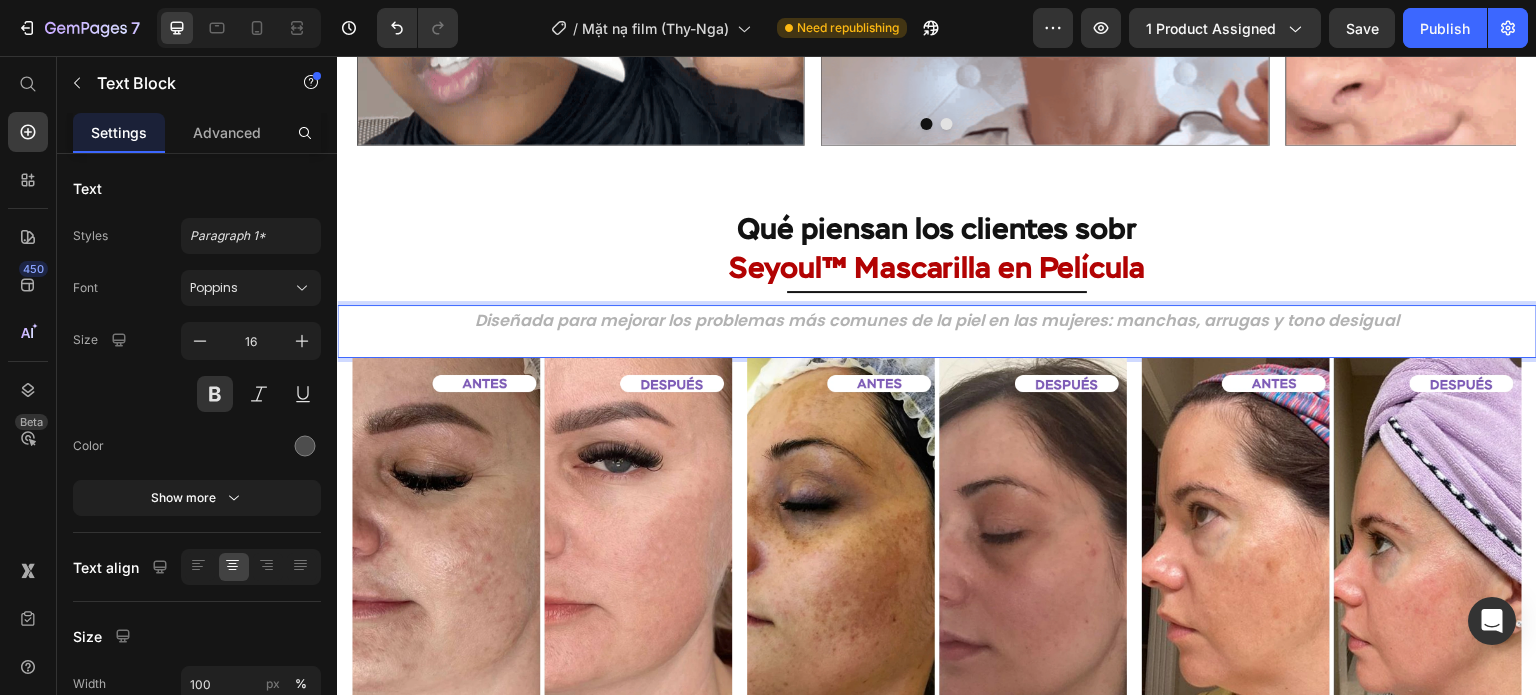 click on "Diseñada para mejorar los problemas más comunes de la piel en las mujeres: manchas, arrugas y tono desigual" at bounding box center (937, 321) 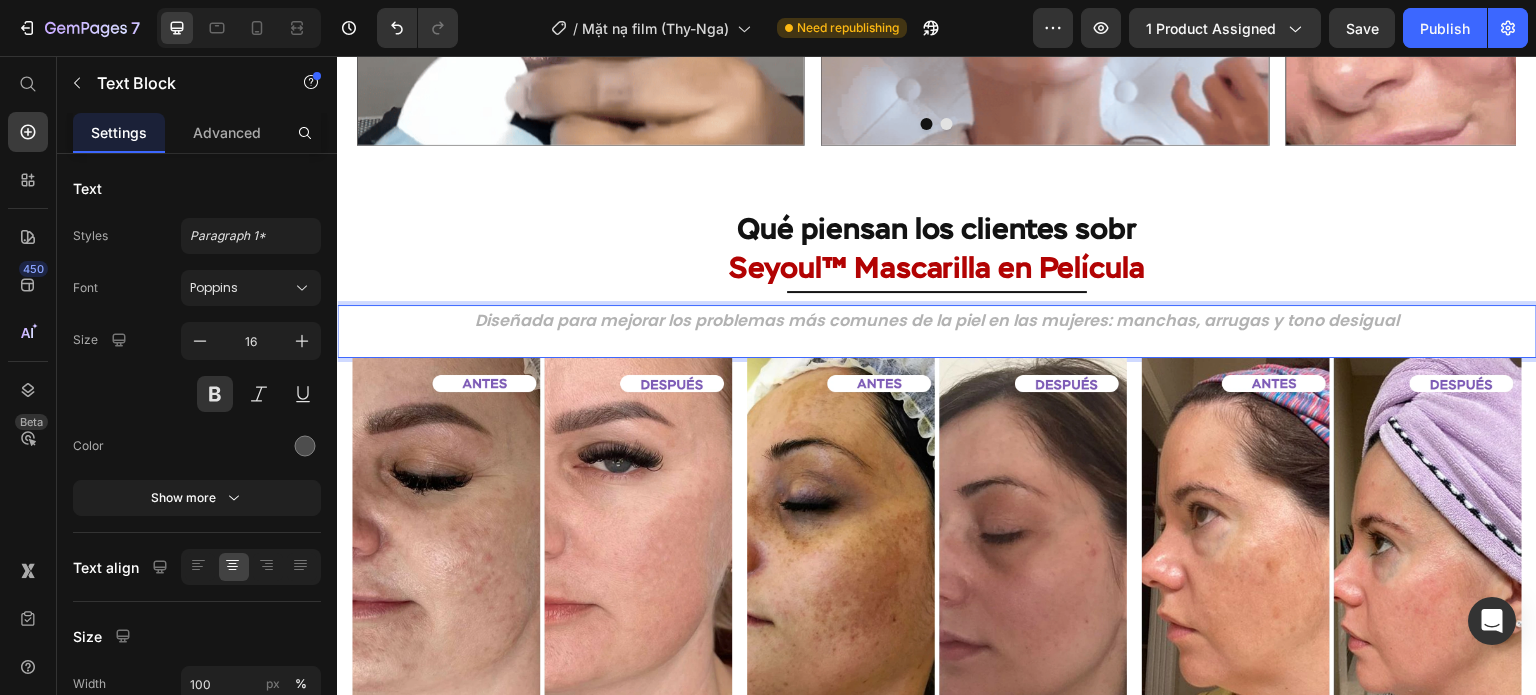 click on "Diseñada para mejorar los problemas más comunes de la piel en las mujeres: manchas, arrugas y tono desigual" at bounding box center (937, 321) 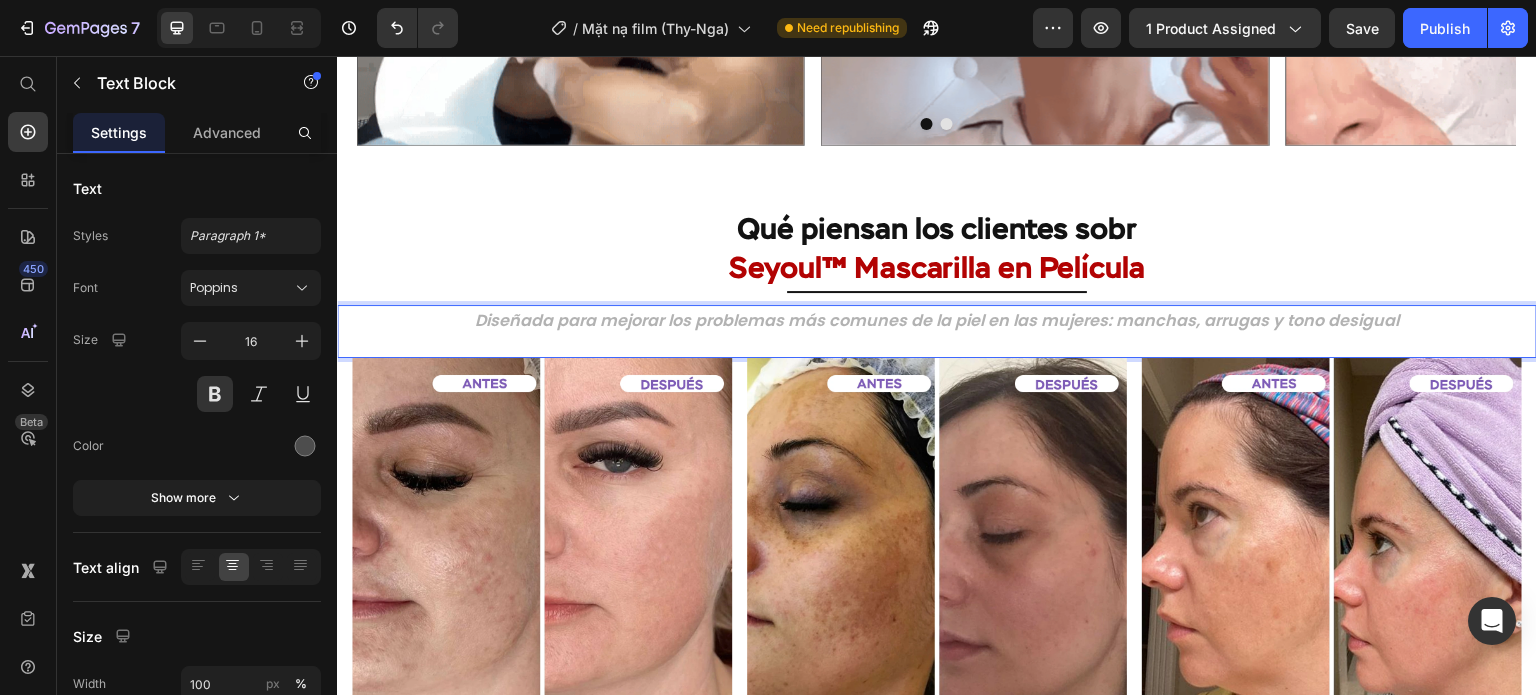 click on "Diseñada para mejorar los problemas más comunes de la piel en las mujeres: manchas, arrugas y tono desigual" at bounding box center [937, 320] 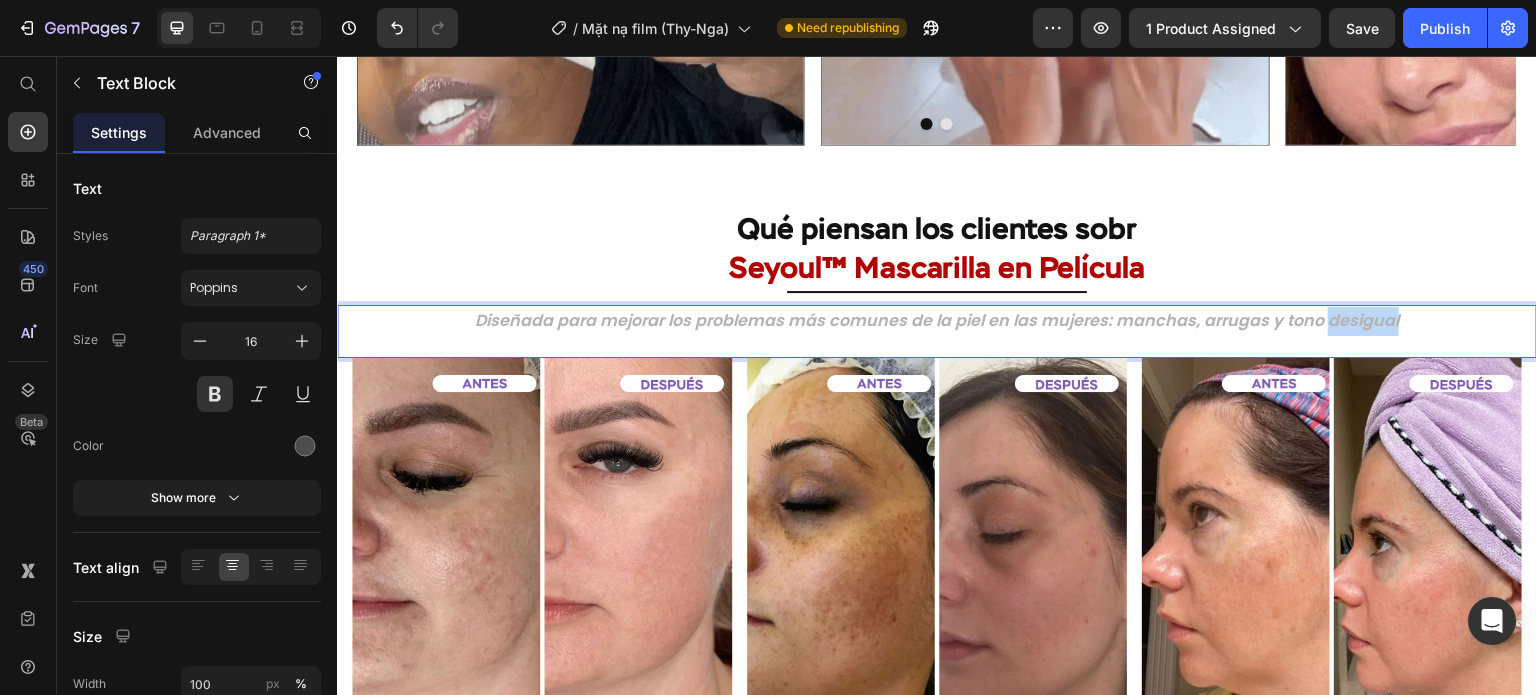 click on "Diseñada para mejorar los problemas más comunes de la piel en las mujeres: manchas, arrugas y tono desigual" at bounding box center (937, 320) 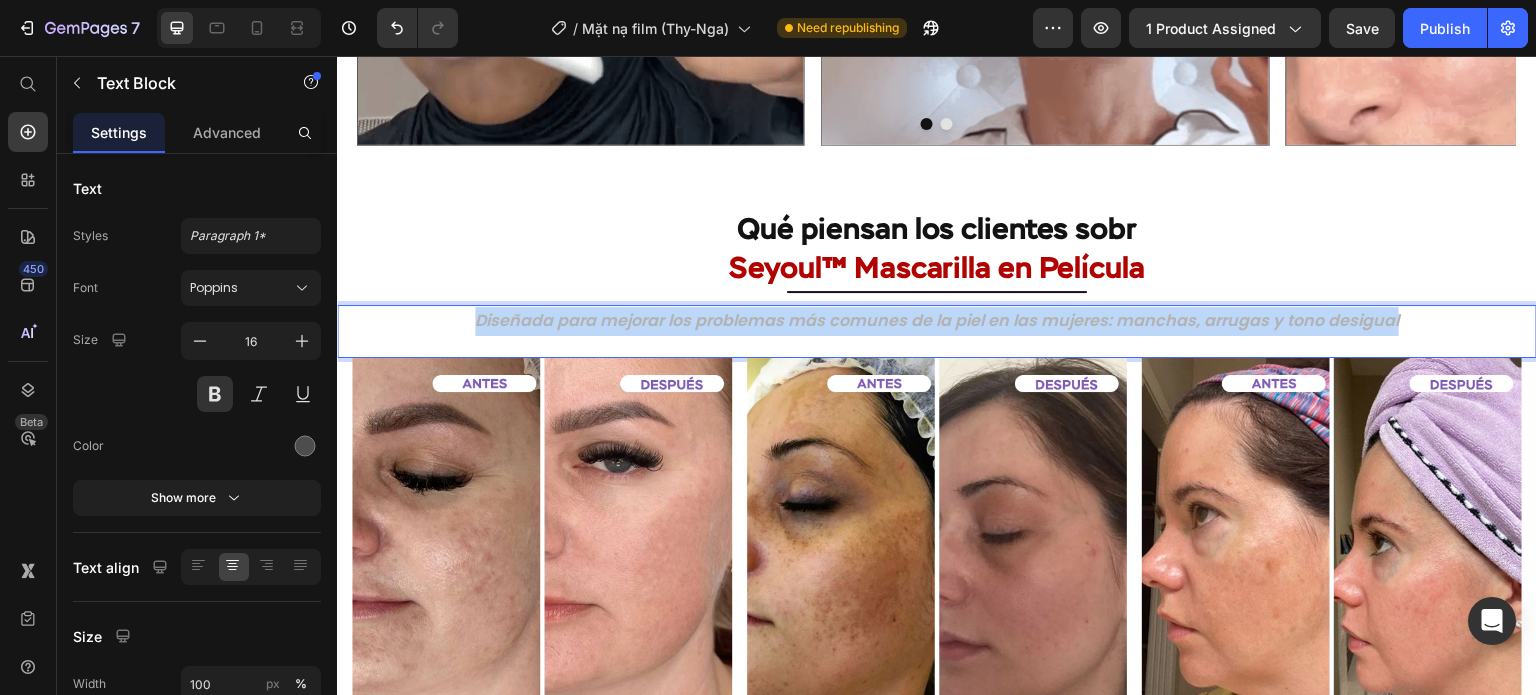 click on "Diseñada para mejorar los problemas más comunes de la piel en las mujeres: manchas, arrugas y tono desigual" at bounding box center (937, 320) 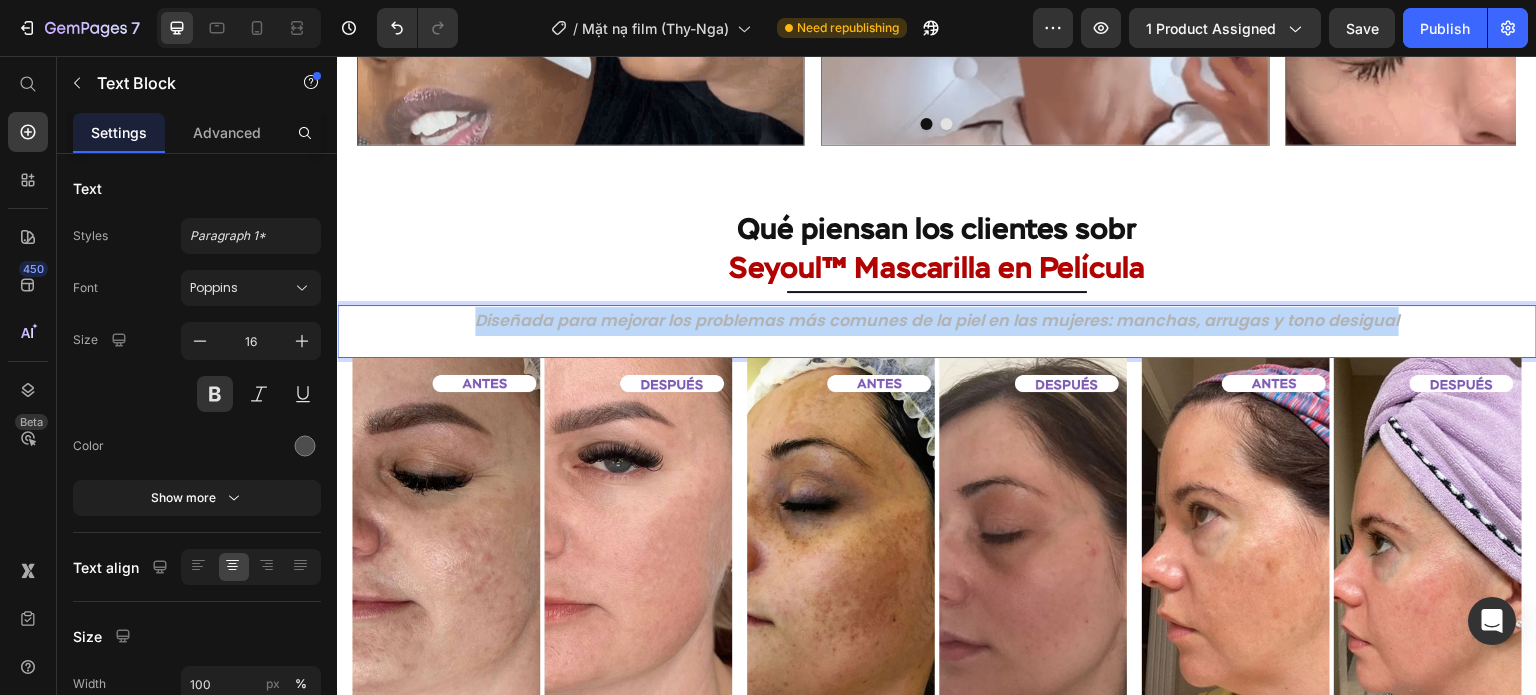 click on "Diseñada para mejorar los problemas más comunes de la piel en las mujeres: manchas, arrugas y tono desigual" at bounding box center (937, 320) 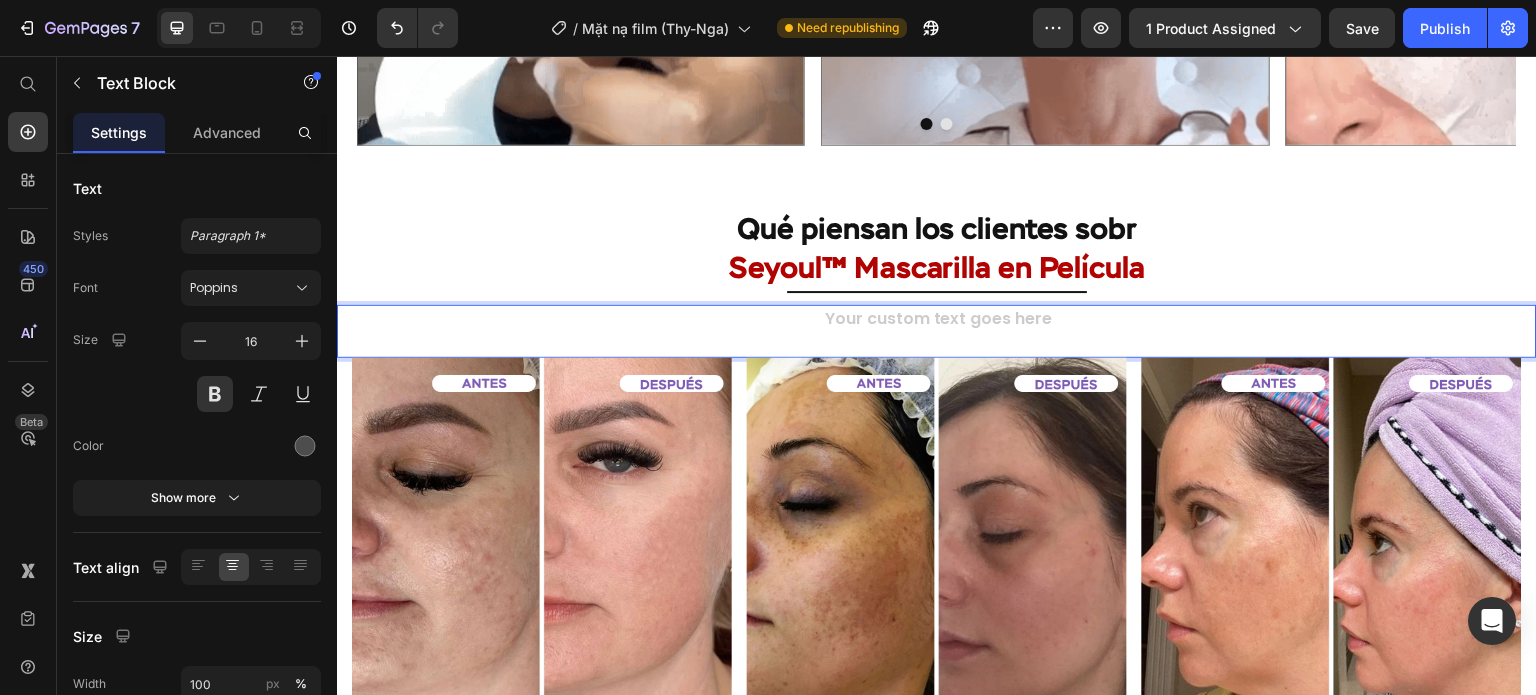 click at bounding box center (937, 321) 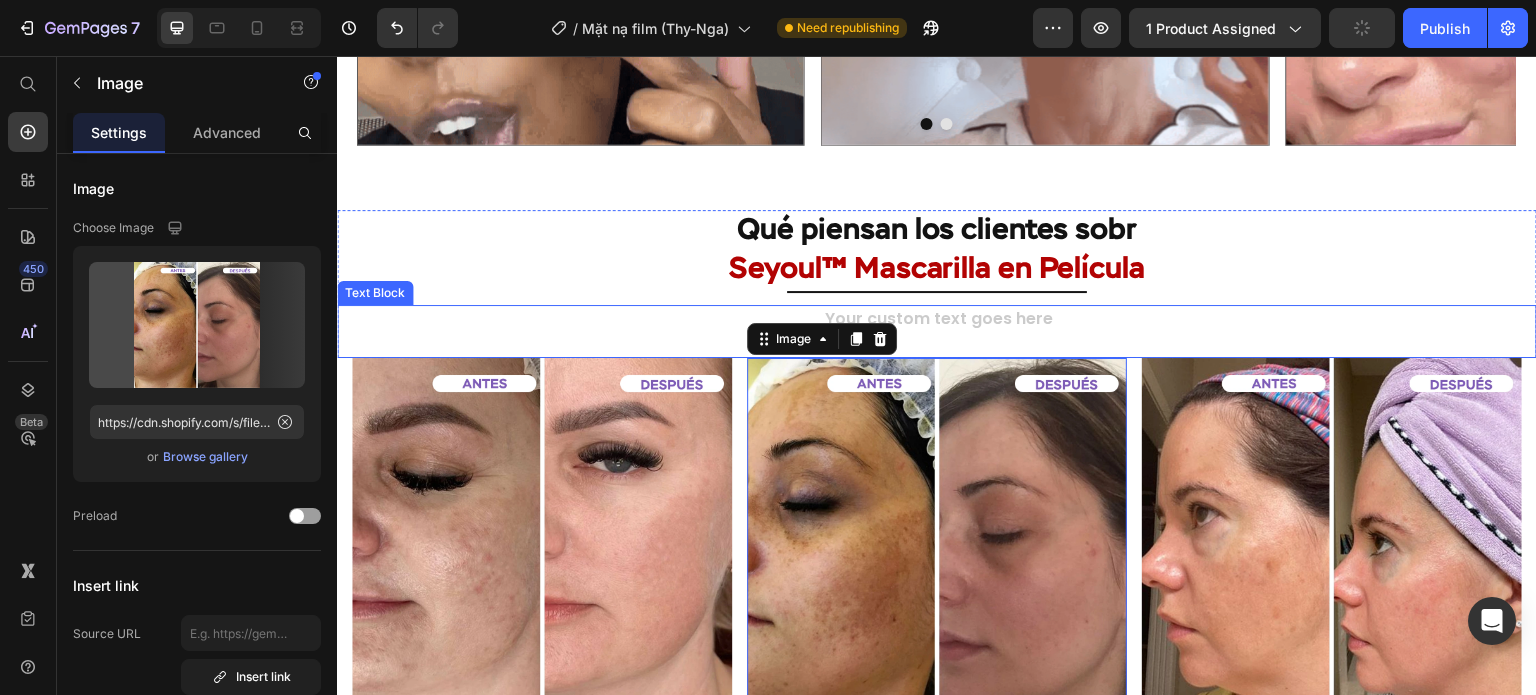 click at bounding box center (937, 321) 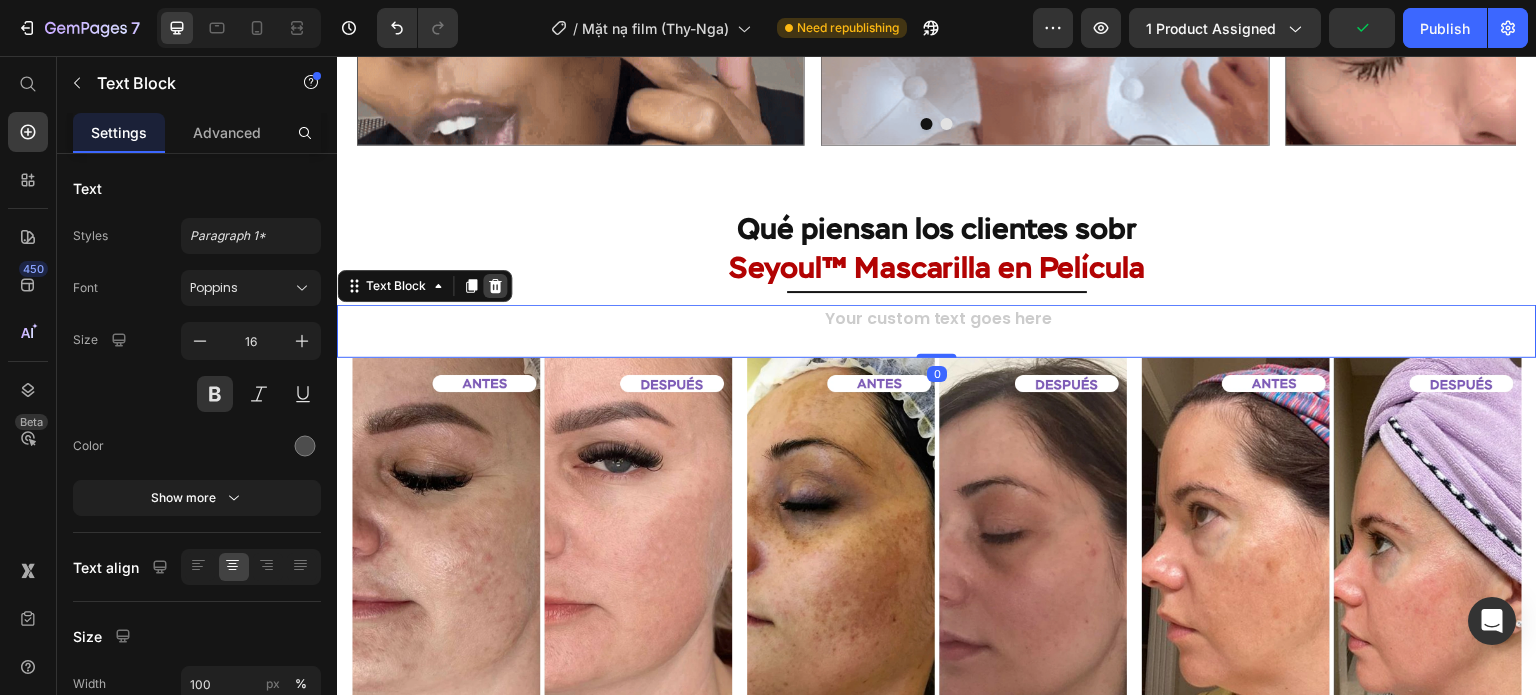 click 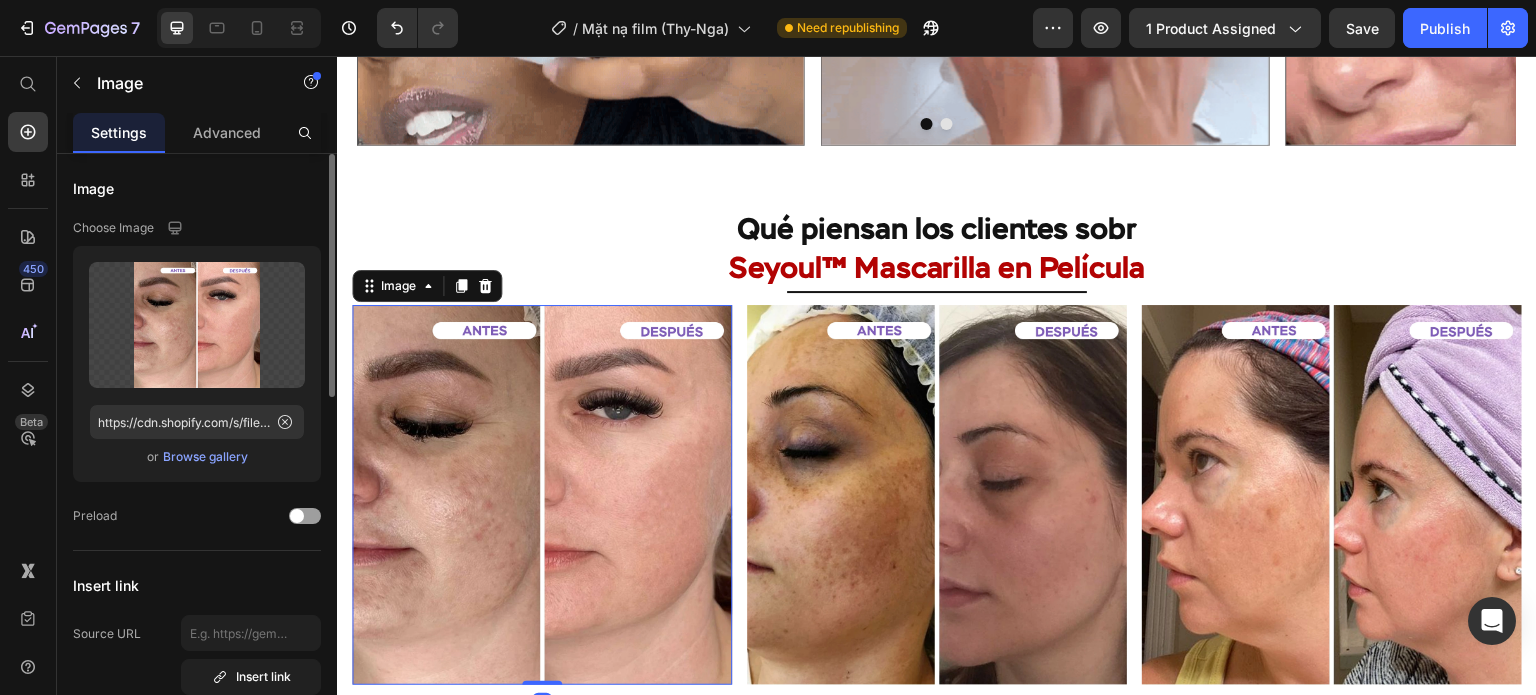 click on "Browse gallery" at bounding box center [205, 457] 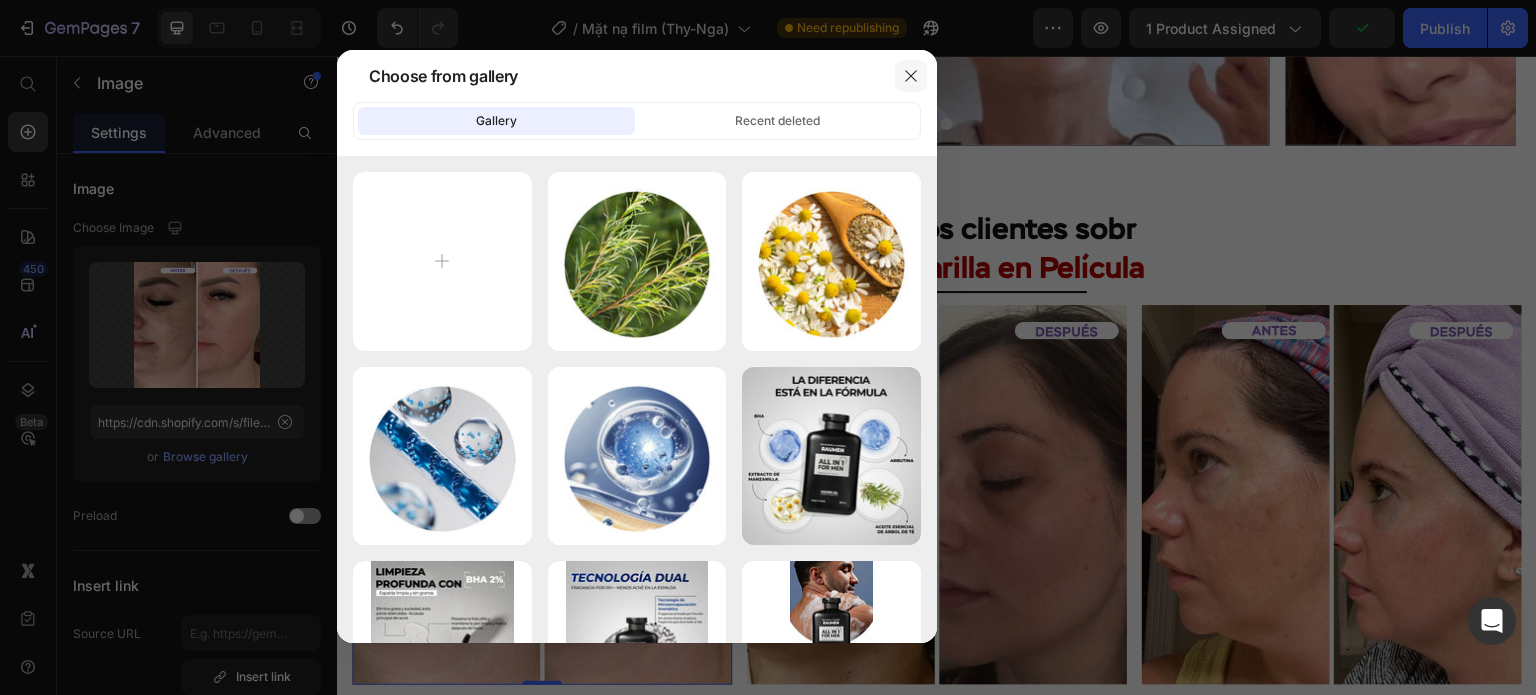 click 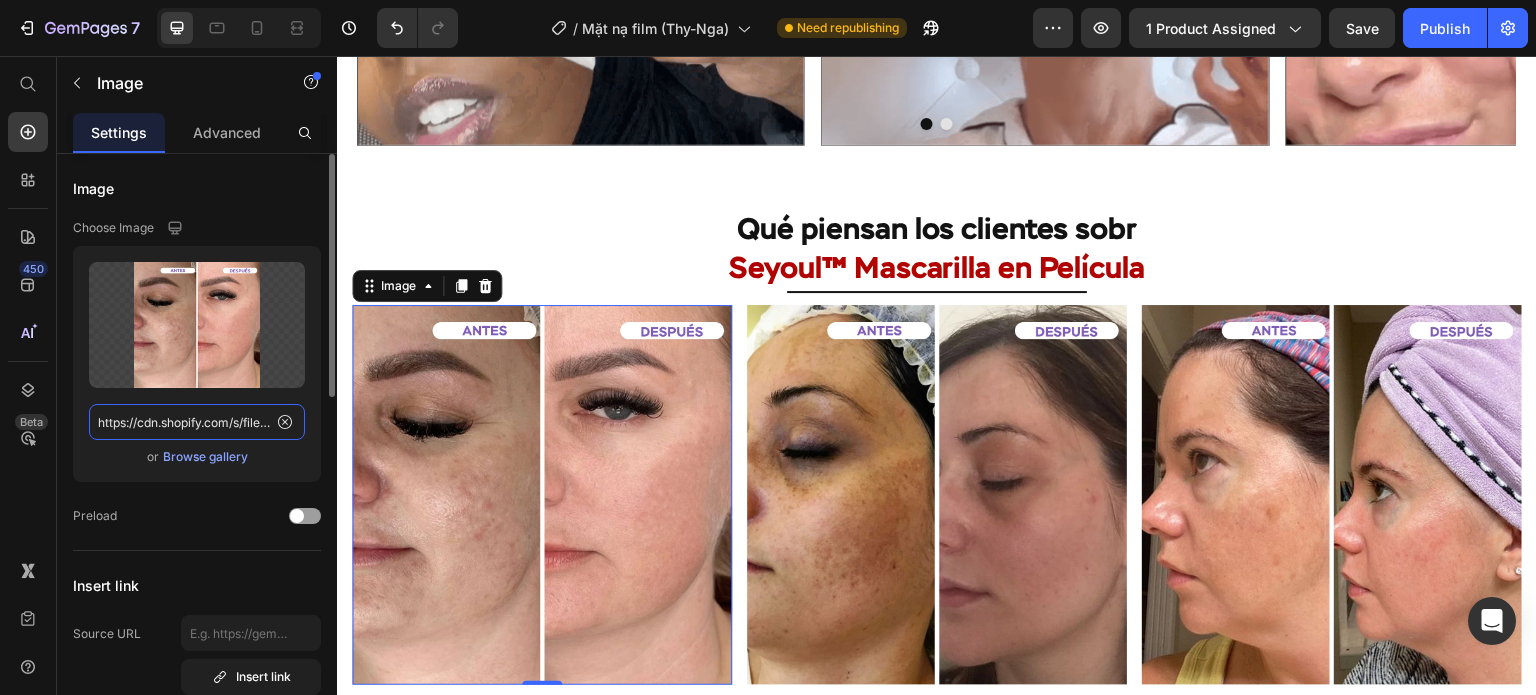 click on "https://cdn.shopify.com/s/files/1/0643/1404/8704/files/gempages_507356051327157127-493c854b-2472-4342-96a7-dee7653fb755.webp" 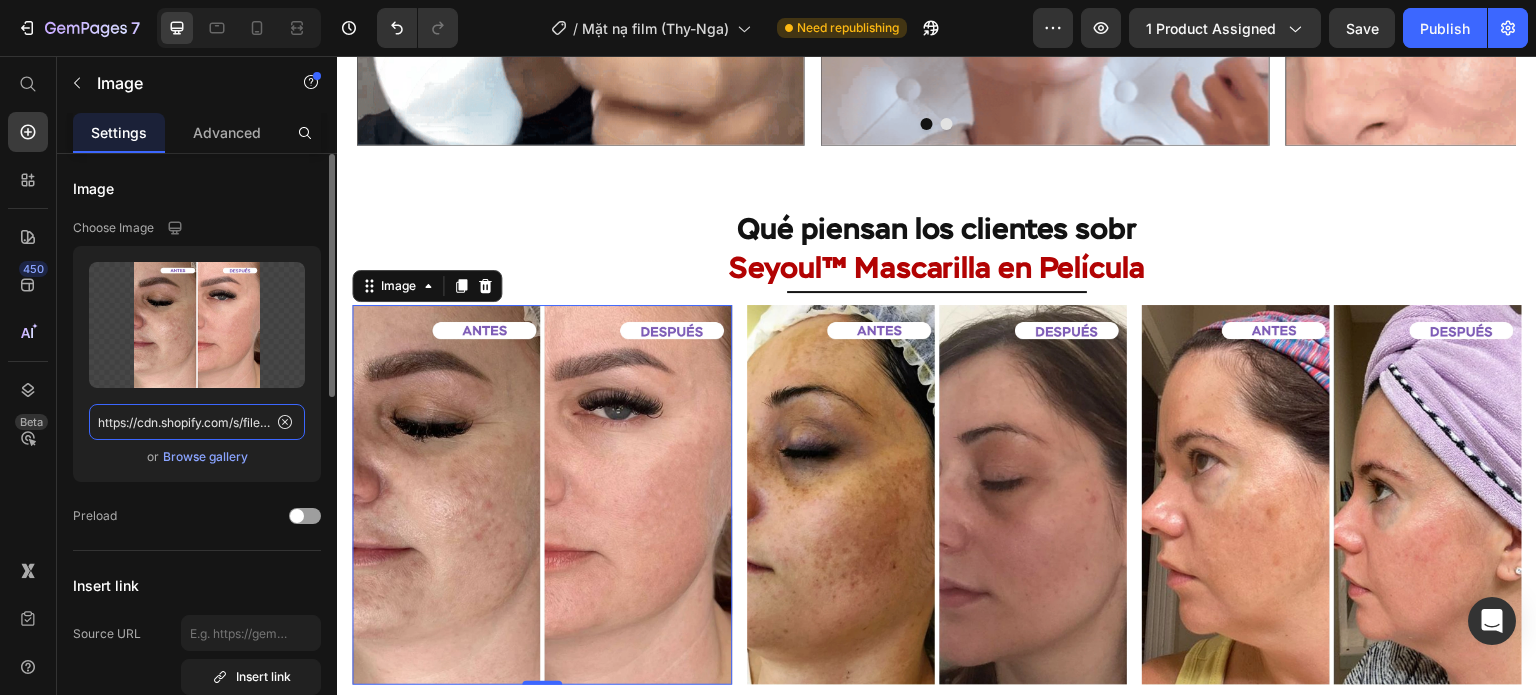 paste on "9bf5784f-47e1-4edd-8486-185f83b3949e.png" 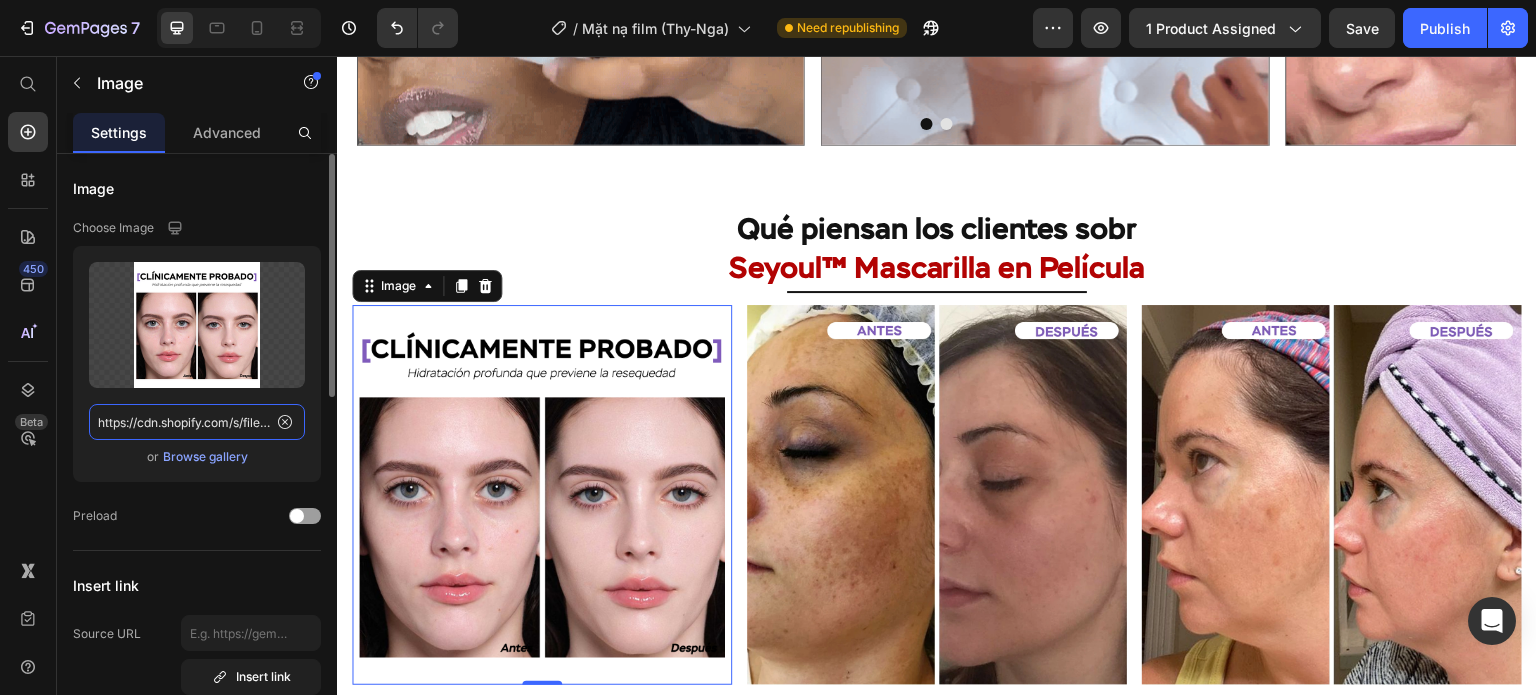 scroll, scrollTop: 0, scrollLeft: 600, axis: horizontal 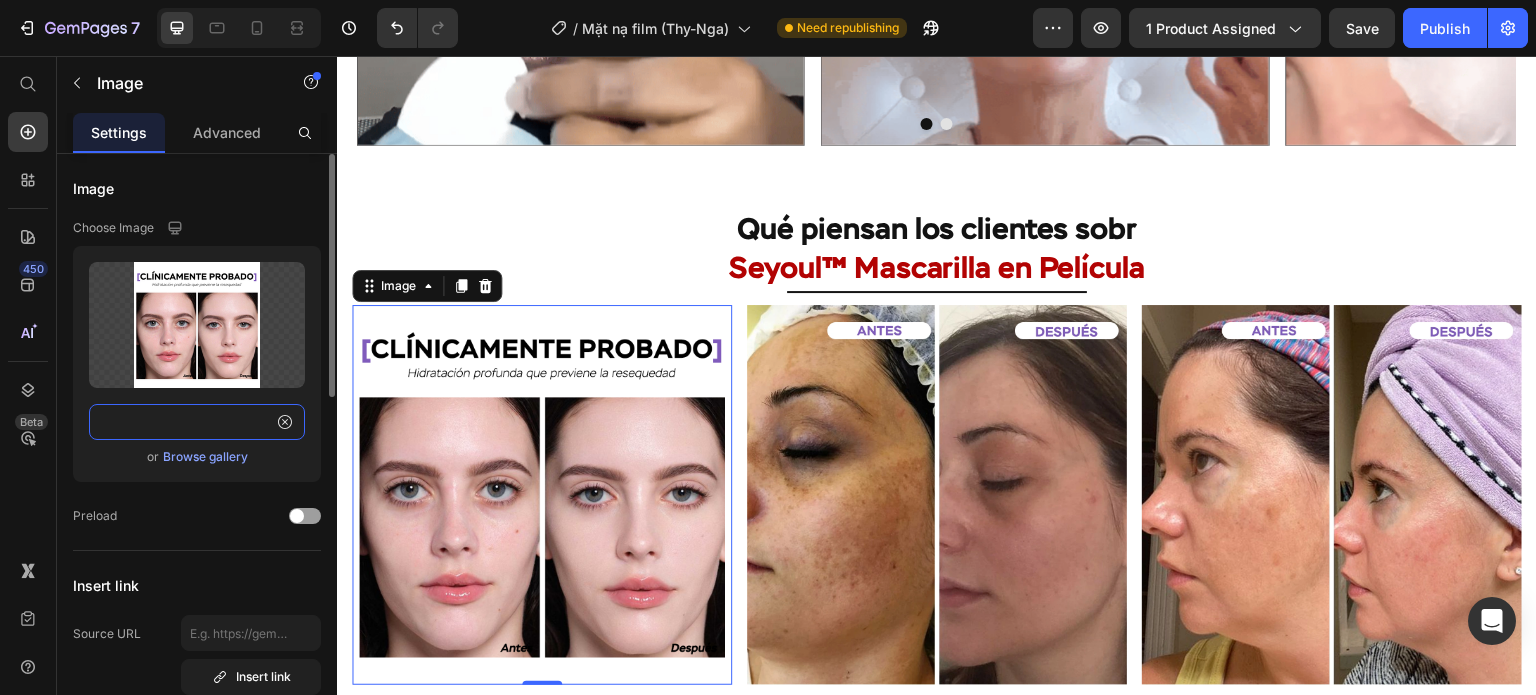 type on "https://cdn.shopify.com/s/files/1/0643/1404/8704/files/gempages_507356051327157127-9bf5784f-47e1-4edd-8486-185f83b3949e.png" 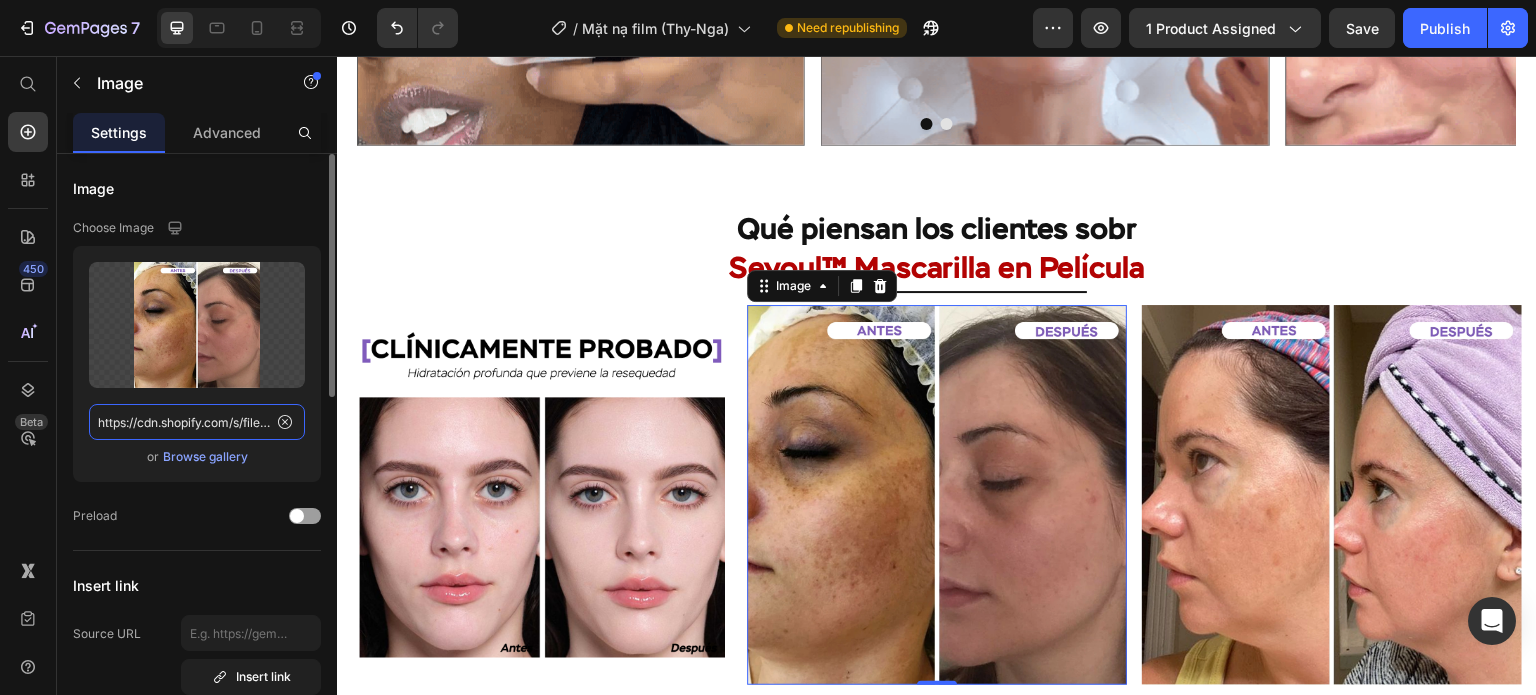 click on "https://cdn.shopify.com/s/files/1/0643/1404/8704/files/gempages_507356051327157127-146535a6-41d0-4912-80b1-49c25e272917.webp" 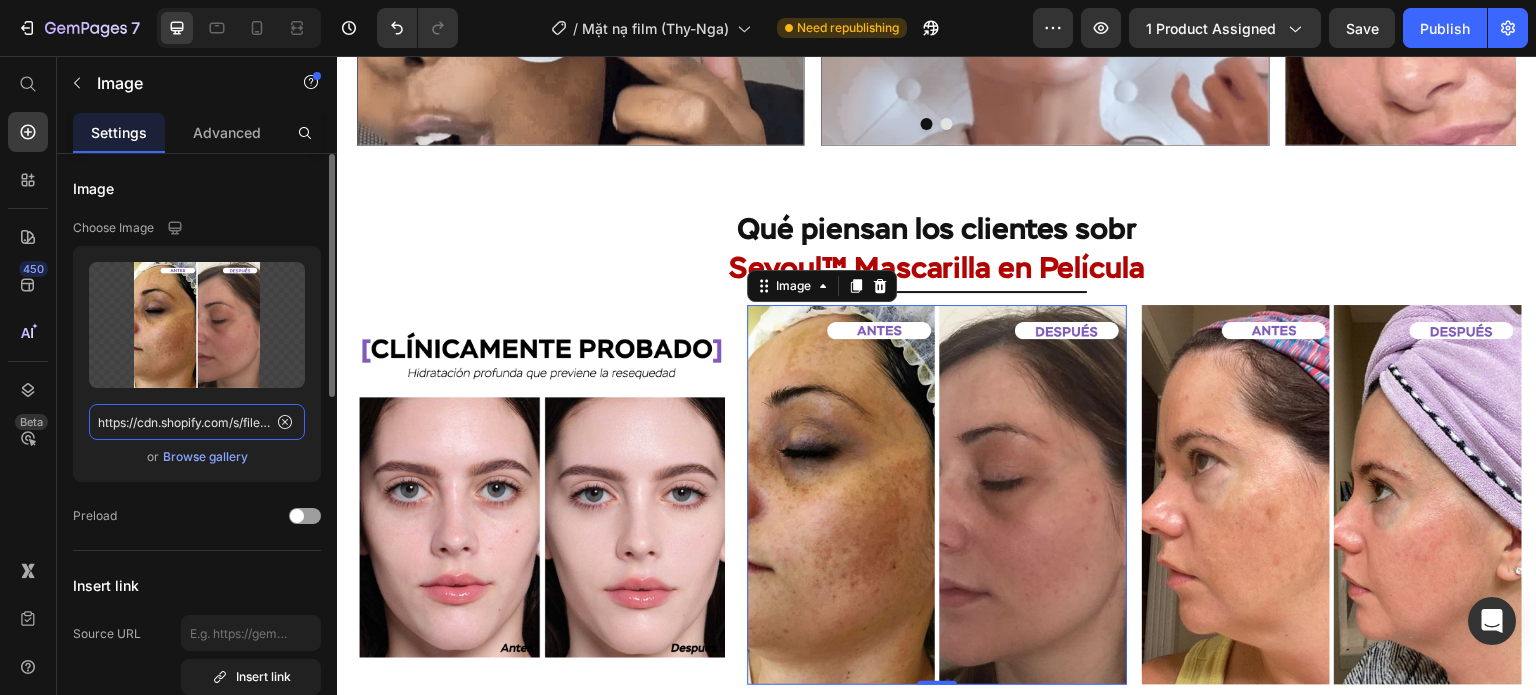 paste on "8b63ee13-7e98-4c8e-8667-b8eaba7ecd98.png" 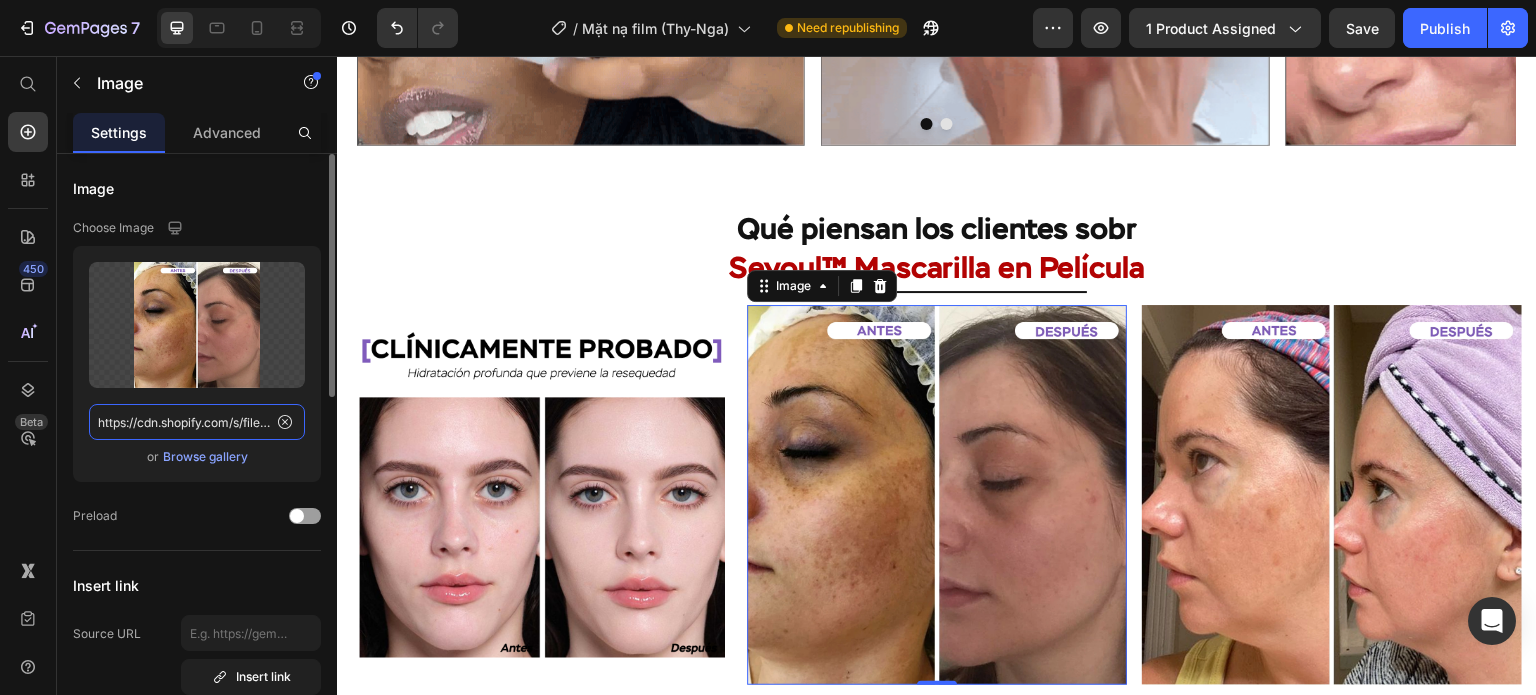 type on "https://cdn.shopify.com/s/files/1/0643/1404/8704/files/gempages_507356051327157127-8b63ee13-7e98-4c8e-8667-b8eaba7ecd98.png" 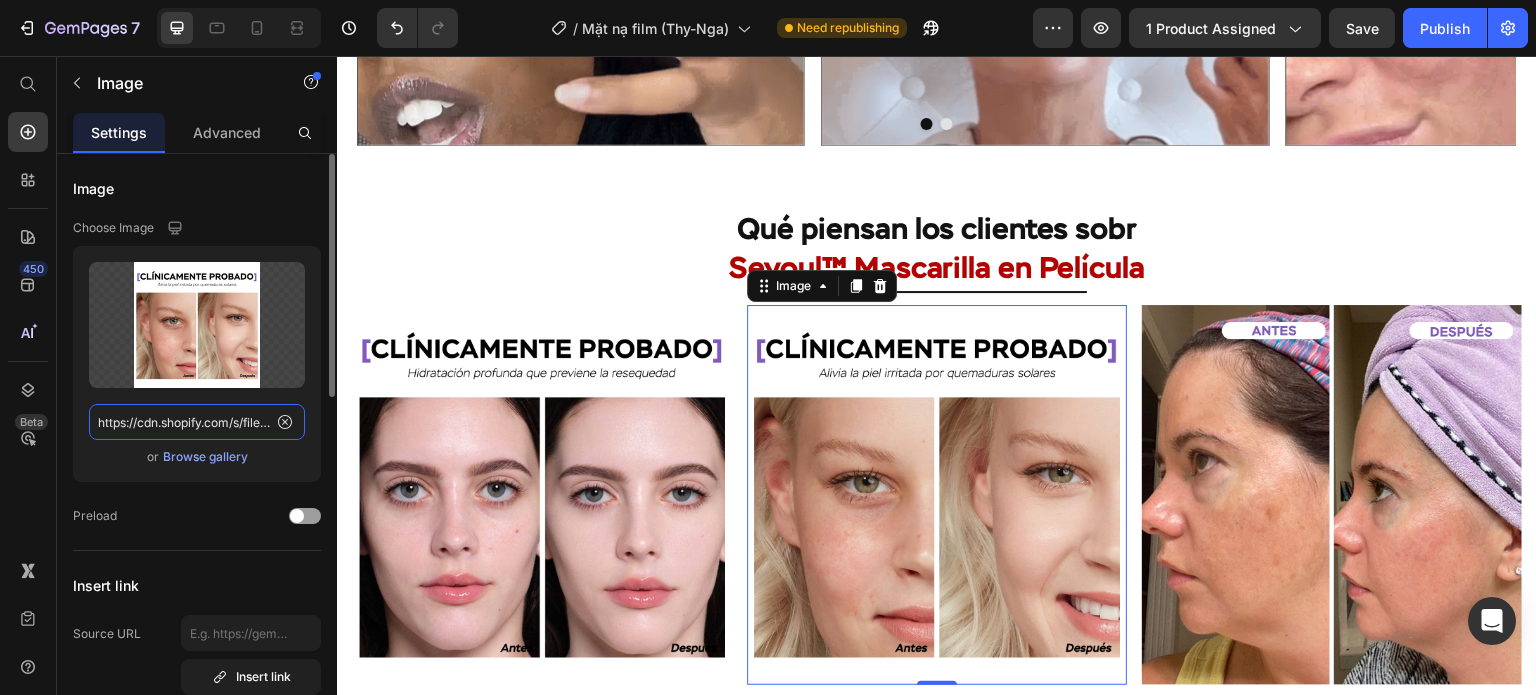 scroll, scrollTop: 0, scrollLeft: 606, axis: horizontal 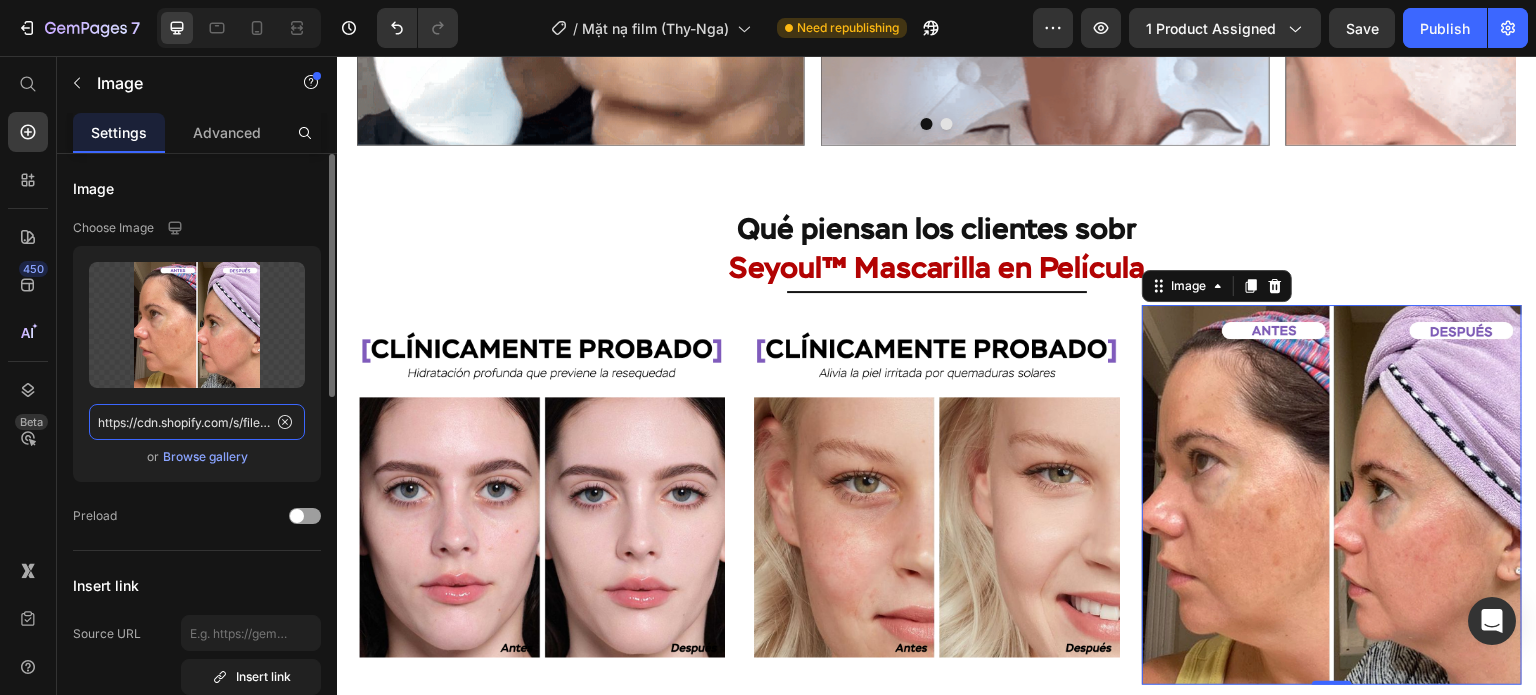 click on "https://cdn.shopify.com/s/files/1/0643/1404/8704/files/gempages_507356051327157127-f530bdf6-29bf-4b21-8407-1650172b0387.webp" 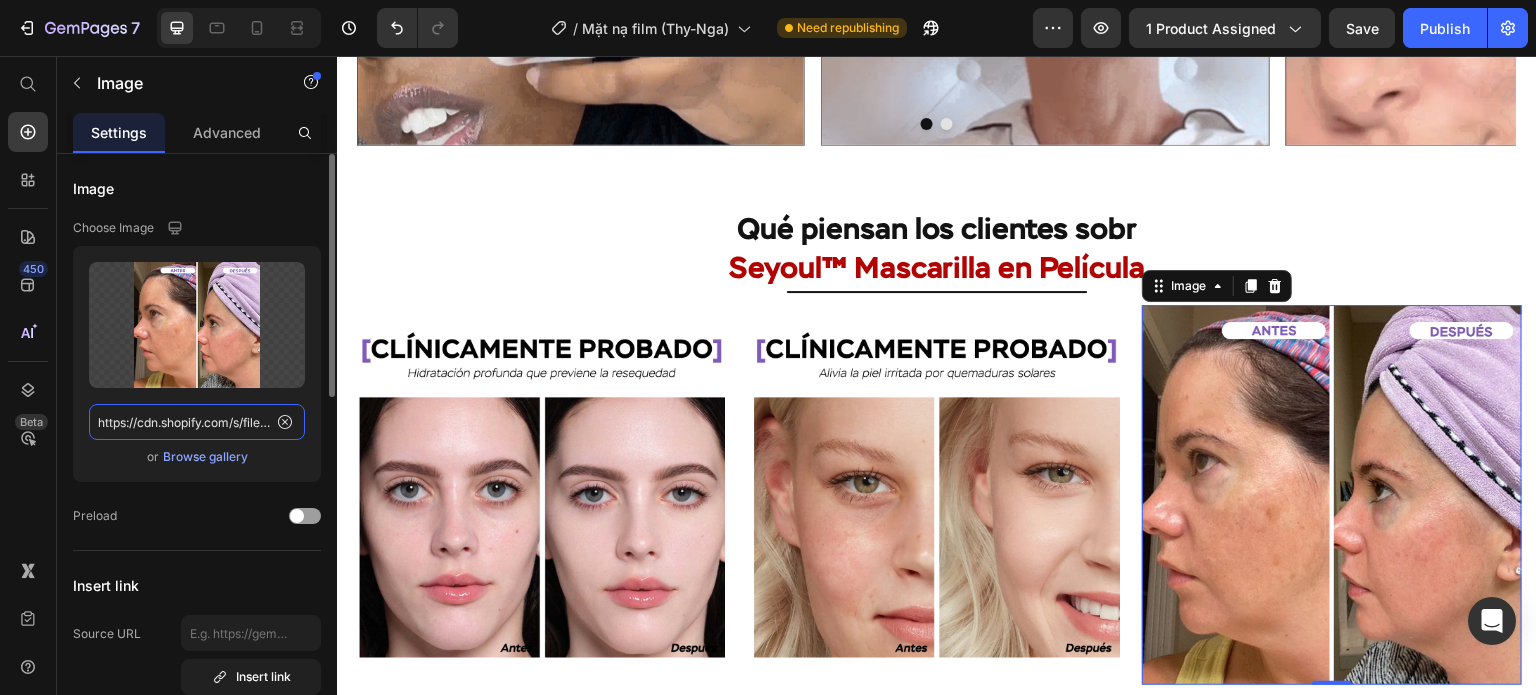 paste on "31002ecf-b1da-4439-9fc3-144b53fe8617.png" 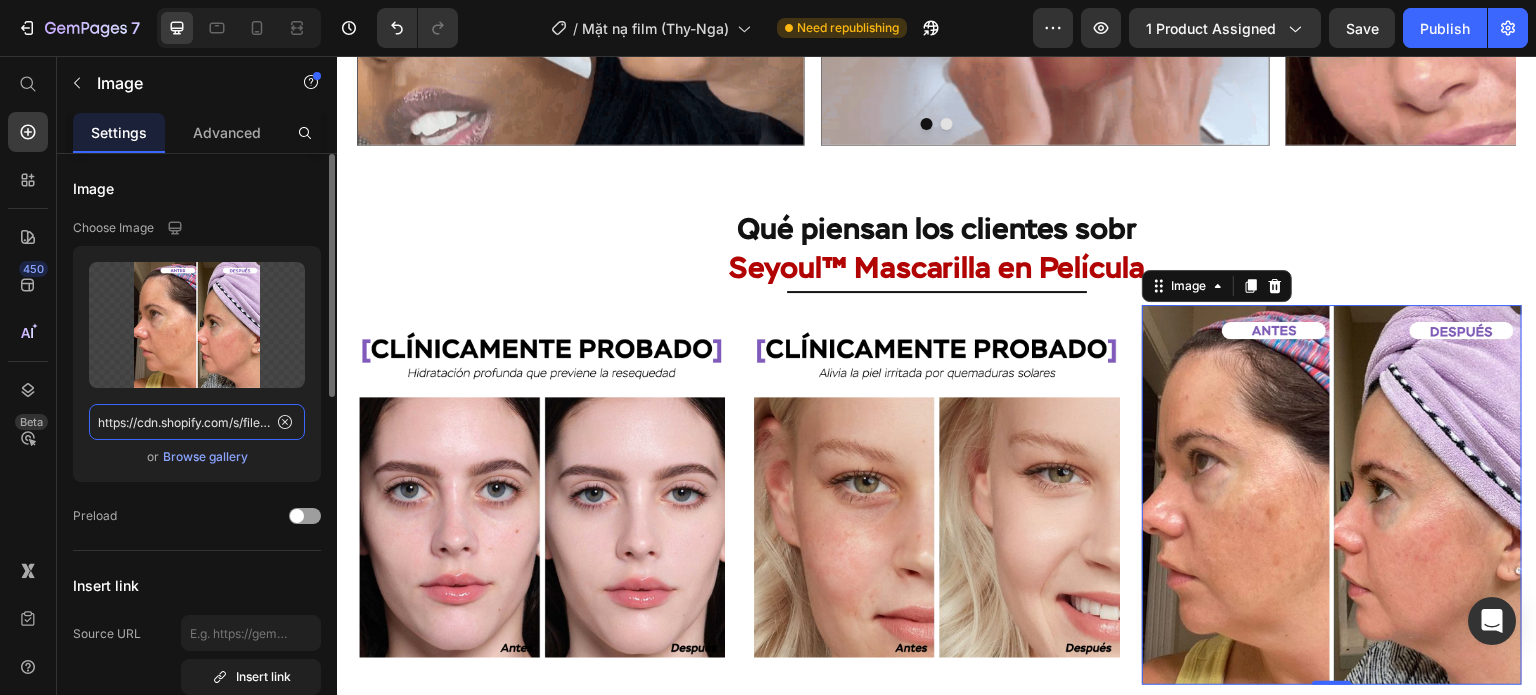 type on "https://cdn.shopify.com/s/files/1/0643/1404/8704/files/gempages_507356051327157127-31002ecf-b1da-4439-9fc3-144b53fe8617.png" 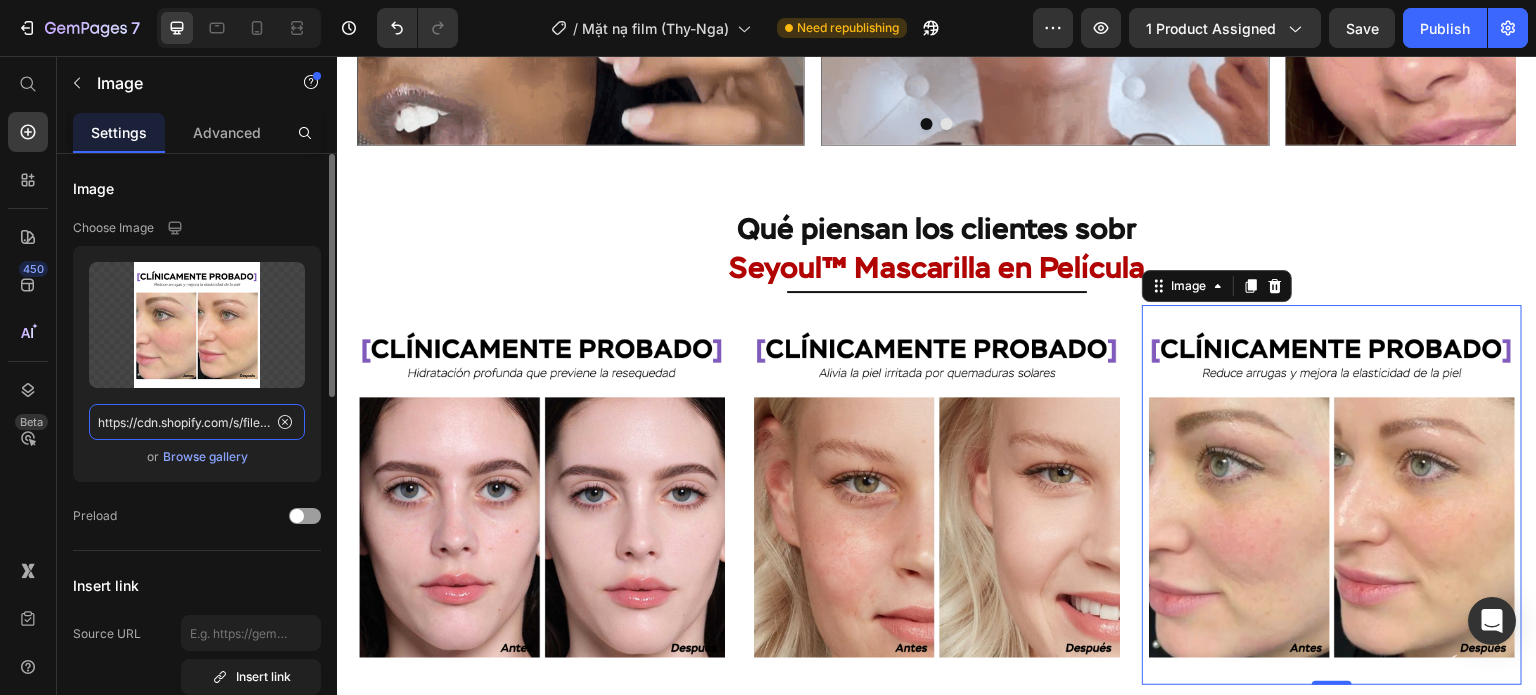 scroll, scrollTop: 0, scrollLeft: 593, axis: horizontal 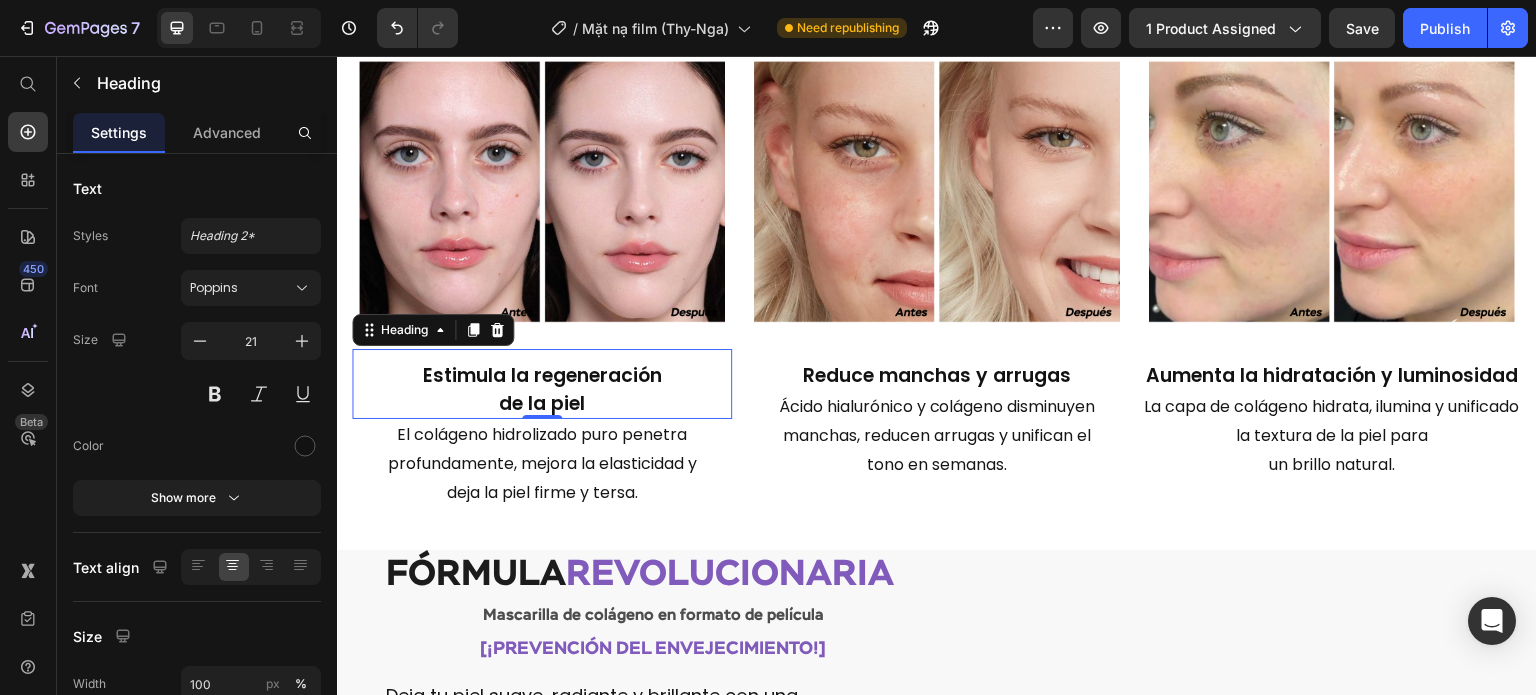 click on "Estimula la regeneración" at bounding box center (542, 375) 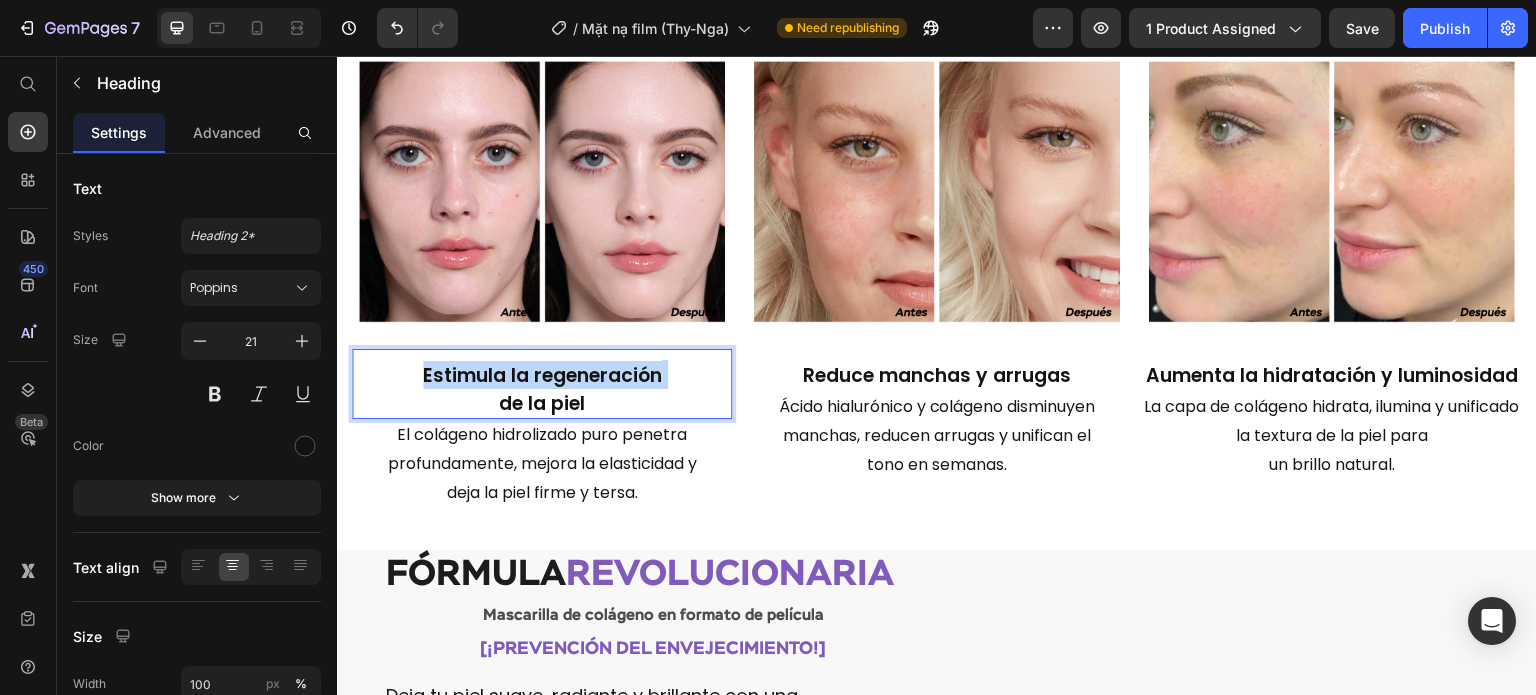 click on "Estimula la regeneración" at bounding box center [542, 375] 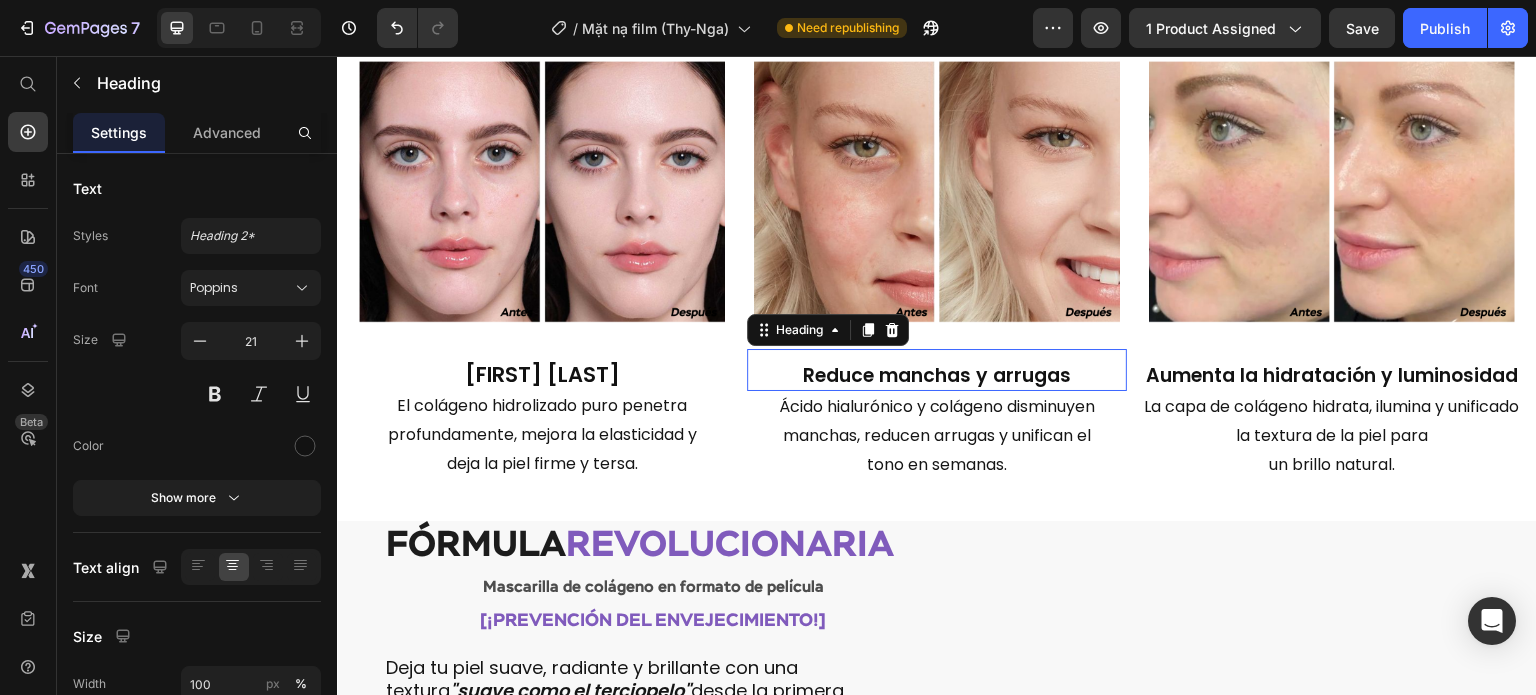 click on "Reduce manchas y arrugas" at bounding box center [937, 375] 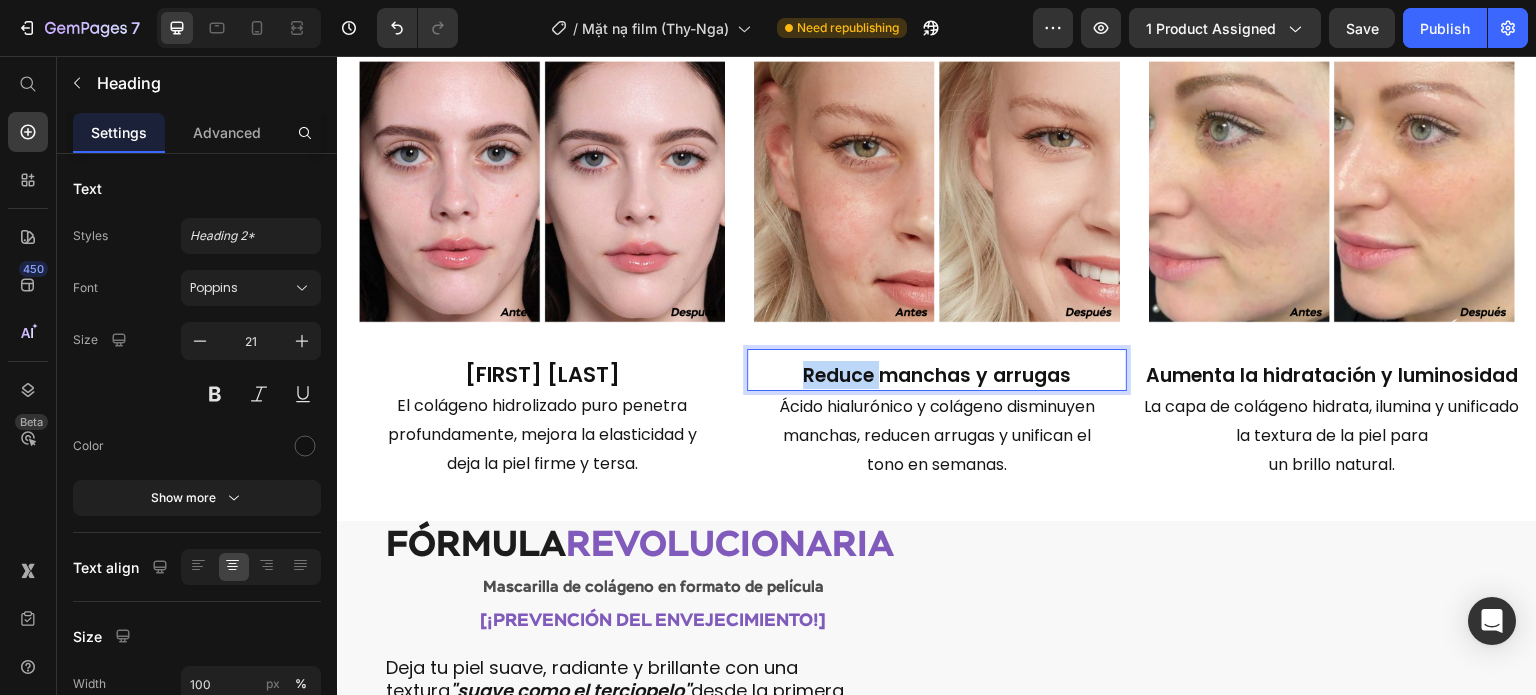 click on "Reduce manchas y arrugas" at bounding box center (937, 375) 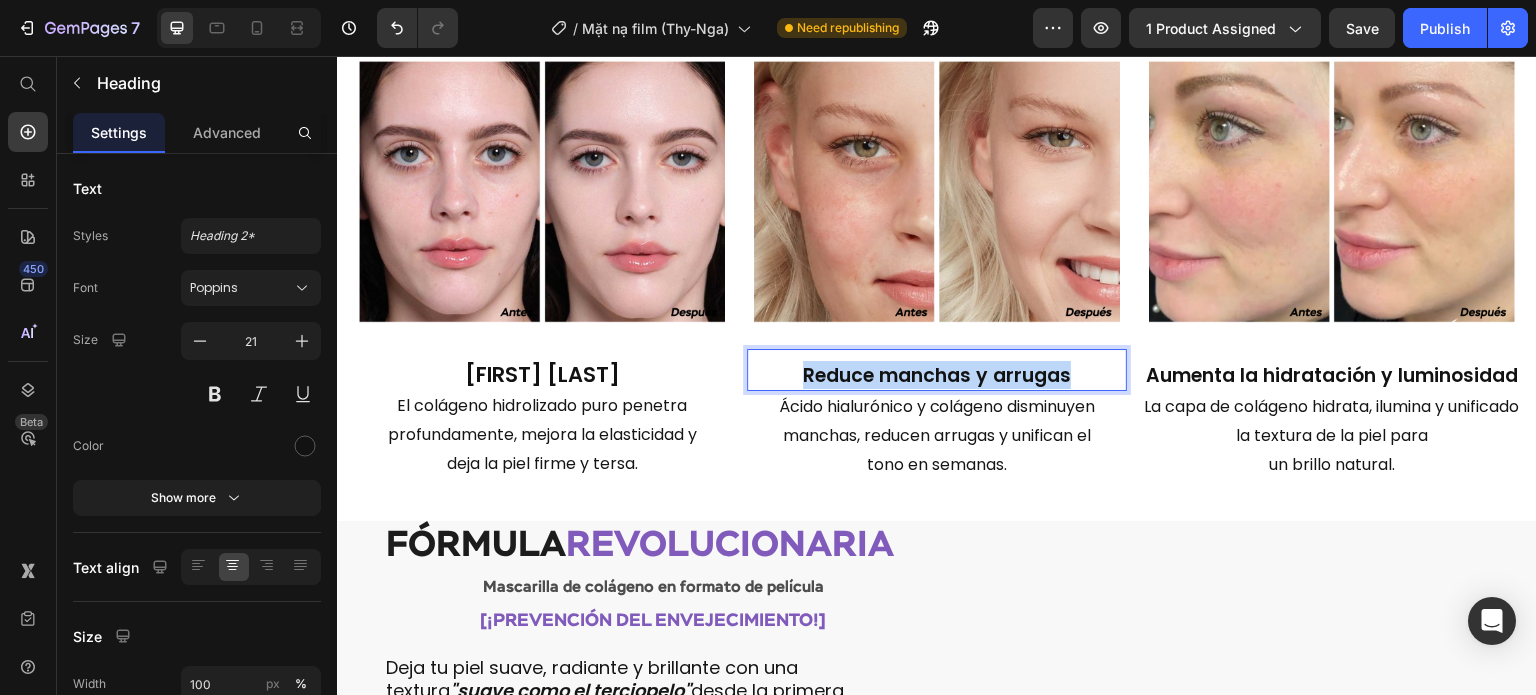 click on "Reduce manchas y arrugas" at bounding box center [937, 375] 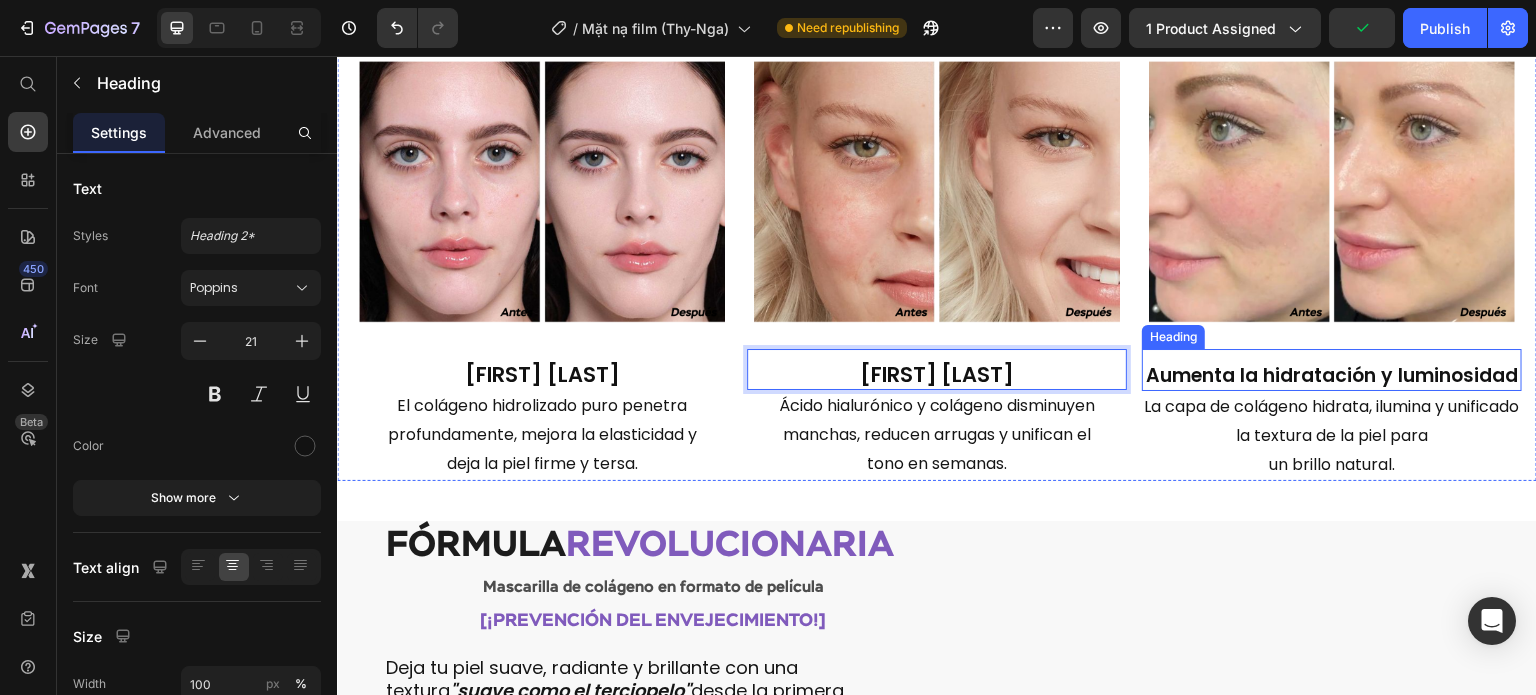 click on "Aumenta la hidratación y luminosidad" at bounding box center [1332, 375] 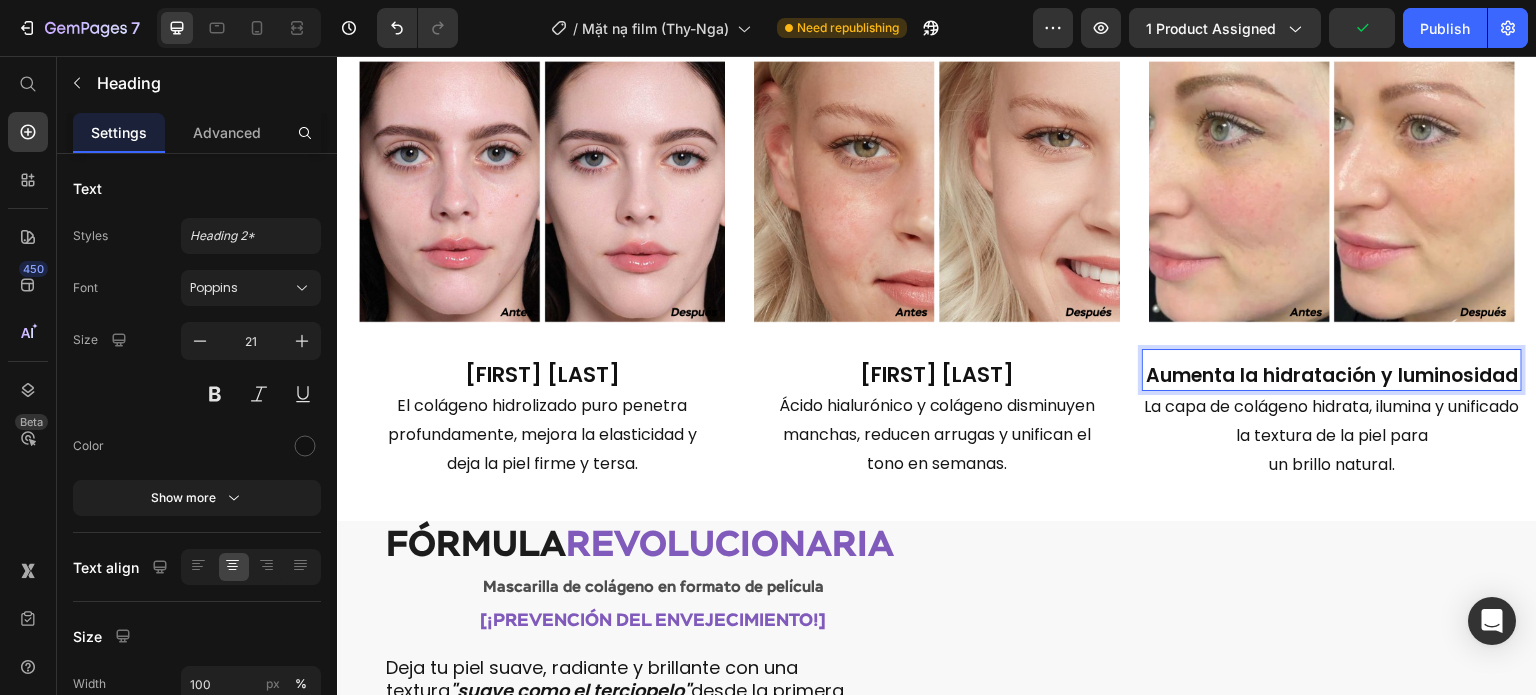 click on "Aumenta la hidratación y luminosidad" at bounding box center [1332, 375] 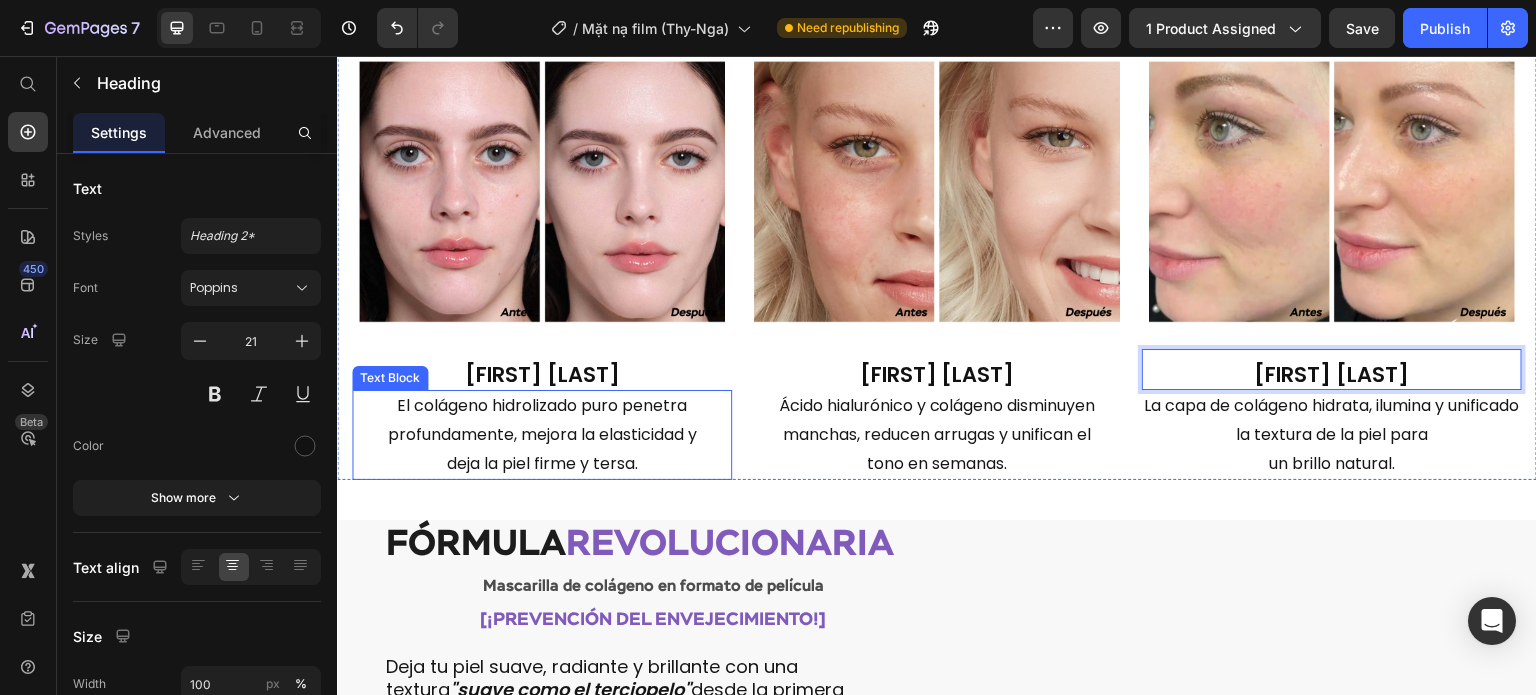 click on "El colágeno hidrolizado puro penetra profundamente, mejora la elasticidad y" at bounding box center [542, 421] 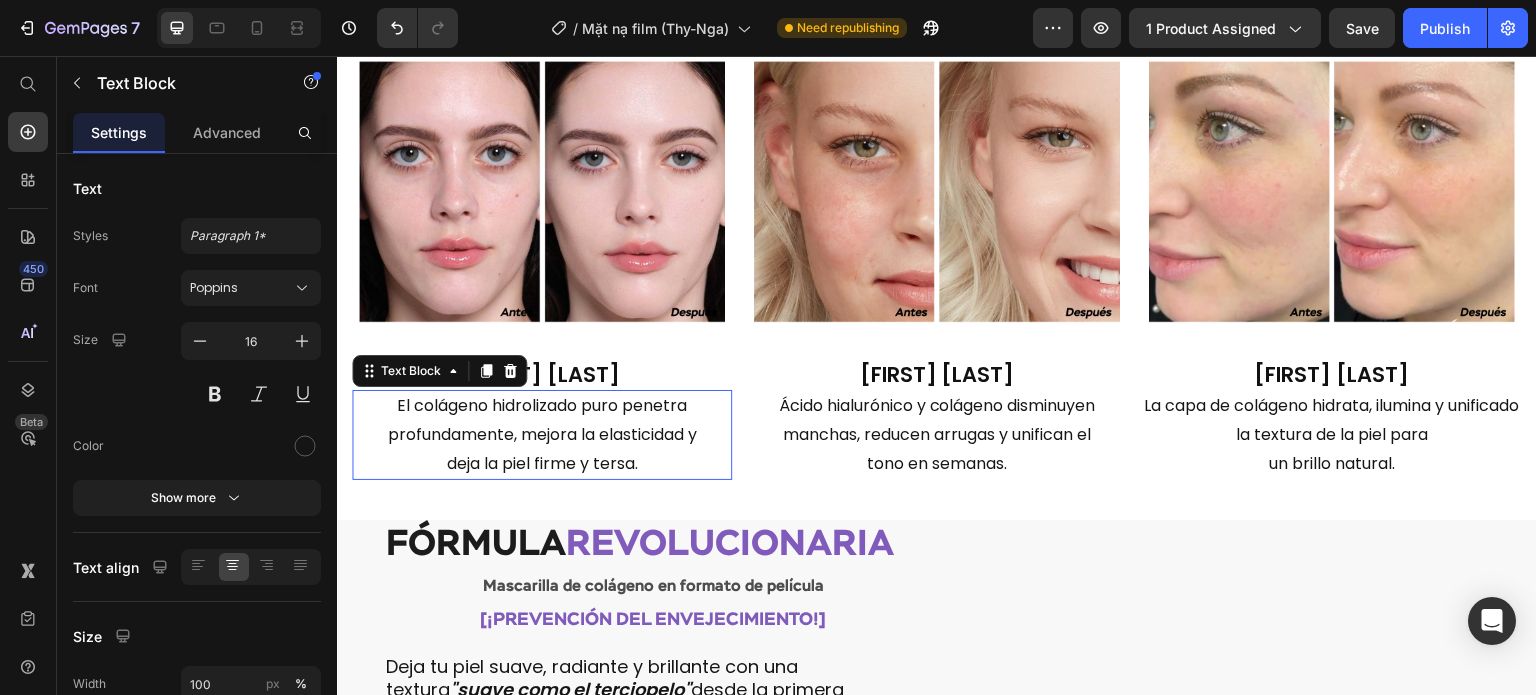 click on "El colágeno hidrolizado puro penetra profundamente, mejora la elasticidad y" at bounding box center [542, 421] 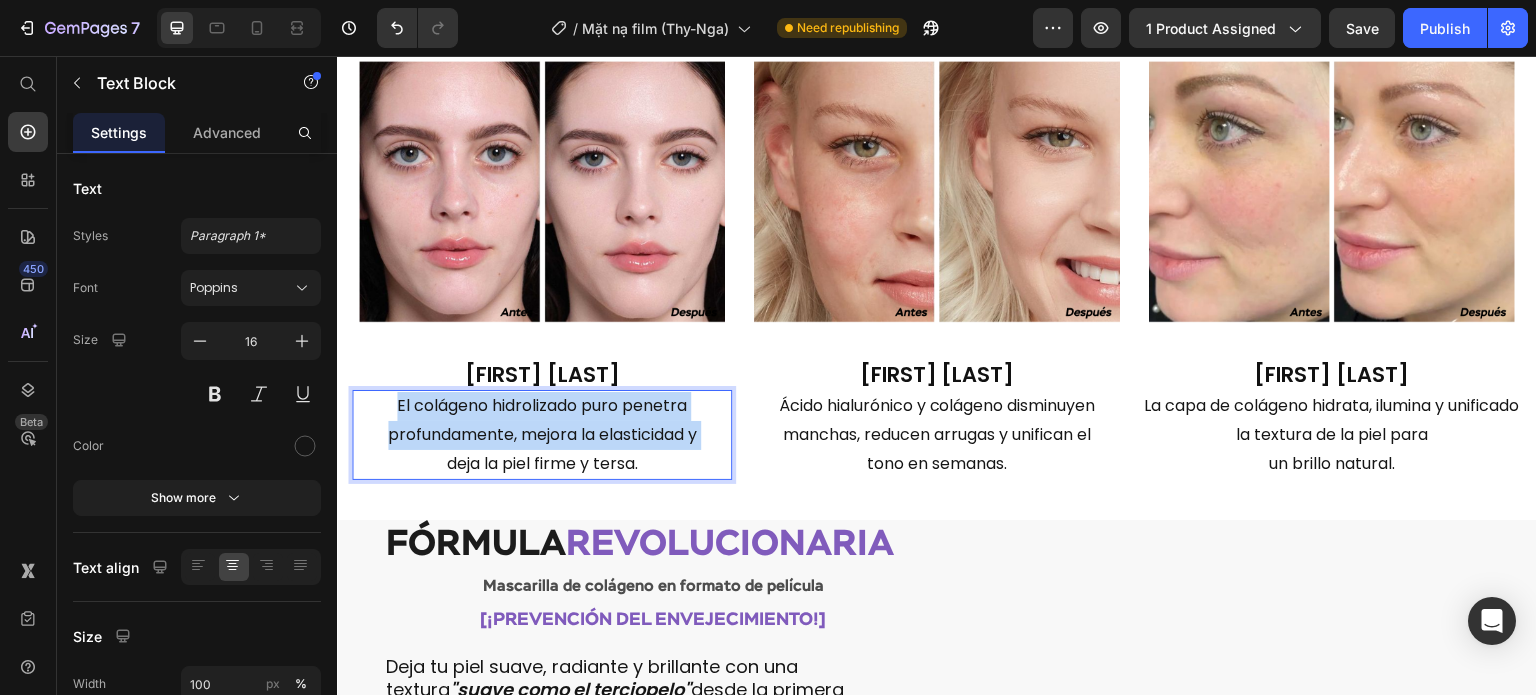 click on "El colágeno hidrolizado puro penetra profundamente, mejora la elasticidad y" at bounding box center (542, 421) 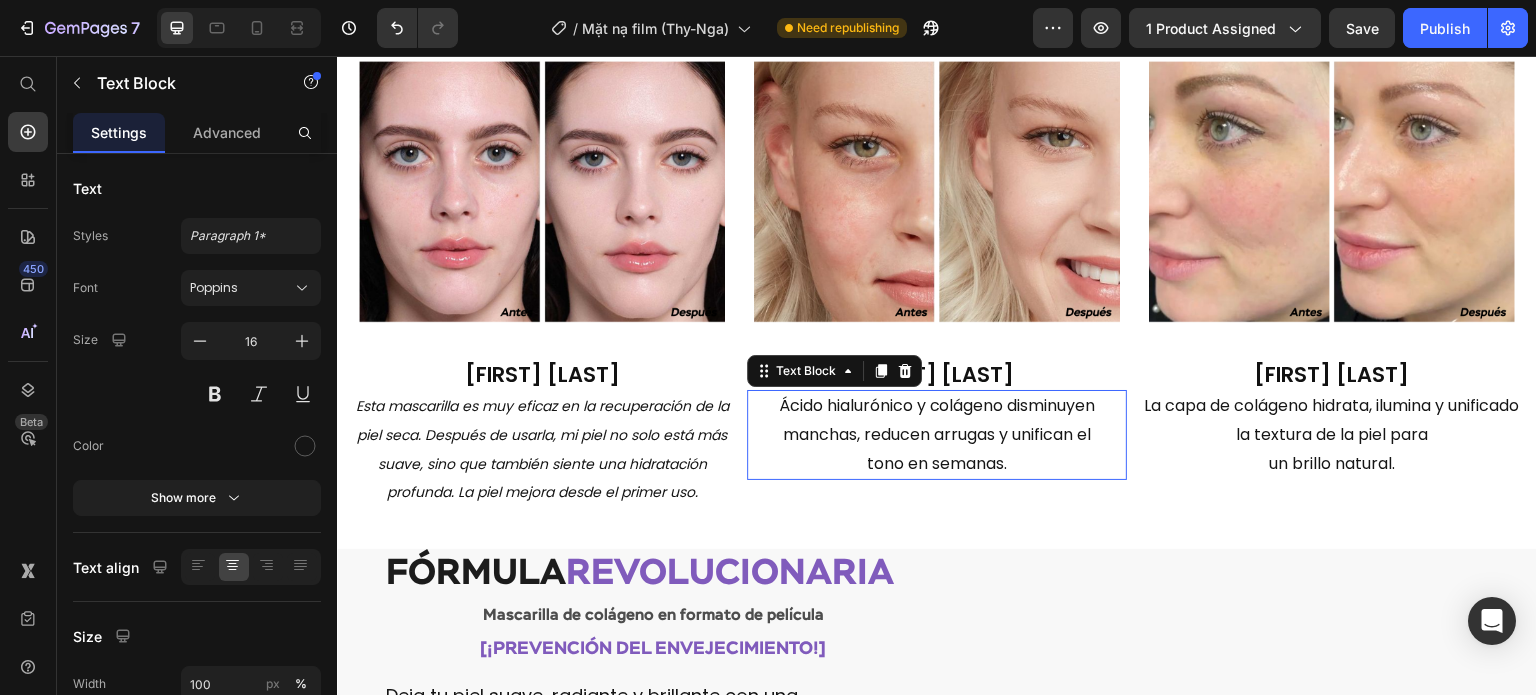 click on "Ácido hialurónico y colágeno disminuyen manchas, reducen arrugas y unifican el" at bounding box center (937, 421) 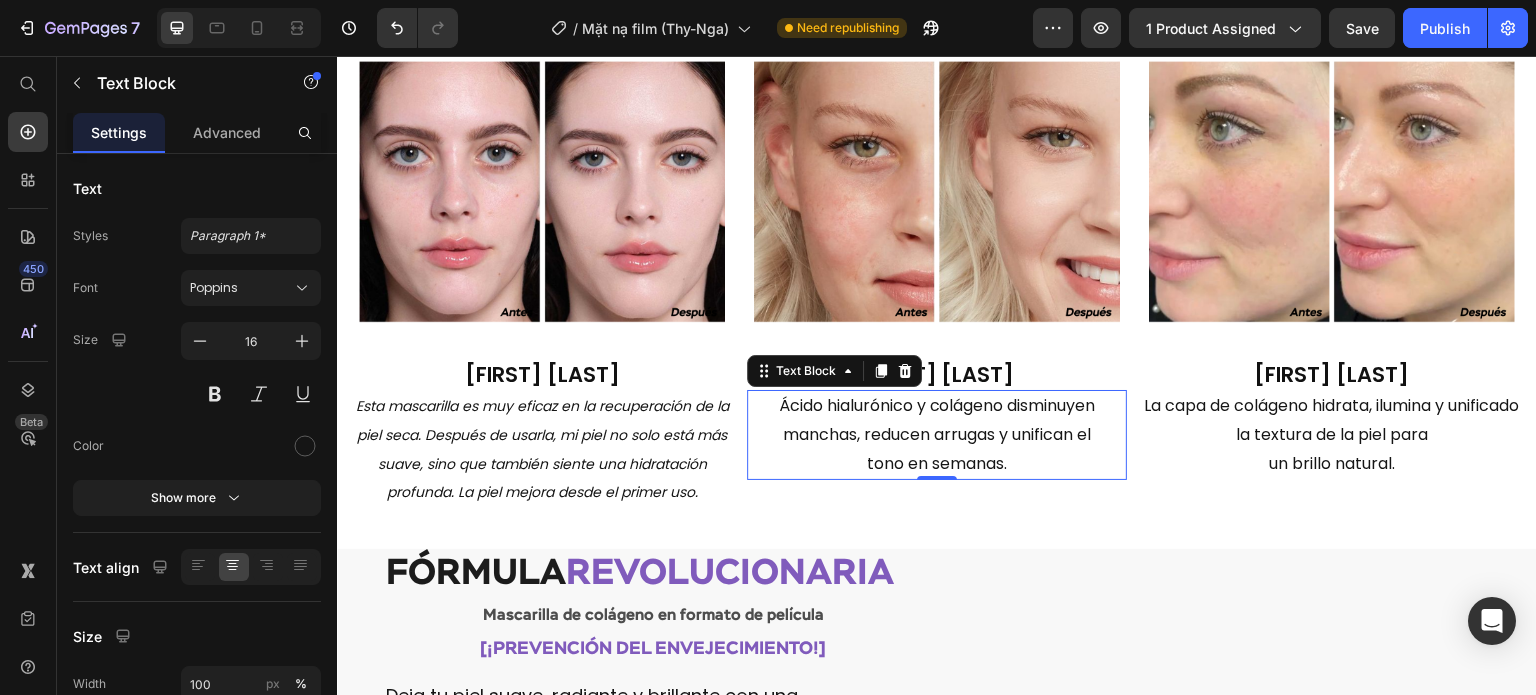 click on "Ácido hialurónico y colágeno disminuyen manchas, reducen arrugas y unifican el" at bounding box center [937, 421] 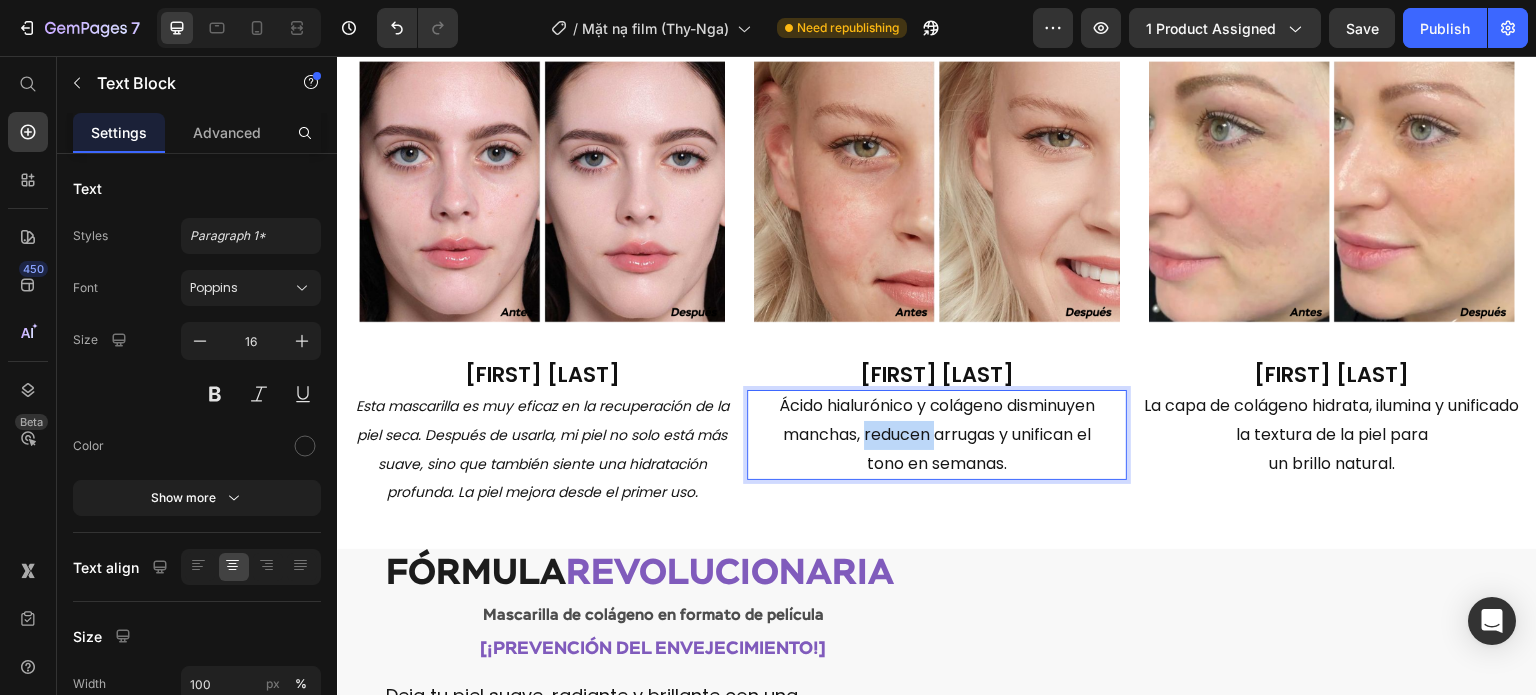 click on "Ácido hialurónico y colágeno disminuyen manchas, reducen arrugas y unifican el" at bounding box center (937, 421) 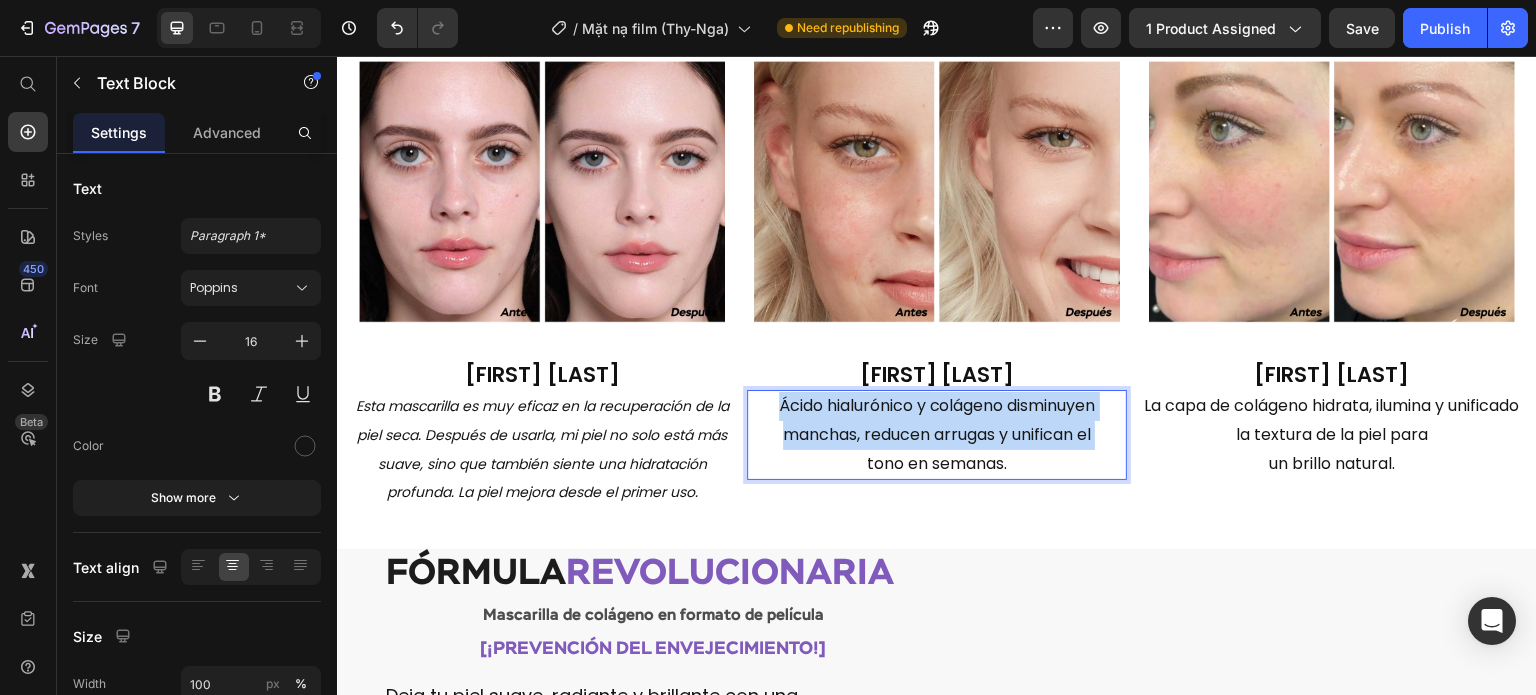 click on "Ácido hialurónico y colágeno disminuyen manchas, reducen arrugas y unifican el" at bounding box center (937, 421) 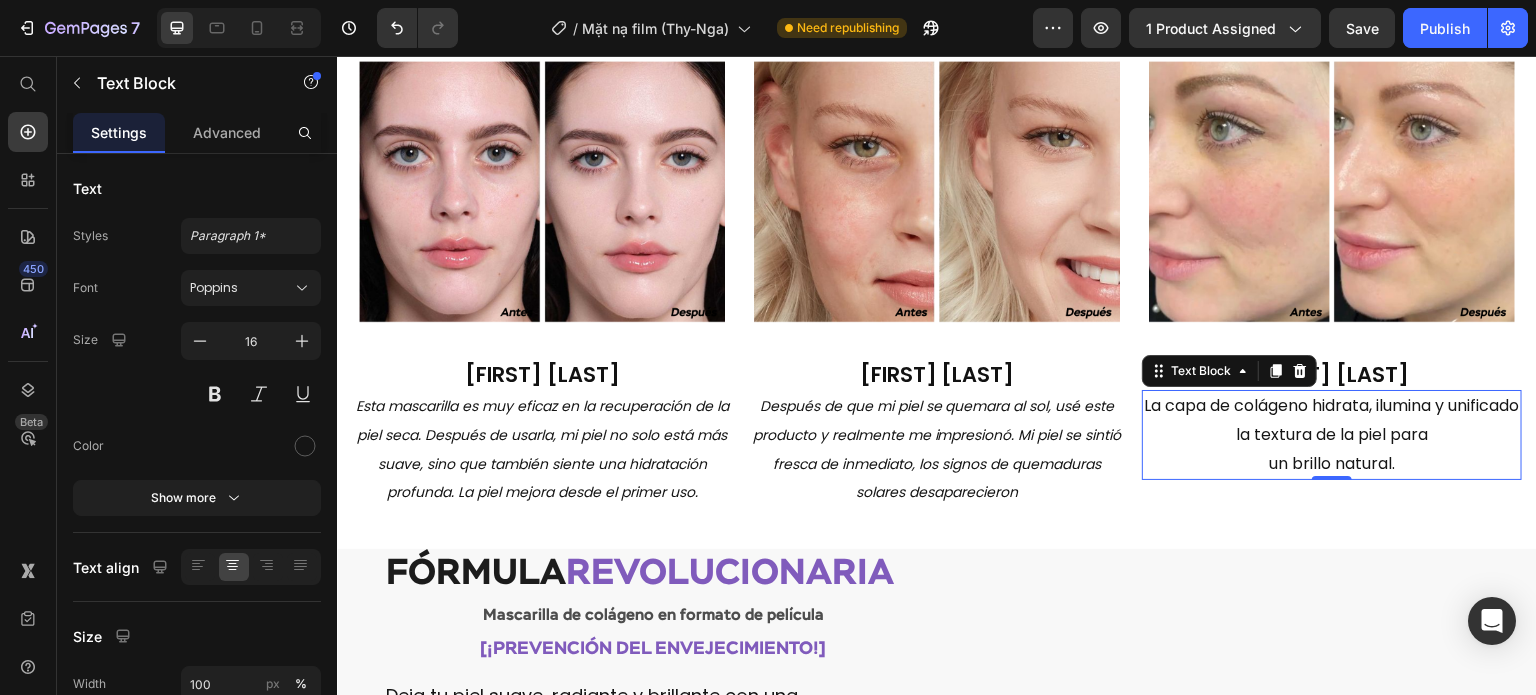 click on "La capa de colágeno hidrata, ilumina y unificado la textura de la piel para" at bounding box center [1332, 421] 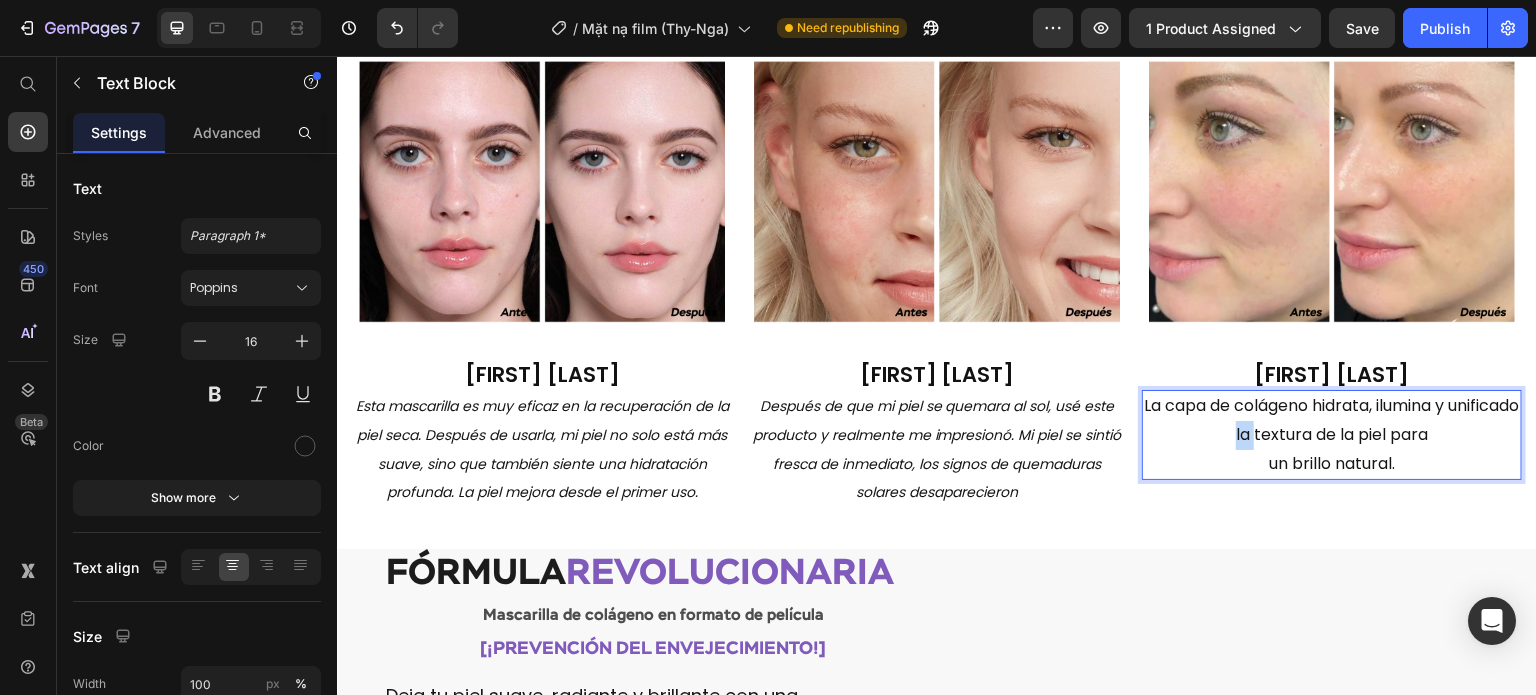 click on "La capa de colágeno hidrata, ilumina y unificado la textura de la piel para" at bounding box center (1332, 421) 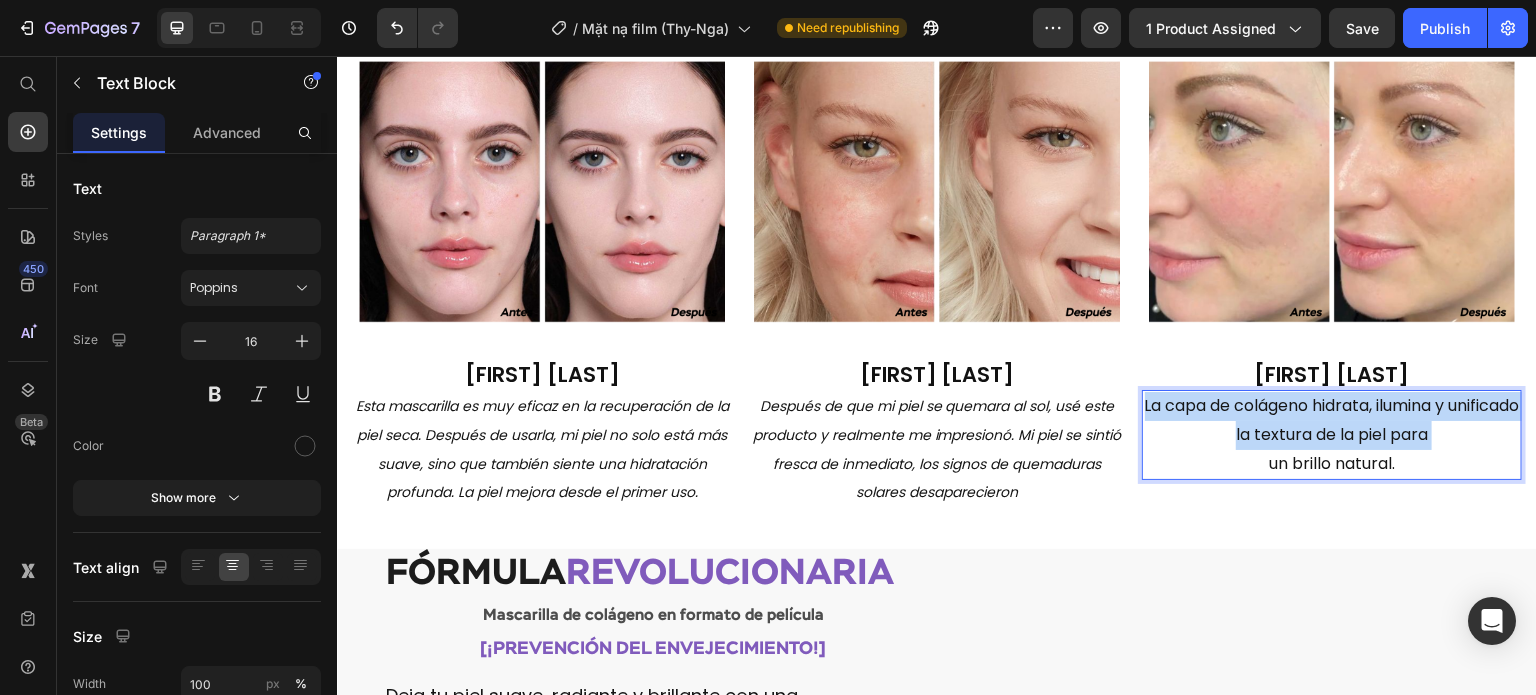 click on "La capa de colágeno hidrata, ilumina y unificado la textura de la piel para" at bounding box center [1332, 421] 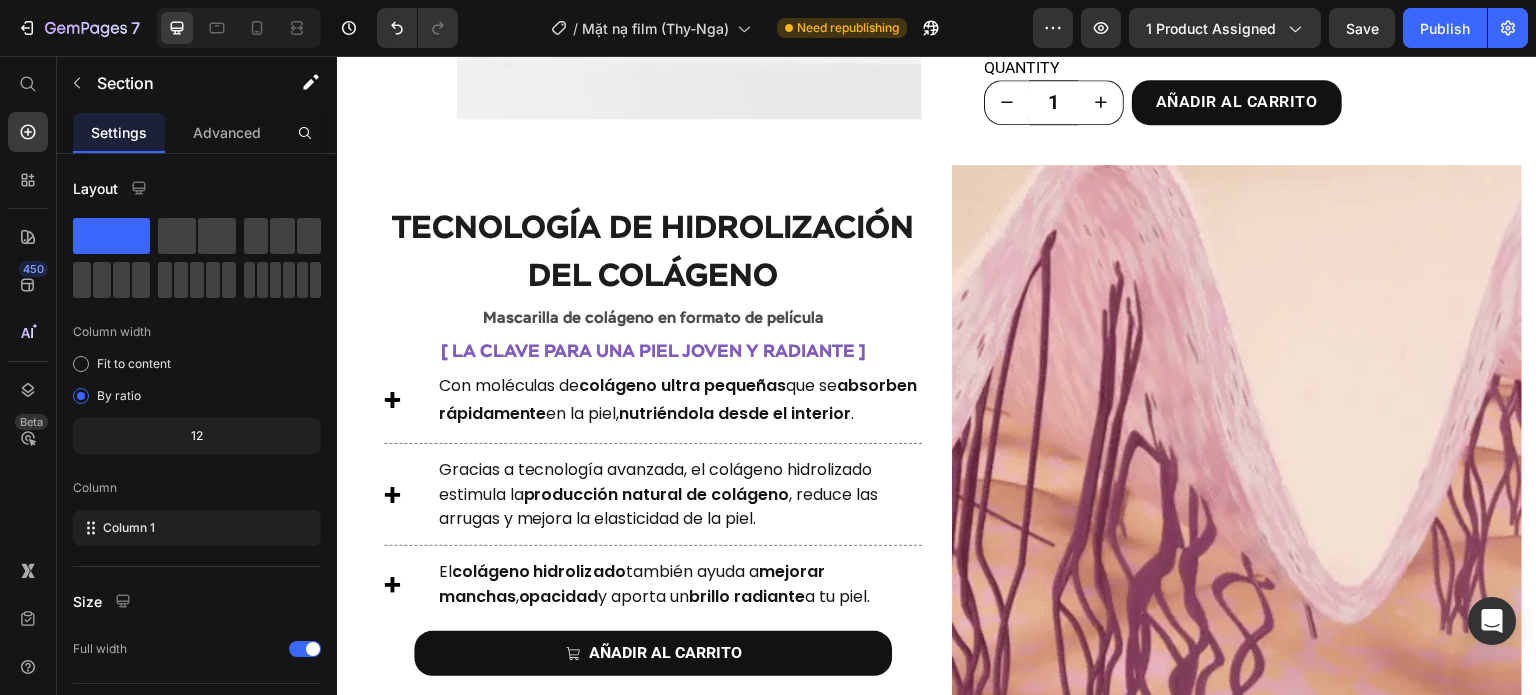 scroll, scrollTop: 3026, scrollLeft: 0, axis: vertical 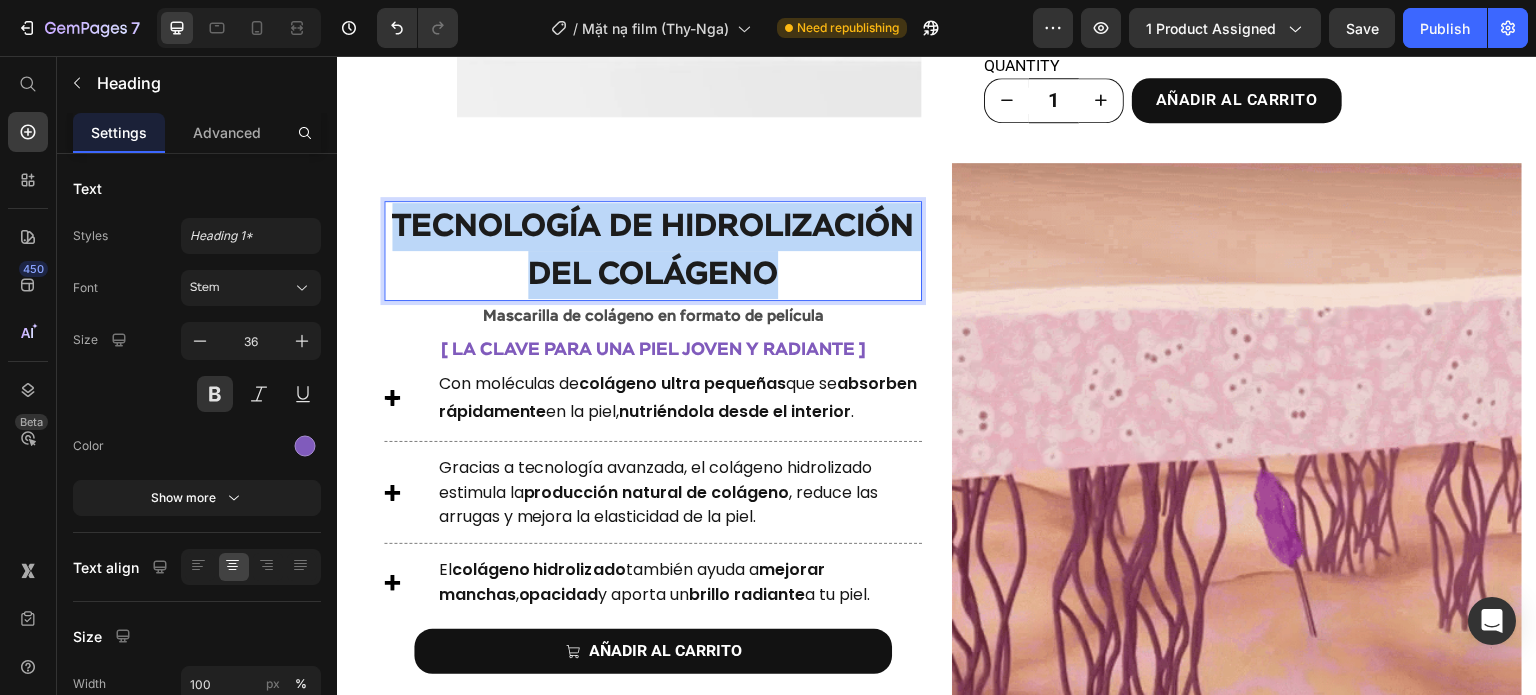 click on "Tecnología de Hidrolización del Colágeno" at bounding box center [653, 251] 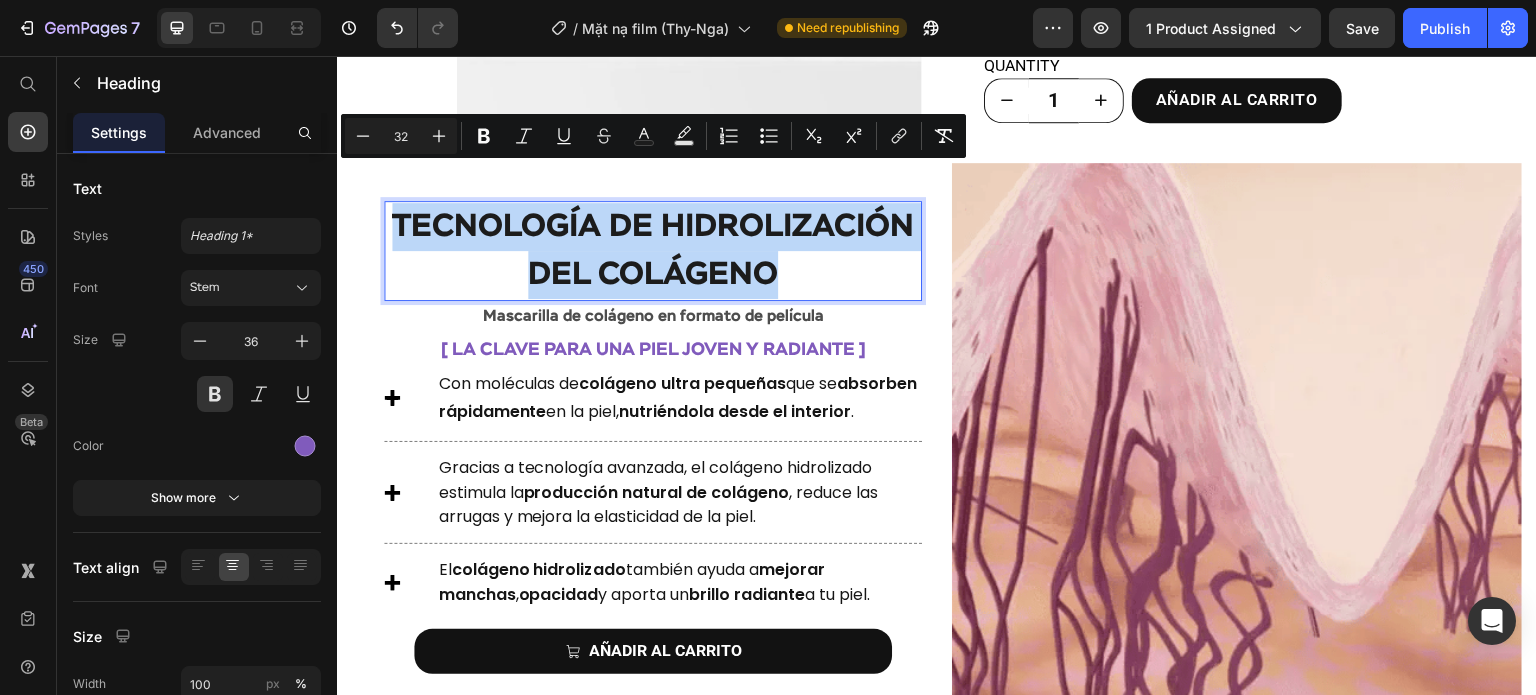 click on "Tecnología de Hidrolización del Colágeno" at bounding box center [653, 251] 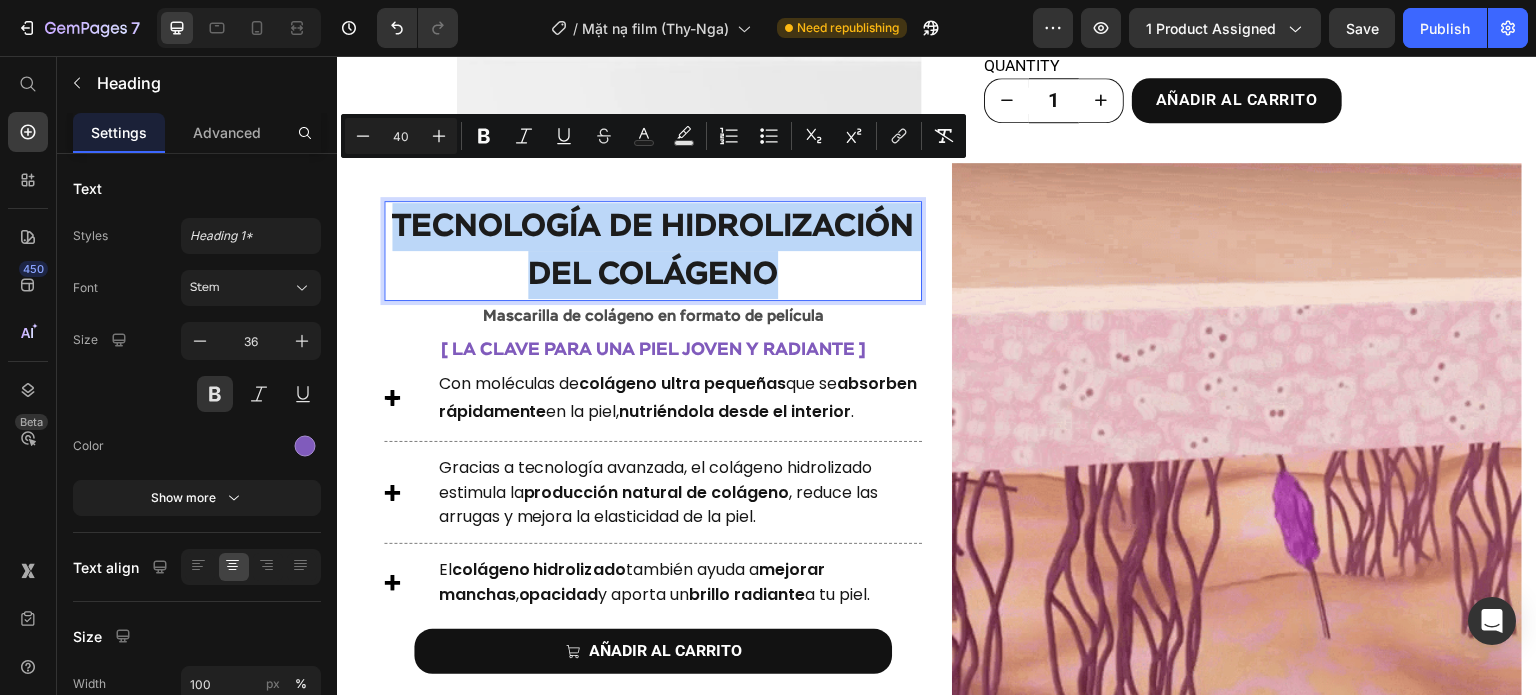 scroll, scrollTop: 3051, scrollLeft: 0, axis: vertical 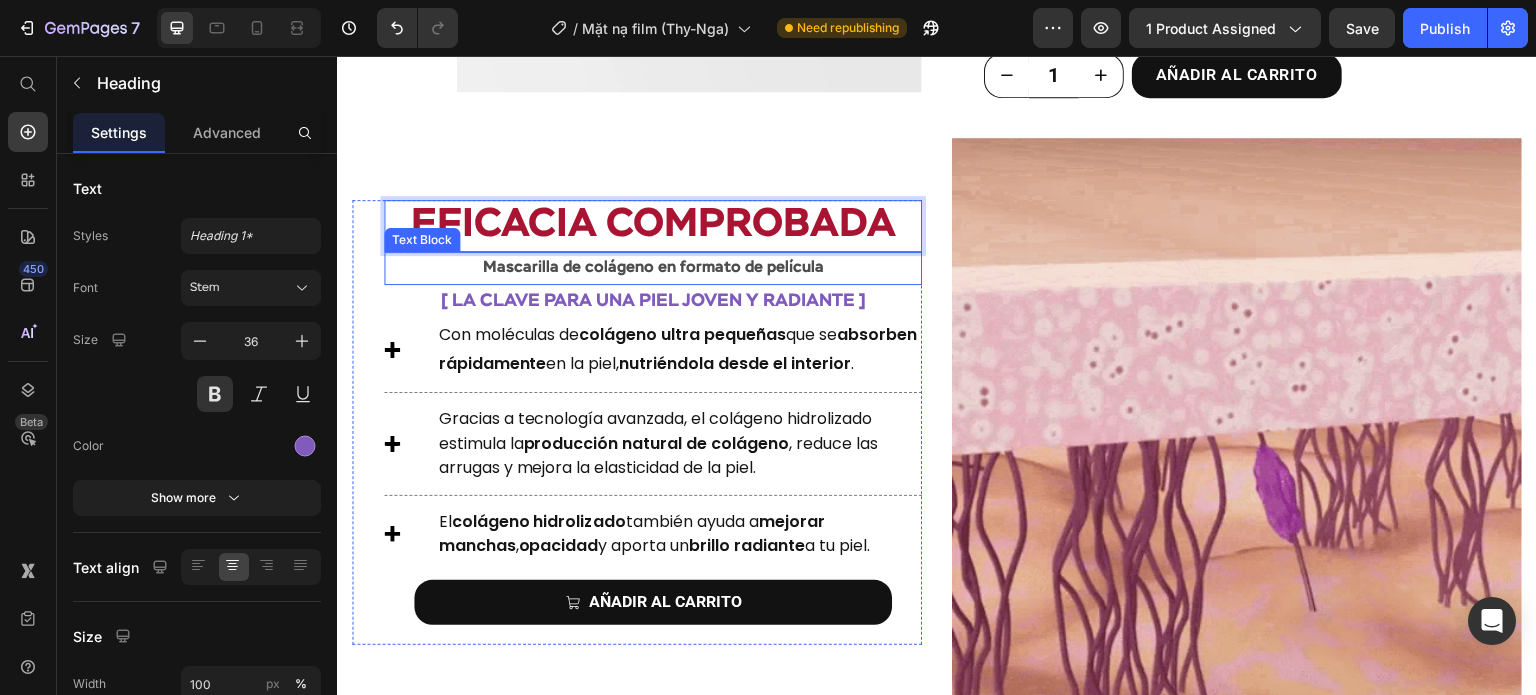 click on "Mascarilla de colágeno en formato de película" at bounding box center (653, 268) 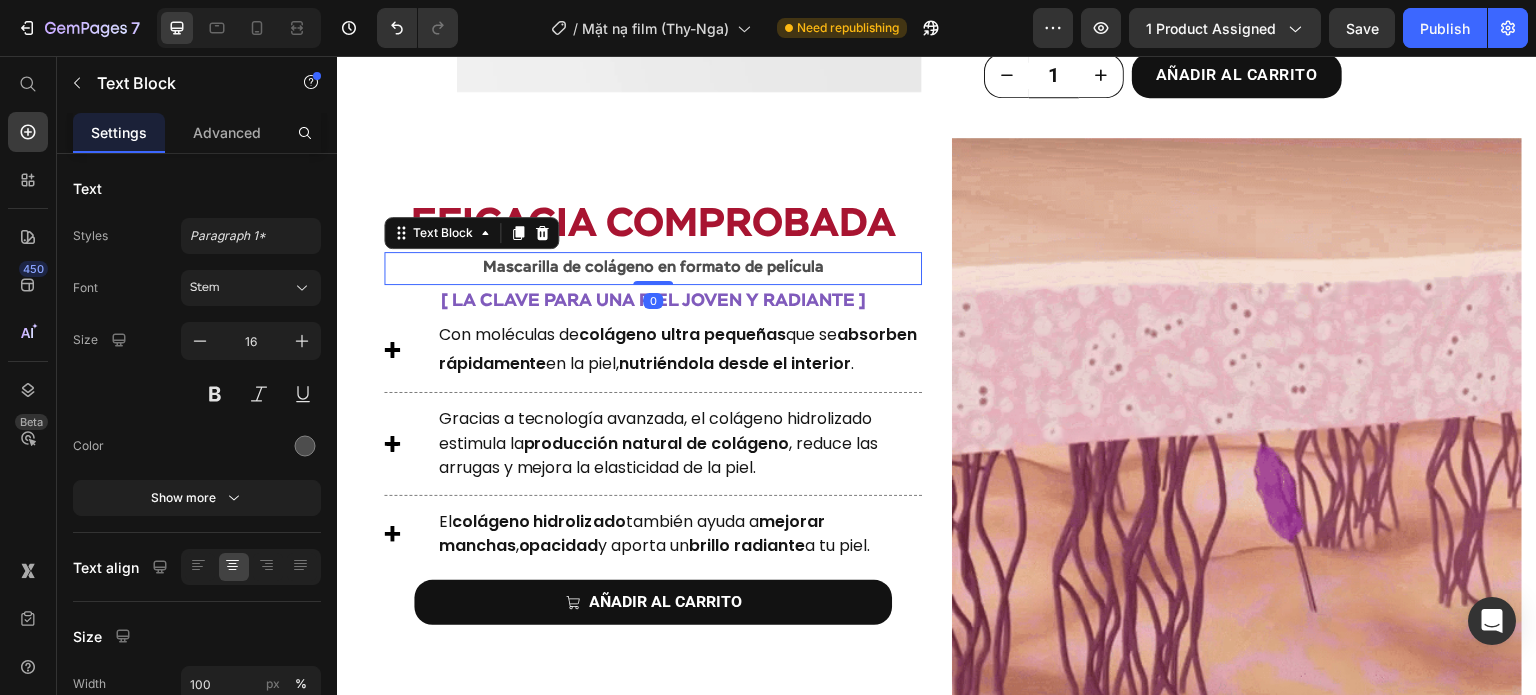 click on "Mascarilla de colágeno en formato de película" at bounding box center [653, 268] 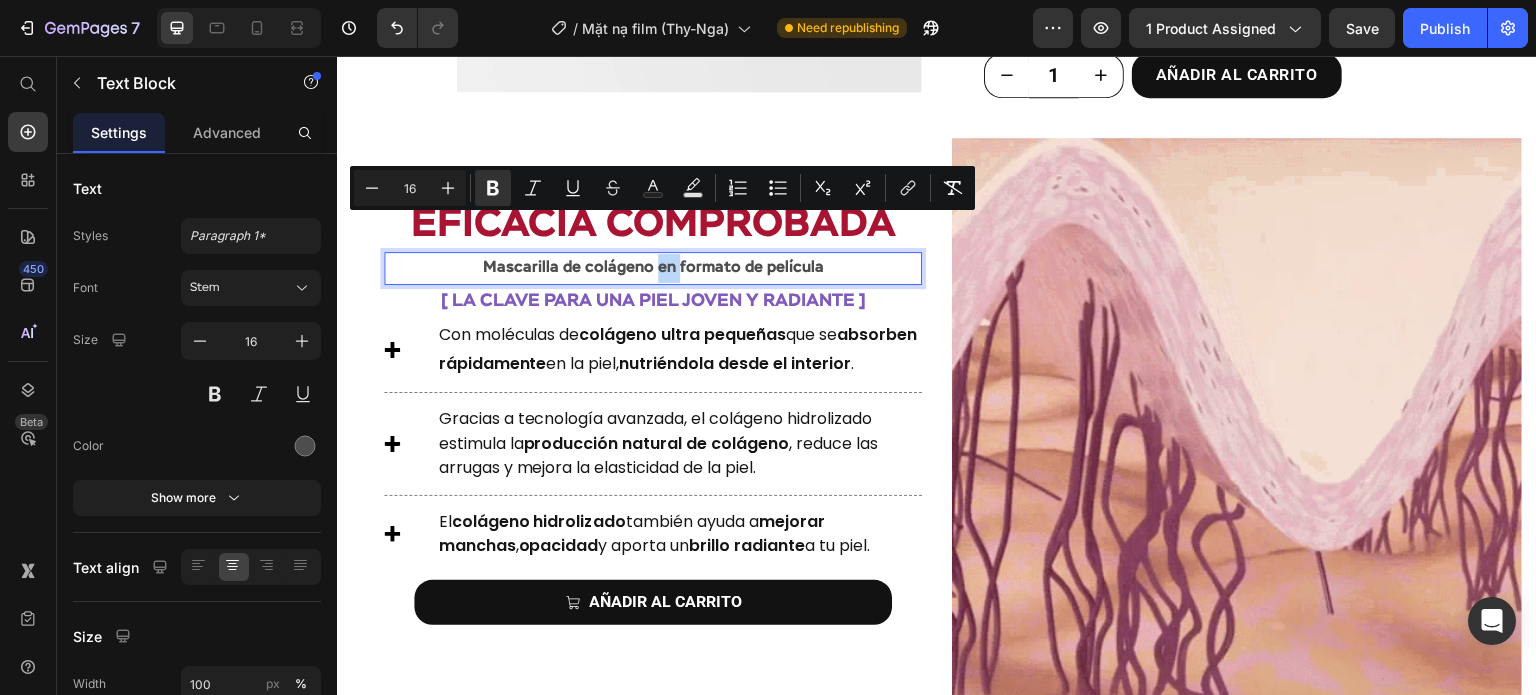click on "Mascarilla de colágeno en formato de película" at bounding box center (653, 268) 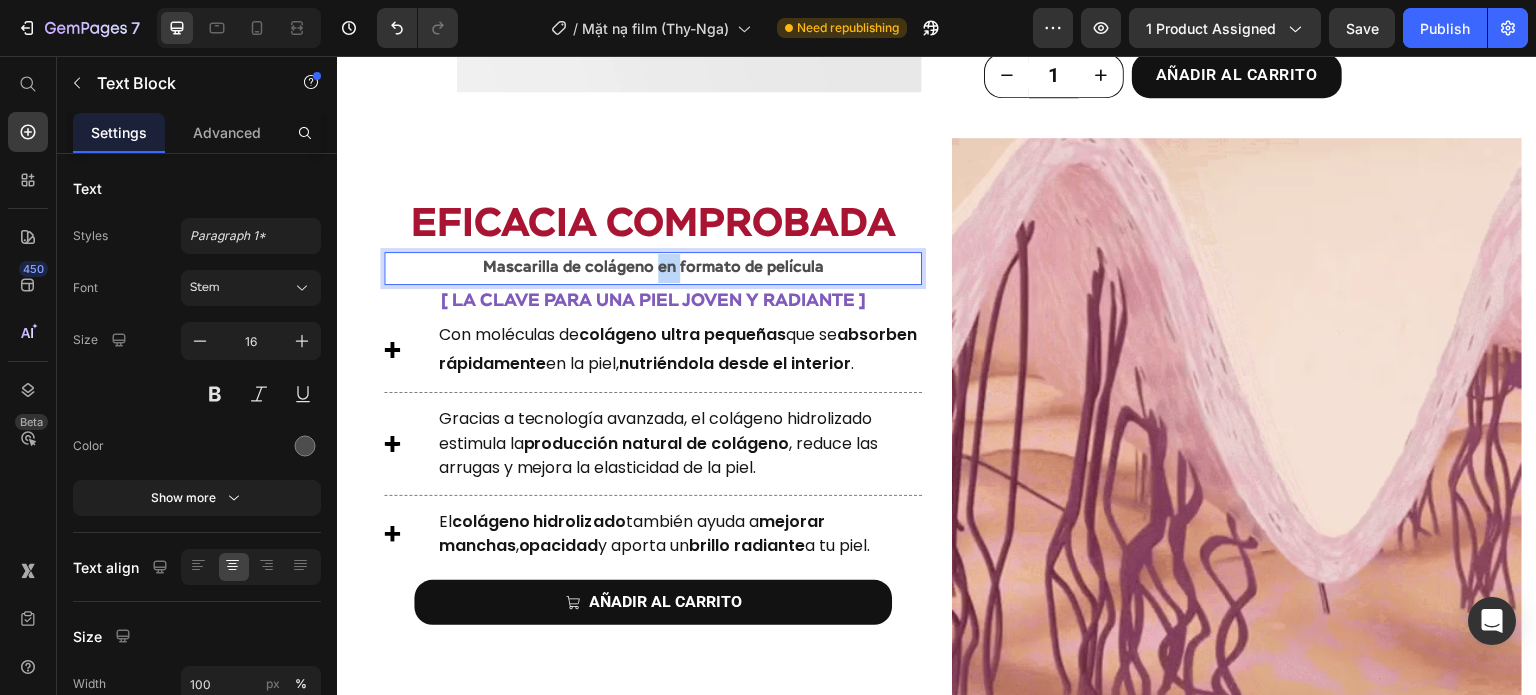 click on "Mascarilla de colágeno en formato de película" at bounding box center (653, 268) 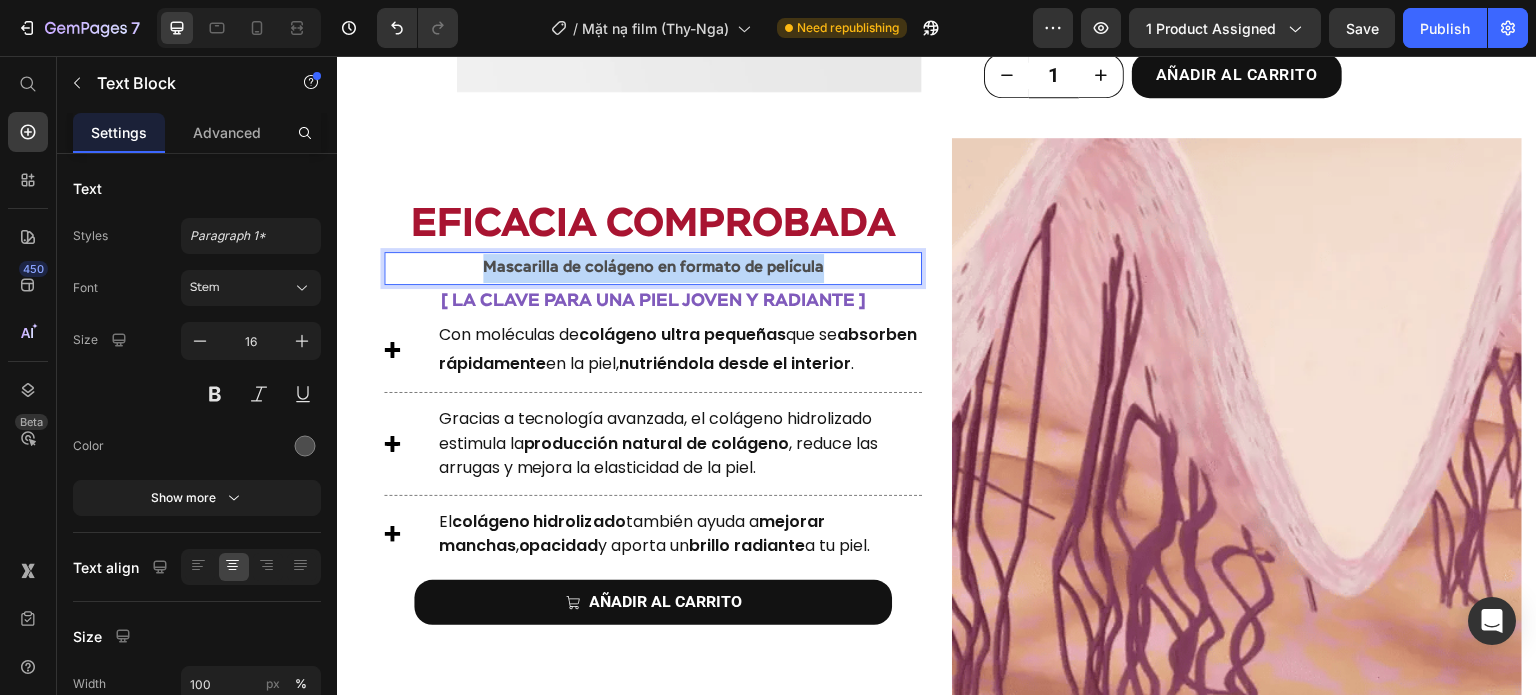 click on "Mascarilla de colágeno en formato de película" at bounding box center [653, 268] 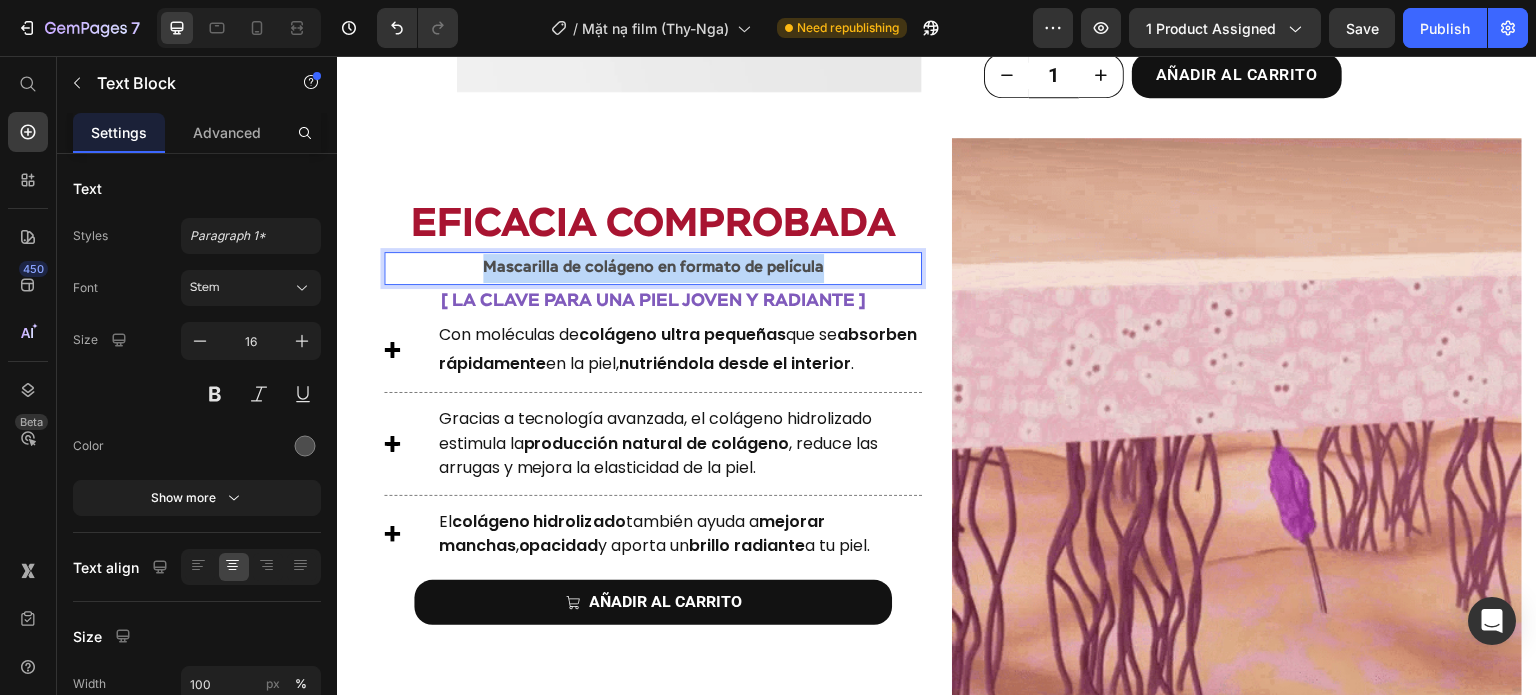 scroll, scrollTop: 3022, scrollLeft: 0, axis: vertical 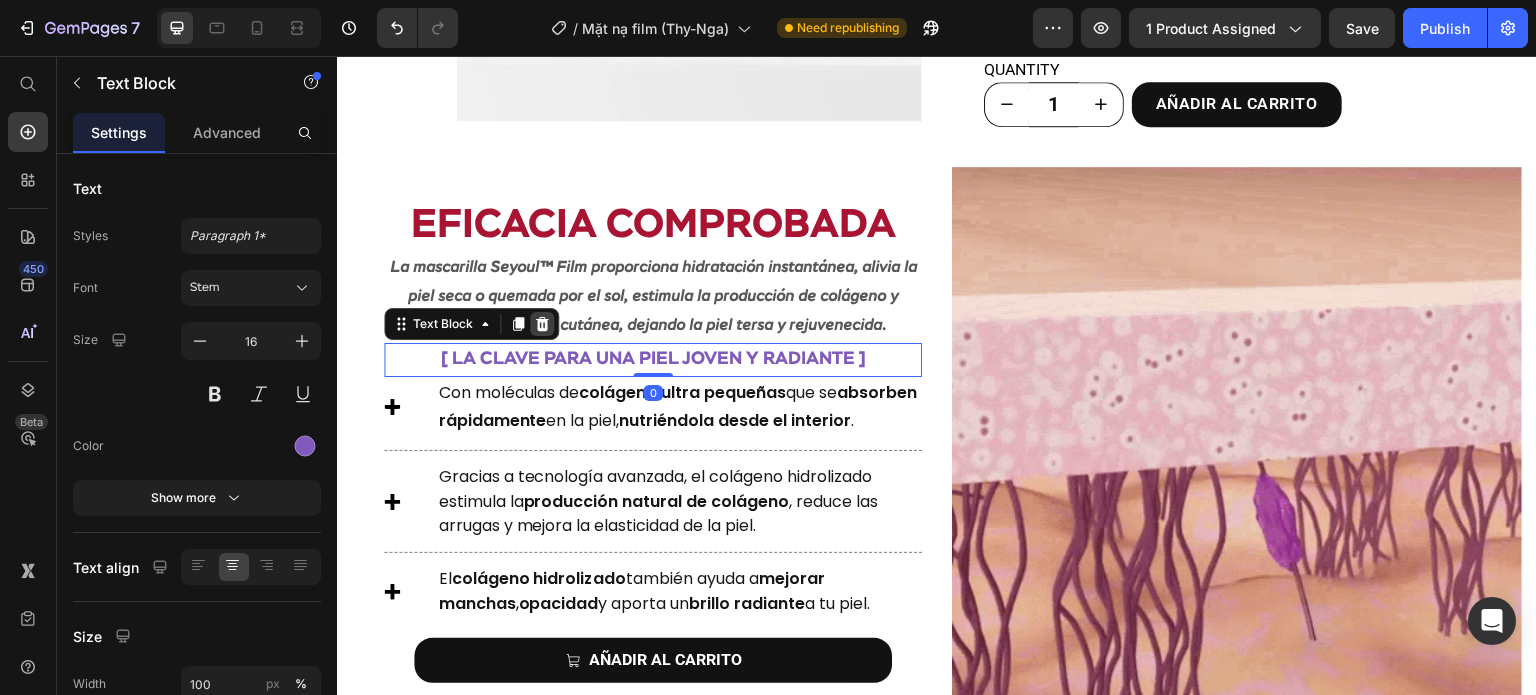 click at bounding box center [542, 324] 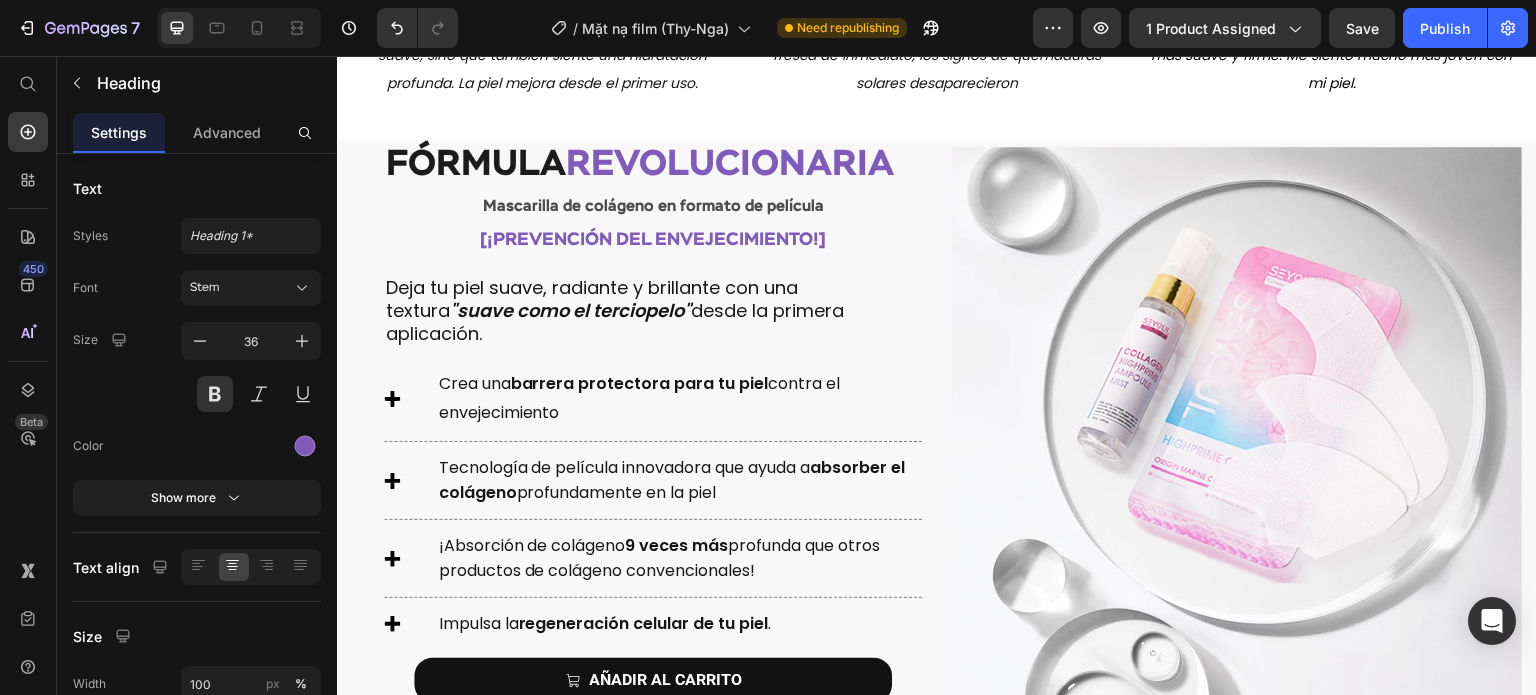 scroll, scrollTop: 1884, scrollLeft: 0, axis: vertical 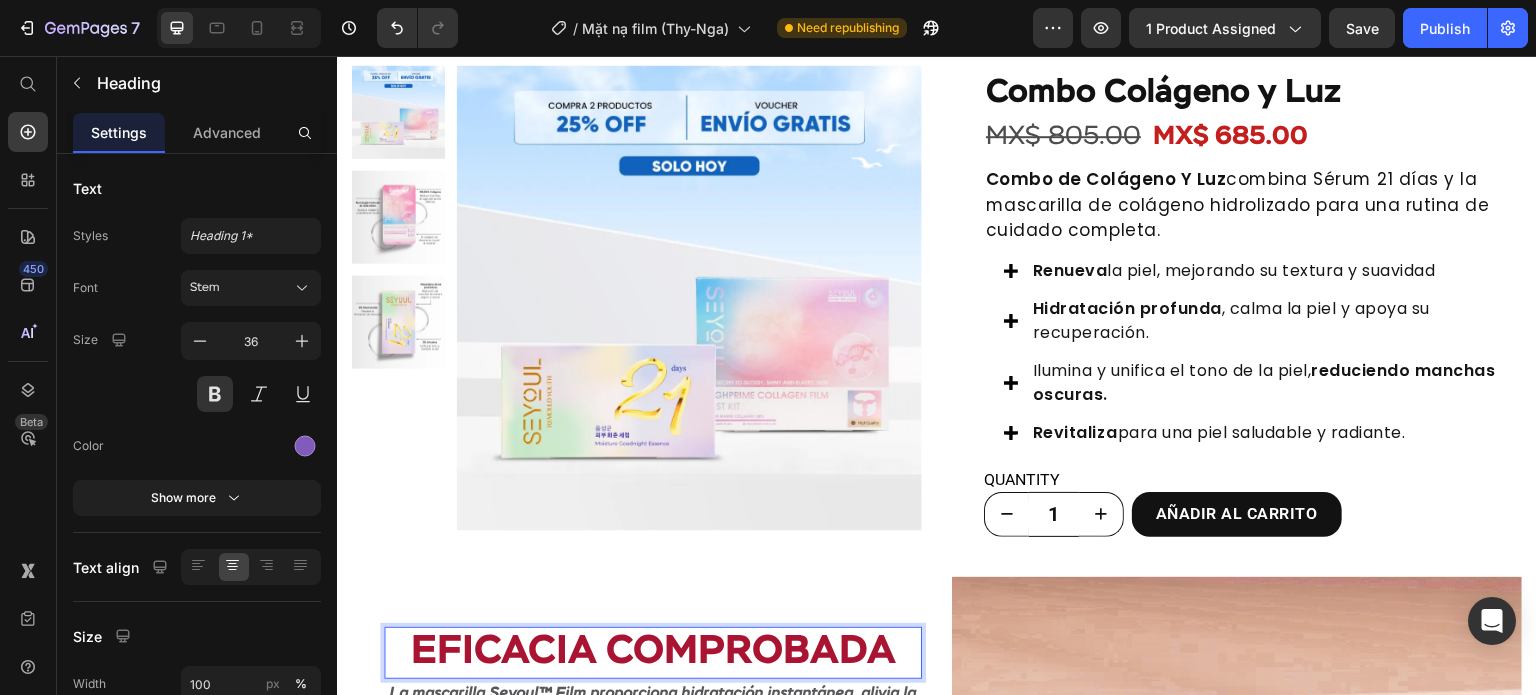 drag, startPoint x: 650, startPoint y: 618, endPoint x: 611, endPoint y: 616, distance: 39.051247 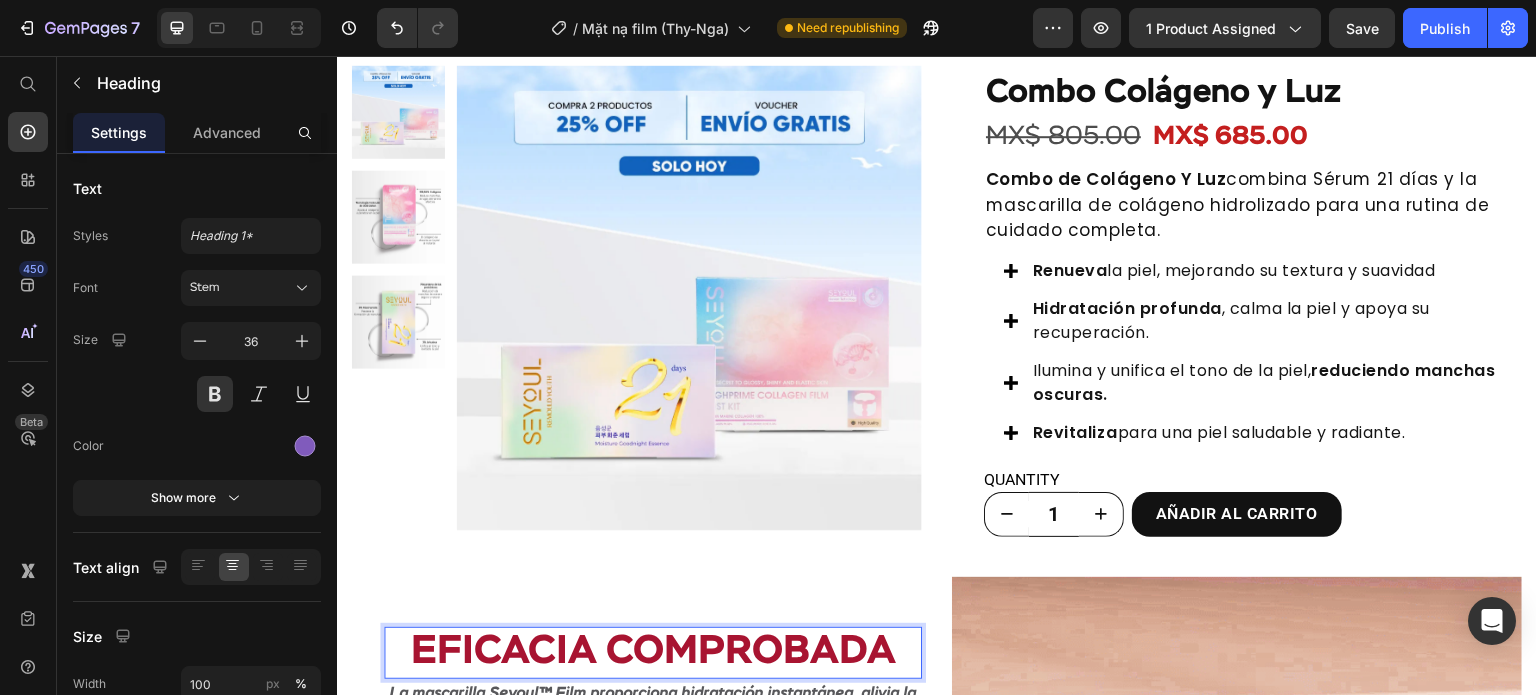 click on "Eficacia comprobada" at bounding box center (653, 652) 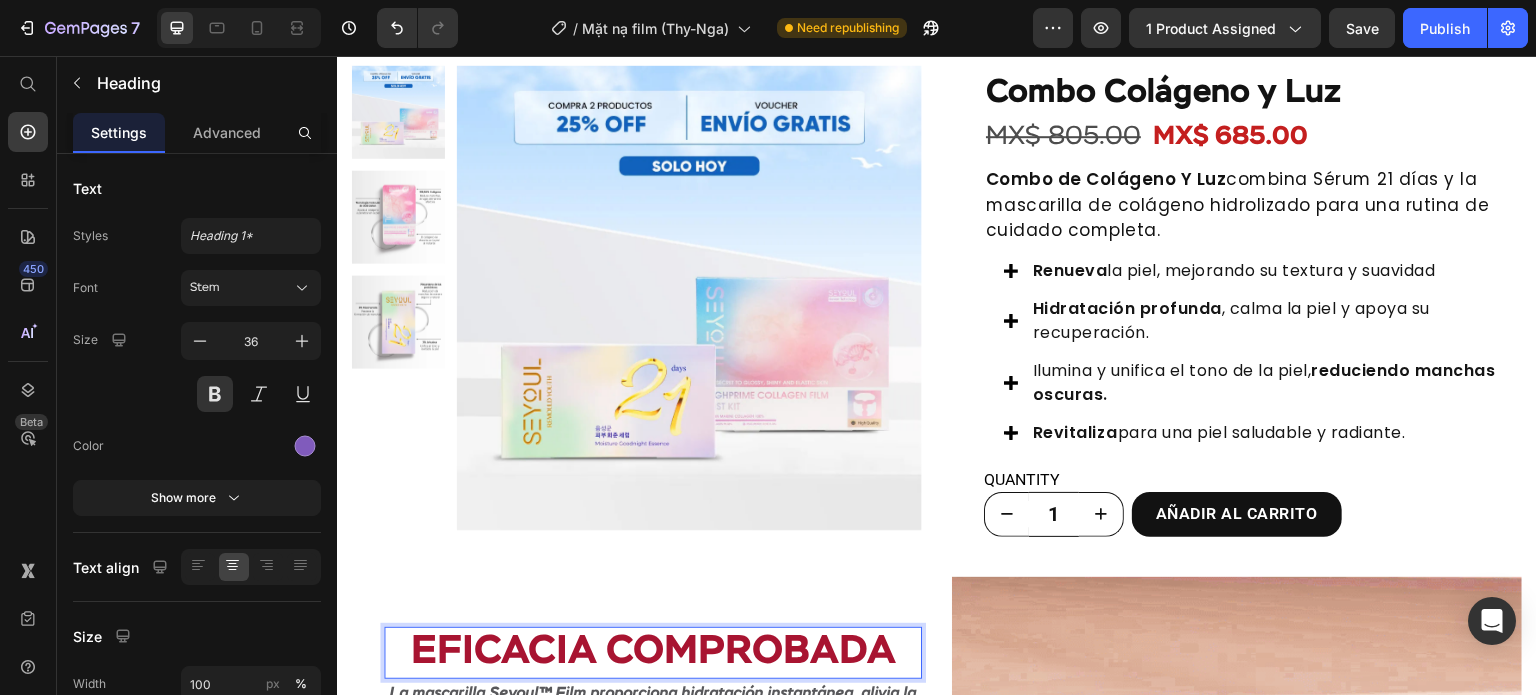 click on "Eficacia comprobada" at bounding box center [653, 652] 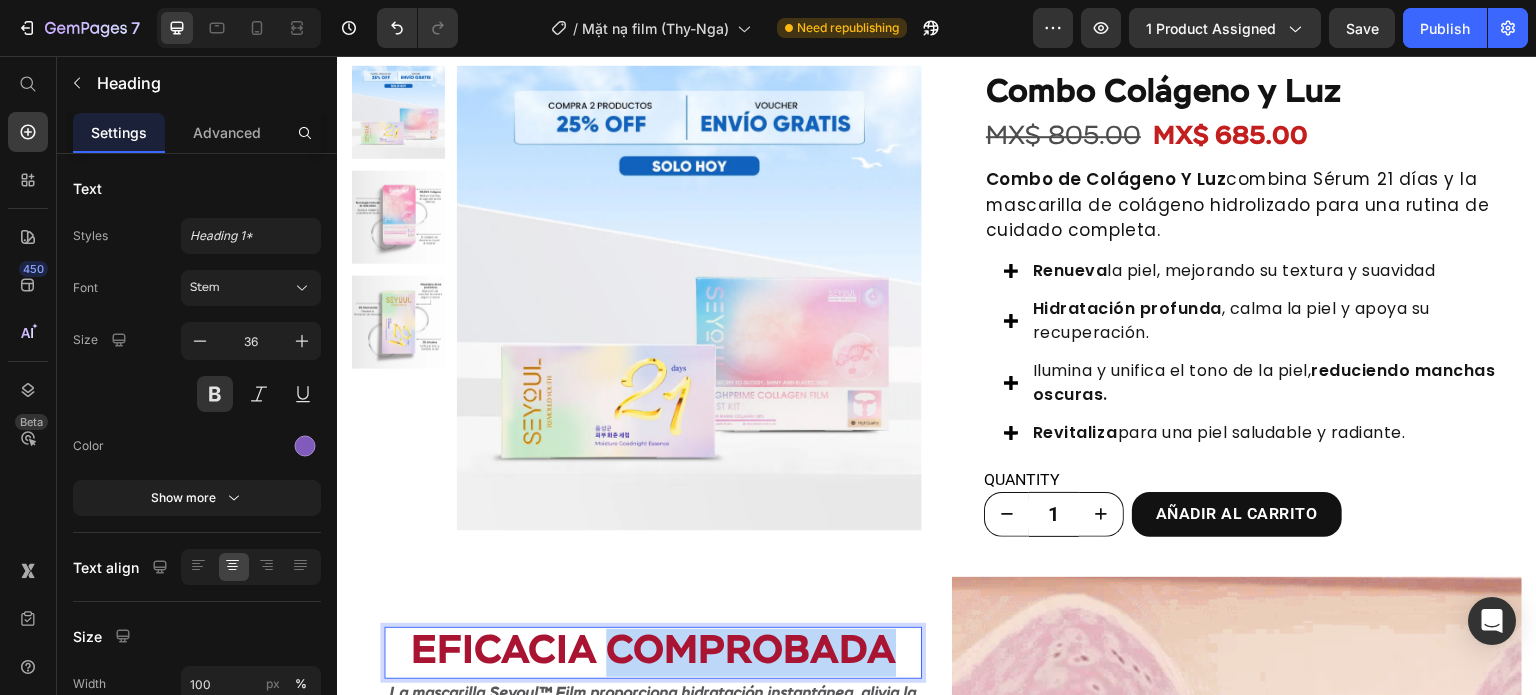 click on "Eficacia comprobada" at bounding box center (653, 652) 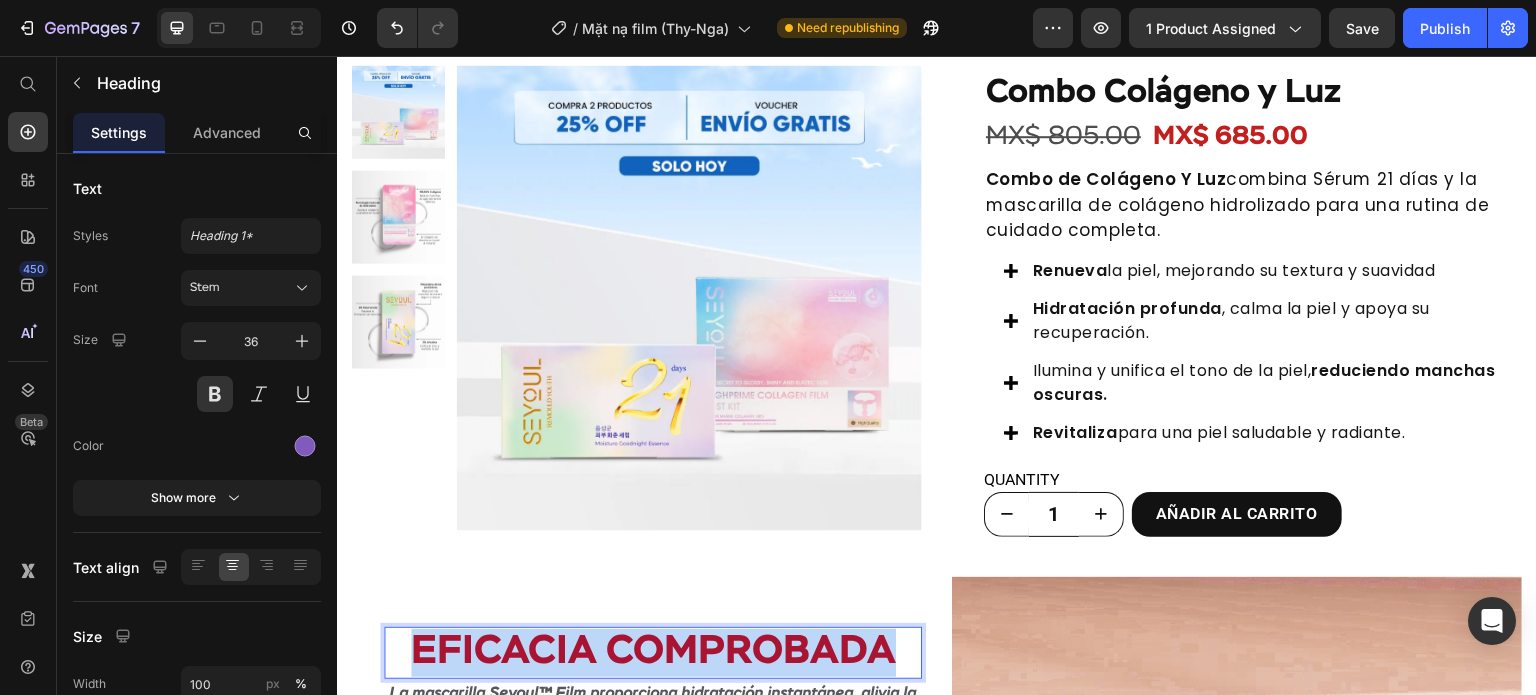click on "Eficacia comprobada" at bounding box center [653, 652] 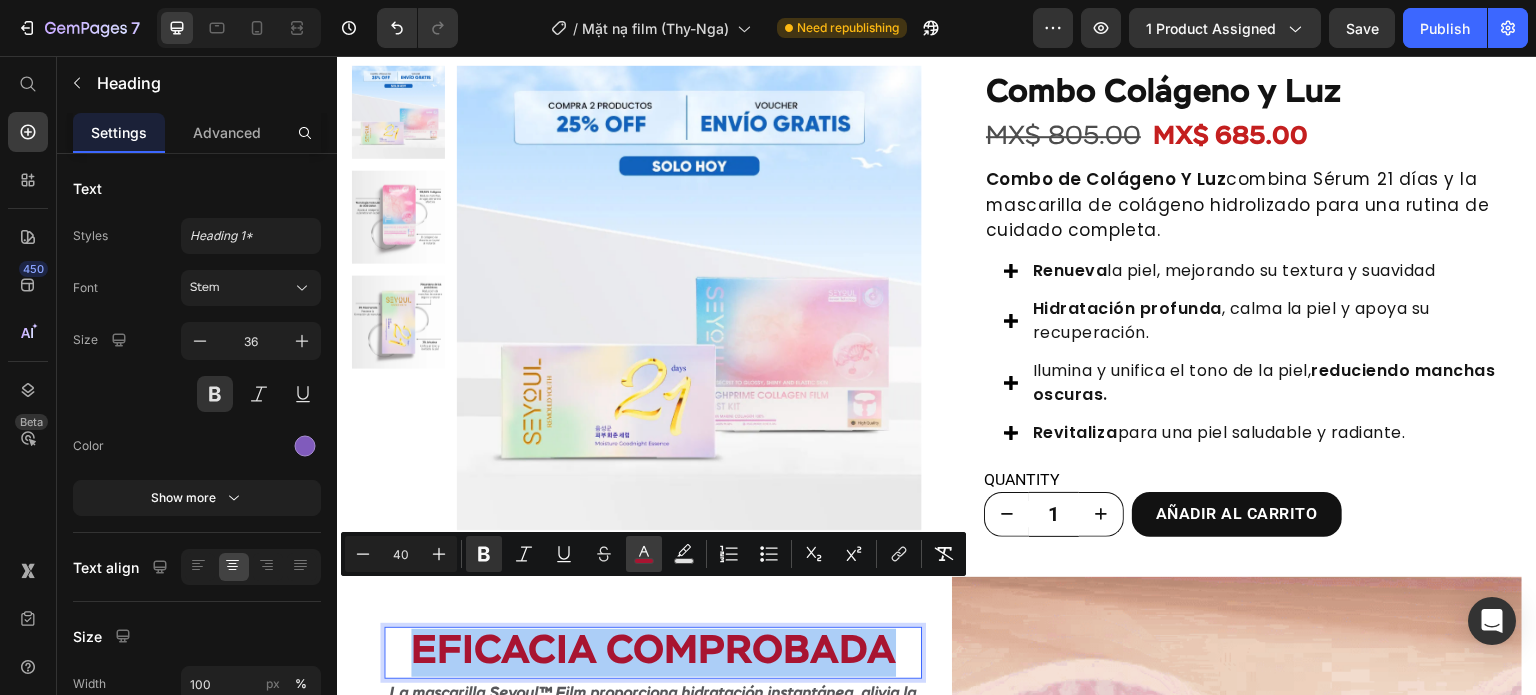 click 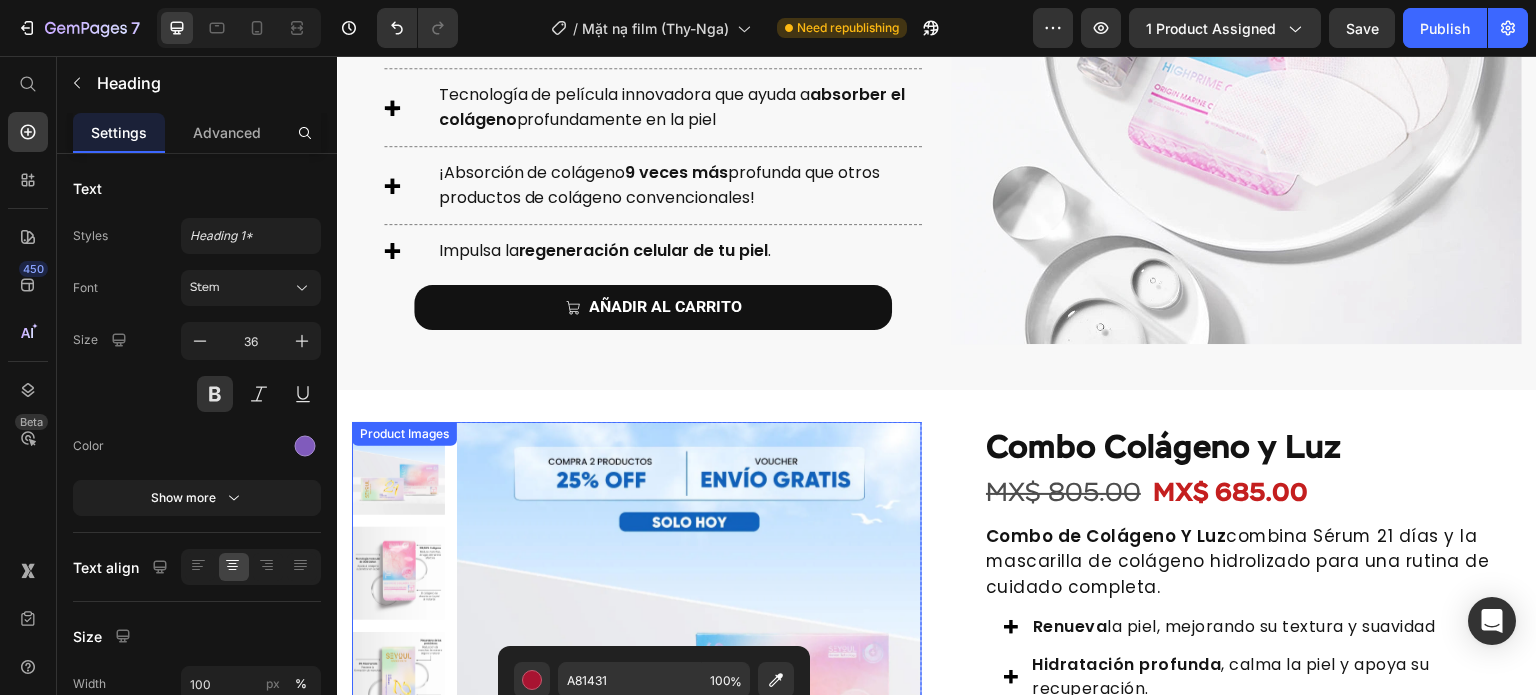 scroll, scrollTop: 2220, scrollLeft: 0, axis: vertical 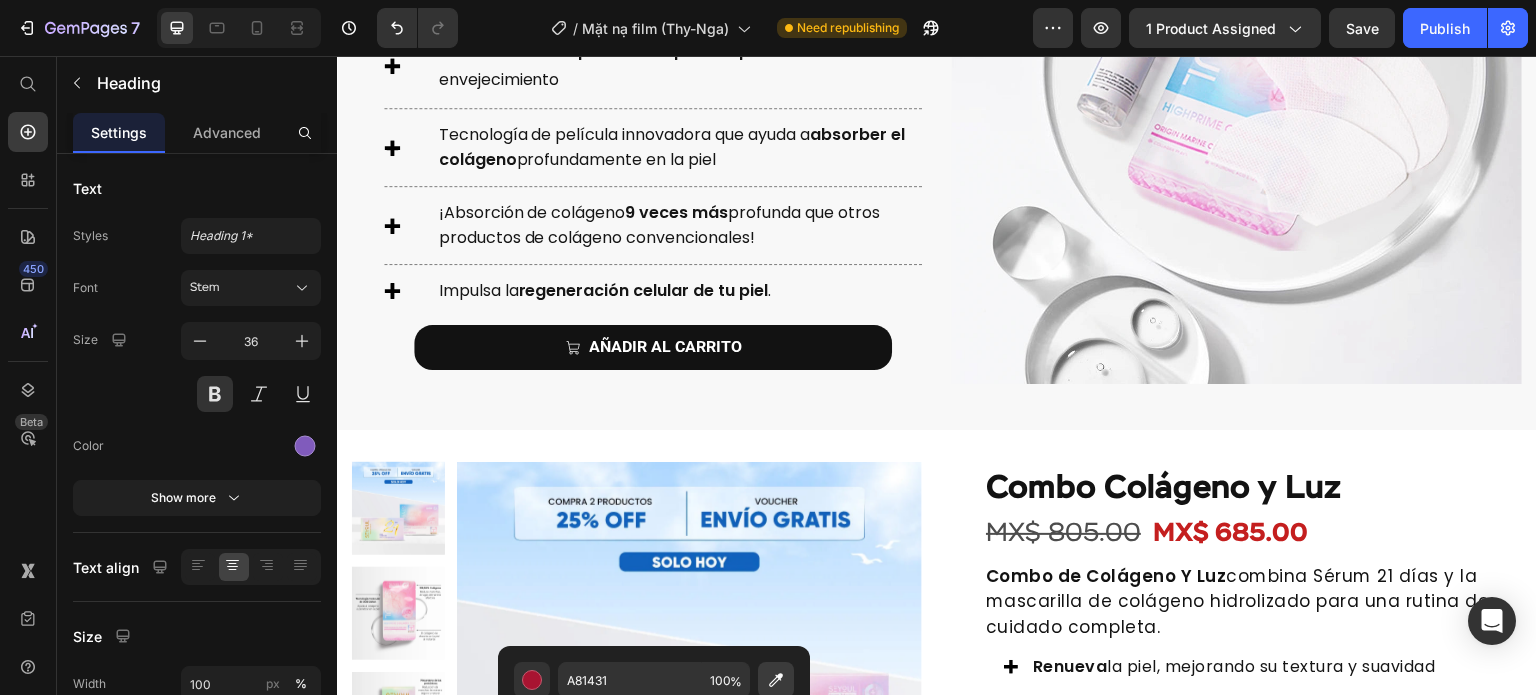 click 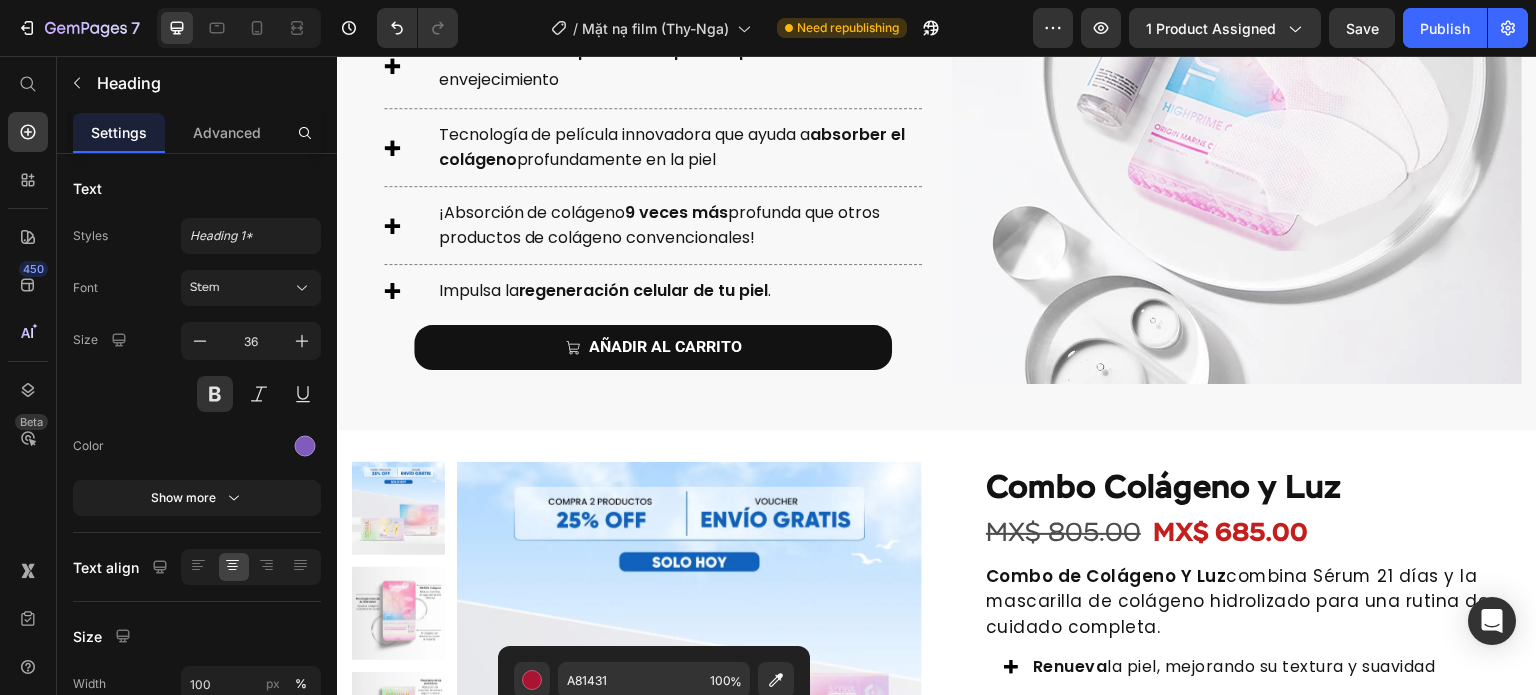 type on "E8CAE6" 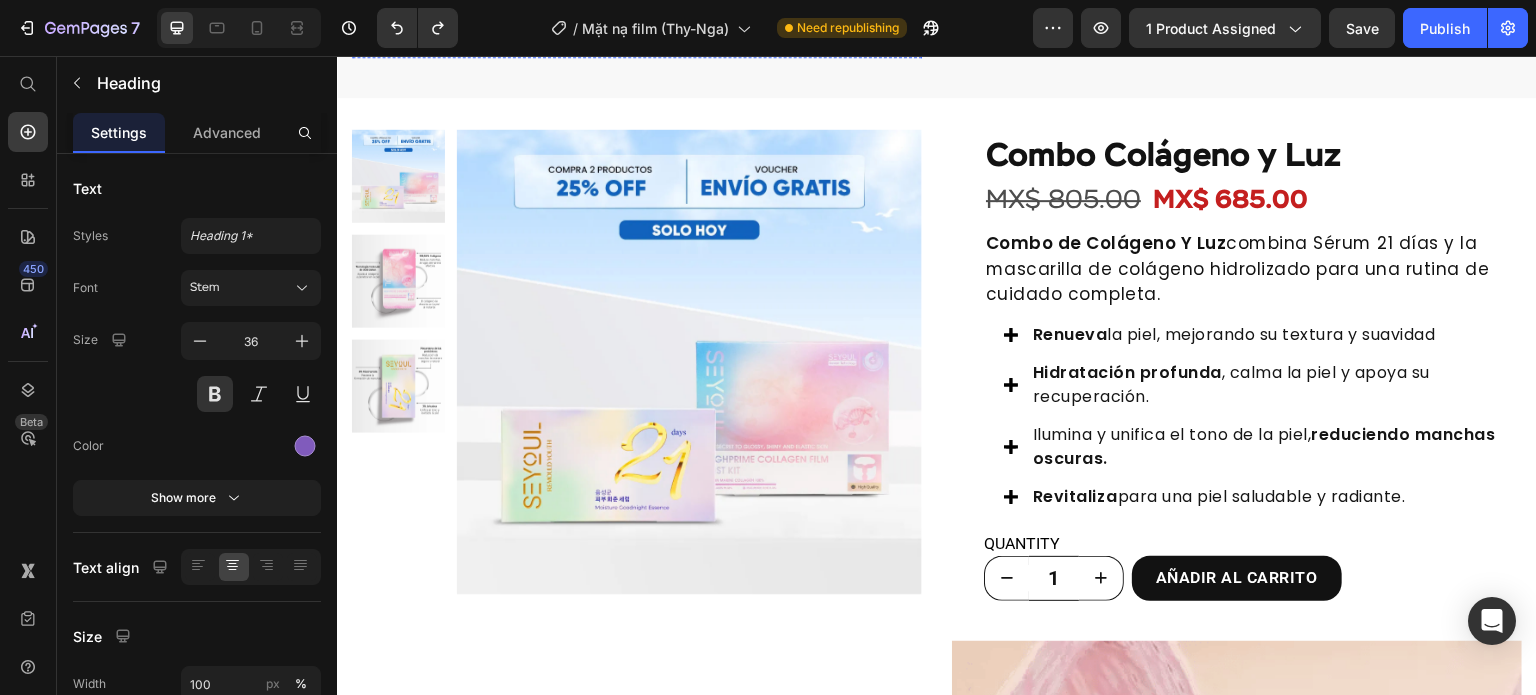scroll, scrollTop: 2839, scrollLeft: 0, axis: vertical 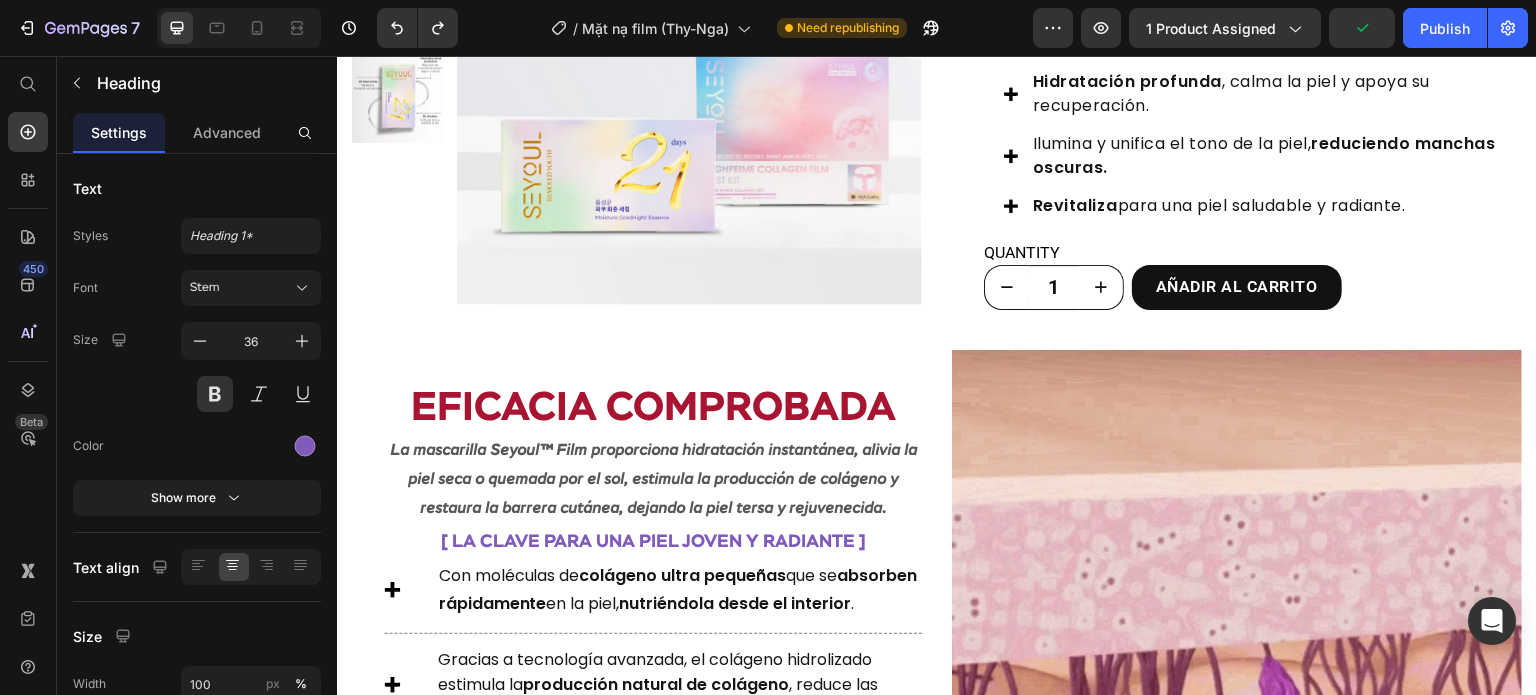 click on "Eficacia comprobada" at bounding box center (653, 409) 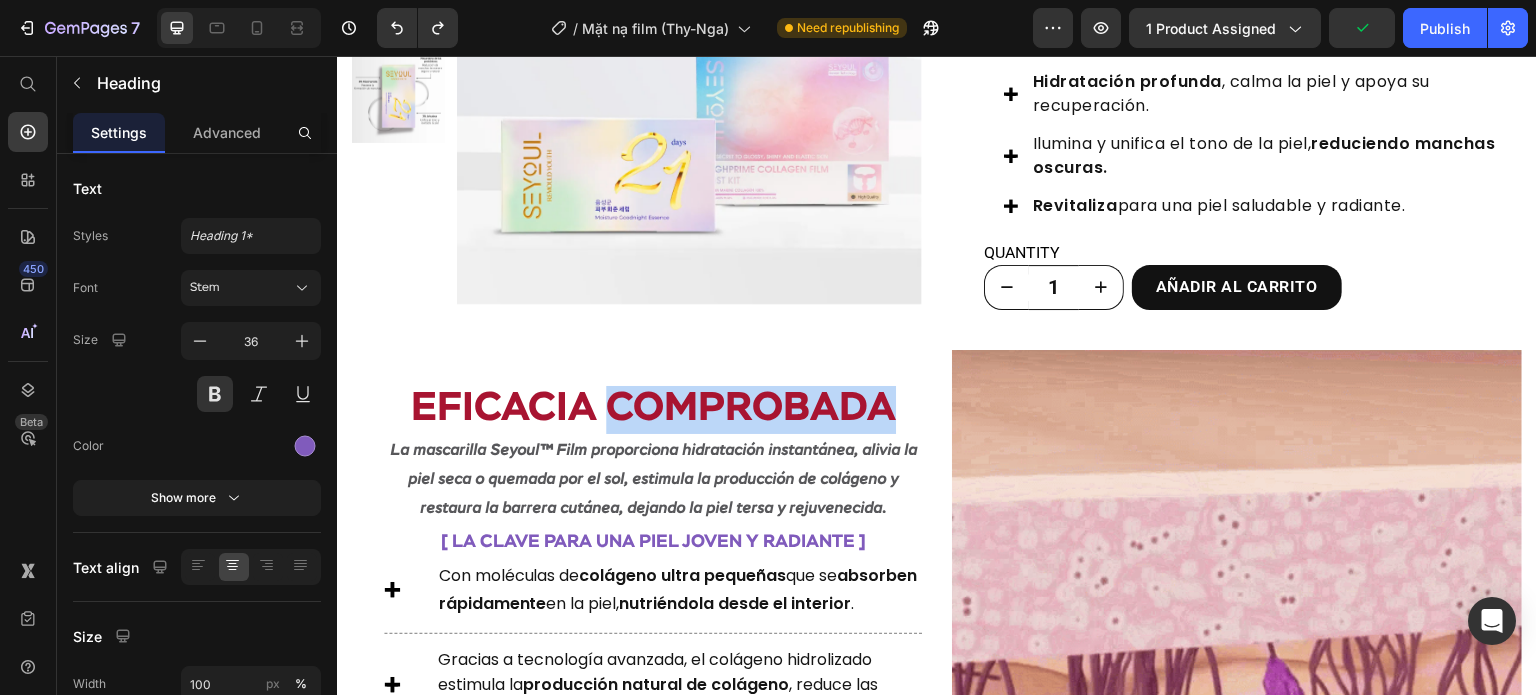click on "Eficacia comprobada" at bounding box center [653, 409] 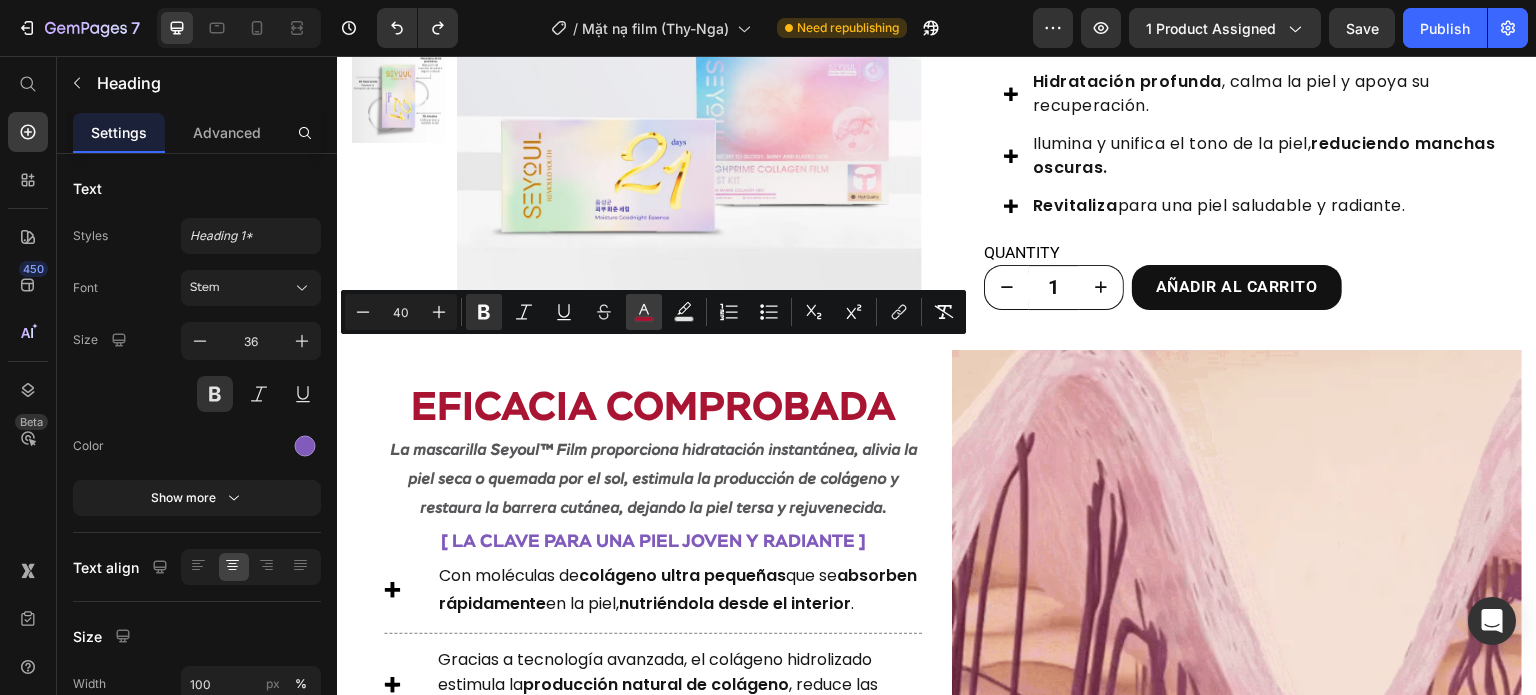 click 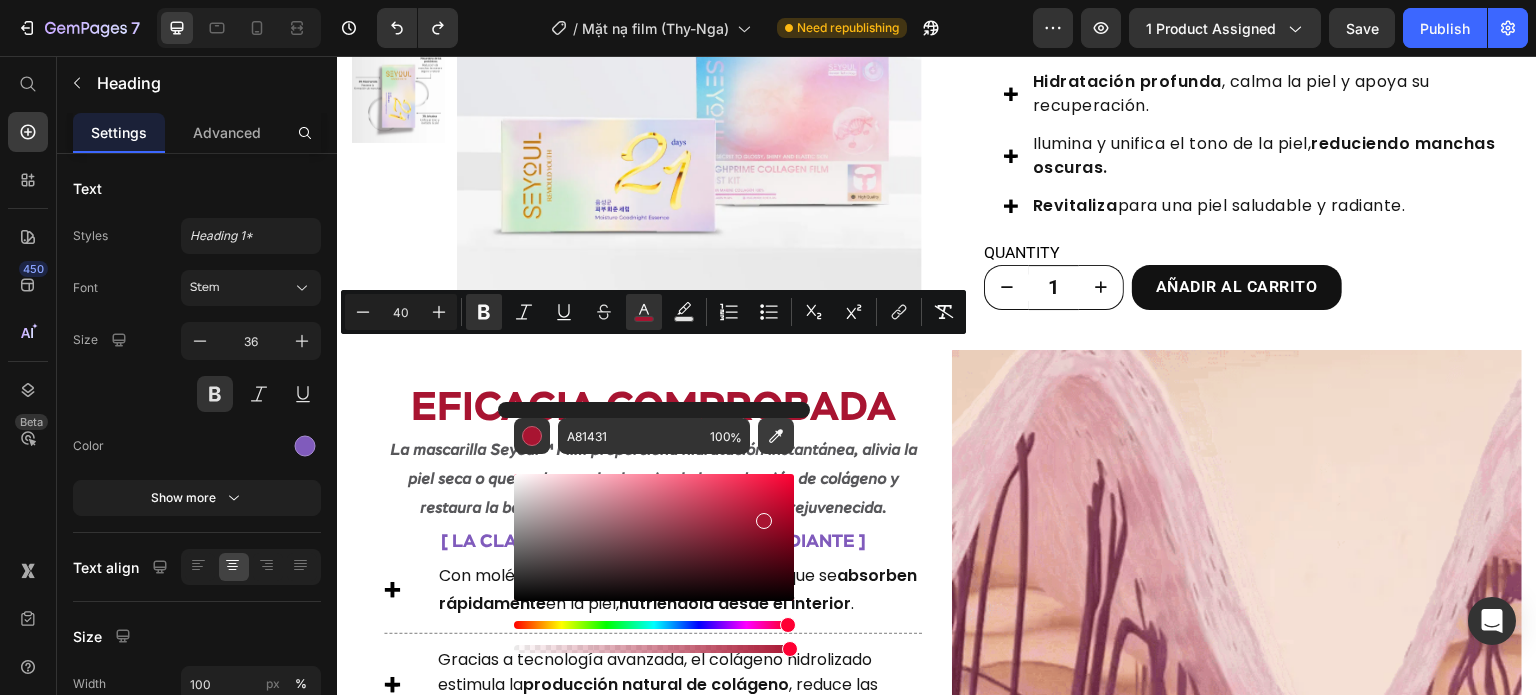 click at bounding box center (776, 436) 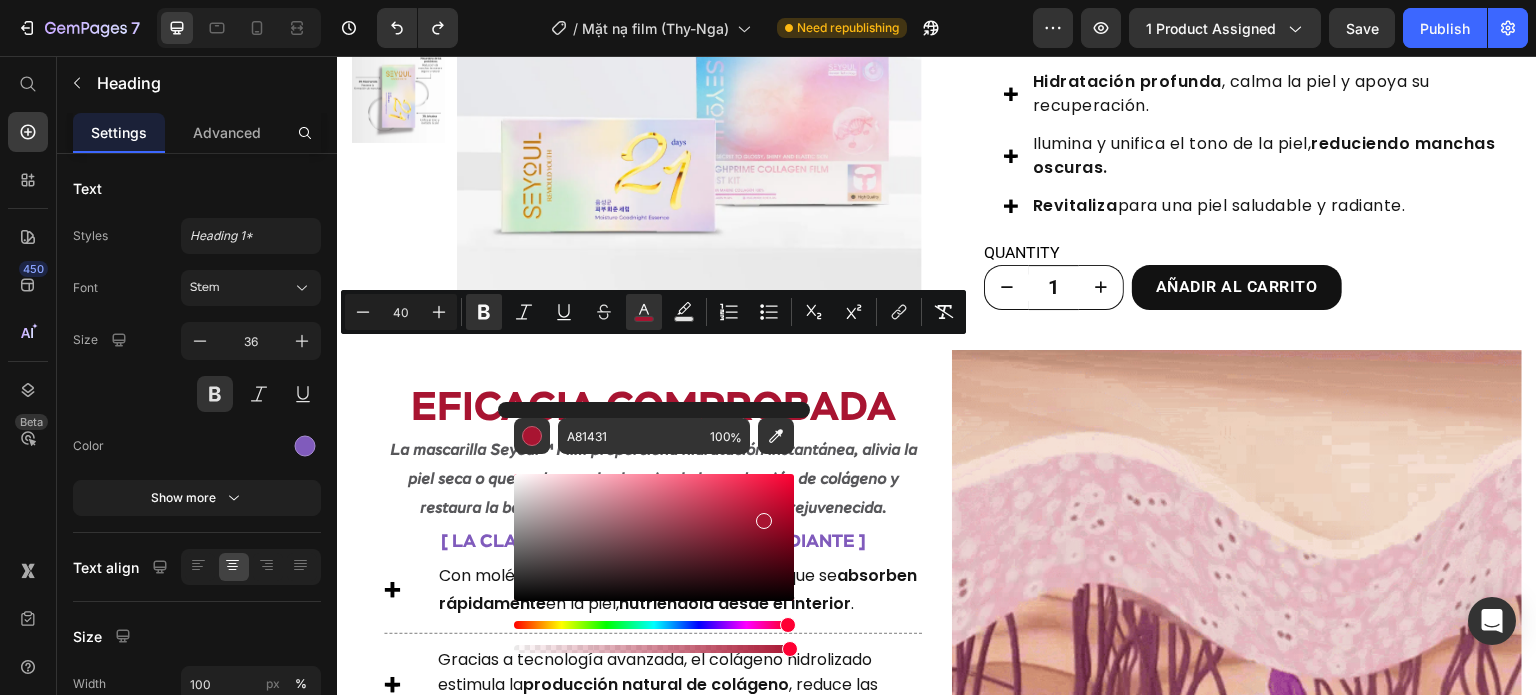 type on "805BBC" 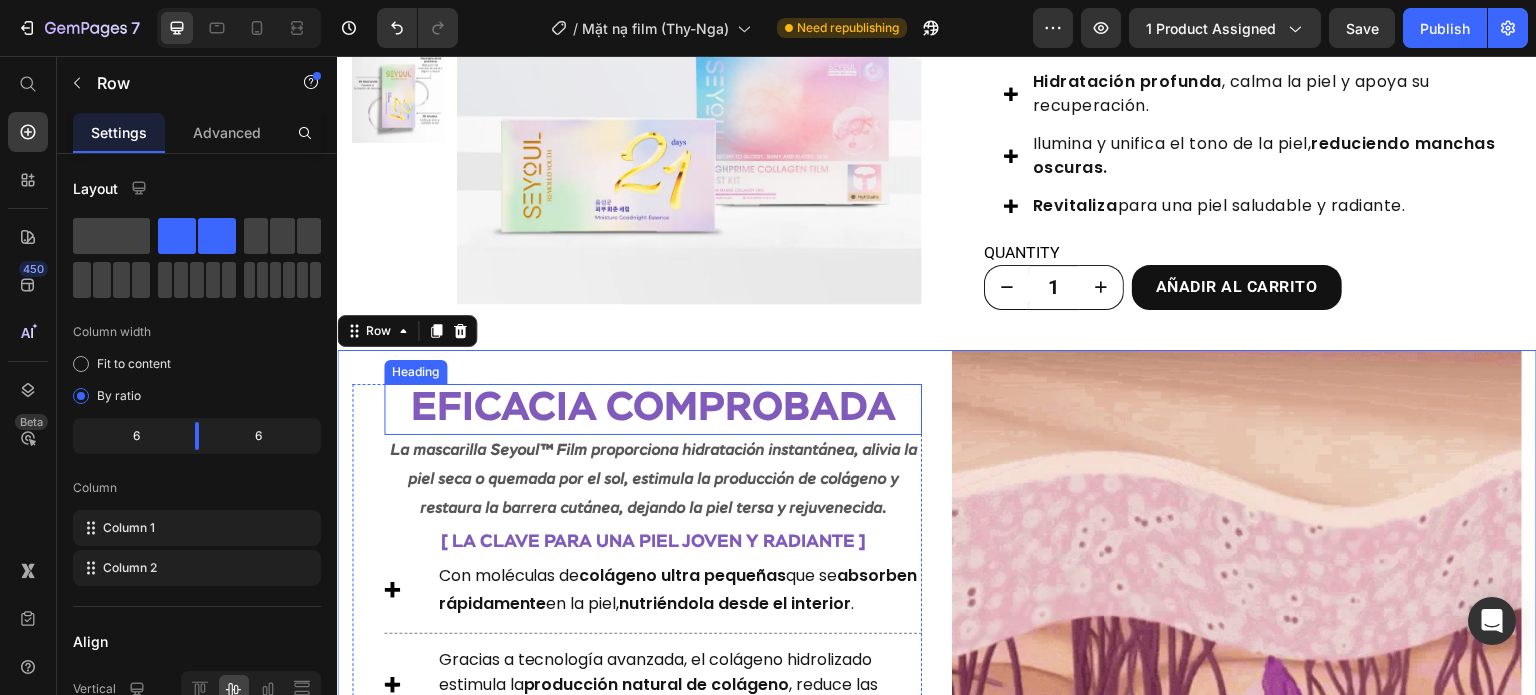 click on "Eficacia comprobada" at bounding box center [653, 409] 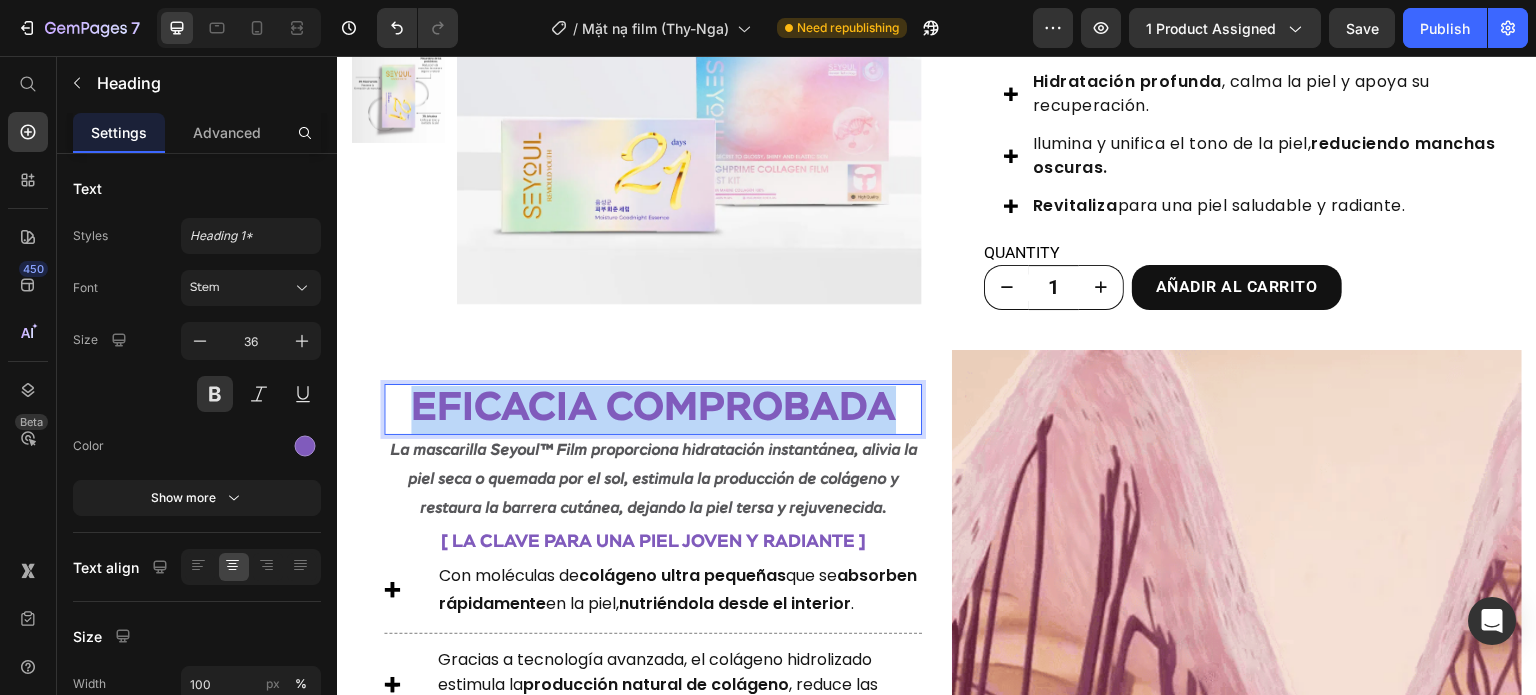 click on "Eficacia comprobada" at bounding box center (653, 409) 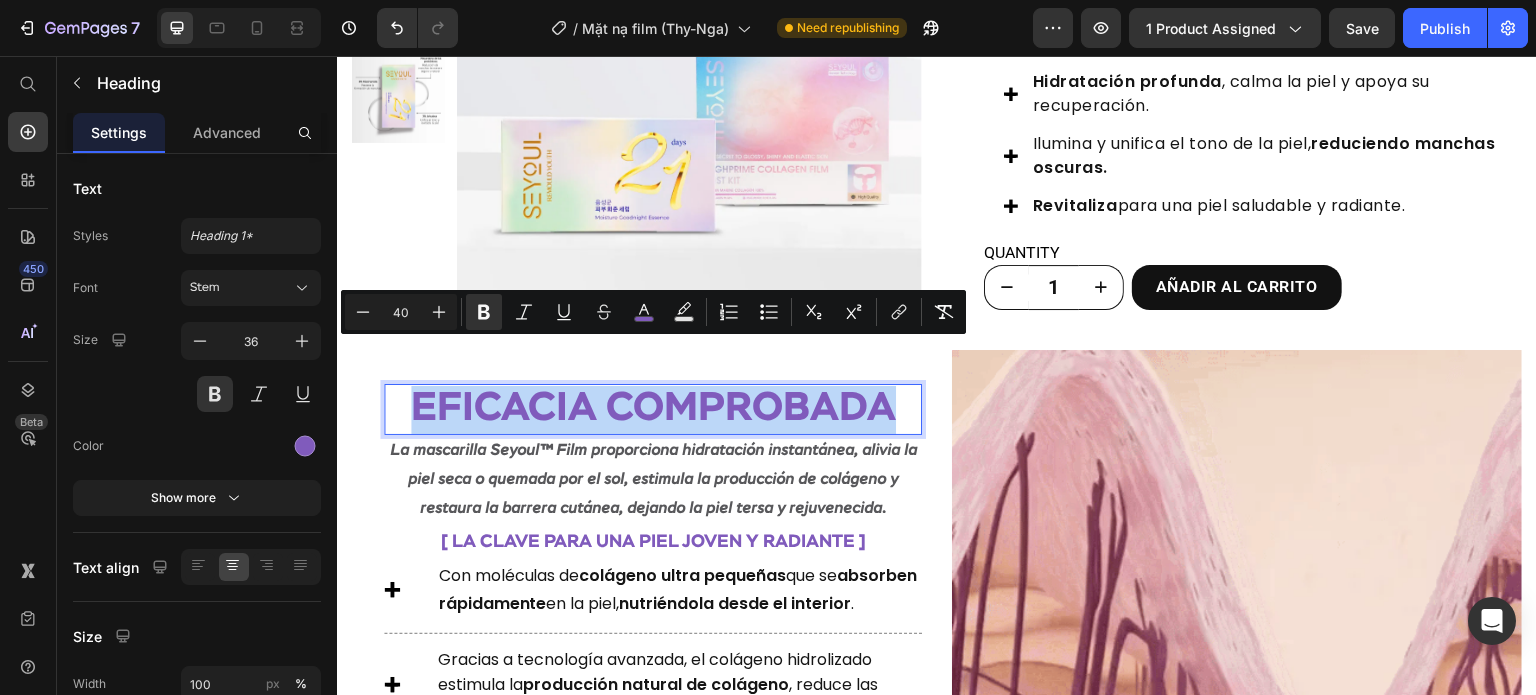 click on "Eficacia comprobada" at bounding box center (653, 409) 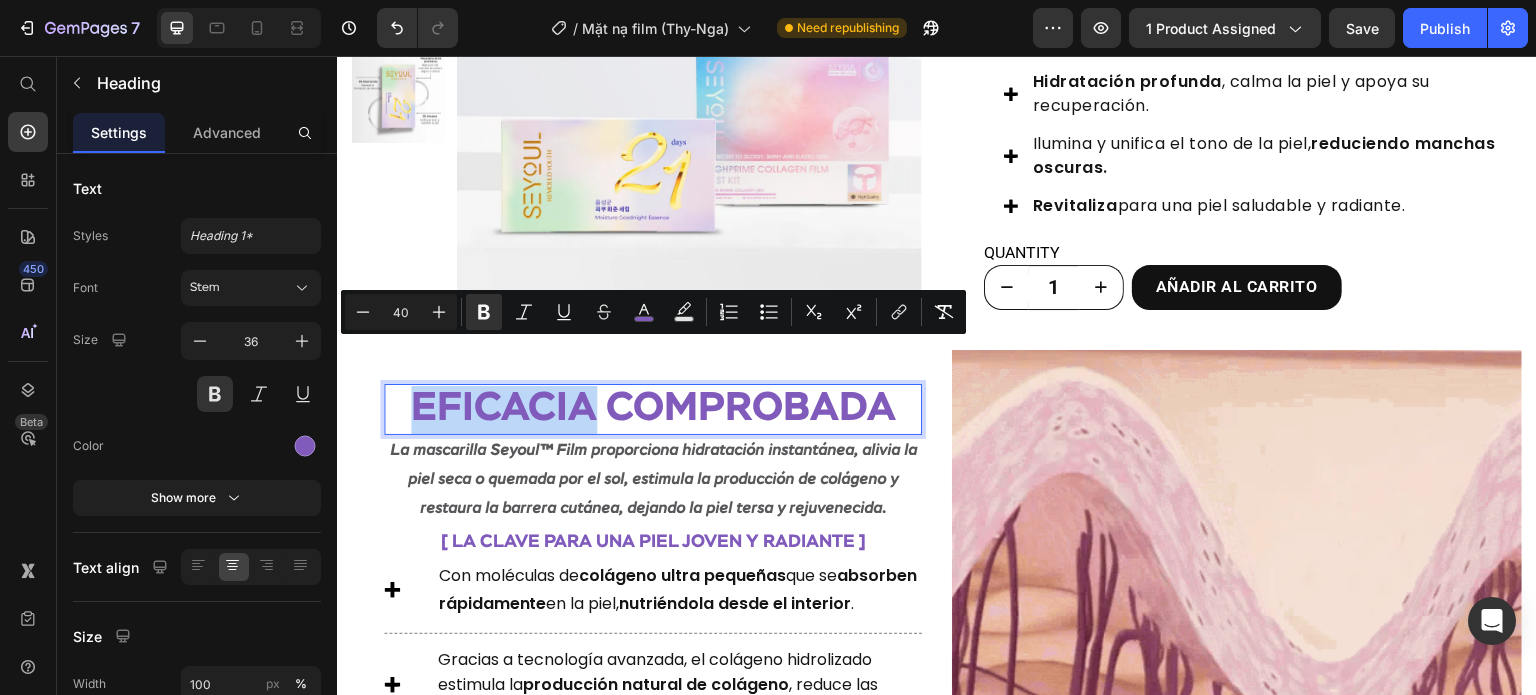 drag, startPoint x: 588, startPoint y: 369, endPoint x: 415, endPoint y: 373, distance: 173.04623 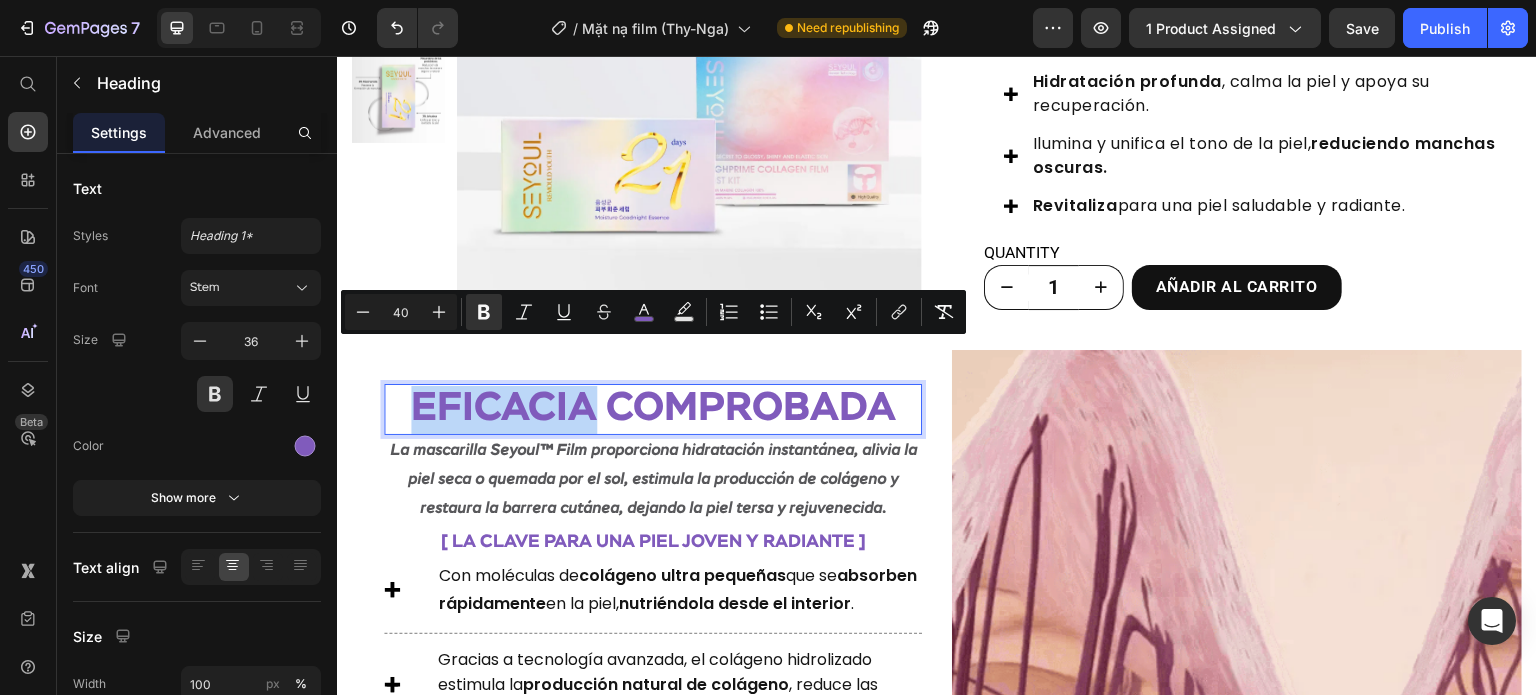 click on "Eficacia comprobada" at bounding box center (653, 409) 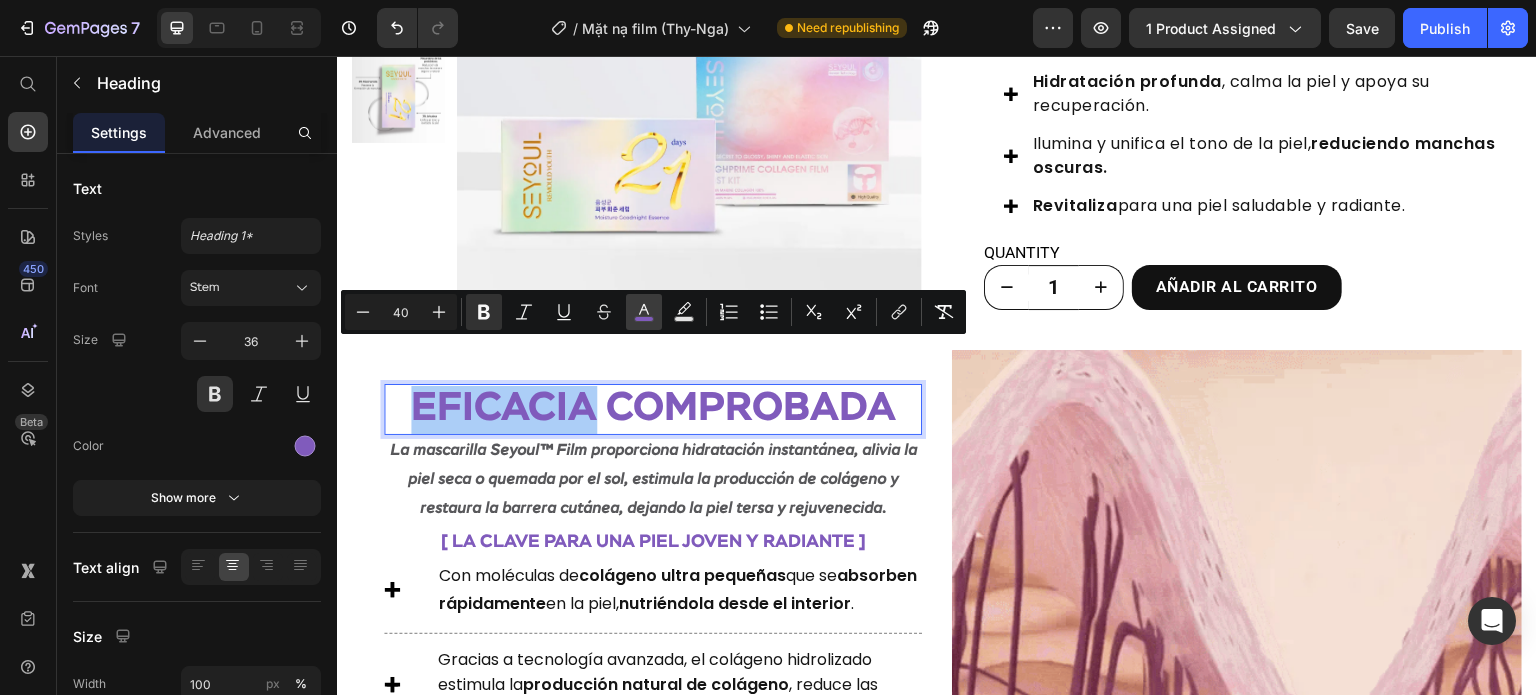 click 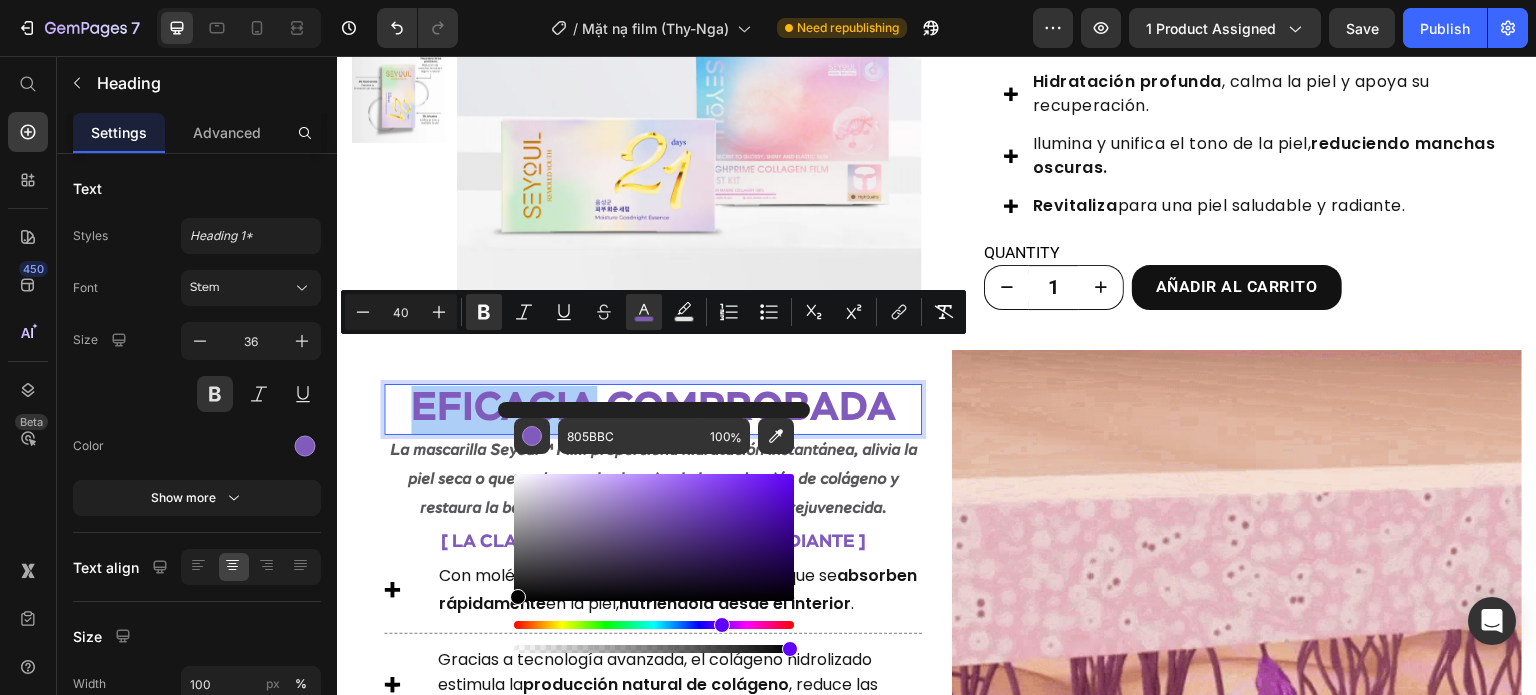 drag, startPoint x: 664, startPoint y: 511, endPoint x: 503, endPoint y: 605, distance: 186.4323 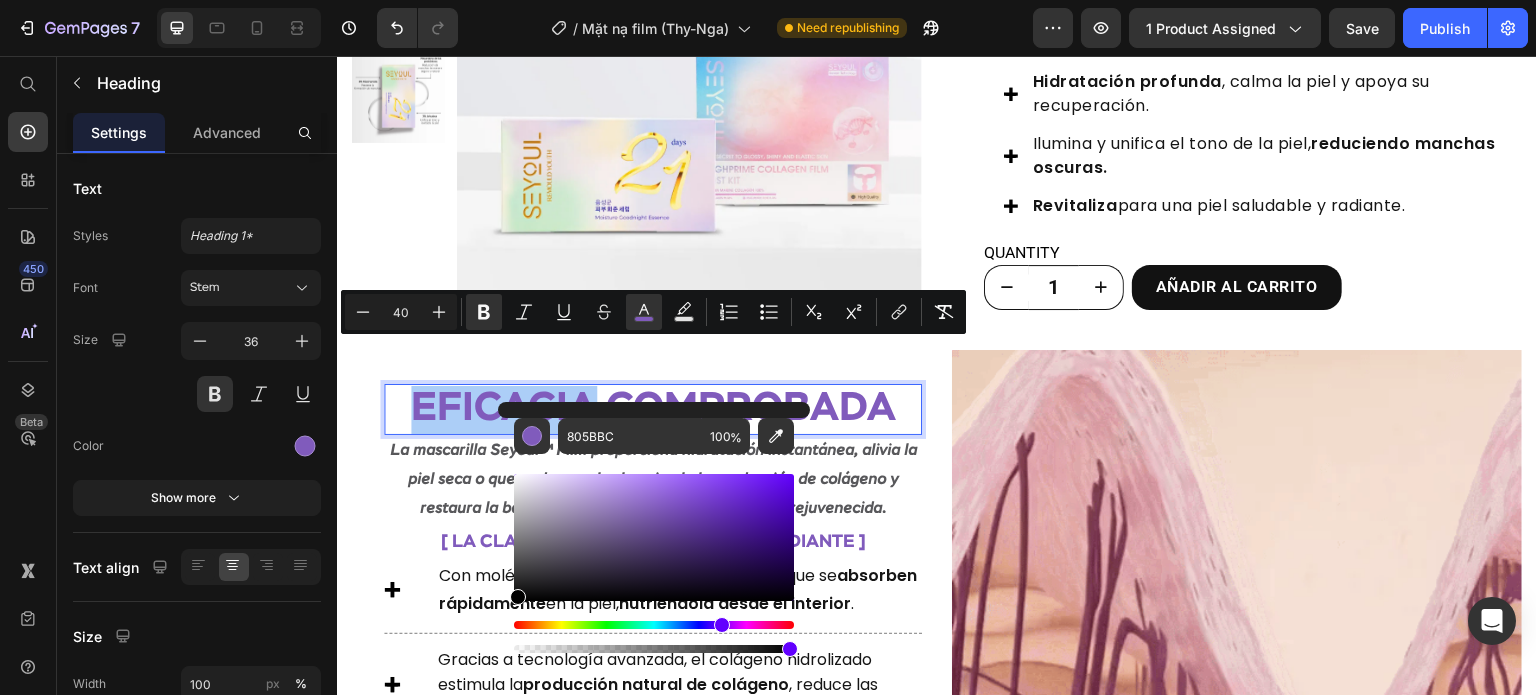 click on "805BBC 100 %" at bounding box center (654, 529) 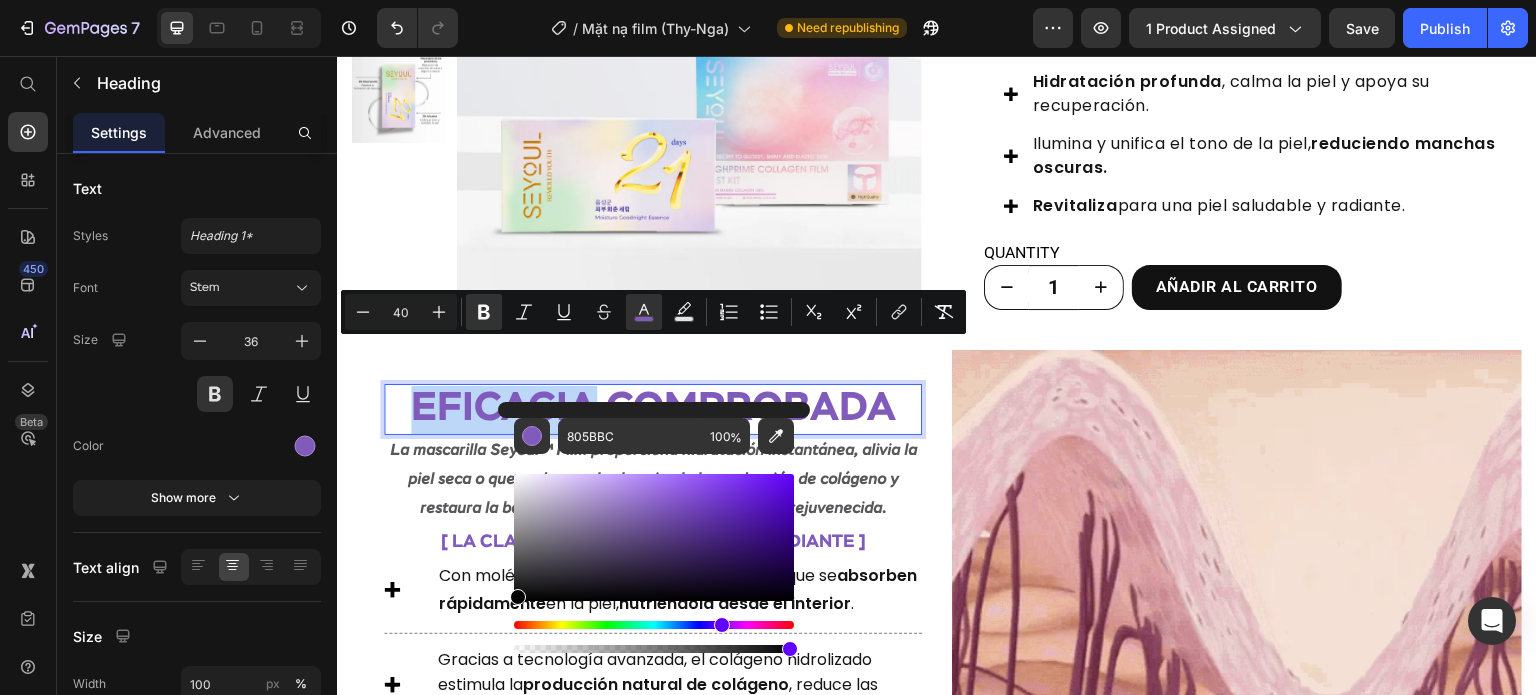 type on "000000" 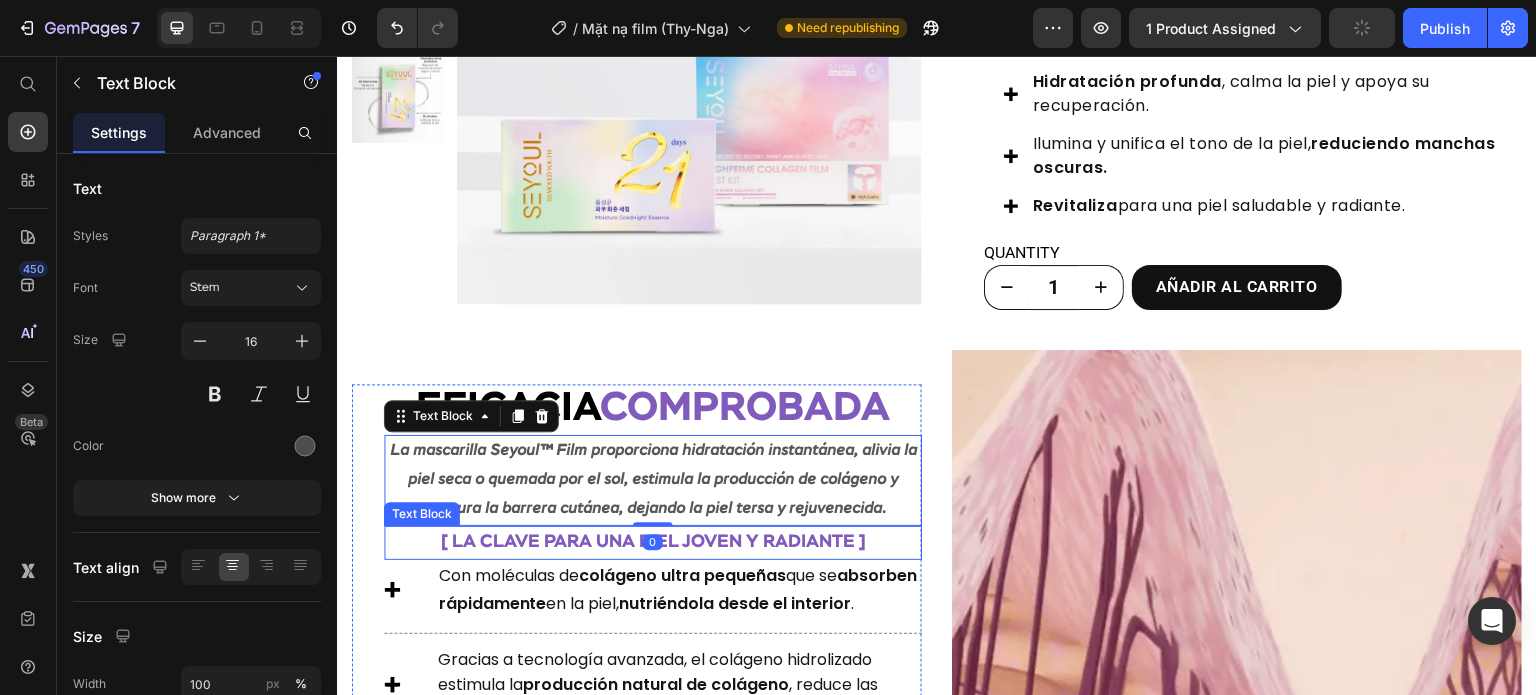 scroll, scrollTop: 3028, scrollLeft: 0, axis: vertical 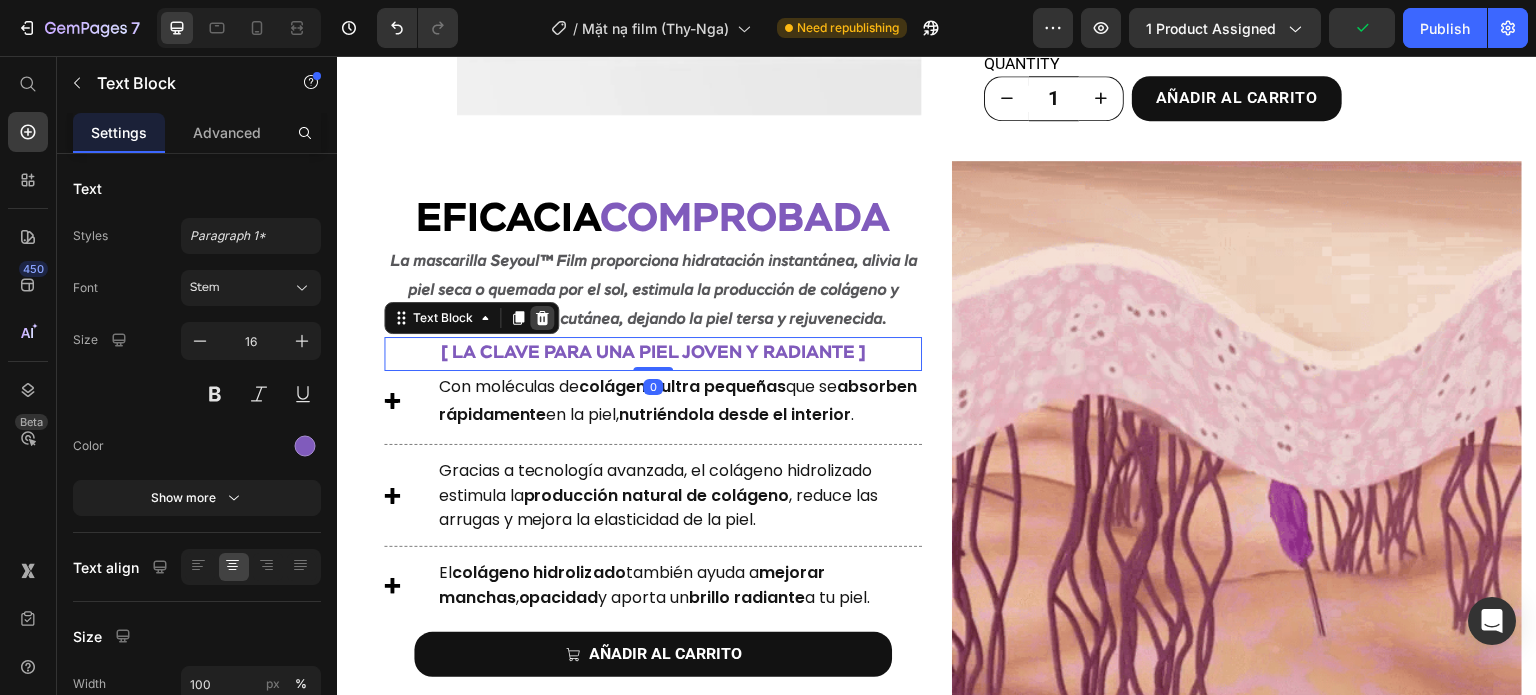 click 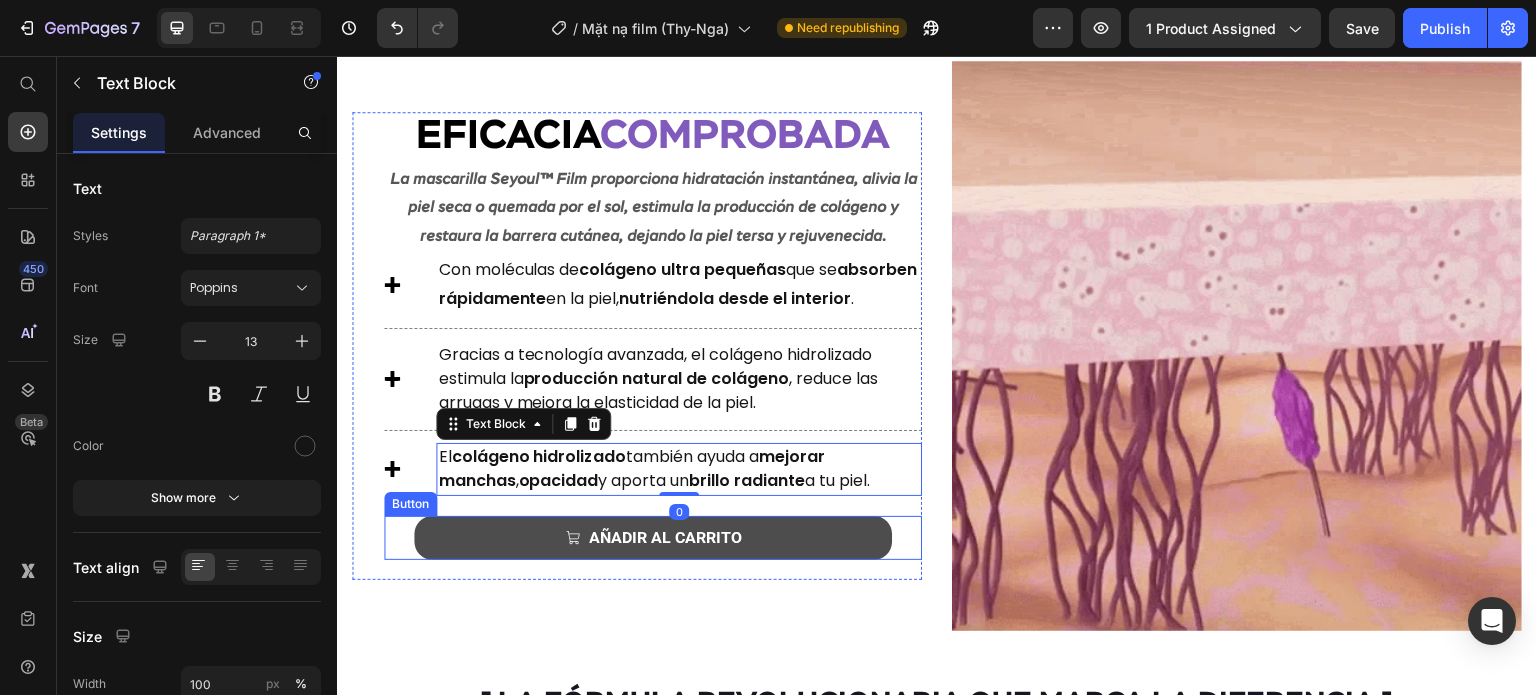 scroll, scrollTop: 3108, scrollLeft: 0, axis: vertical 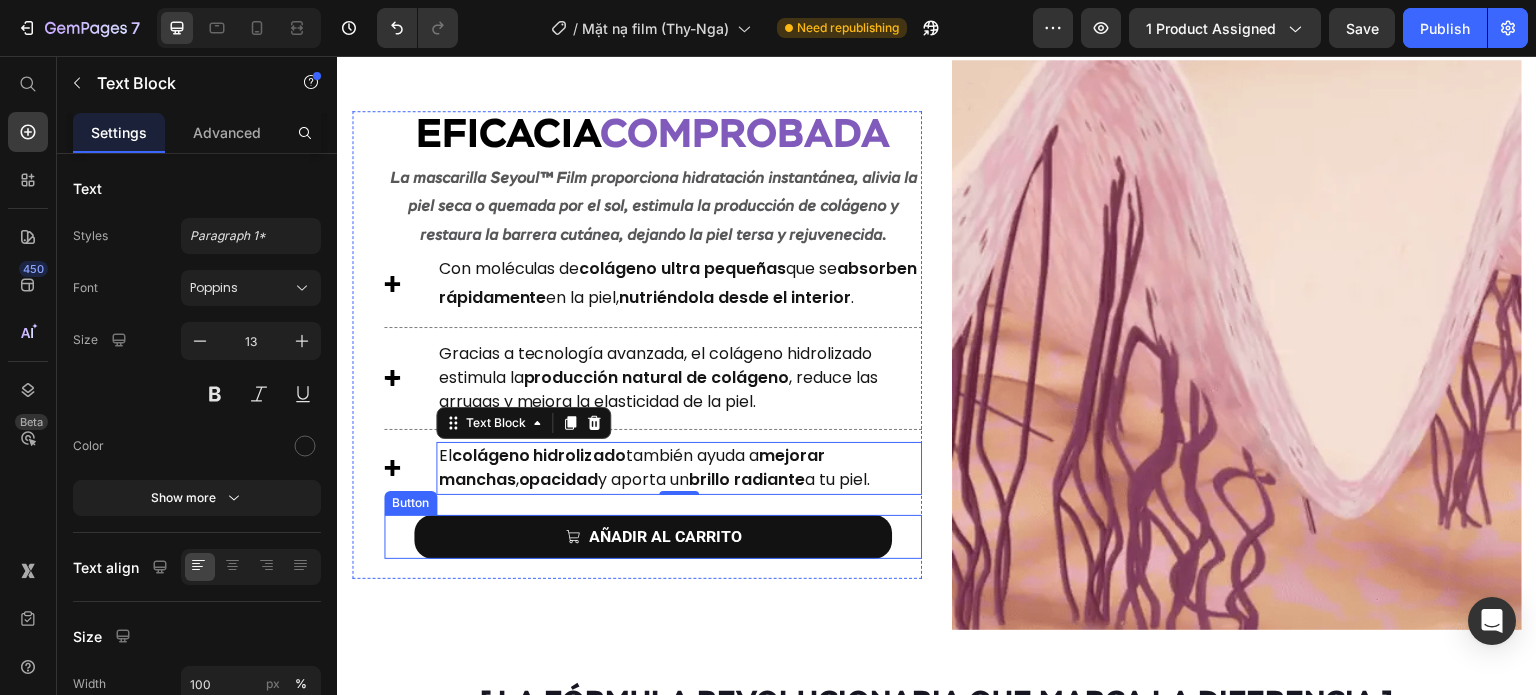 click on "⁠⁠⁠⁠⁠⁠⁠ Eficacia  comprobada Heading La mascarilla Seyoul™ Film proporciona hidratación instantánea, alivia la piel seca o quemada por el sol, estimula la producción de colágeno y restaura la barrera cutánea, dejando la piel tersa y rejuvenecida. Text Block
Icon Con moléculas de  colágeno ultra pequeñas  que se  absorben rápidamente  en la piel,  nutriéndola desde el interior . Text Block Row                Title Line
Icon Gracias a tecnología avanzada, el colágeno hidrolizado estimula la  producción natural de colágeno , reduce las arrugas y mejora la elasticidad de la piel. Text Block Row                Title Line
Icon El  colágeno hidrolizado  también ayuda a  mejorar manchas ,  opacidad  y aporta un  brillo radiante  a tu piel. Text Block   0 Row
AÑADIR AL CARRITO Button" at bounding box center (653, 345) 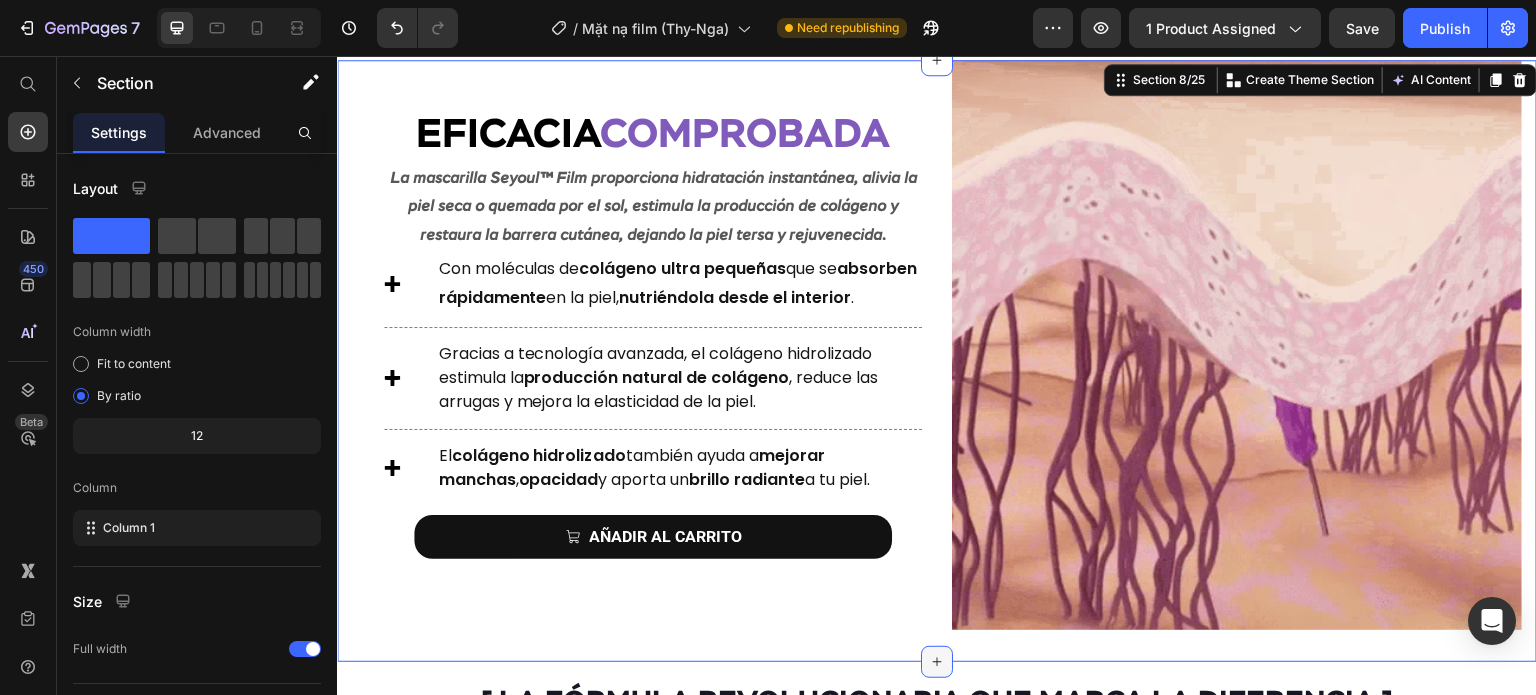 click 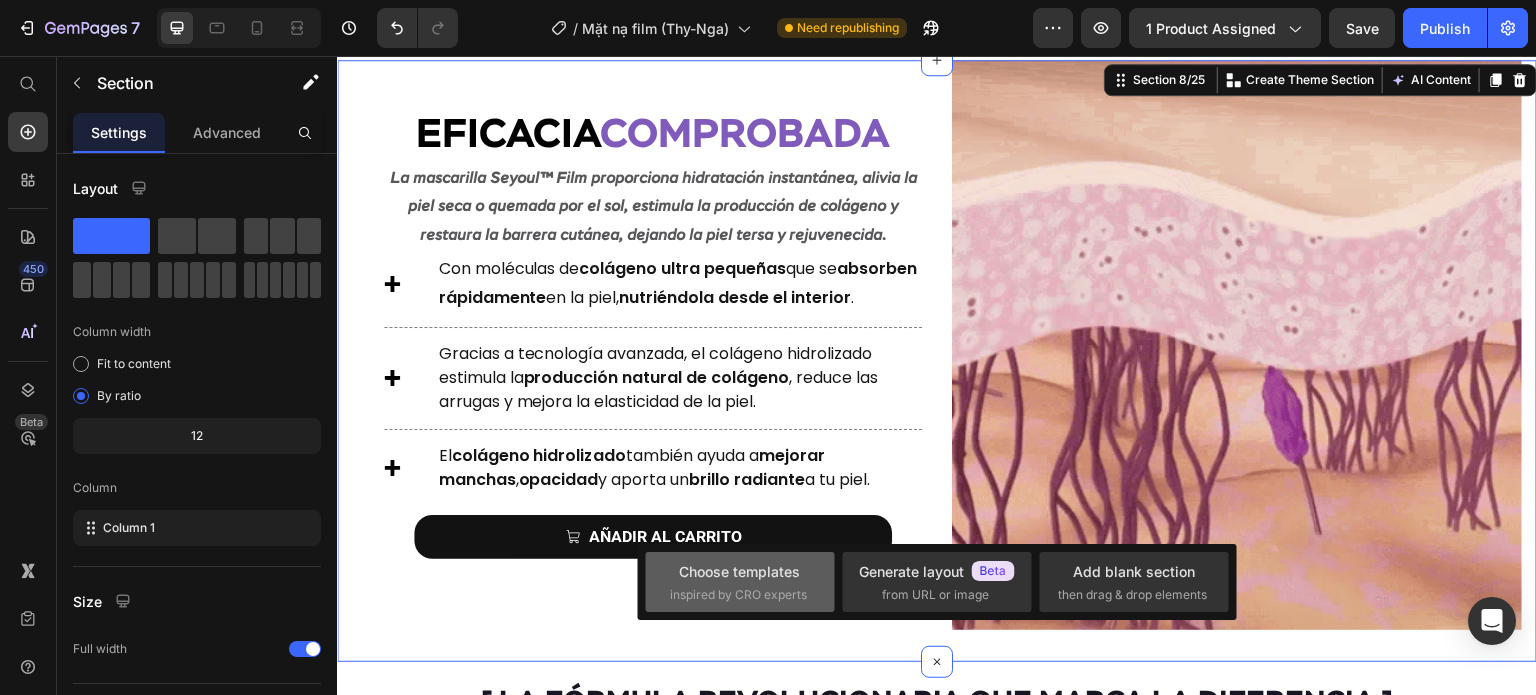 click on "Choose templates" at bounding box center (739, 571) 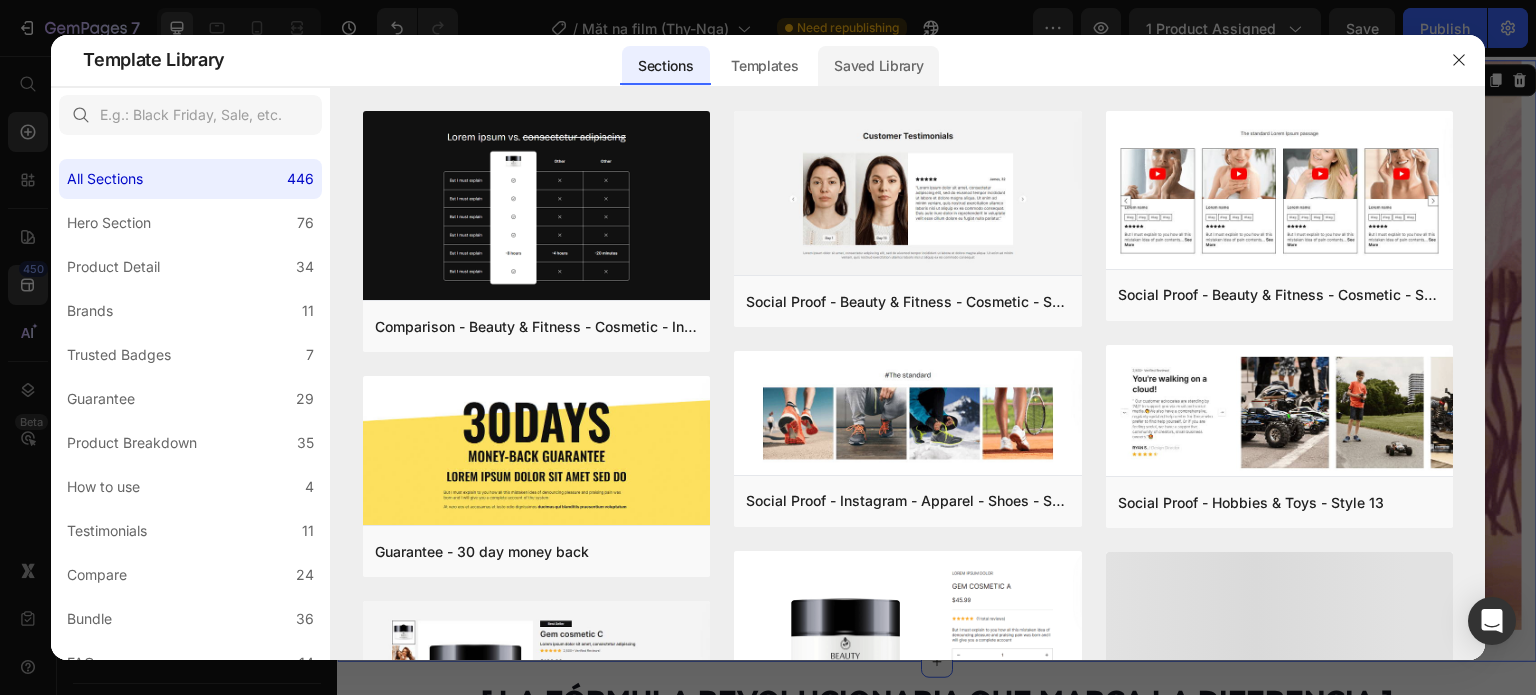 click on "Saved Library" 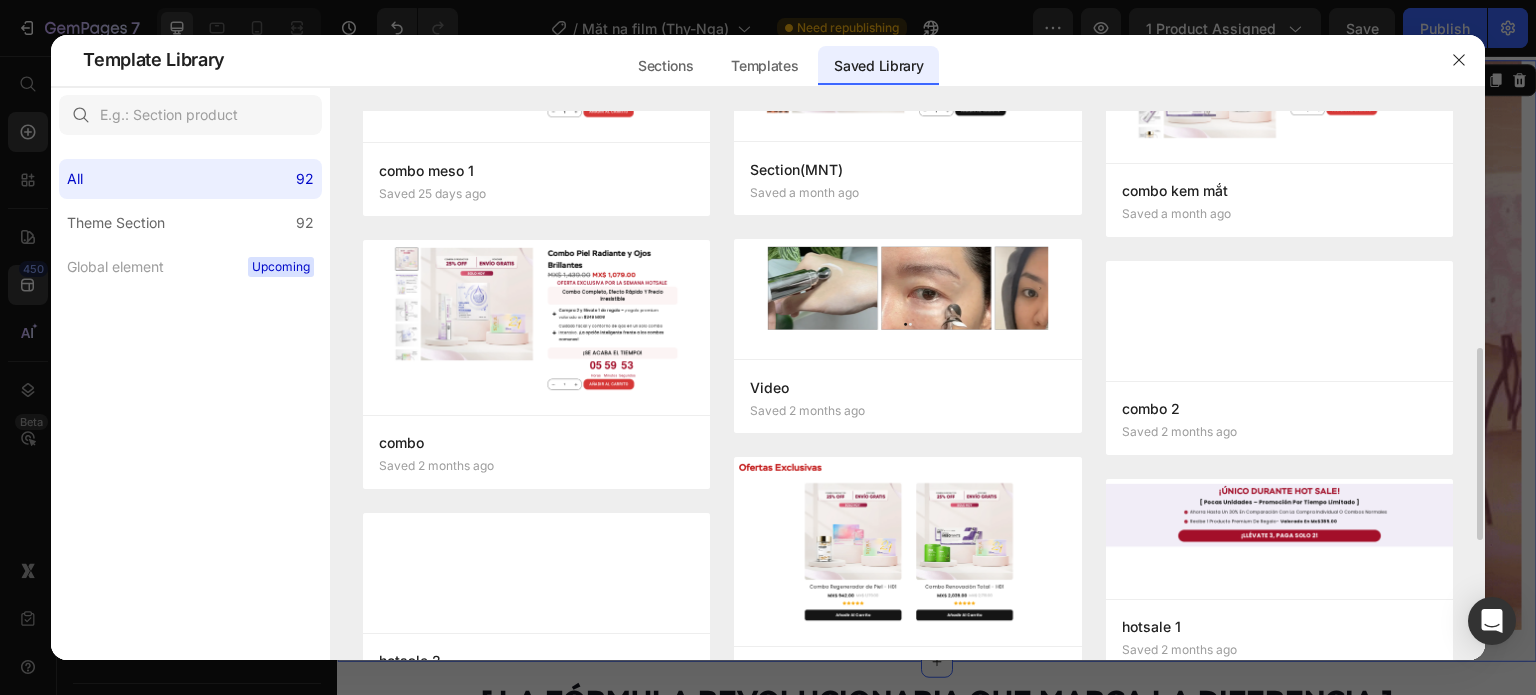 scroll, scrollTop: 940, scrollLeft: 0, axis: vertical 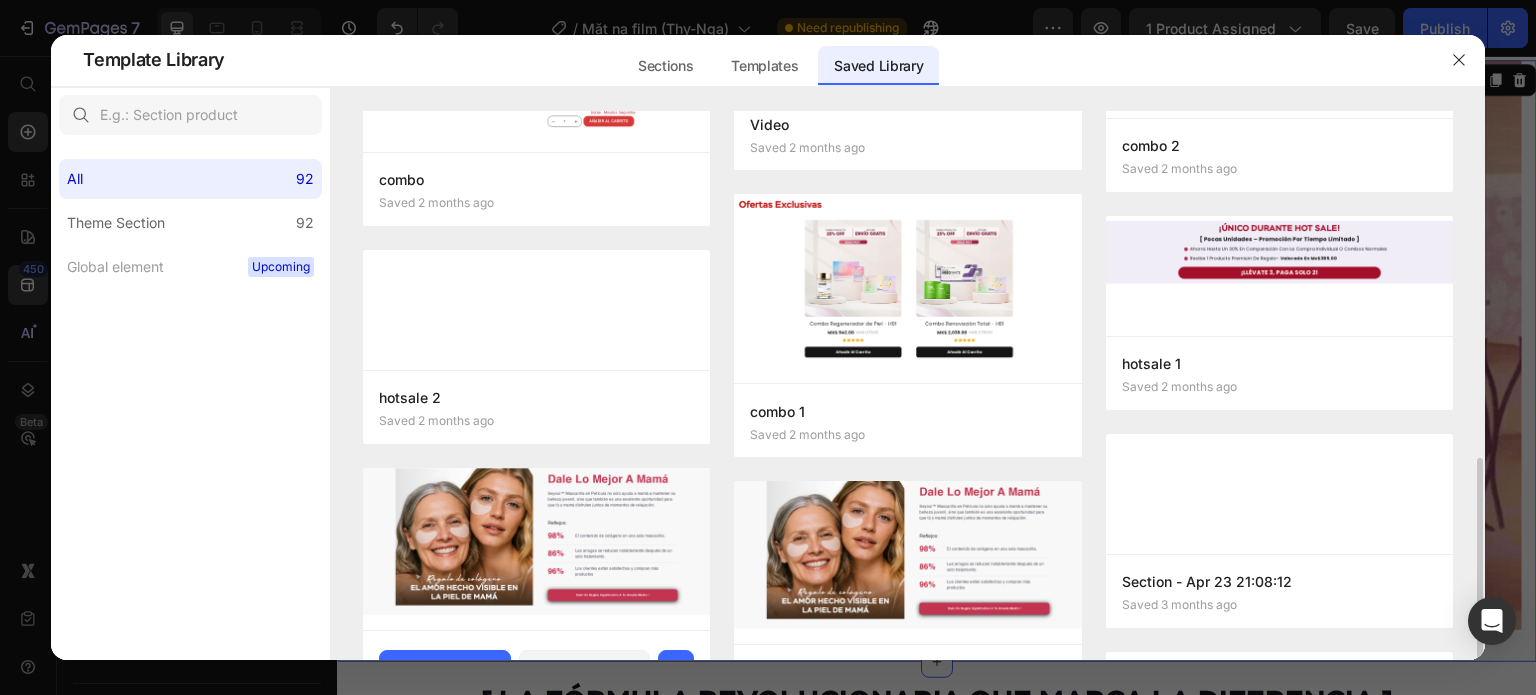 click at bounding box center (536, 549) 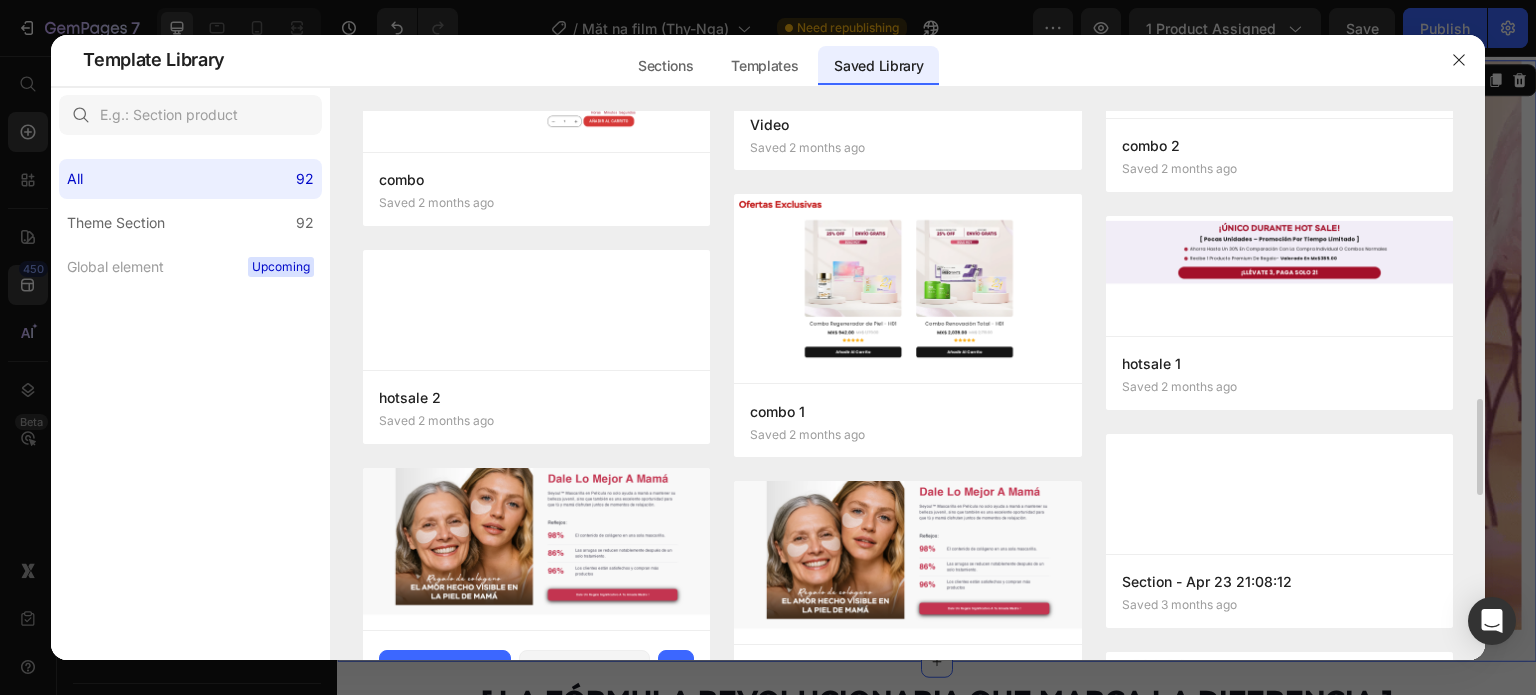 scroll, scrollTop: 1137, scrollLeft: 0, axis: vertical 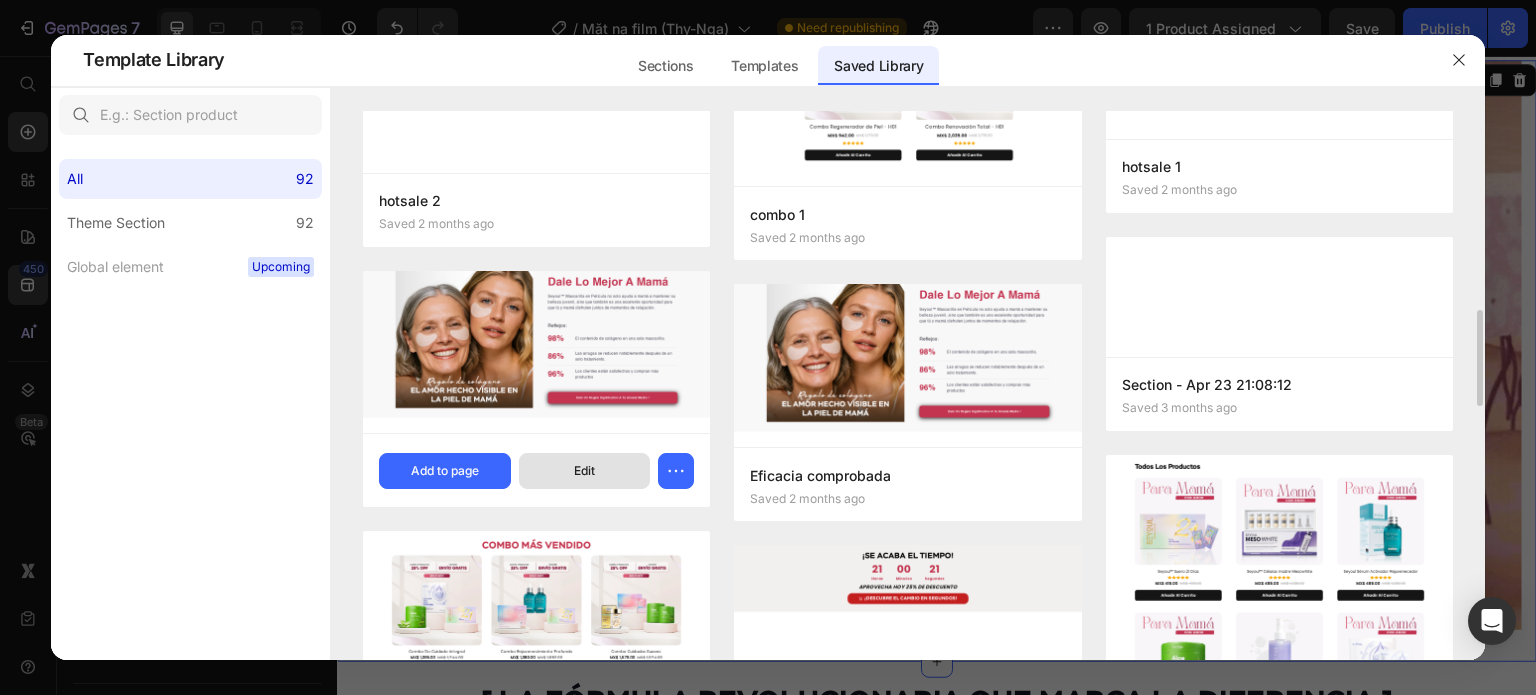 click on "Edit" at bounding box center [585, 471] 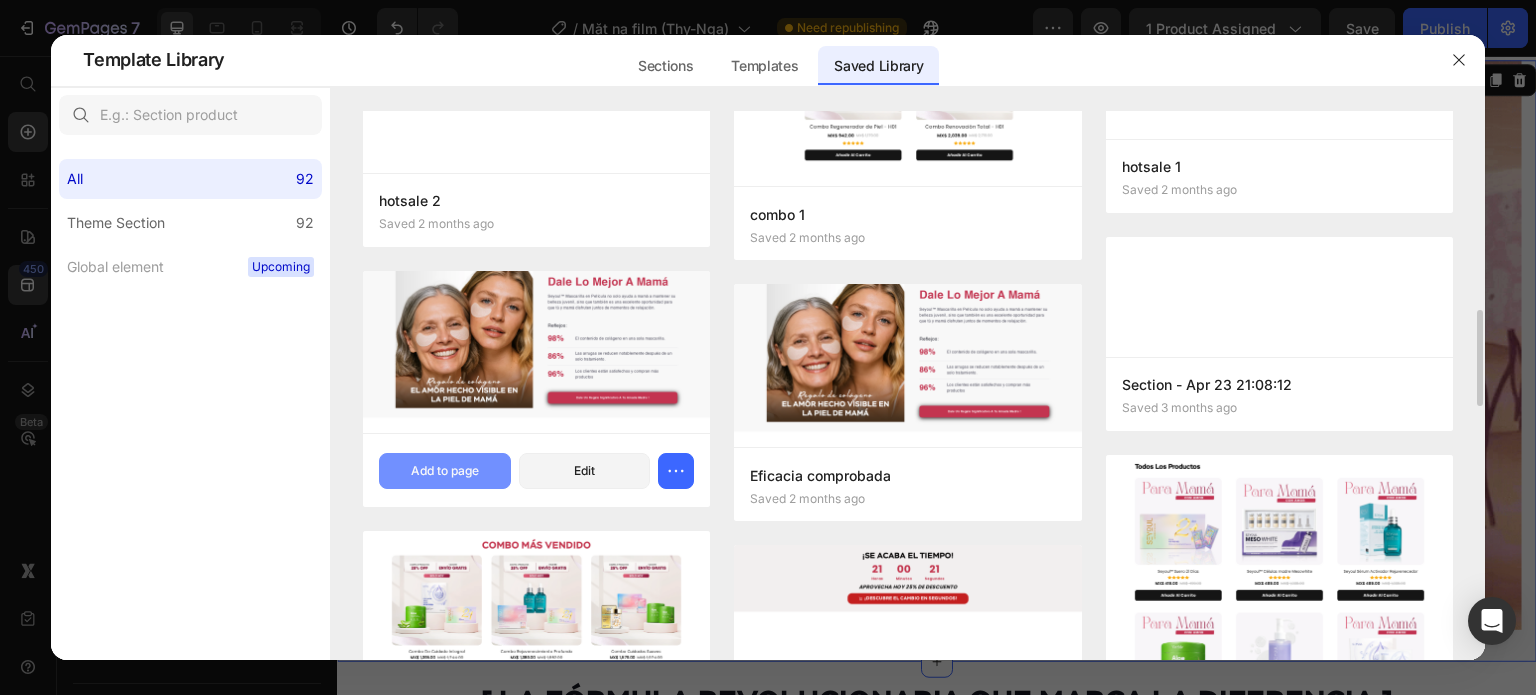 click on "Add to page" at bounding box center (445, 471) 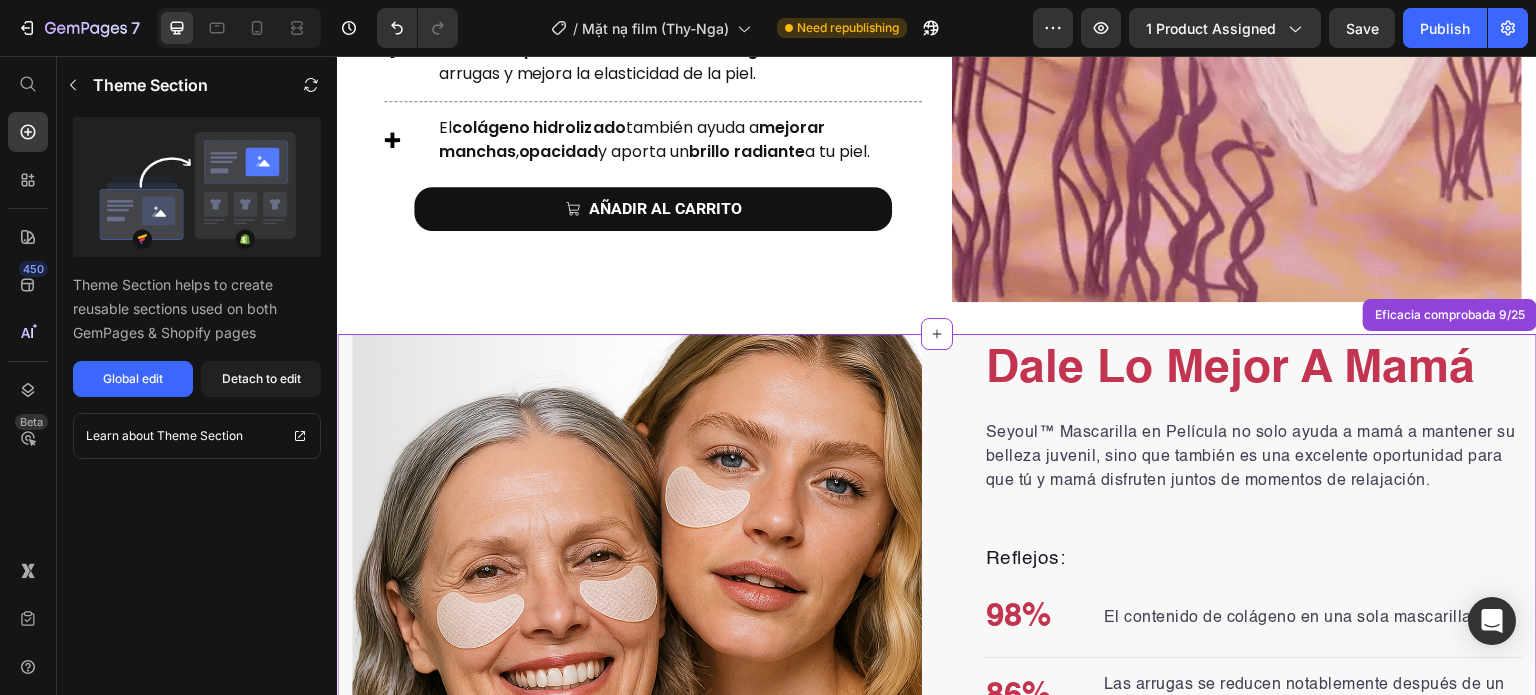 scroll, scrollTop: 3435, scrollLeft: 0, axis: vertical 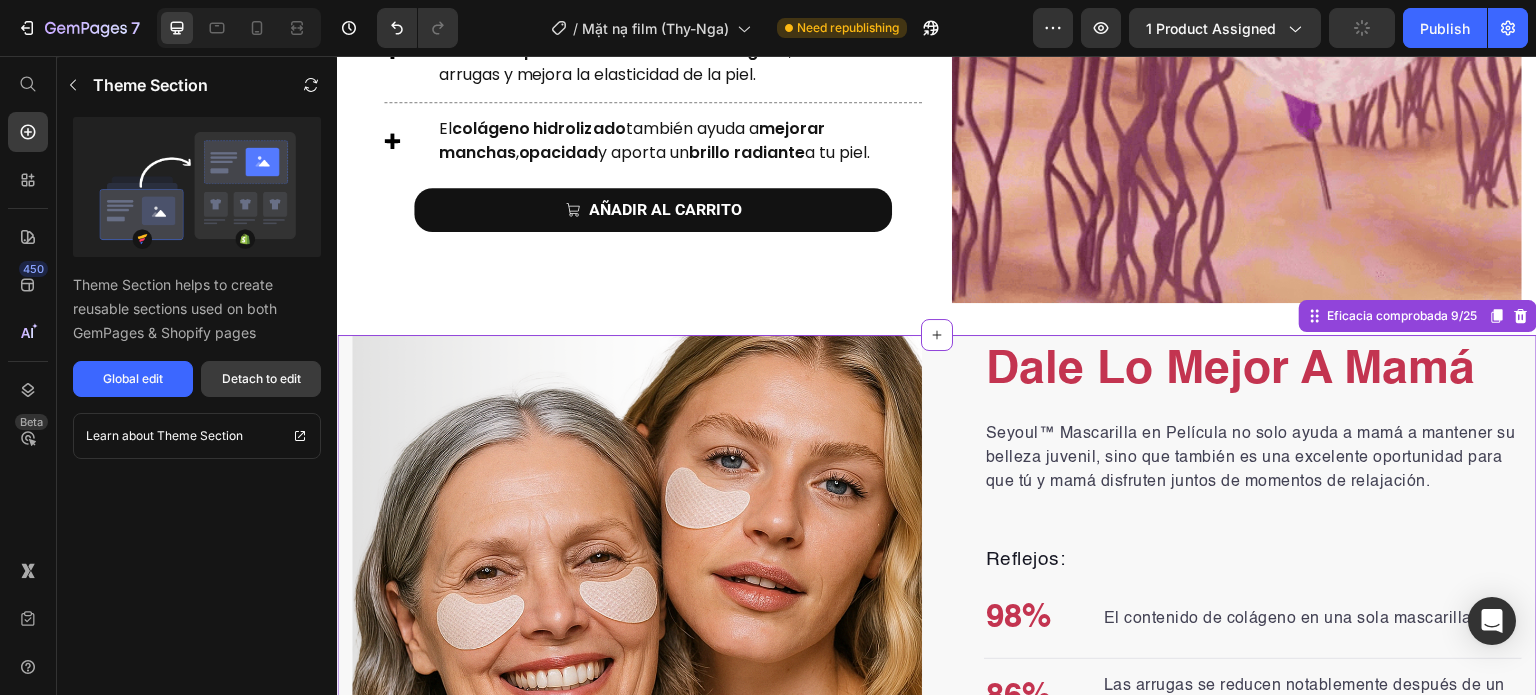 click on "Detach to edit" at bounding box center (261, 379) 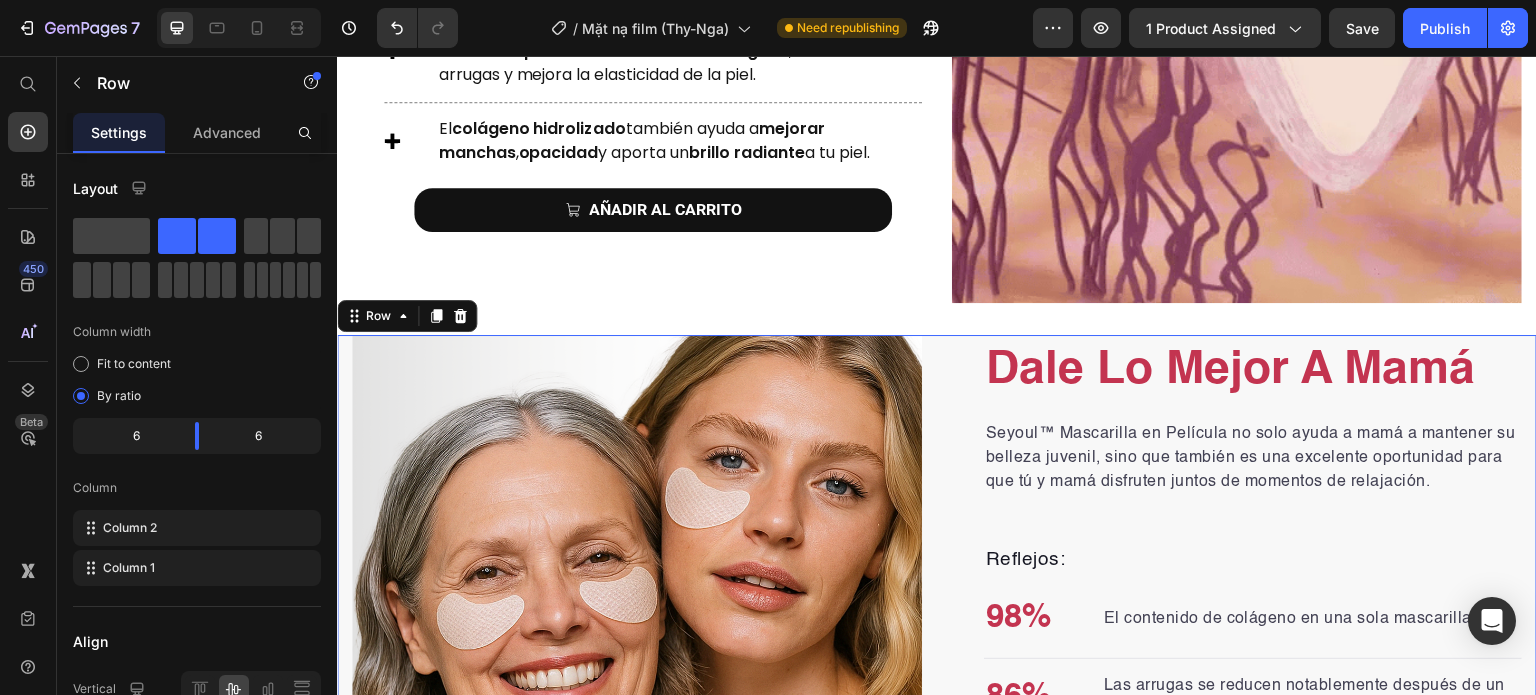 drag, startPoint x: 938, startPoint y: 470, endPoint x: 954, endPoint y: 437, distance: 36.67424 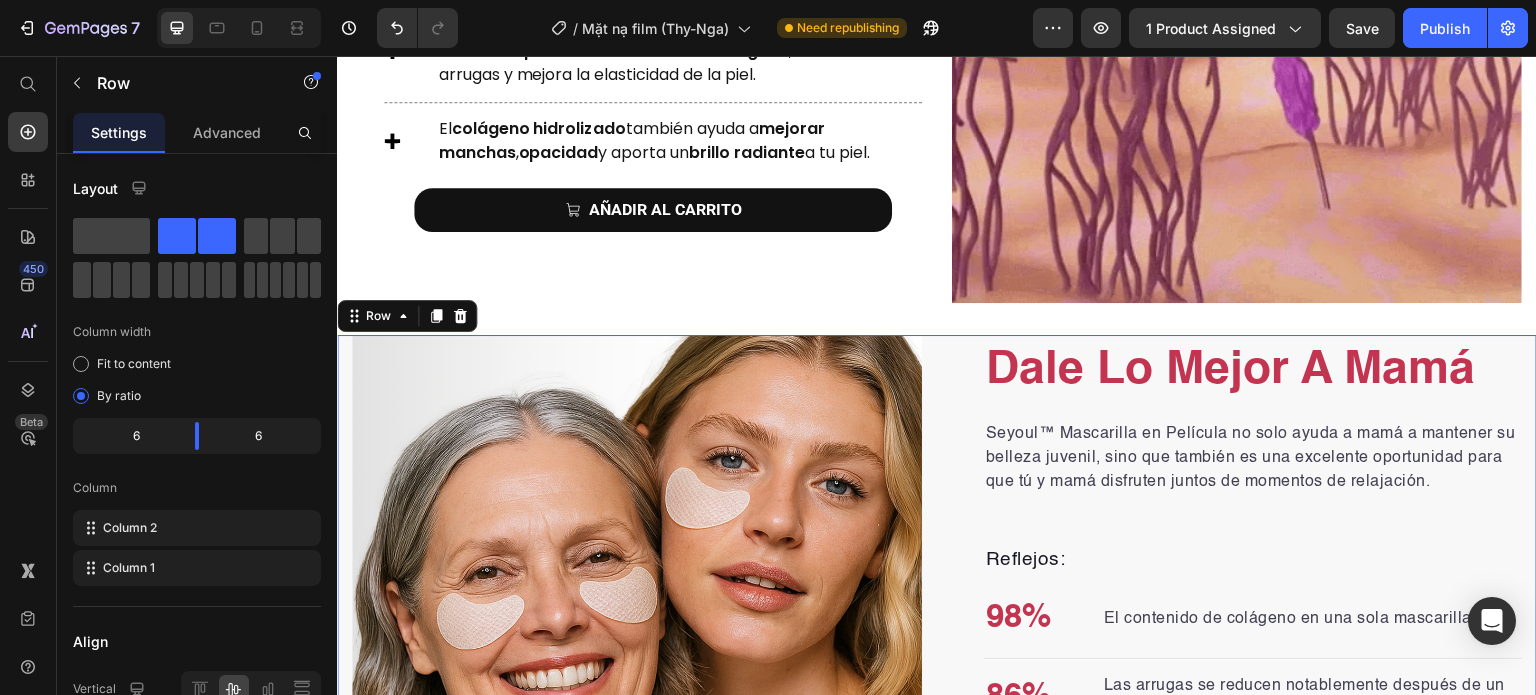 click on "Dale Lo Mejor A Mamá Heading Seyoul™ Mascarilla en Película no solo ayuda a mamá a mantener su belleza juvenil, sino que también es una excelente oportunidad para que tú y mamá disfruten juntos de momentos de relajación. Text block Reflejos: Text block 98% Text block El contenido de colágeno en una sola mascarilla. Text block Advanced list                Title Line 86% Text block Las arrugas se reducen notablemente después de un solo tratamiento. Text block Advanced list                Title Line 96% Text block Los clientes están satisfechos y compran más productos Text block Advanced list Dale Un Regalo Significativo A Tu Amada Madre ! Button Row Image Image Row   40" at bounding box center [937, 620] 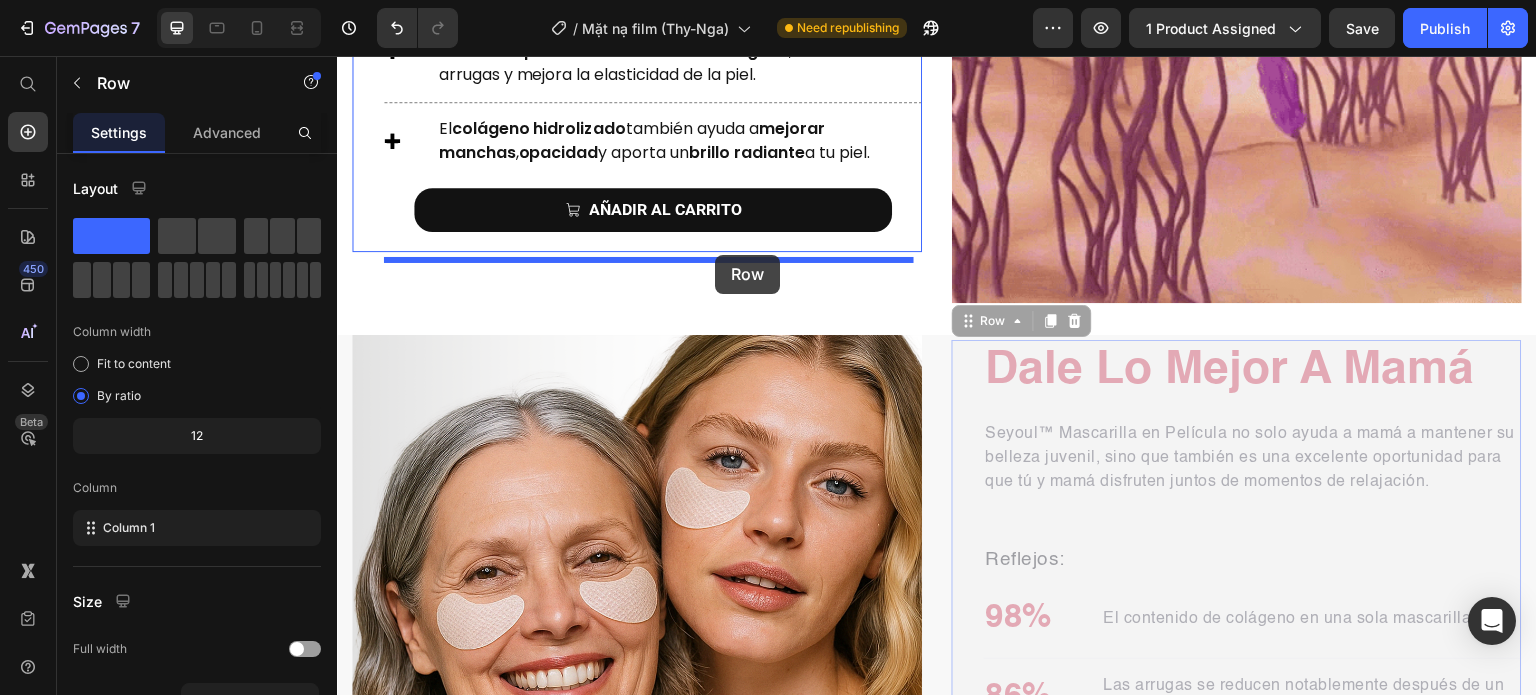 drag, startPoint x: 954, startPoint y: 437, endPoint x: 715, endPoint y: 255, distance: 300.40805 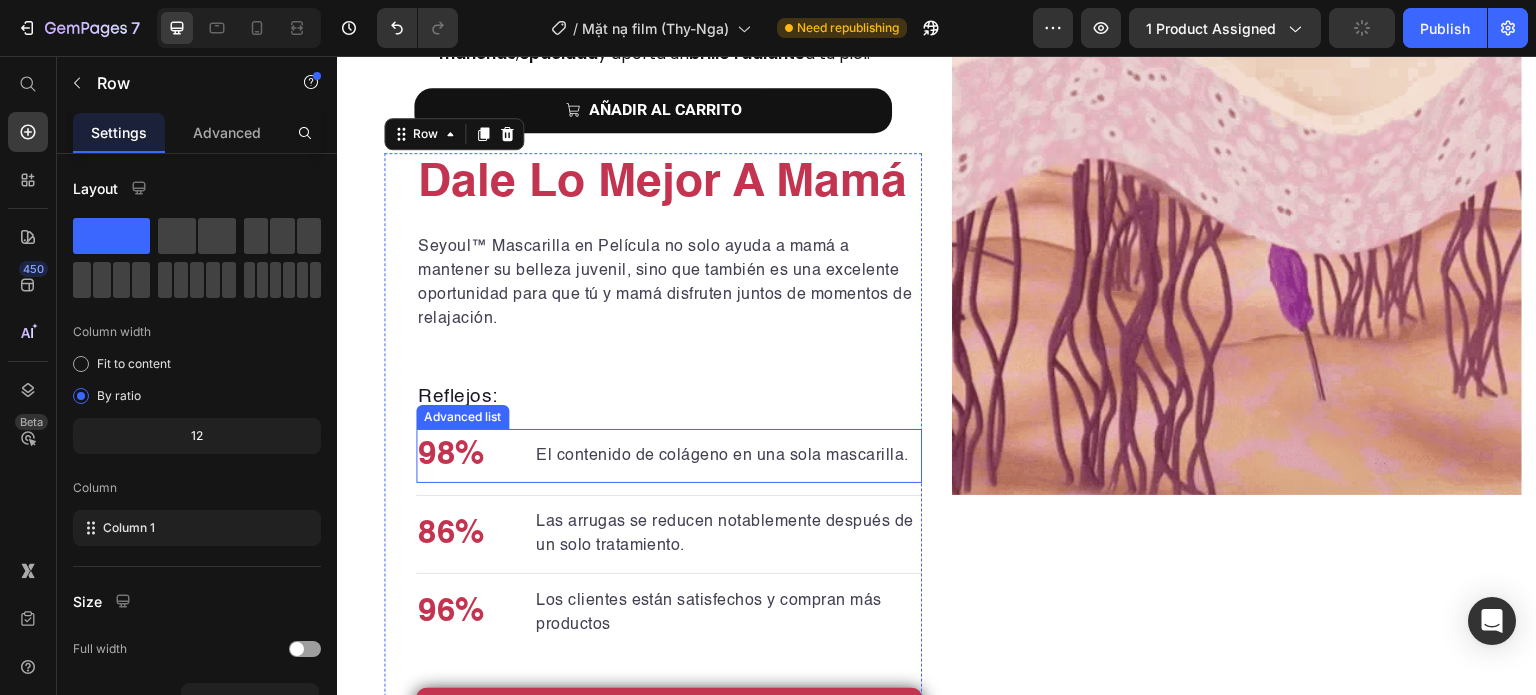 scroll, scrollTop: 3352, scrollLeft: 0, axis: vertical 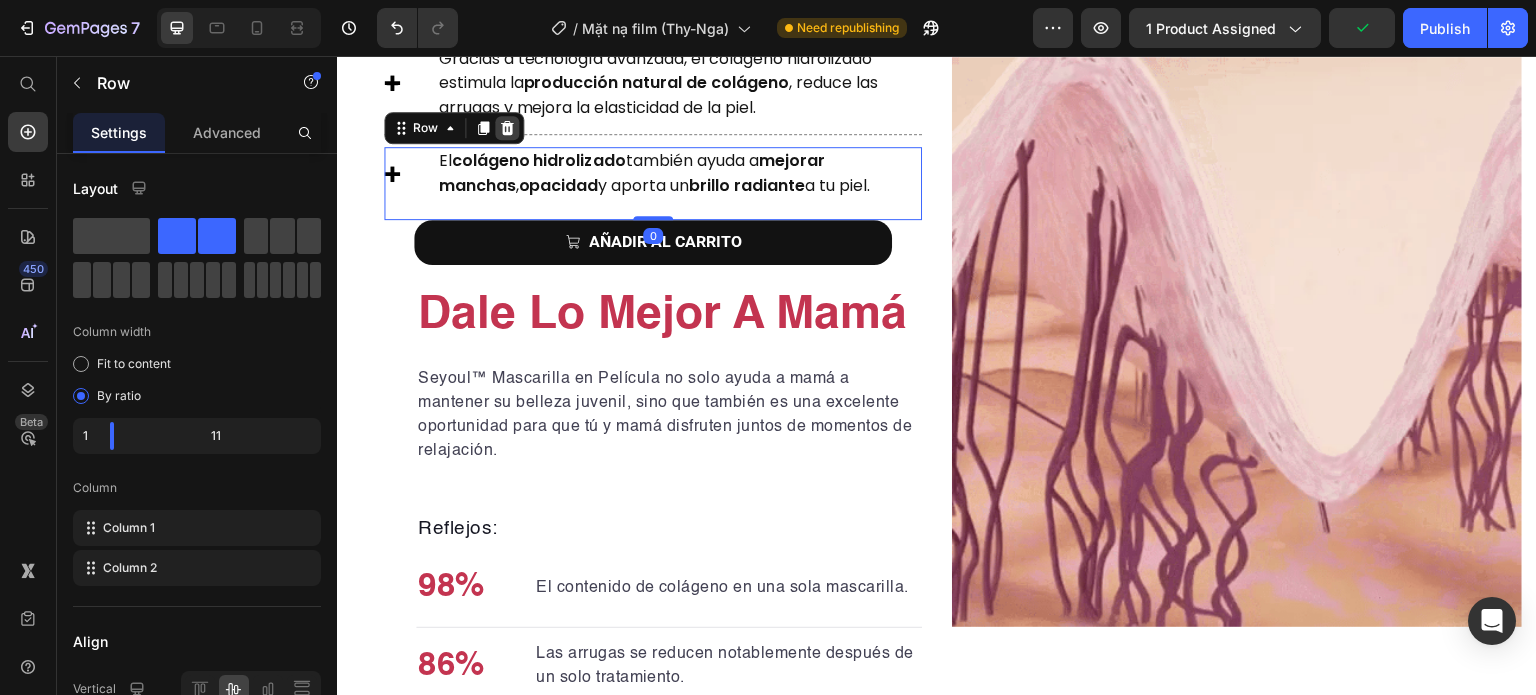 click at bounding box center [507, 128] 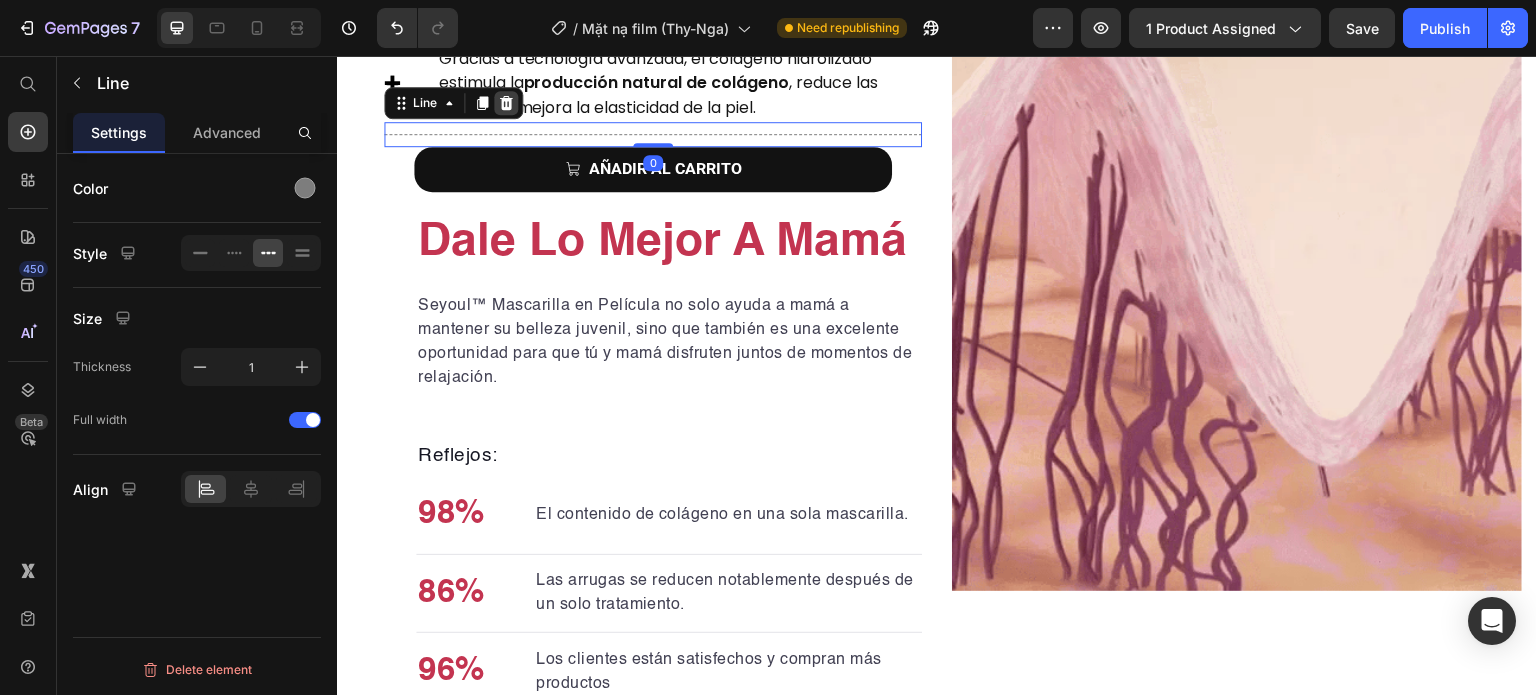 click 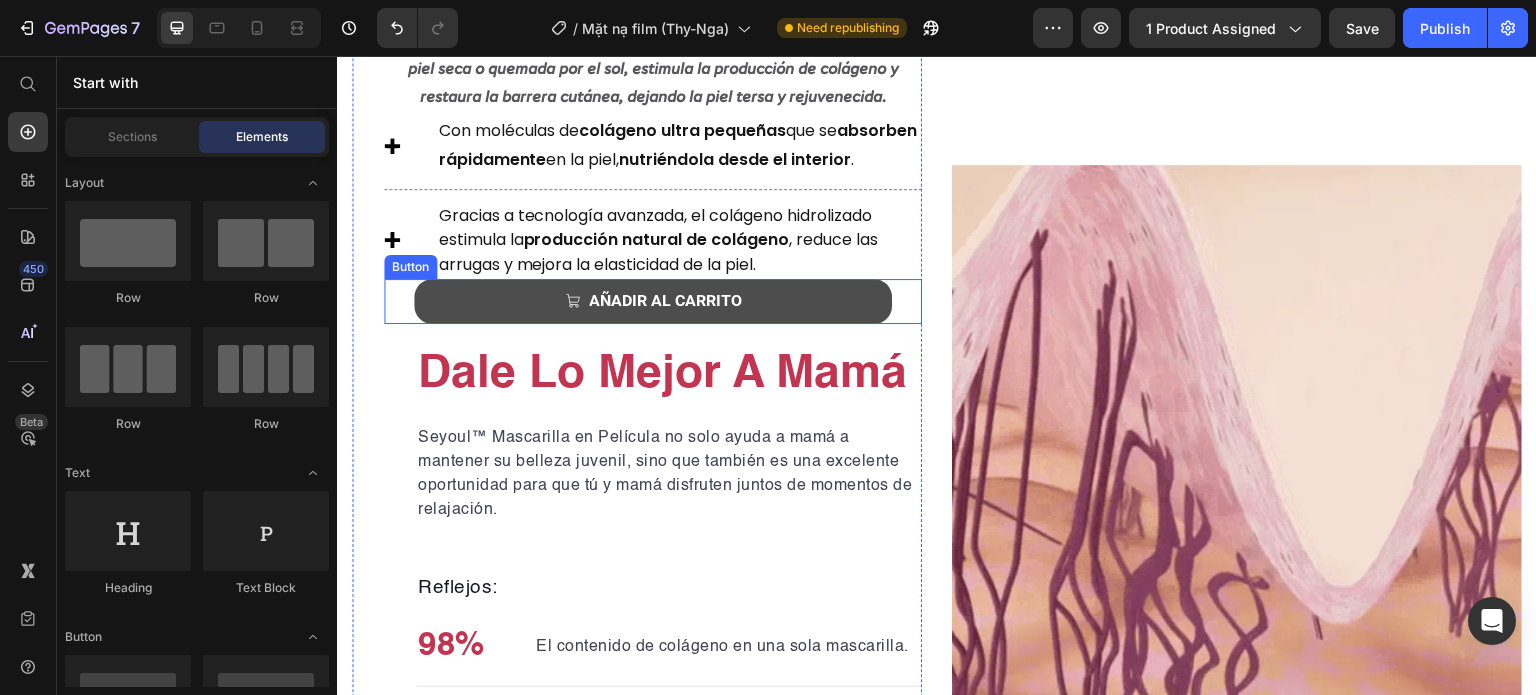scroll, scrollTop: 3176, scrollLeft: 0, axis: vertical 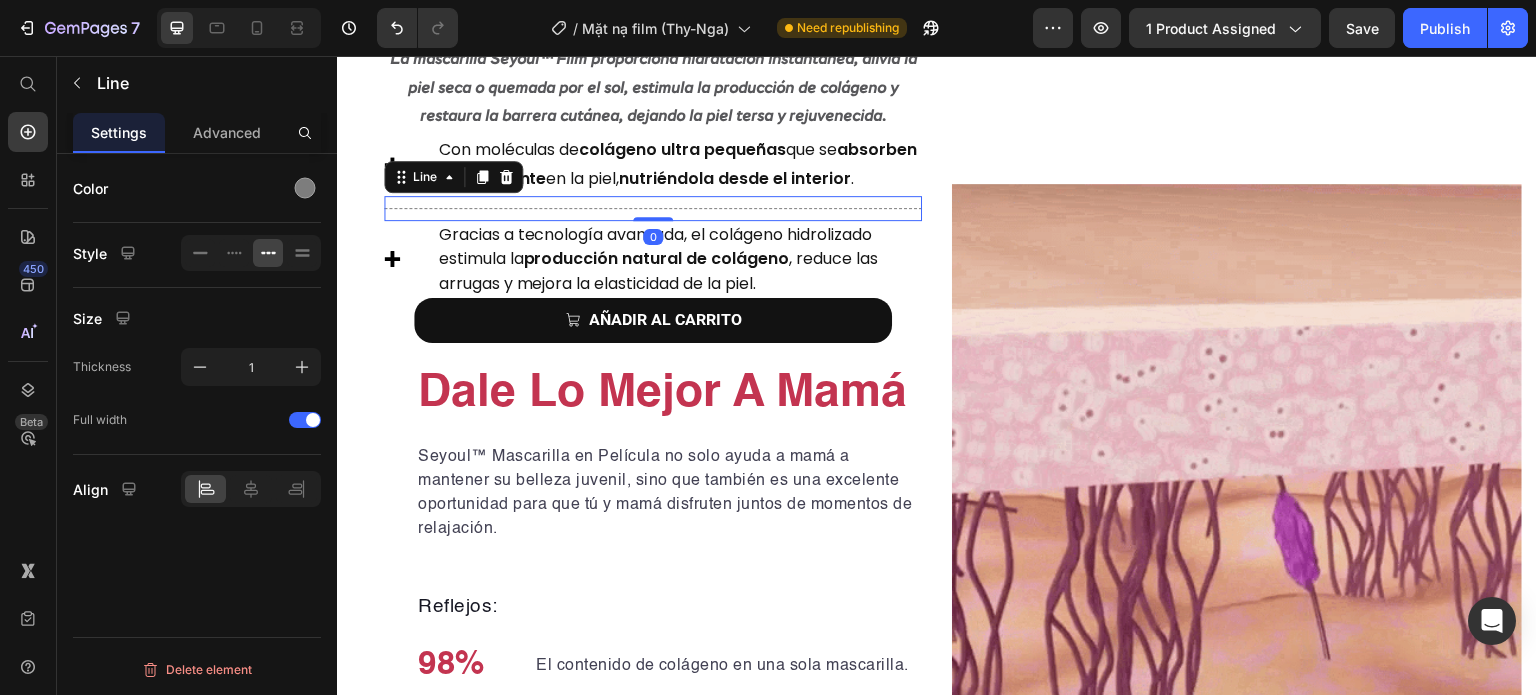 click at bounding box center [506, 177] 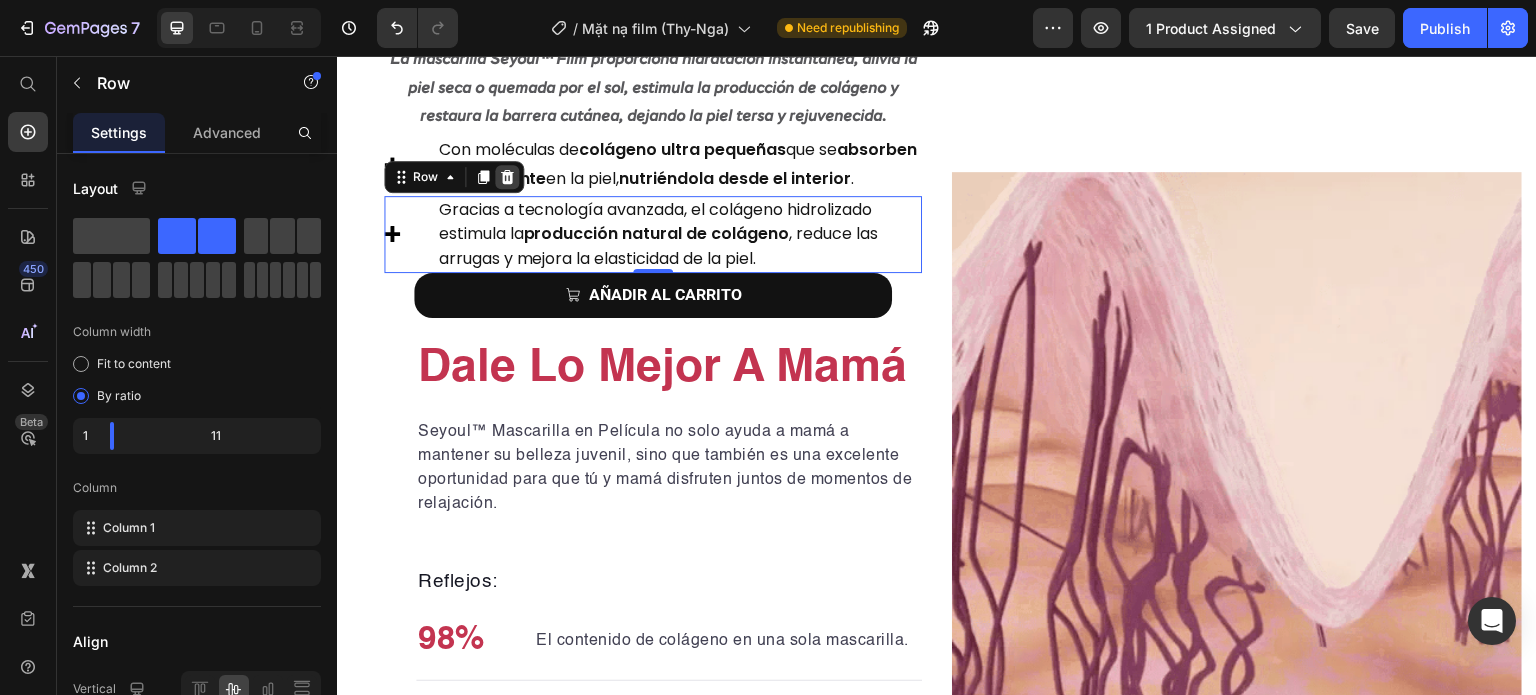 click 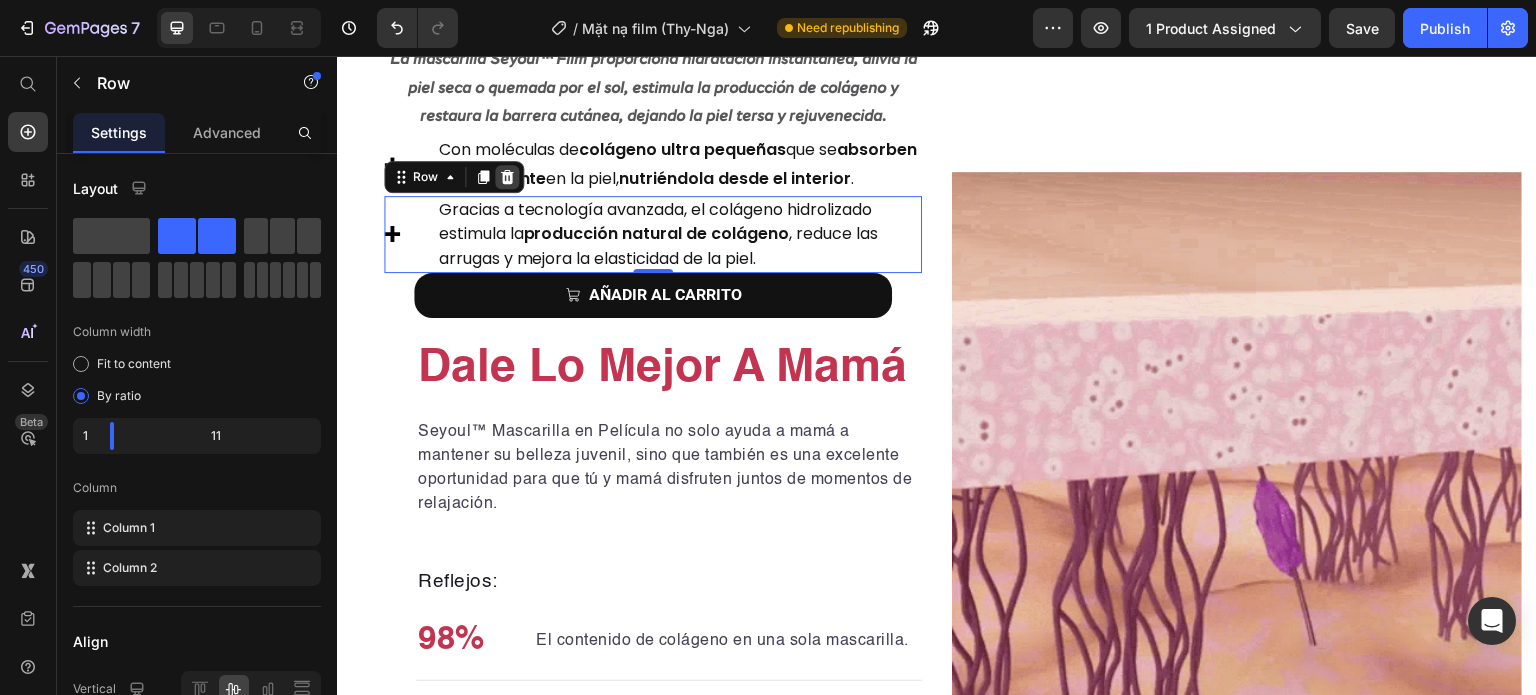 click on "Con moléculas de  colágeno ultra pequeñas  que se  absorben rápidamente  en la piel,  nutriéndola desde el interior ." at bounding box center [679, 165] 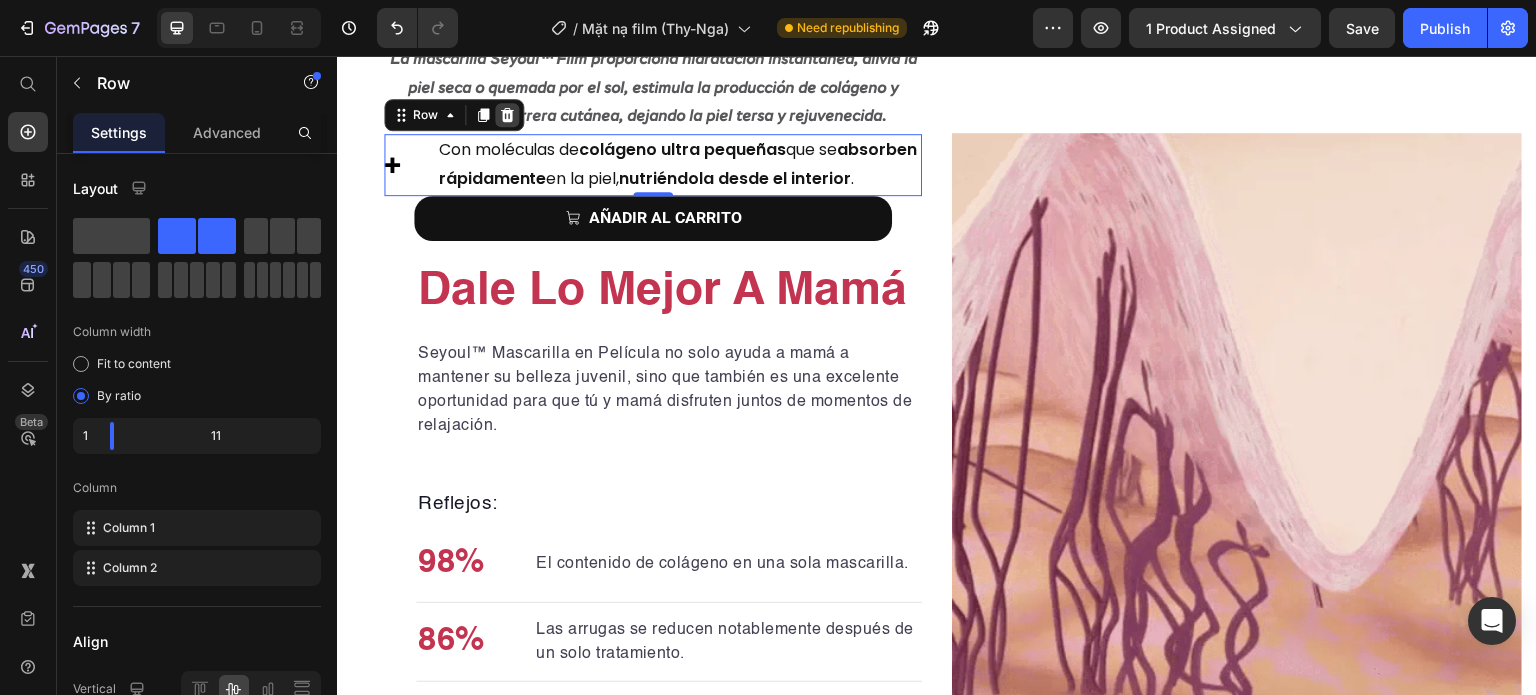 click at bounding box center [507, 115] 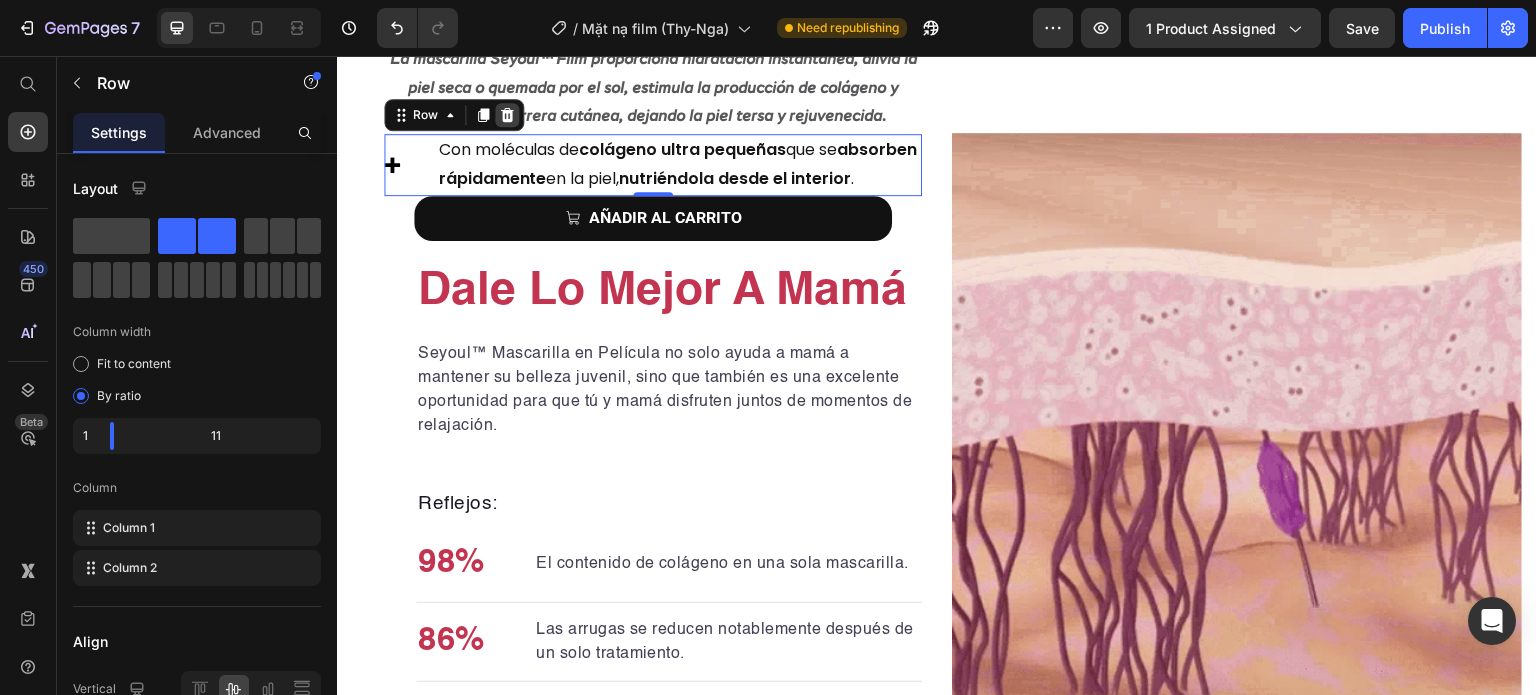 click on "La mascarilla Seyoul™ Film proporciona hidratación instantánea, alivia la piel seca o quemada por el sol, estimula la producción de colágeno y restaura la barrera cutánea, dejando la piel tersa y rejuvenecida." at bounding box center (653, 89) 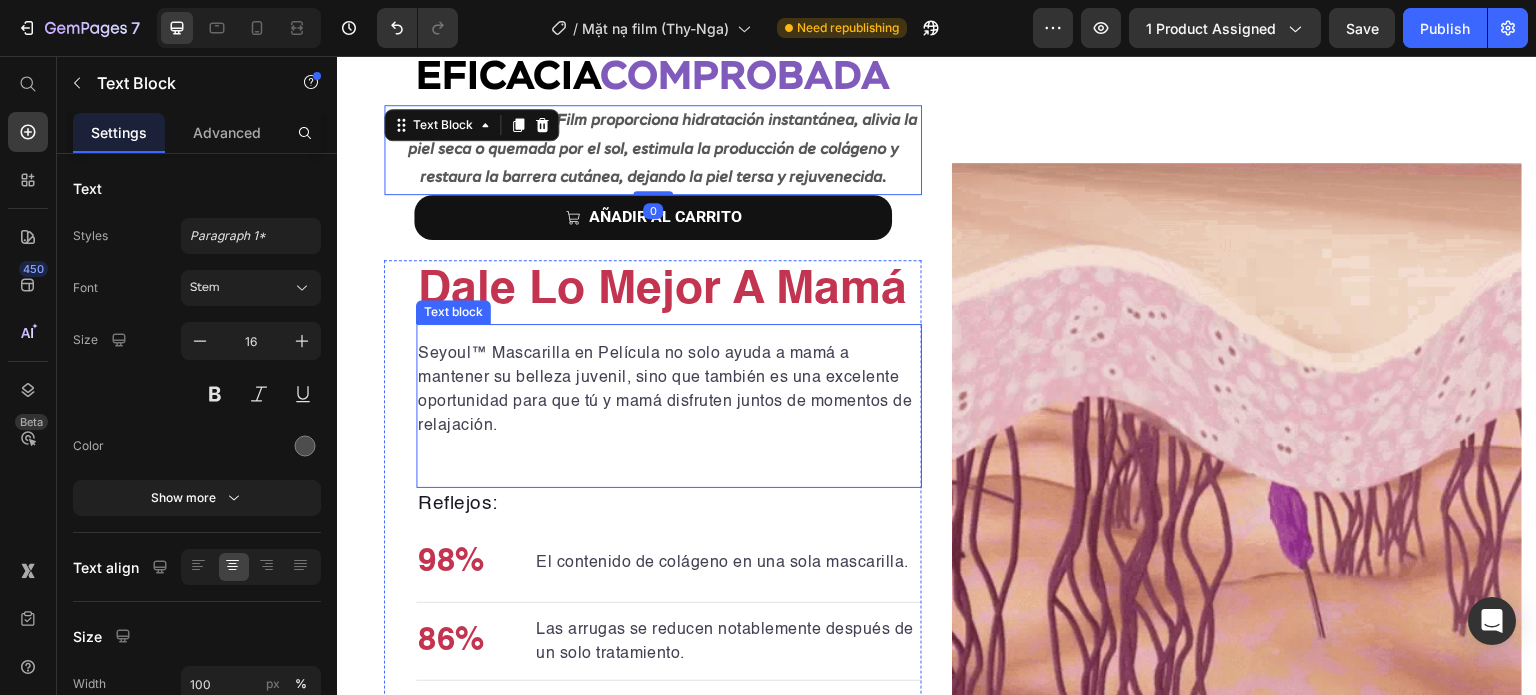 scroll, scrollTop: 3113, scrollLeft: 0, axis: vertical 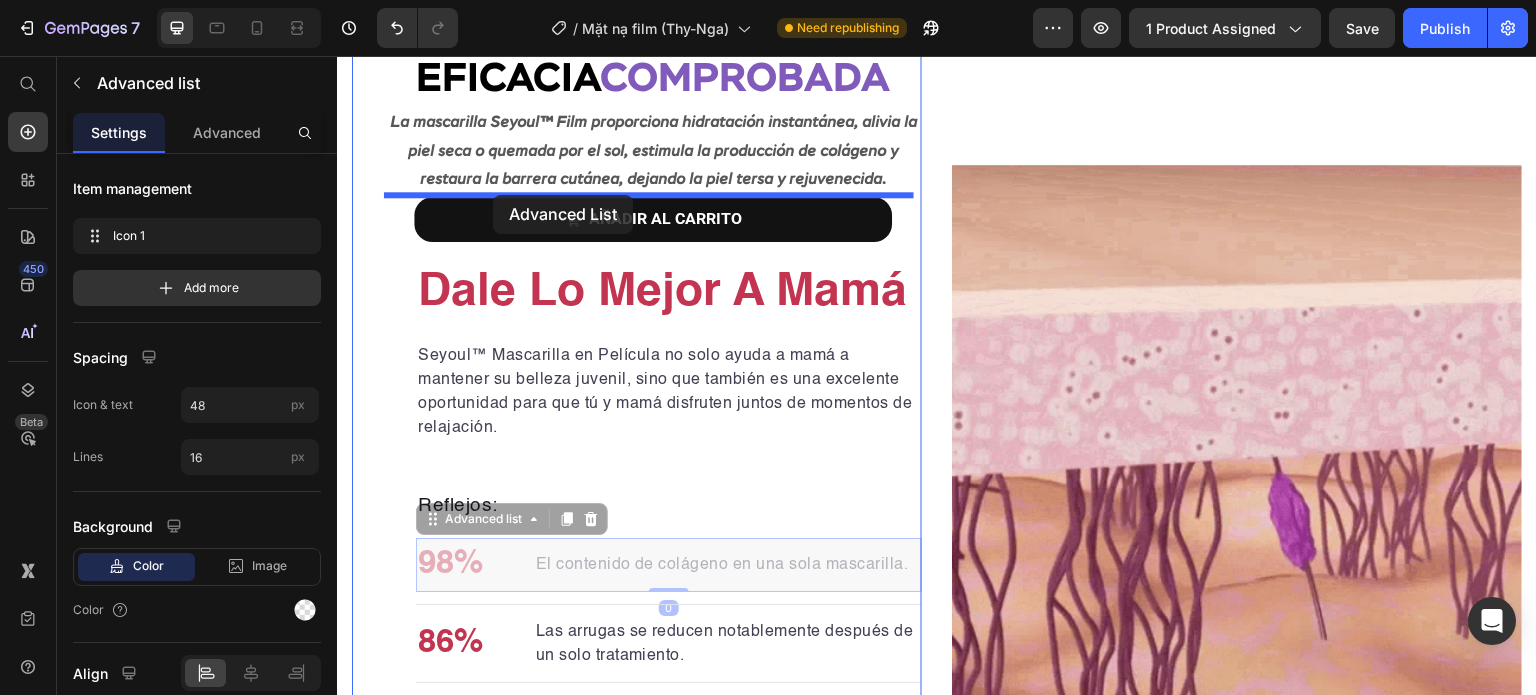 drag, startPoint x: 520, startPoint y: 554, endPoint x: 493, endPoint y: 195, distance: 360.0139 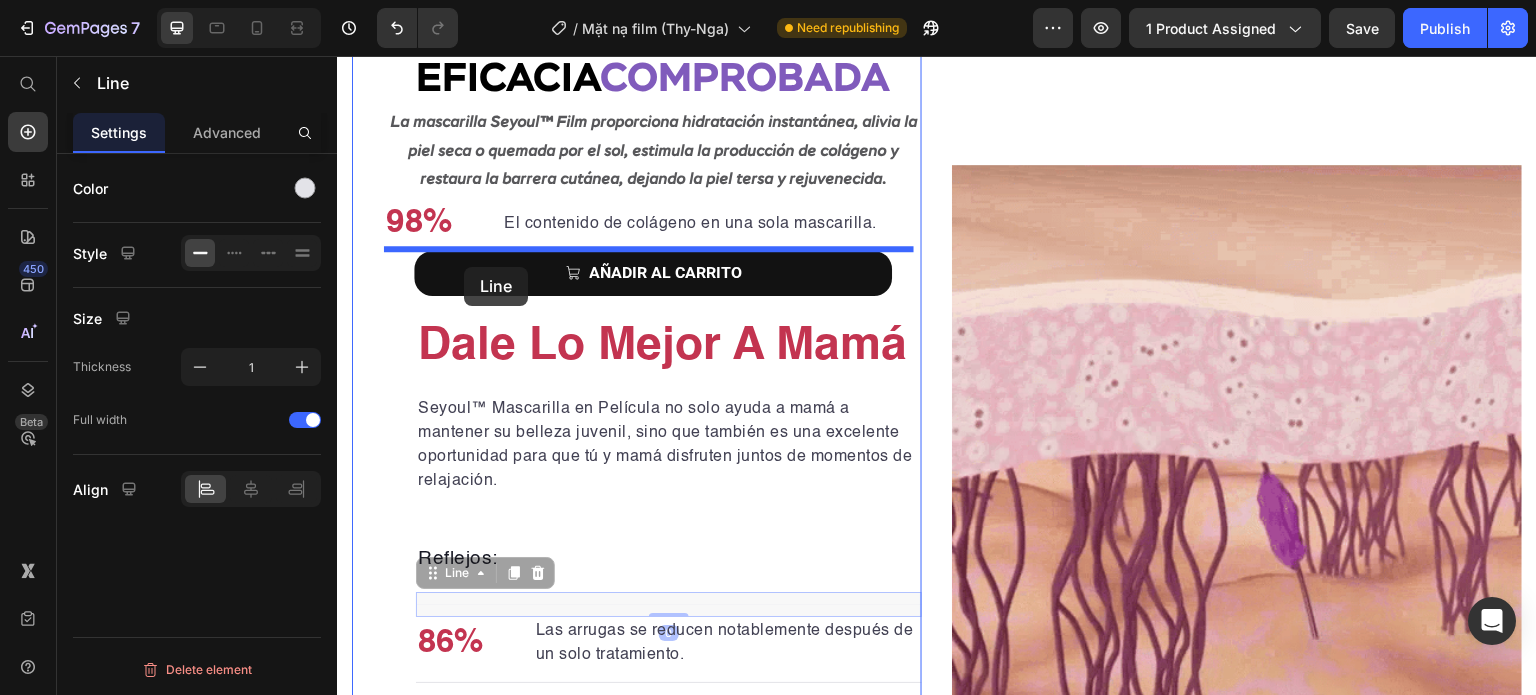 drag, startPoint x: 506, startPoint y: 599, endPoint x: 464, endPoint y: 267, distance: 334.6461 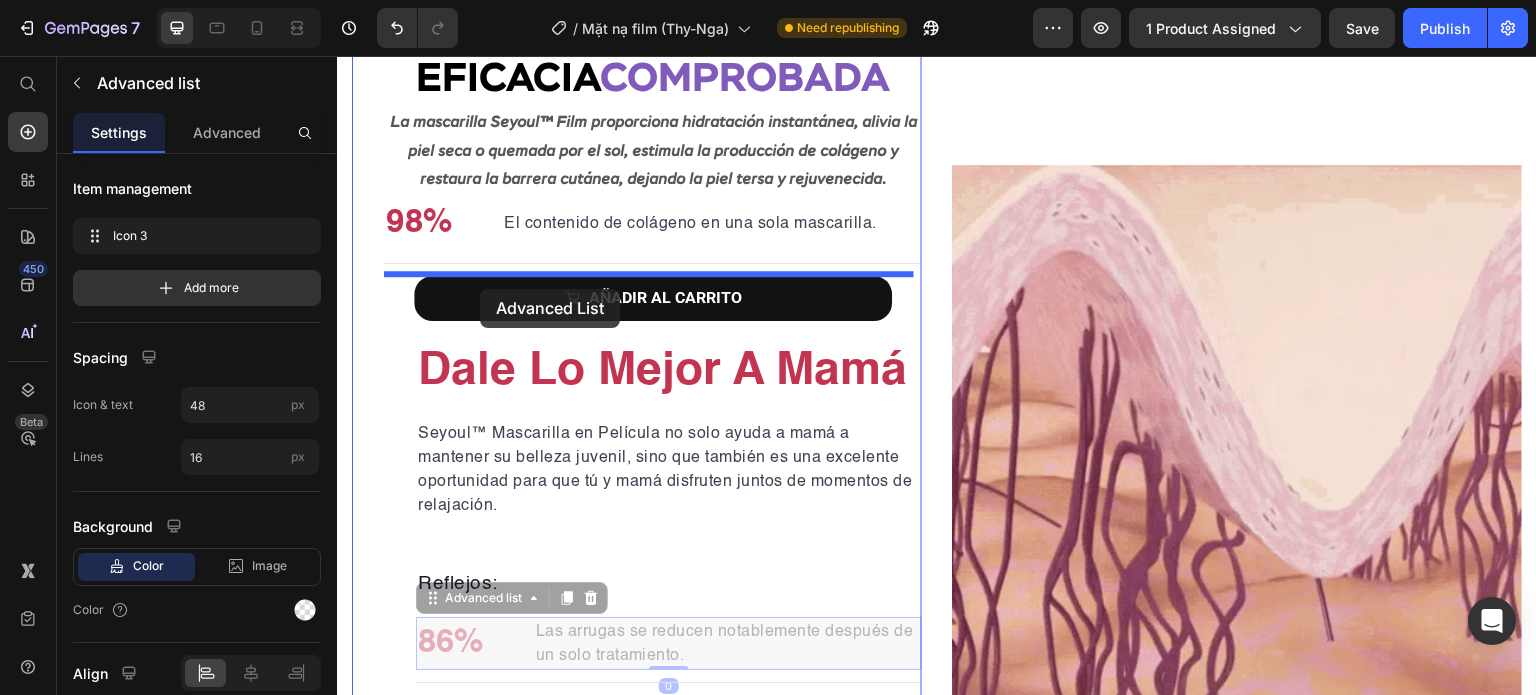 drag, startPoint x: 512, startPoint y: 637, endPoint x: 480, endPoint y: 289, distance: 349.46817 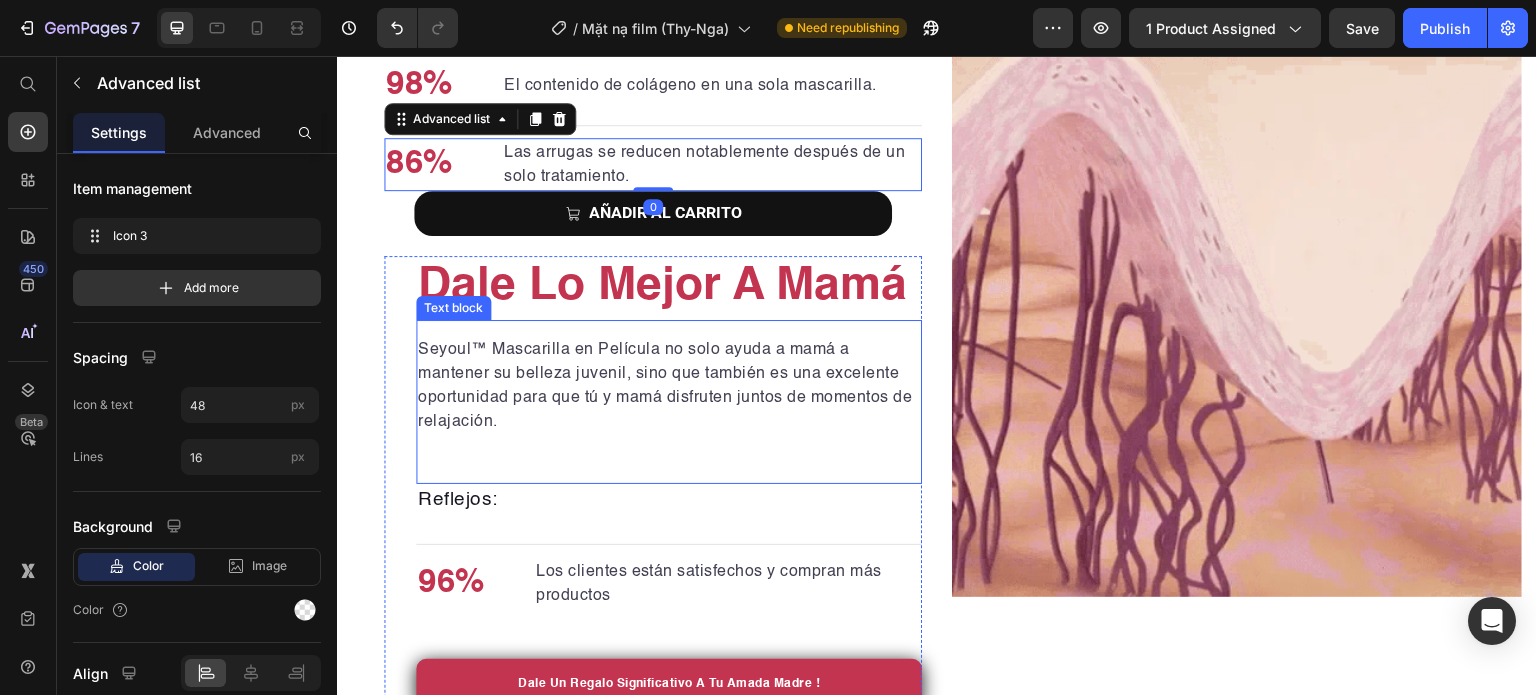scroll, scrollTop: 3277, scrollLeft: 0, axis: vertical 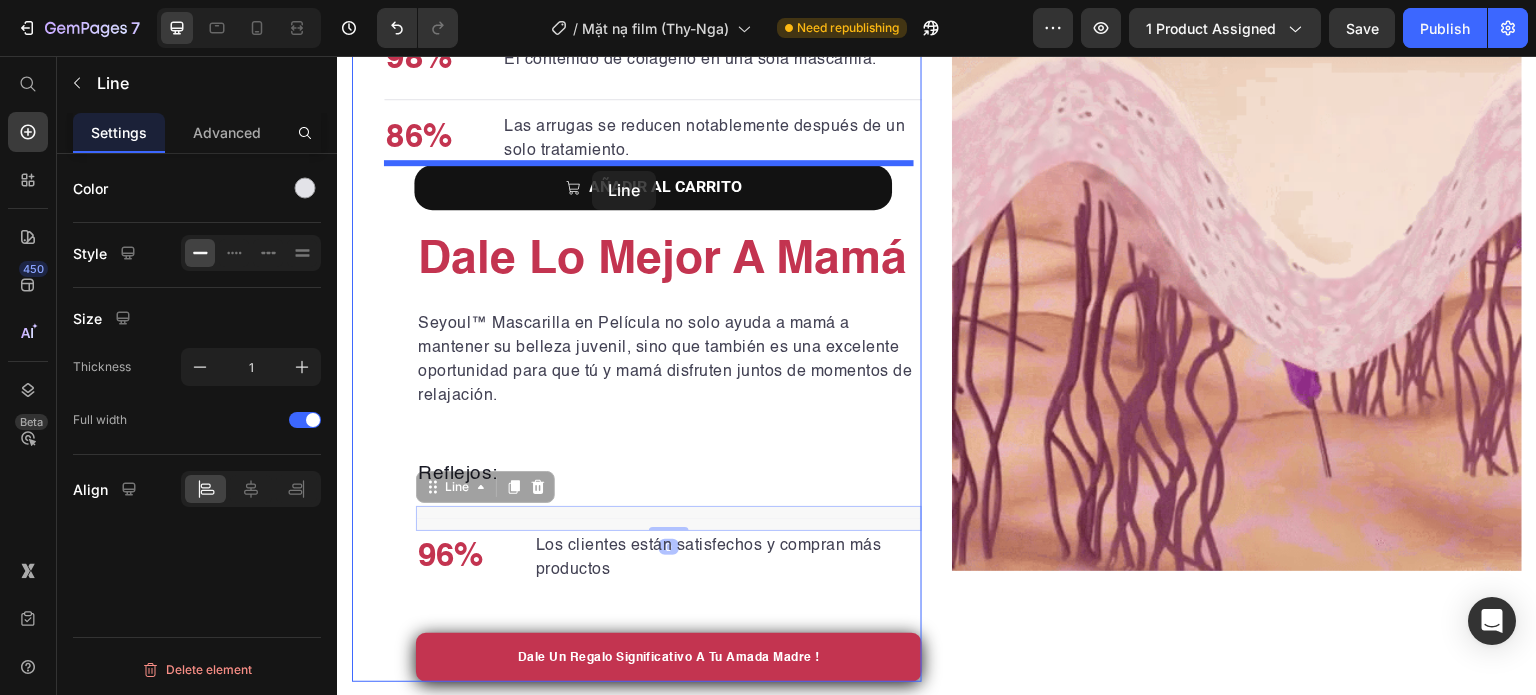 drag, startPoint x: 640, startPoint y: 516, endPoint x: 592, endPoint y: 171, distance: 348.32312 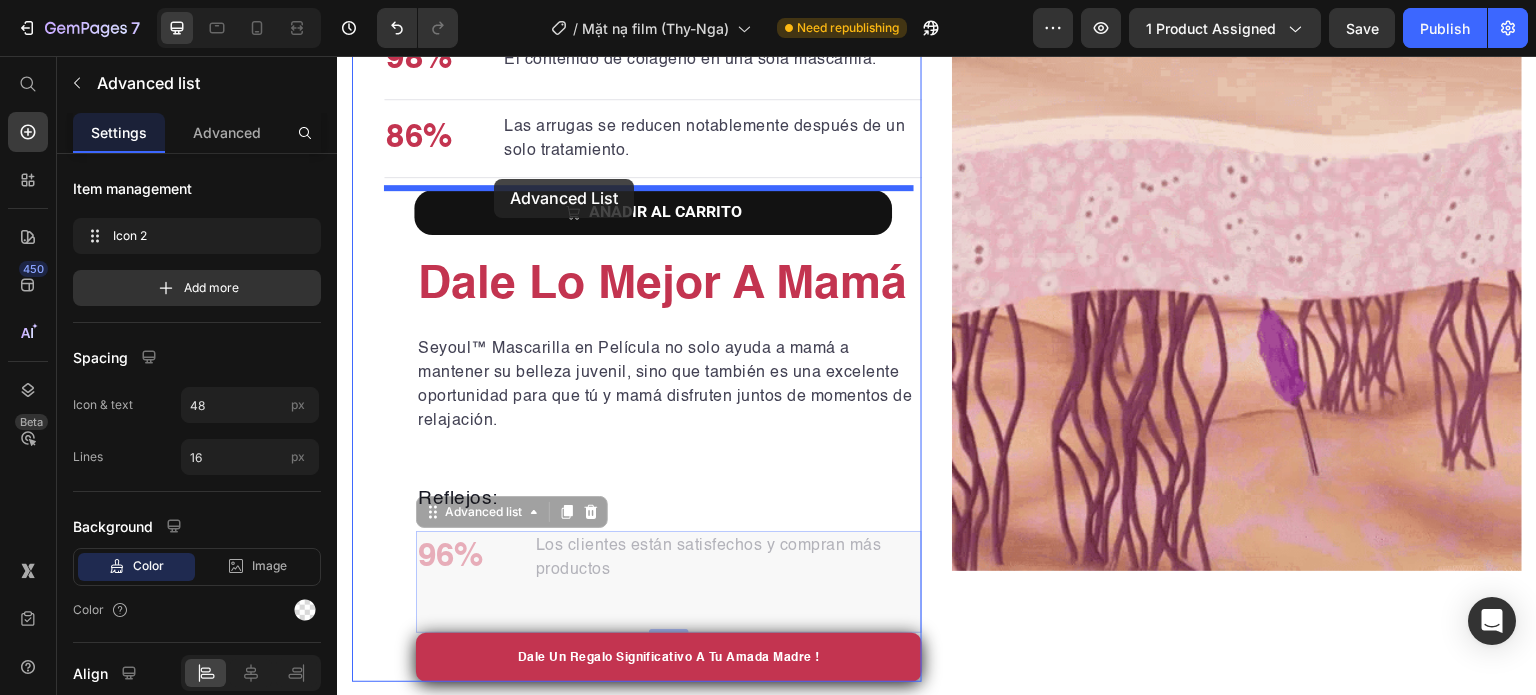 drag, startPoint x: 521, startPoint y: 571, endPoint x: 494, endPoint y: 179, distance: 392.92874 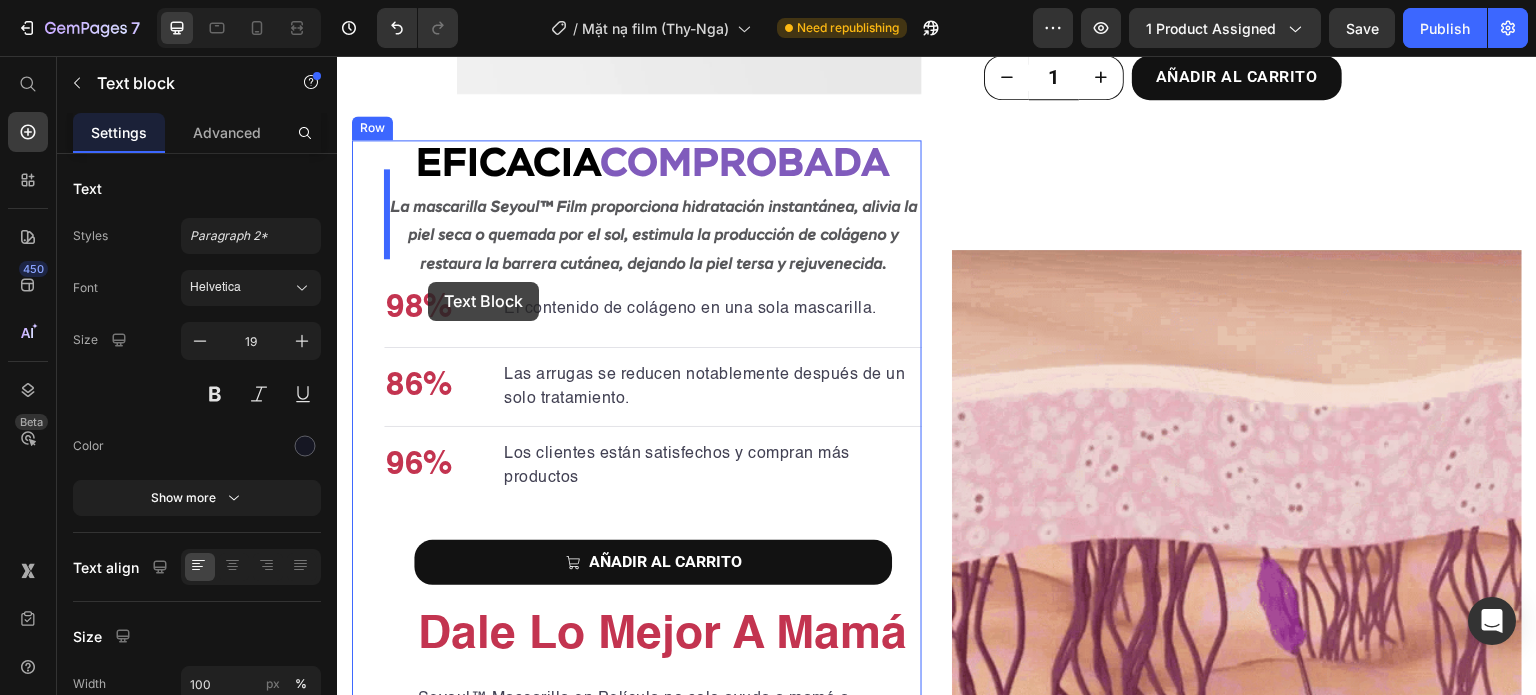 scroll, scrollTop: 3022, scrollLeft: 0, axis: vertical 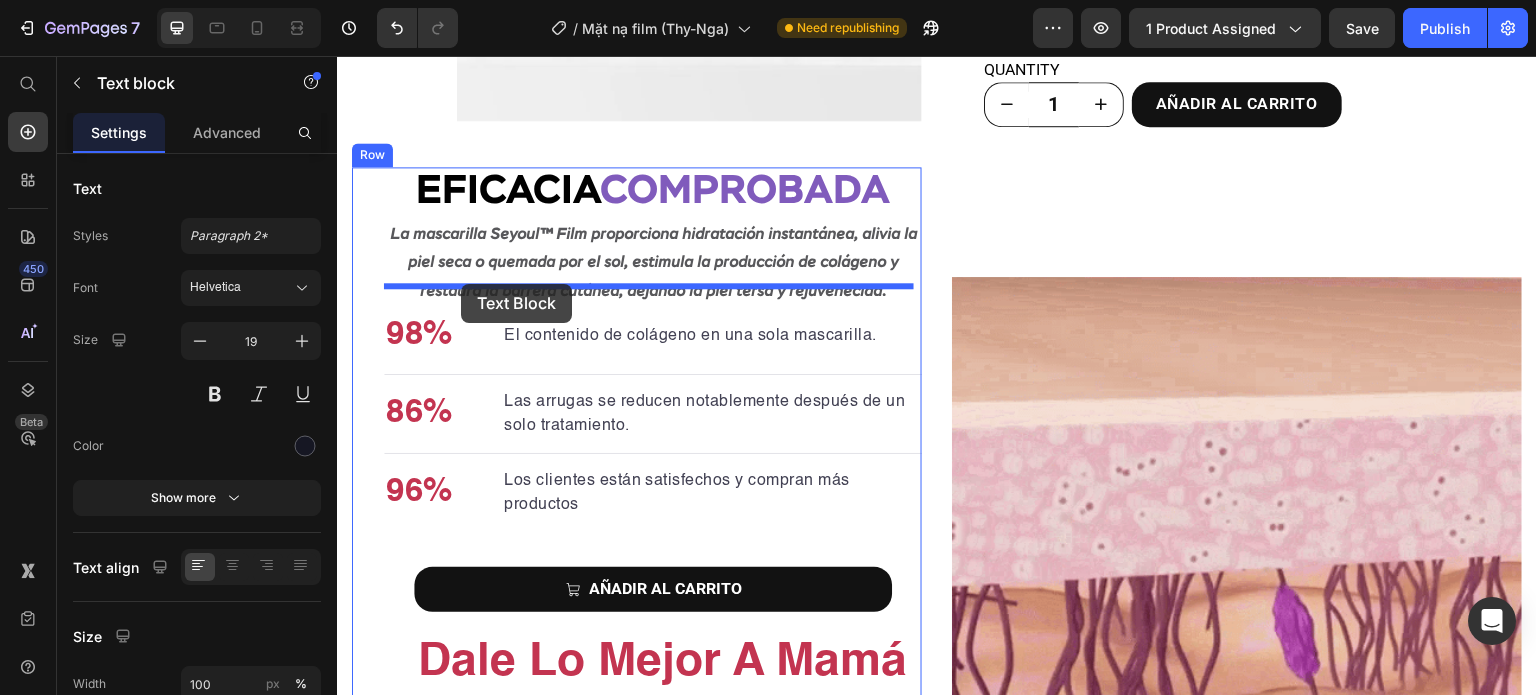 drag, startPoint x: 476, startPoint y: 597, endPoint x: 461, endPoint y: 284, distance: 313.35922 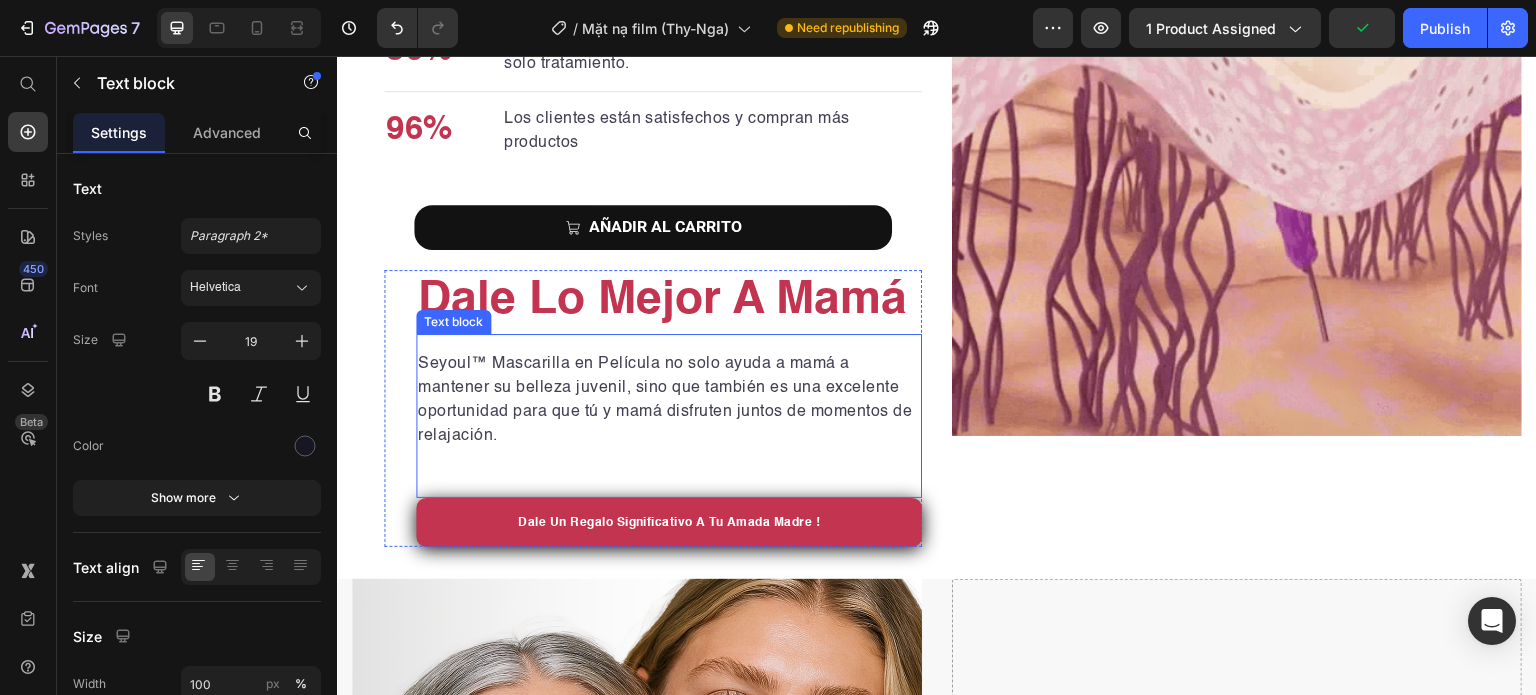 scroll, scrollTop: 3430, scrollLeft: 0, axis: vertical 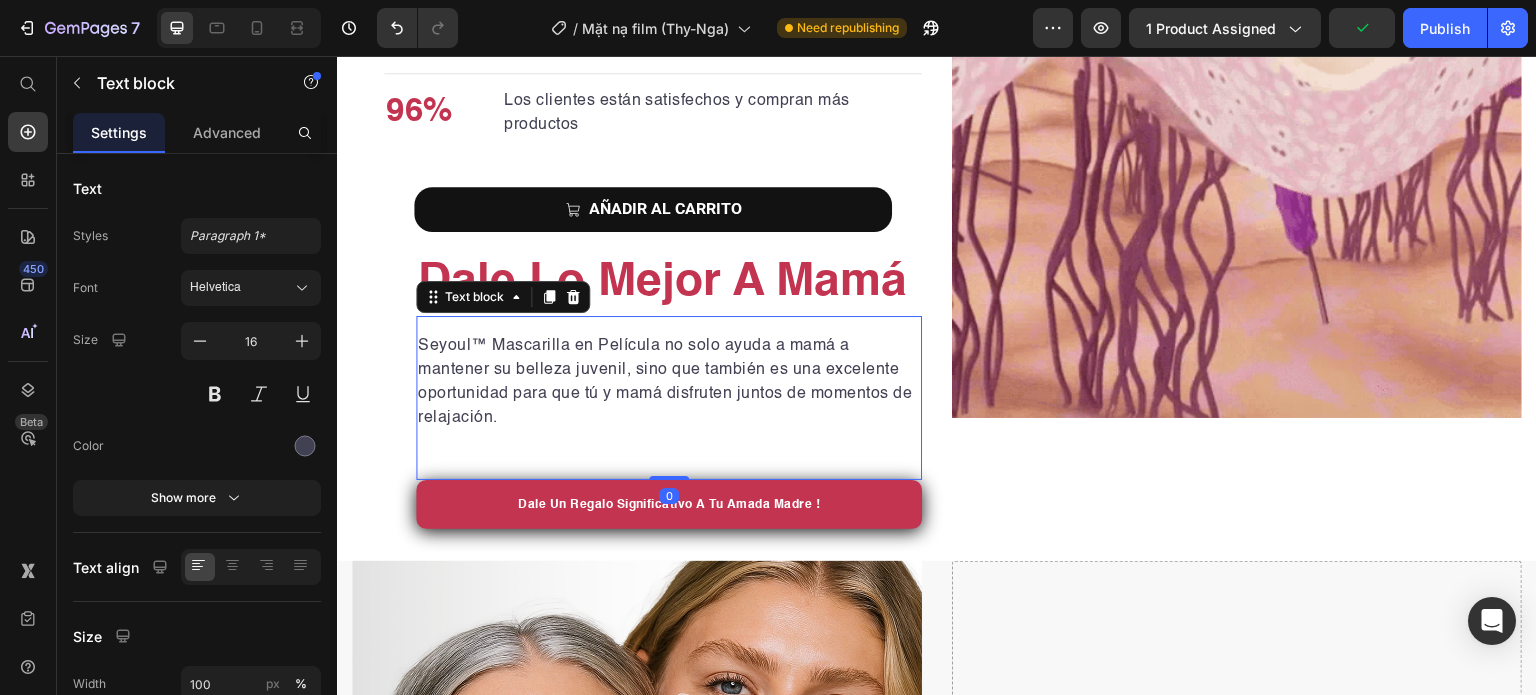 click on "Seyoul™ Mascarilla en Película no solo ayuda a mamá a mantener su belleza juvenil, sino que también es una excelente oportunidad para que tú y mamá disfruten juntos de momentos de relajación." at bounding box center [669, 382] 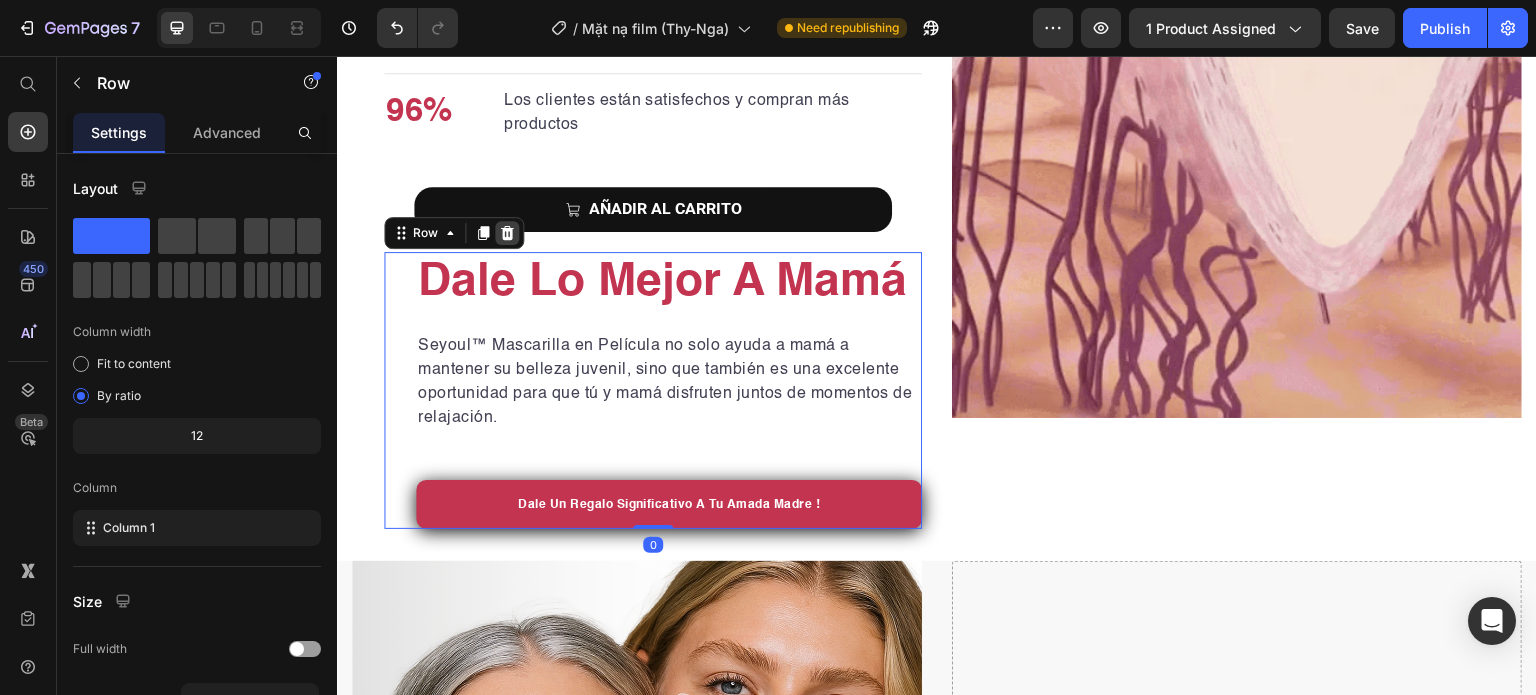 click 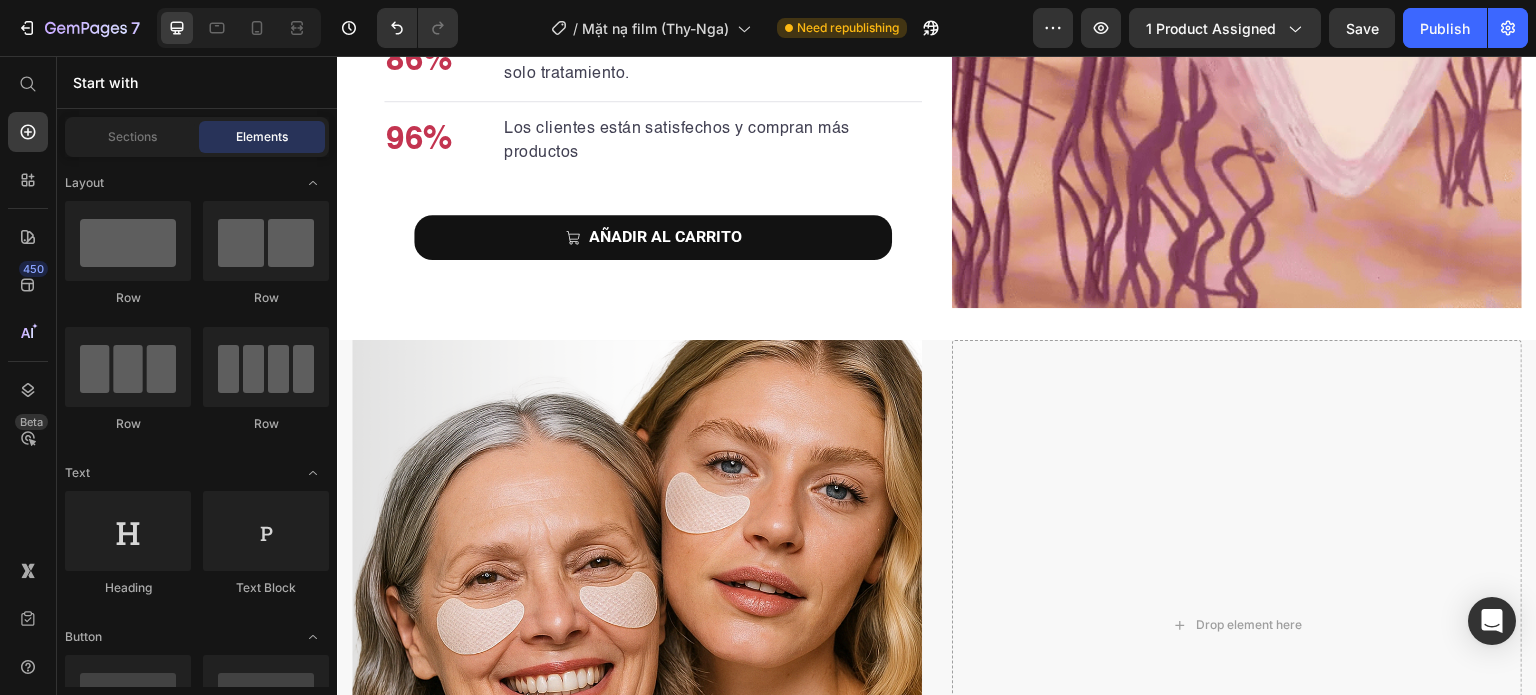 scroll, scrollTop: 3455, scrollLeft: 0, axis: vertical 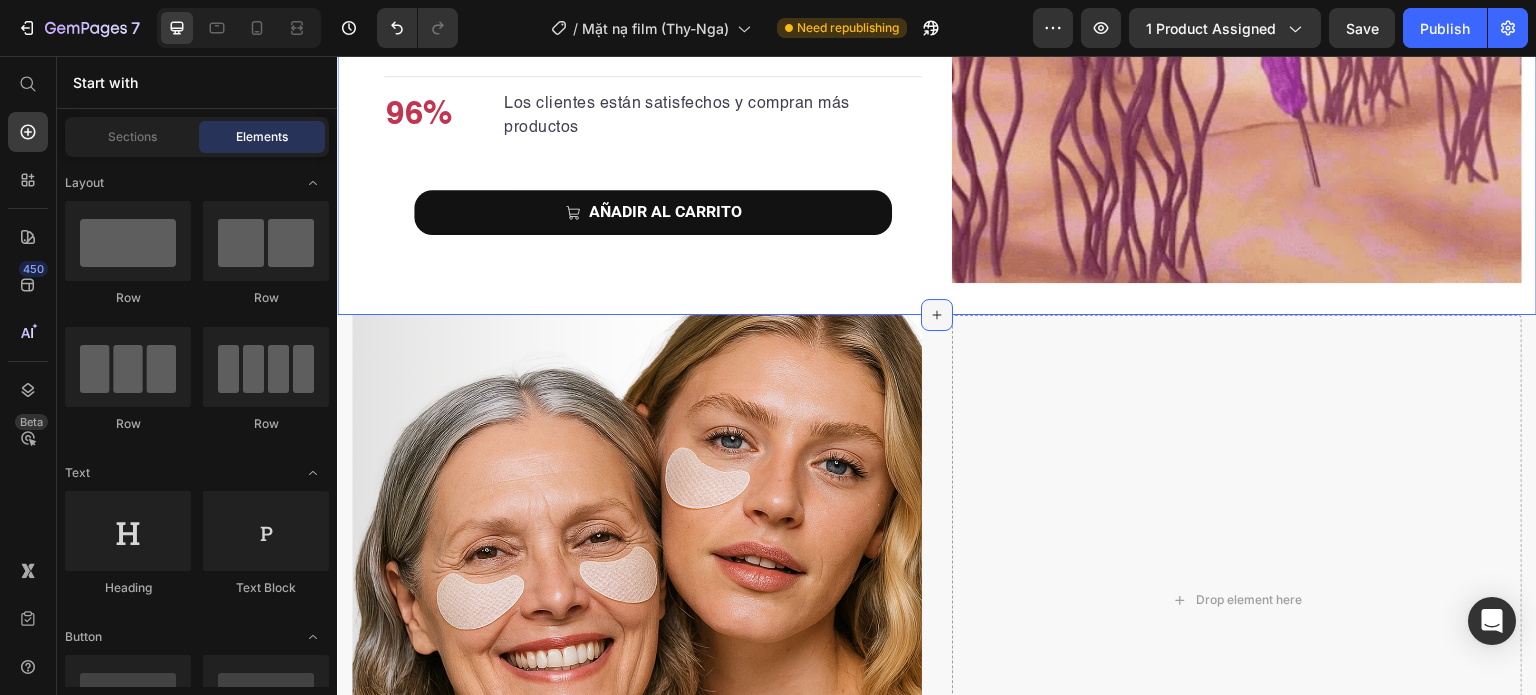 click at bounding box center [937, 315] 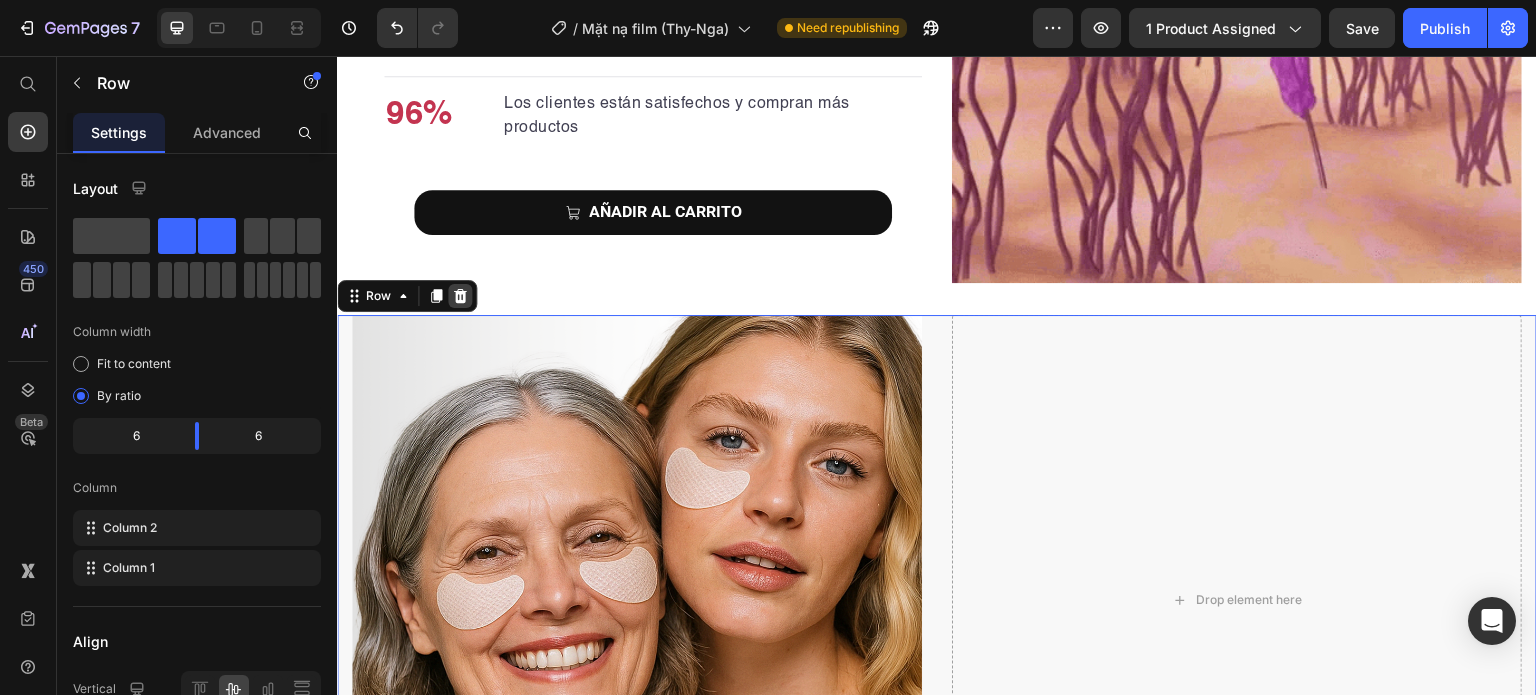 click 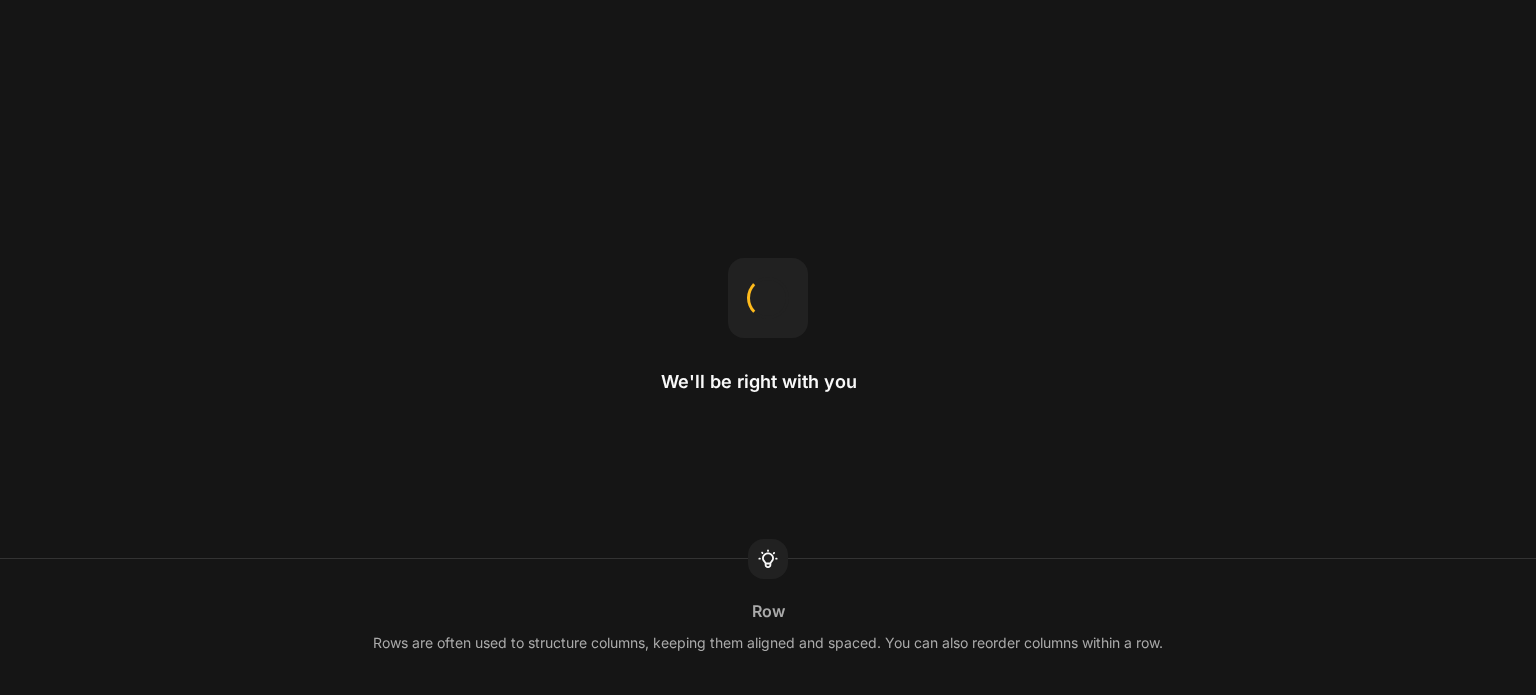 scroll, scrollTop: 0, scrollLeft: 0, axis: both 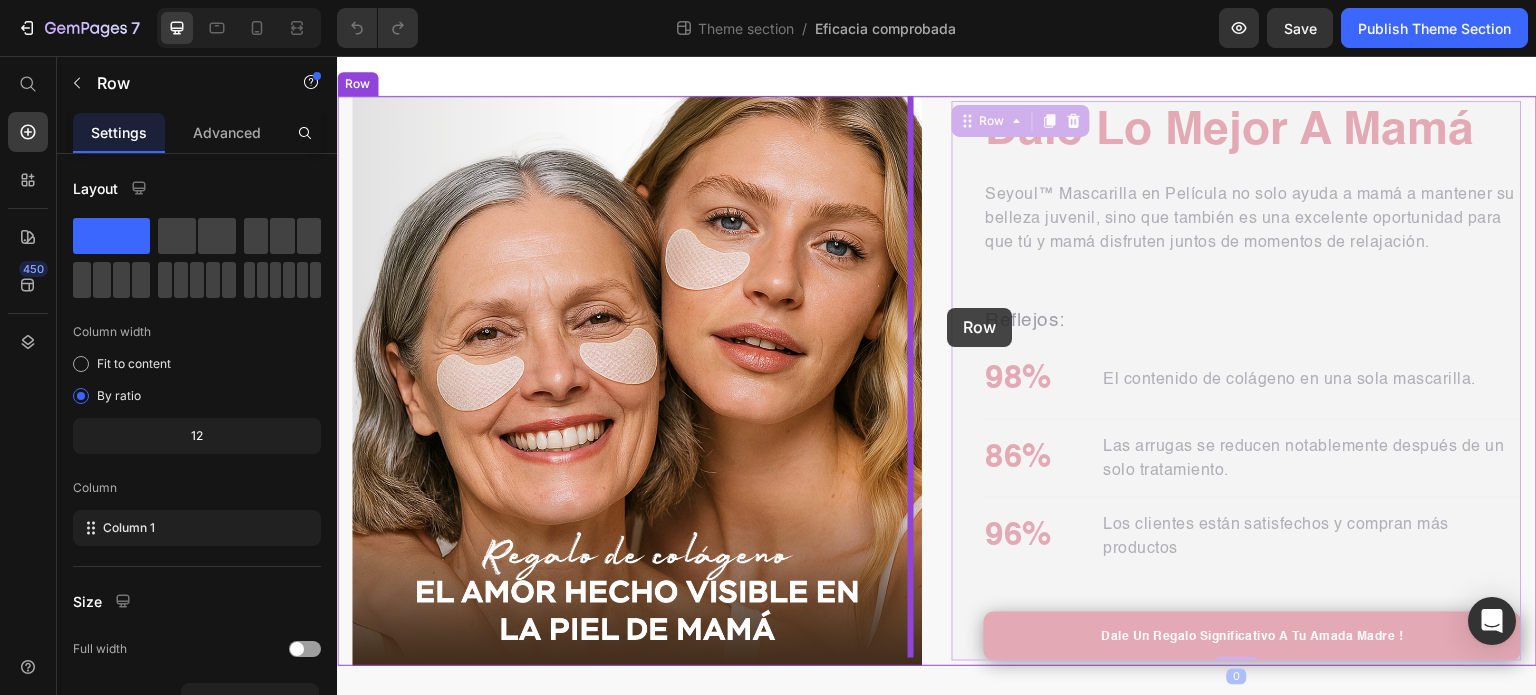 drag, startPoint x: 958, startPoint y: 319, endPoint x: 1020, endPoint y: 312, distance: 62.39391 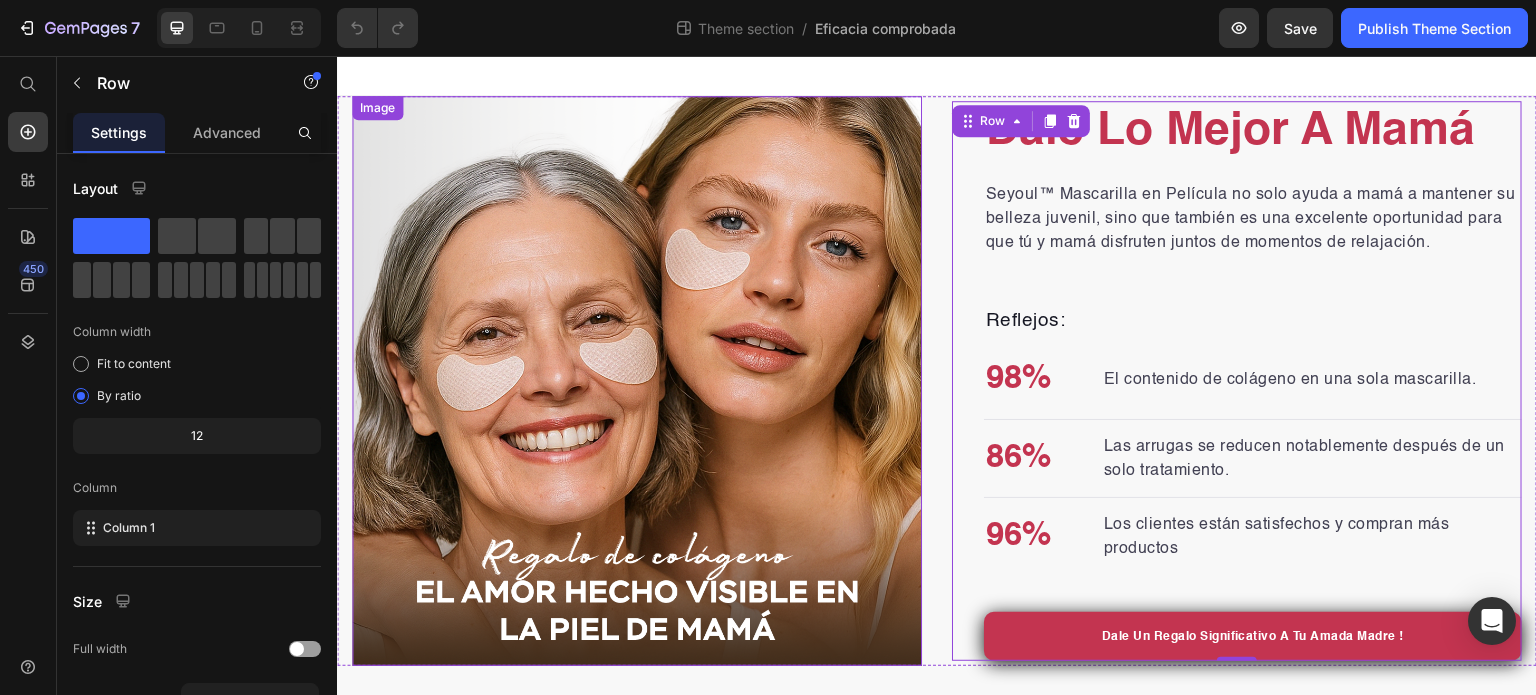scroll, scrollTop: 3, scrollLeft: 0, axis: vertical 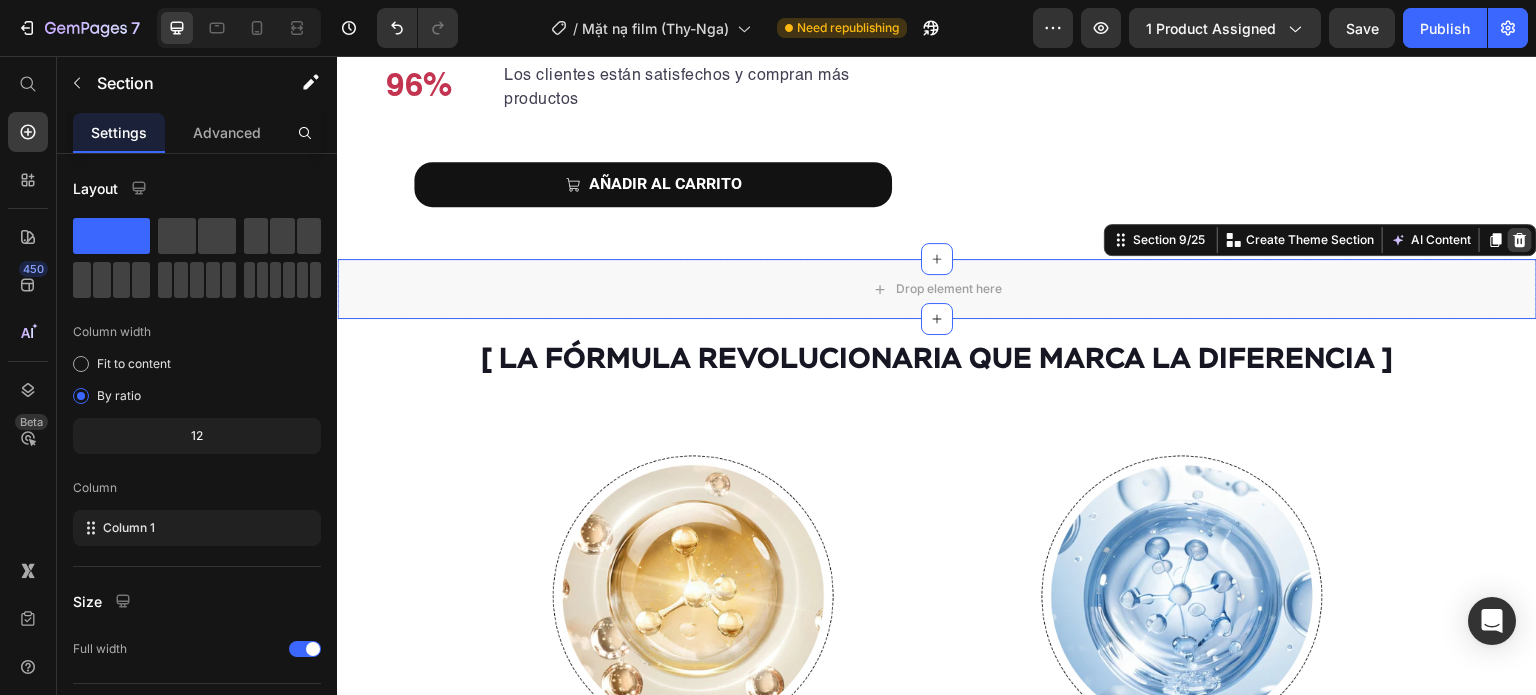 click 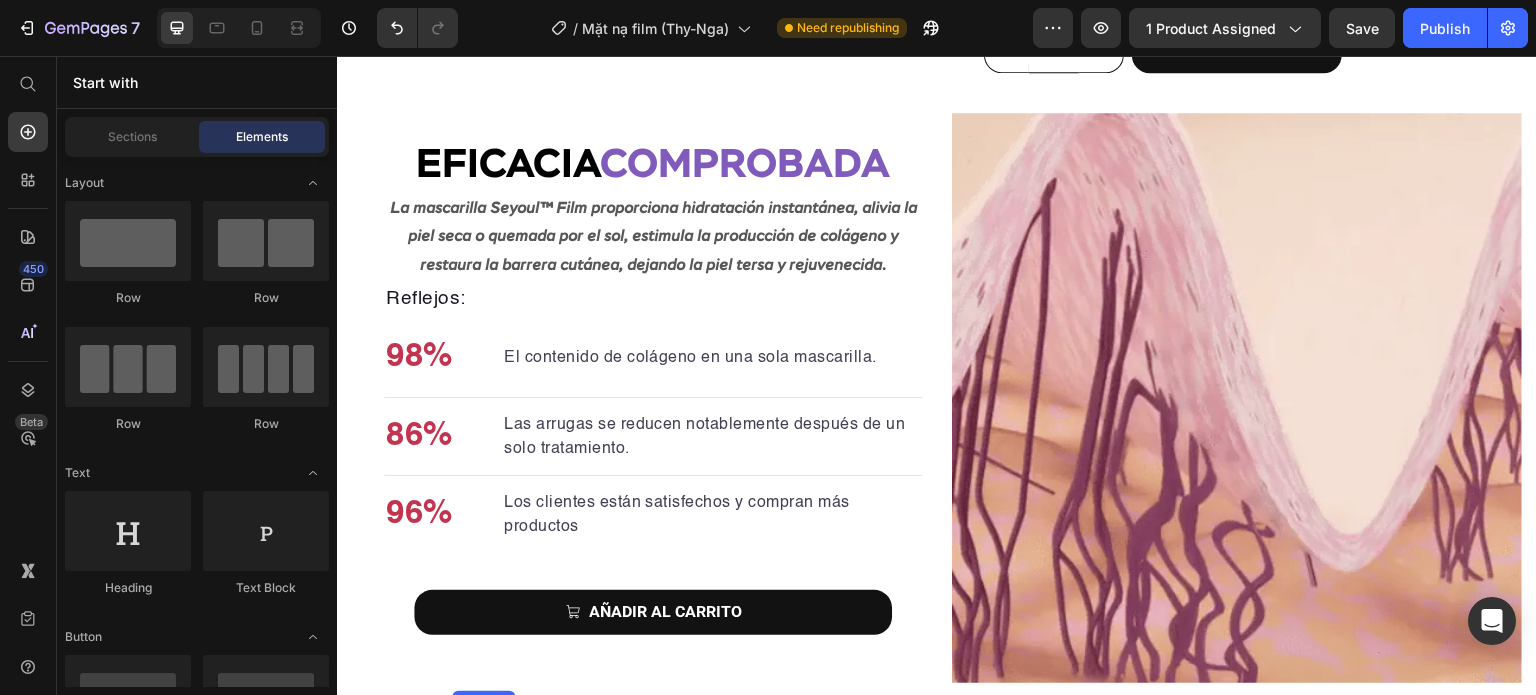 scroll, scrollTop: 2984, scrollLeft: 0, axis: vertical 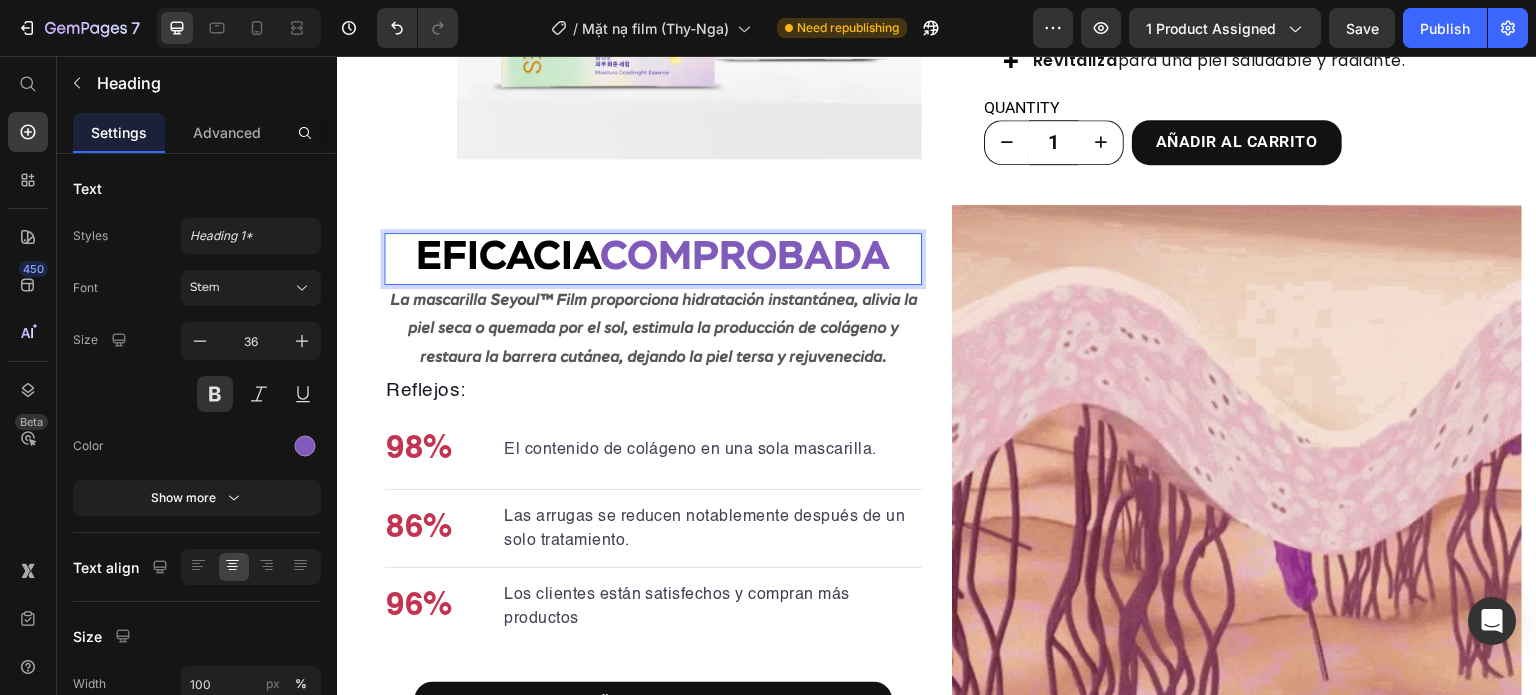 click on "comprobada" at bounding box center (745, 258) 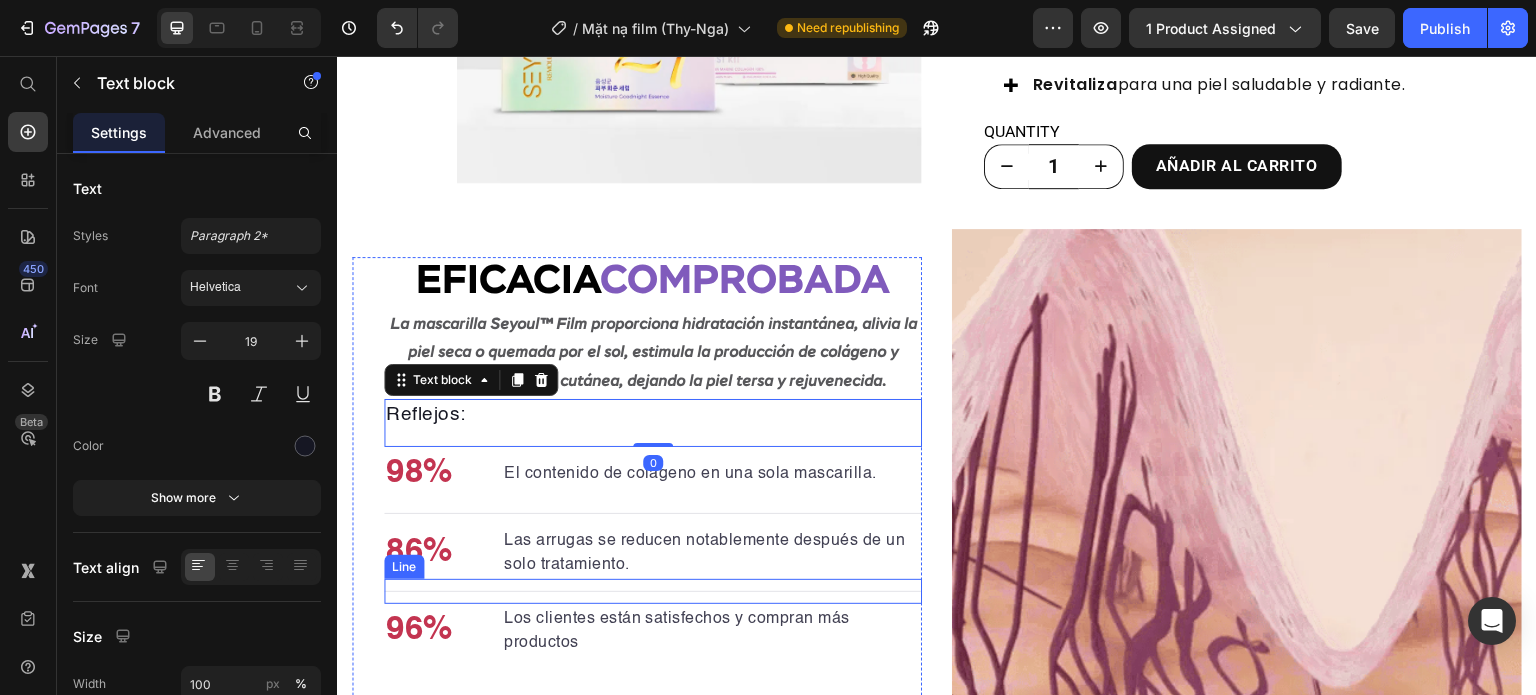 scroll, scrollTop: 2959, scrollLeft: 0, axis: vertical 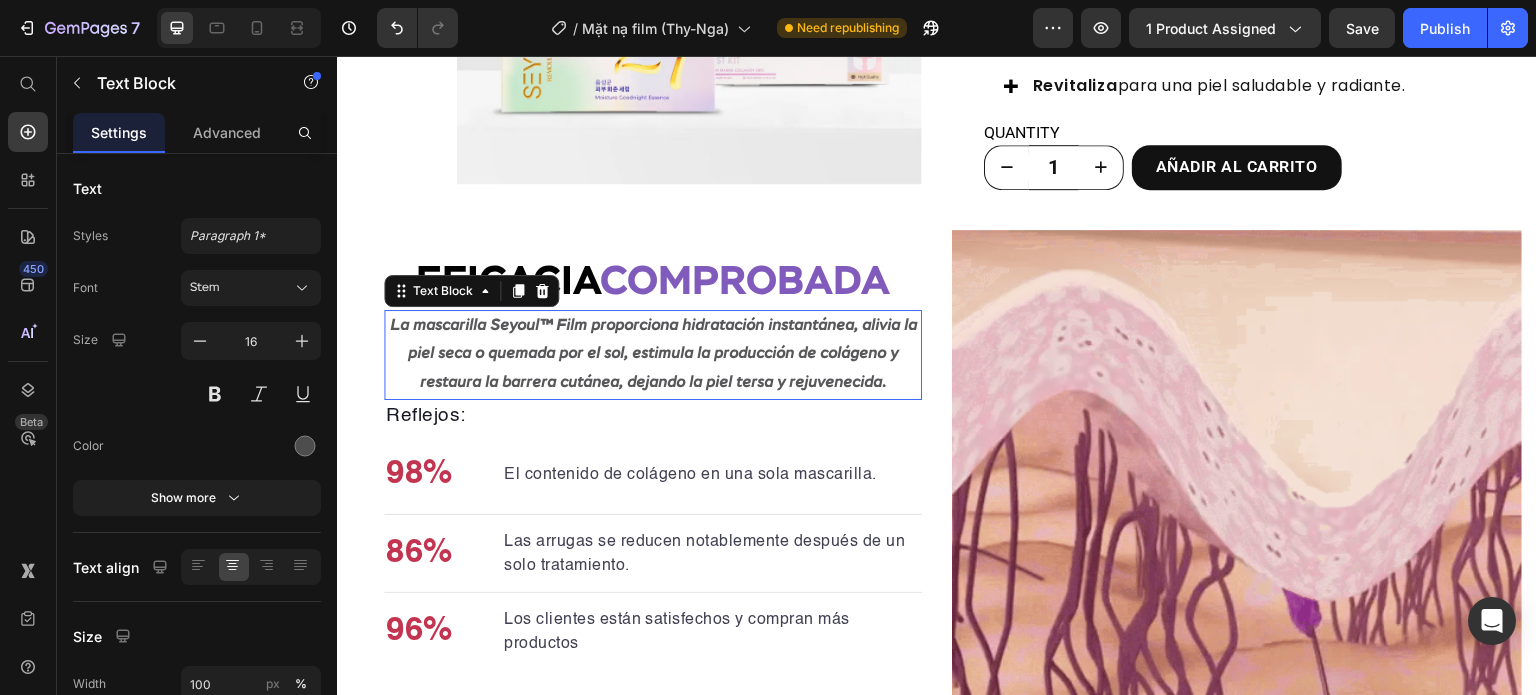 click on "La mascarilla Seyoul™ Film proporciona hidratación instantánea, alivia la piel seca o quemada por el sol, estimula la producción de colágeno y restaura la barrera cutánea, dejando la piel tersa y rejuvenecida." at bounding box center [653, 355] 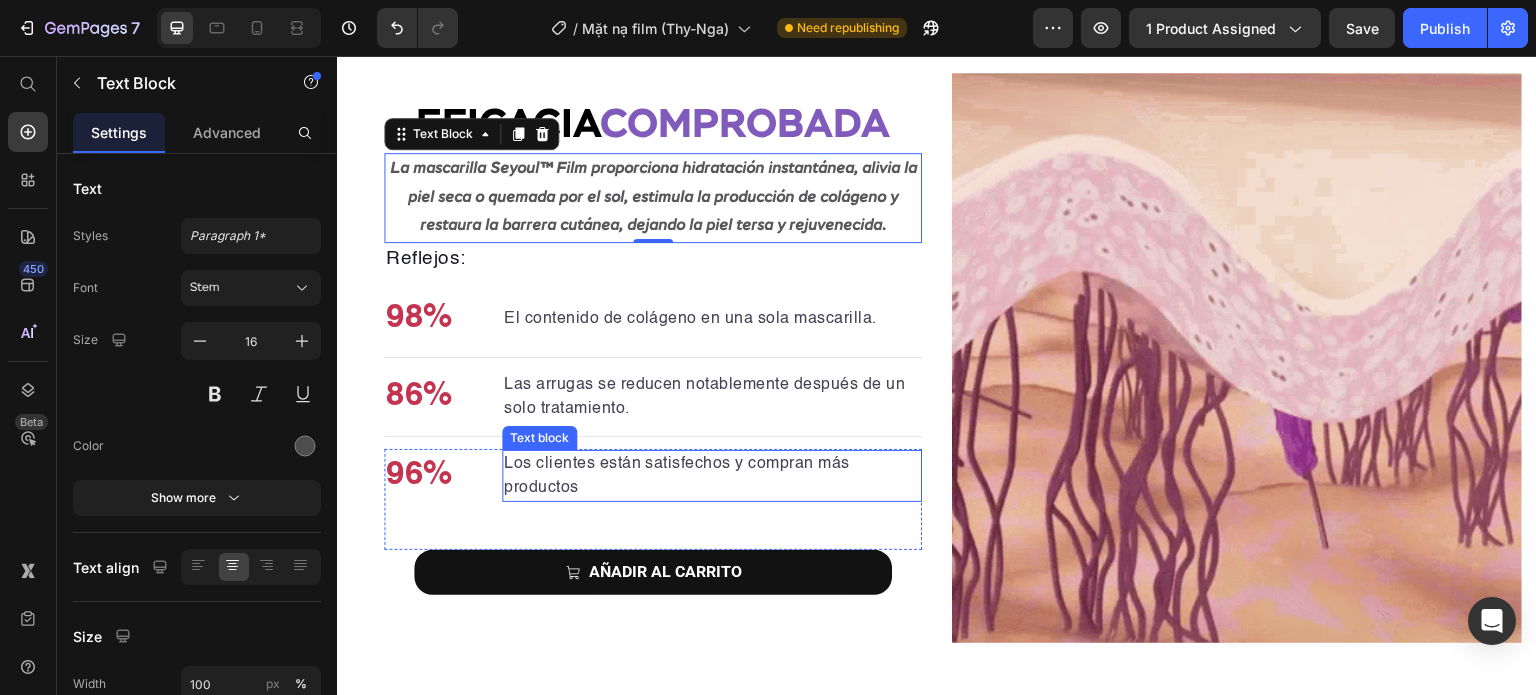 scroll, scrollTop: 3088, scrollLeft: 0, axis: vertical 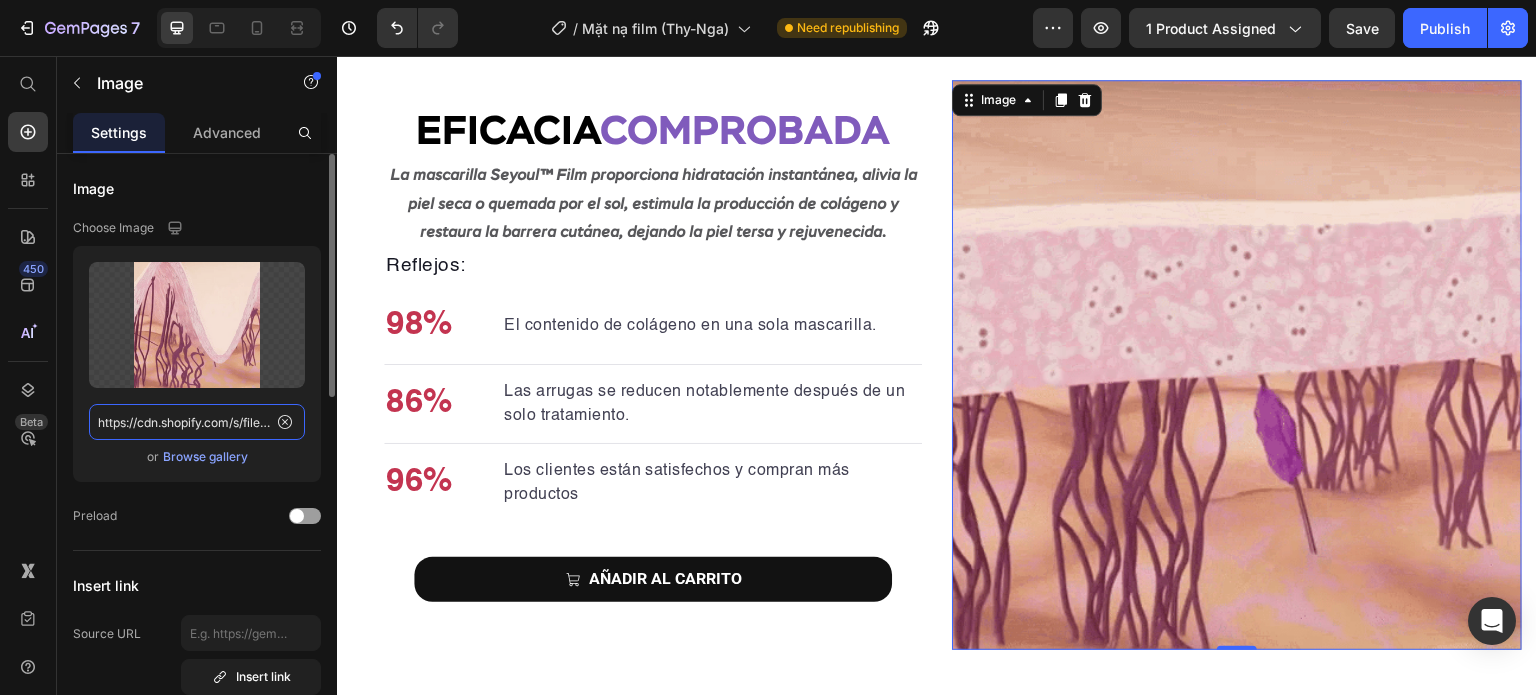 click on "https://cdn.shopify.com/s/files/1/0643/1404/8704/files/gempages_507356051327157127-1b60c18d-3197-4b42-9680-5b8d28945cca.webp" 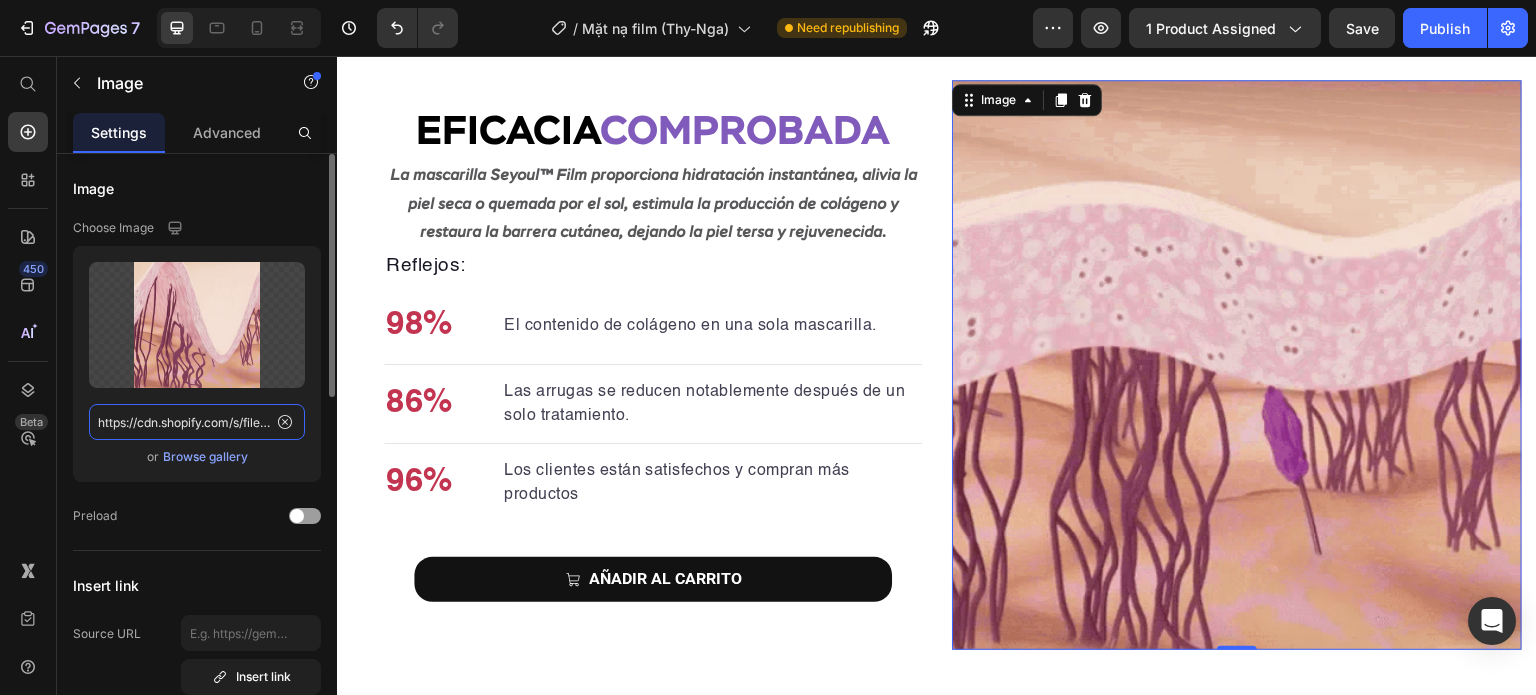 paste on "943dbd77-6fc9-4d8a-a797-fe69938bc3b9.png" 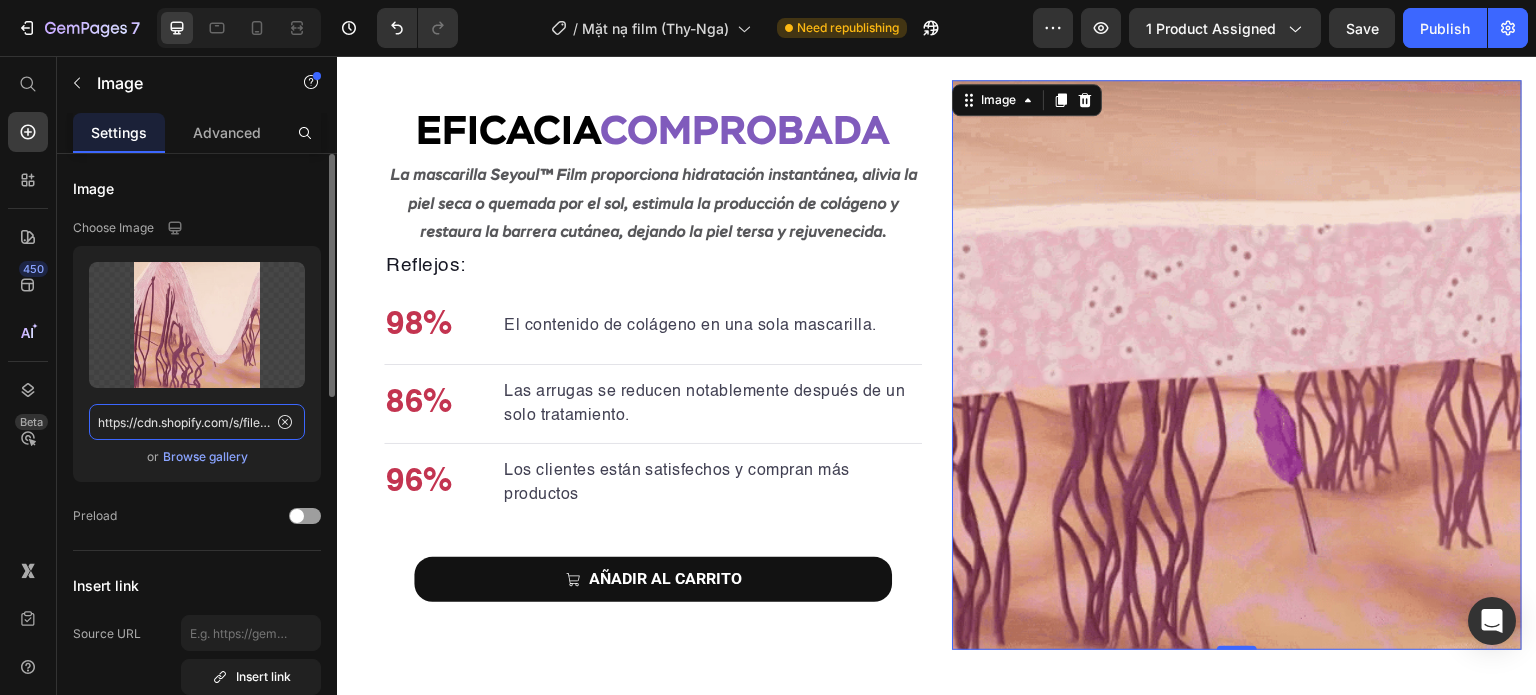 type on "https://cdn.shopify.com/s/files/1/0643/1404/8704/files/gempages_507356051327157127-943dbd77-6fc9-4d8a-a797-fe69938bc3b9.png" 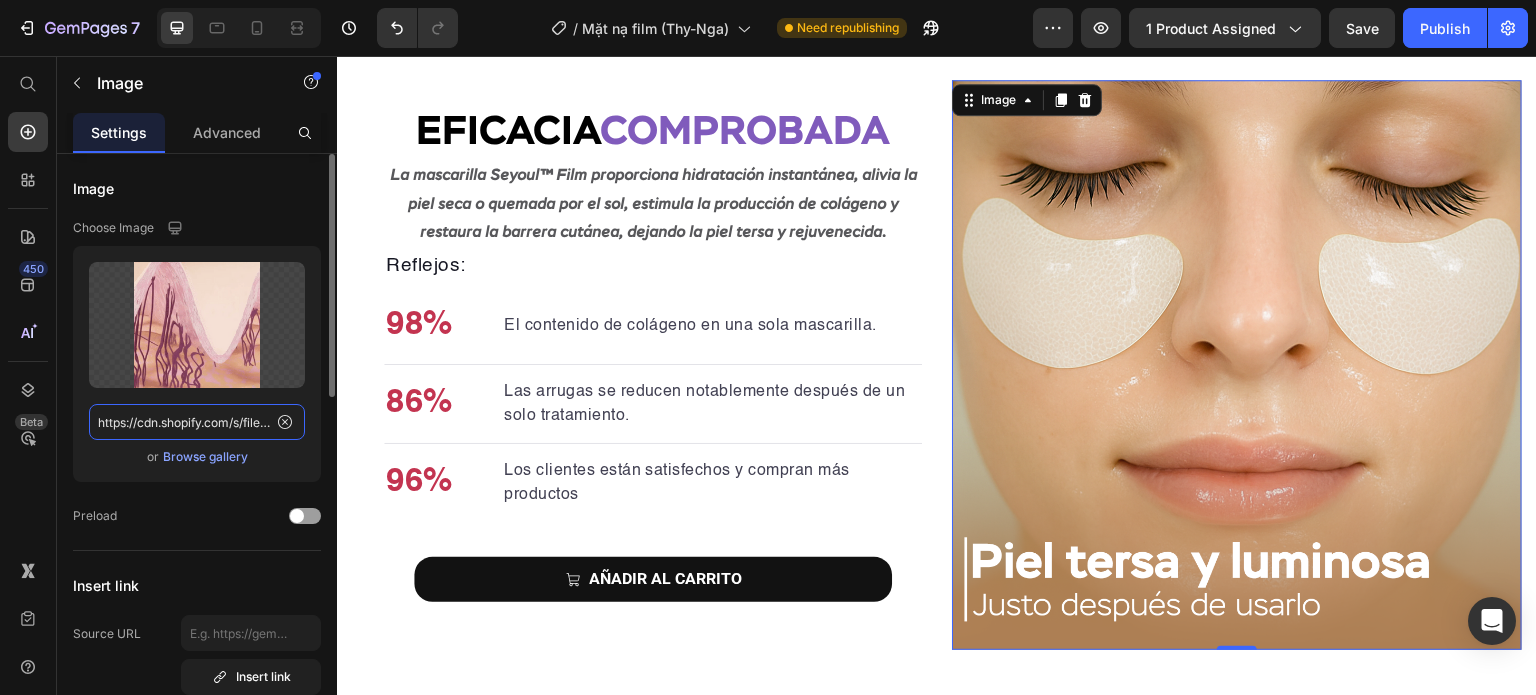 scroll, scrollTop: 0, scrollLeft: 605, axis: horizontal 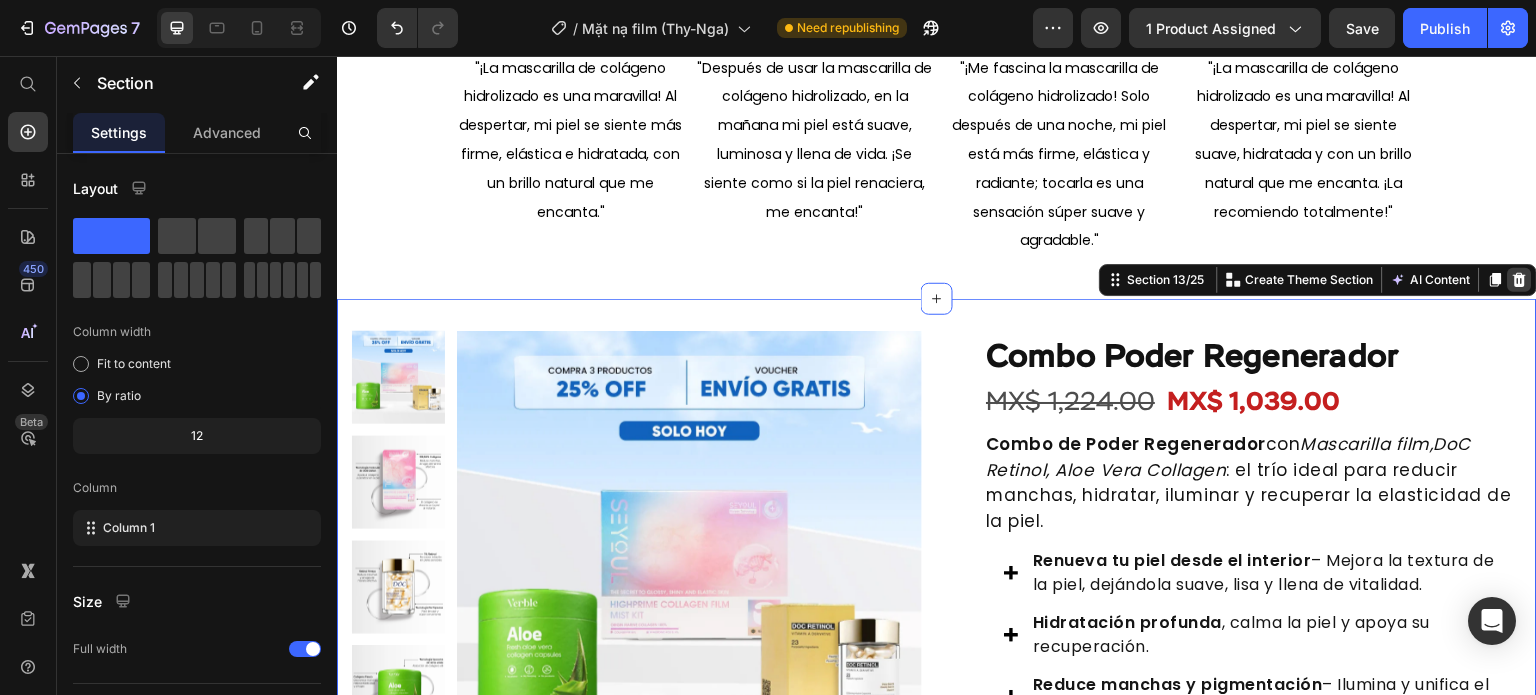 click 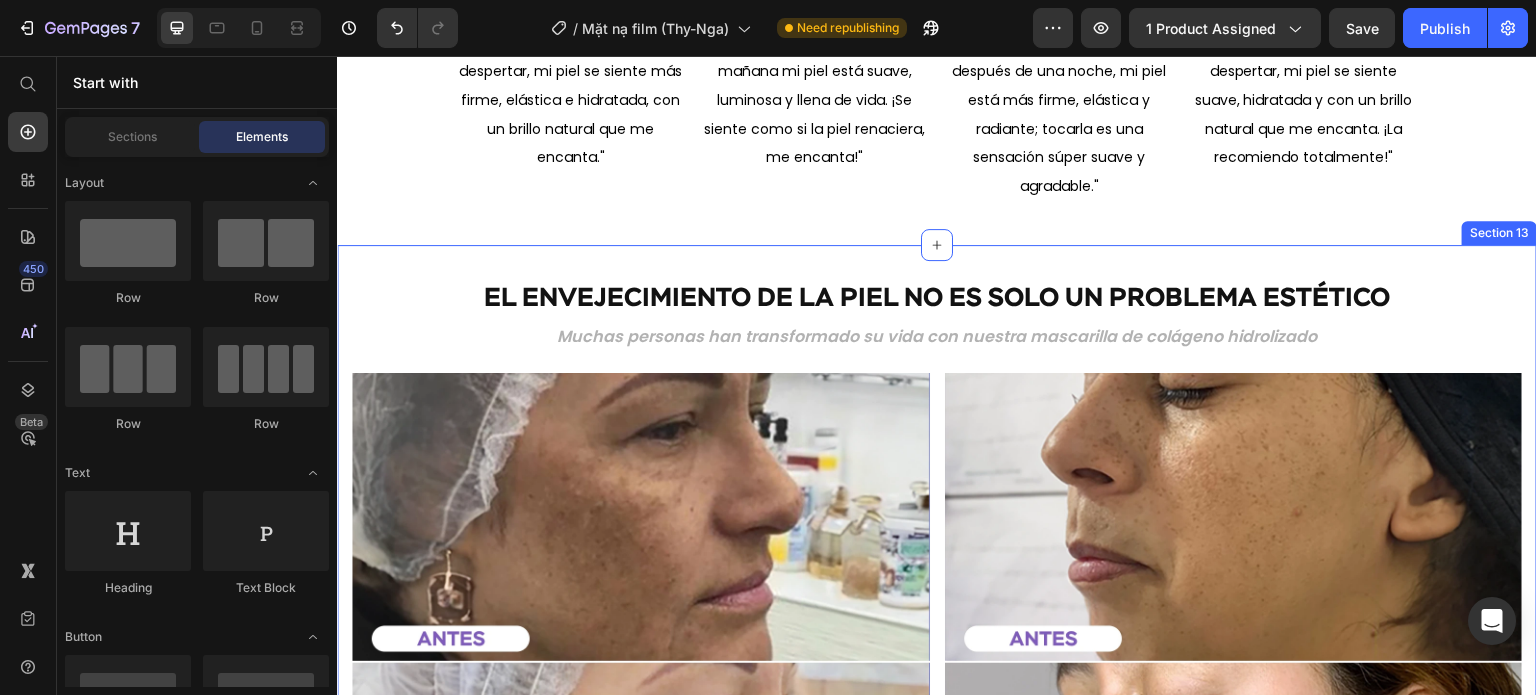 scroll, scrollTop: 4944, scrollLeft: 0, axis: vertical 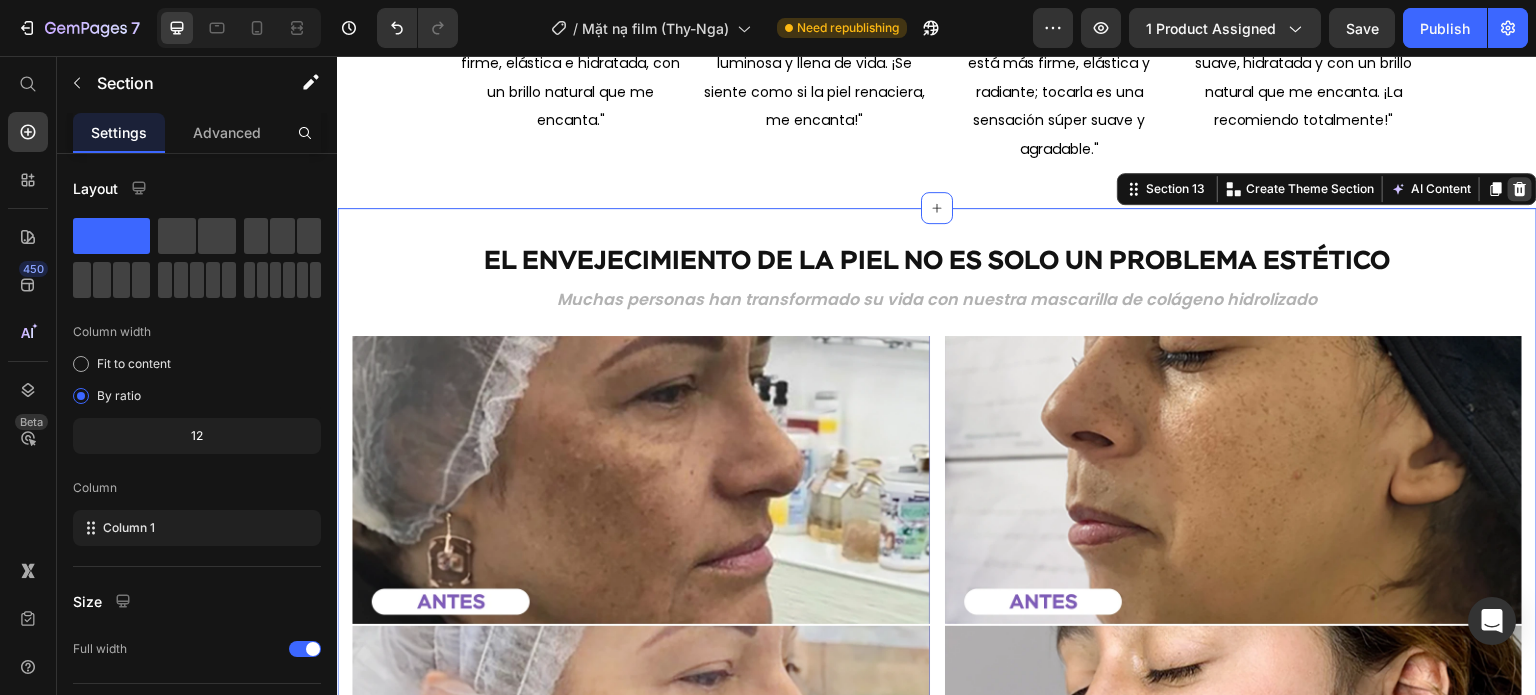 click at bounding box center (1520, 189) 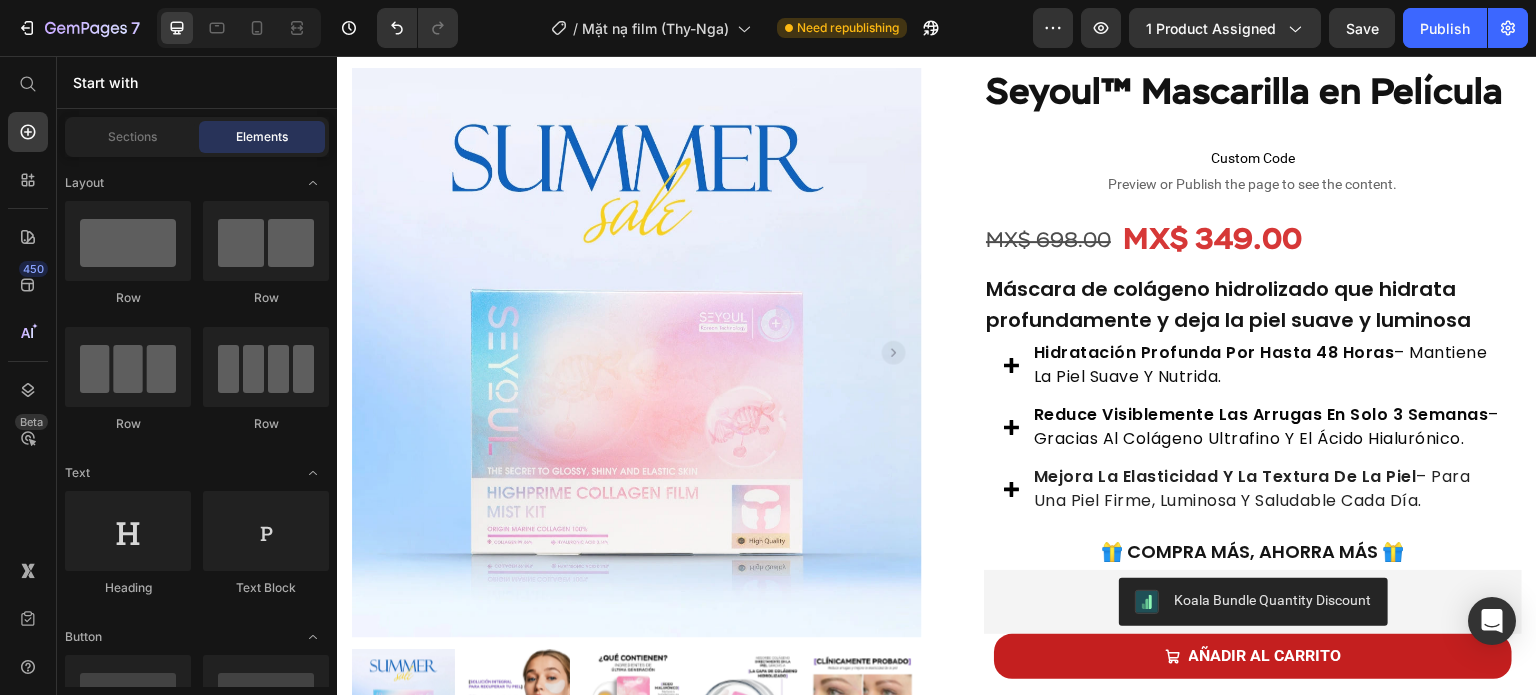 scroll, scrollTop: 0, scrollLeft: 0, axis: both 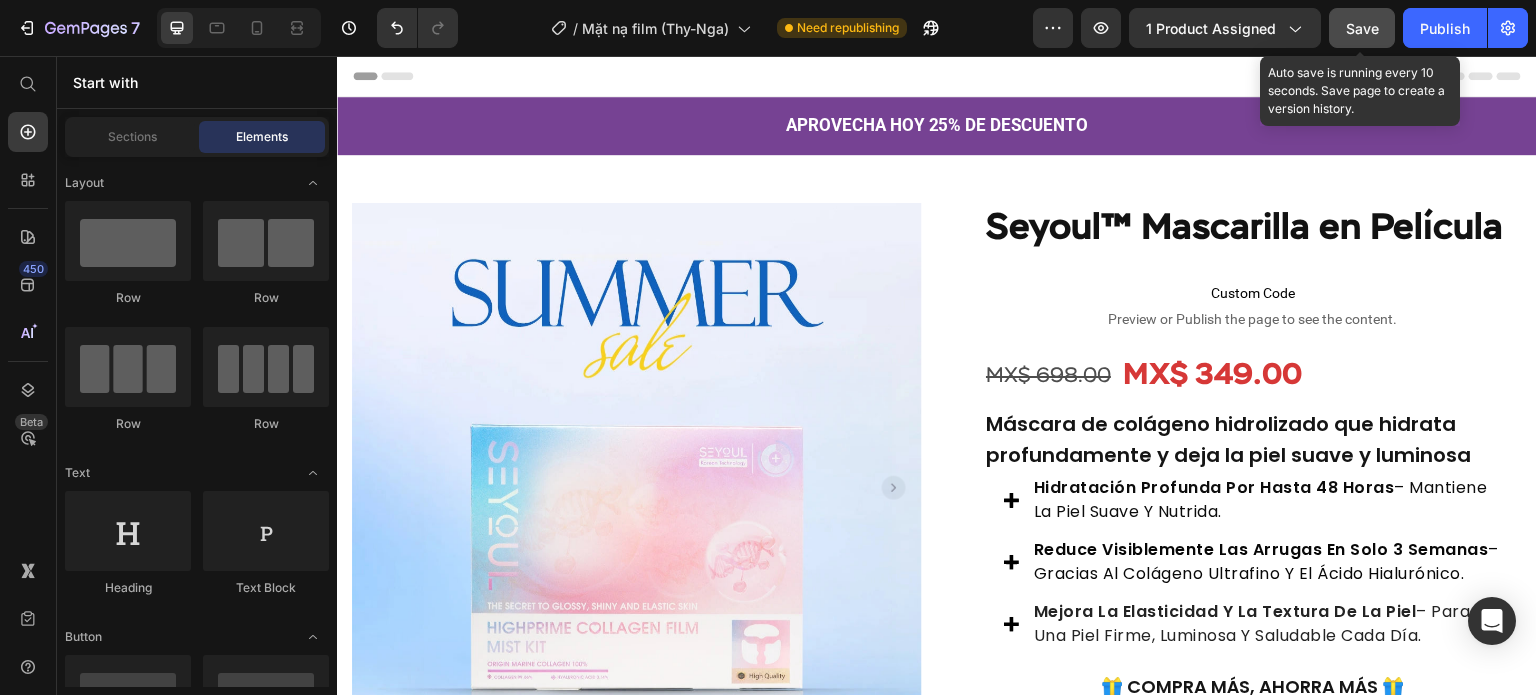 click on "Save" at bounding box center (1362, 28) 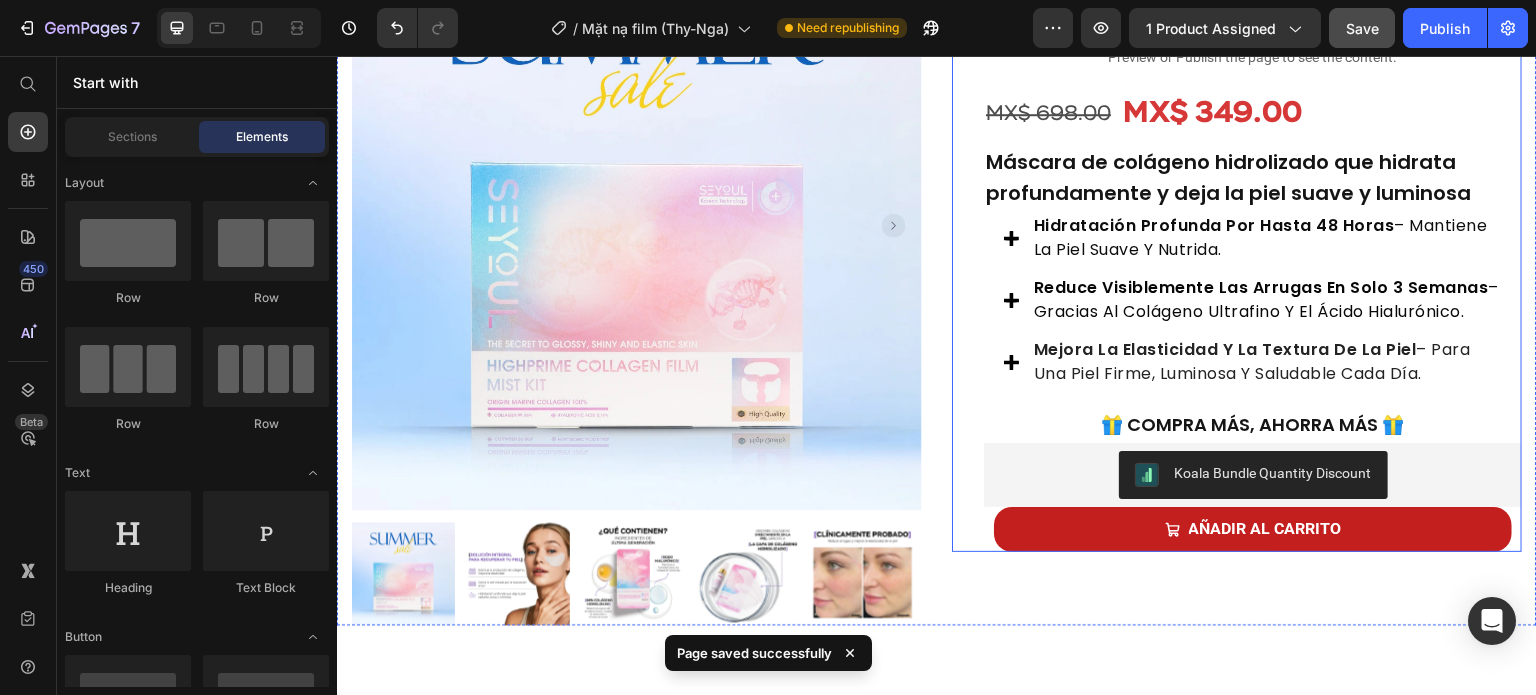 scroll, scrollTop: 0, scrollLeft: 0, axis: both 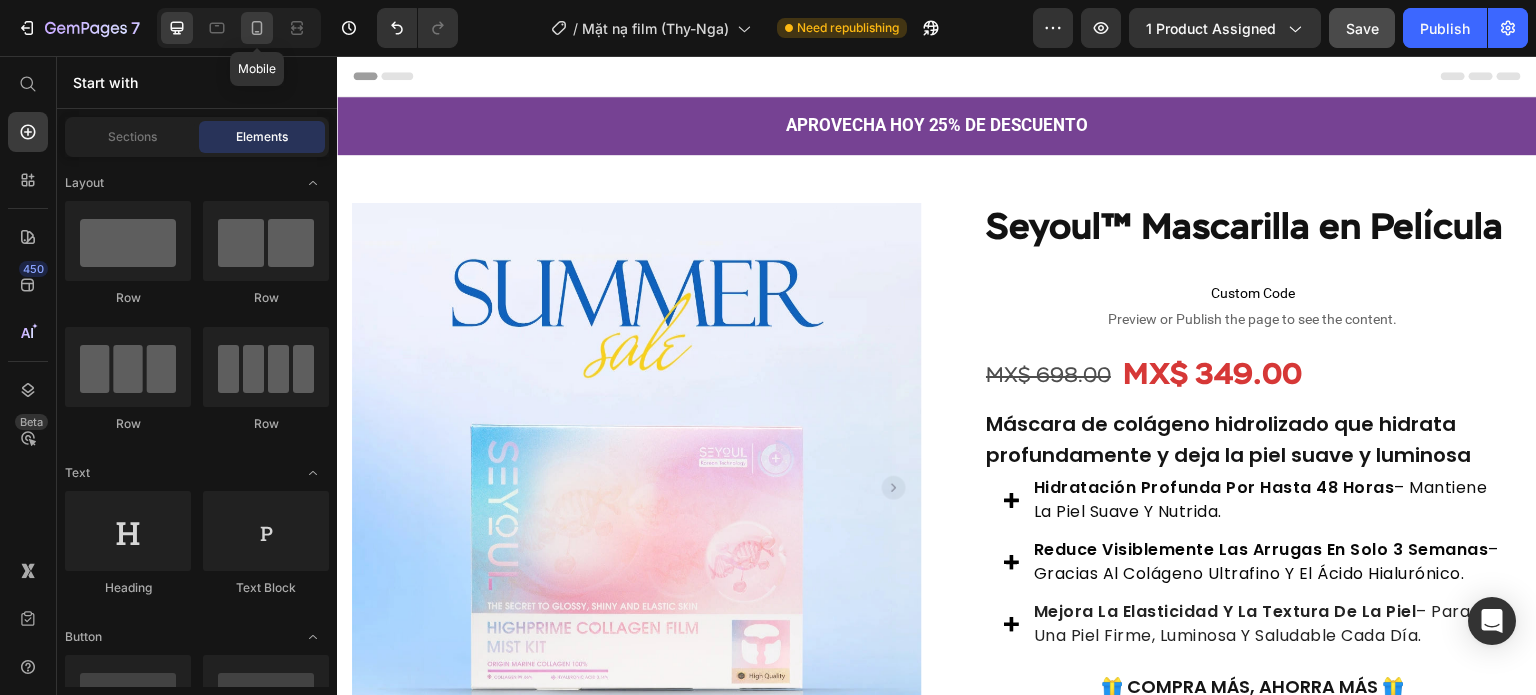 click 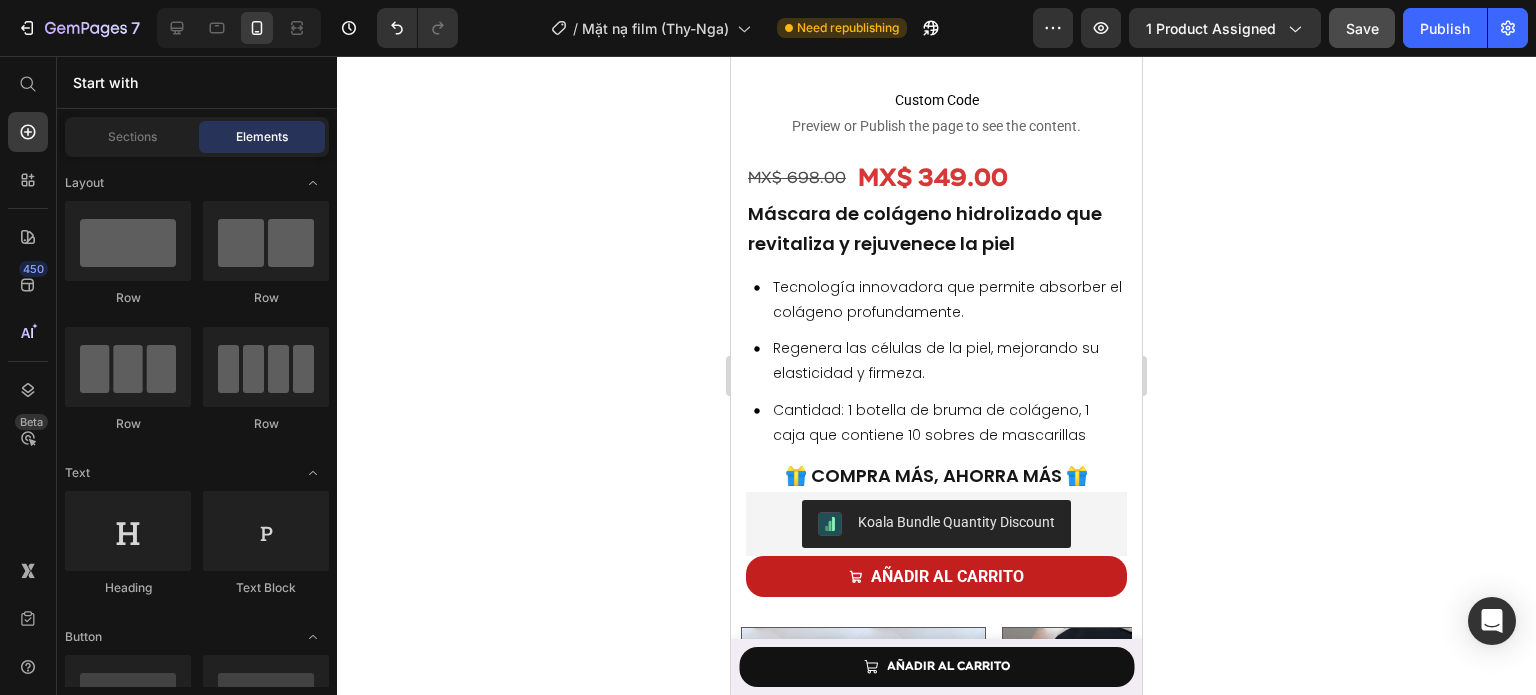 scroll, scrollTop: 602, scrollLeft: 0, axis: vertical 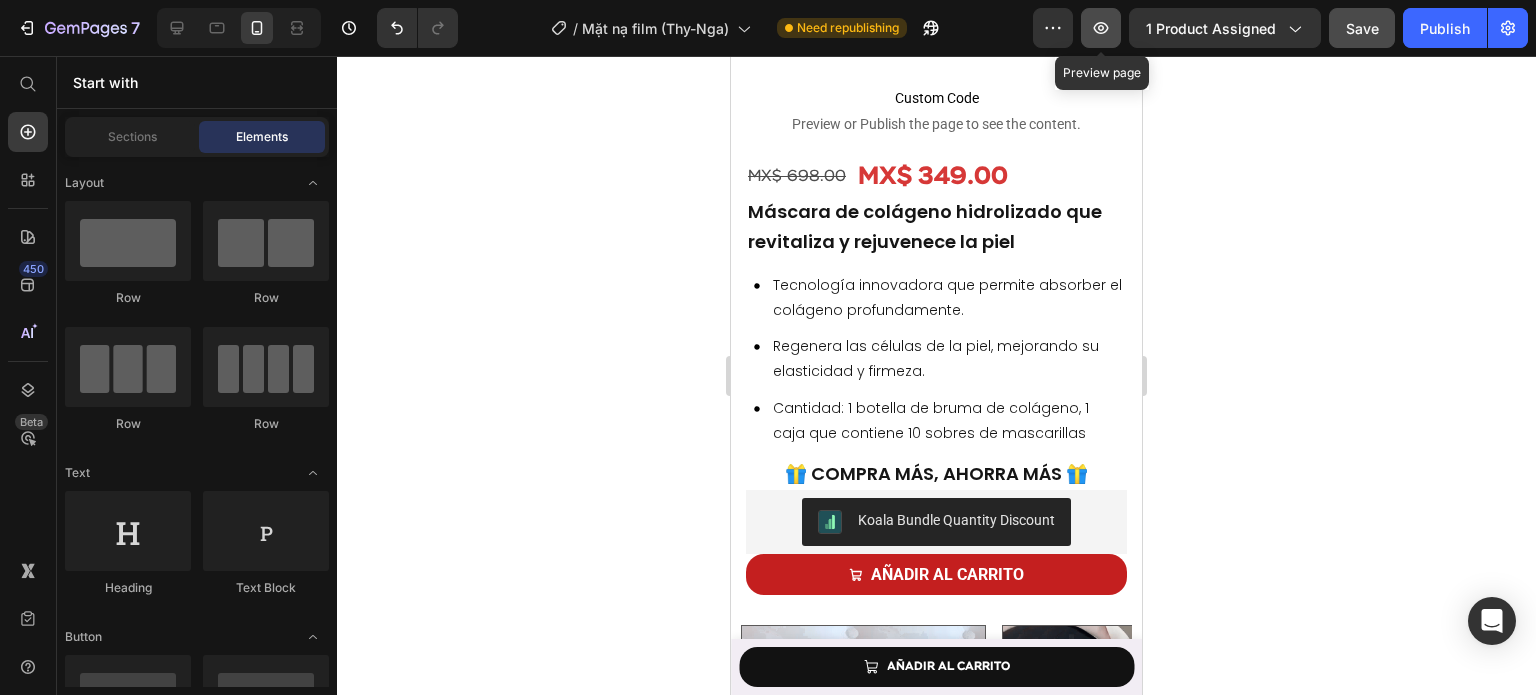 click 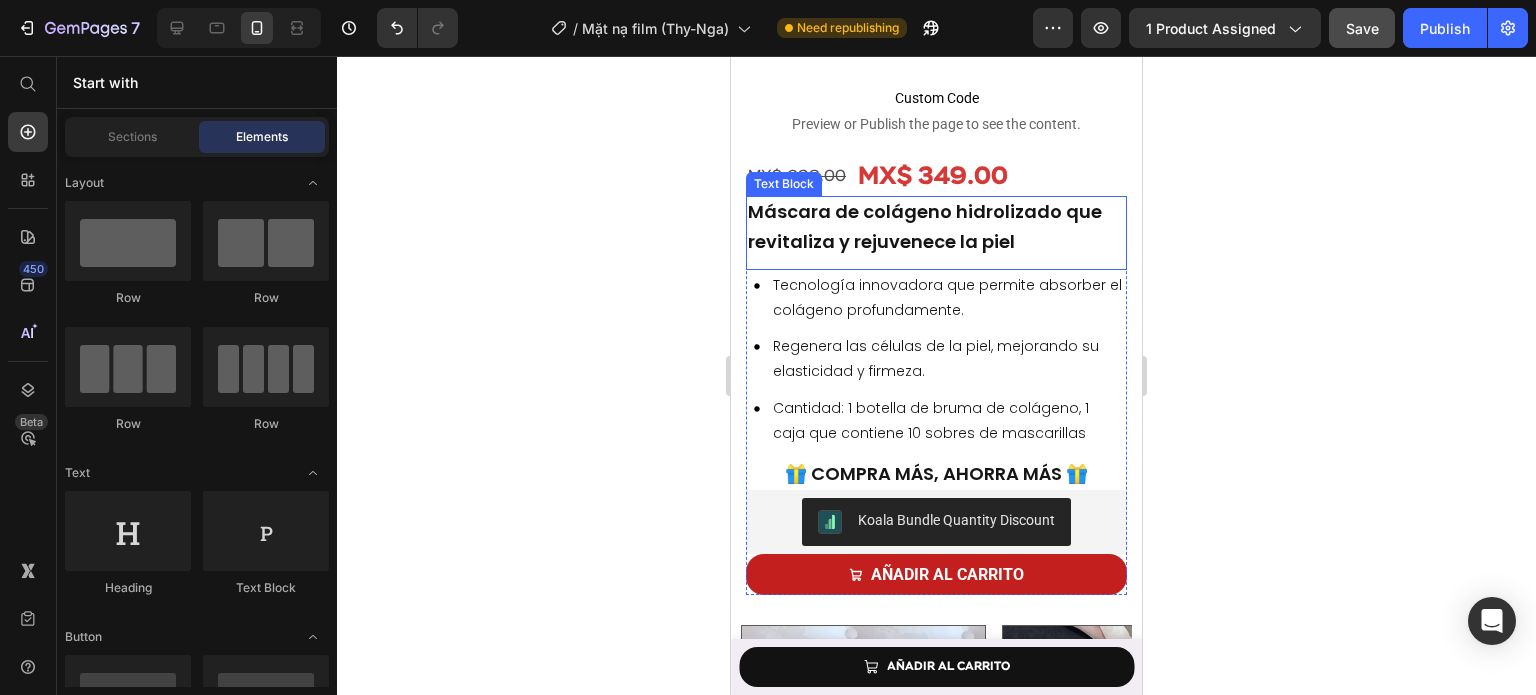 click on "Máscara de colágeno hidrolizado que revitaliza y rejuvenece la piel" at bounding box center [925, 226] 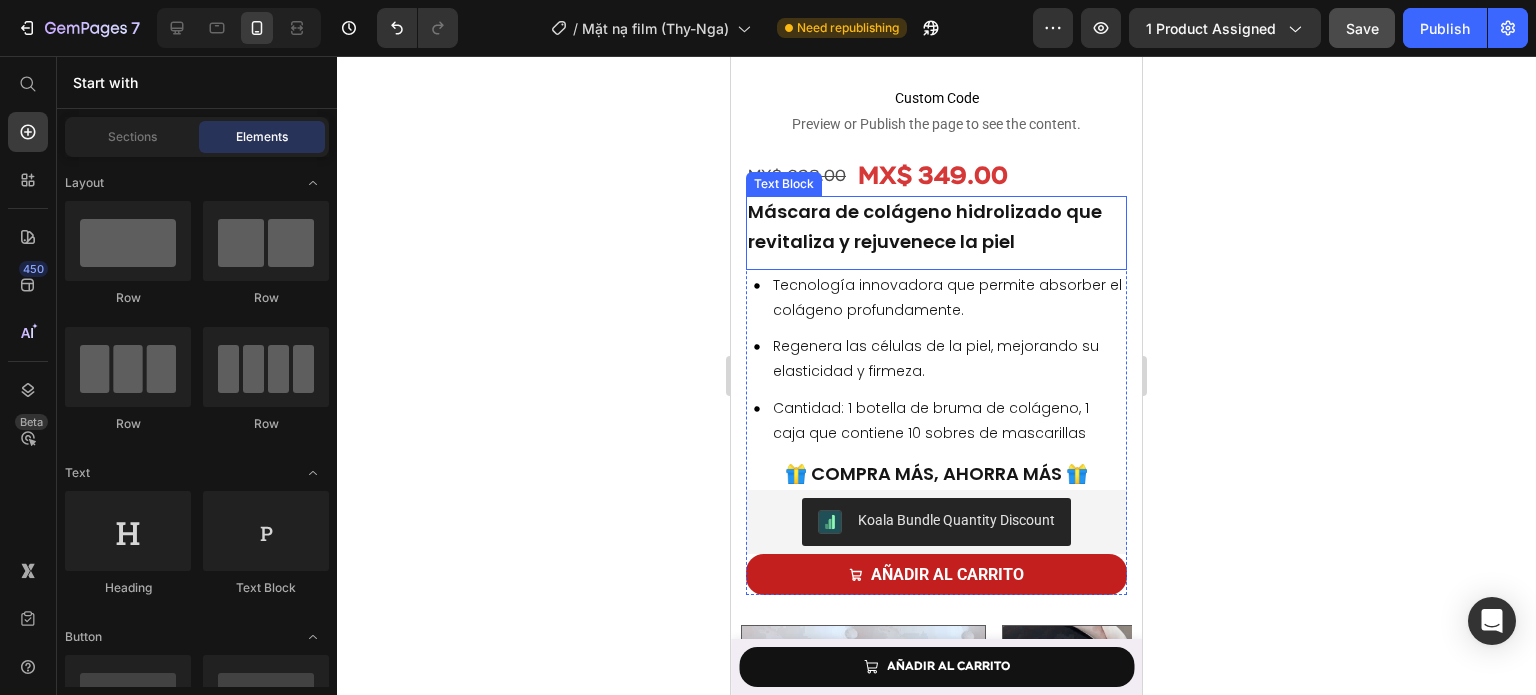 click on "Máscara de colágeno hidrolizado que revitaliza y rejuvenece la piel" at bounding box center [925, 226] 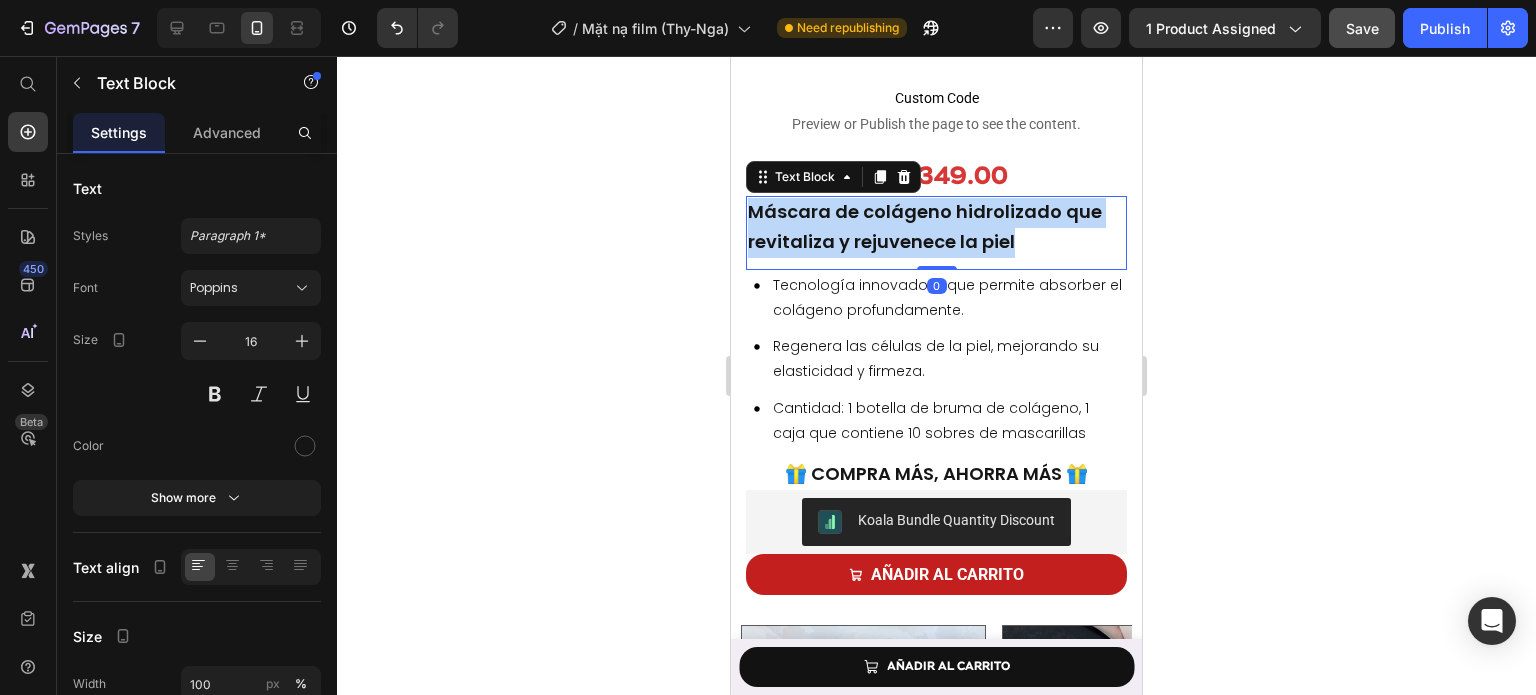 click on "Máscara de colágeno hidrolizado que revitaliza y rejuvenece la piel" at bounding box center [925, 226] 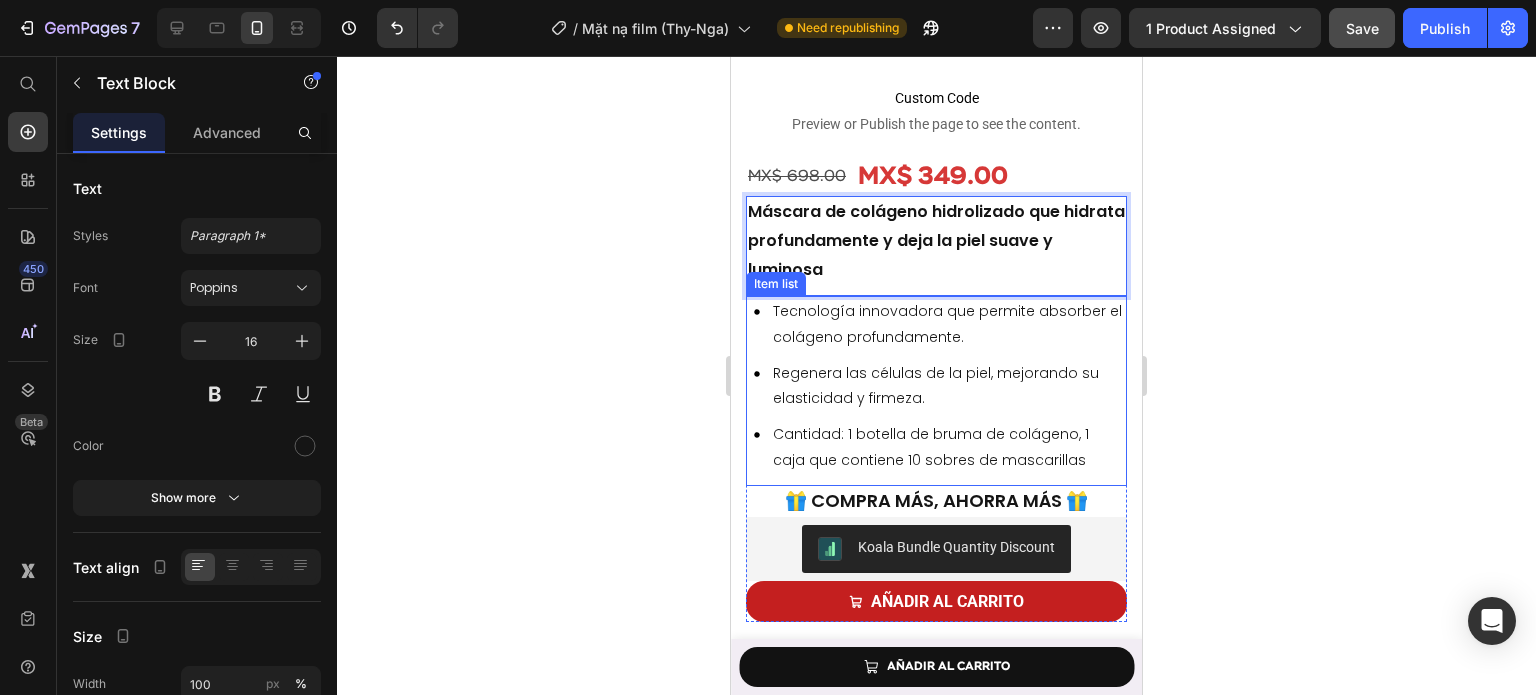 click on "Tecnología innovadora que permite absorber el colágeno profundamente." at bounding box center (947, 323) 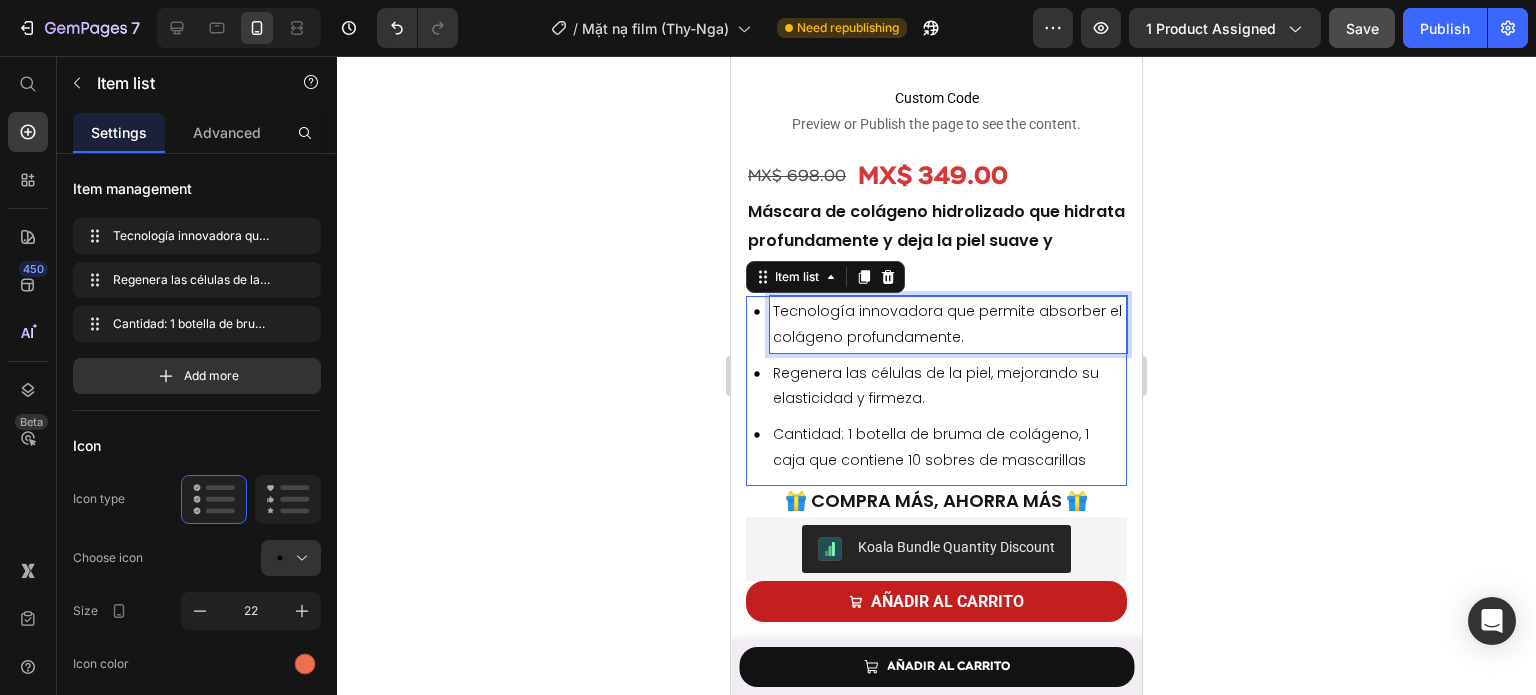 click on "Tecnología innovadora que permite absorber el colágeno profundamente." at bounding box center (947, 323) 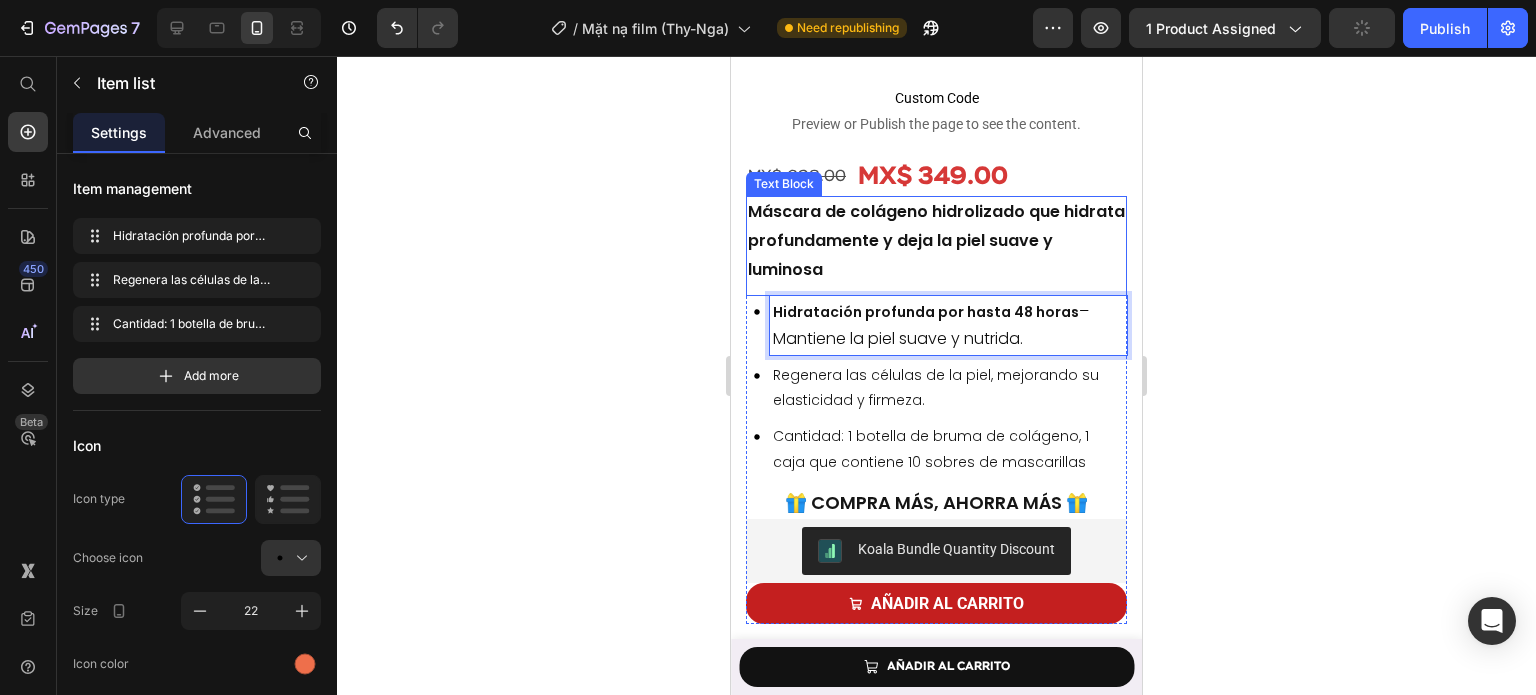 click on "Máscara de colágeno hidrolizado que hidrata profundamente y deja la piel suave y luminosa" at bounding box center (936, 240) 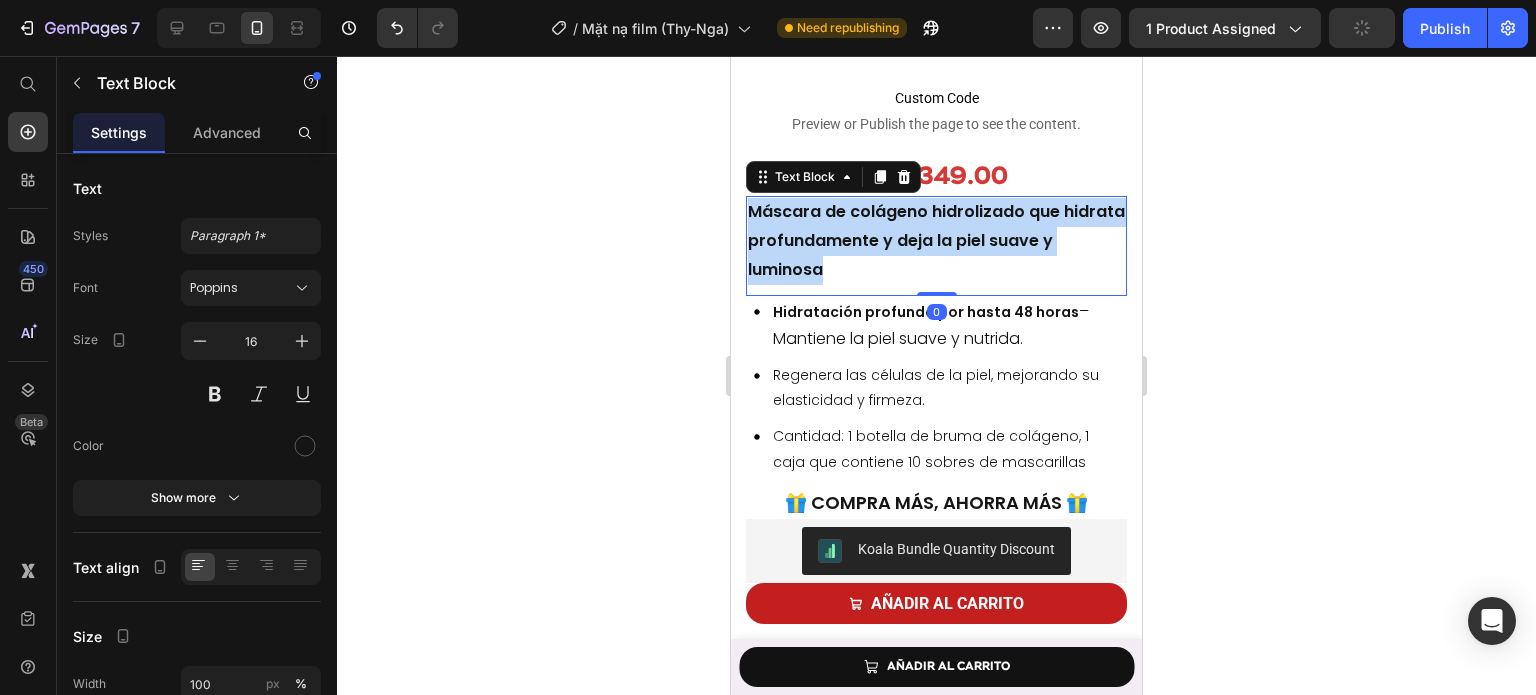 click on "Máscara de colágeno hidrolizado que hidrata profundamente y deja la piel suave y luminosa" at bounding box center [936, 240] 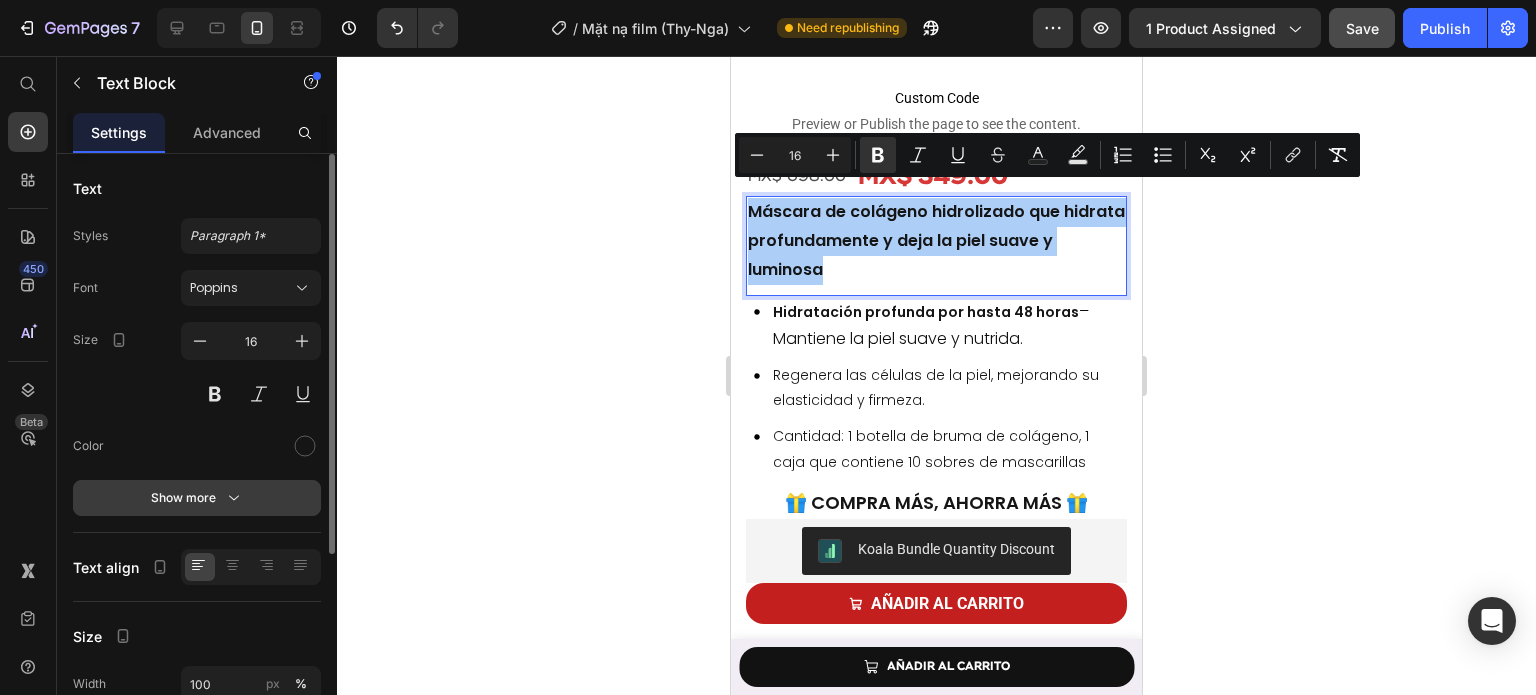 click 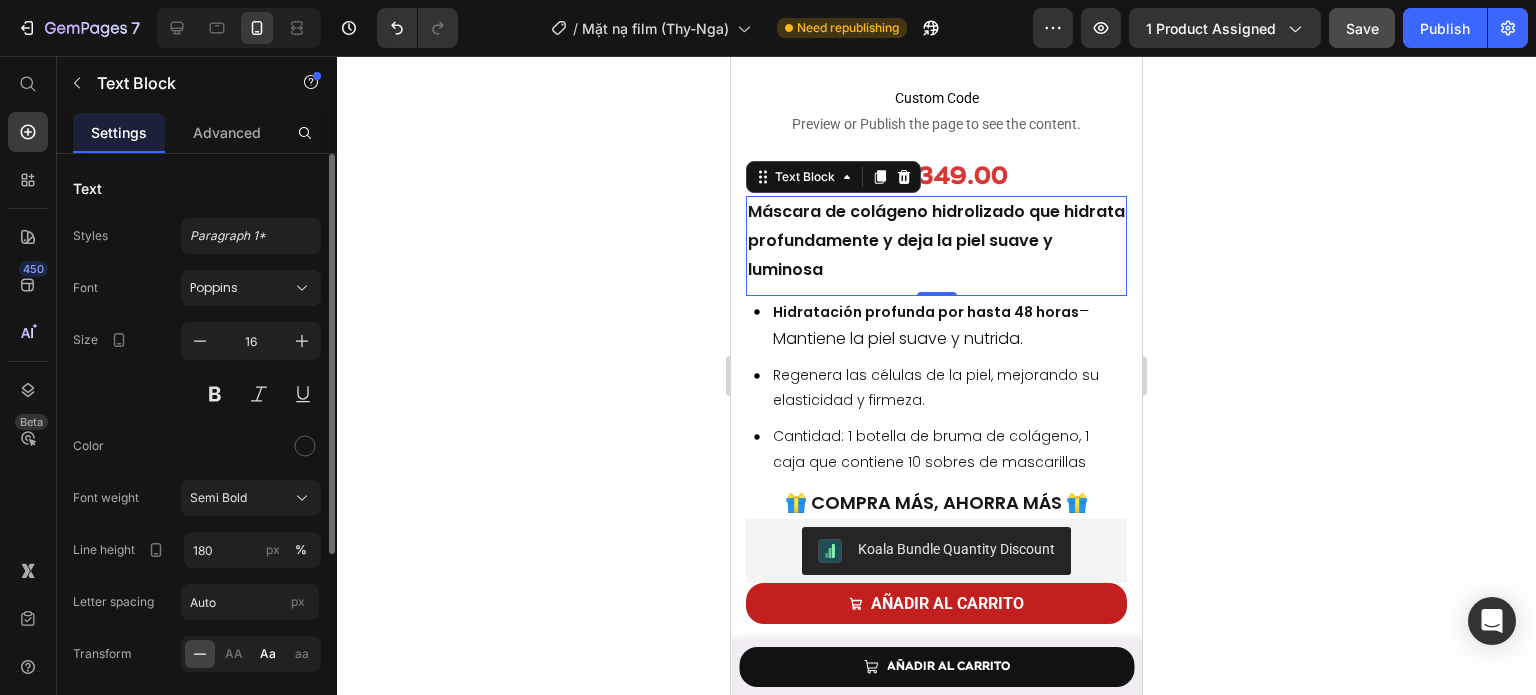 click on "Aa" 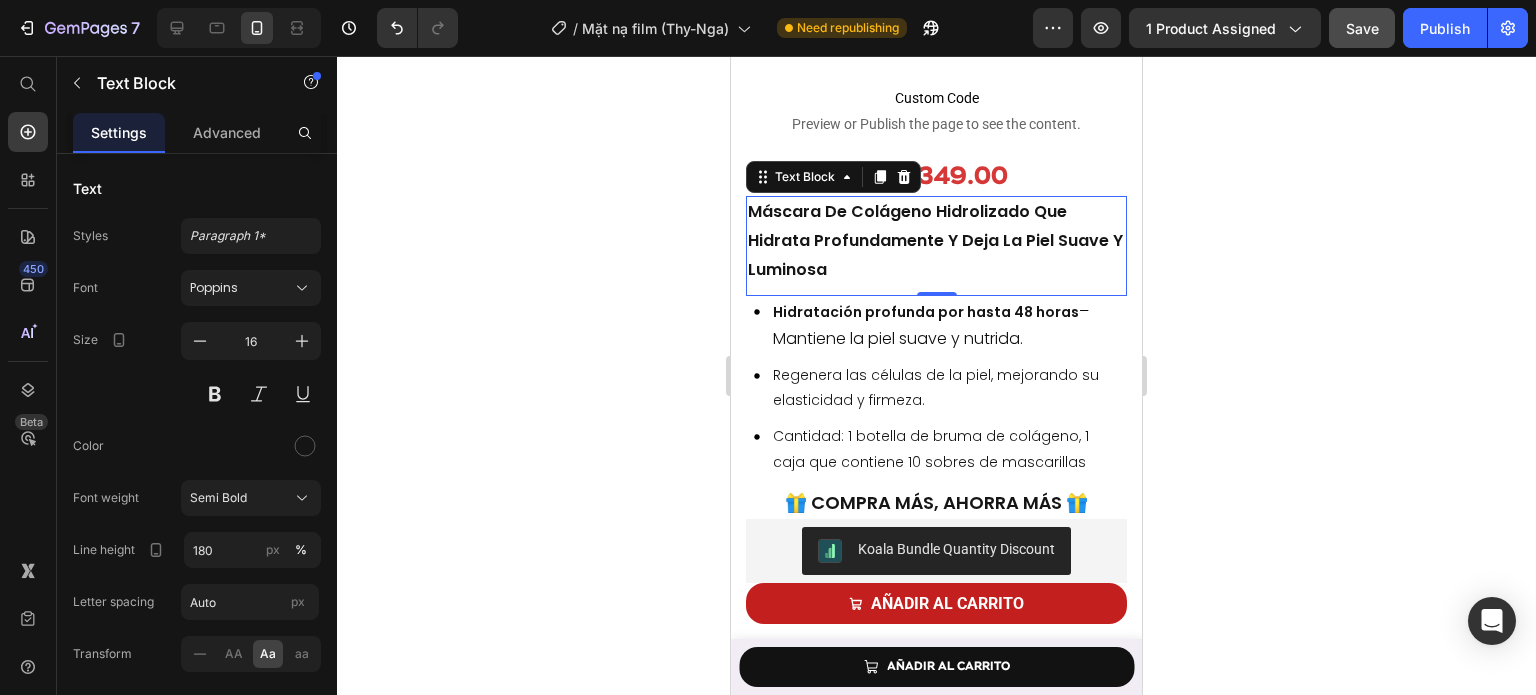 click 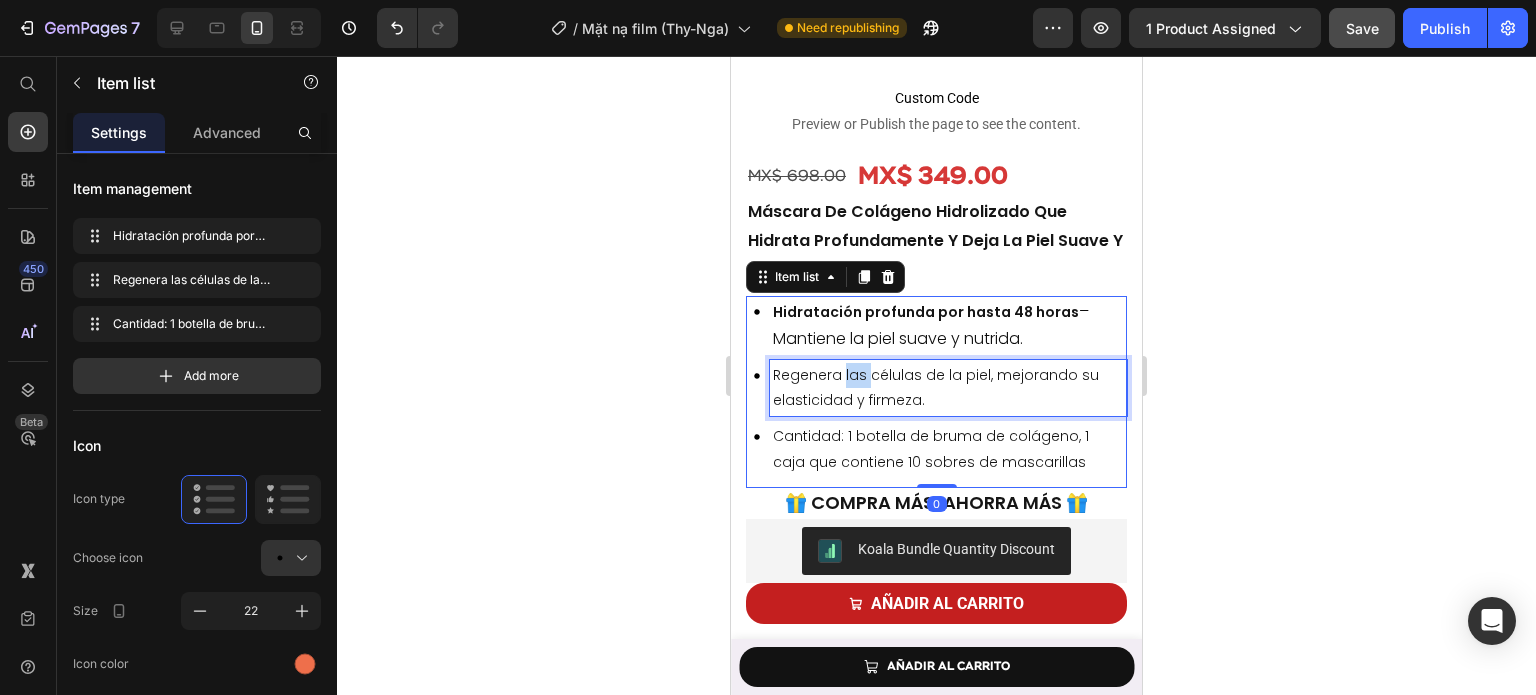 click on "Regenera las células de la piel, mejorando su elasticidad y firmeza." at bounding box center (948, 388) 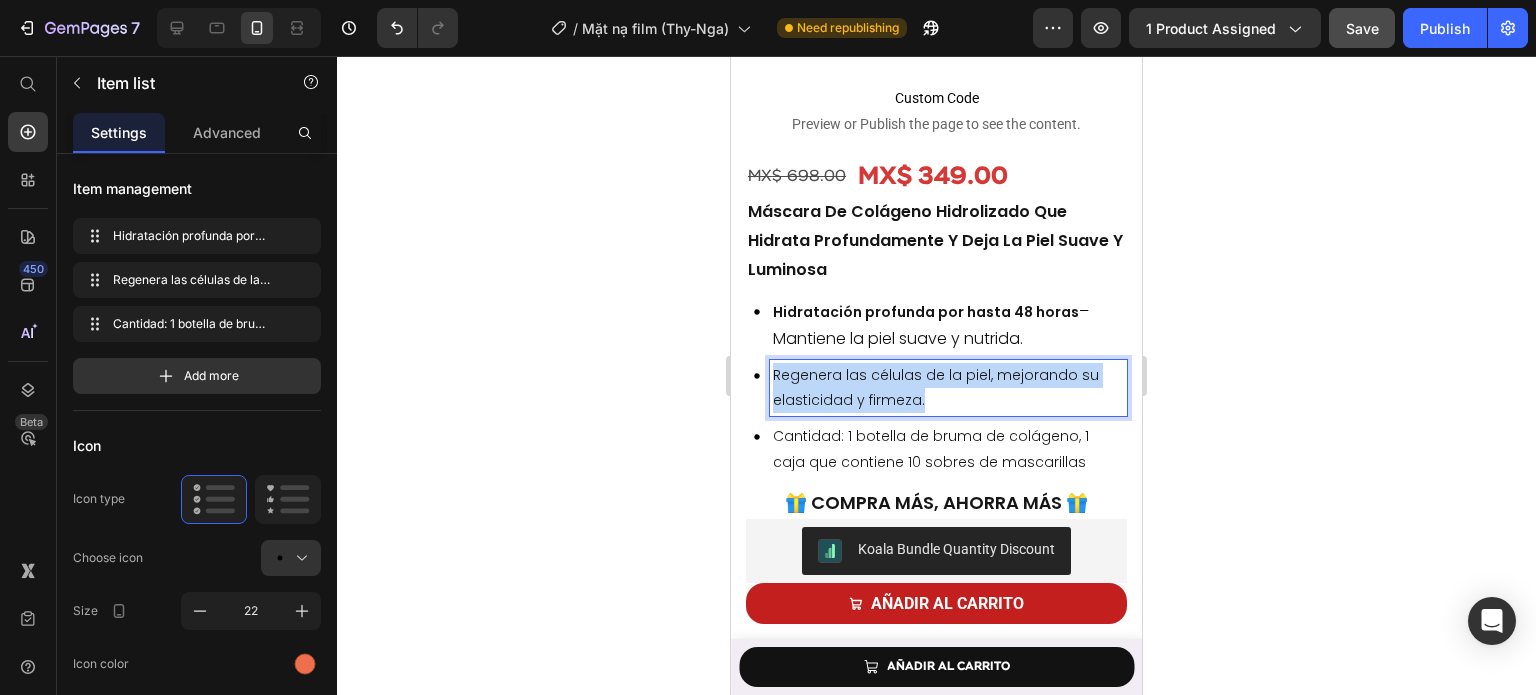 click on "Regenera las células de la piel, mejorando su elasticidad y firmeza." at bounding box center (948, 388) 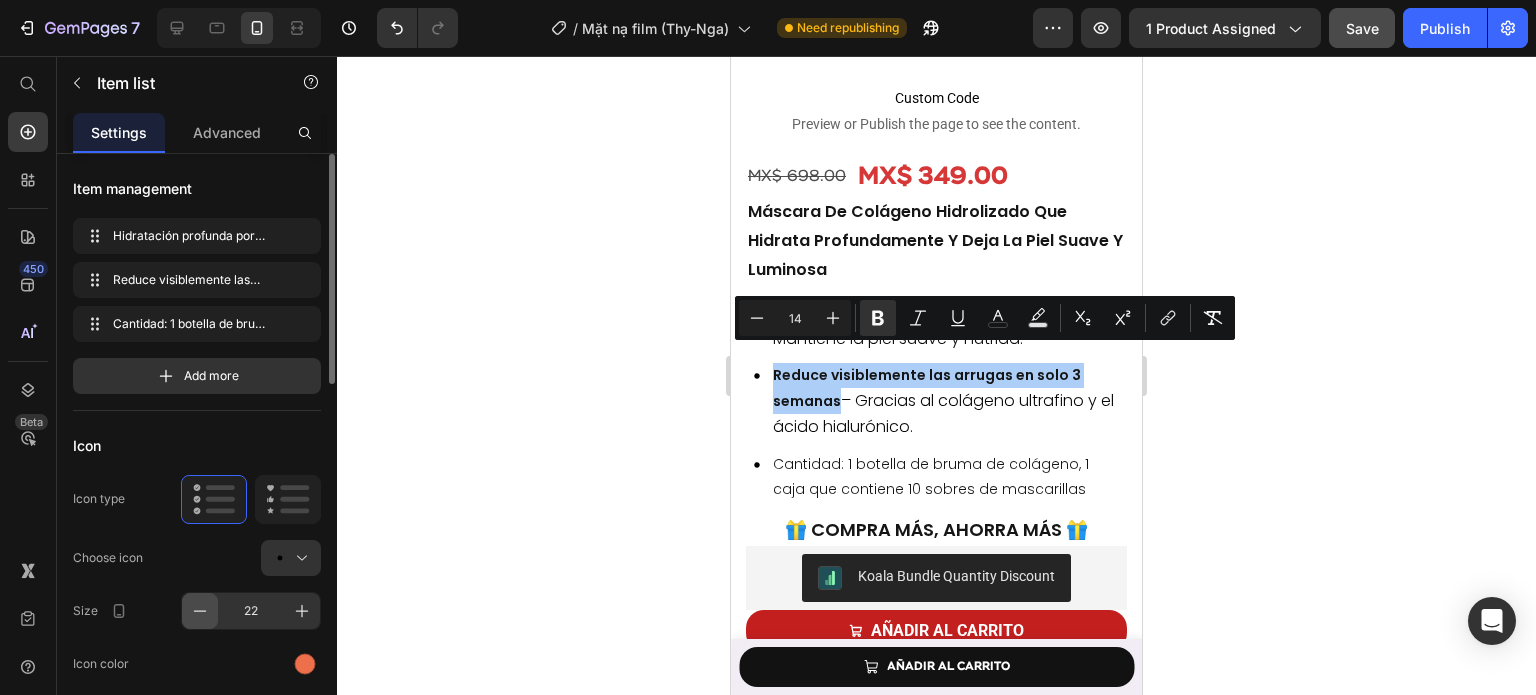 click 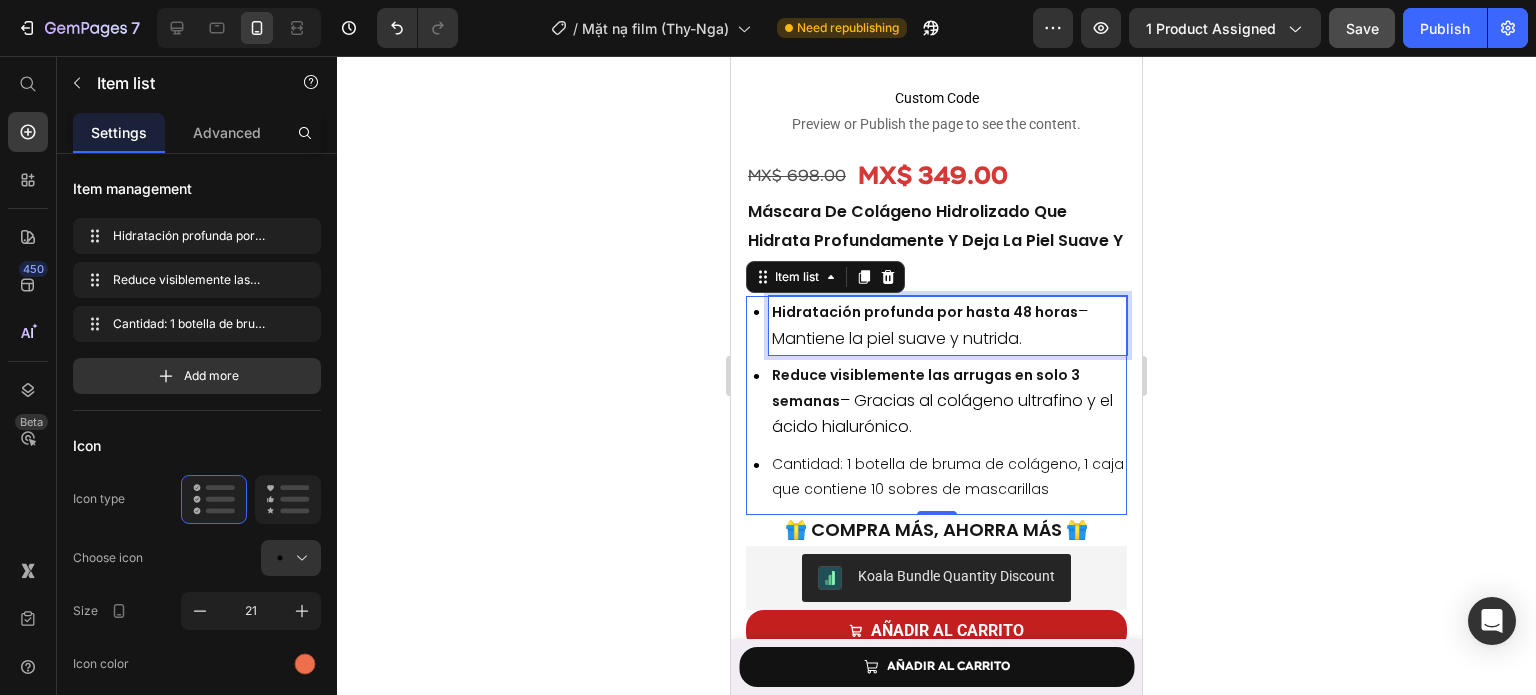 click on "Hidratación profunda por hasta 48 horas  – Mantiene la piel suave y nutrida." at bounding box center [948, 325] 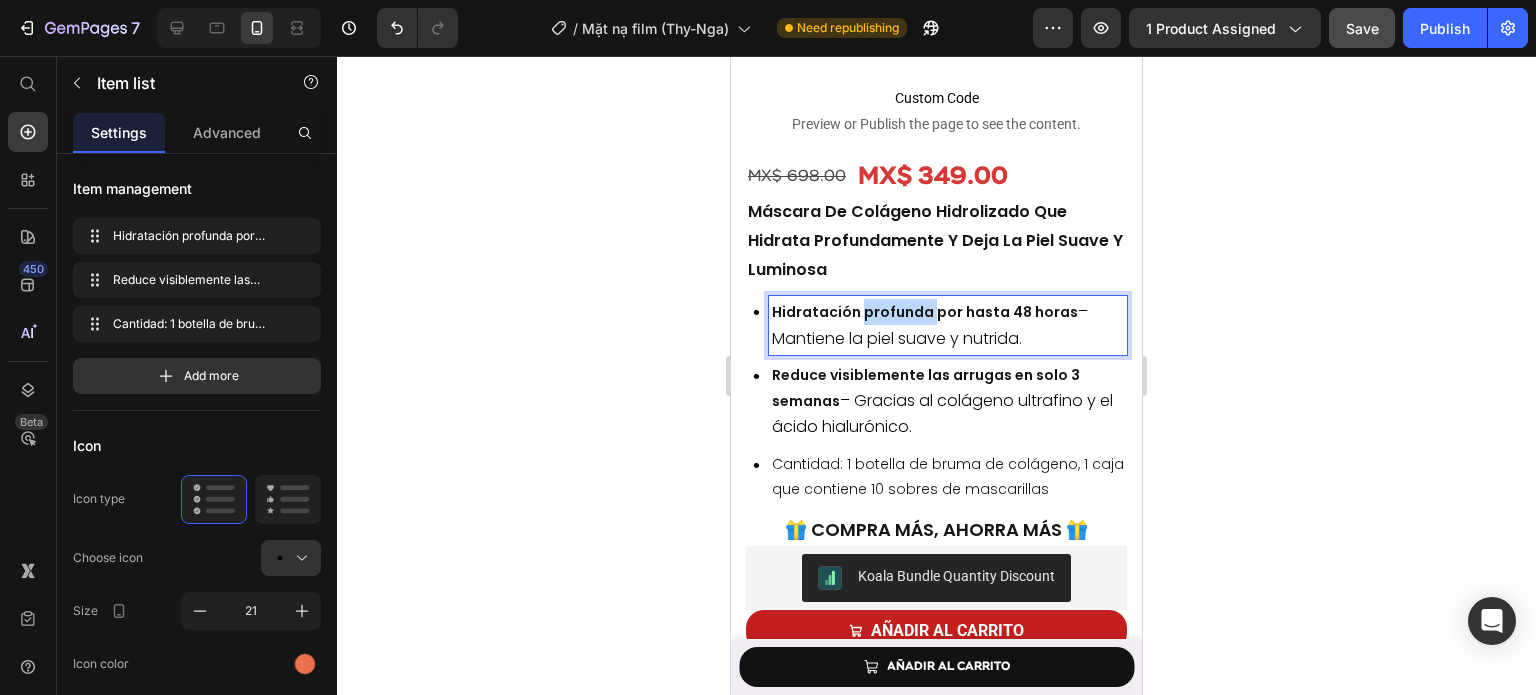 click on "Hidratación profunda por hasta 48 horas  – Mantiene la piel suave y nutrida." at bounding box center [948, 325] 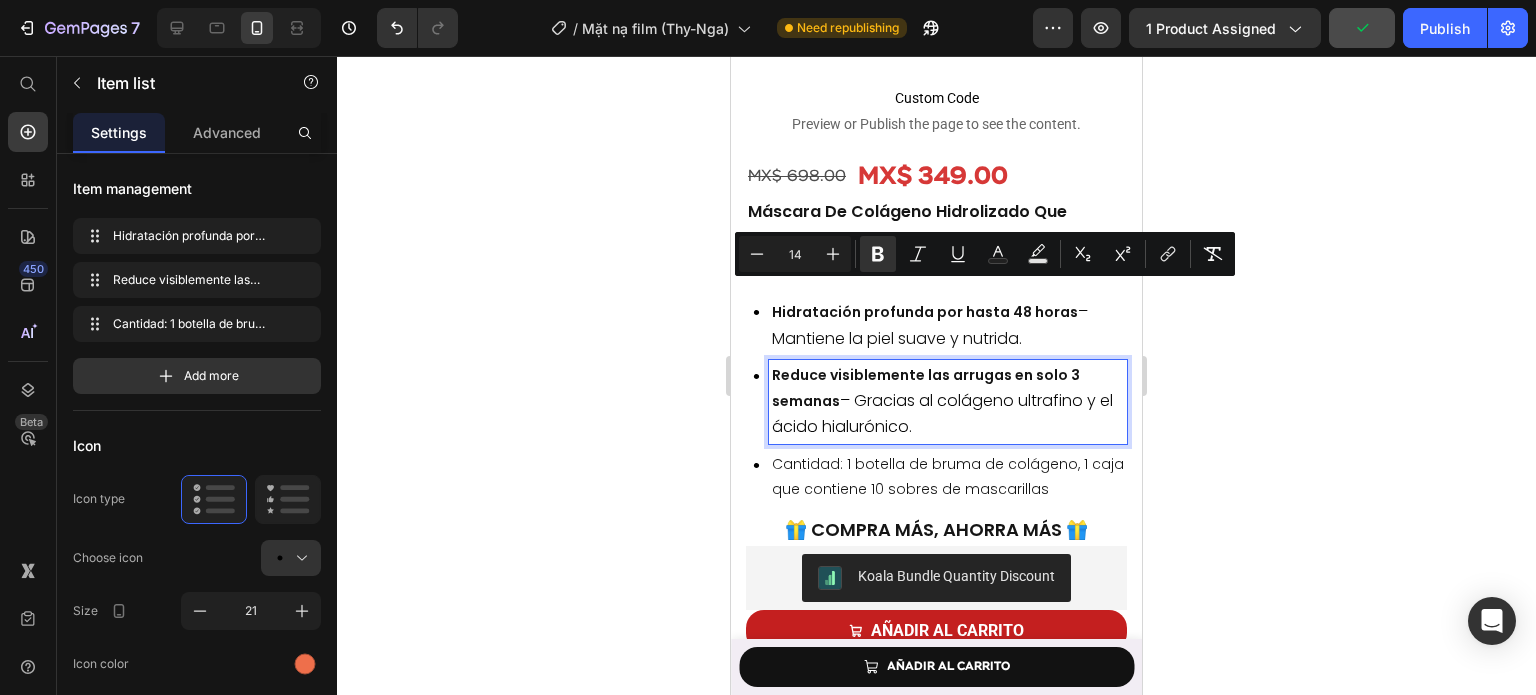 click on "Reduce visiblemente las arrugas en solo 3 semanas  – Gracias al colágeno ultrafino y el ácido hialurónico." at bounding box center (948, 402) 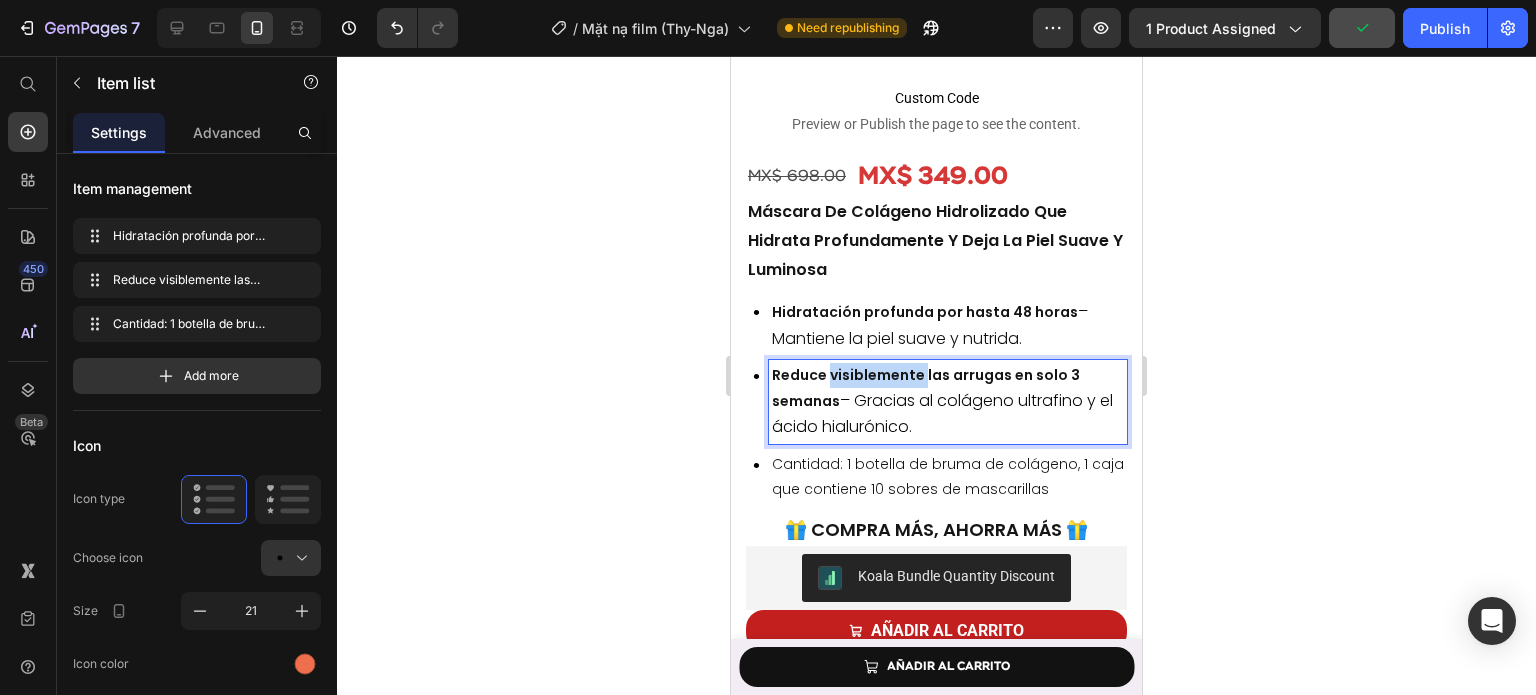 click on "Reduce visiblemente las arrugas en solo 3 semanas  – Gracias al colágeno ultrafino y el ácido hialurónico." at bounding box center (948, 402) 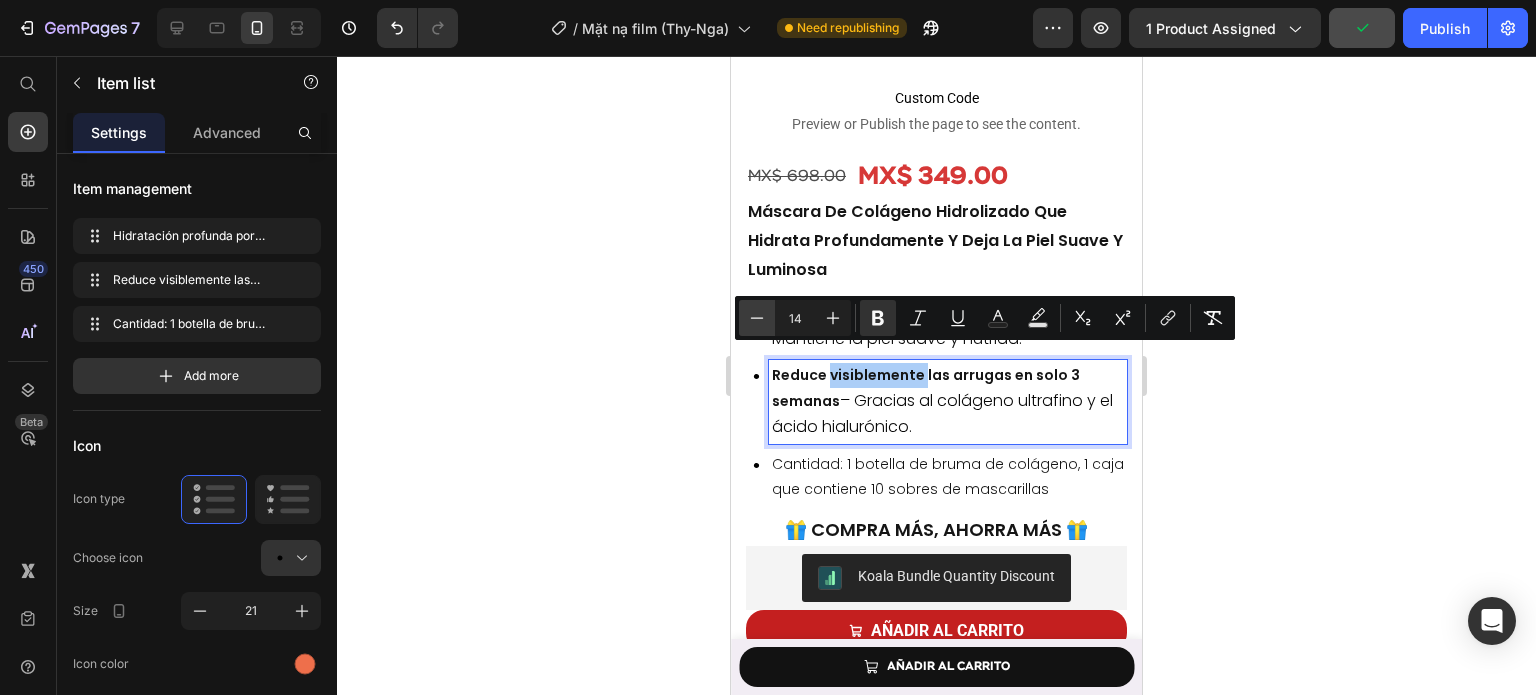 click 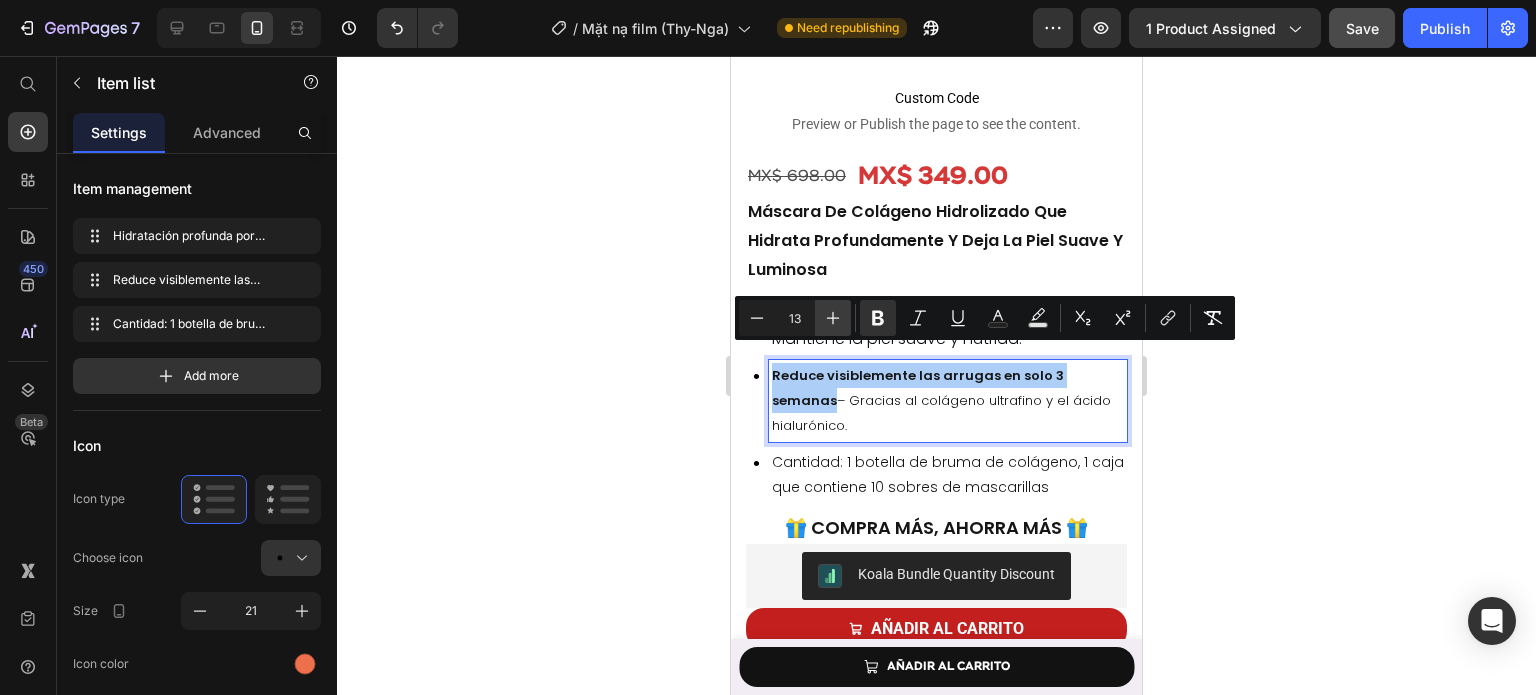 click 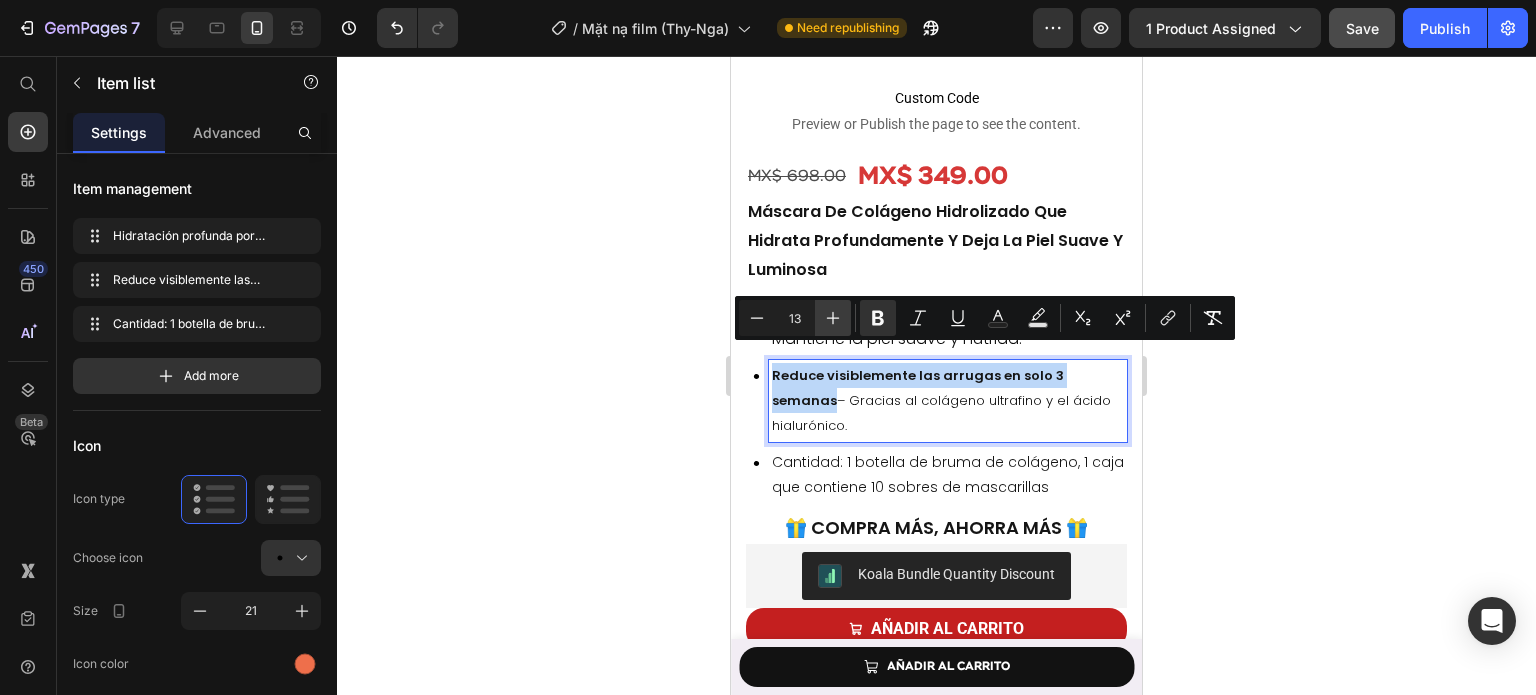 type on "14" 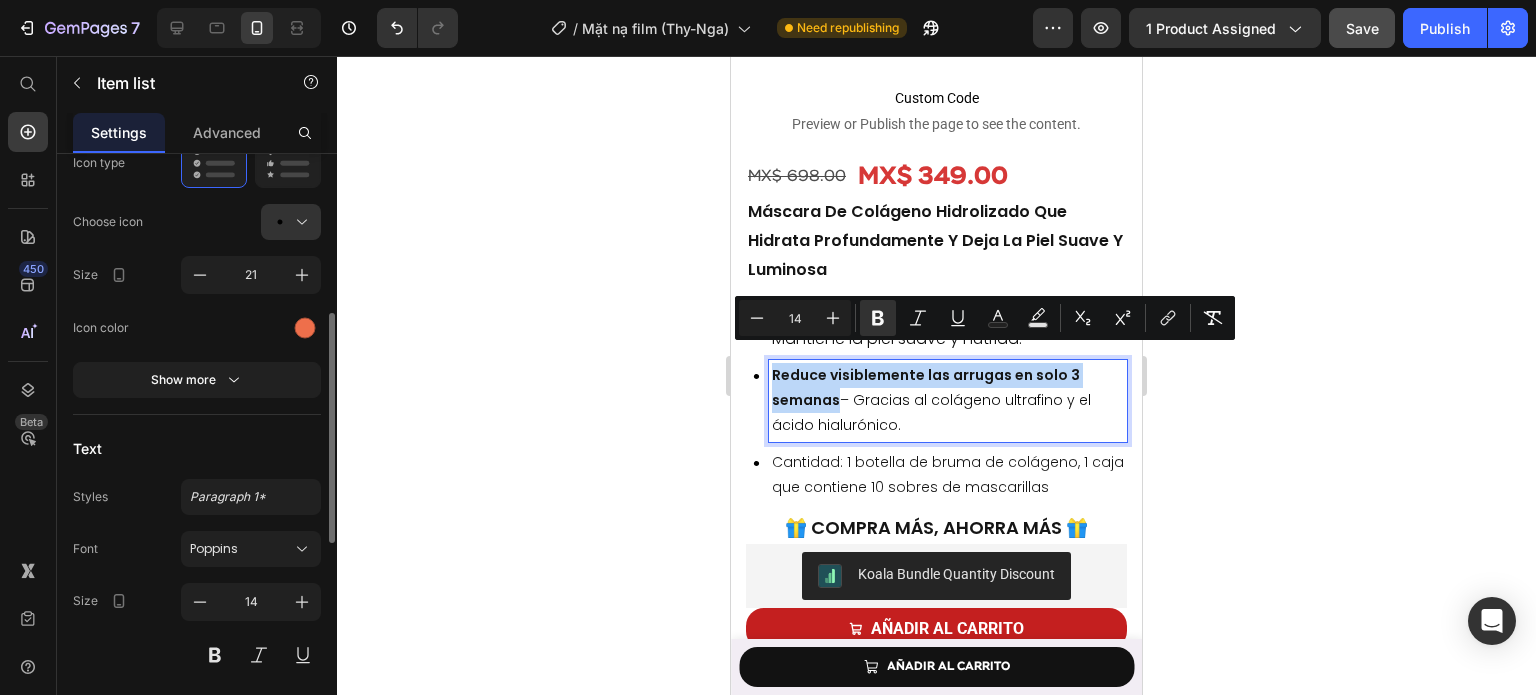 scroll, scrollTop: 359, scrollLeft: 0, axis: vertical 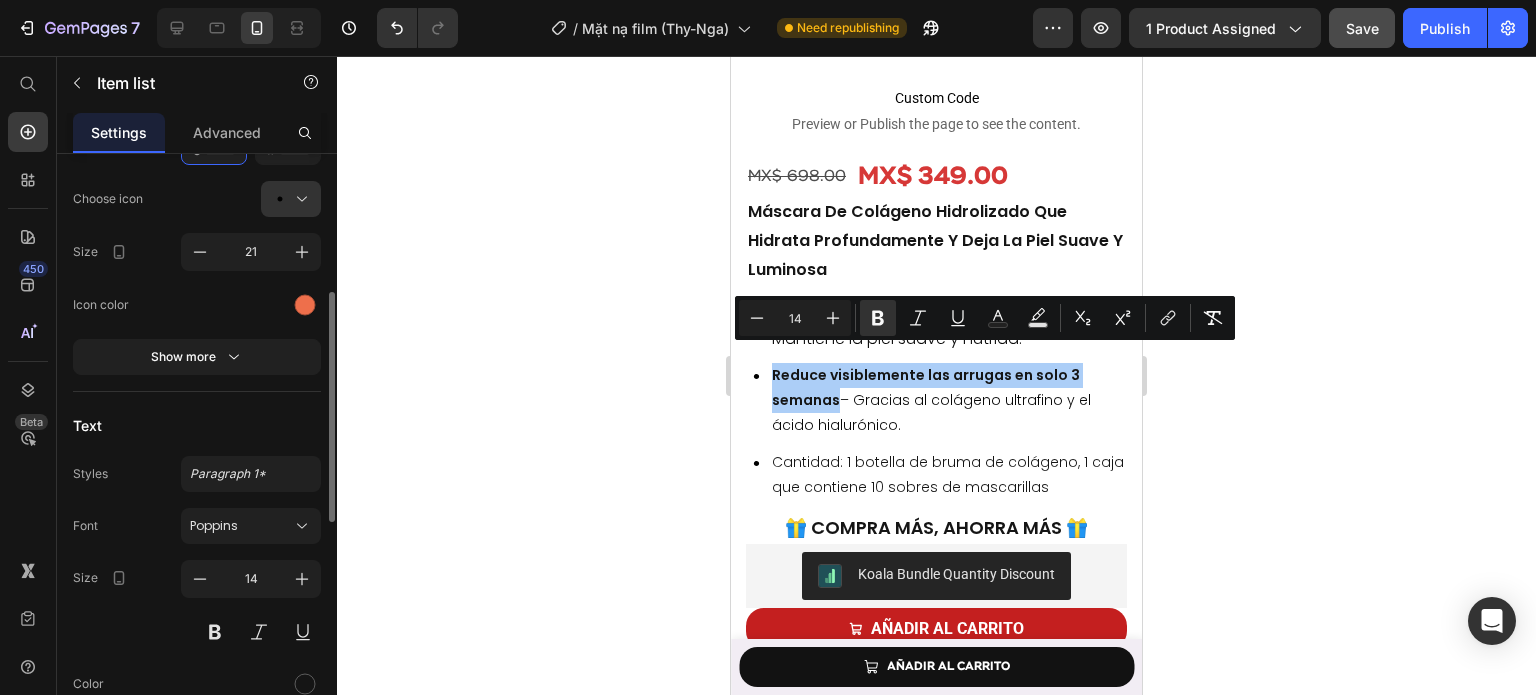 click on "Poppins" at bounding box center [241, 526] 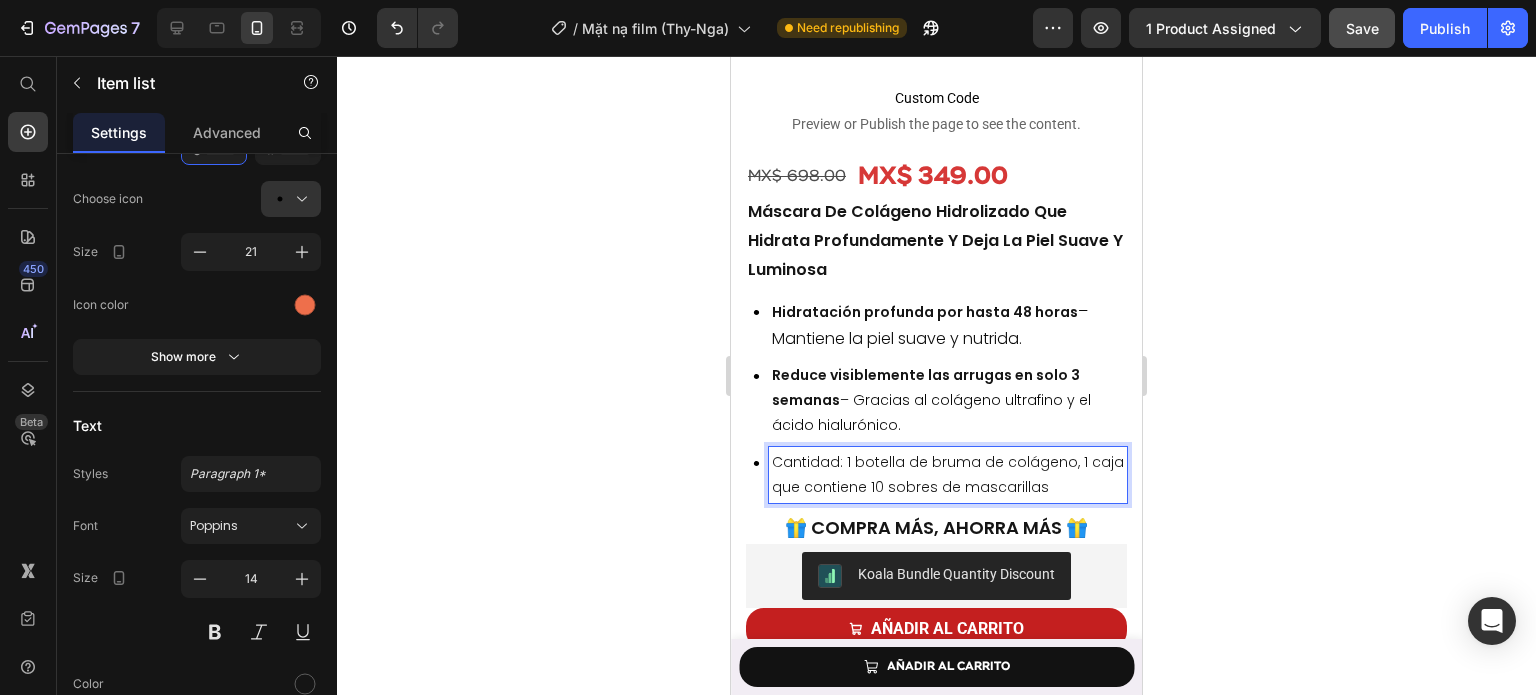 click on "Cantidad: 1 botella de bruma de colágeno, 1 caja que contiene 10 sobres de mascarillas" at bounding box center [948, 474] 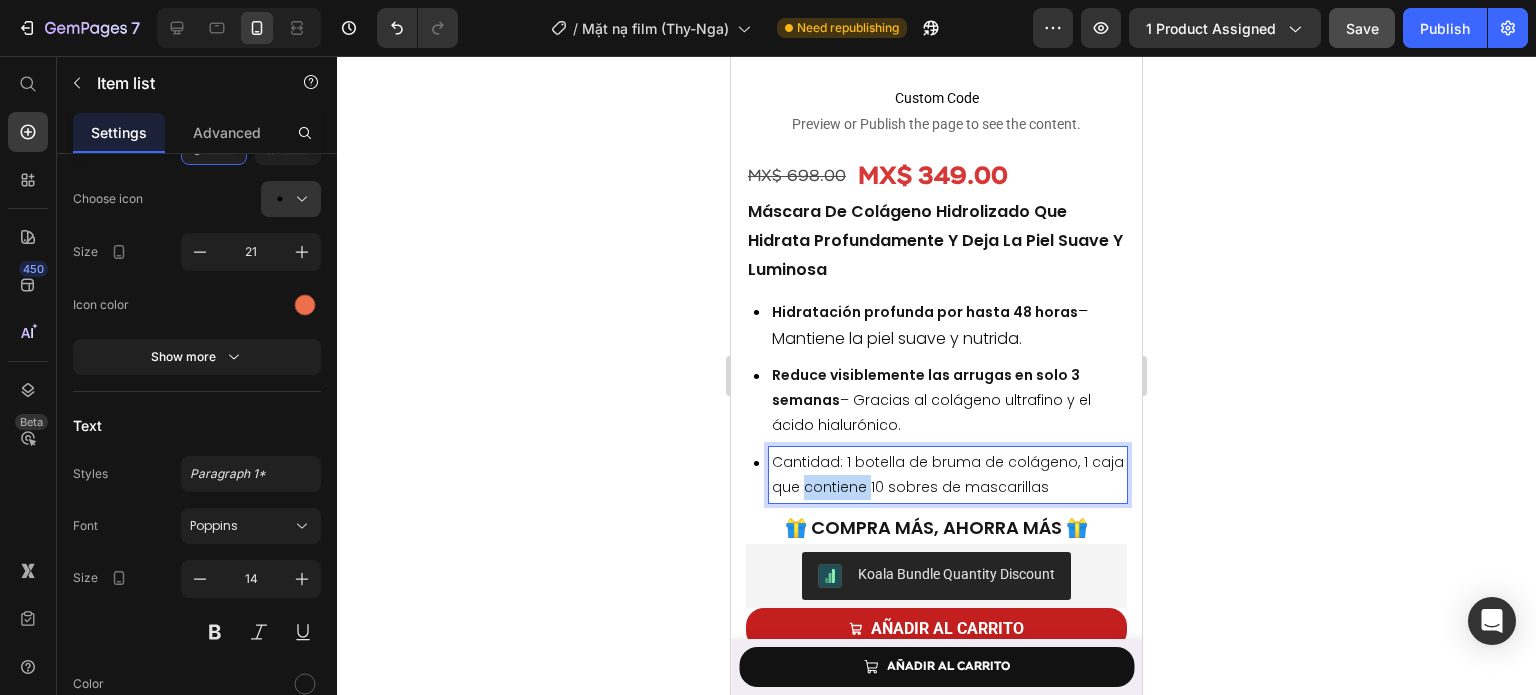 click on "Cantidad: 1 botella de bruma de colágeno, 1 caja que contiene 10 sobres de mascarillas" at bounding box center [948, 474] 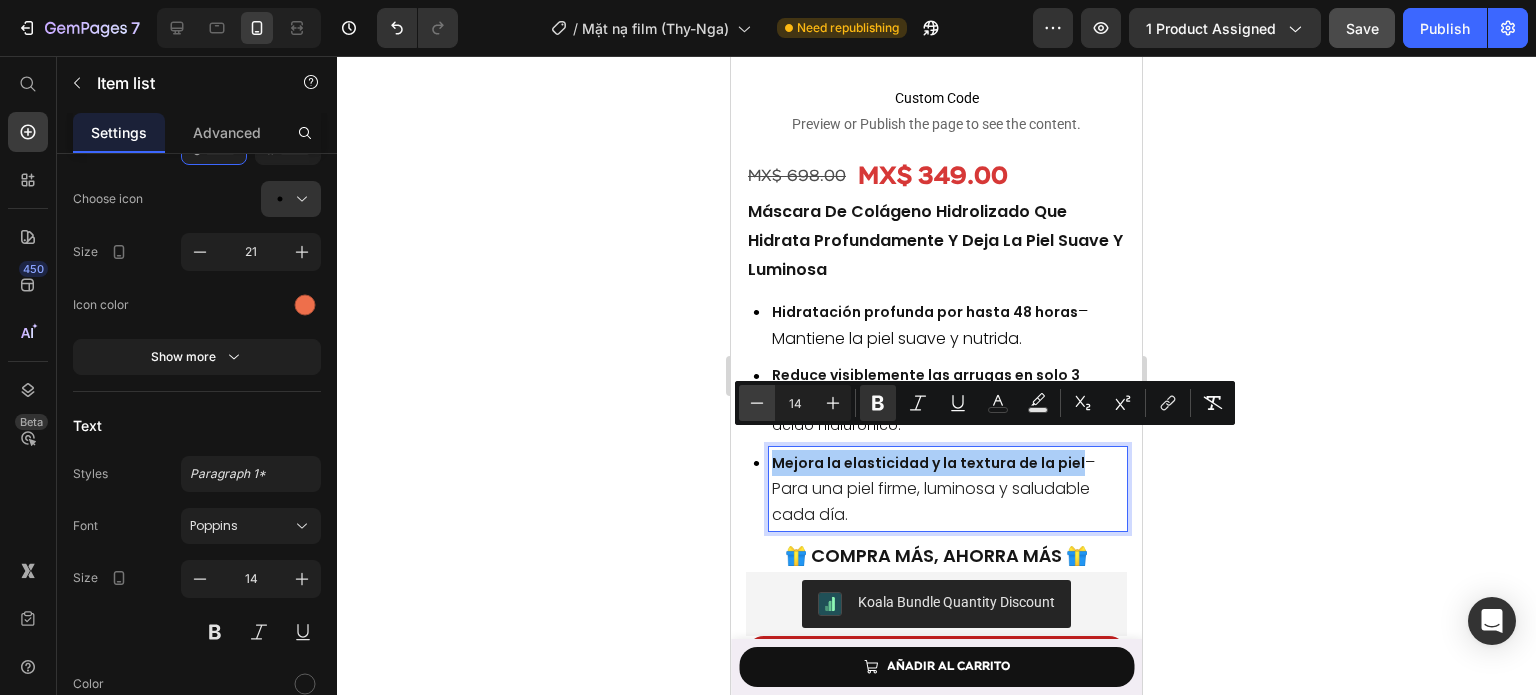click 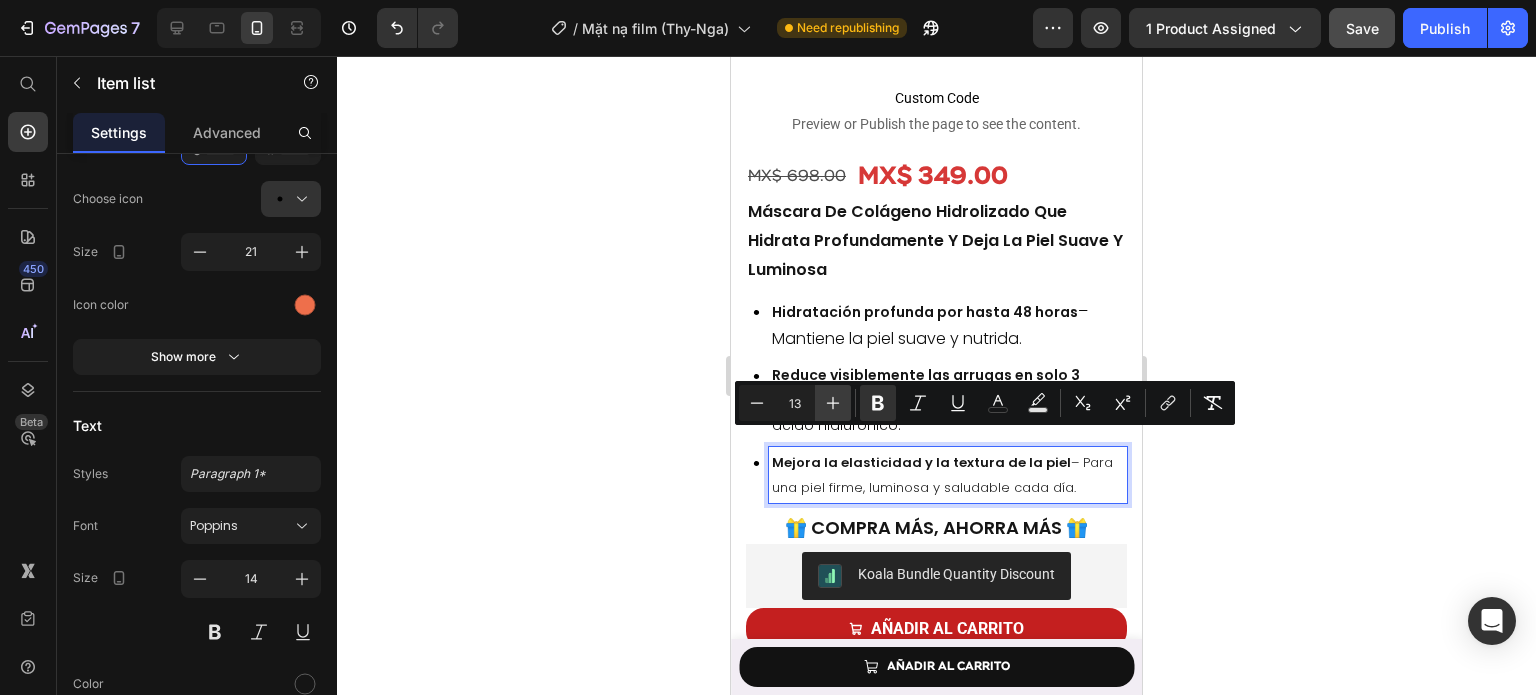 click 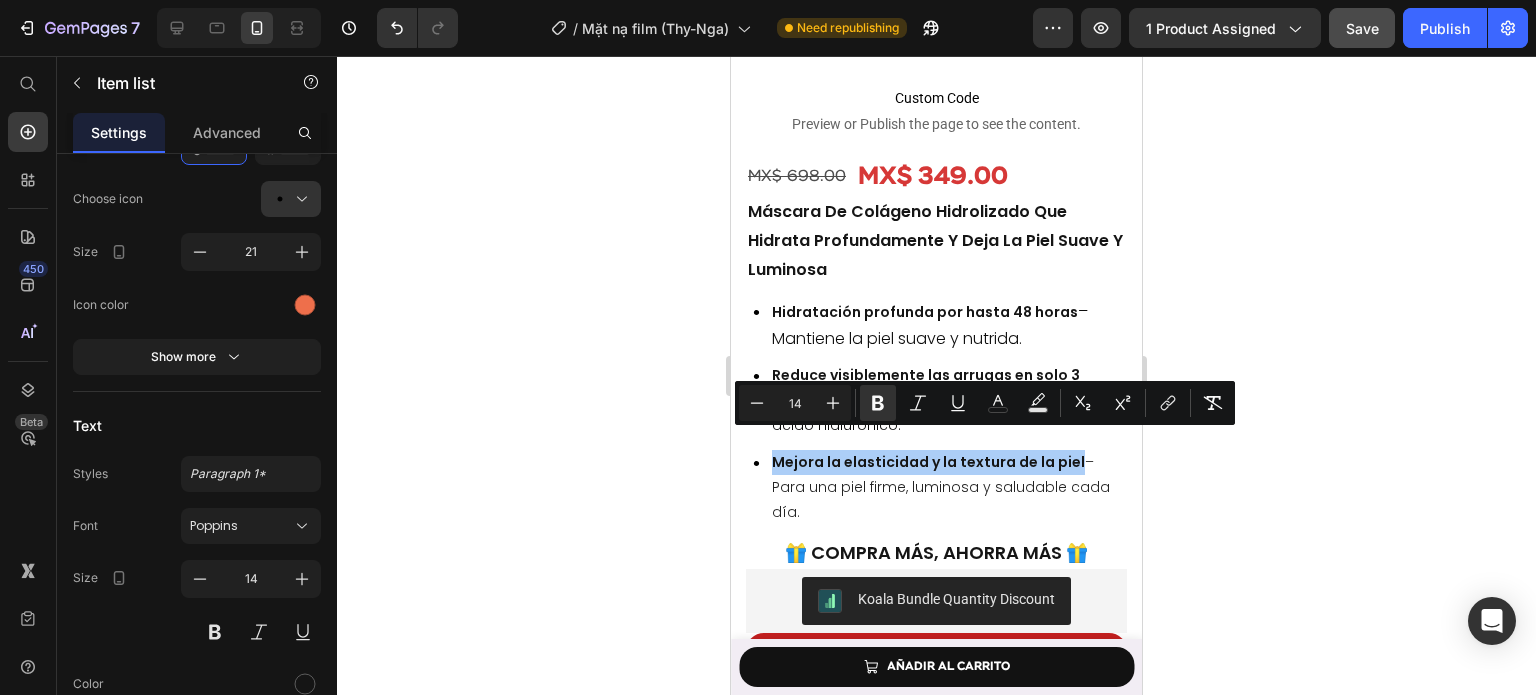 click 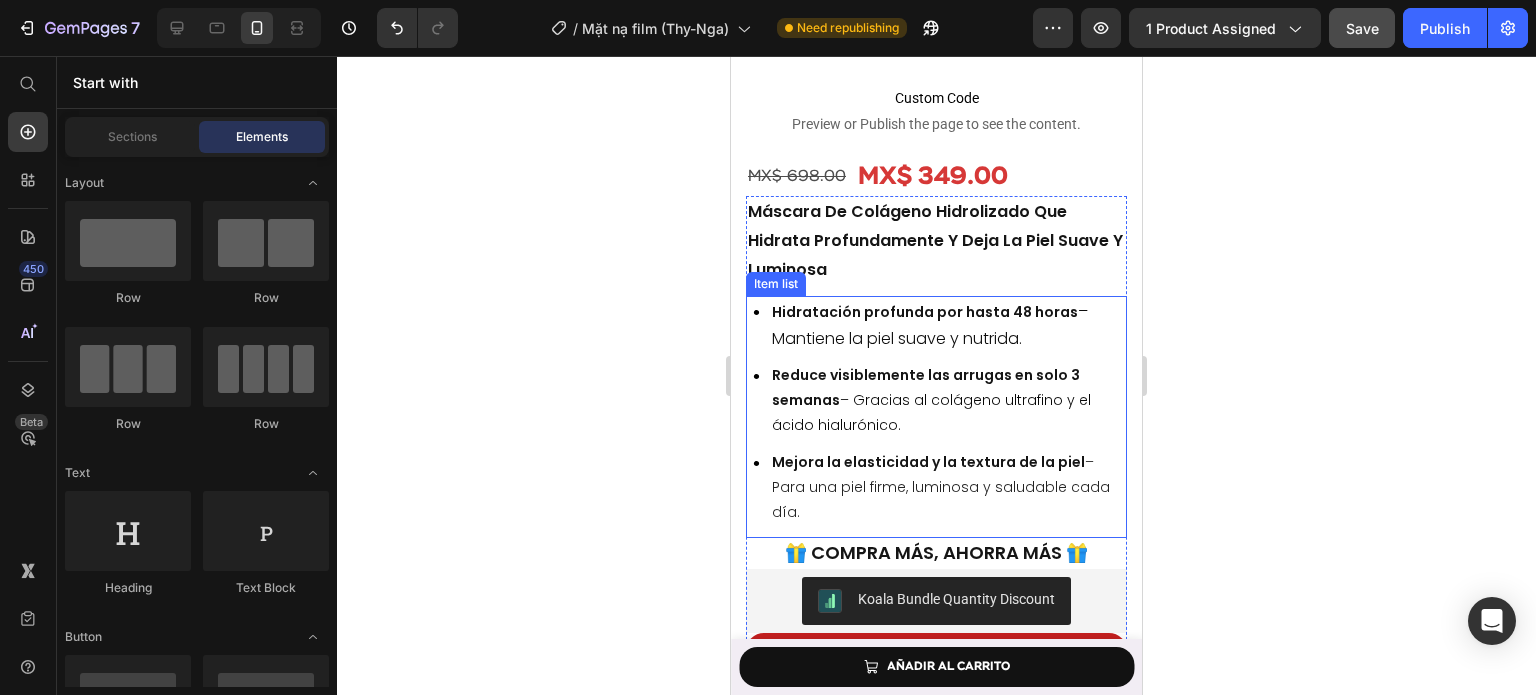 click on "– Mantiene la piel suave y nutrida." at bounding box center [930, 324] 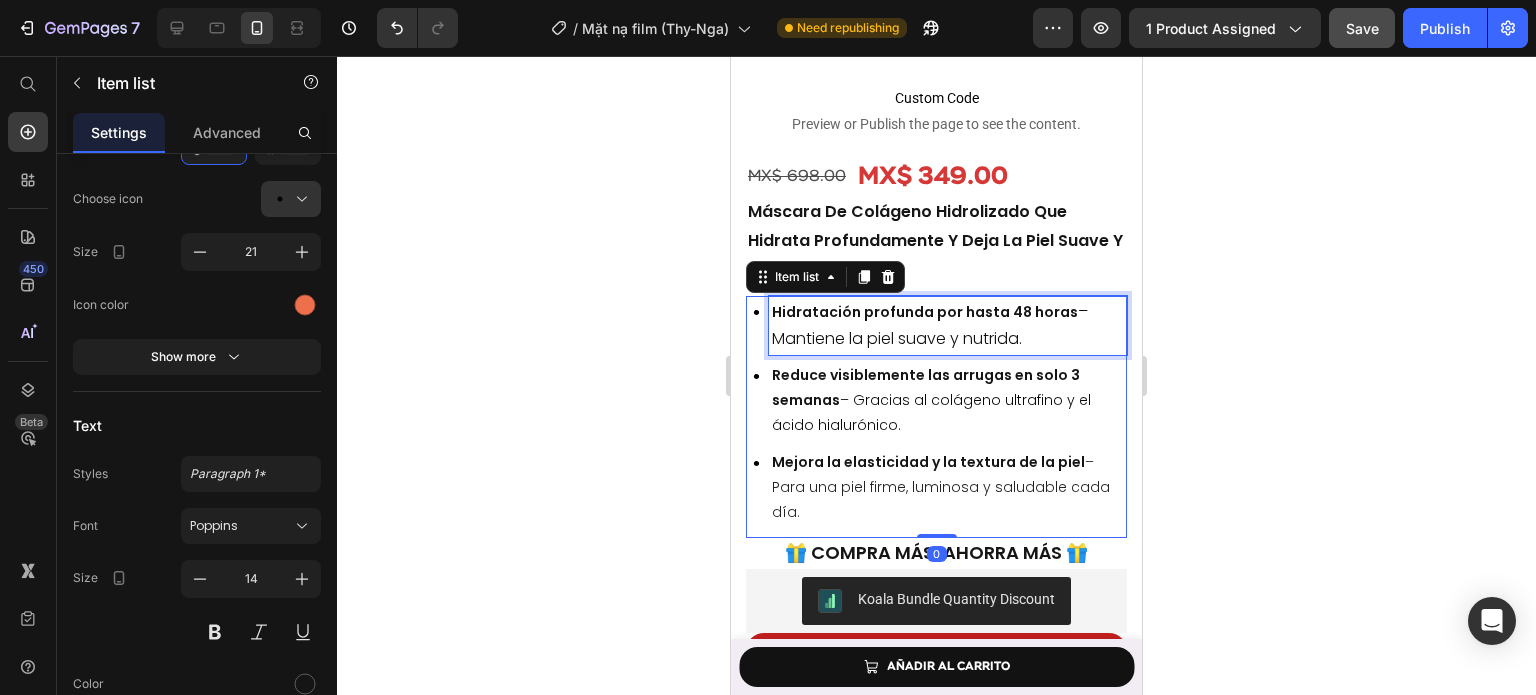 click on "– Mantiene la piel suave y nutrida." at bounding box center [930, 324] 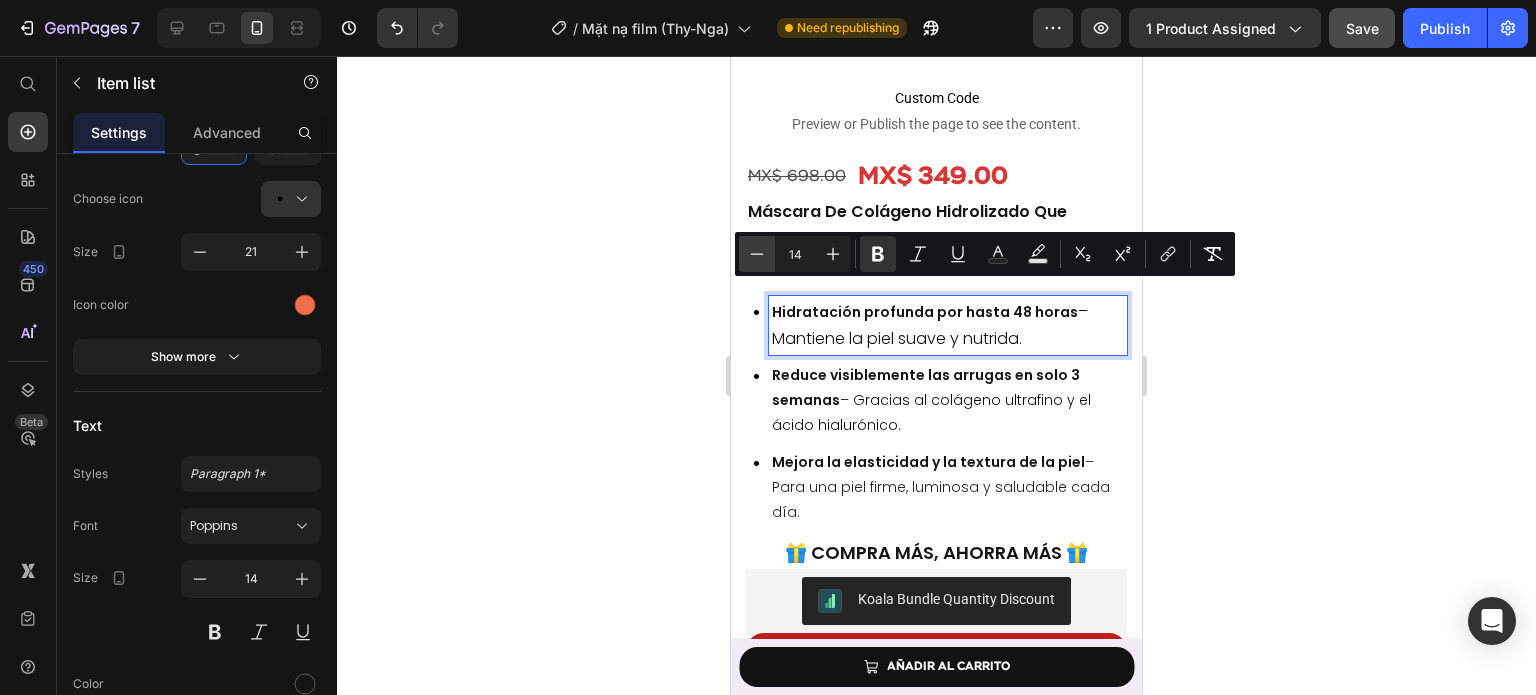 click 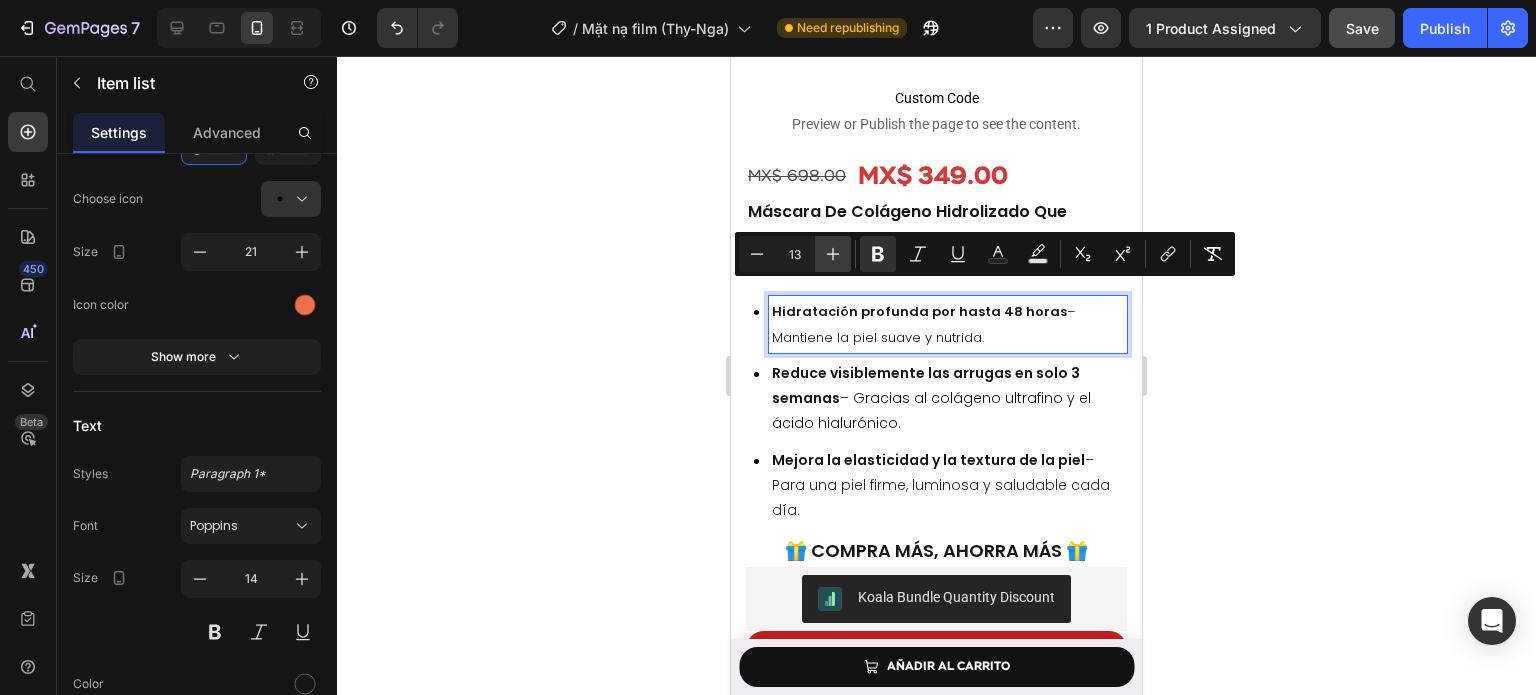 click on "Plus" at bounding box center (833, 254) 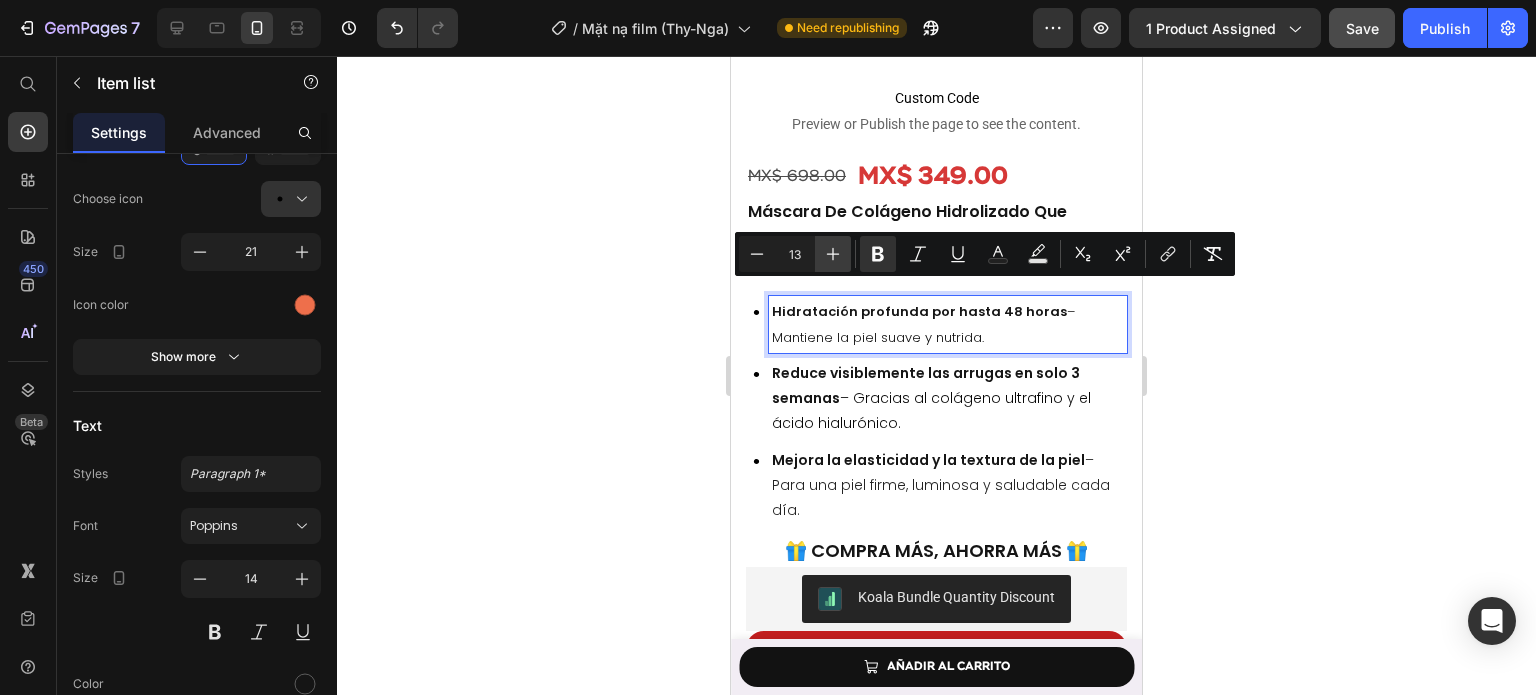 type on "14" 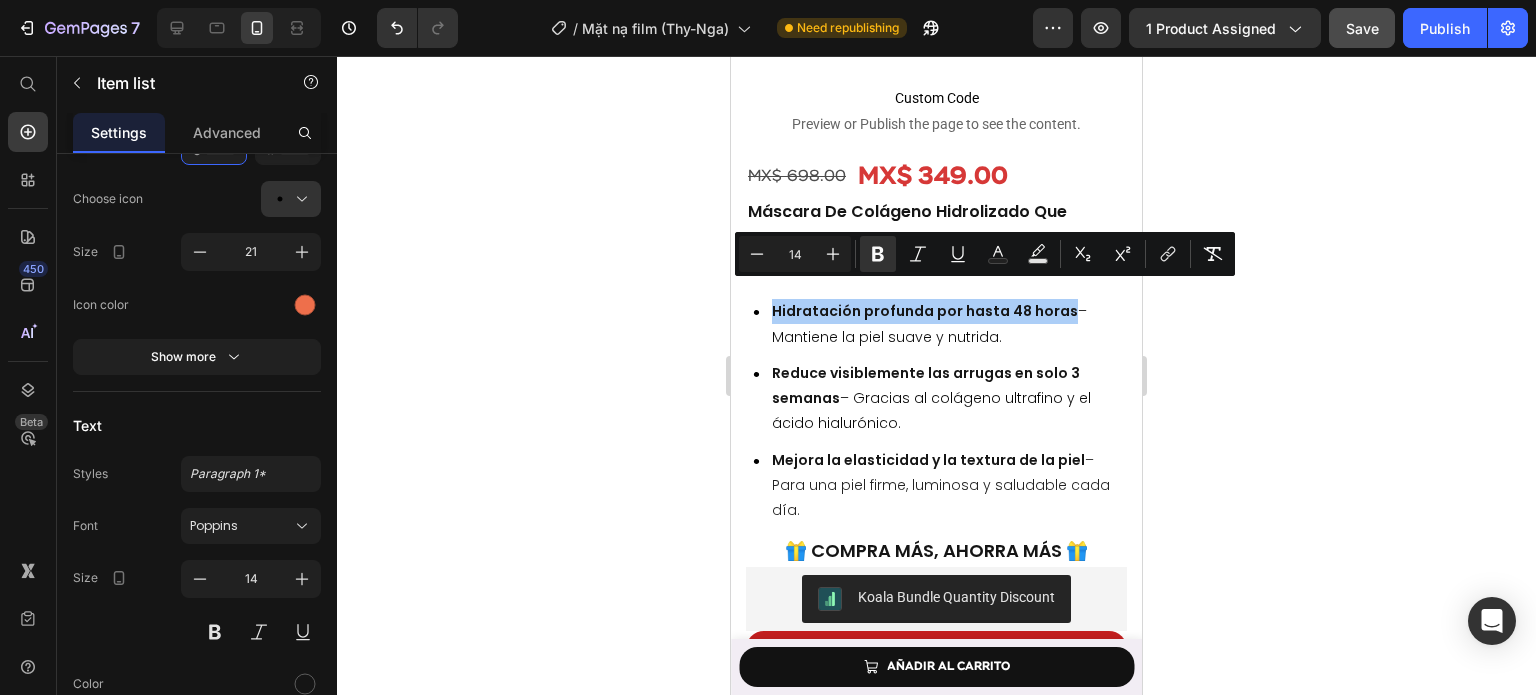 click 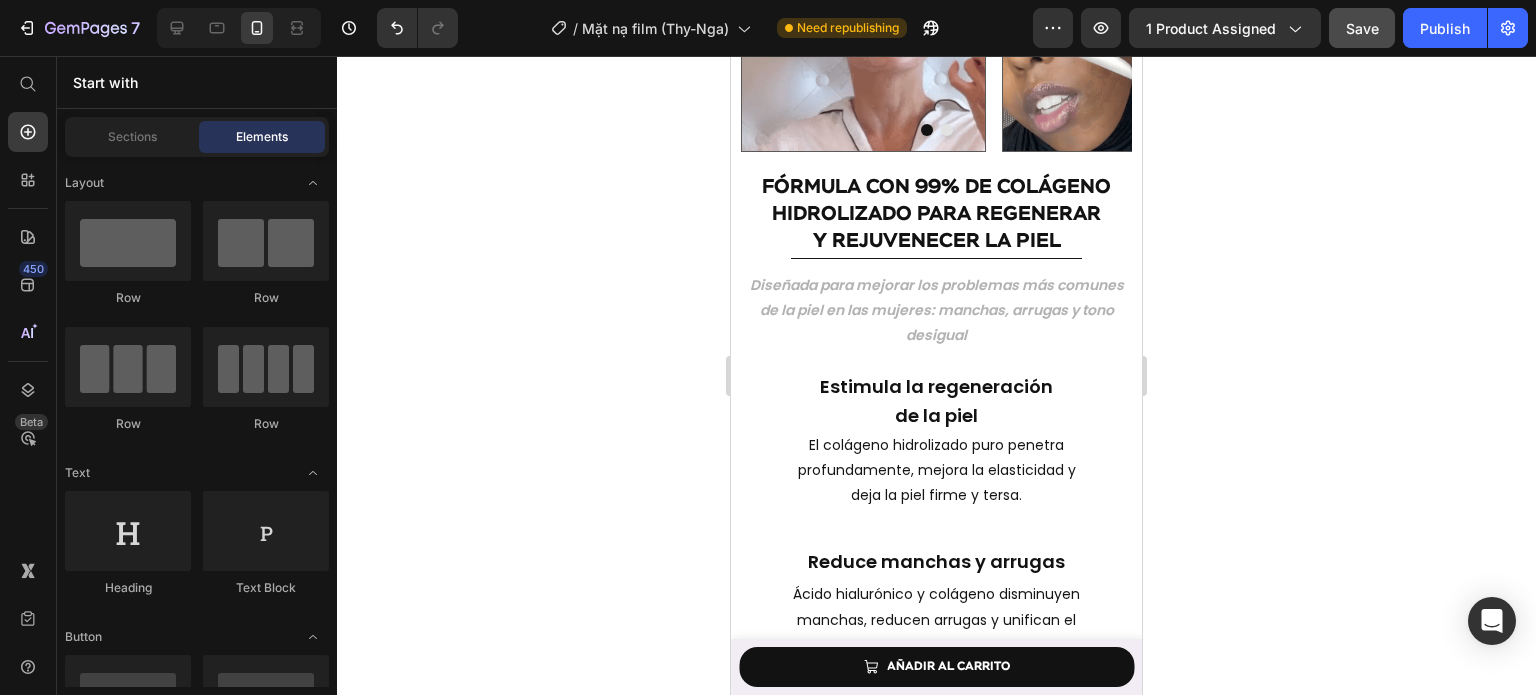 scroll, scrollTop: 1399, scrollLeft: 0, axis: vertical 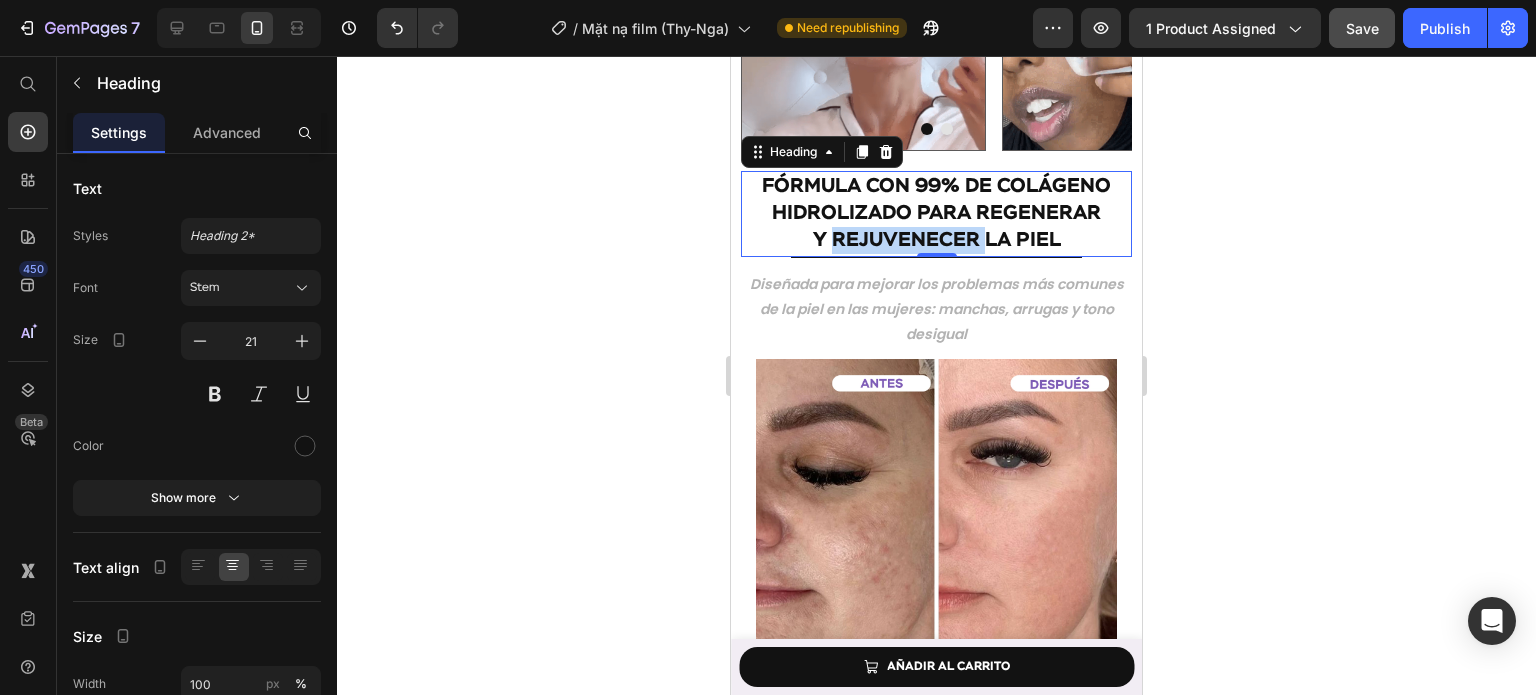 click on "Y REJUVENECER LA PIEL" at bounding box center (937, 240) 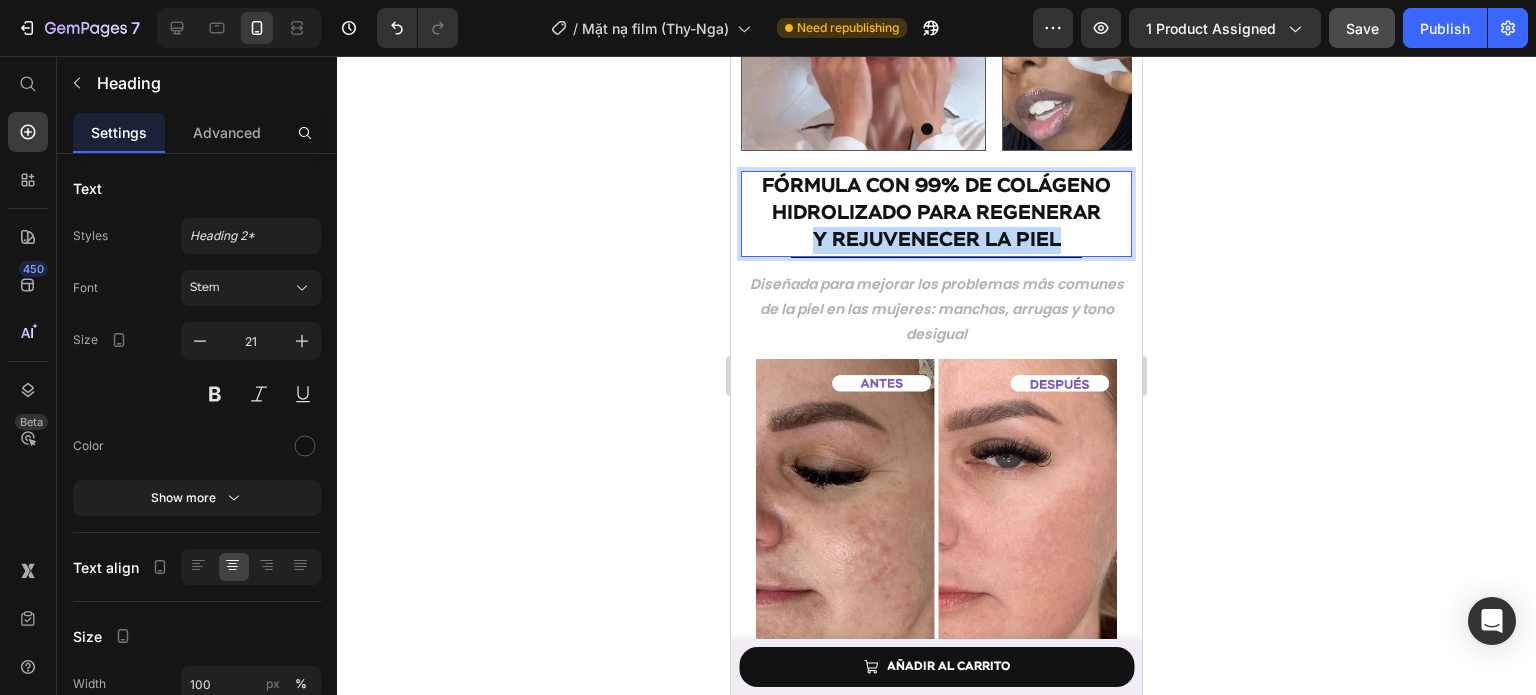 click on "Y REJUVENECER LA PIEL" at bounding box center (937, 240) 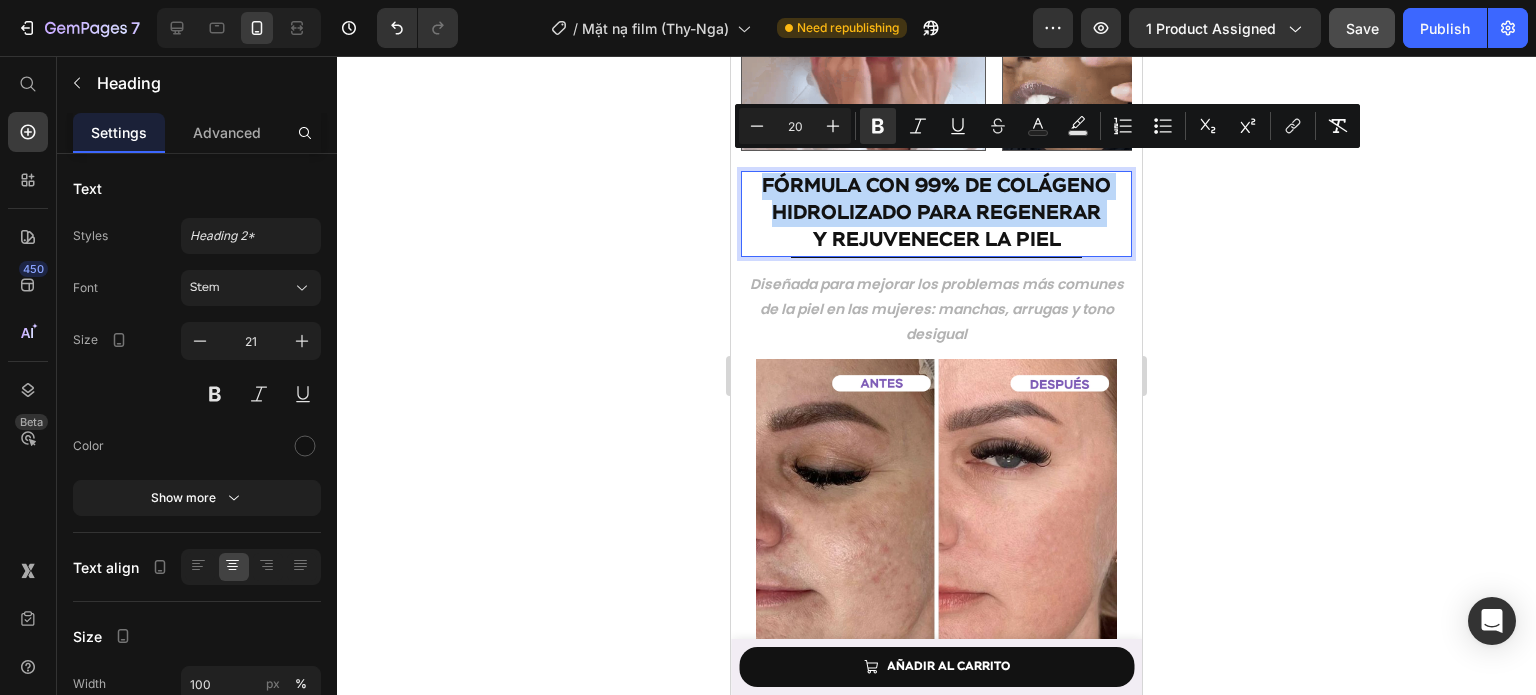copy on "FÓRMULA CON 99% DE COLÁGENO HIDROLIZADO PARA REGENERAR" 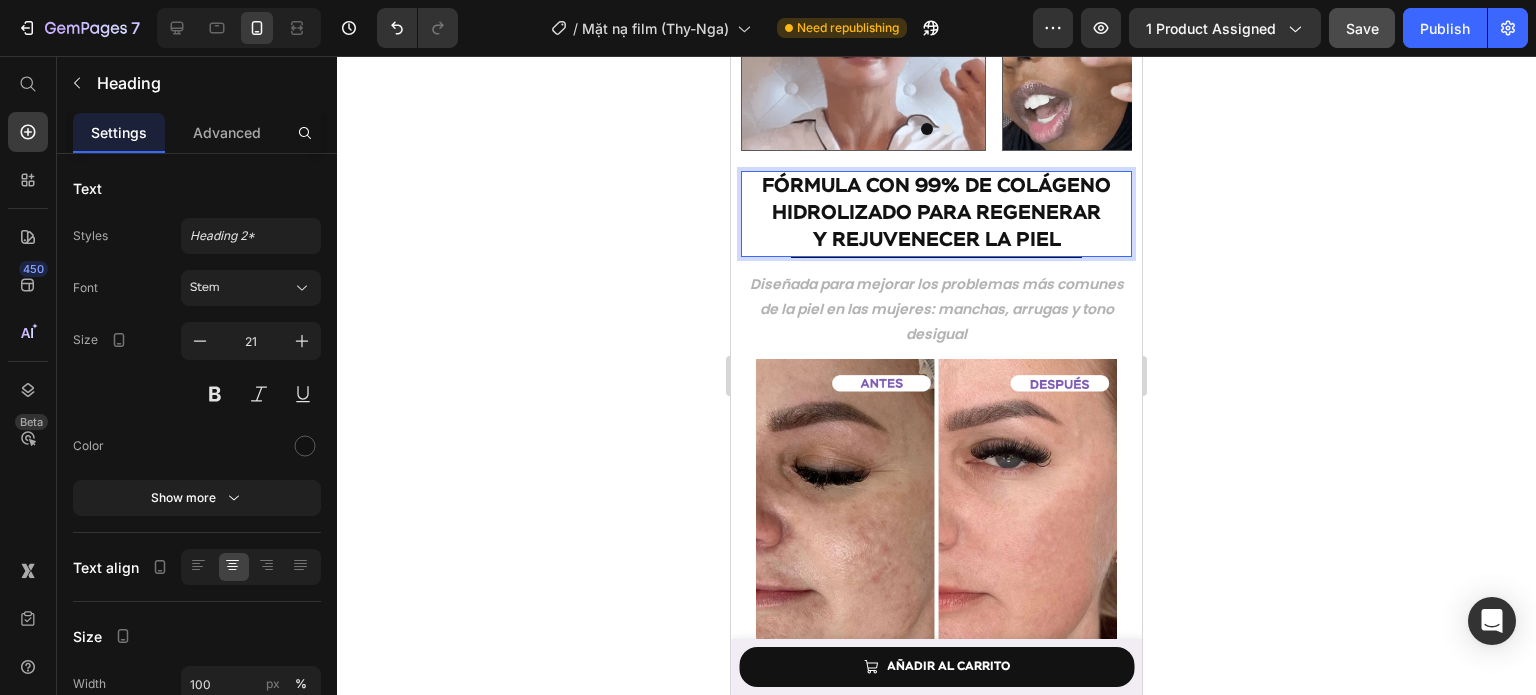 click on "Y REJUVENECER LA PIEL" at bounding box center (937, 240) 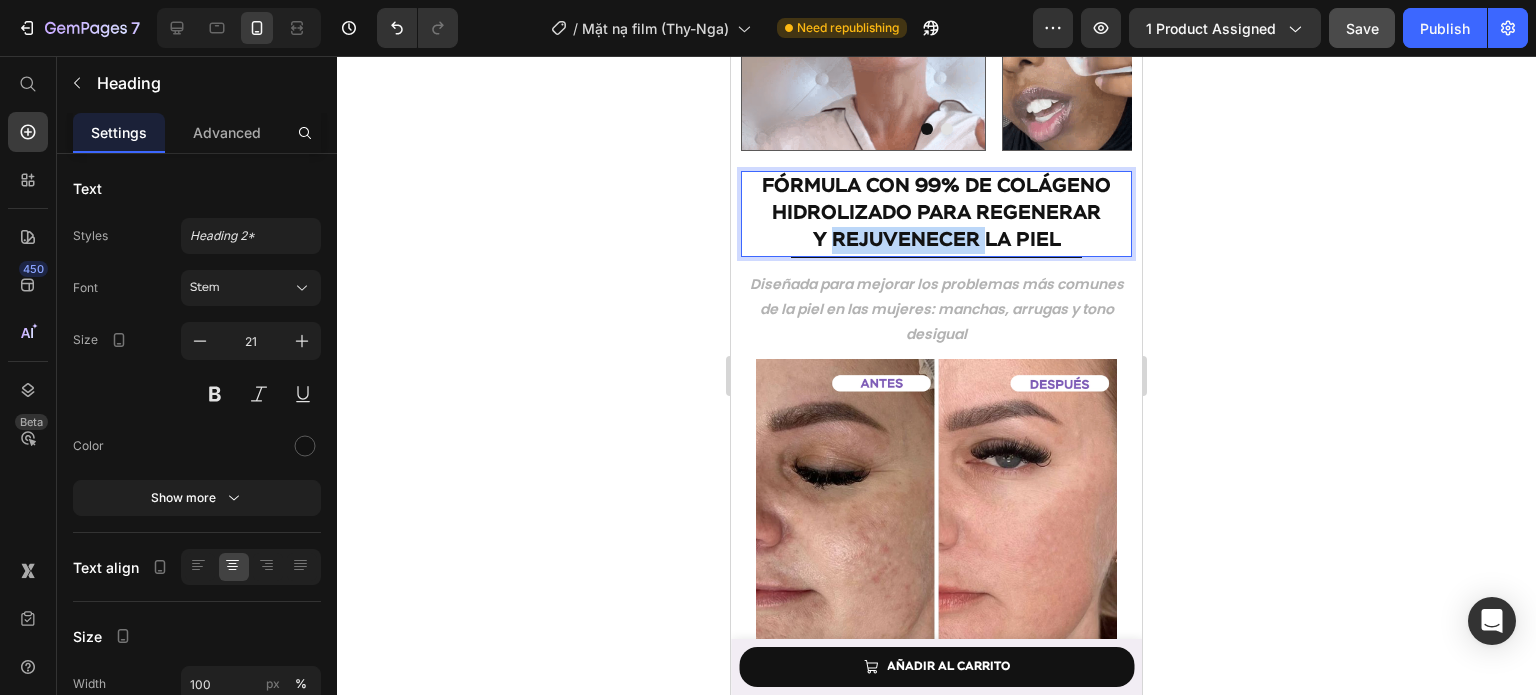 click on "Y REJUVENECER LA PIEL" at bounding box center [937, 240] 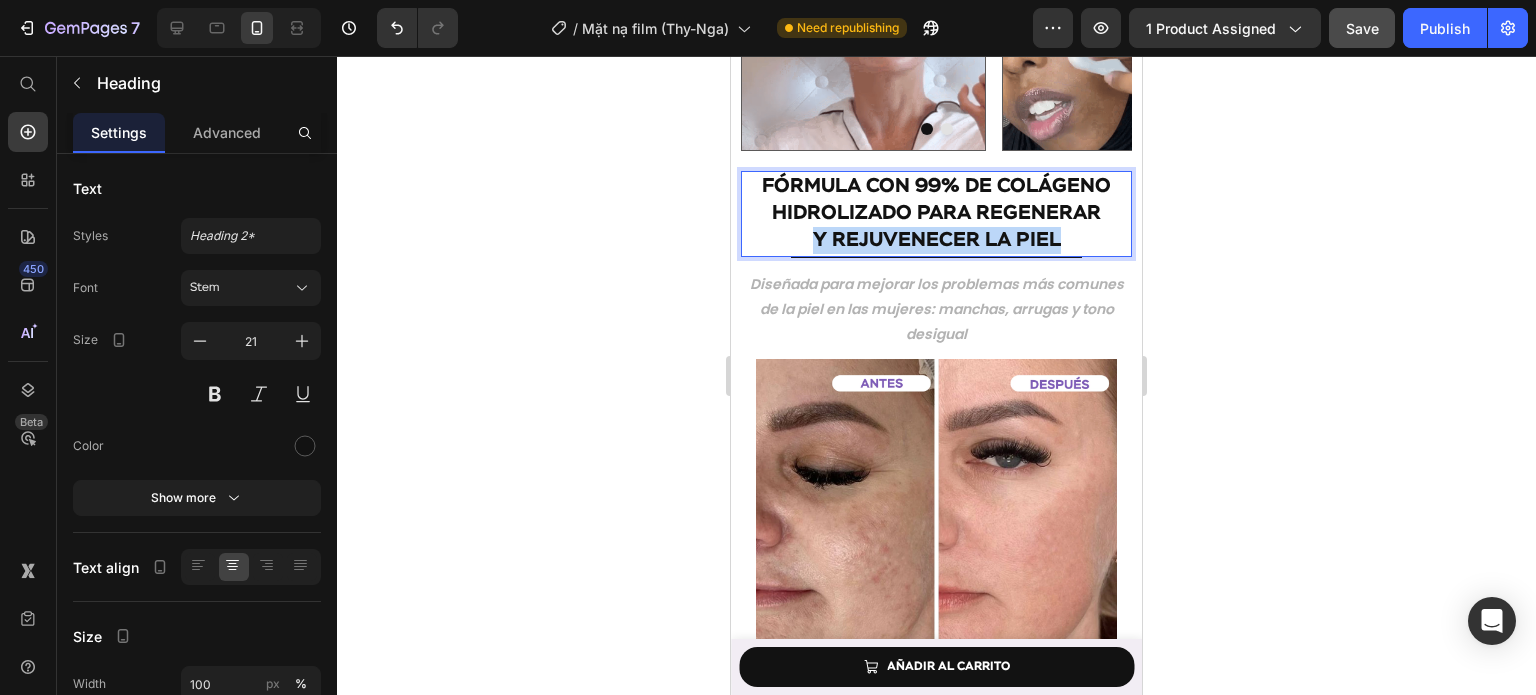 click on "Y REJUVENECER LA PIEL" at bounding box center [937, 240] 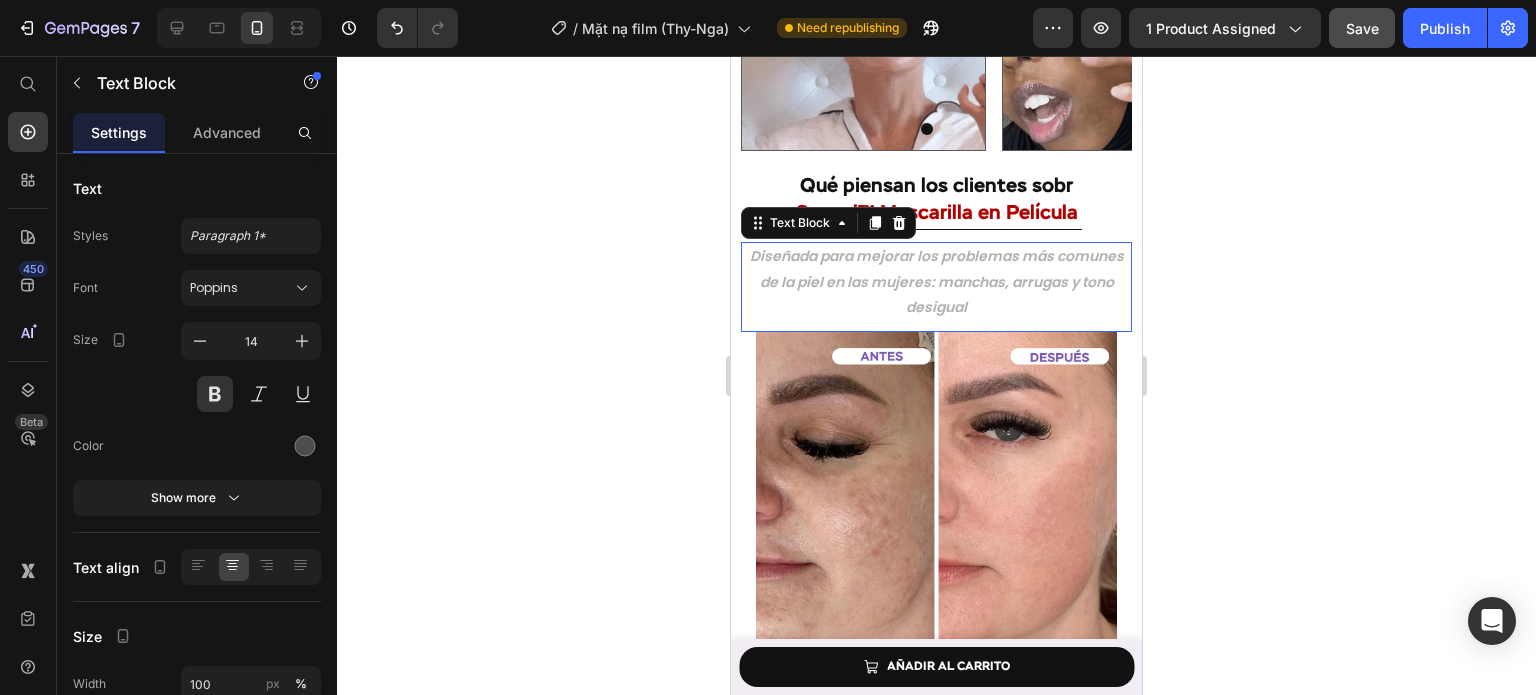 click on "Diseñada para mejorar los problemas más comunes de la piel en las mujeres: manchas, arrugas y tono desigual" at bounding box center [937, 281] 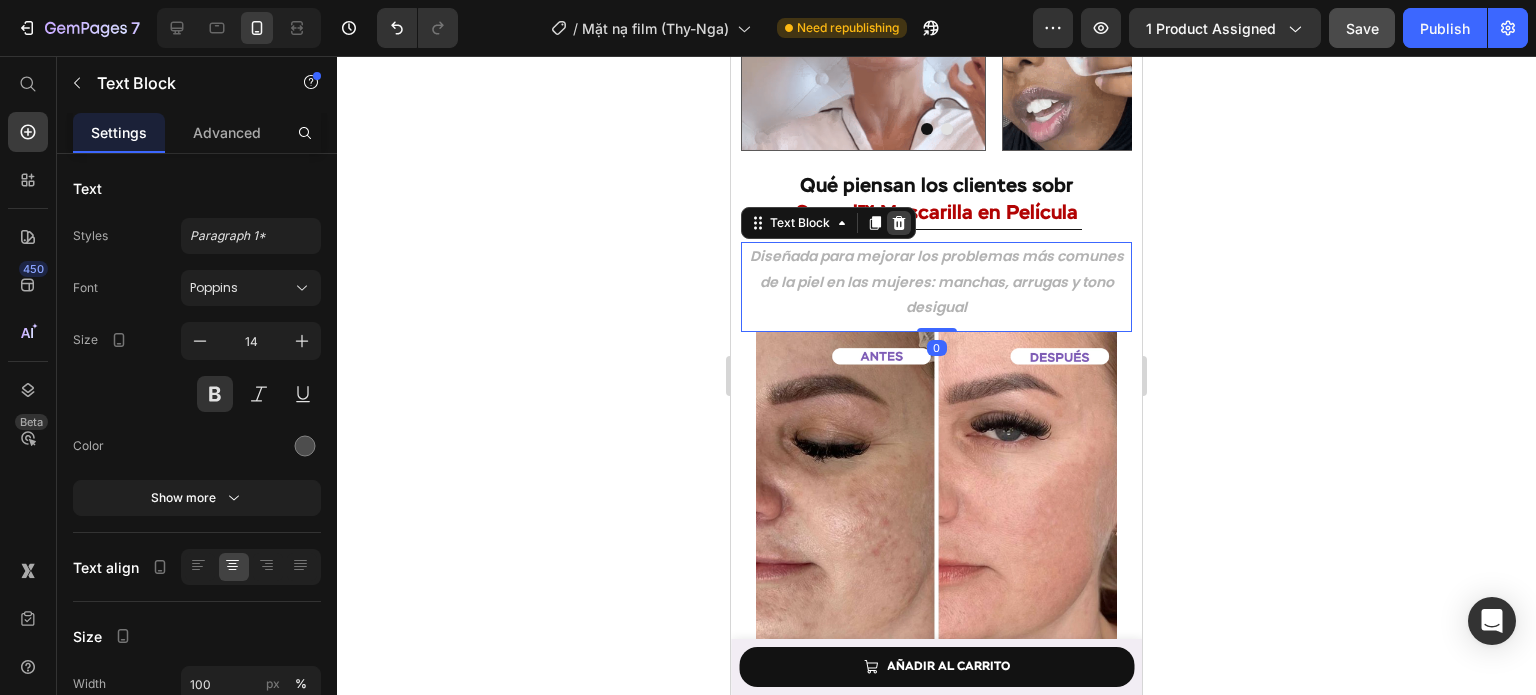 click 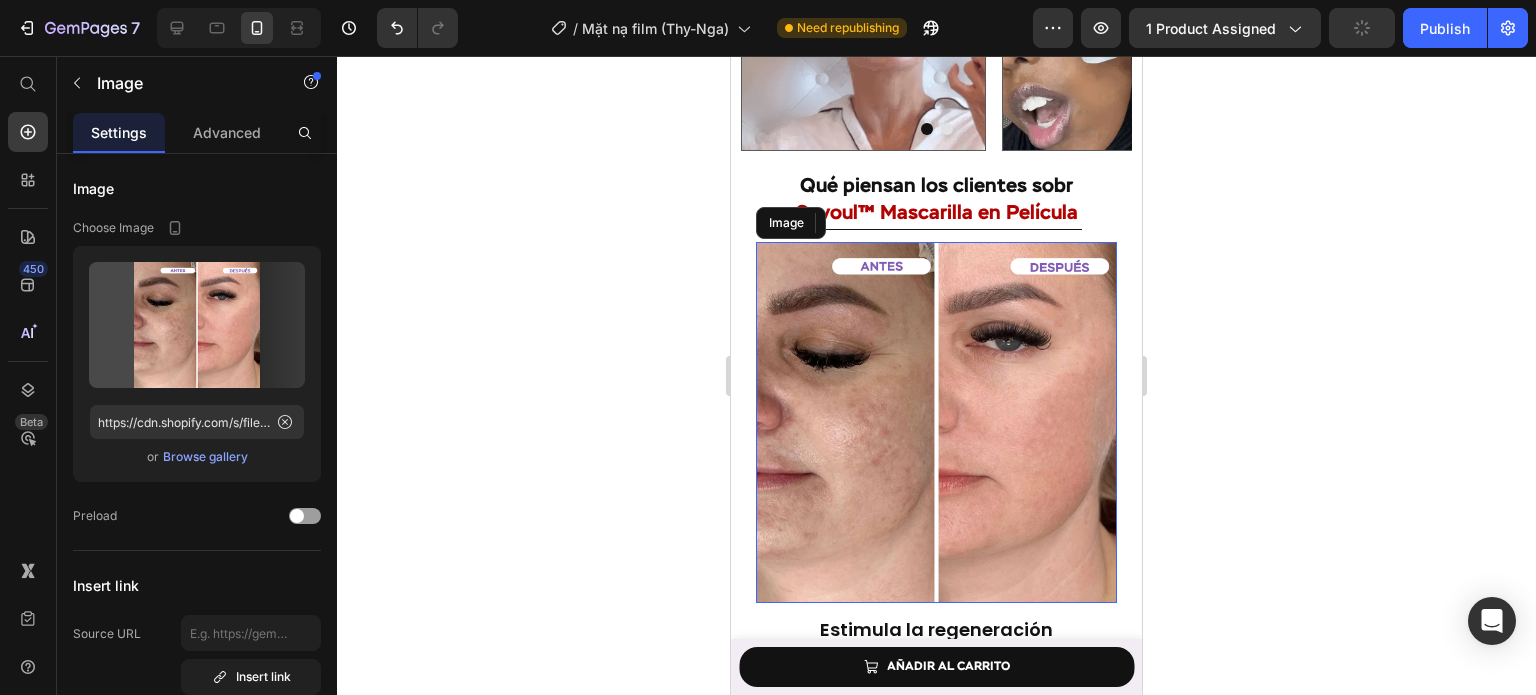 click at bounding box center (936, 422) 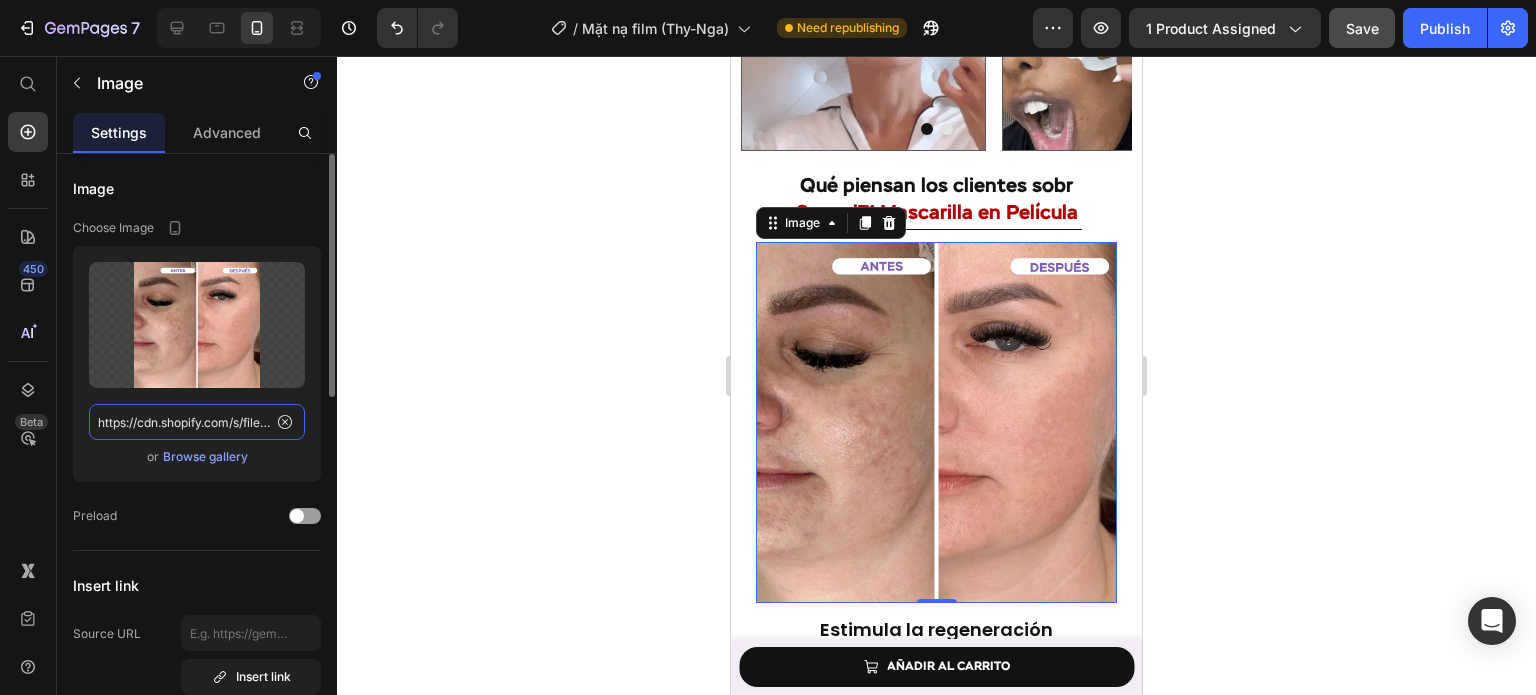 click on "https://cdn.shopify.com/s/files/1/0643/1404/8704/files/gempages_507356051327157127-493c854b-2472-4342-96a7-dee7653fb755.webp" 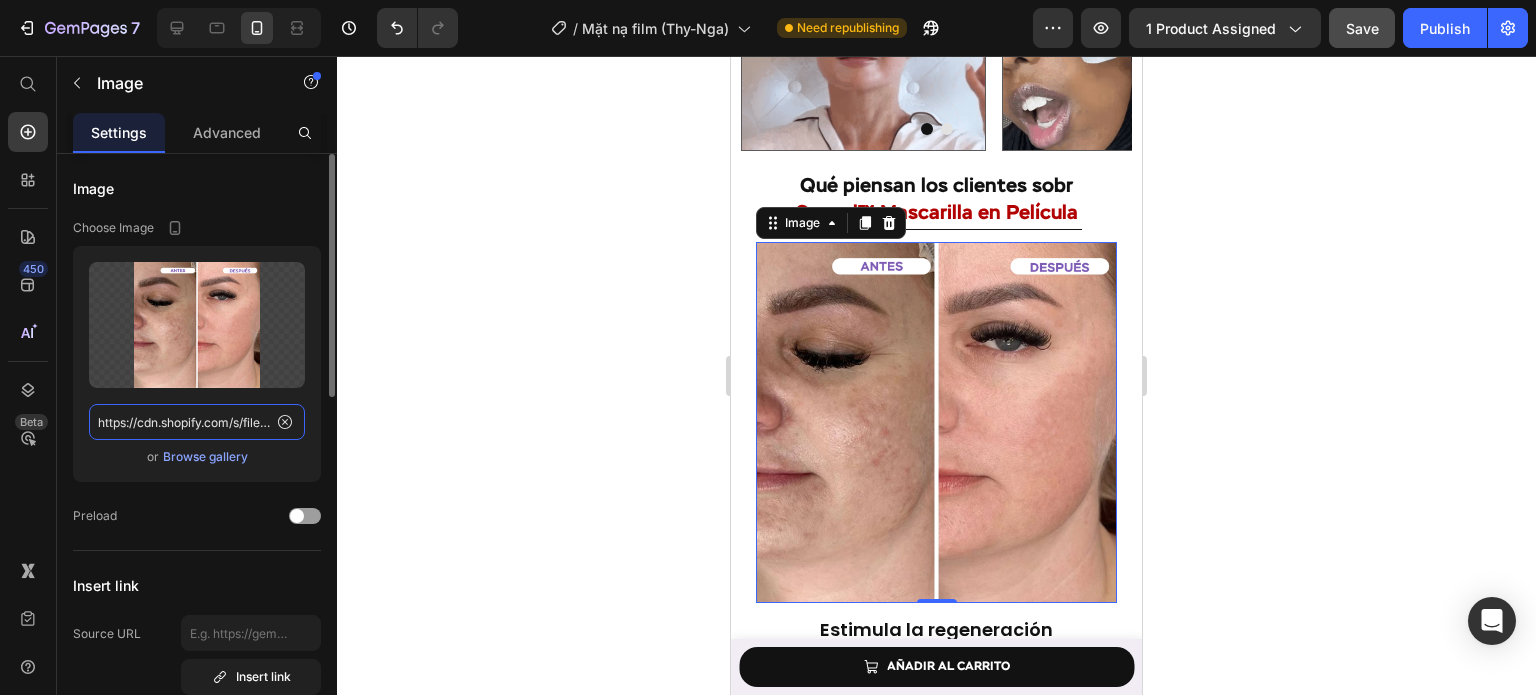 paste on "9bf5784f-47e1-4edd-8486-185f83b3949e.png" 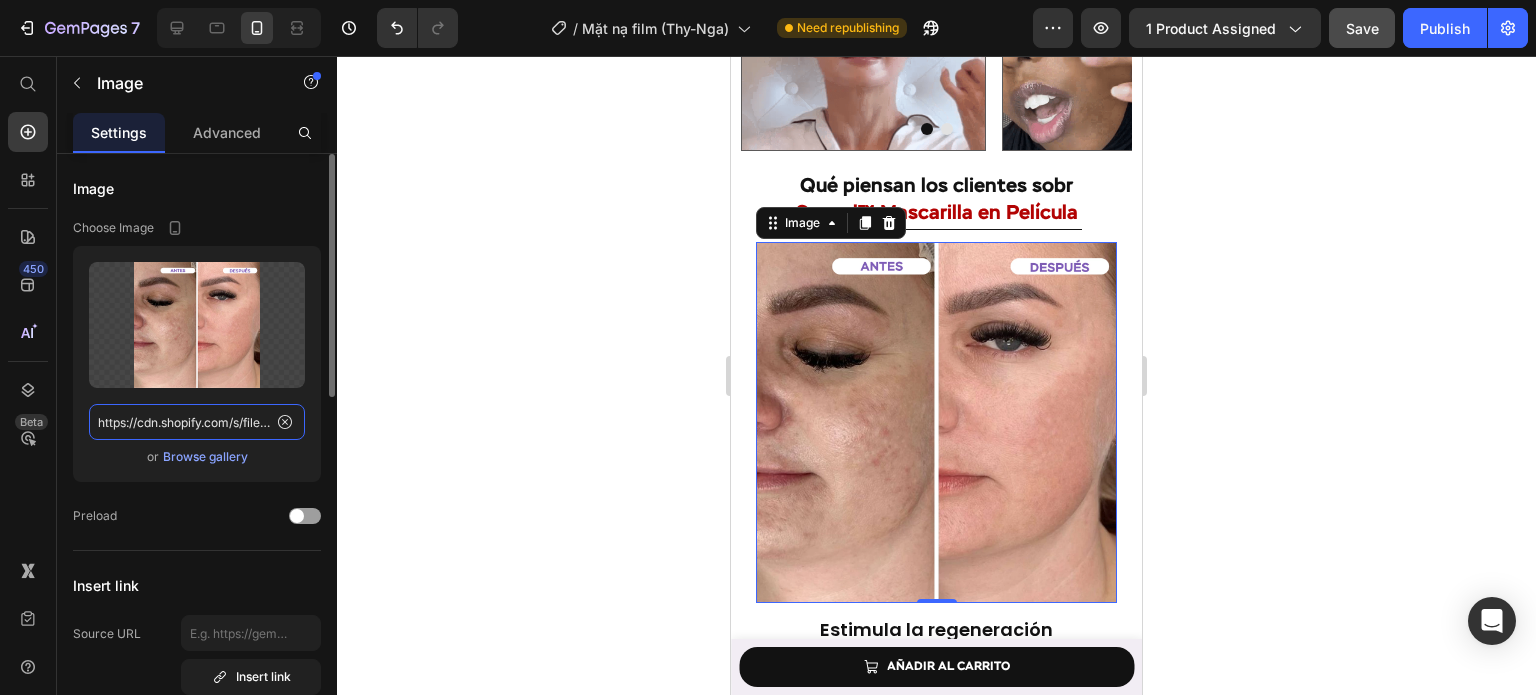 type on "https://cdn.shopify.com/s/files/1/0643/1404/8704/files/gempages_507356051327157127-9bf5784f-47e1-4edd-8486-185f83b3949e.png" 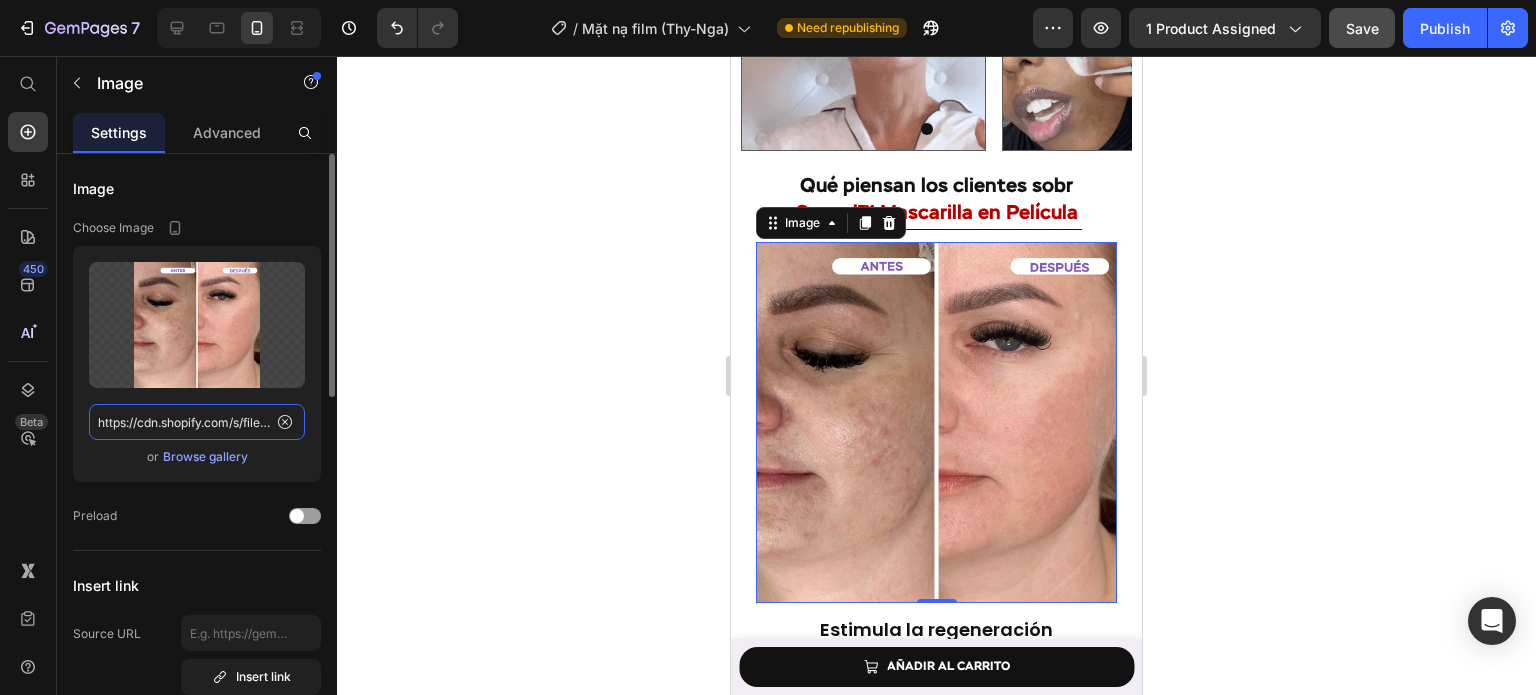 scroll, scrollTop: 0, scrollLeft: 600, axis: horizontal 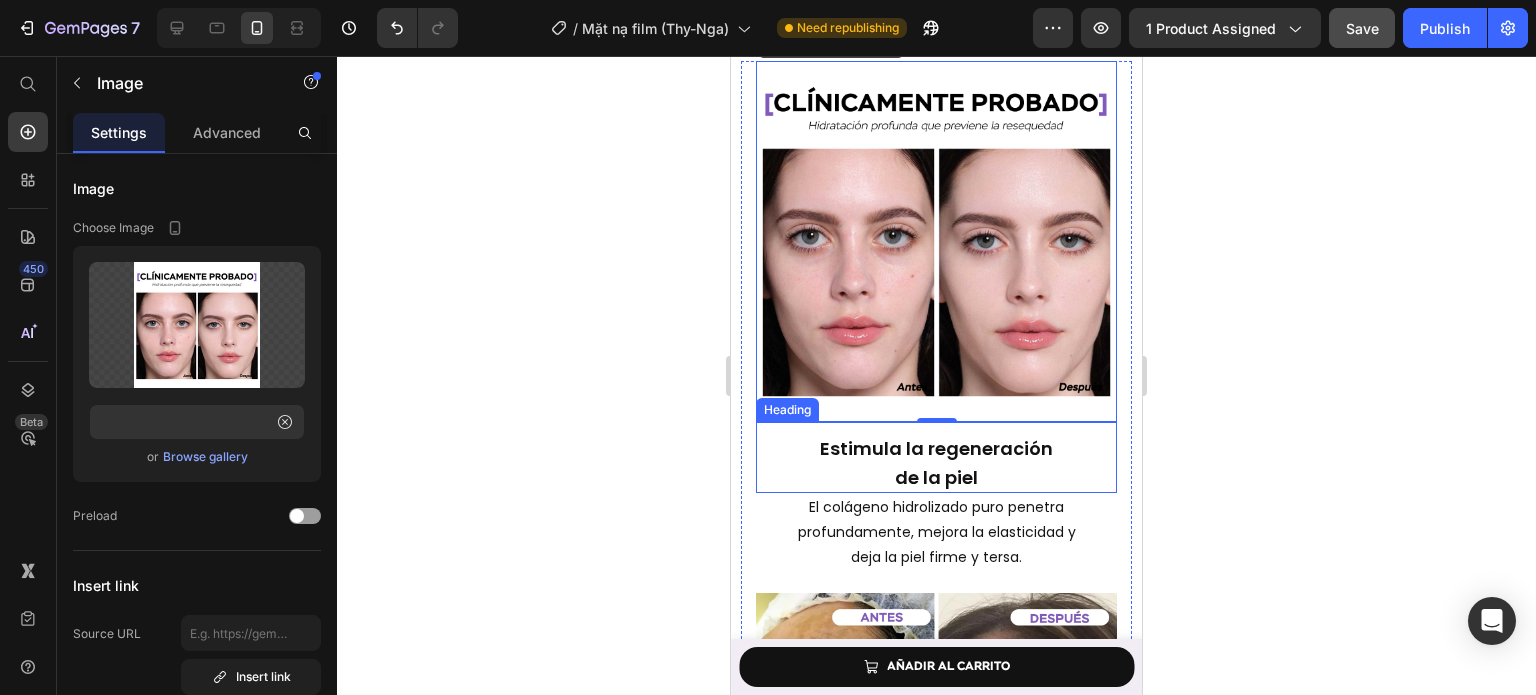 click on "Estimula la regeneración" at bounding box center [936, 448] 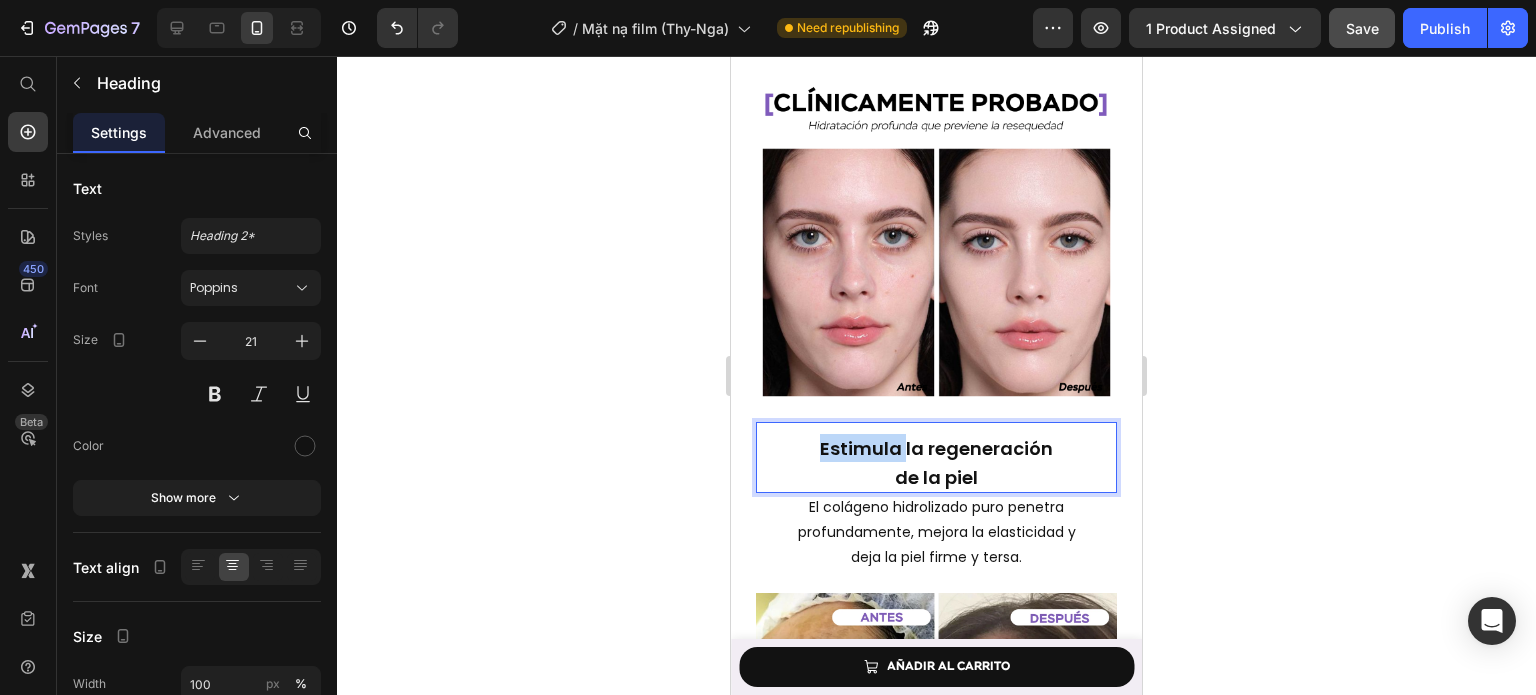 click on "Estimula la regeneración" at bounding box center [936, 448] 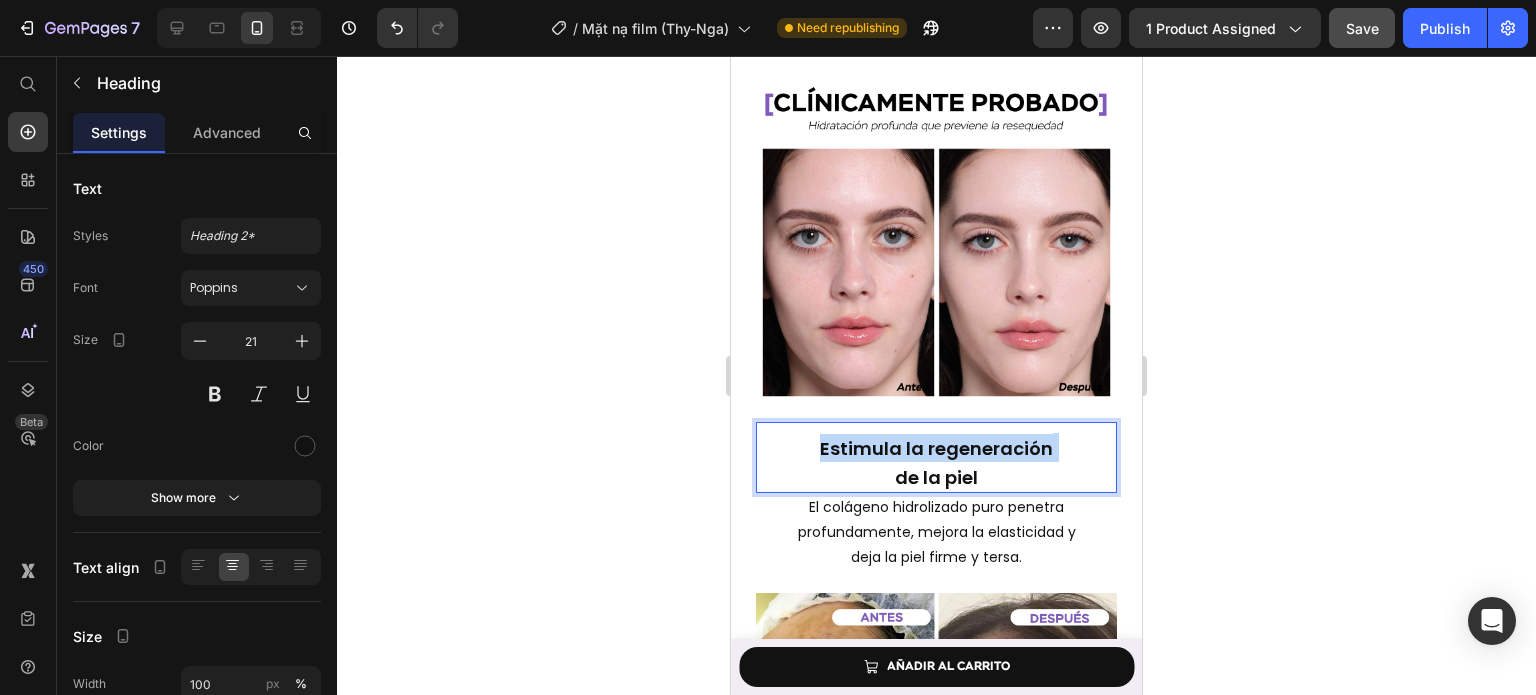 click on "Estimula la regeneración" at bounding box center (936, 448) 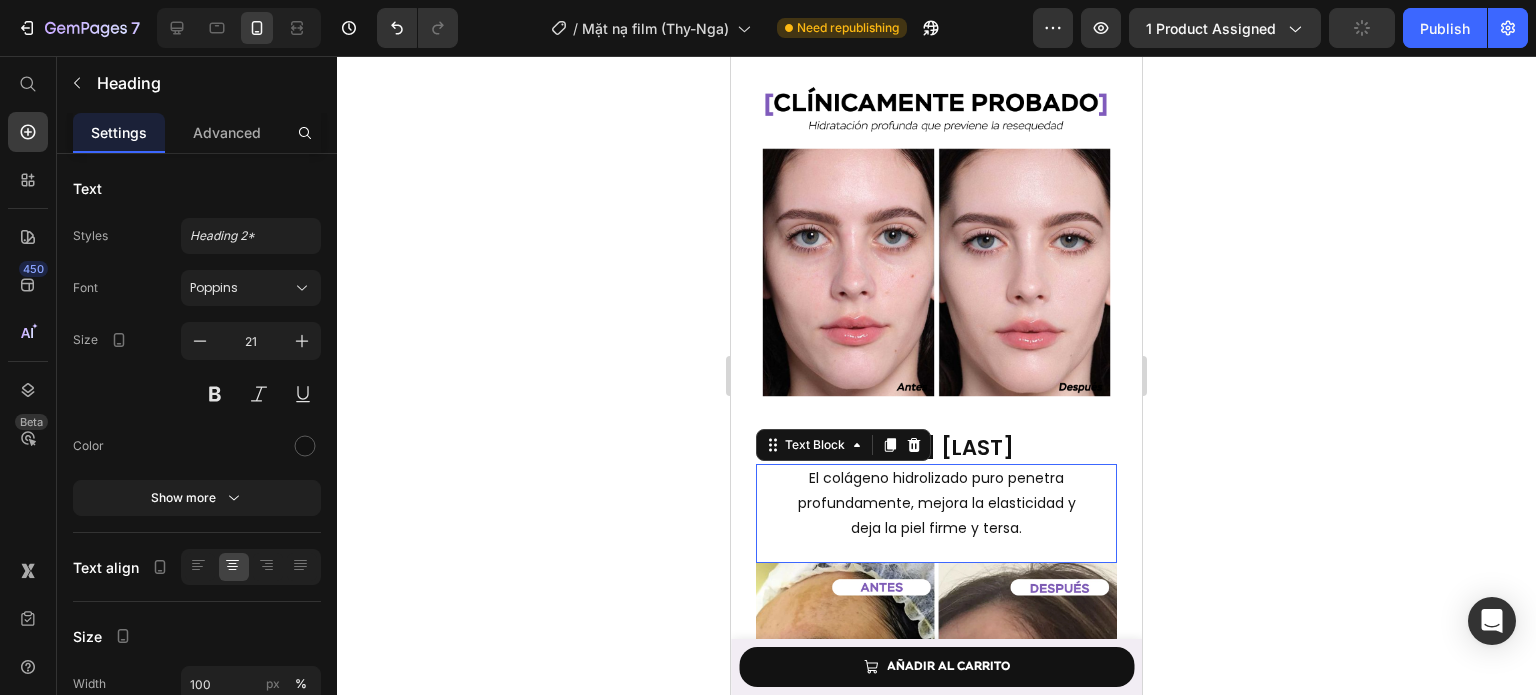 click on "El colágeno hidrolizado puro penetra profundamente, mejora la elasticidad y" at bounding box center (936, 491) 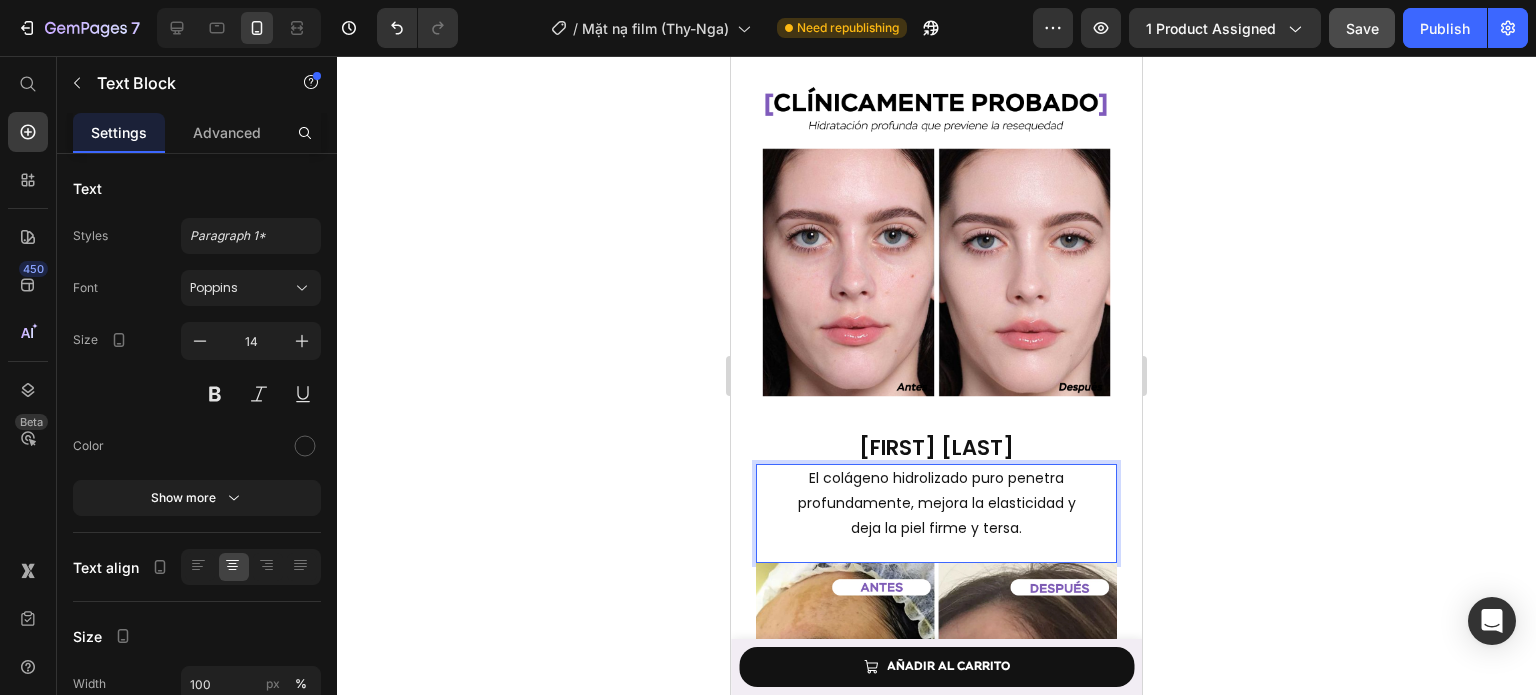 click on "El colágeno hidrolizado puro penetra profundamente, mejora la elasticidad y" at bounding box center [936, 491] 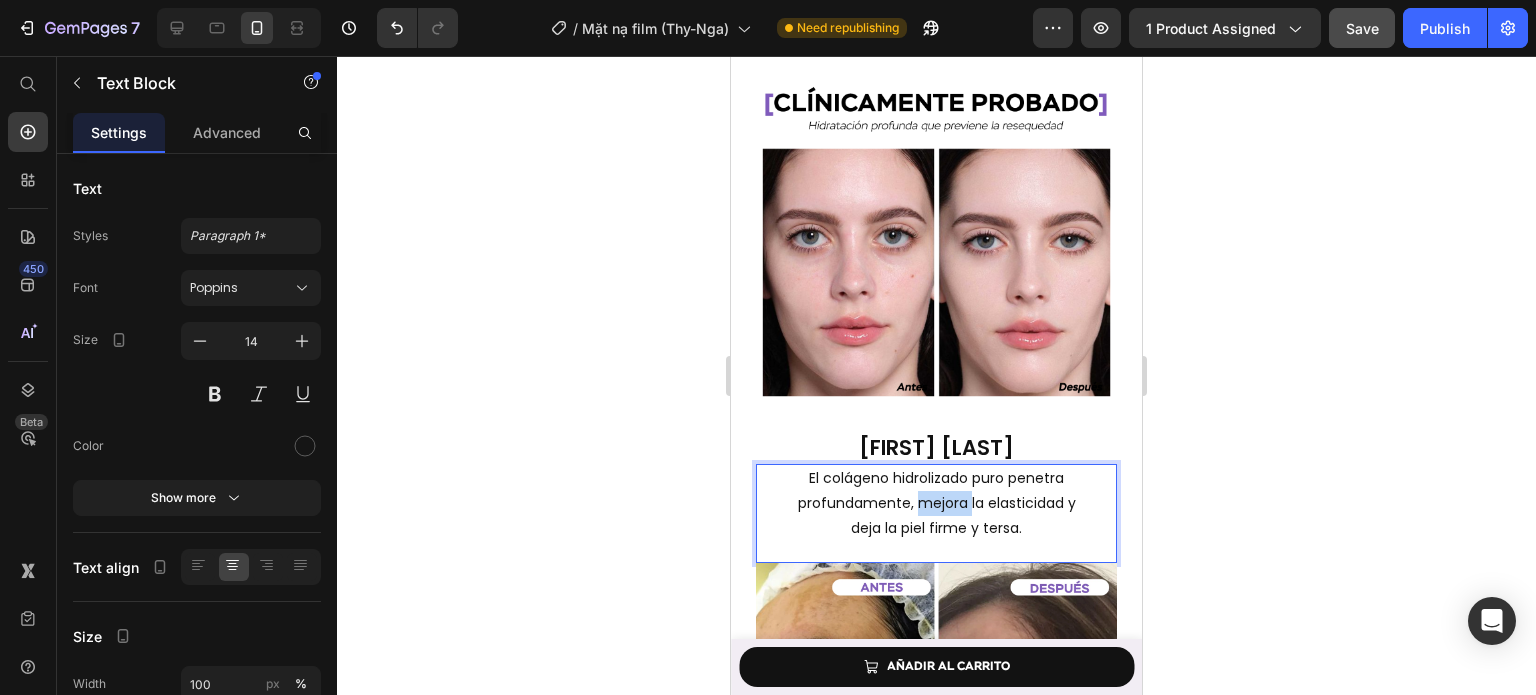 click on "El colágeno hidrolizado puro penetra profundamente, mejora la elasticidad y" at bounding box center (936, 491) 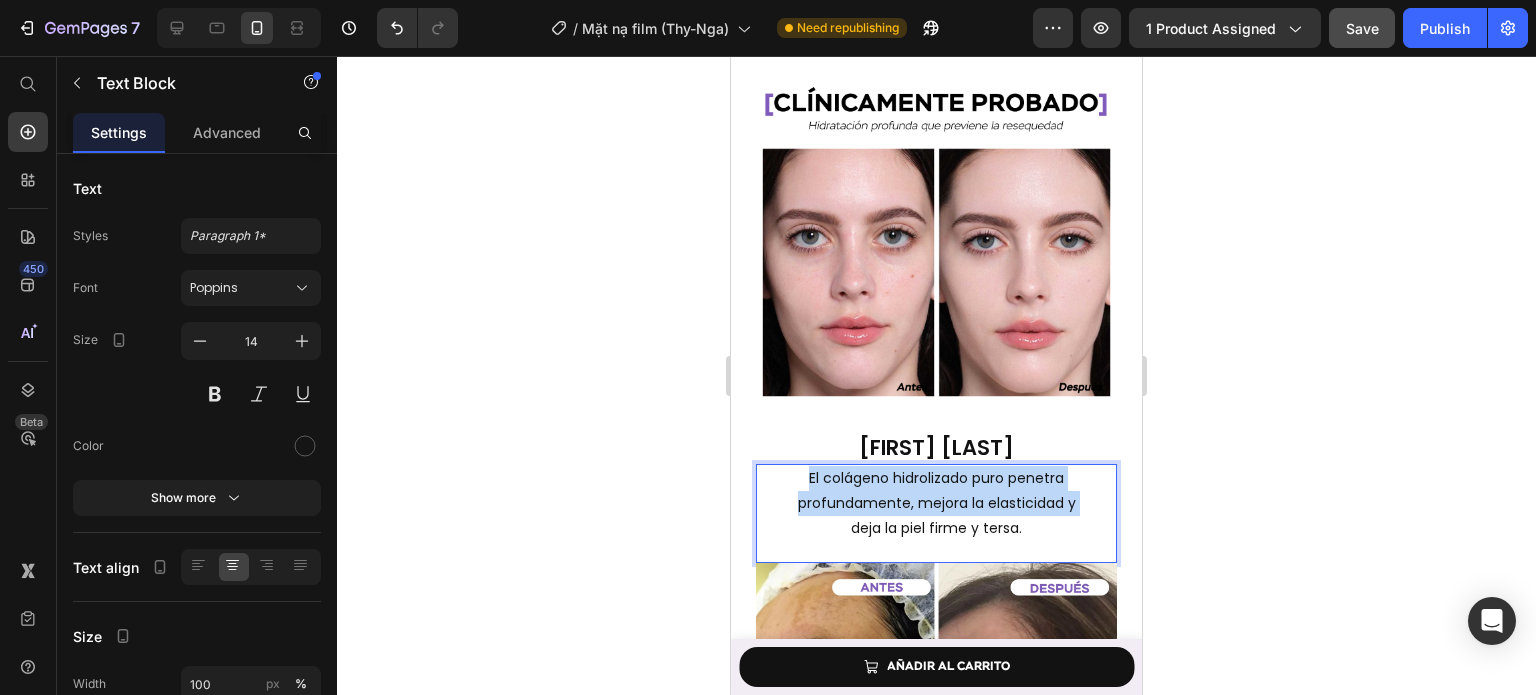 click on "El colágeno hidrolizado puro penetra profundamente, mejora la elasticidad y" at bounding box center (936, 491) 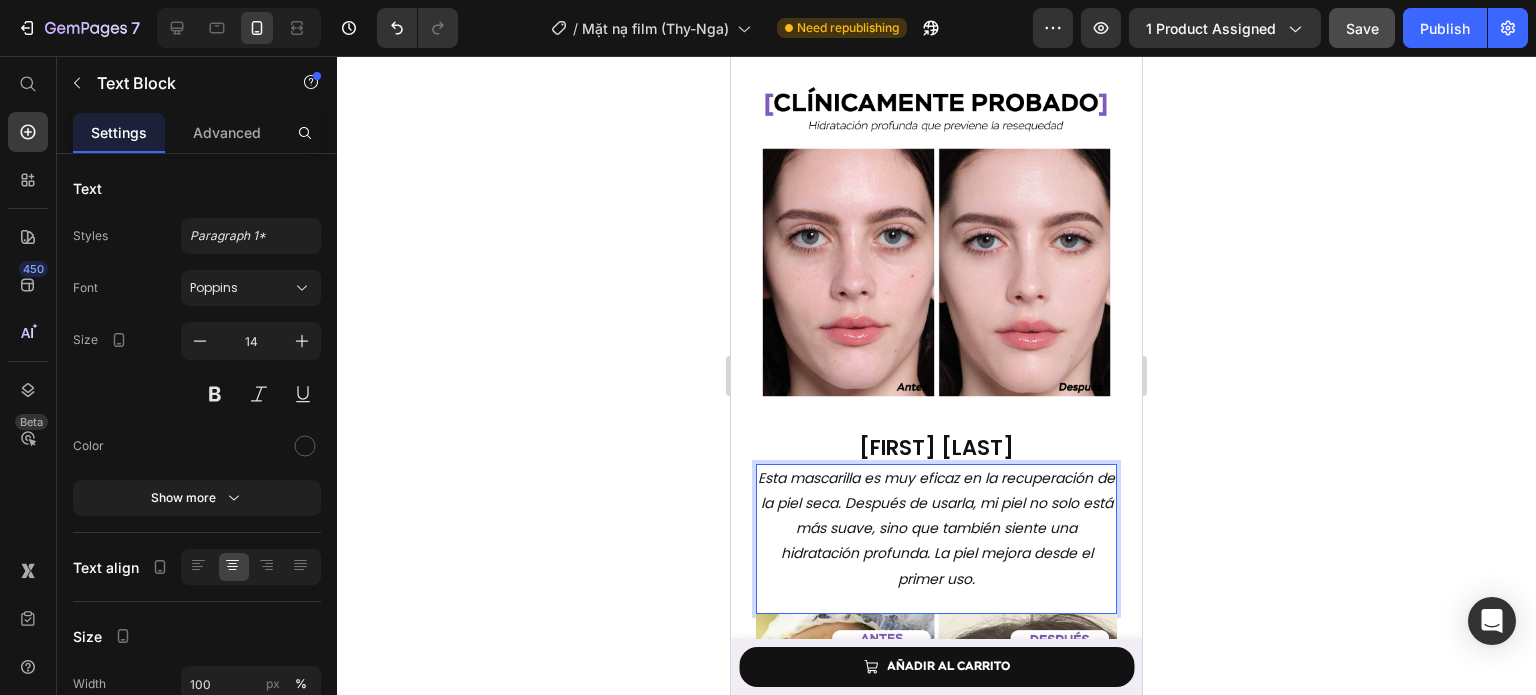 click 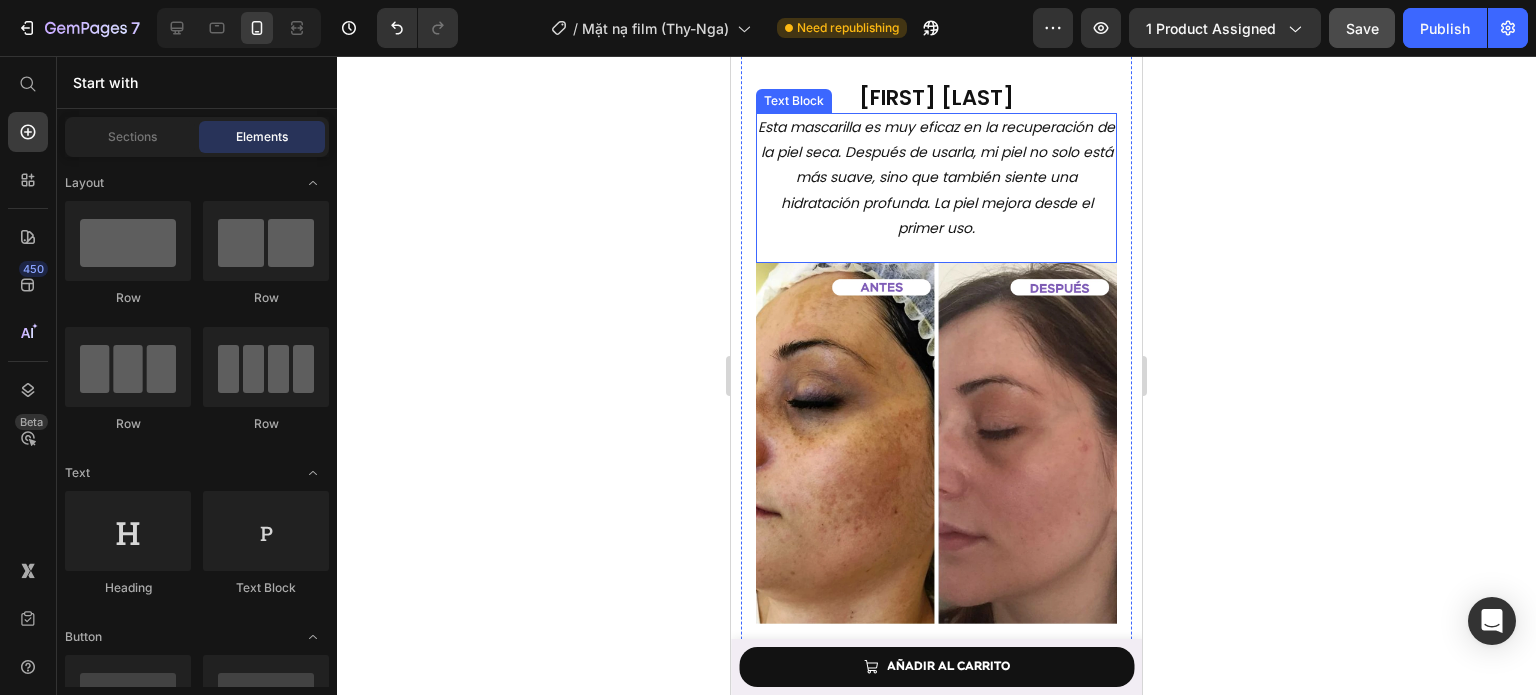 scroll, scrollTop: 1960, scrollLeft: 0, axis: vertical 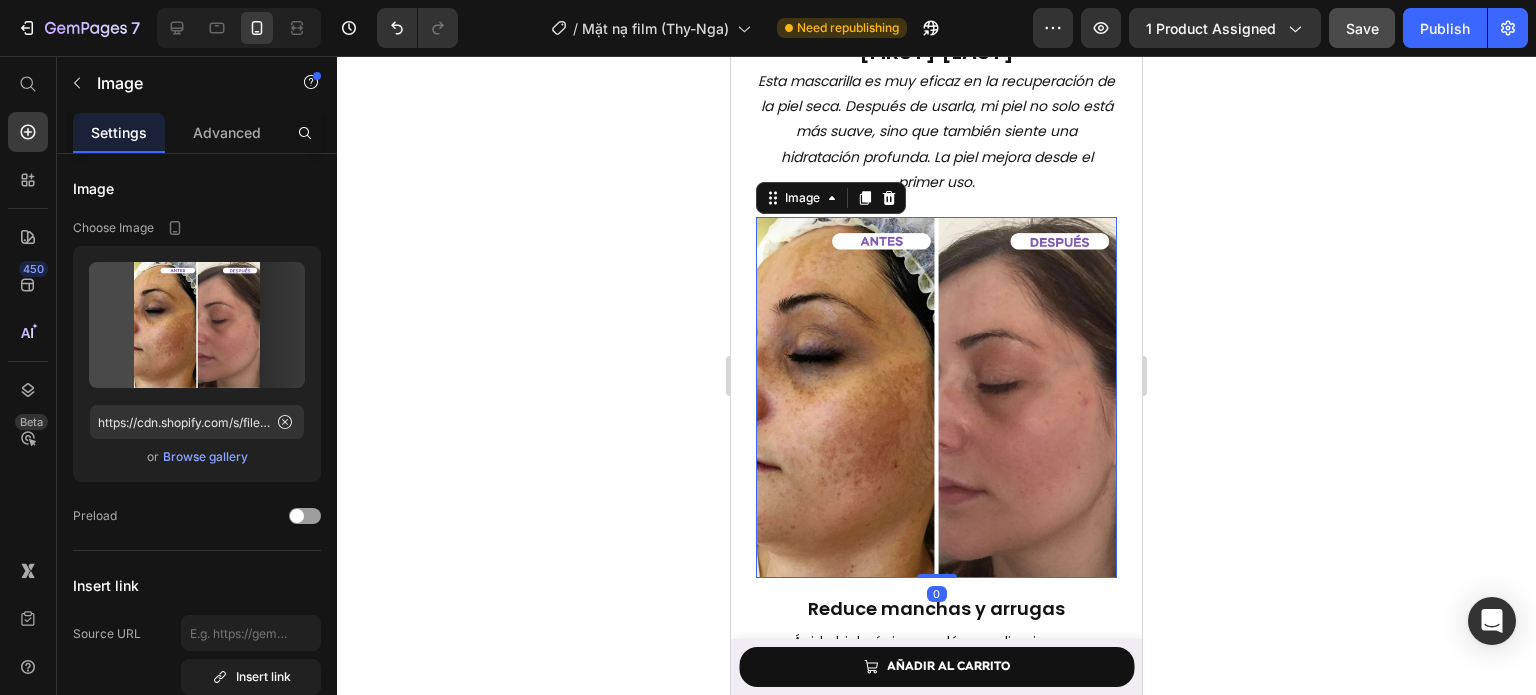 click at bounding box center [936, 397] 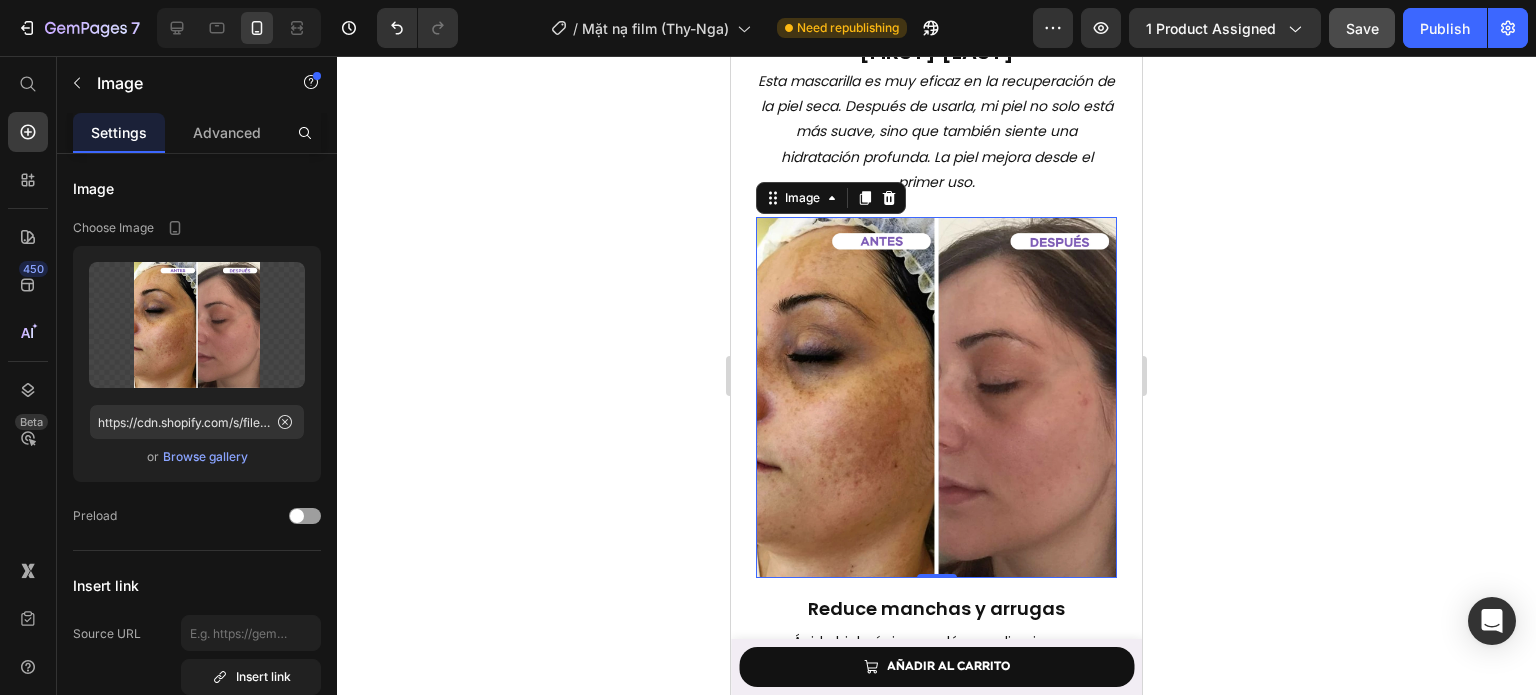 click at bounding box center [936, 397] 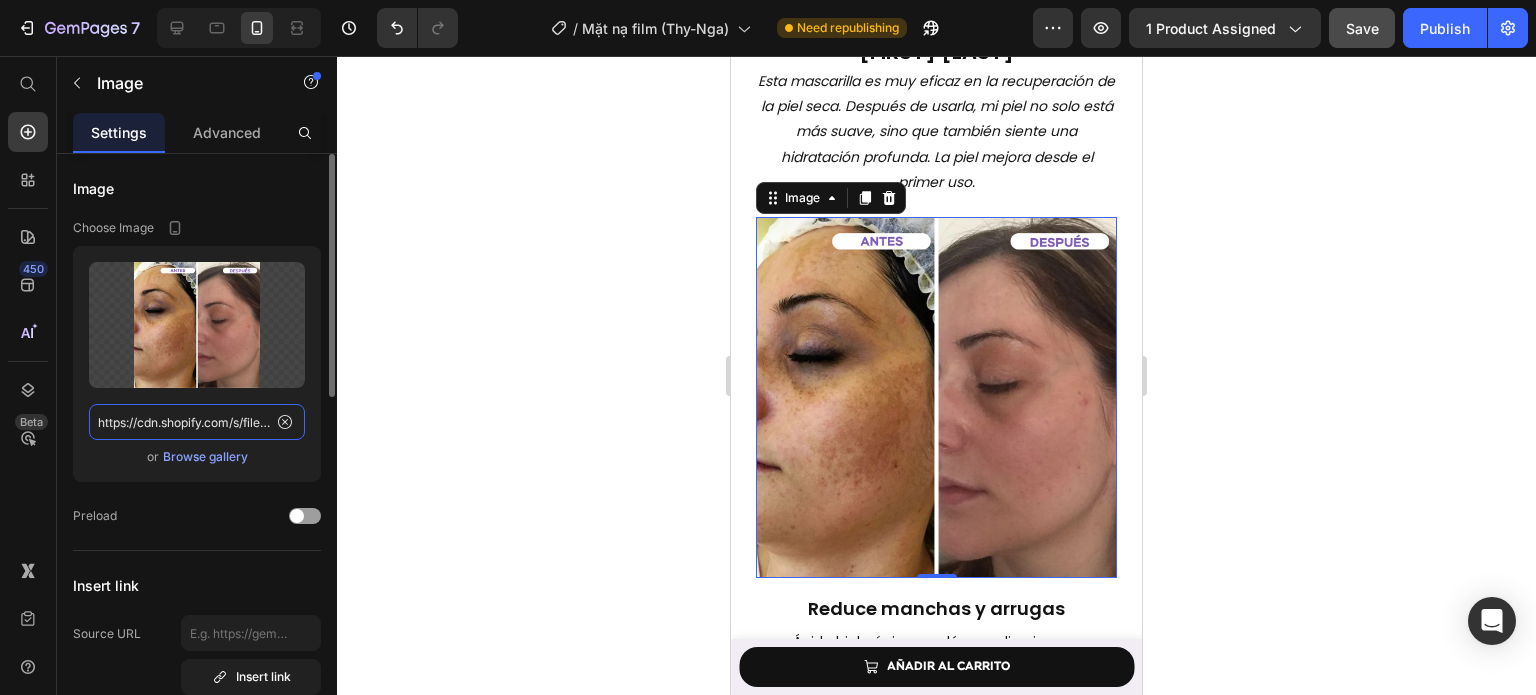 click on "https://cdn.shopify.com/s/files/1/0643/1404/8704/files/gempages_507356051327157127-146535a6-41d0-4912-80b1-49c25e272917.webp" 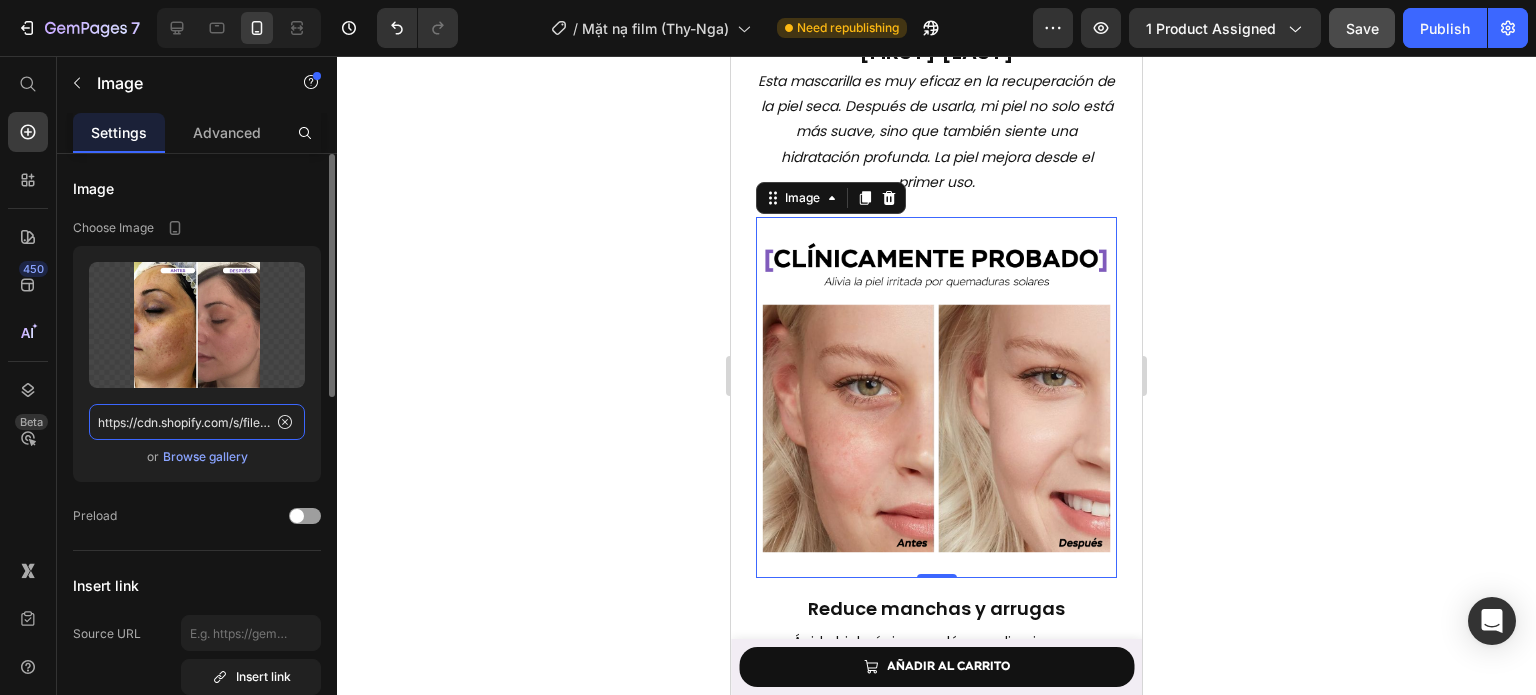 scroll, scrollTop: 0, scrollLeft: 606, axis: horizontal 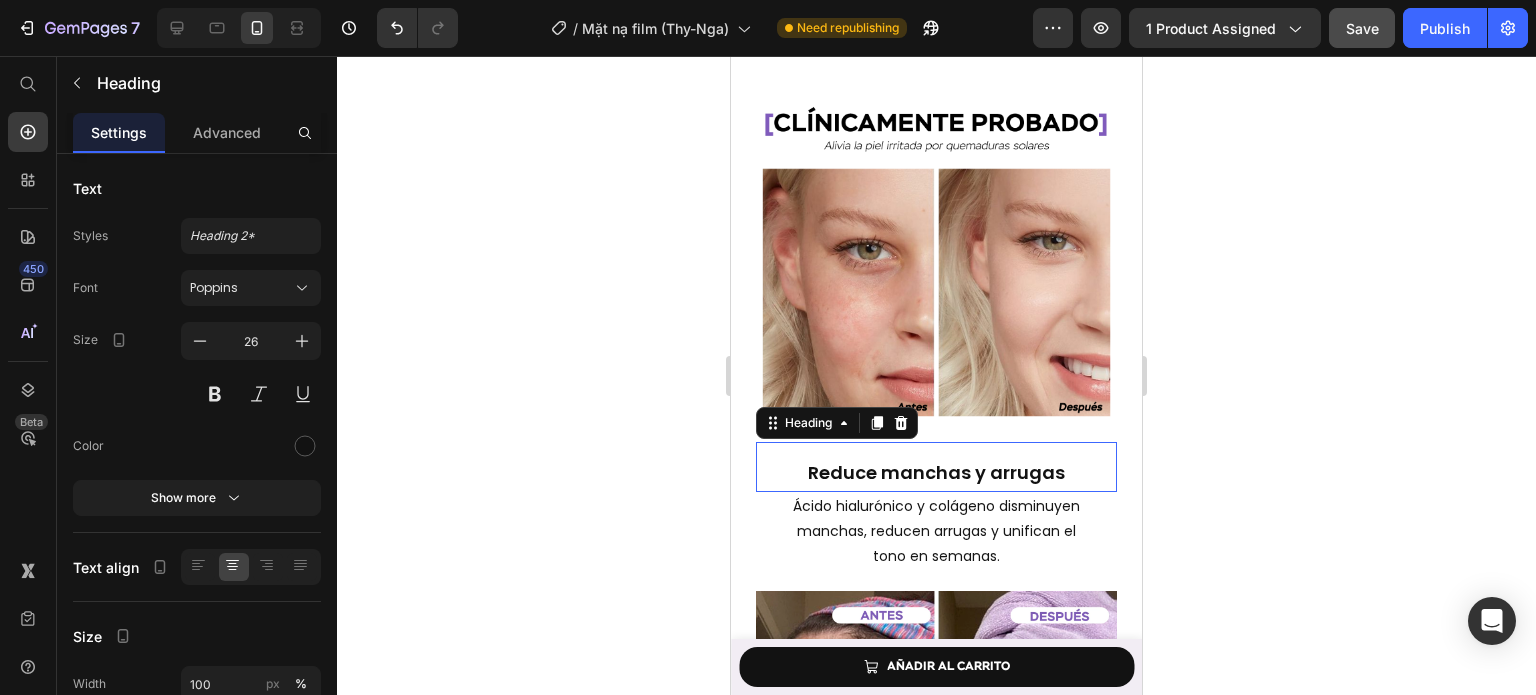 click on "Reduce manchas y arrugas" at bounding box center (936, 472) 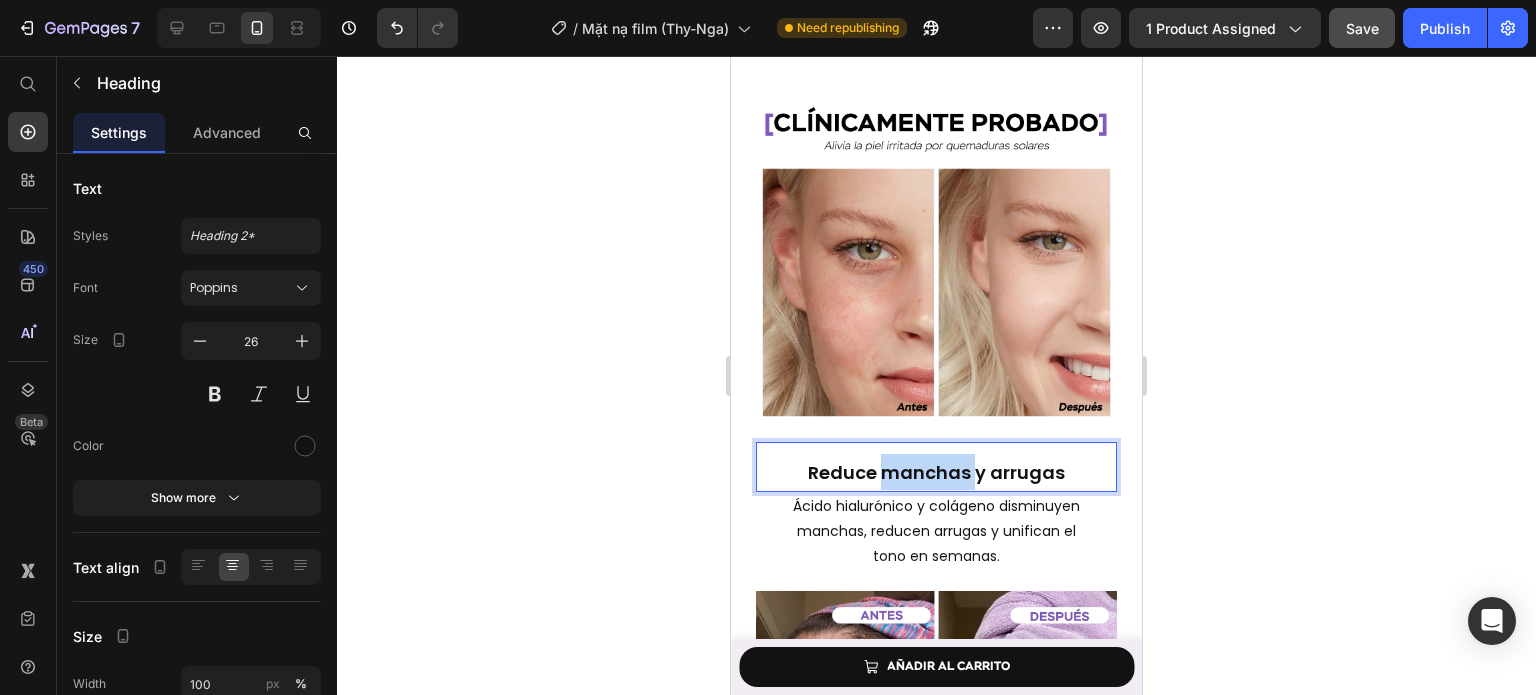 click on "Reduce manchas y arrugas" at bounding box center (936, 472) 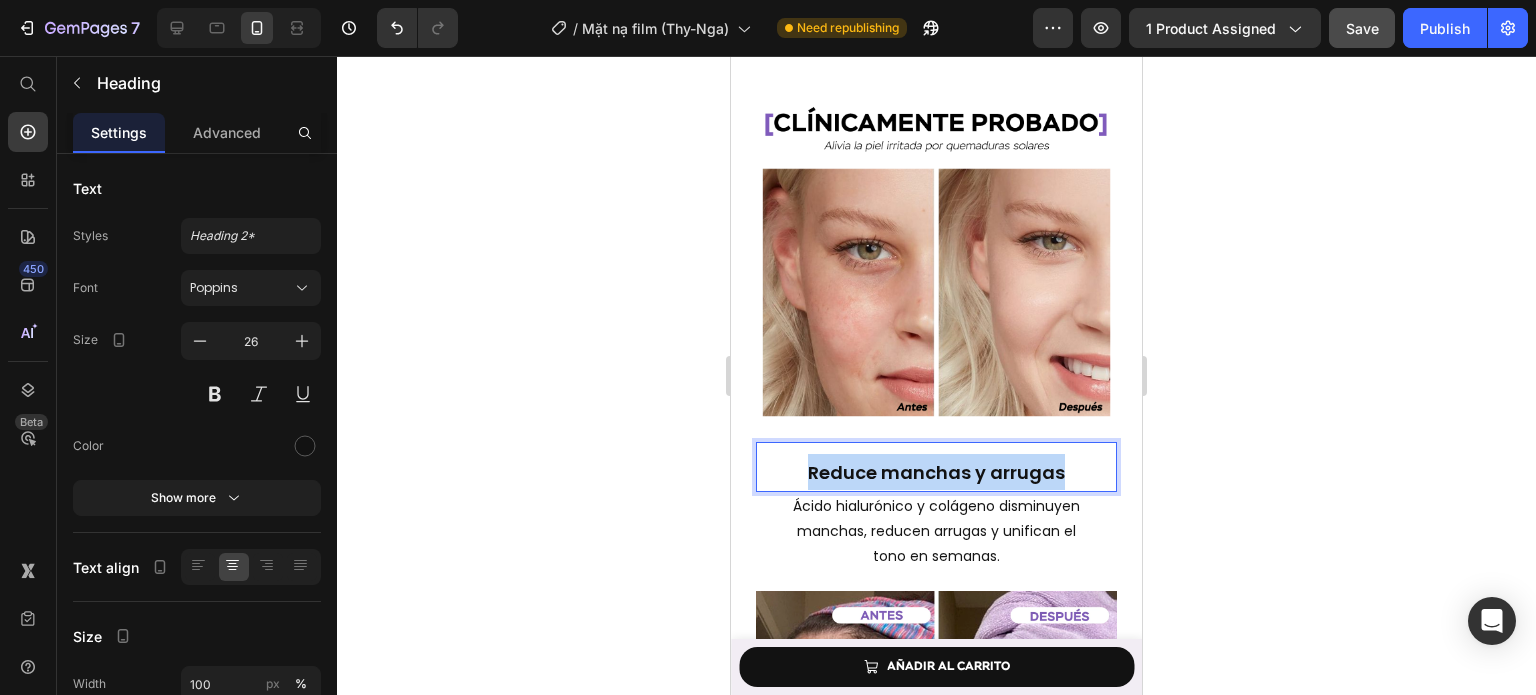click on "Reduce manchas y arrugas" at bounding box center (936, 472) 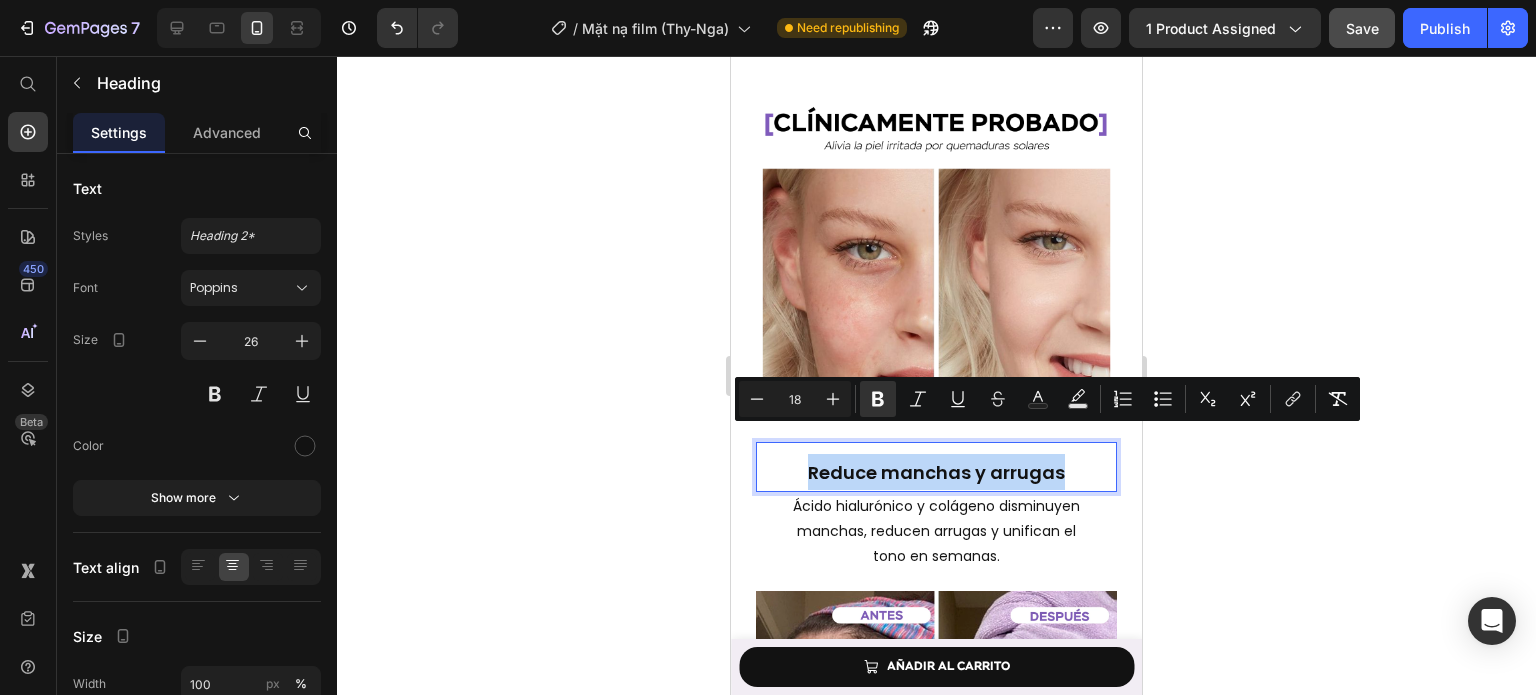 type on "26" 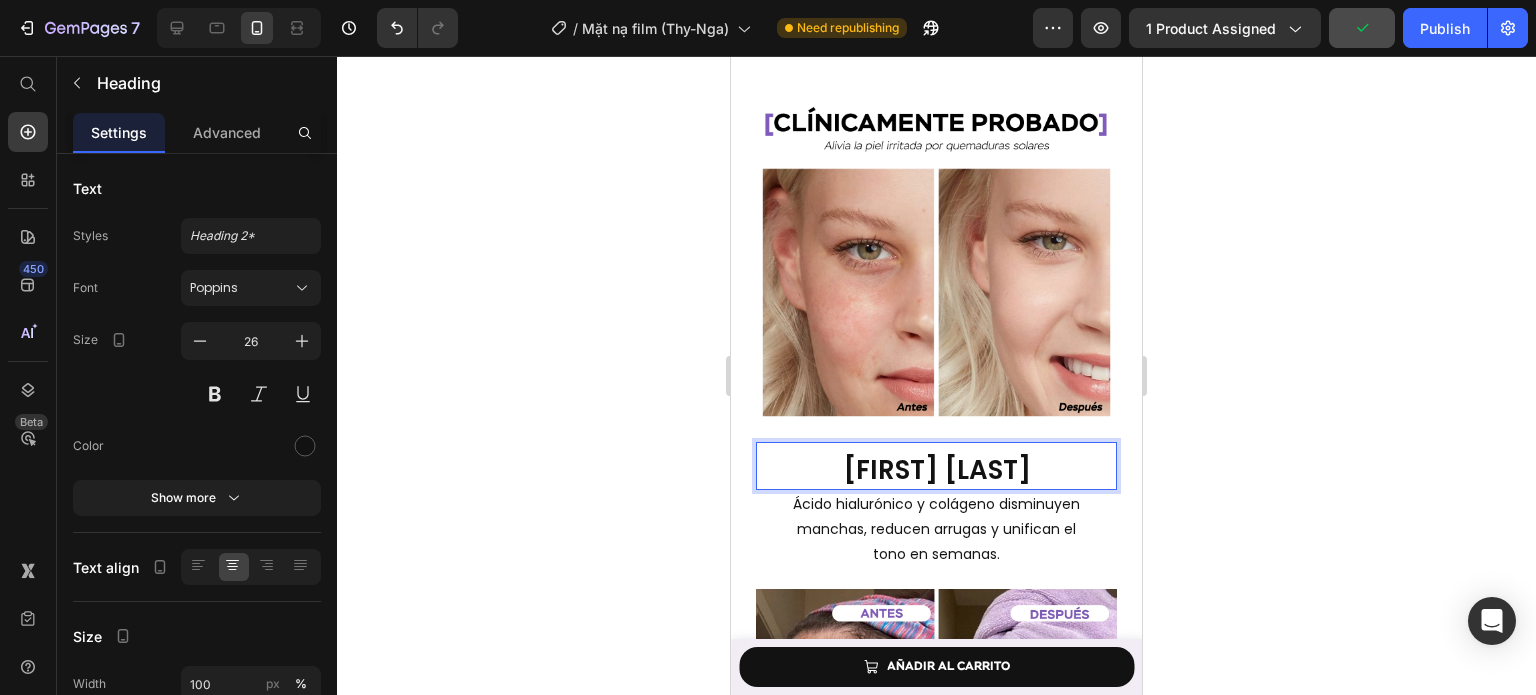click on "[FIRST] [LAST]" at bounding box center [937, 470] 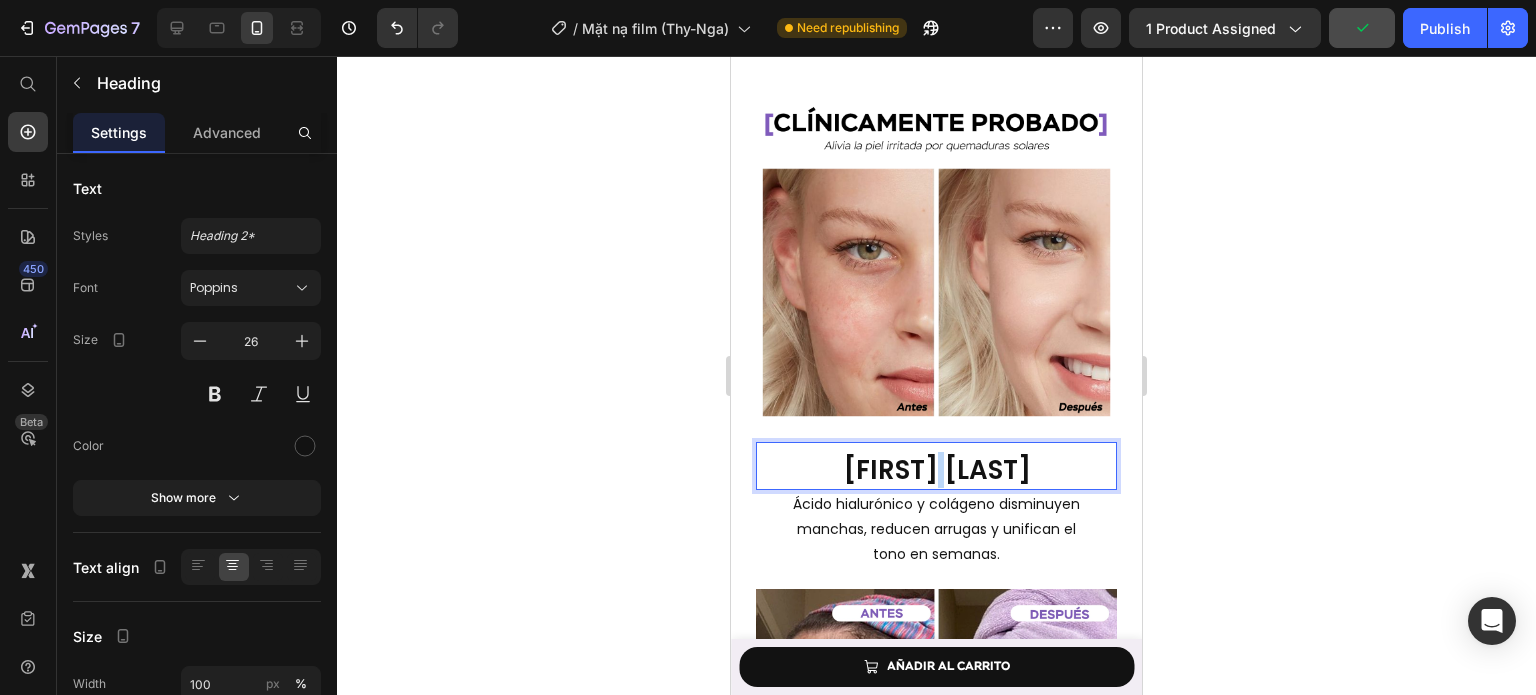 click on "[FIRST] [LAST]" at bounding box center (937, 470) 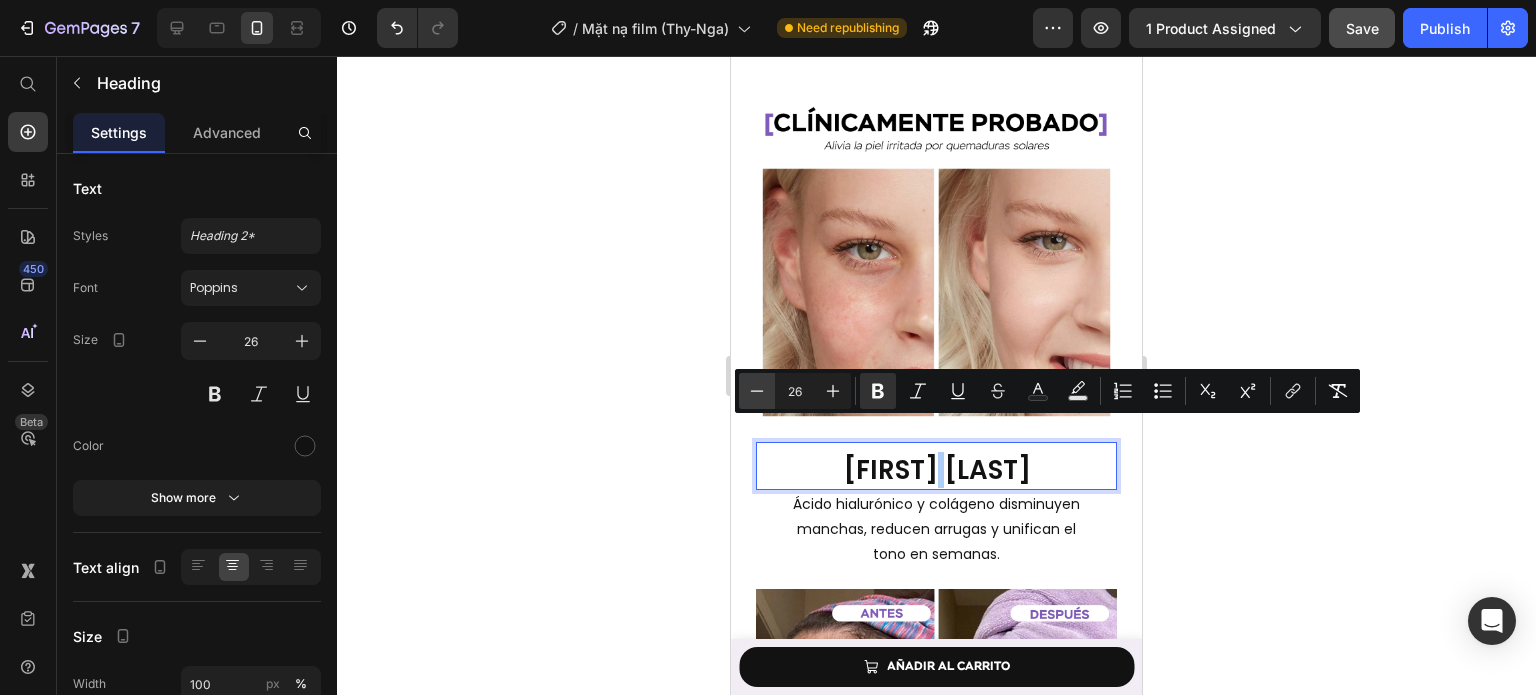 click on "Minus" at bounding box center (757, 391) 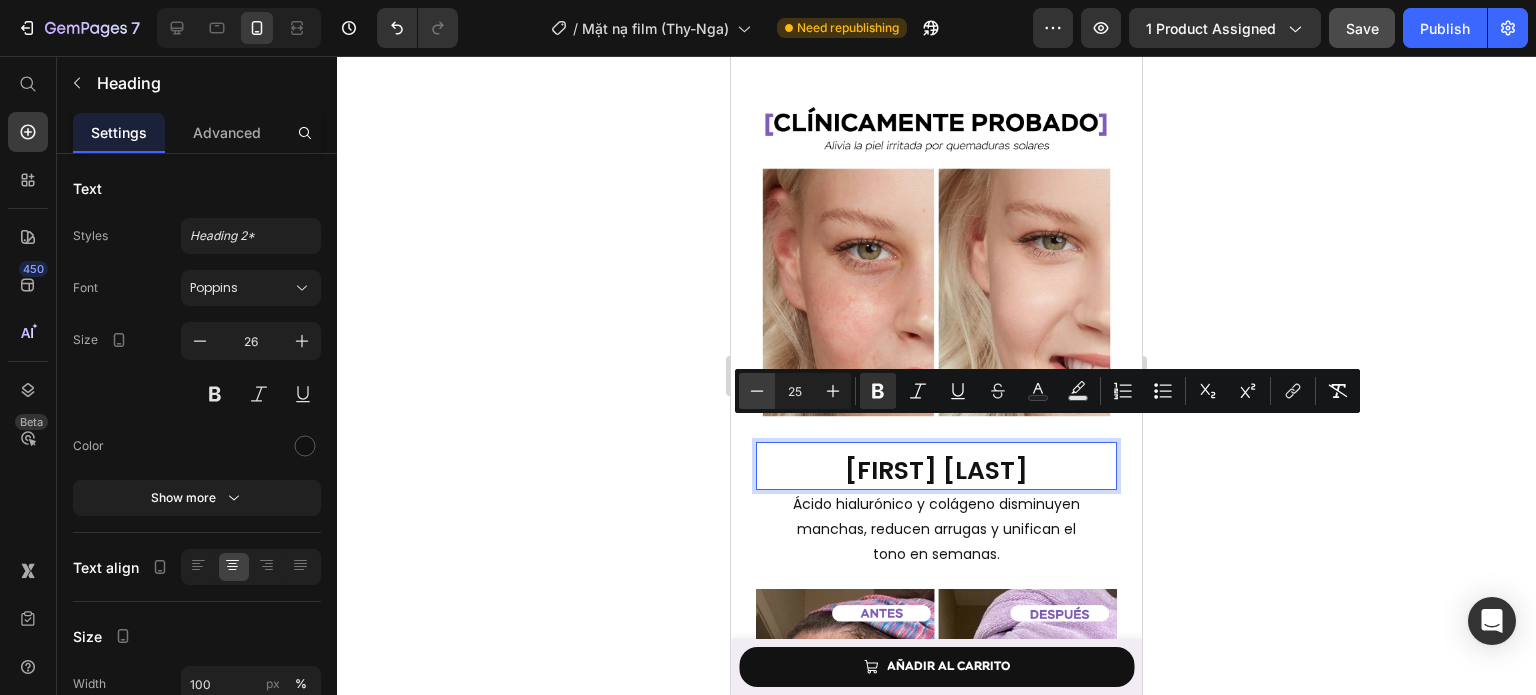 click on "Minus" at bounding box center [757, 391] 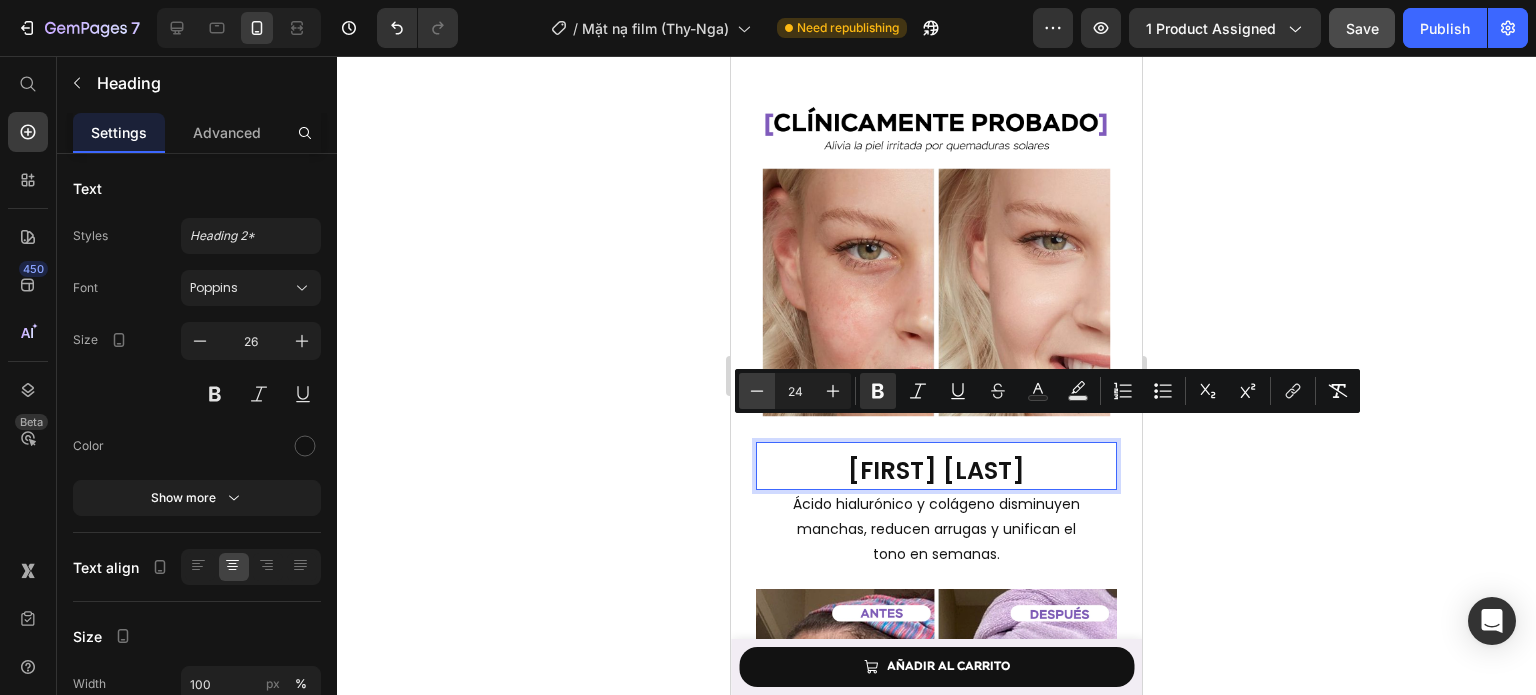 click on "Minus" at bounding box center [757, 391] 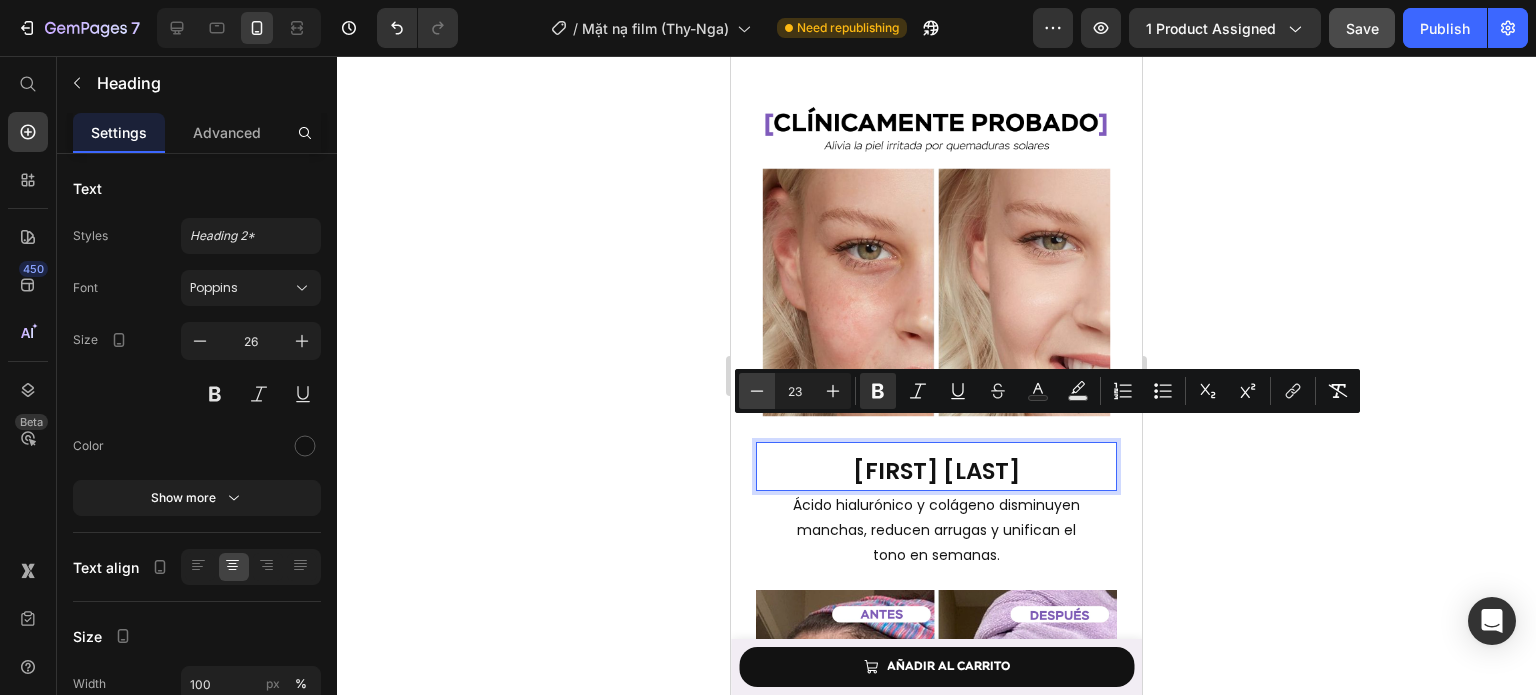 click on "Minus" at bounding box center (757, 391) 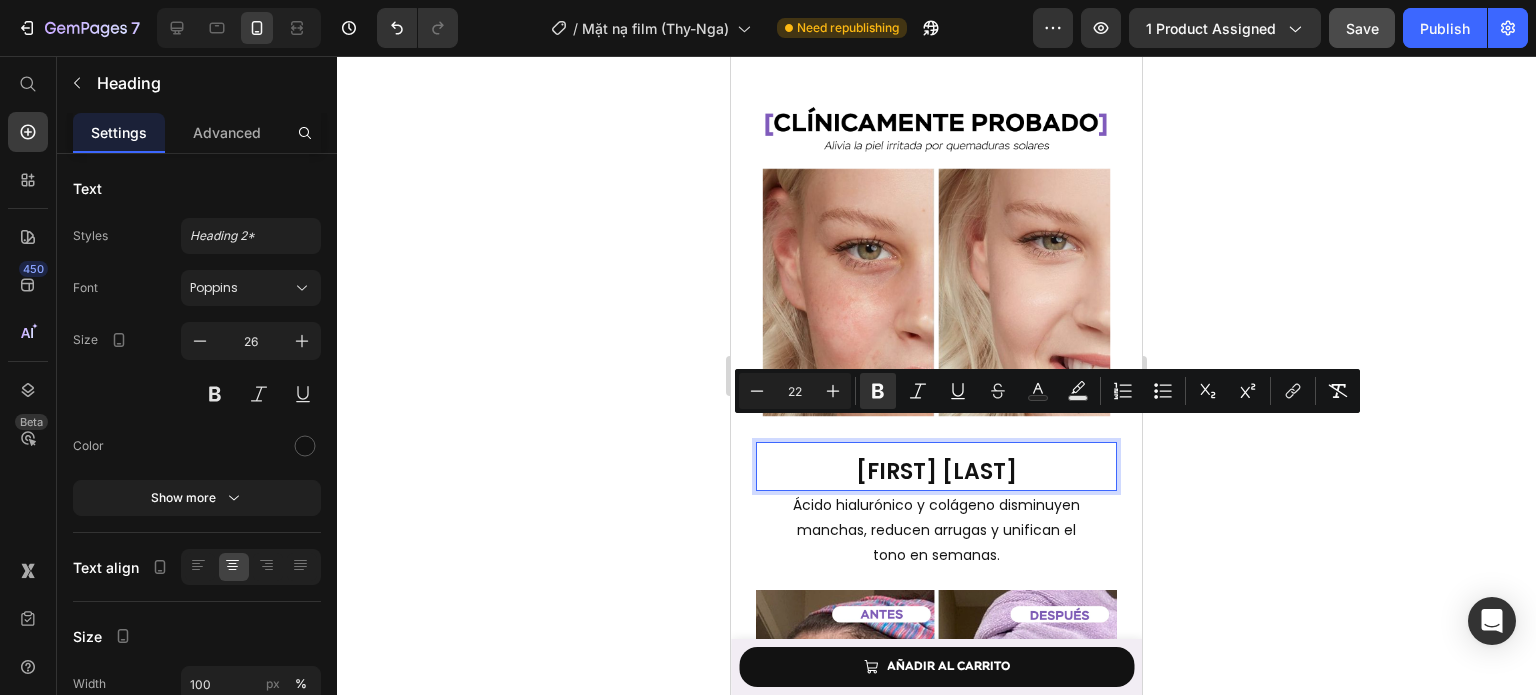click 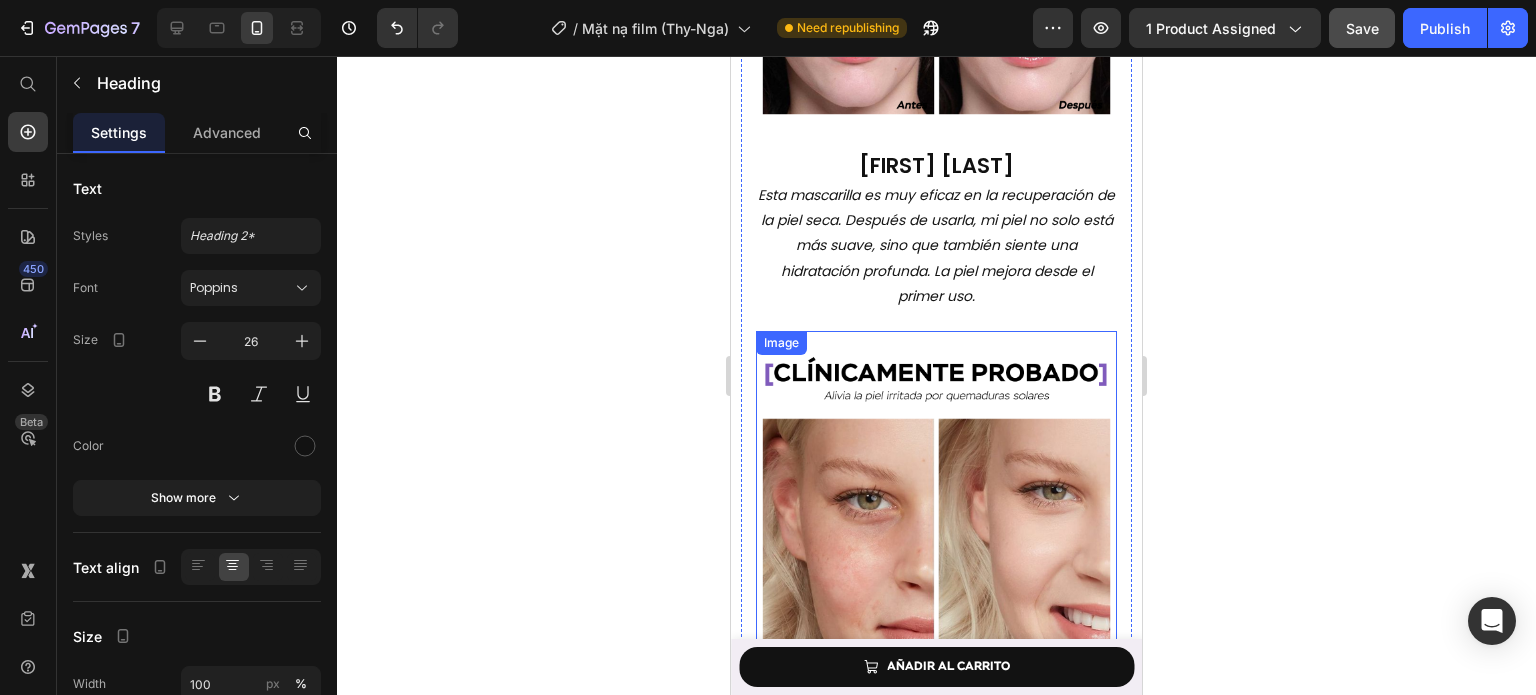 scroll, scrollTop: 1847, scrollLeft: 0, axis: vertical 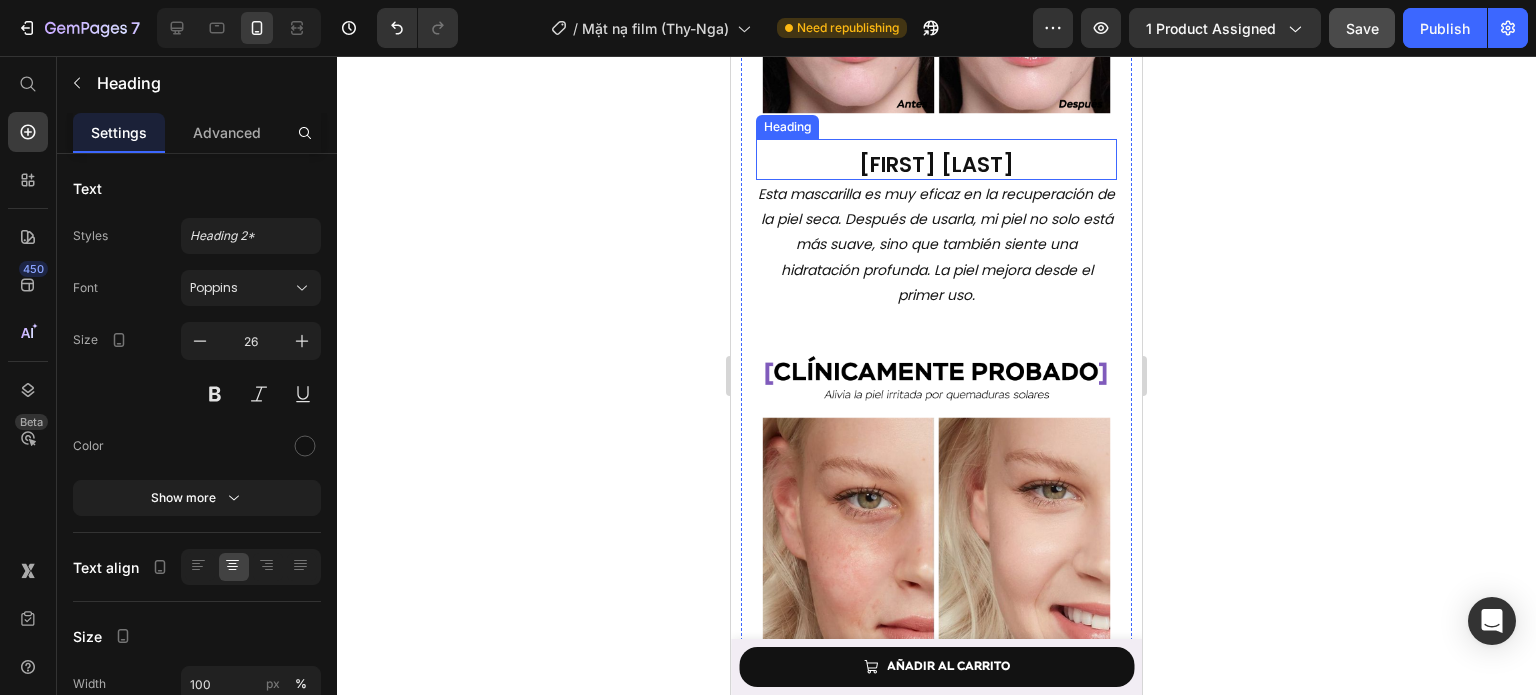 click on "[FIRST] [LAST]" at bounding box center [936, 164] 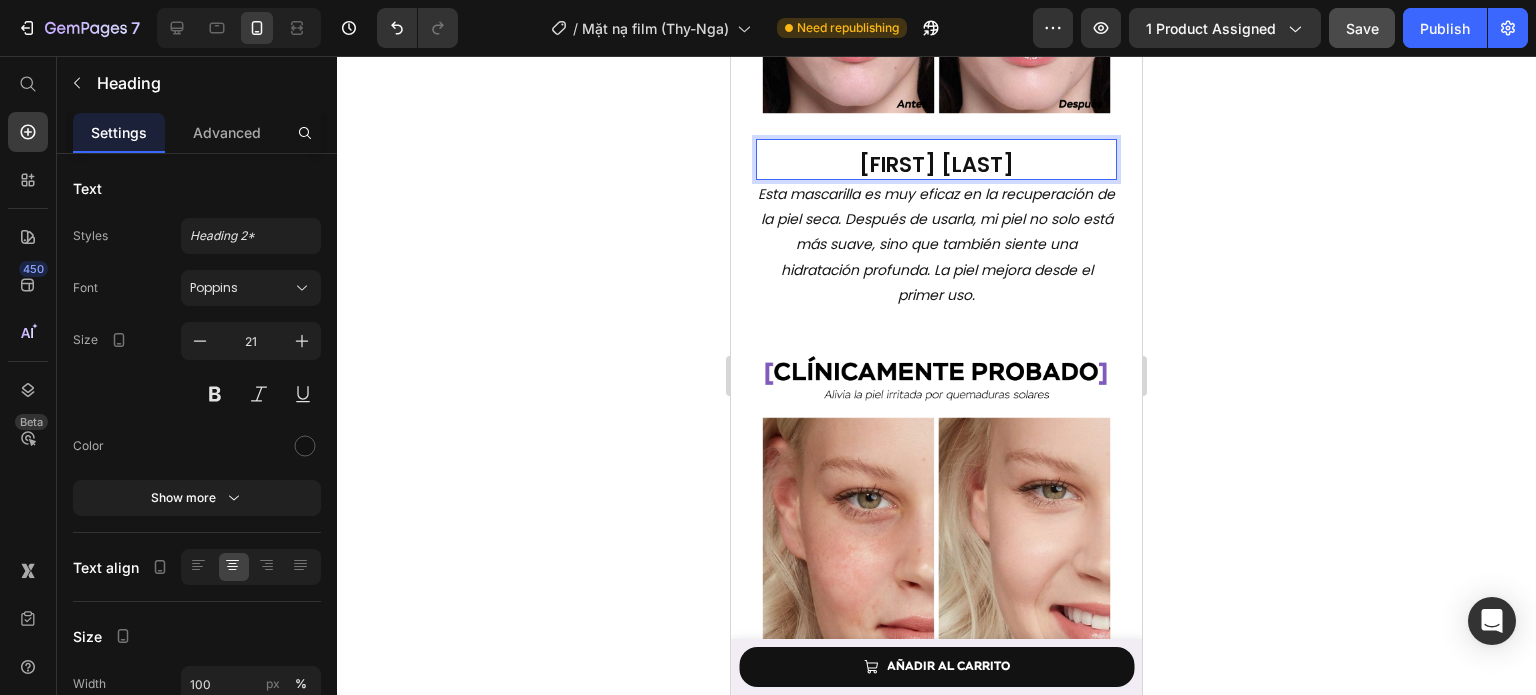 click on "[FIRST] [LAST]" at bounding box center (936, 164) 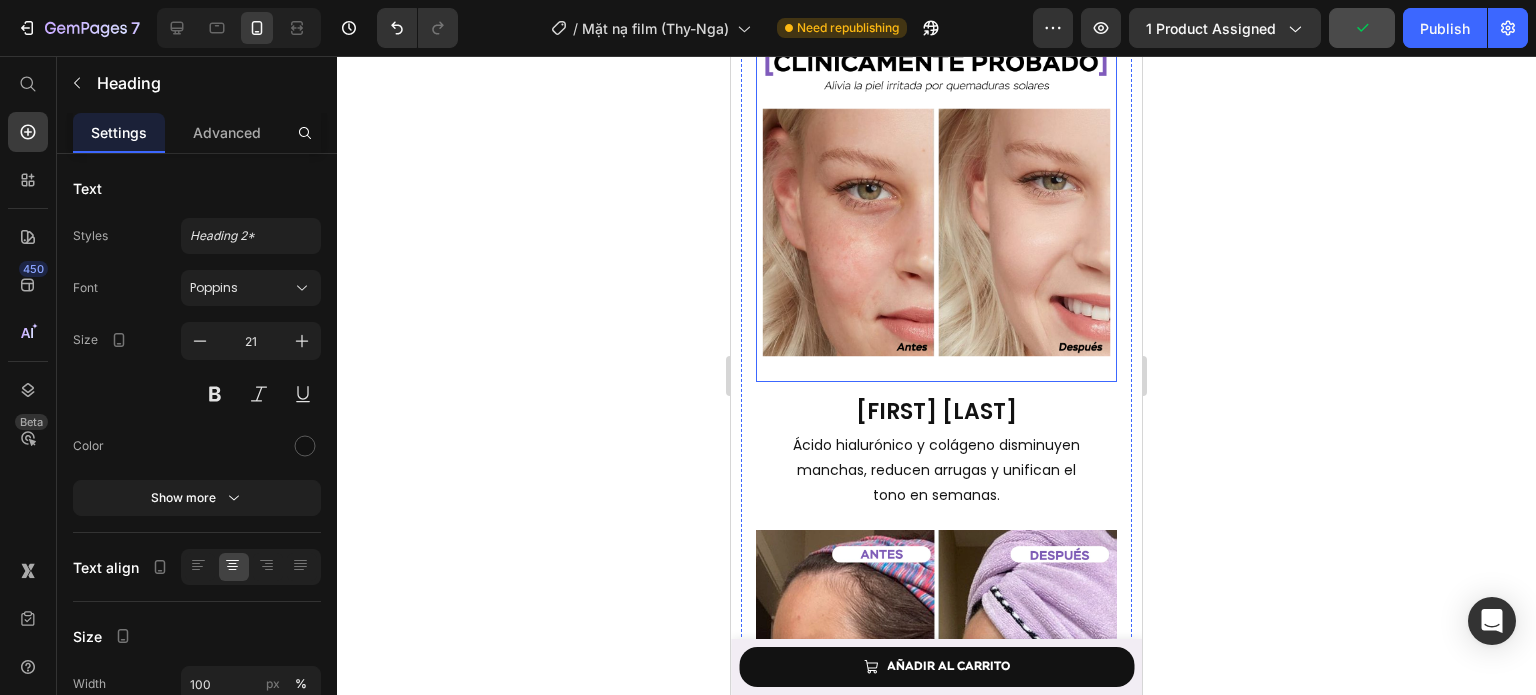 scroll, scrollTop: 2180, scrollLeft: 0, axis: vertical 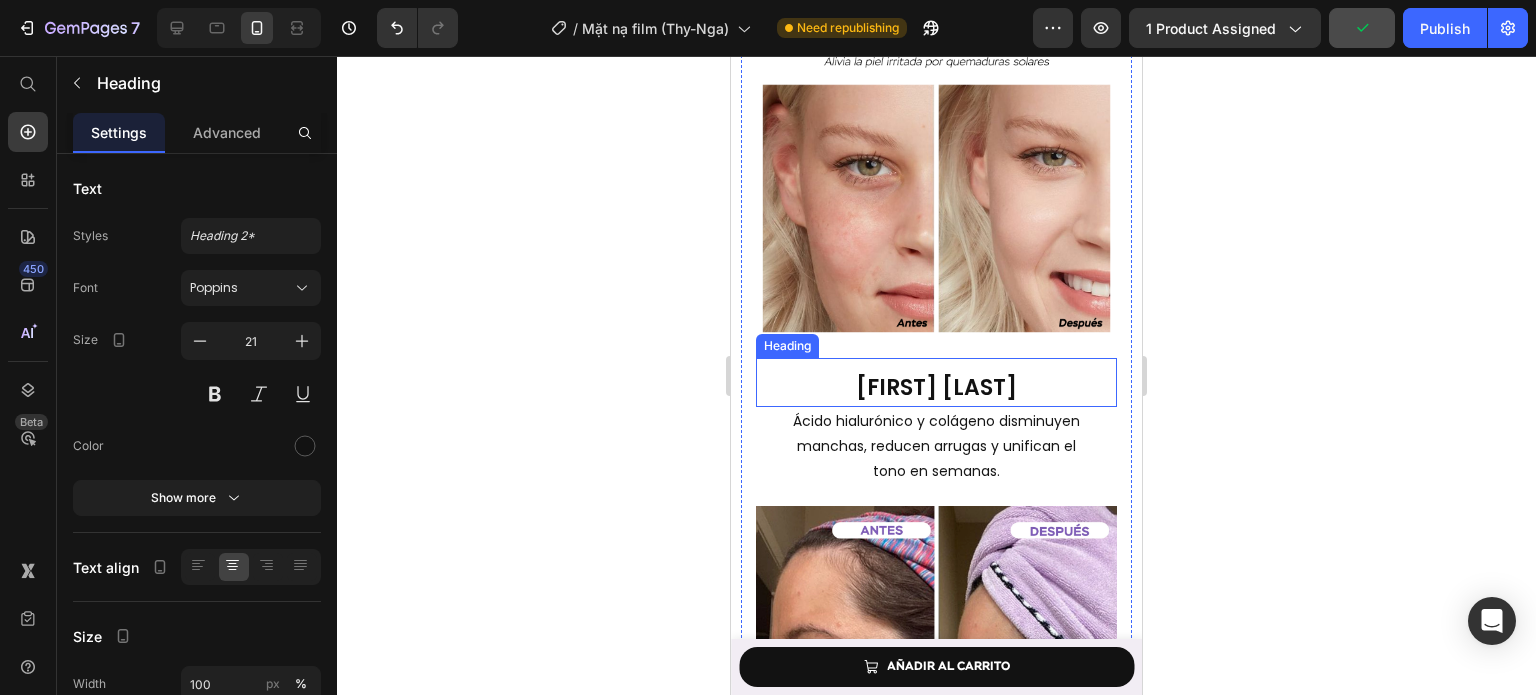 click on "[FIRST] [LAST]" at bounding box center [936, 387] 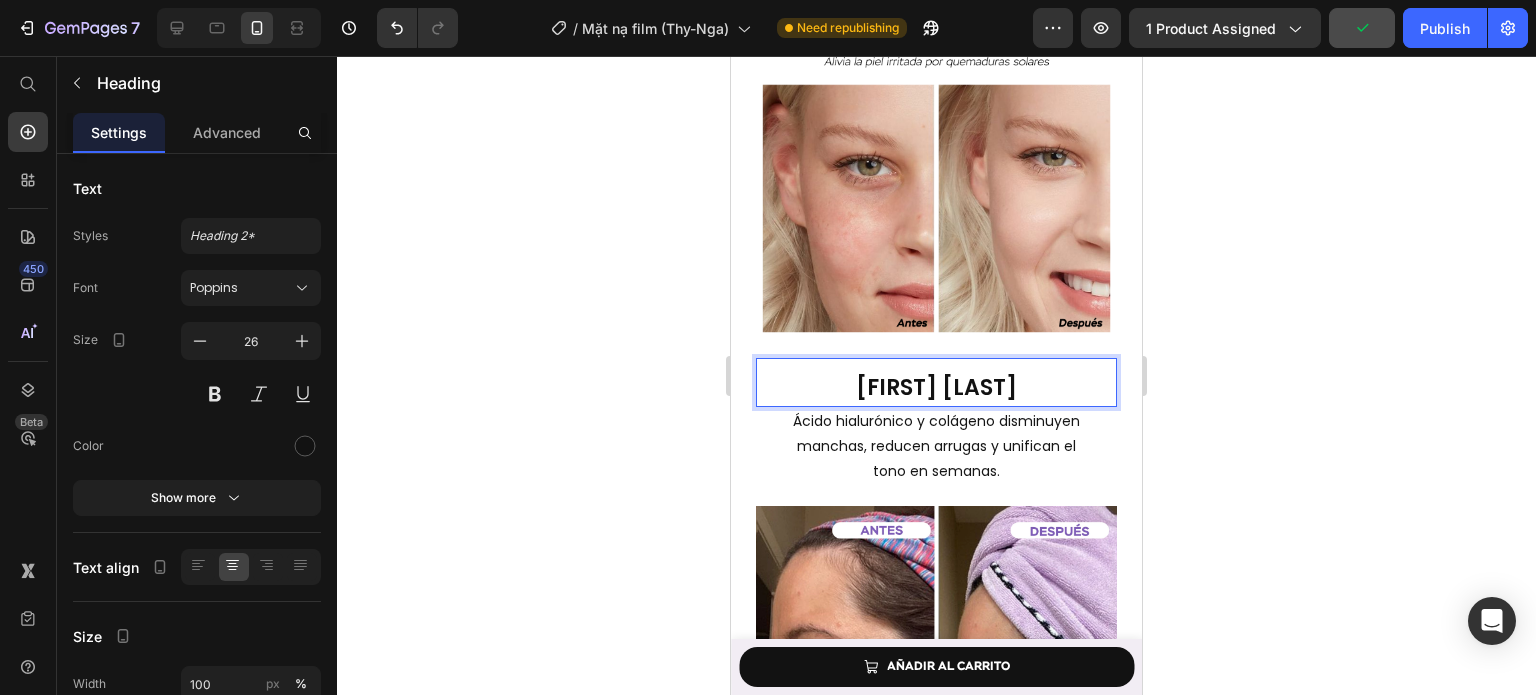 click on "[FIRST] [LAST]" at bounding box center (936, 387) 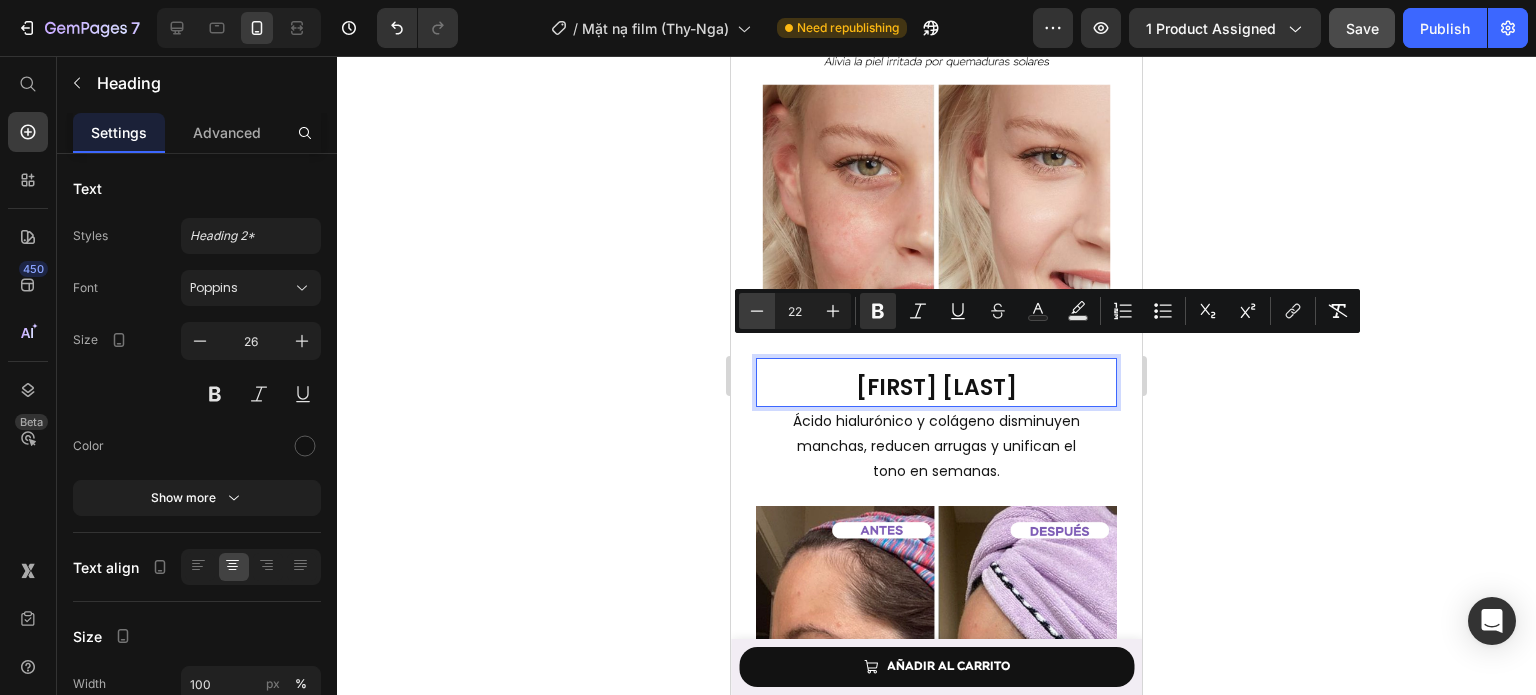 click on "Minus" at bounding box center (757, 311) 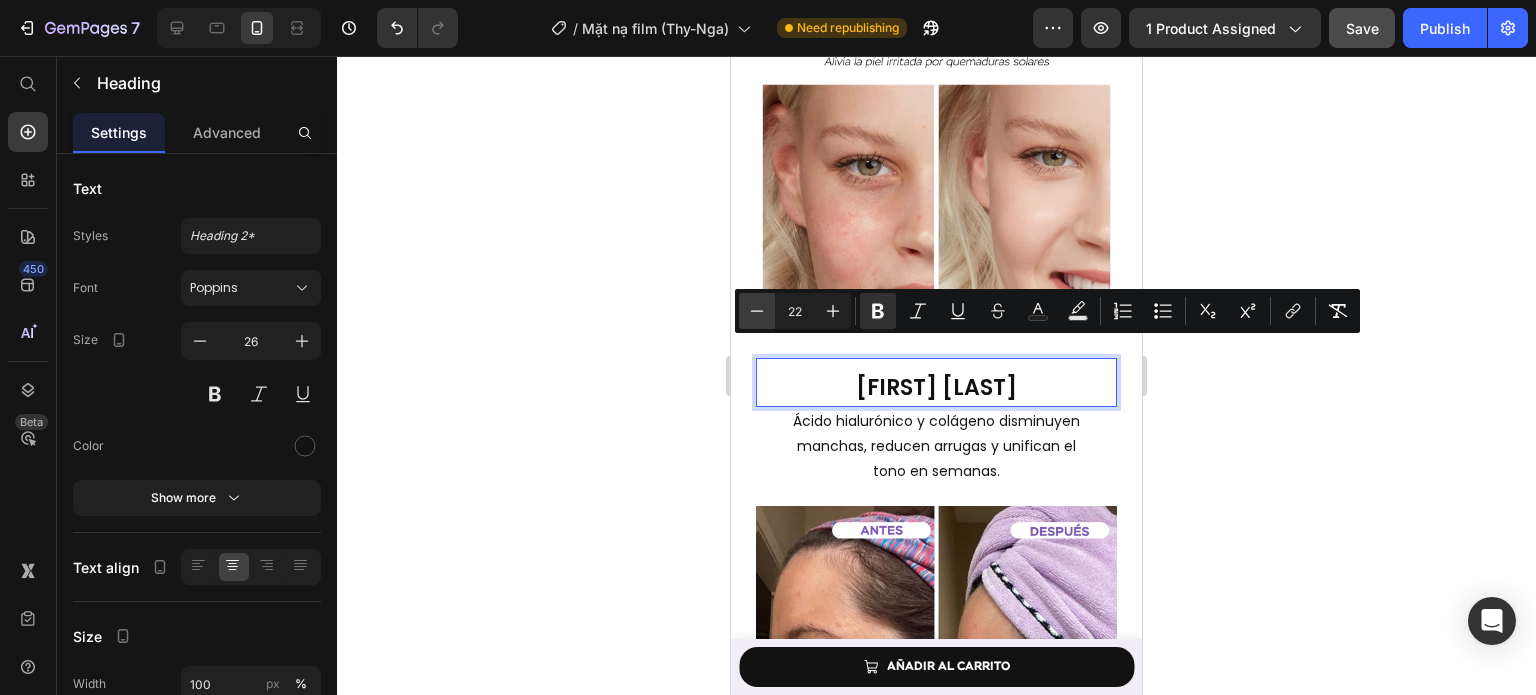 type on "21" 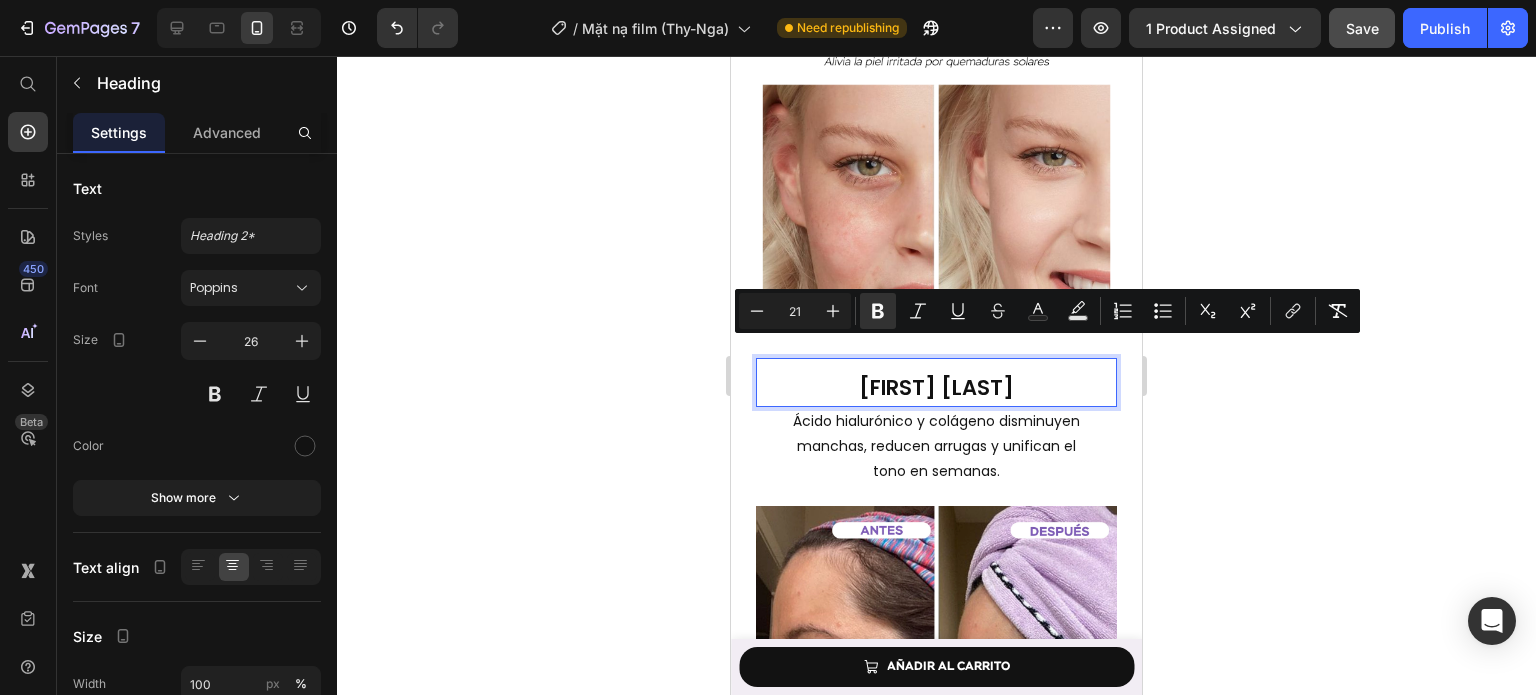 click 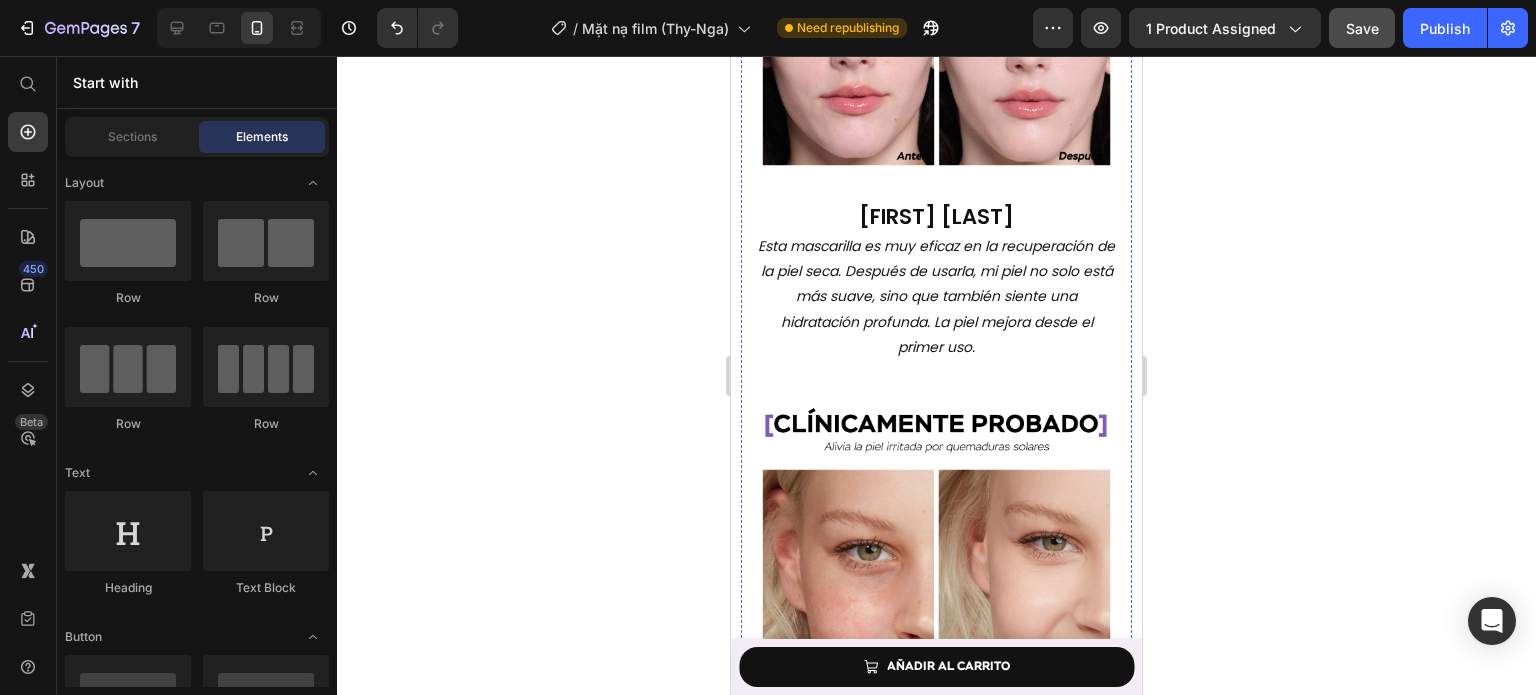 scroll, scrollTop: 2370, scrollLeft: 0, axis: vertical 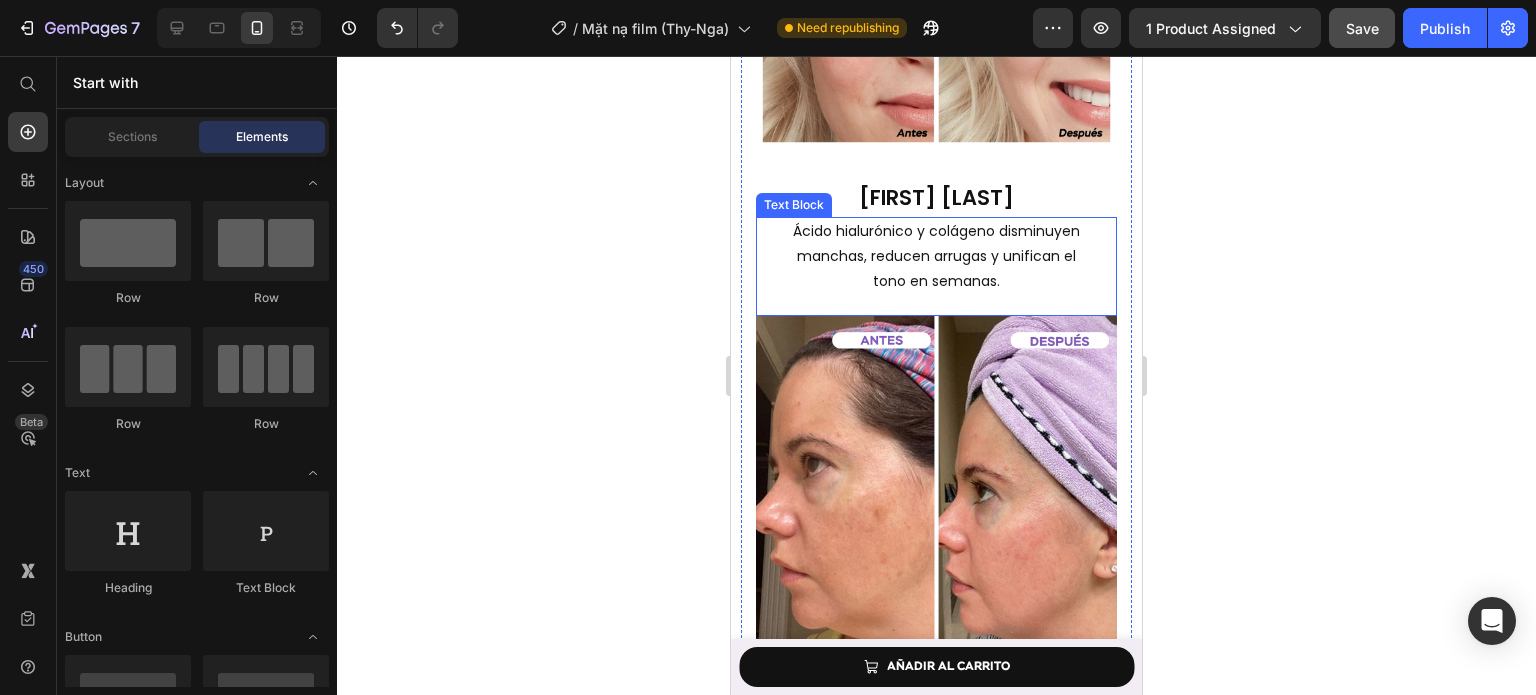 click on "tono en semanas." at bounding box center (936, 281) 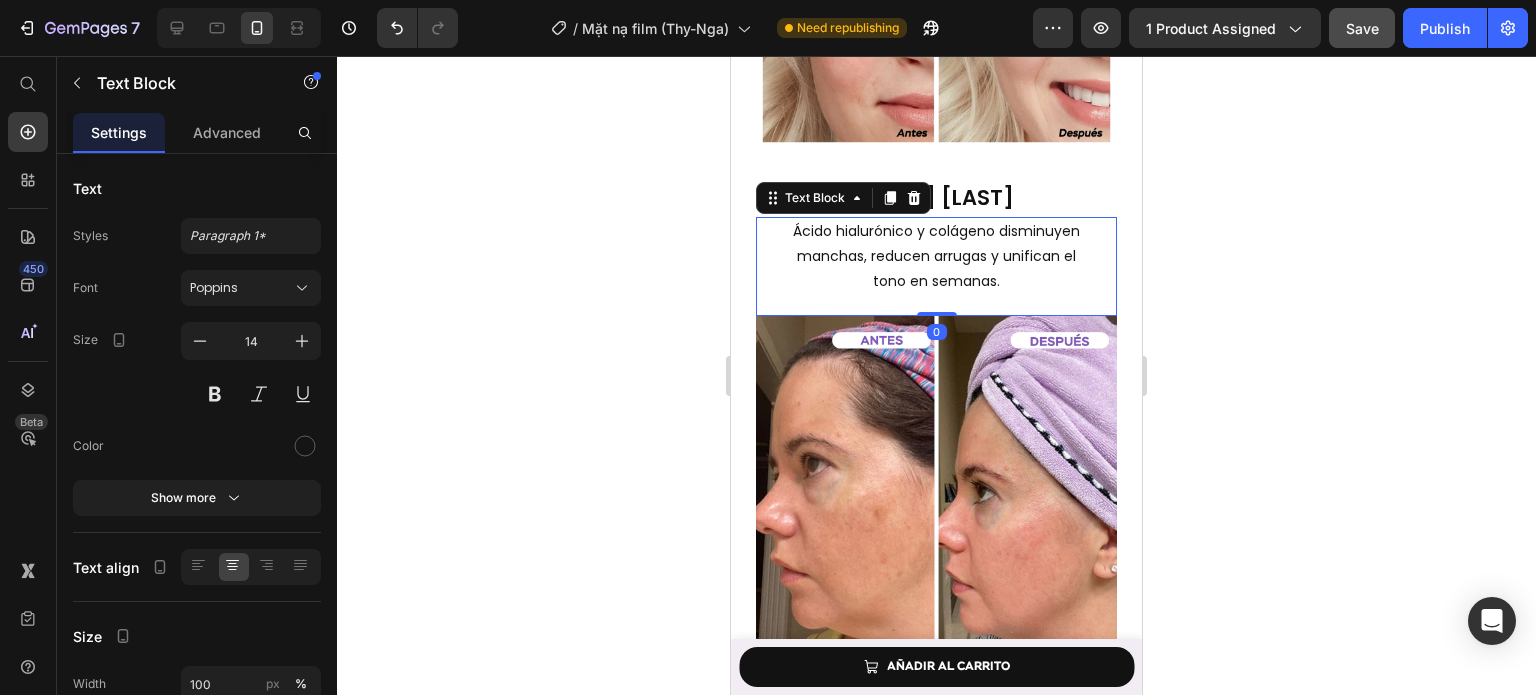 click on "tono en semanas." at bounding box center (936, 281) 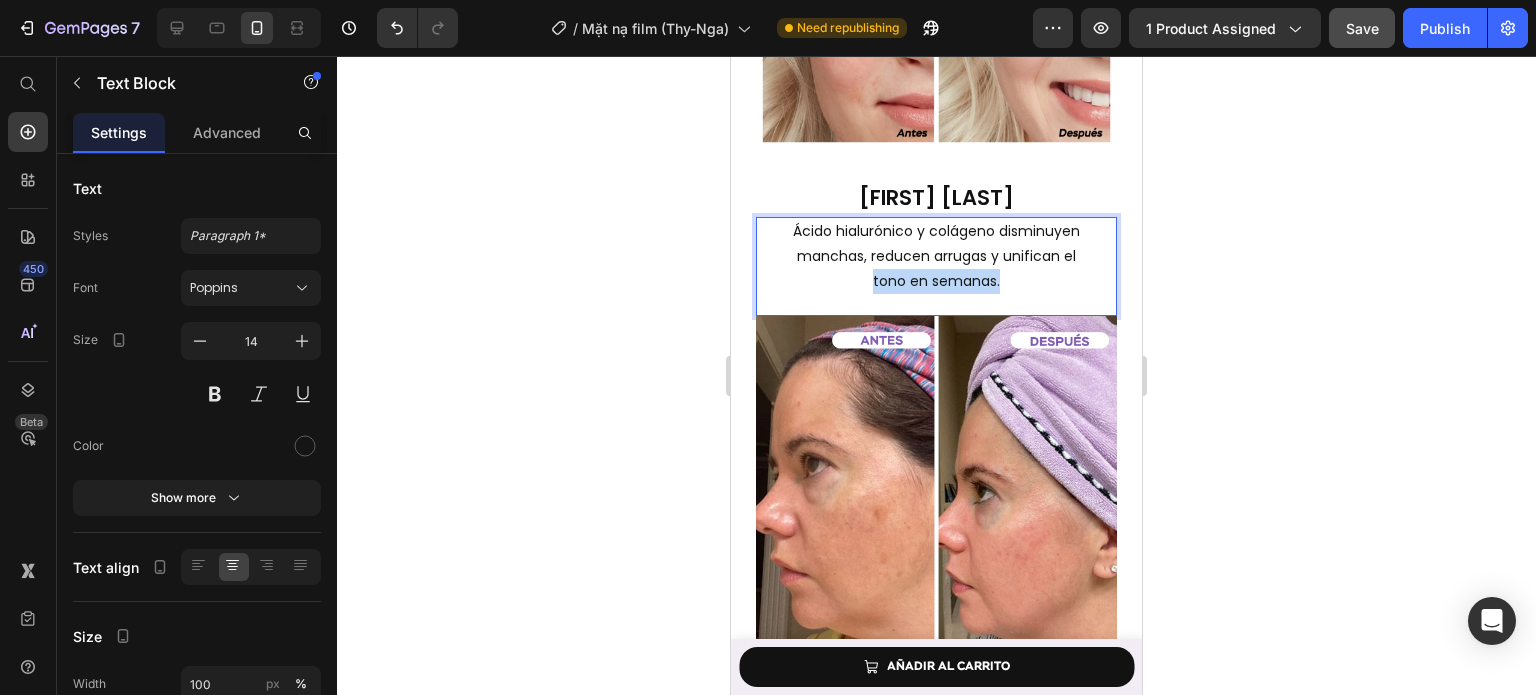 click on "tono en semanas." at bounding box center [936, 281] 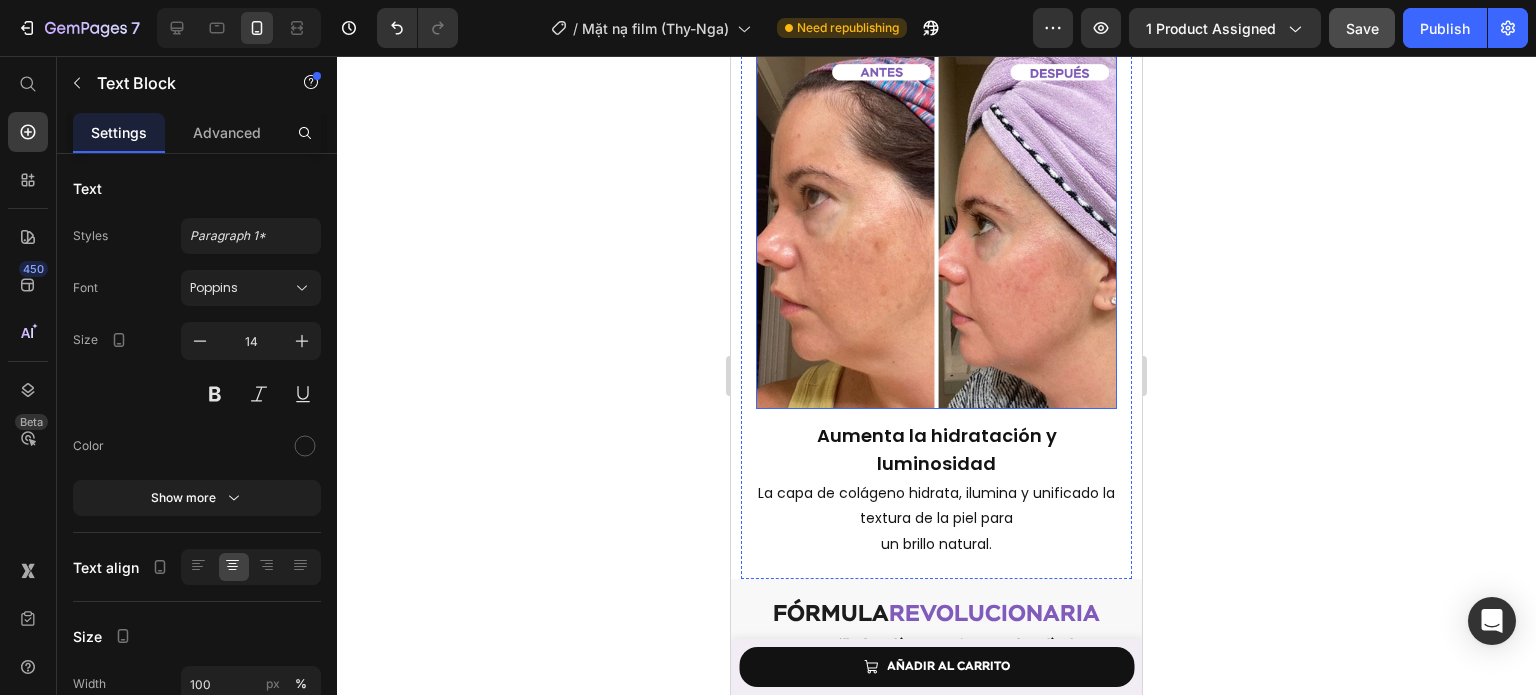 scroll, scrollTop: 2666, scrollLeft: 0, axis: vertical 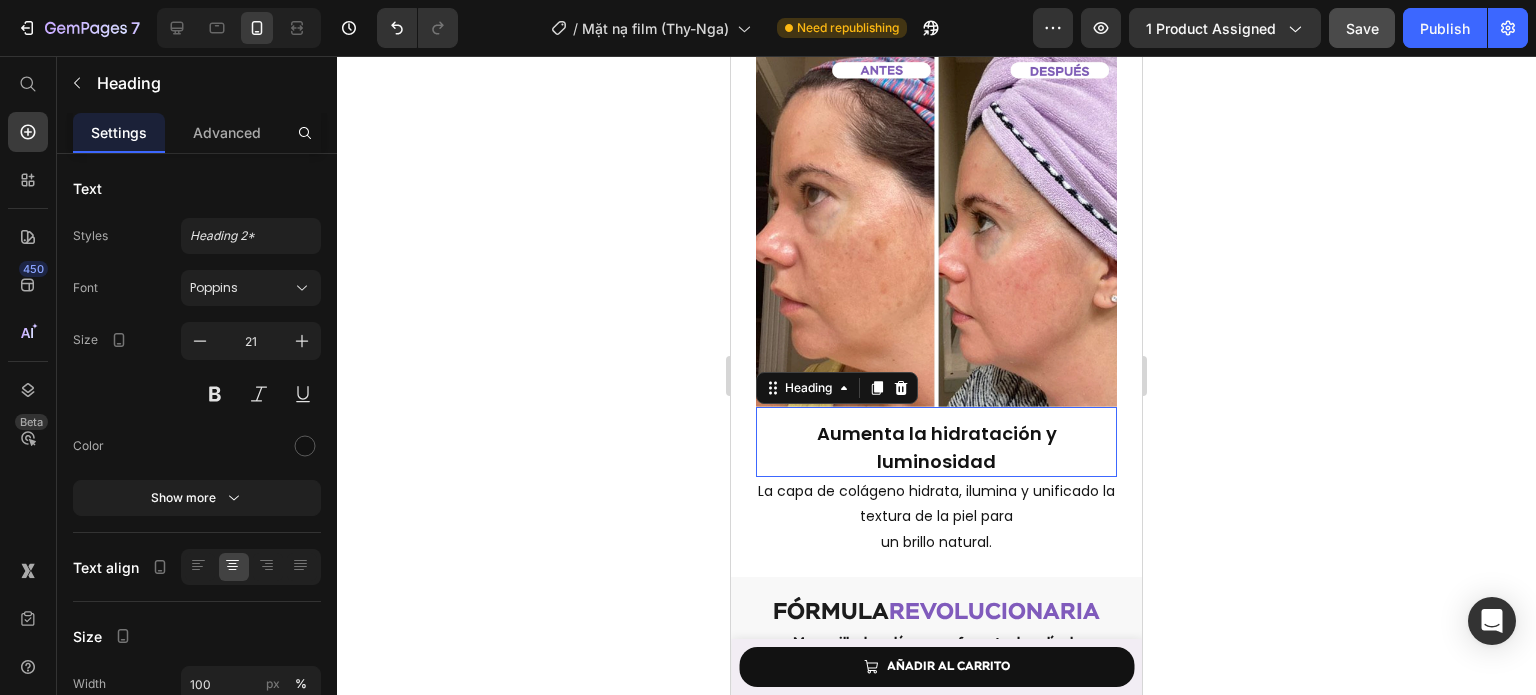 click on "Aumenta la hidratación y luminosidad" at bounding box center [937, 447] 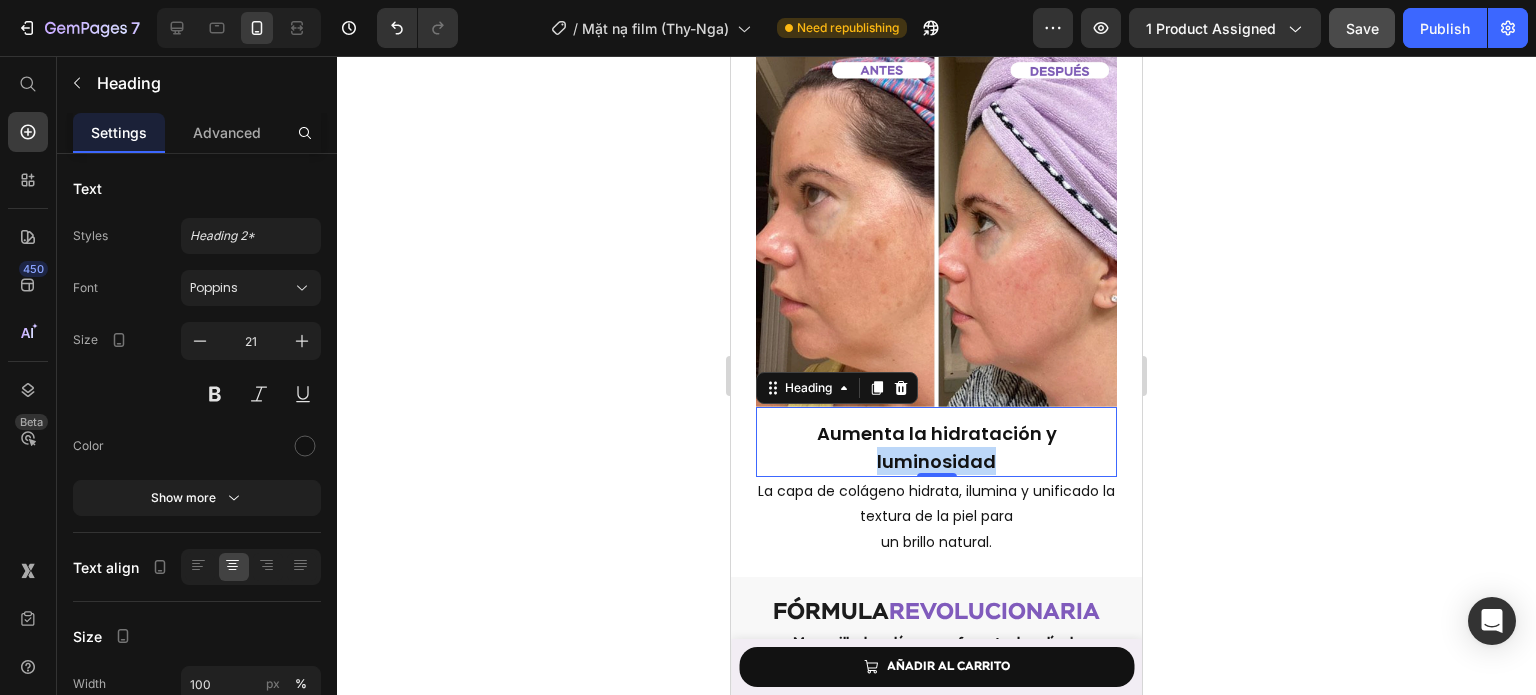 click on "Aumenta la hidratación y luminosidad" at bounding box center [937, 447] 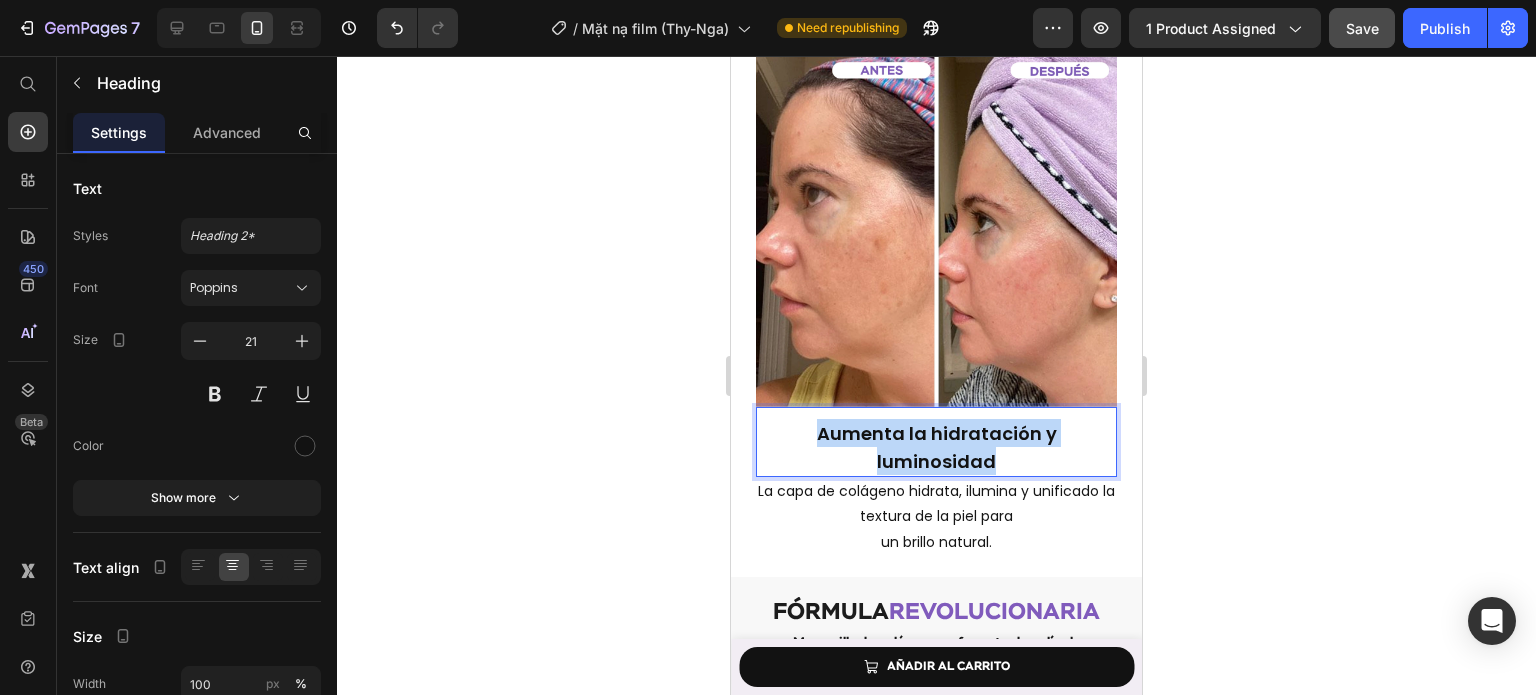 click on "Aumenta la hidratación y luminosidad" at bounding box center [937, 447] 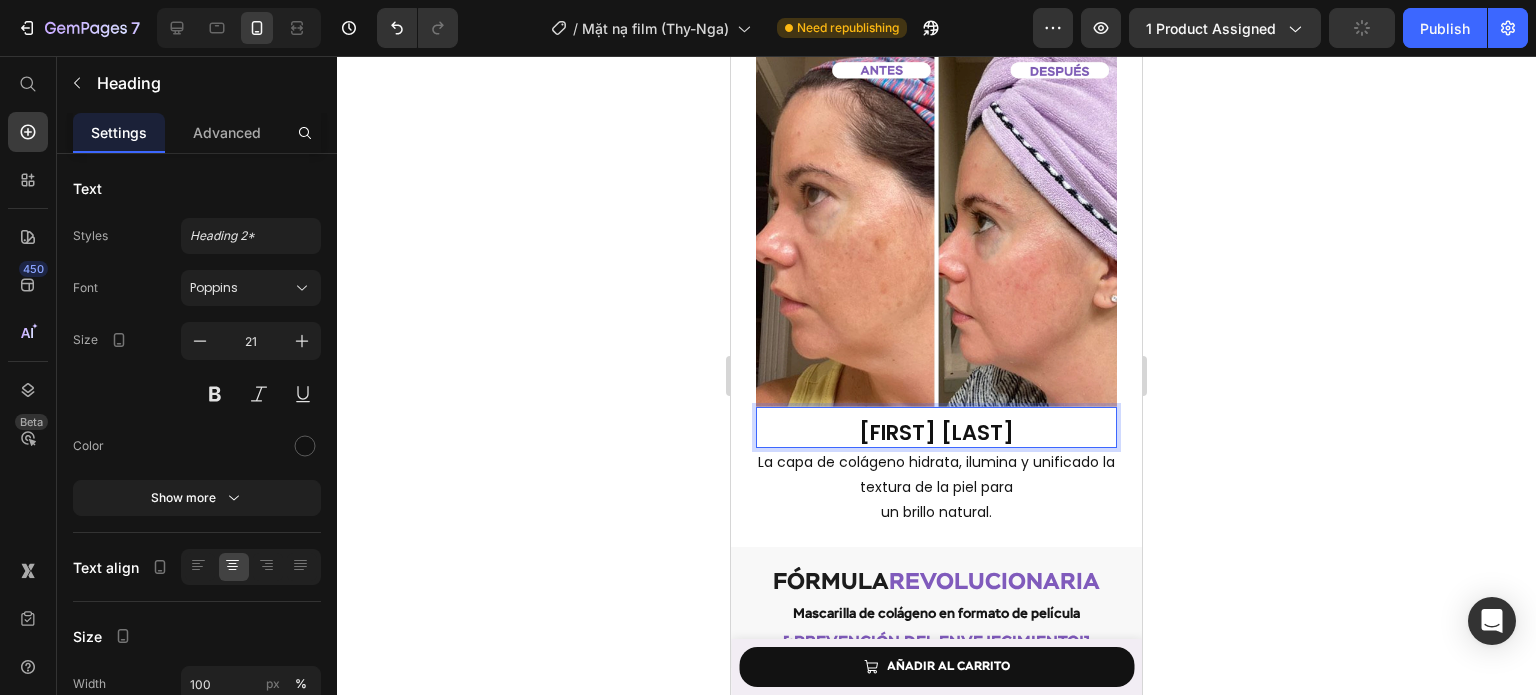 click on "[FIRST] [LAST]" at bounding box center (936, 432) 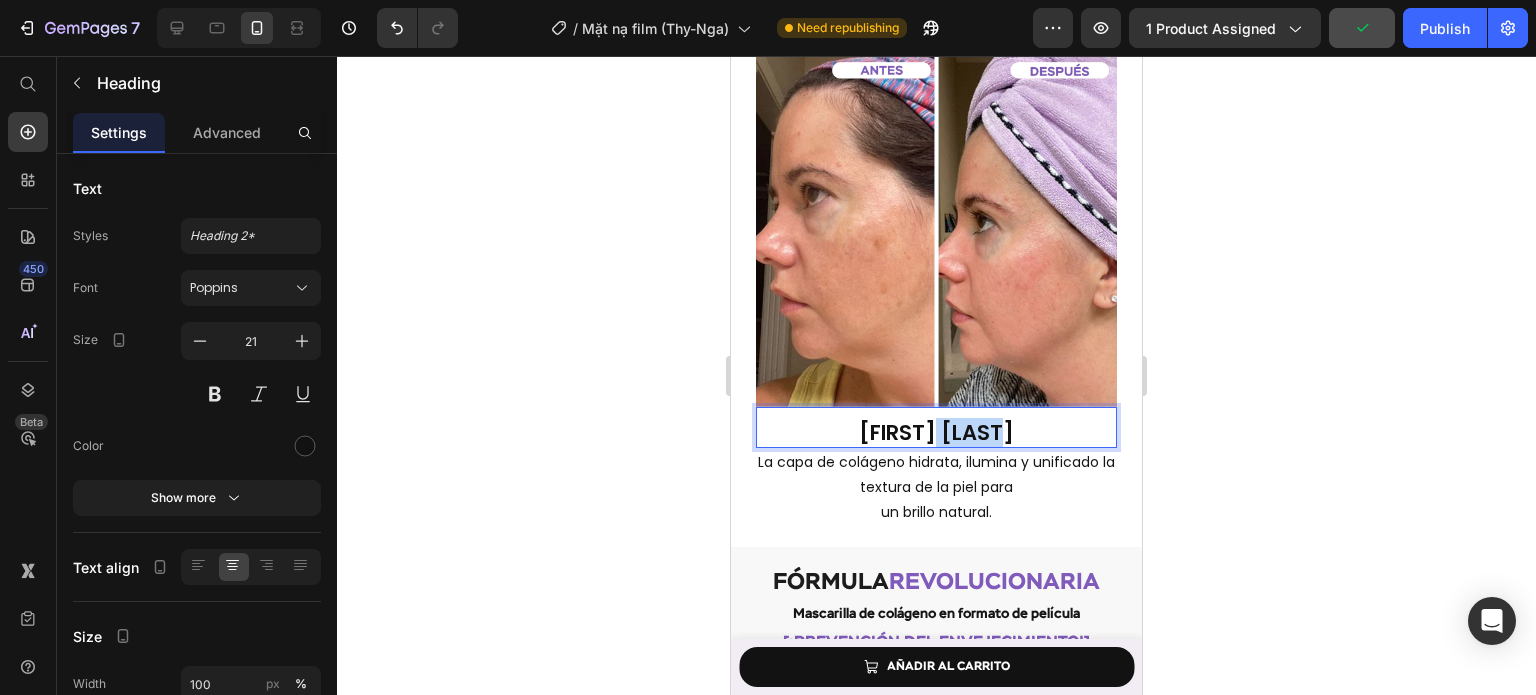 click on "[FIRST] [LAST]" at bounding box center [936, 432] 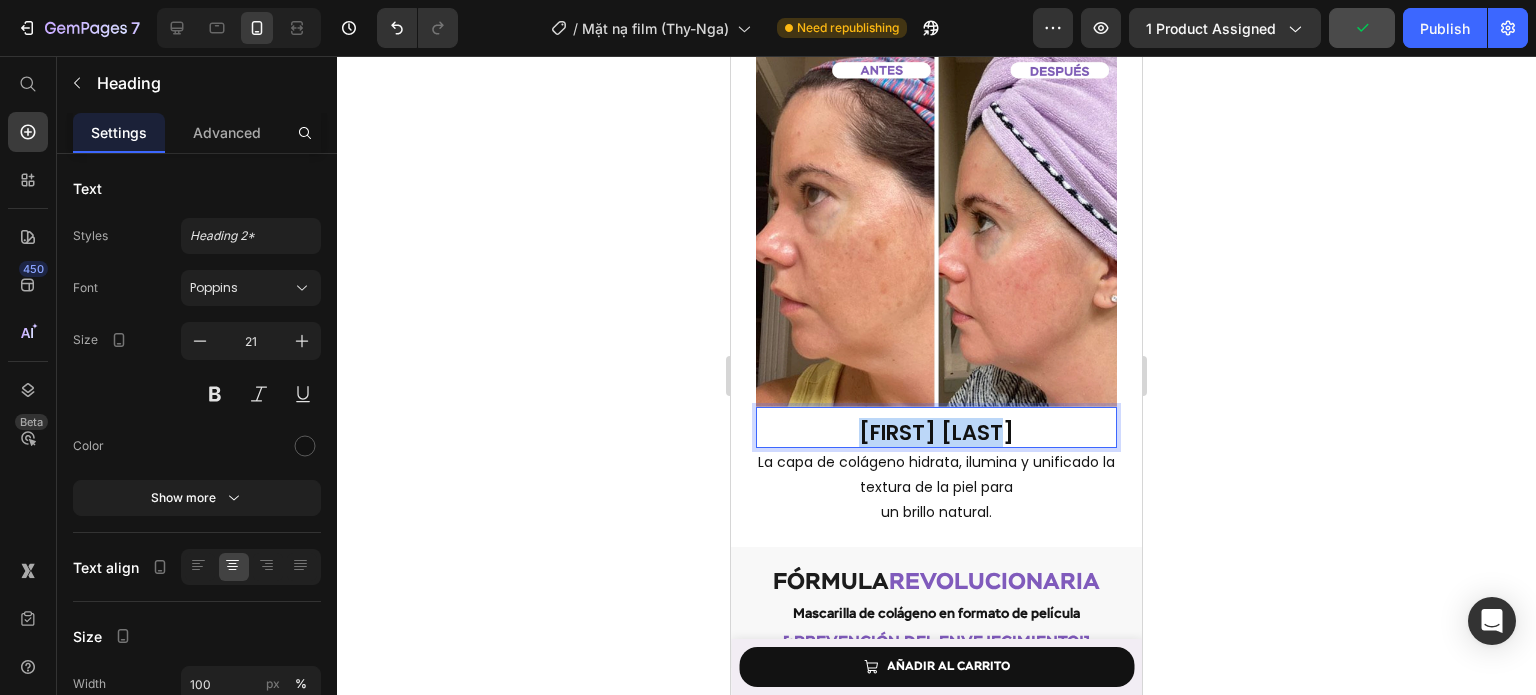 click on "[FIRST] [LAST]" at bounding box center (936, 432) 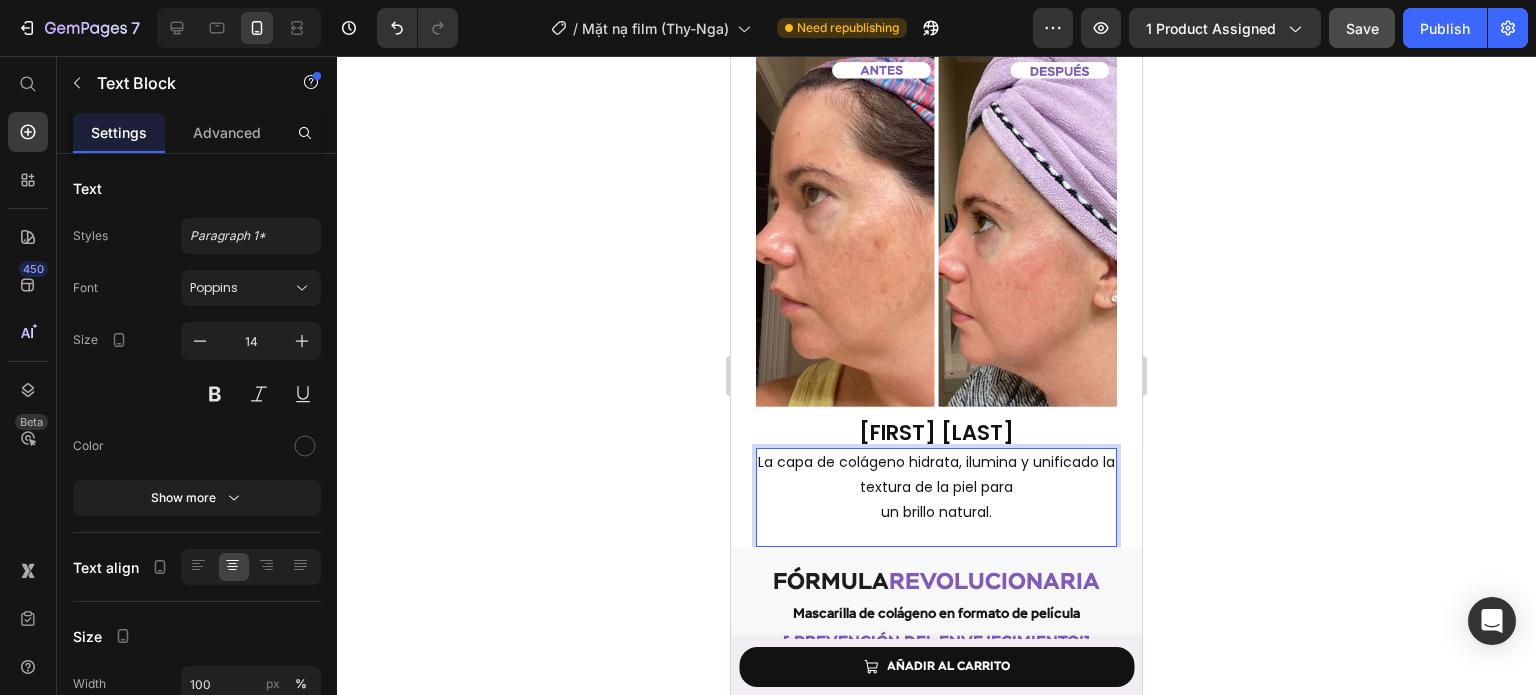 click on "La capa de colágeno hidrata, ilumina y unificado la textura de la piel para" at bounding box center [936, 475] 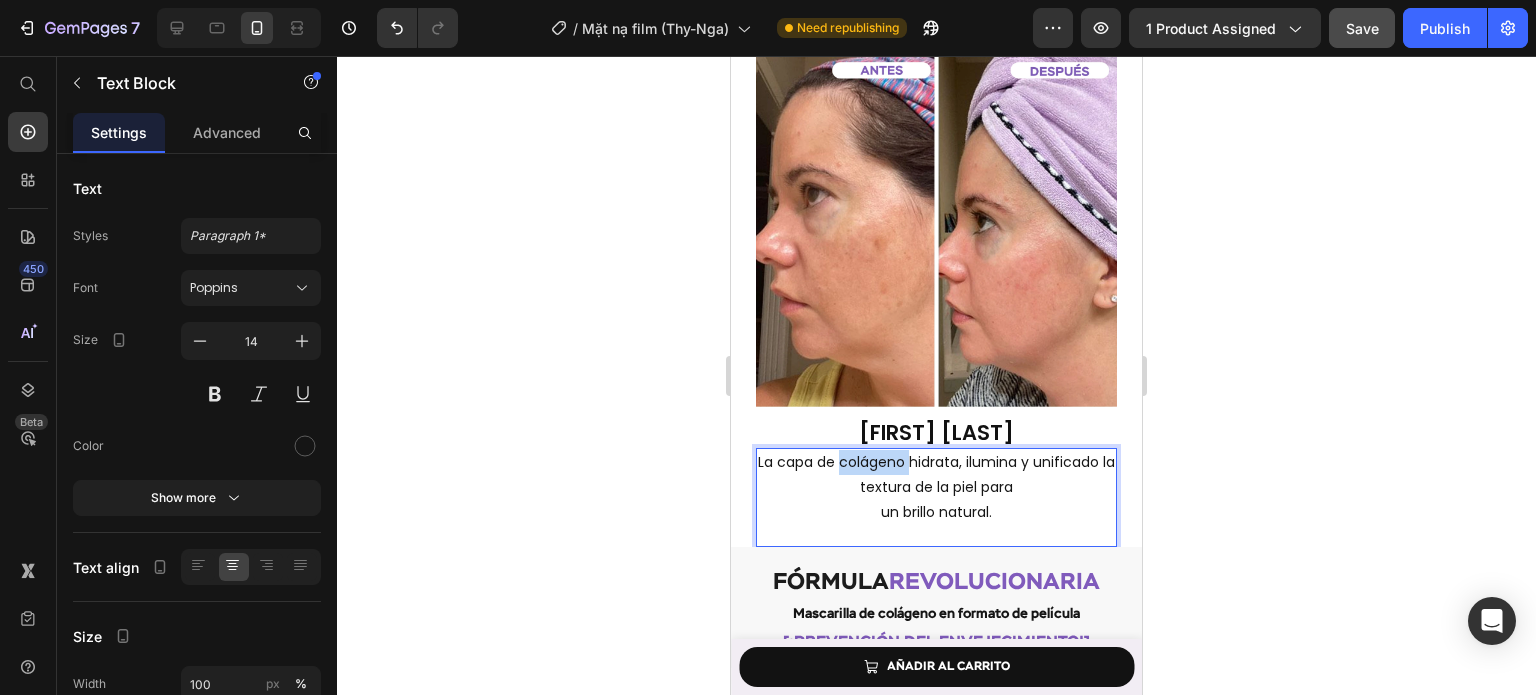click on "La capa de colágeno hidrata, ilumina y unificado la textura de la piel para" at bounding box center (936, 475) 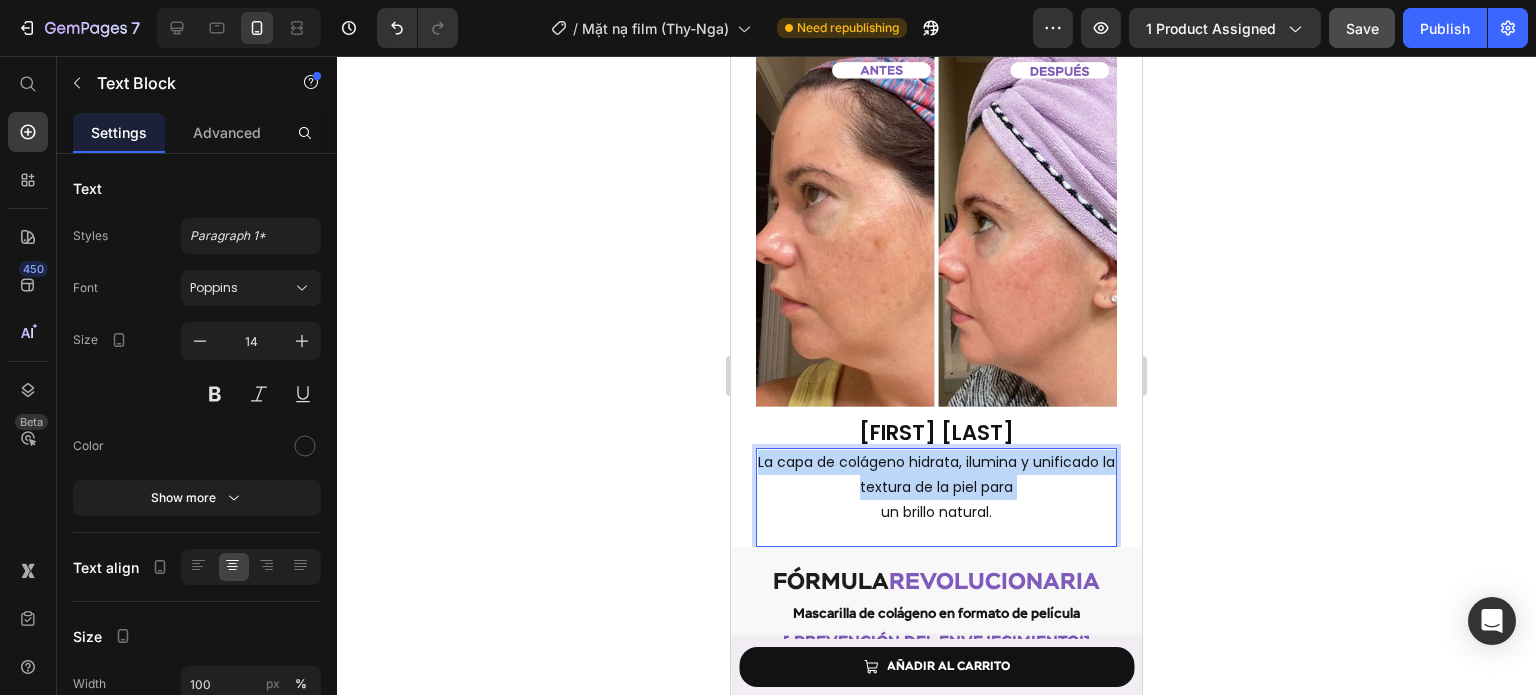 click on "La capa de colágeno hidrata, ilumina y unificado la textura de la piel para" at bounding box center (936, 475) 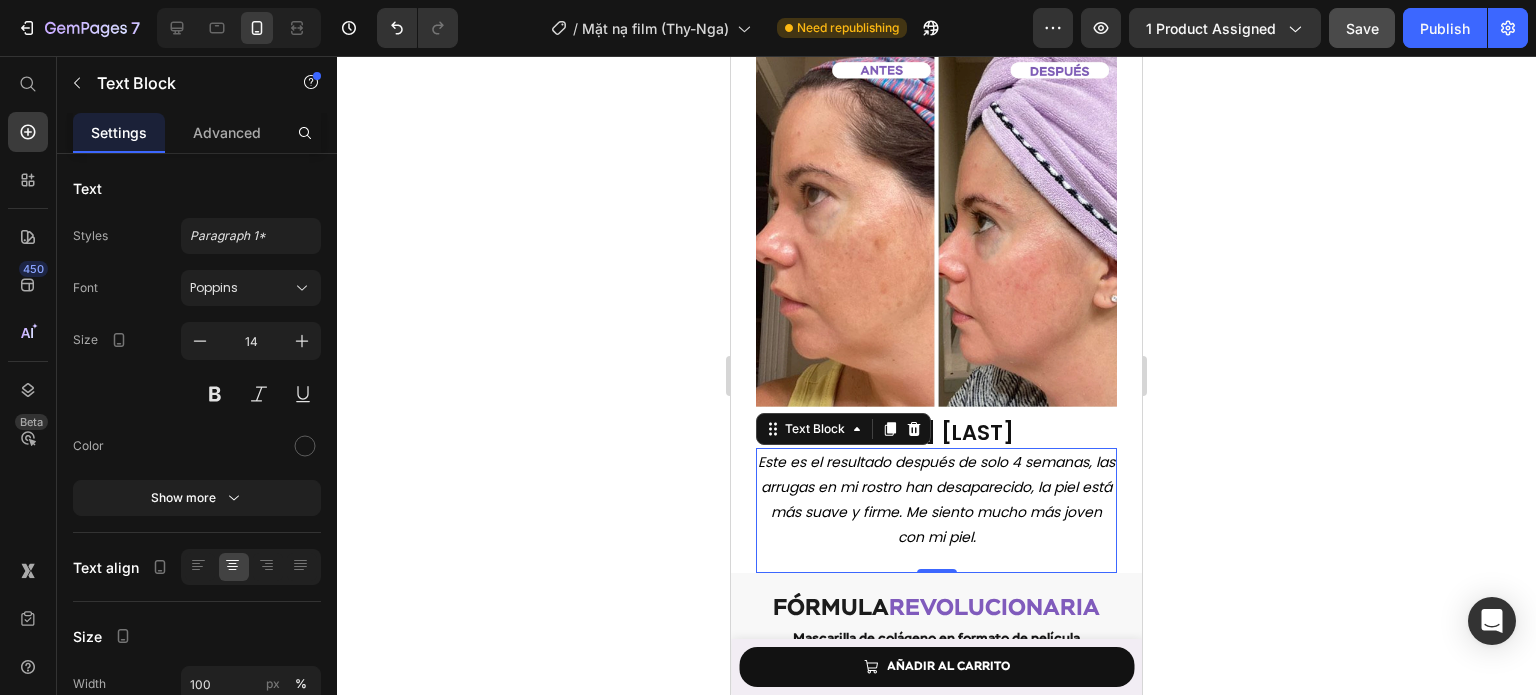 click 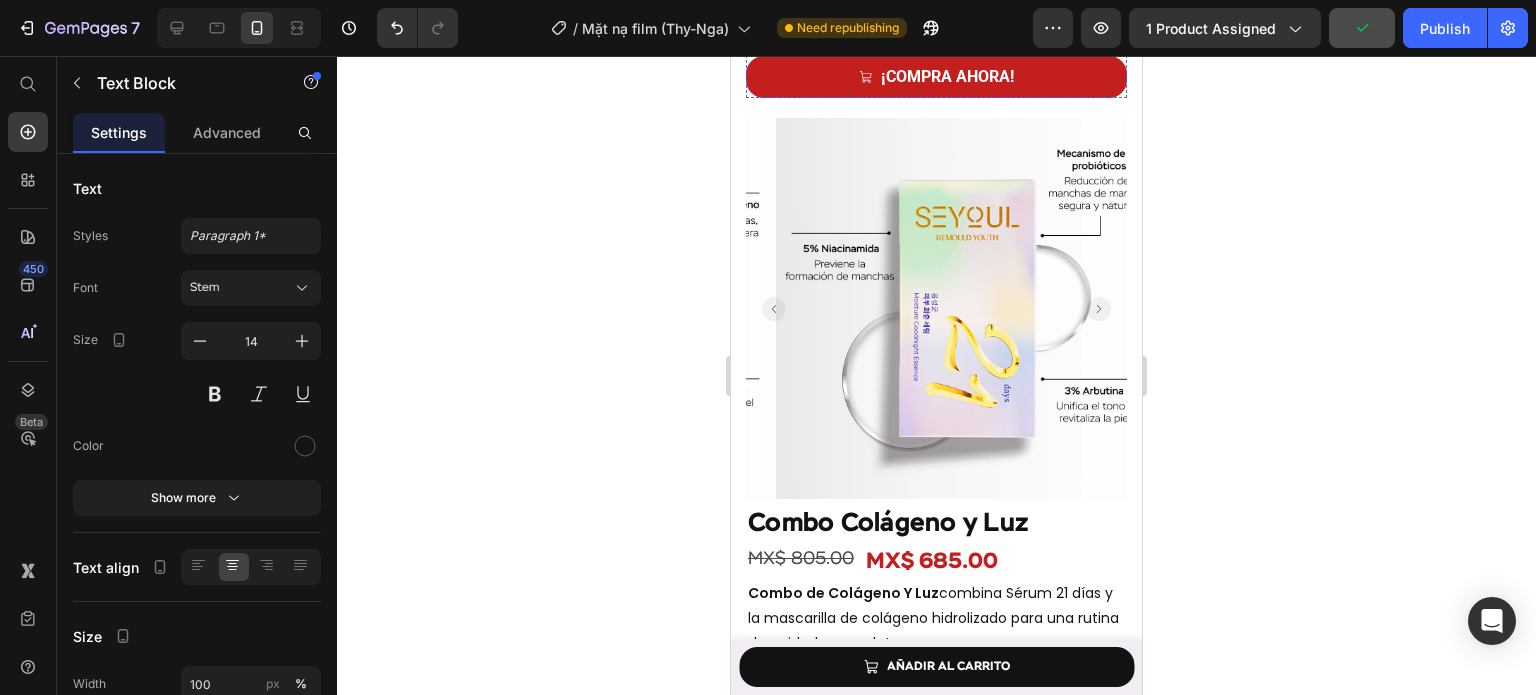 scroll, scrollTop: 4112, scrollLeft: 0, axis: vertical 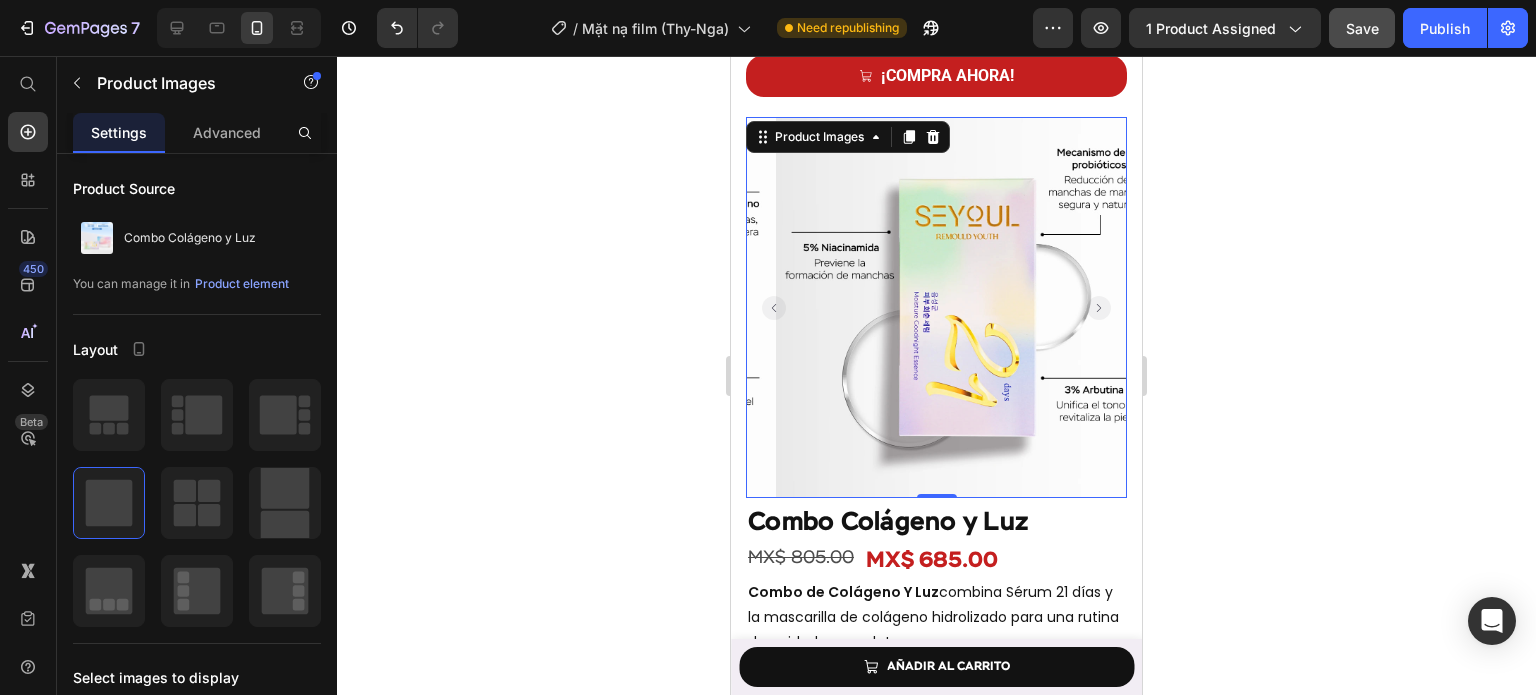 click 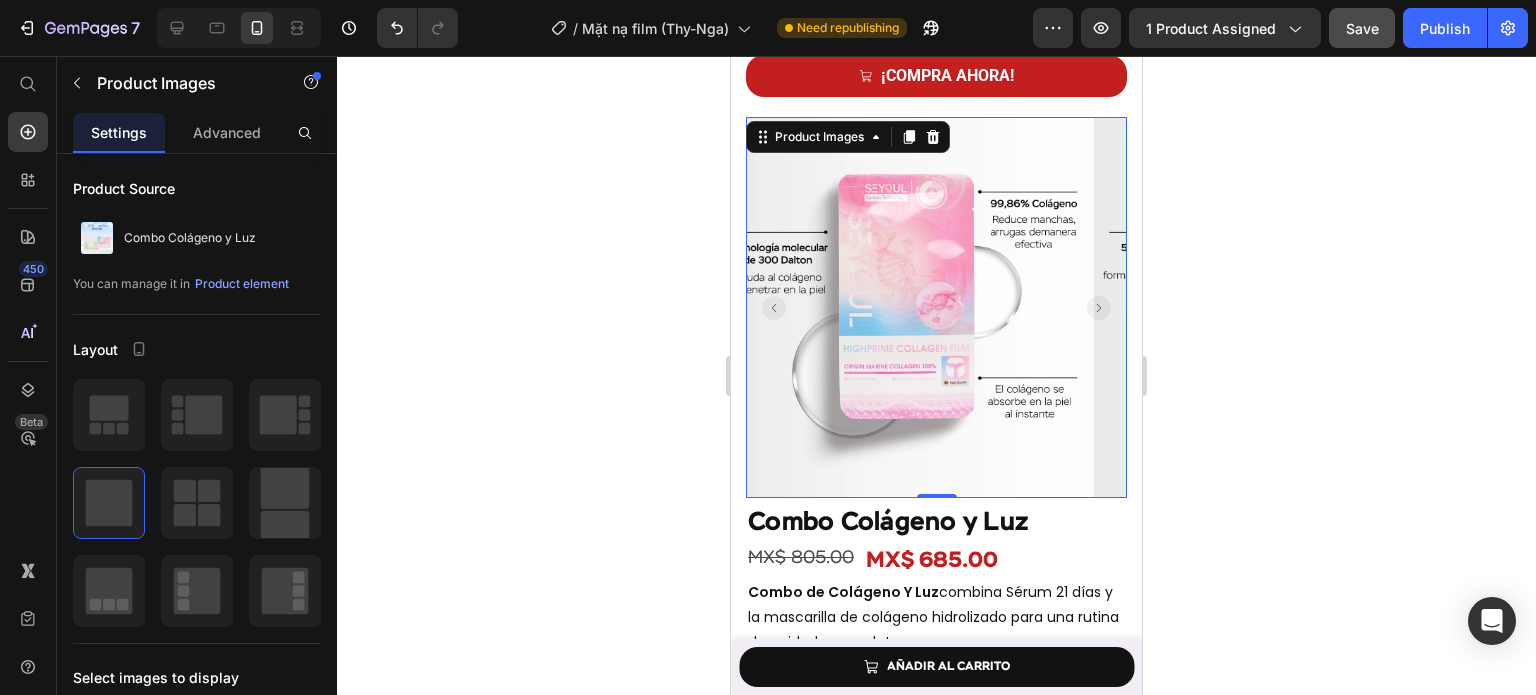 click 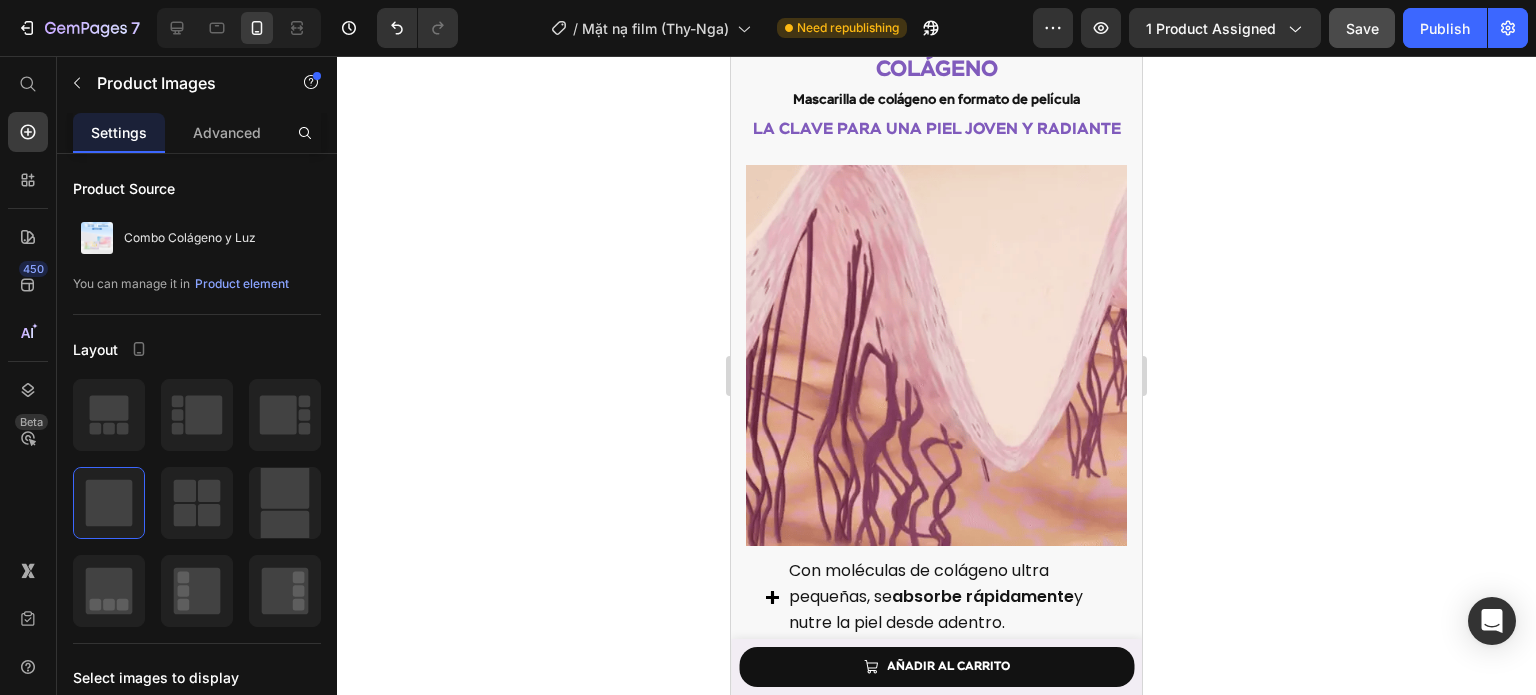 scroll, scrollTop: 5000, scrollLeft: 0, axis: vertical 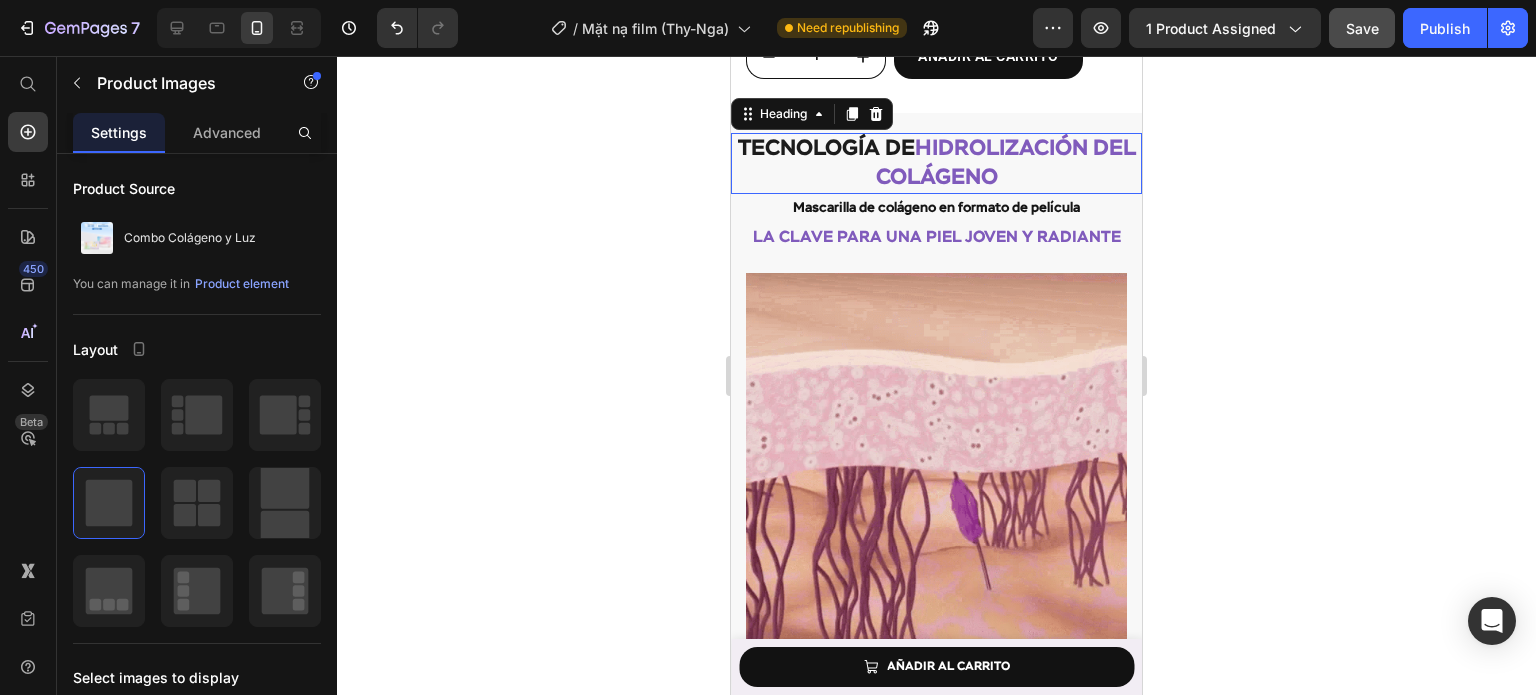 click on "Hidrolización del Colágeno" at bounding box center (1006, 163) 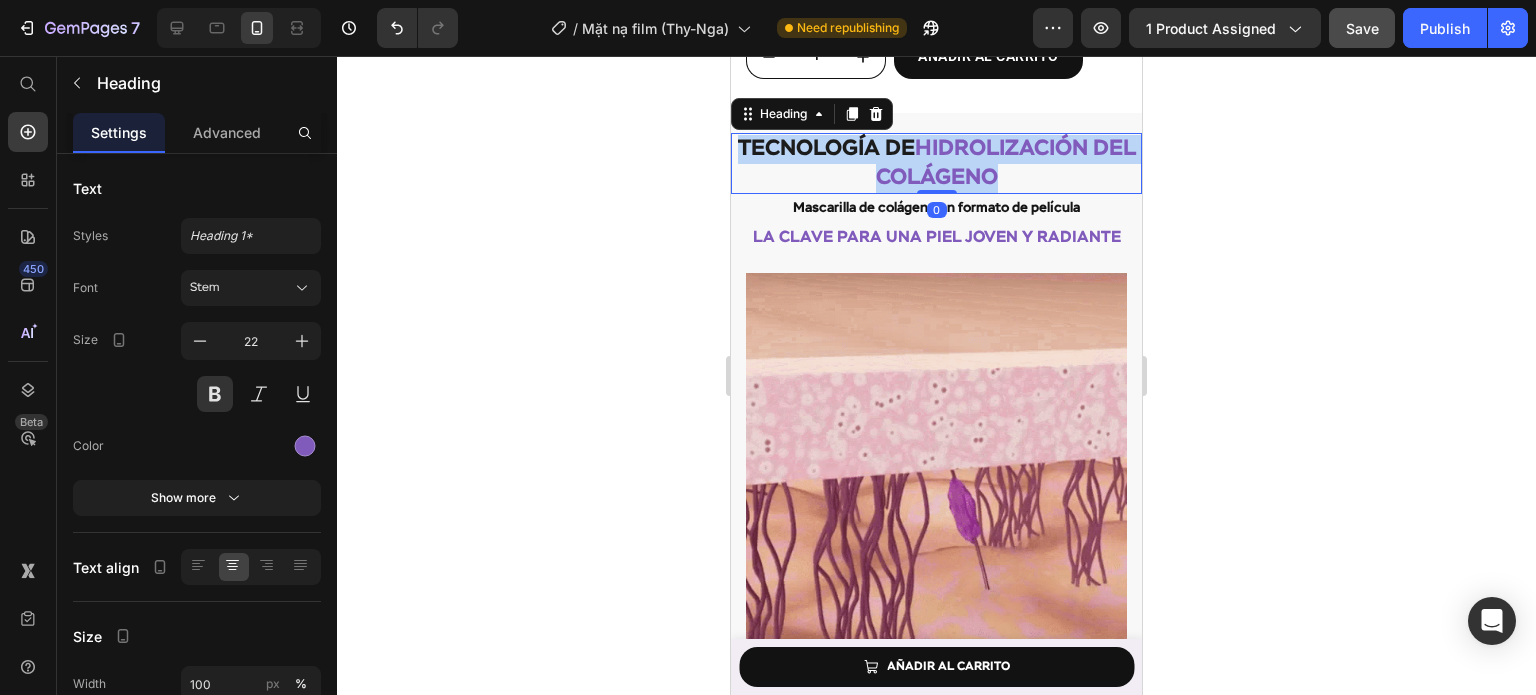 click on "Hidrolización del Colágeno" at bounding box center [1006, 163] 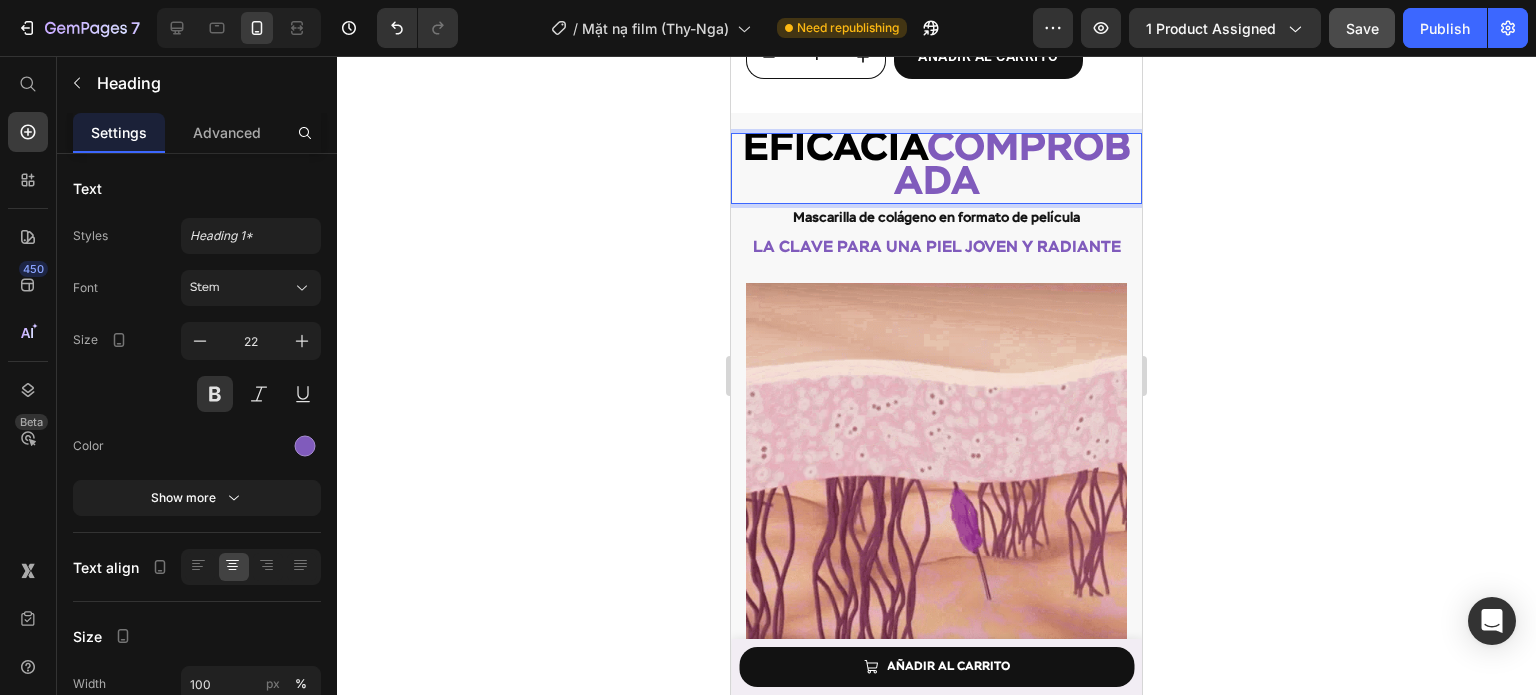 scroll, scrollTop: 1, scrollLeft: 0, axis: vertical 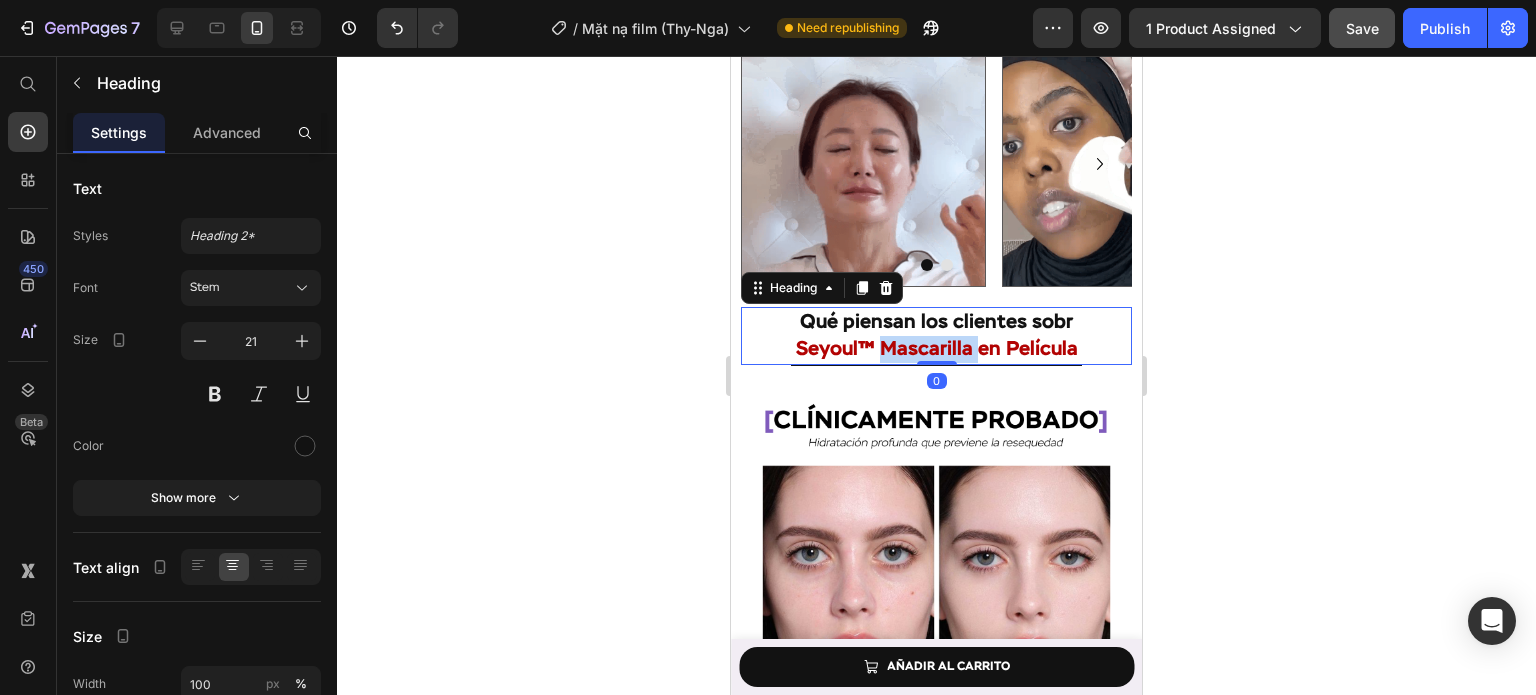 click on "Seyoul™ Mascarilla en Película" at bounding box center (937, 349) 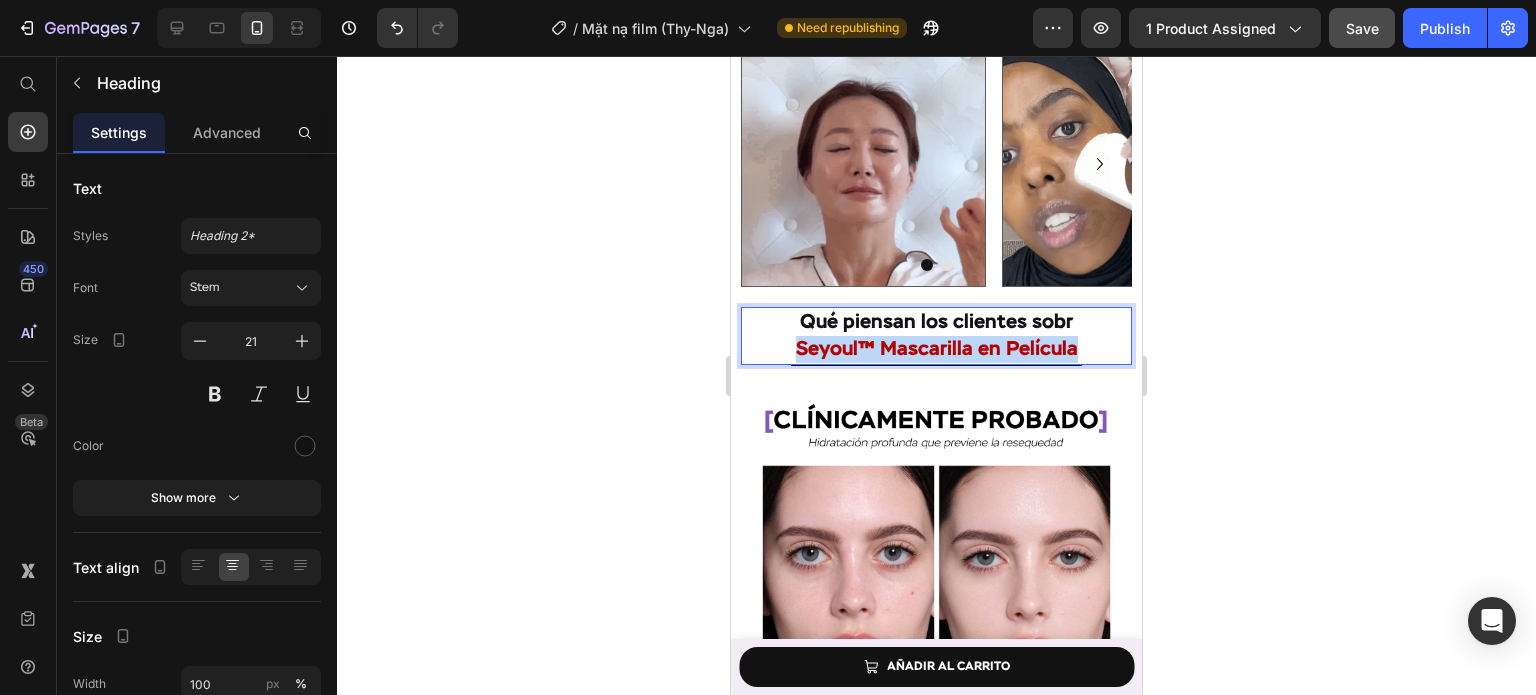 click on "Seyoul™ Mascarilla en Película" at bounding box center (937, 349) 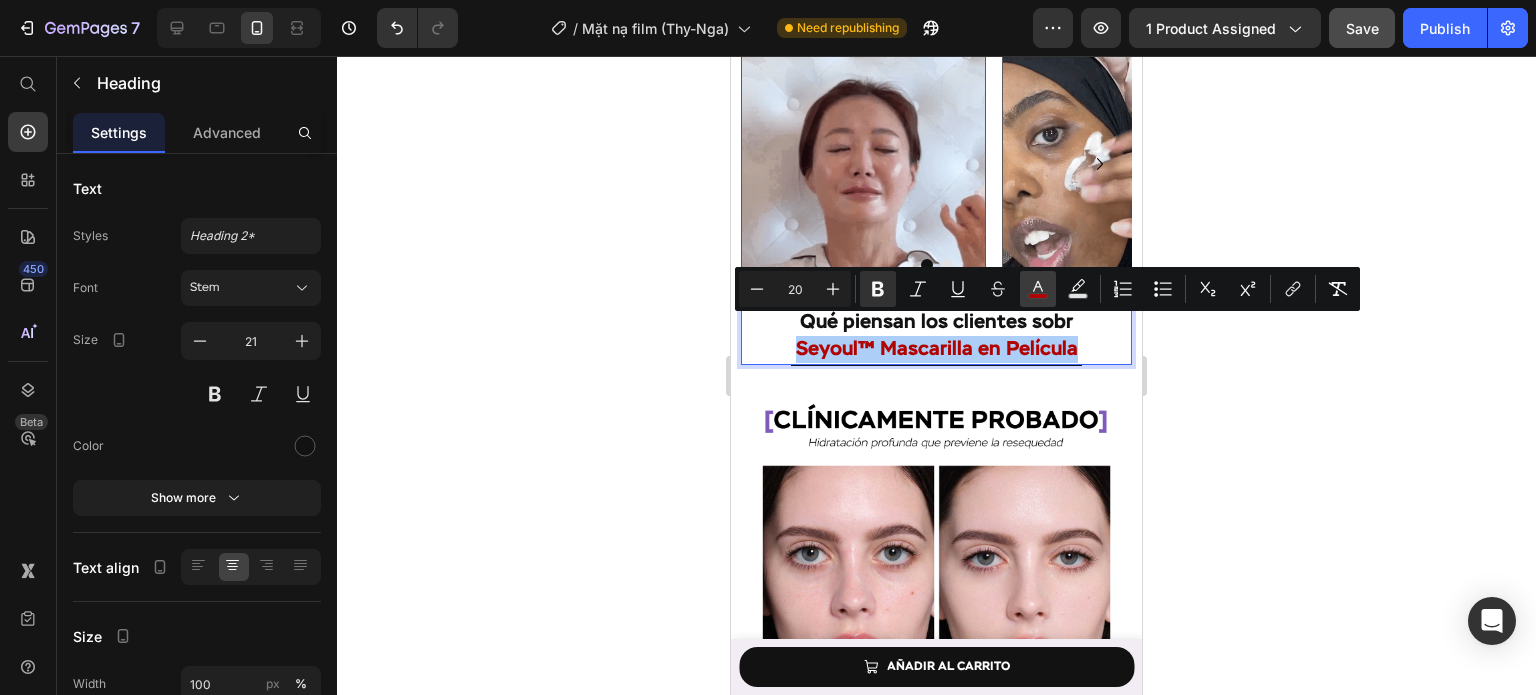 click 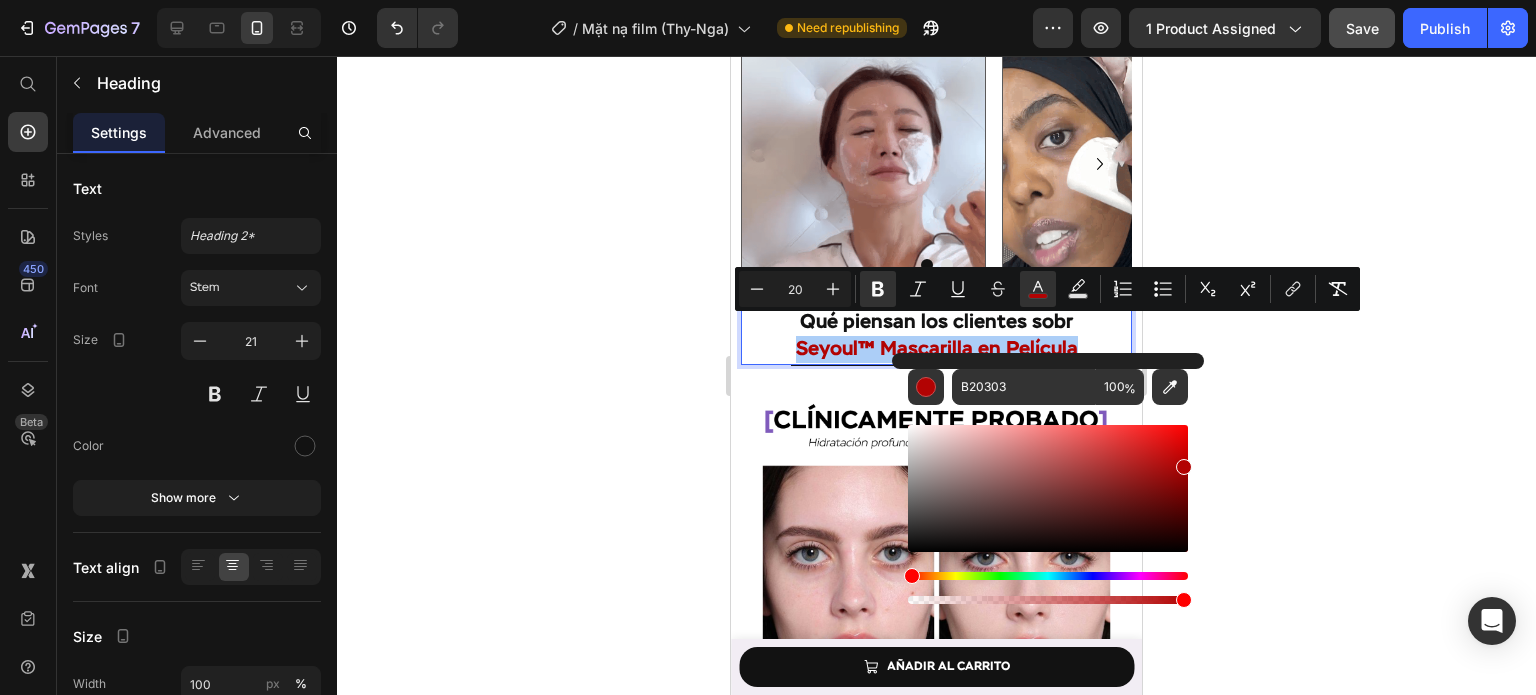 click 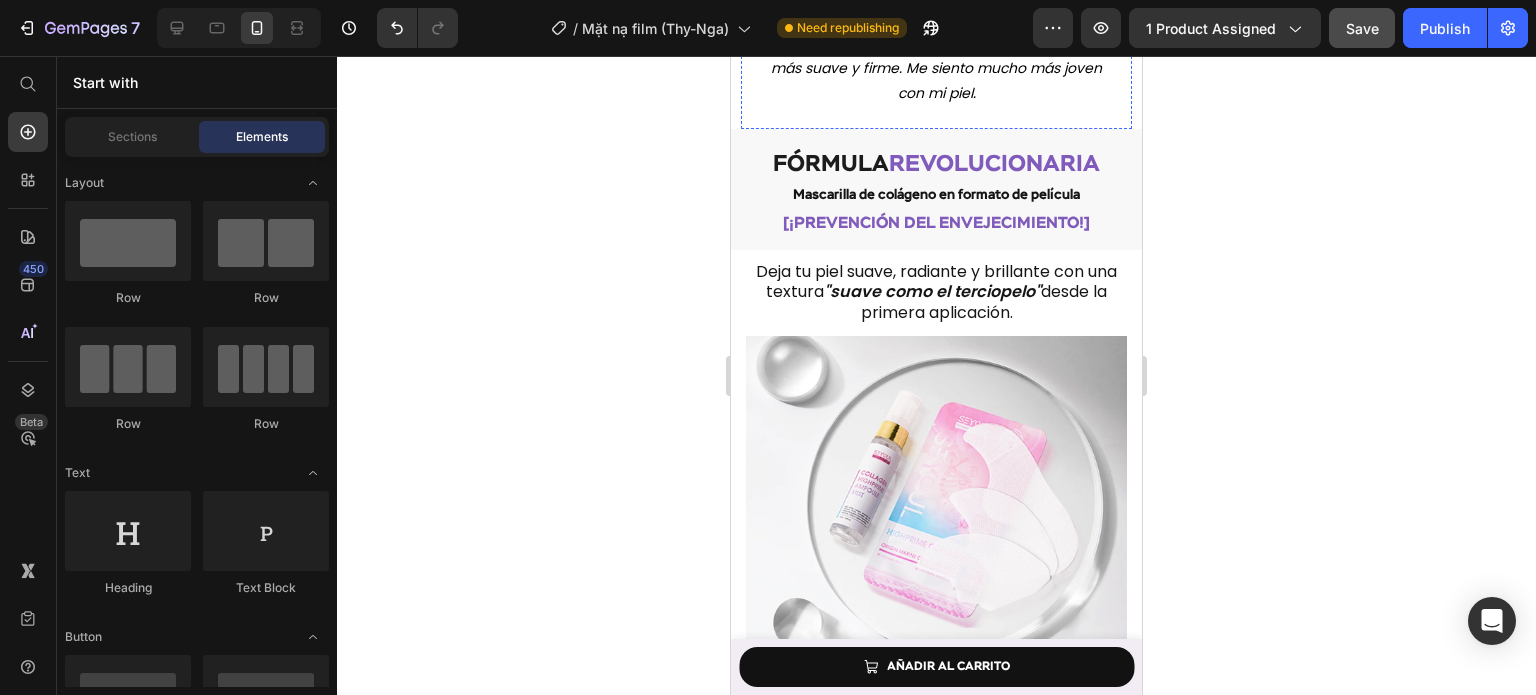 scroll, scrollTop: 2936, scrollLeft: 0, axis: vertical 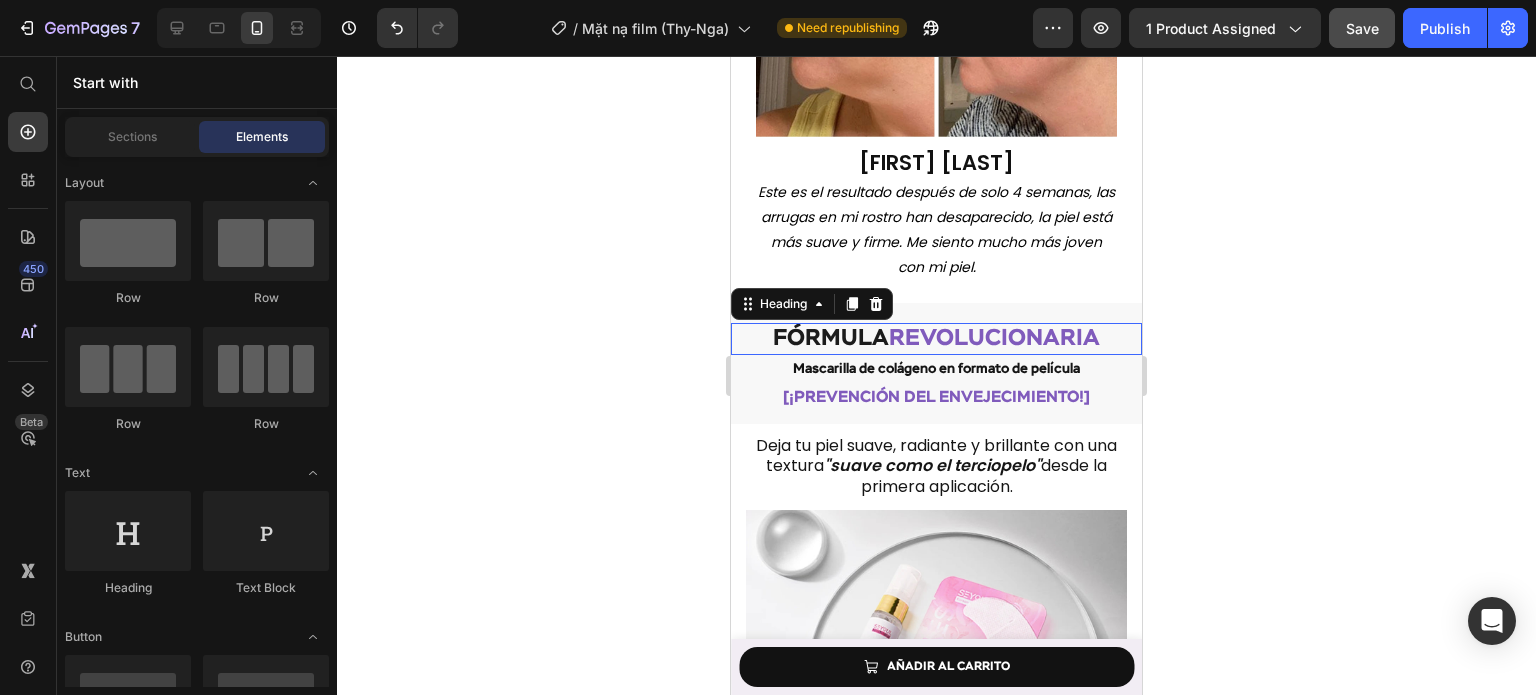 click on "revolucionaria" at bounding box center [994, 338] 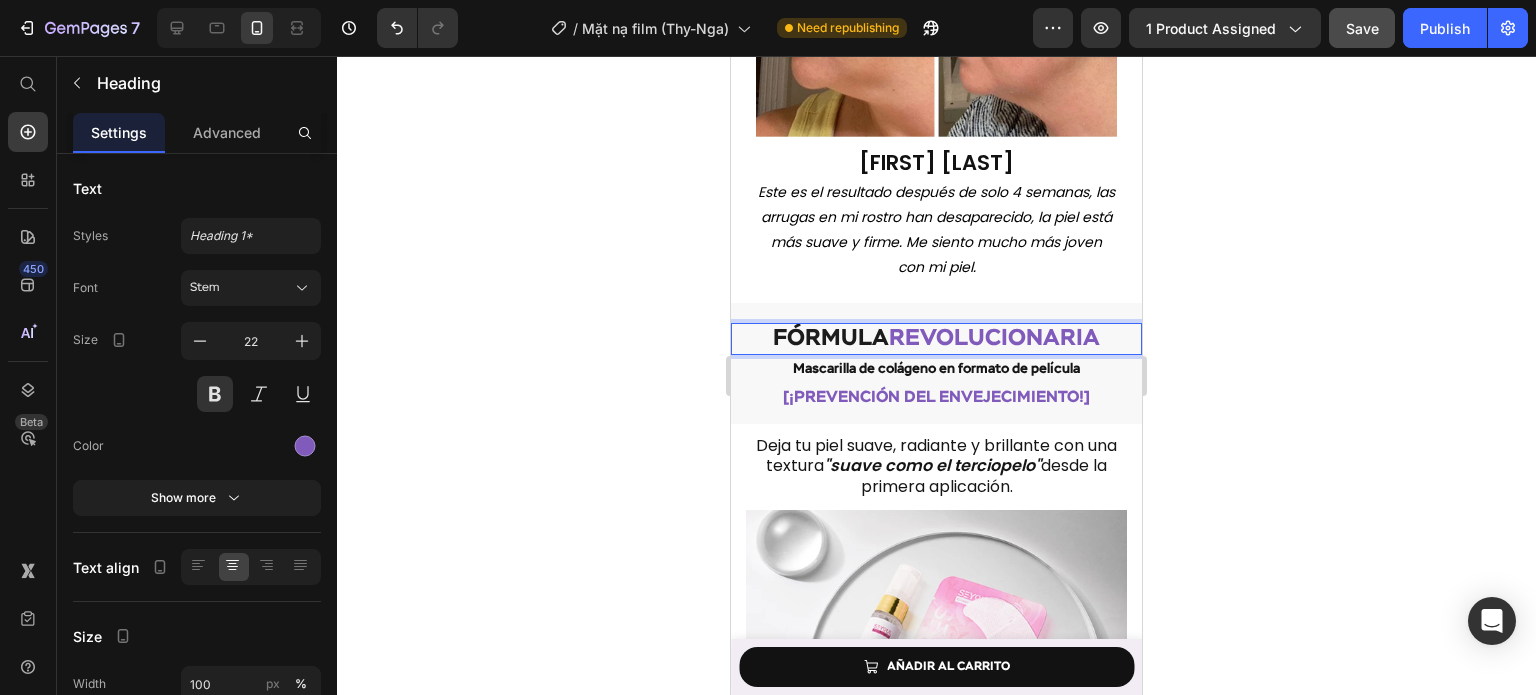 click on "revolucionaria" at bounding box center (994, 338) 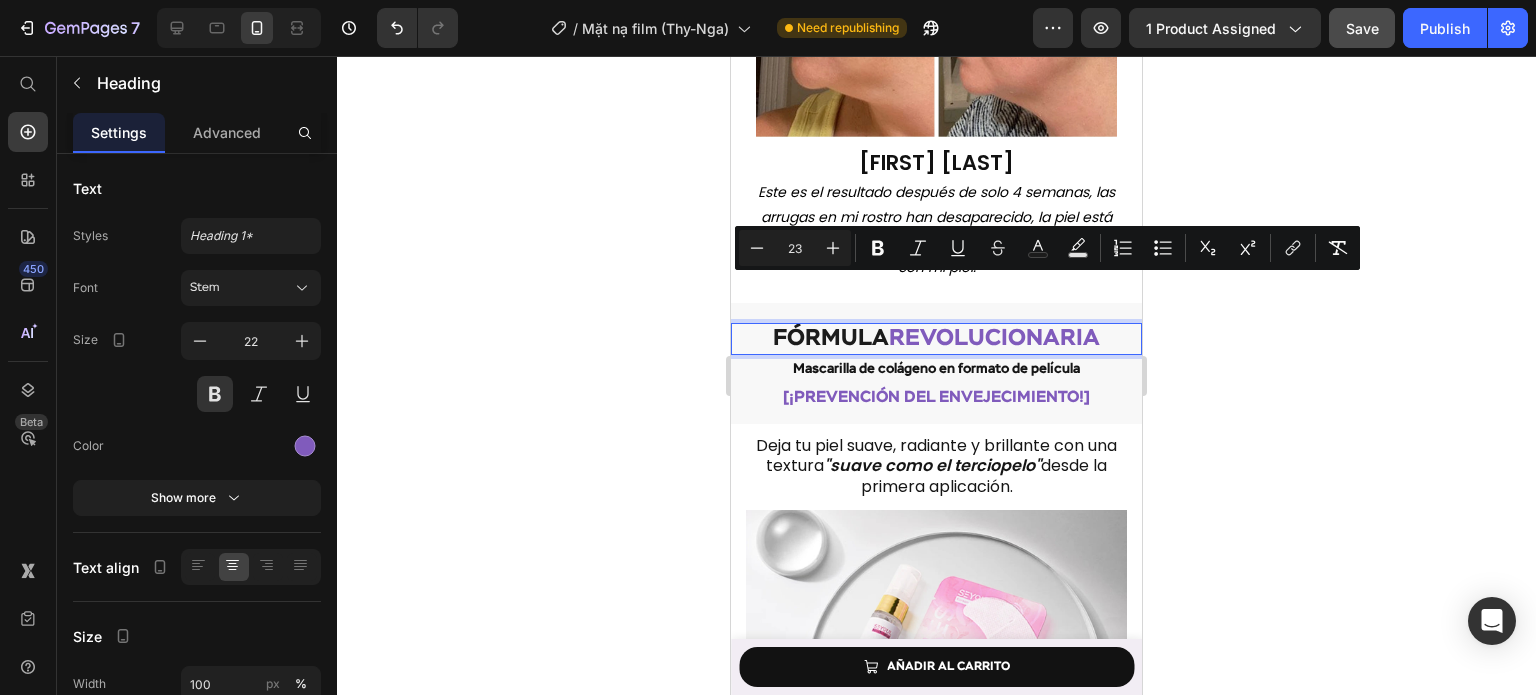 click on "revolucionaria" at bounding box center [994, 338] 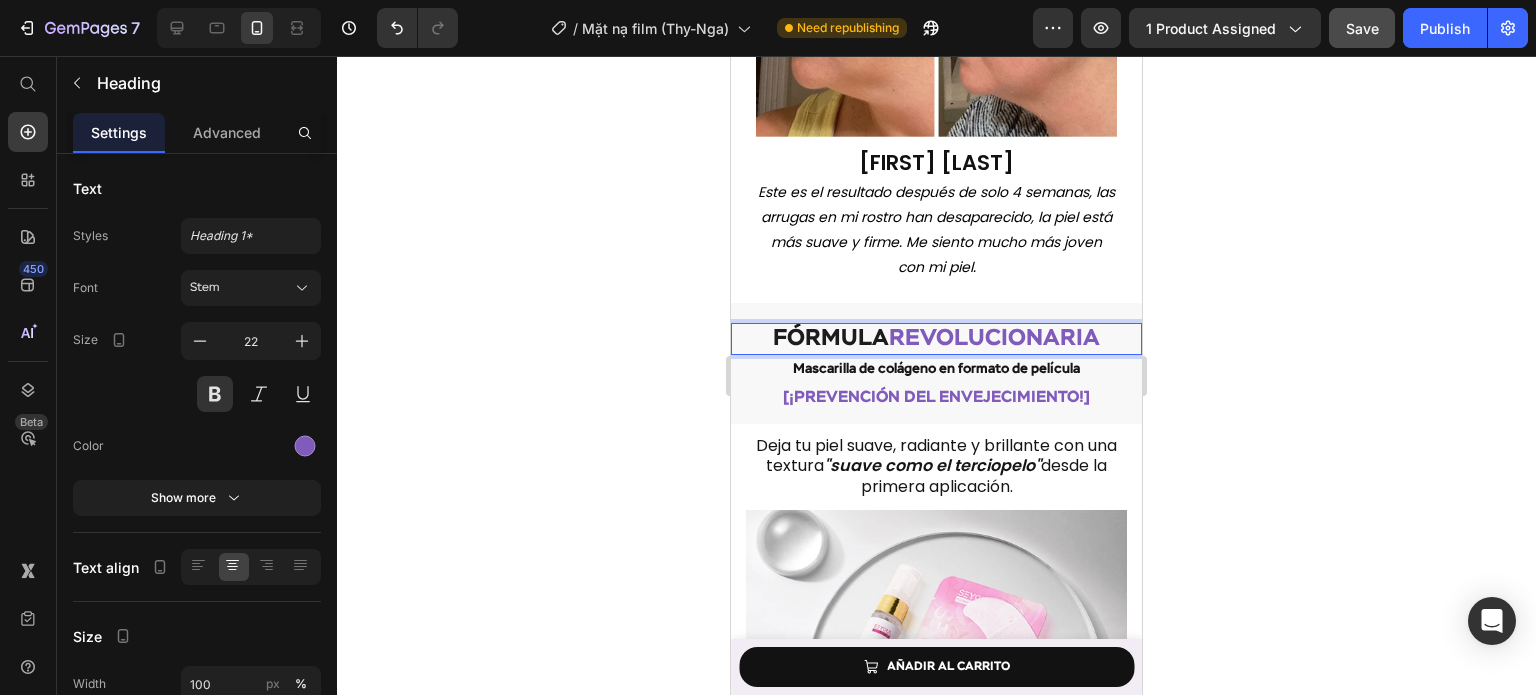 drag, startPoint x: 886, startPoint y: 290, endPoint x: 1098, endPoint y: 282, distance: 212.1509 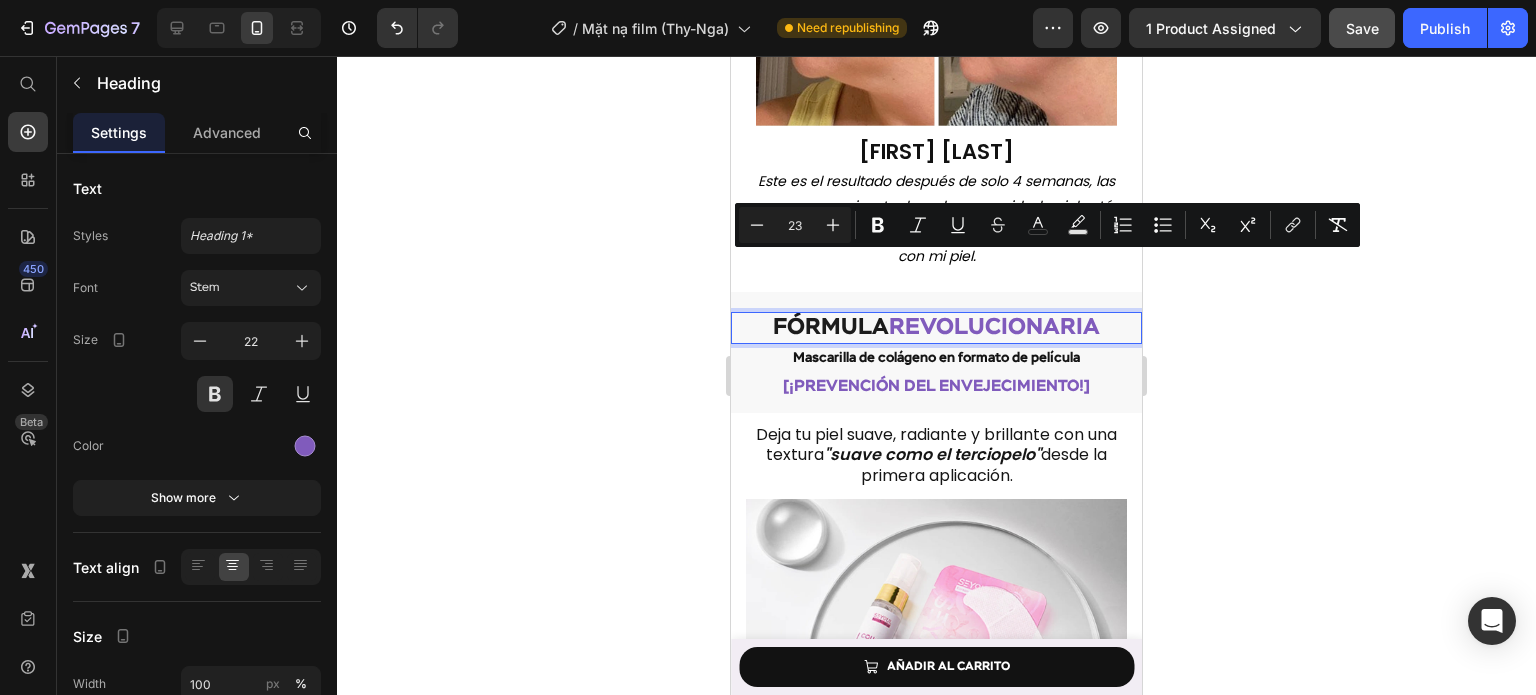 scroll, scrollTop: 2960, scrollLeft: 0, axis: vertical 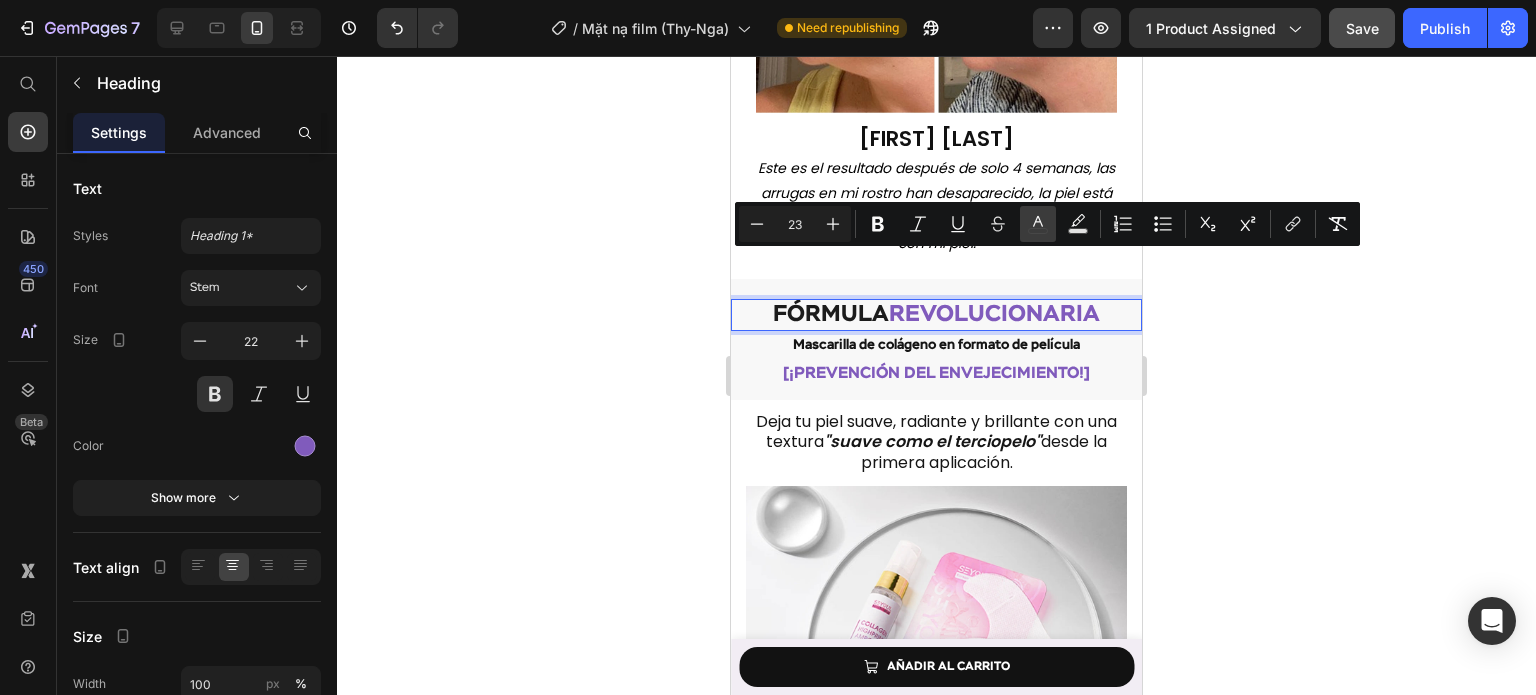 click 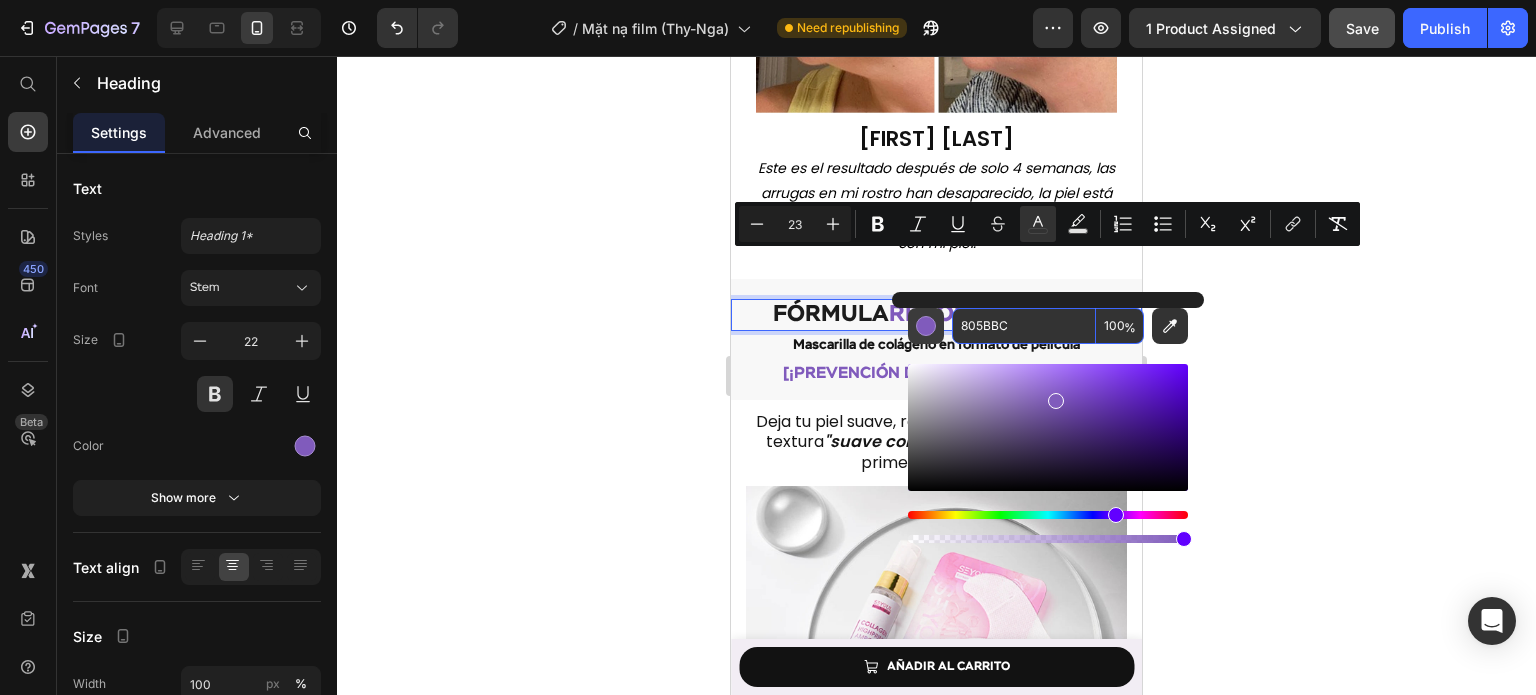 paste on "B20303" 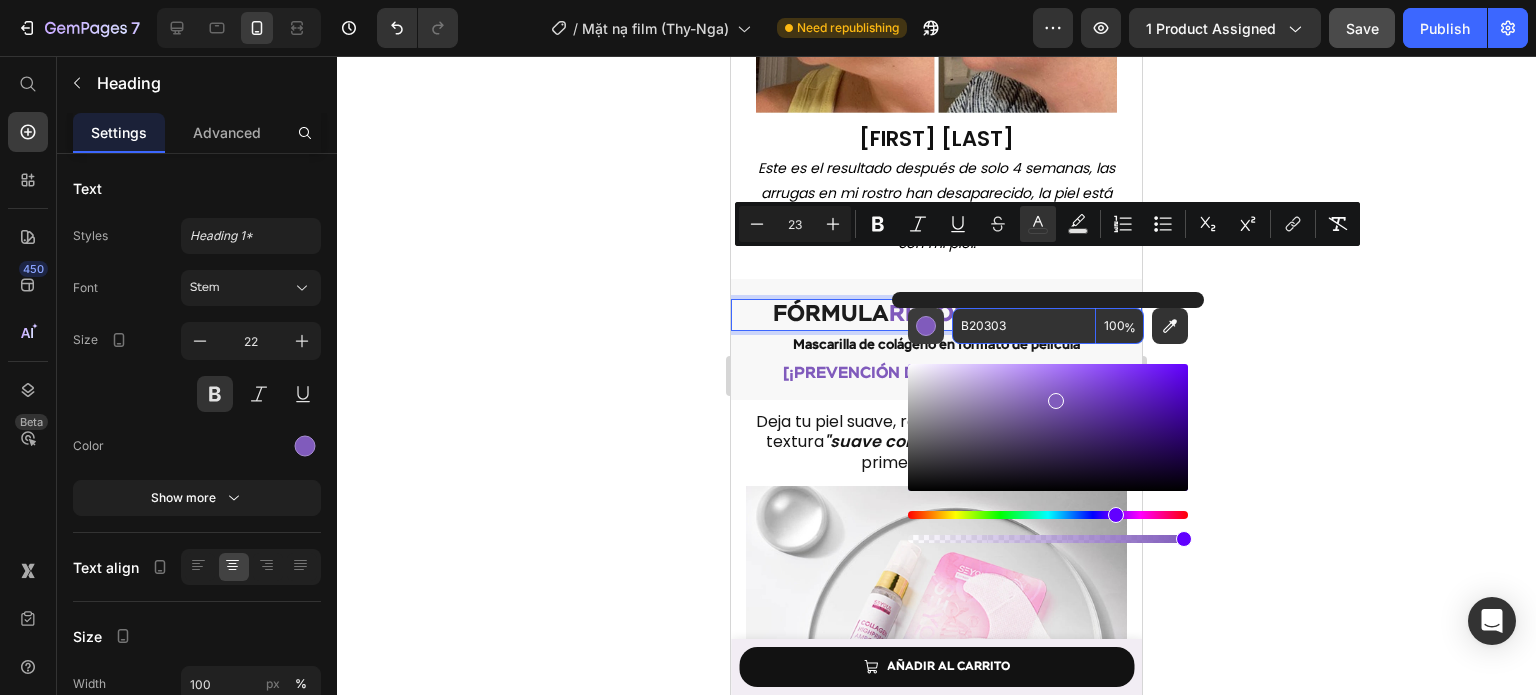 type on "B20303" 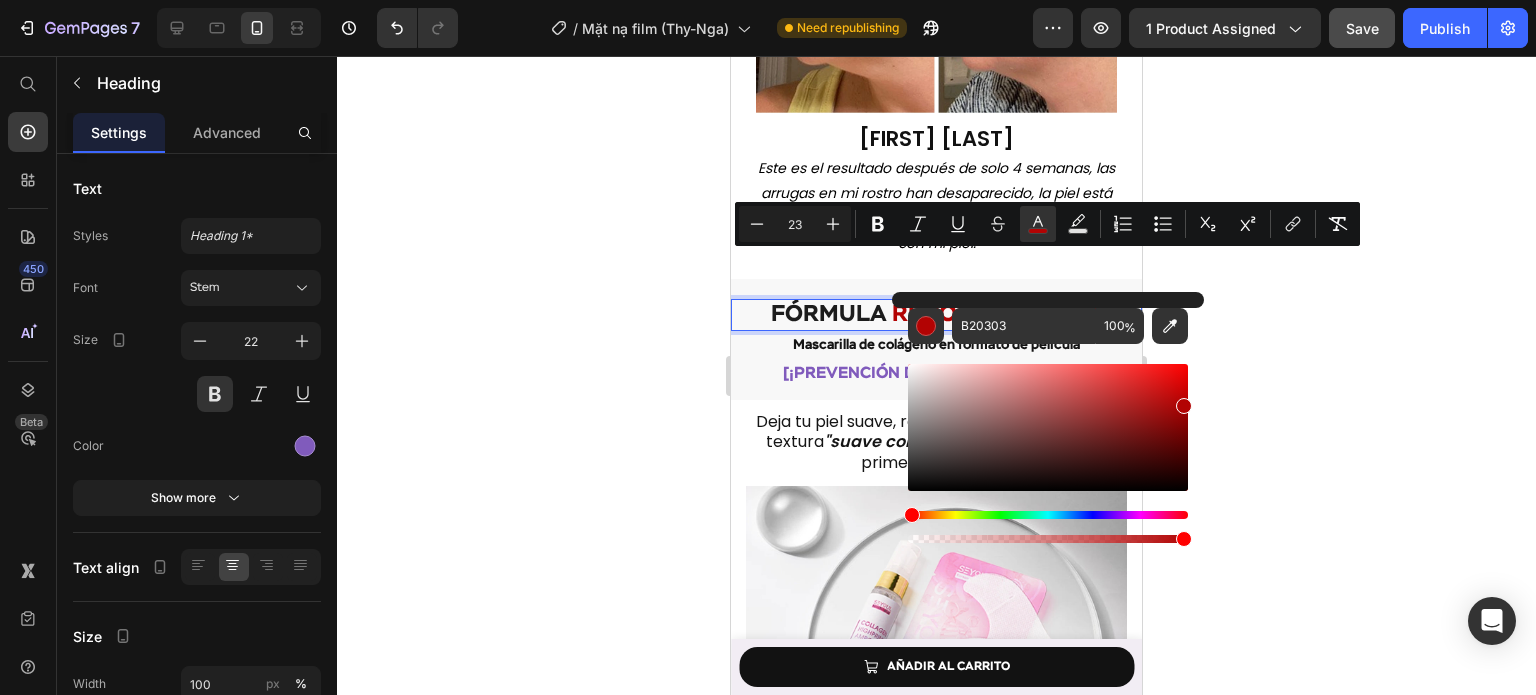 click 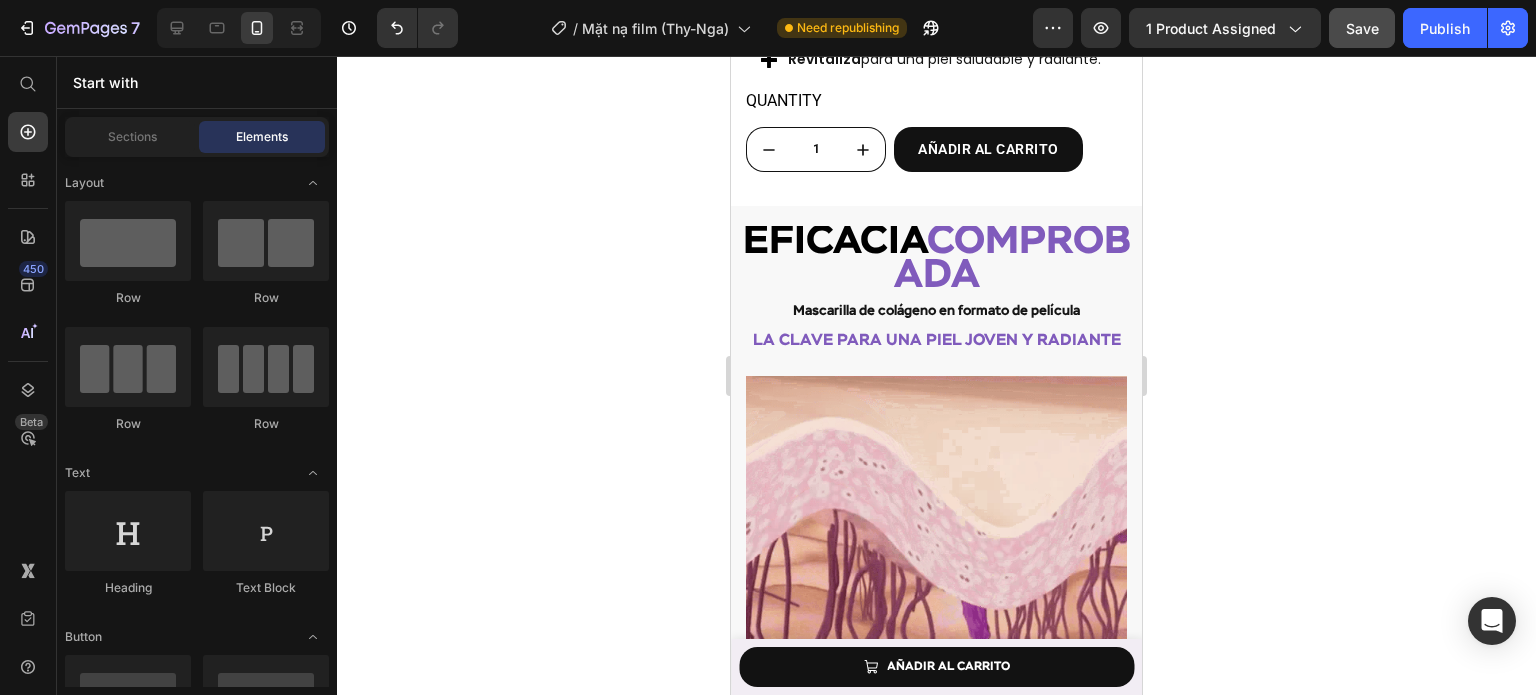 scroll, scrollTop: 4906, scrollLeft: 0, axis: vertical 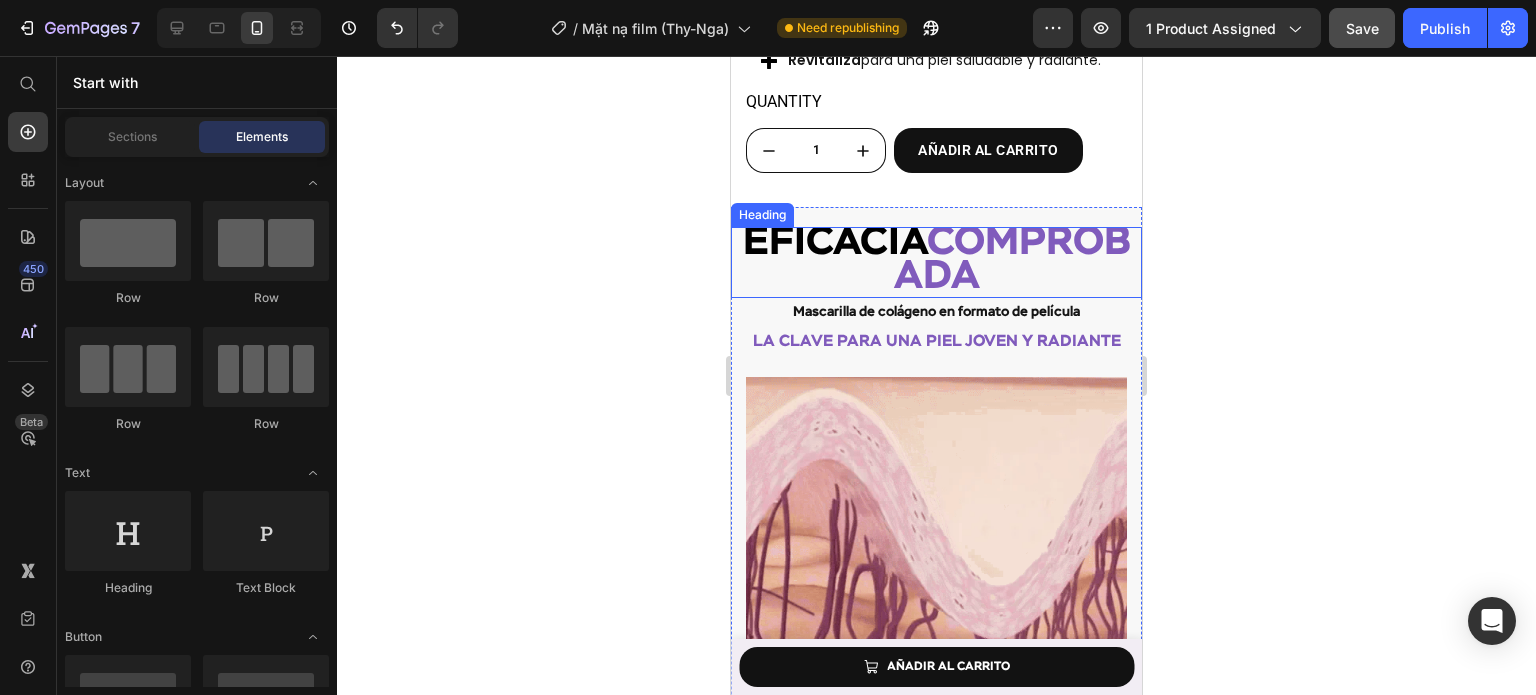click on "comprobada" at bounding box center (1012, 260) 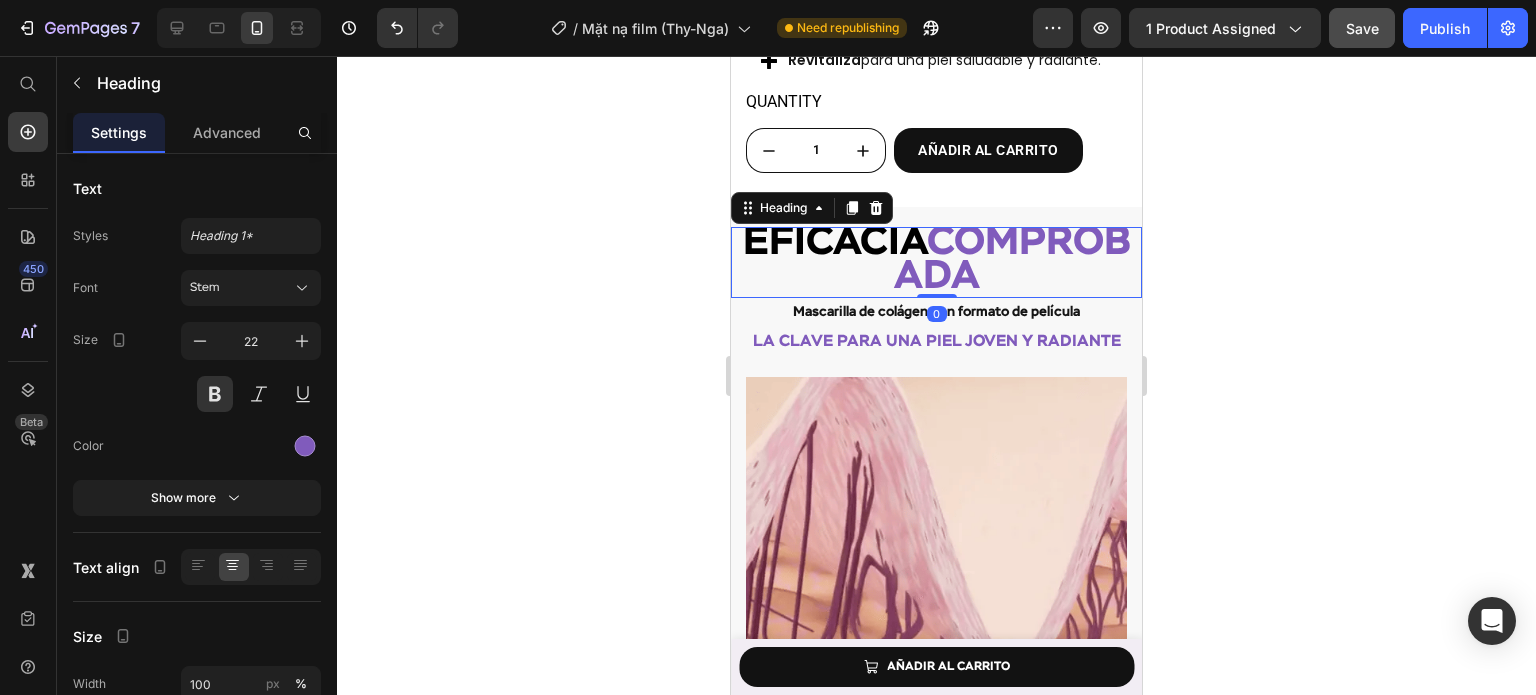 click on "comprobada" at bounding box center [1012, 260] 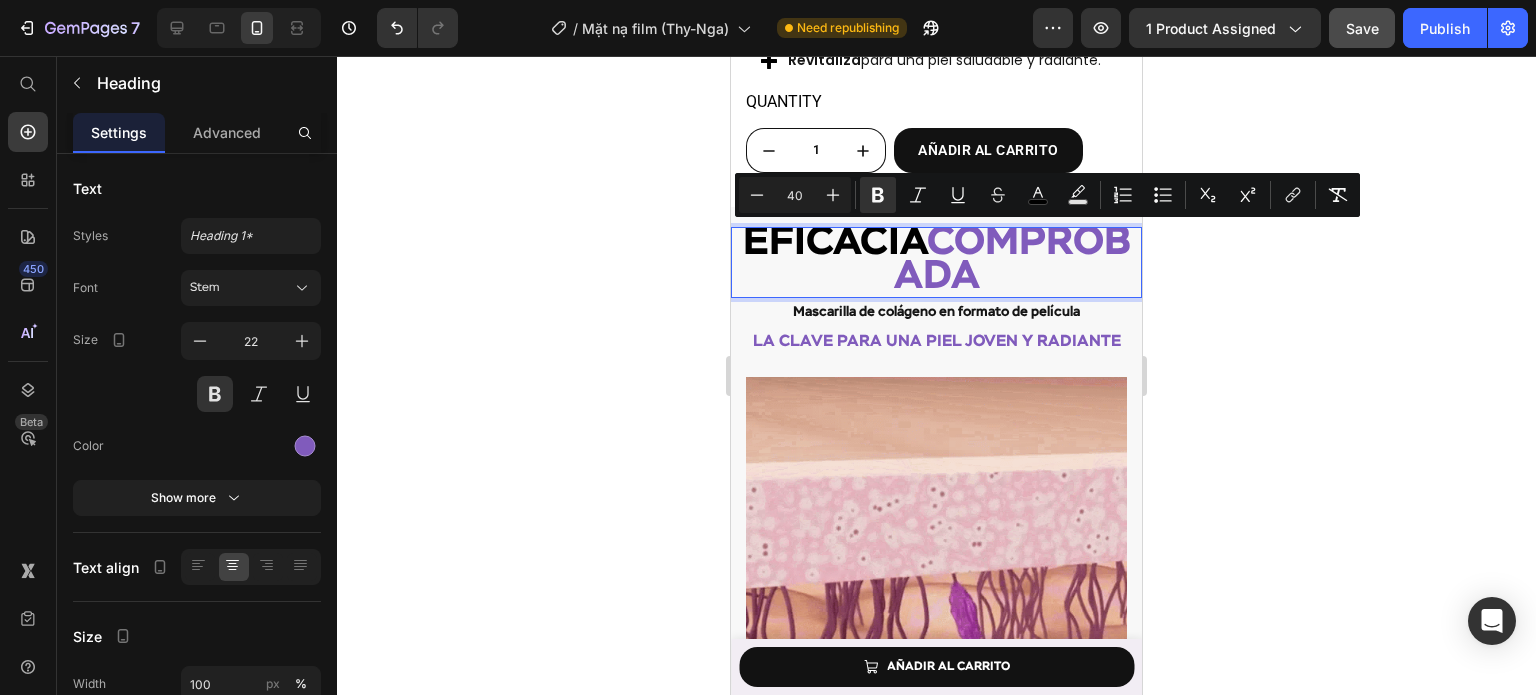click on "40" at bounding box center (795, 195) 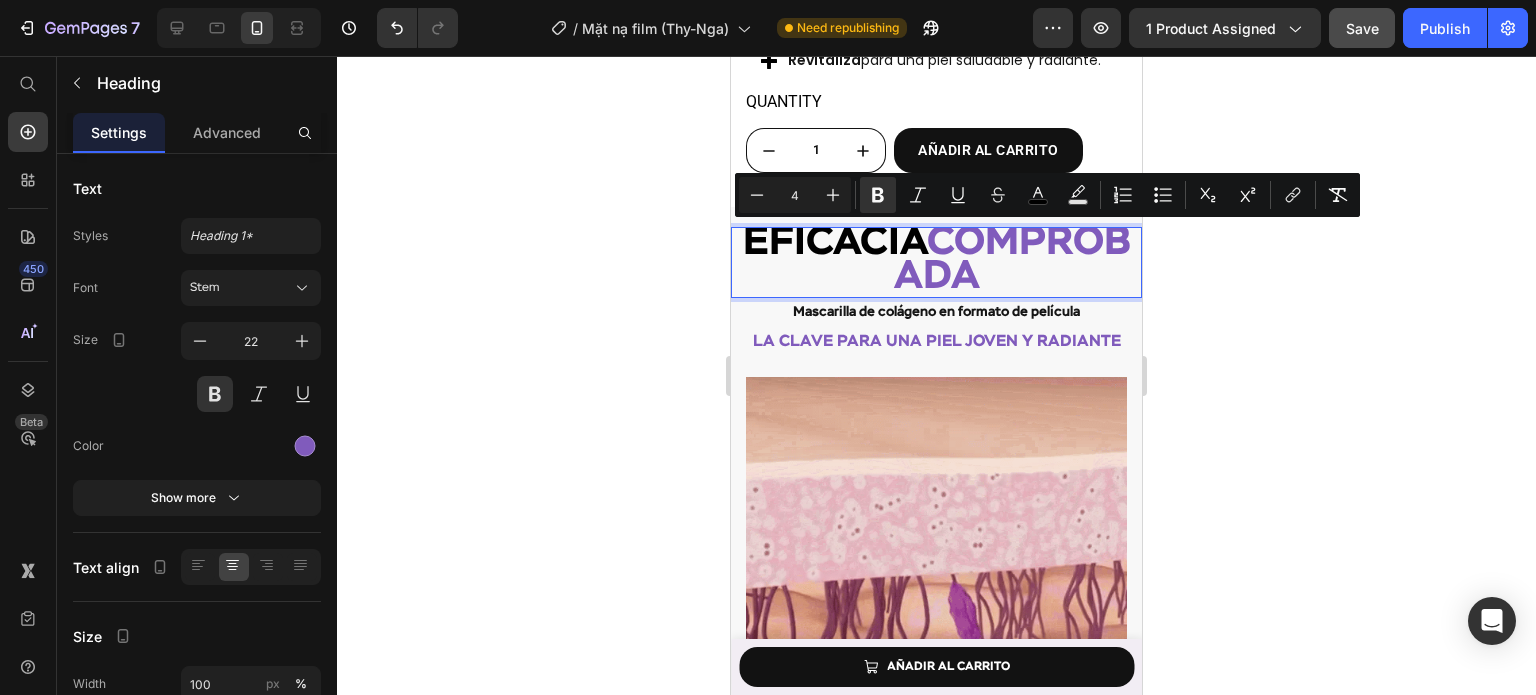 type 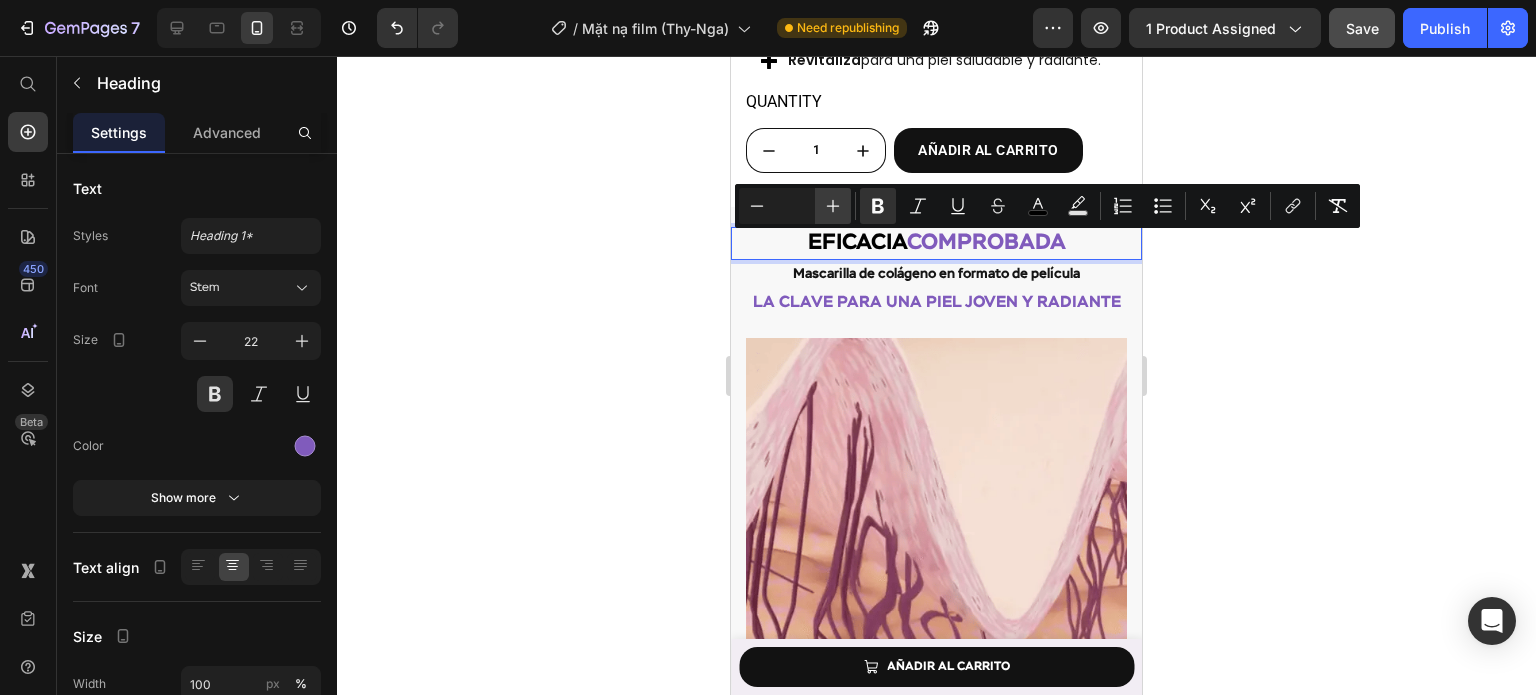 click on "Plus" at bounding box center (833, 206) 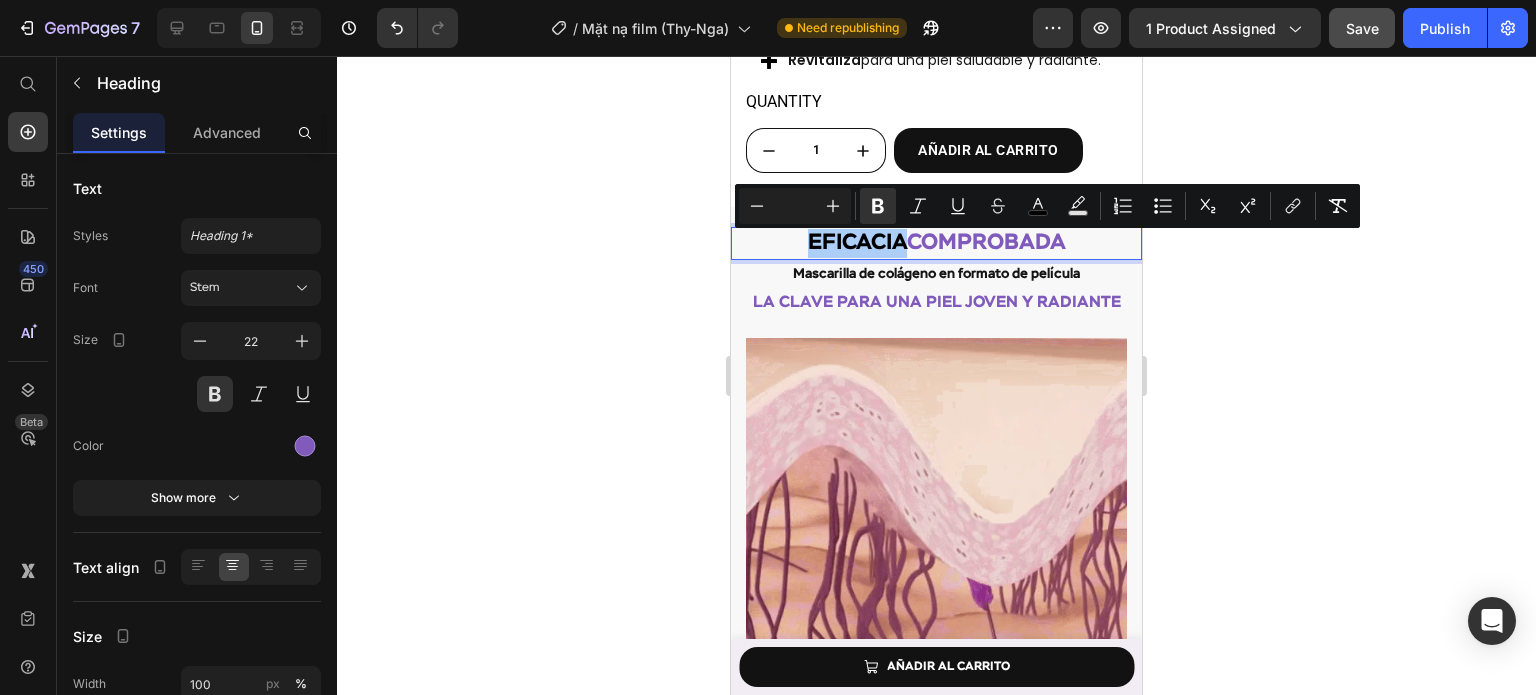 click at bounding box center (795, 206) 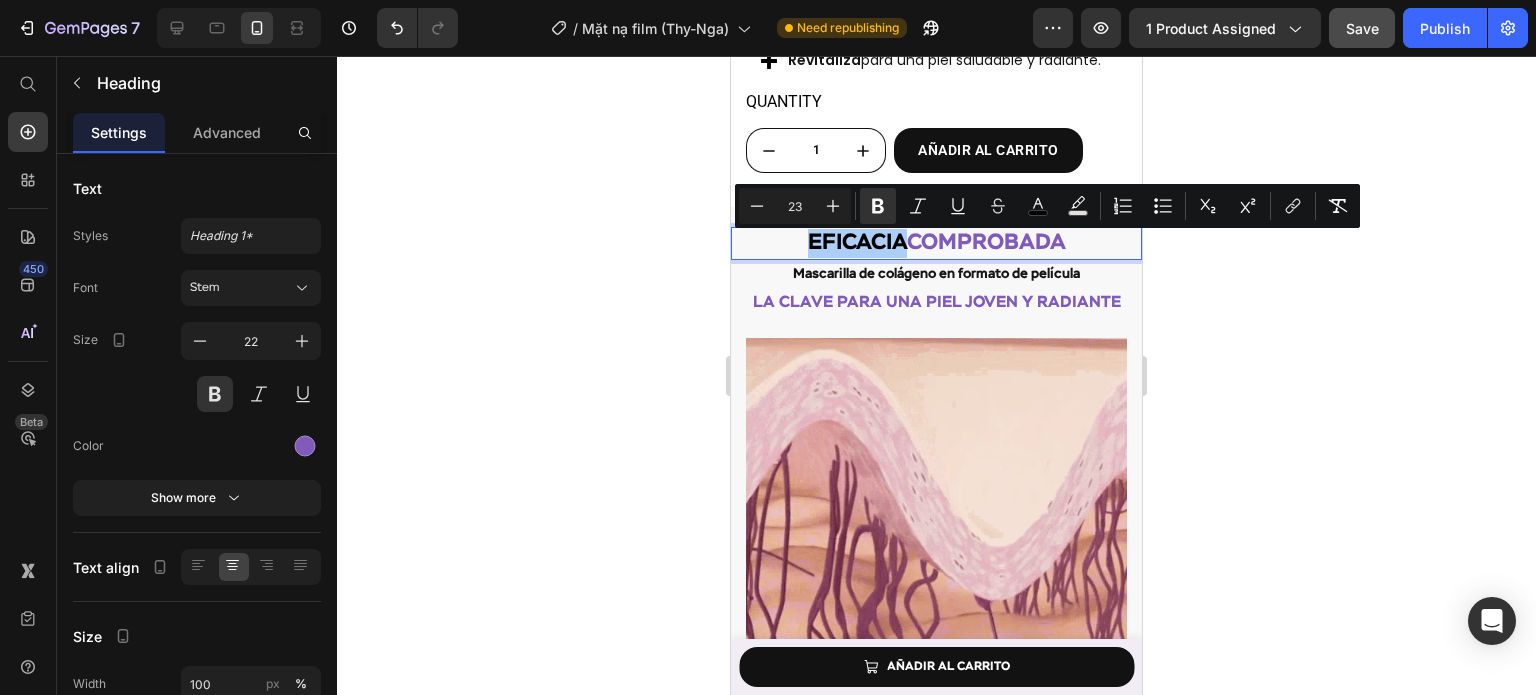 type on "23" 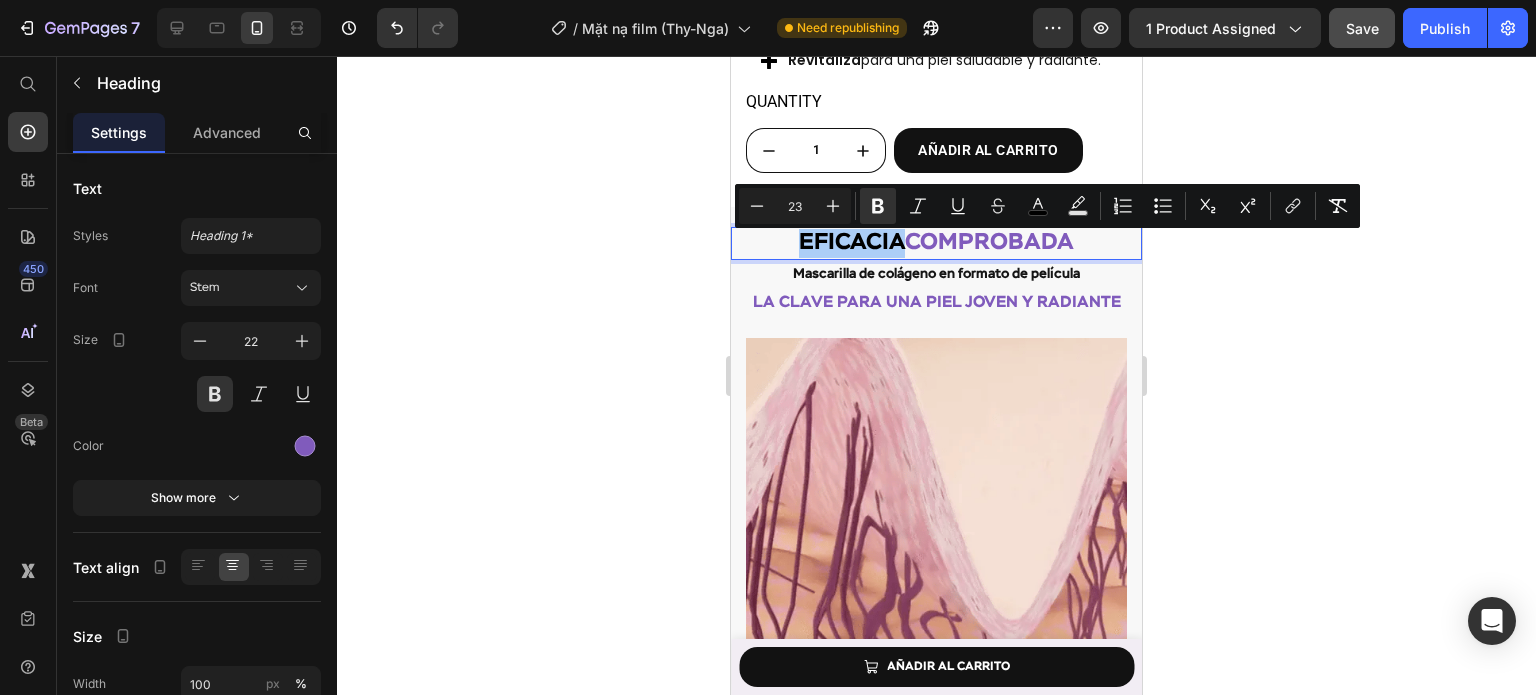 click 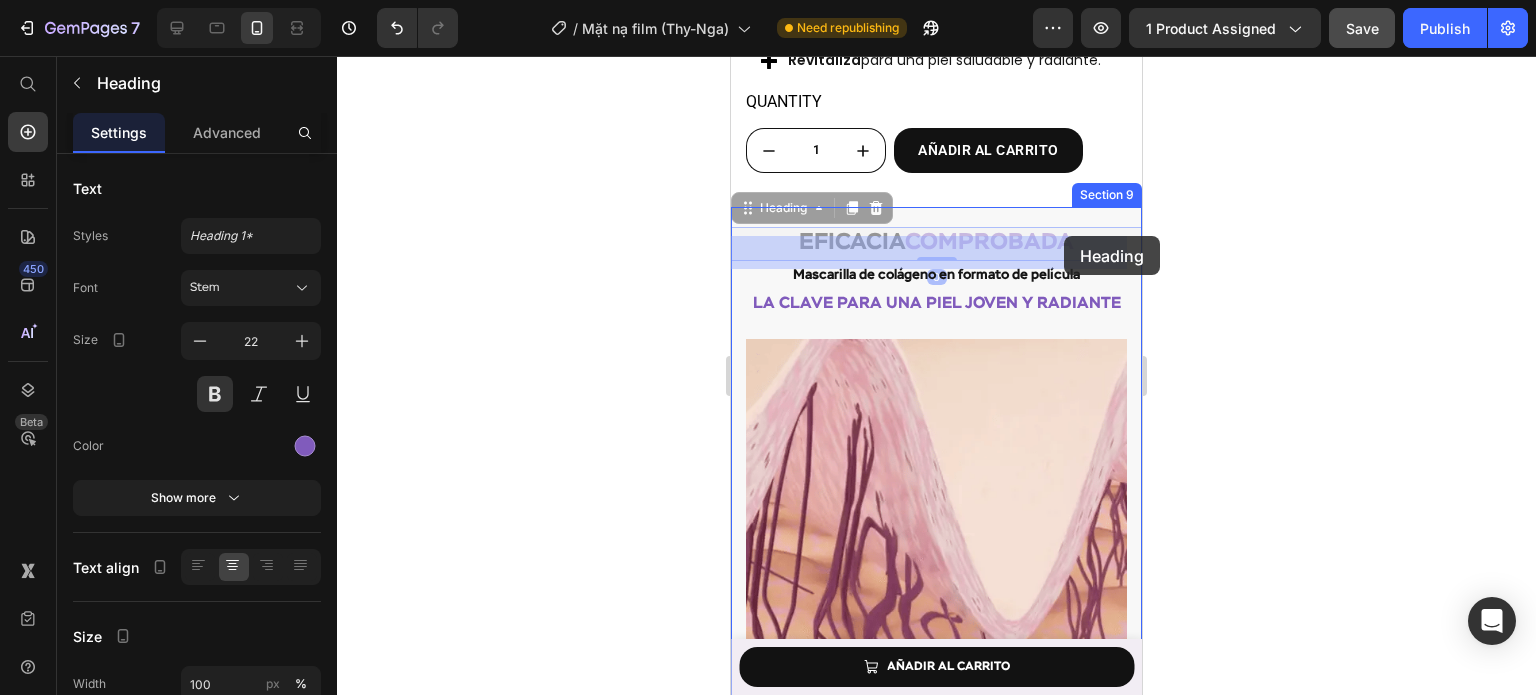 drag, startPoint x: 904, startPoint y: 246, endPoint x: 974, endPoint y: 246, distance: 70 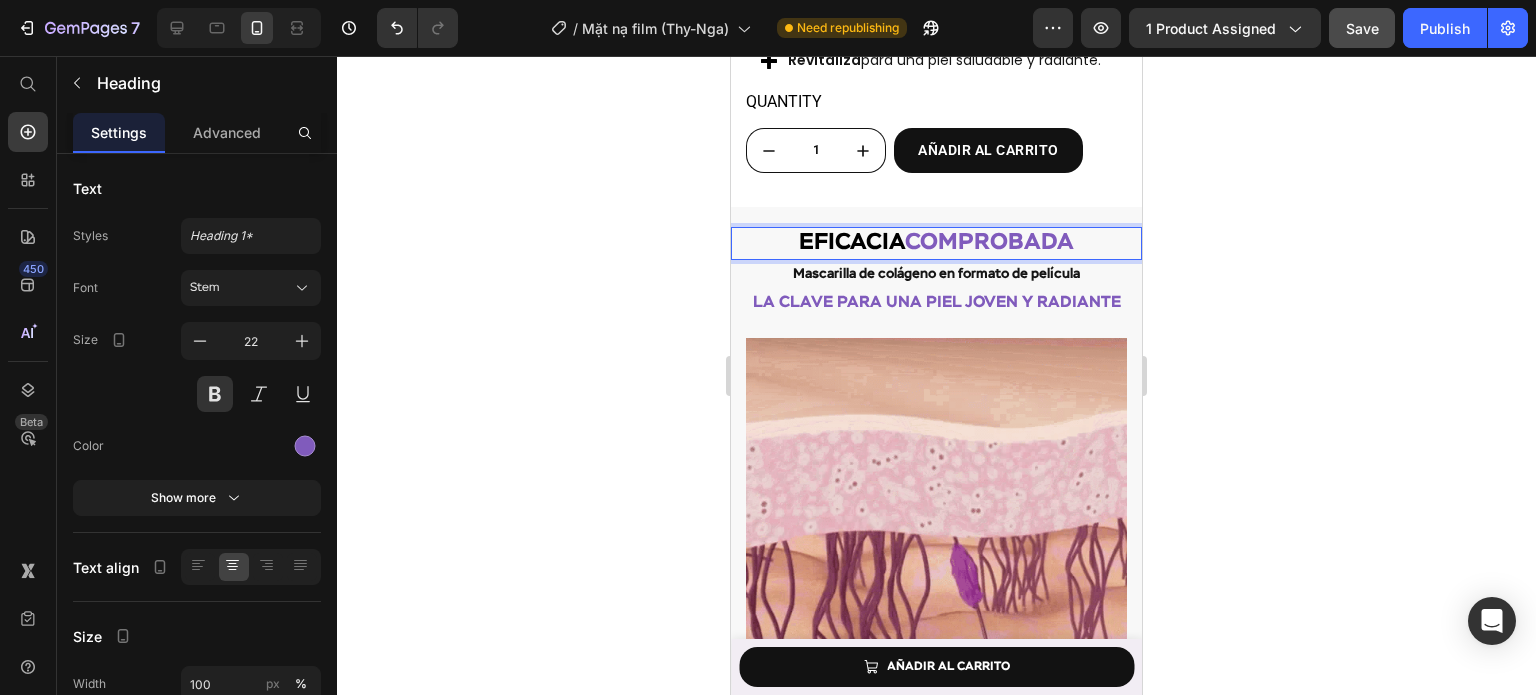 drag, startPoint x: 900, startPoint y: 247, endPoint x: 1093, endPoint y: 247, distance: 193 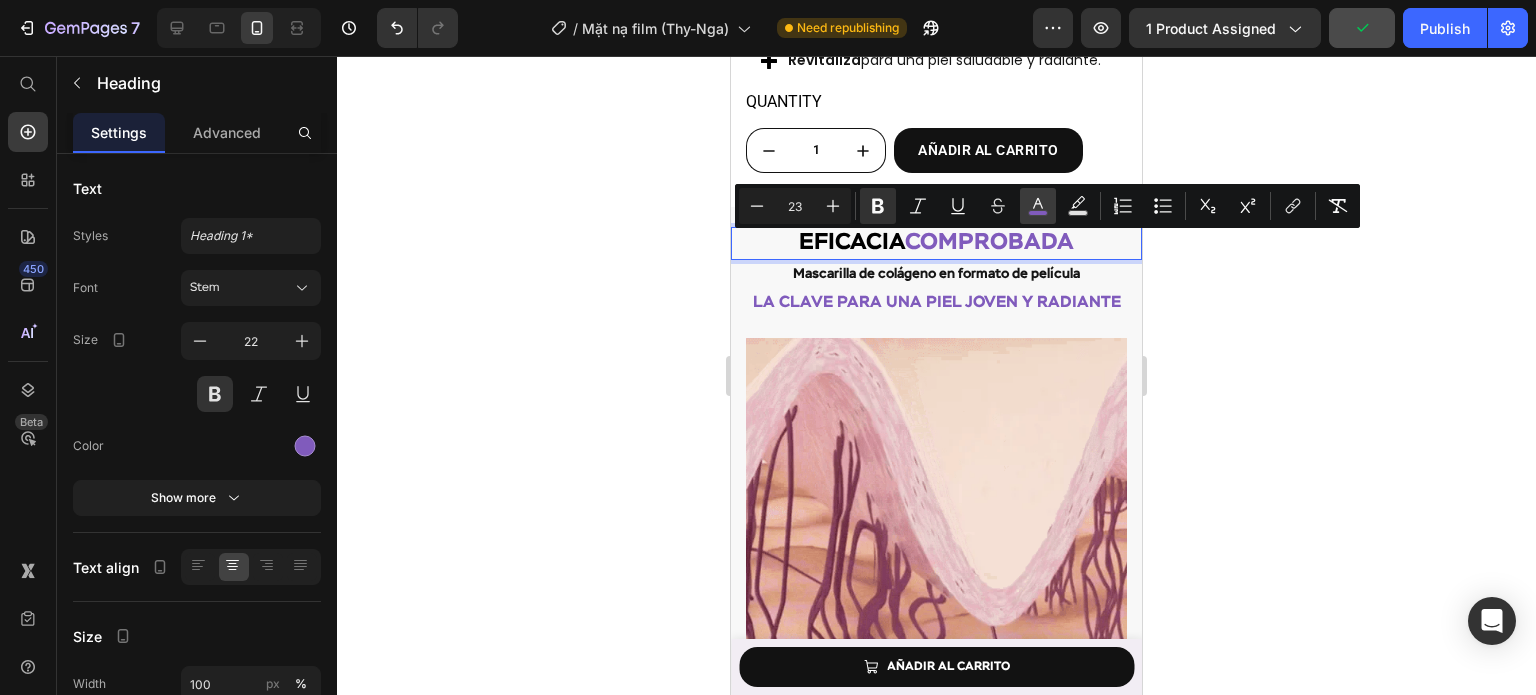 click 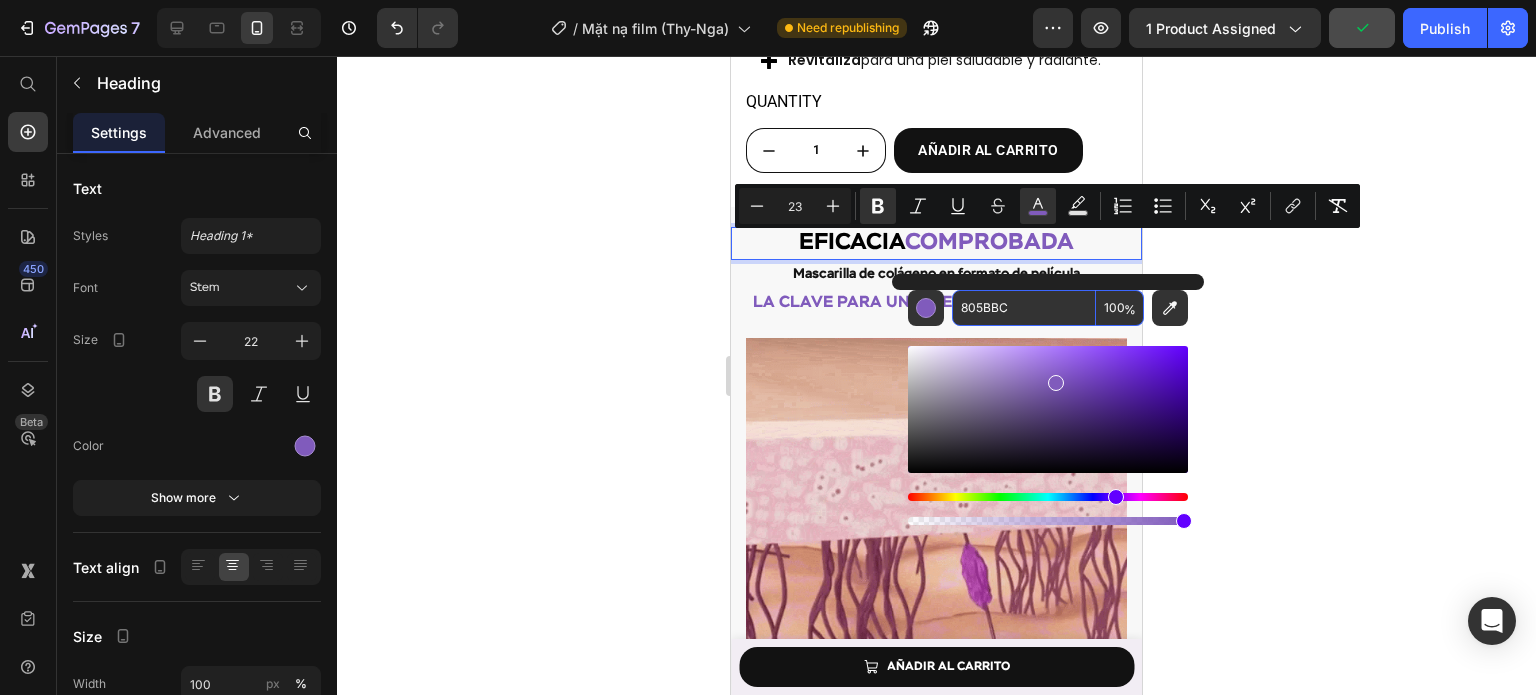 click on "805BBC" at bounding box center (1024, 308) 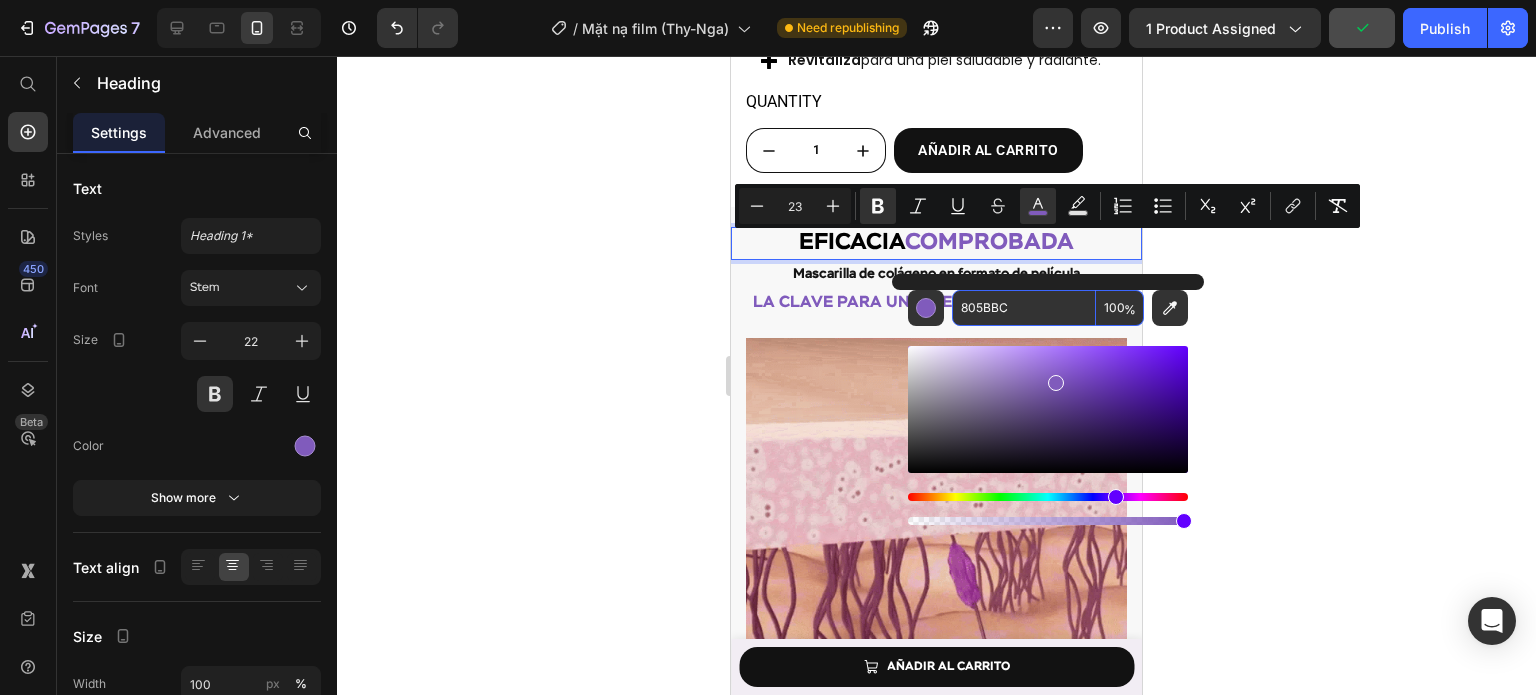 paste on "B20303" 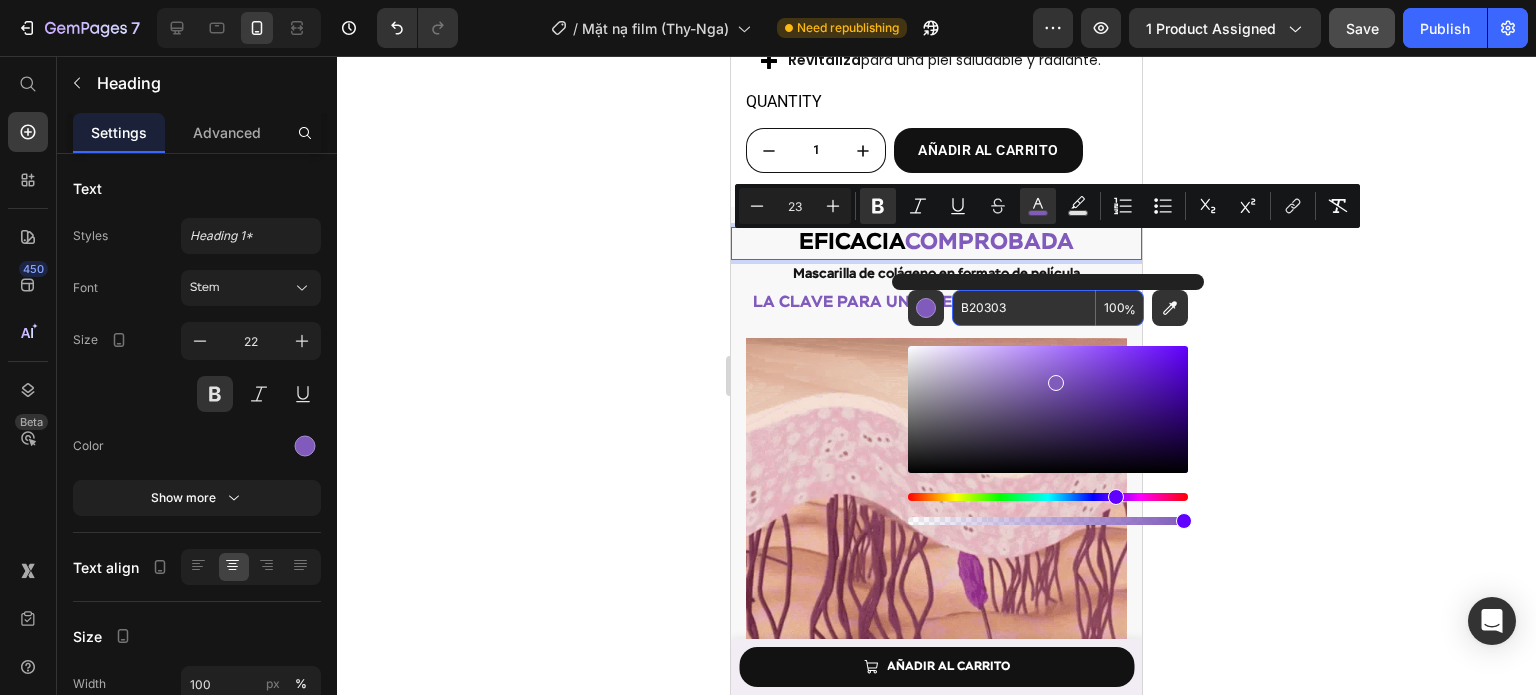 type on "B20303" 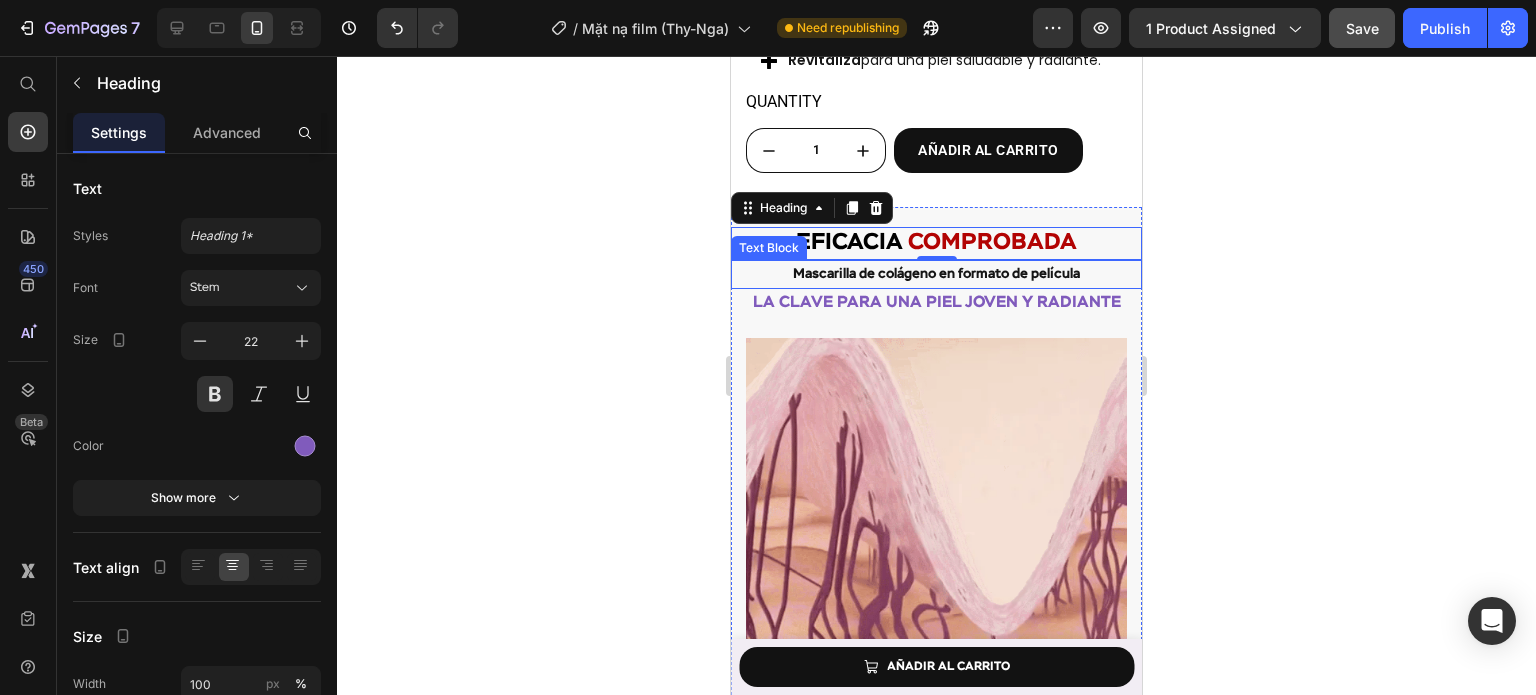 click on "Mascarilla de colágeno en formato de película" at bounding box center [936, 274] 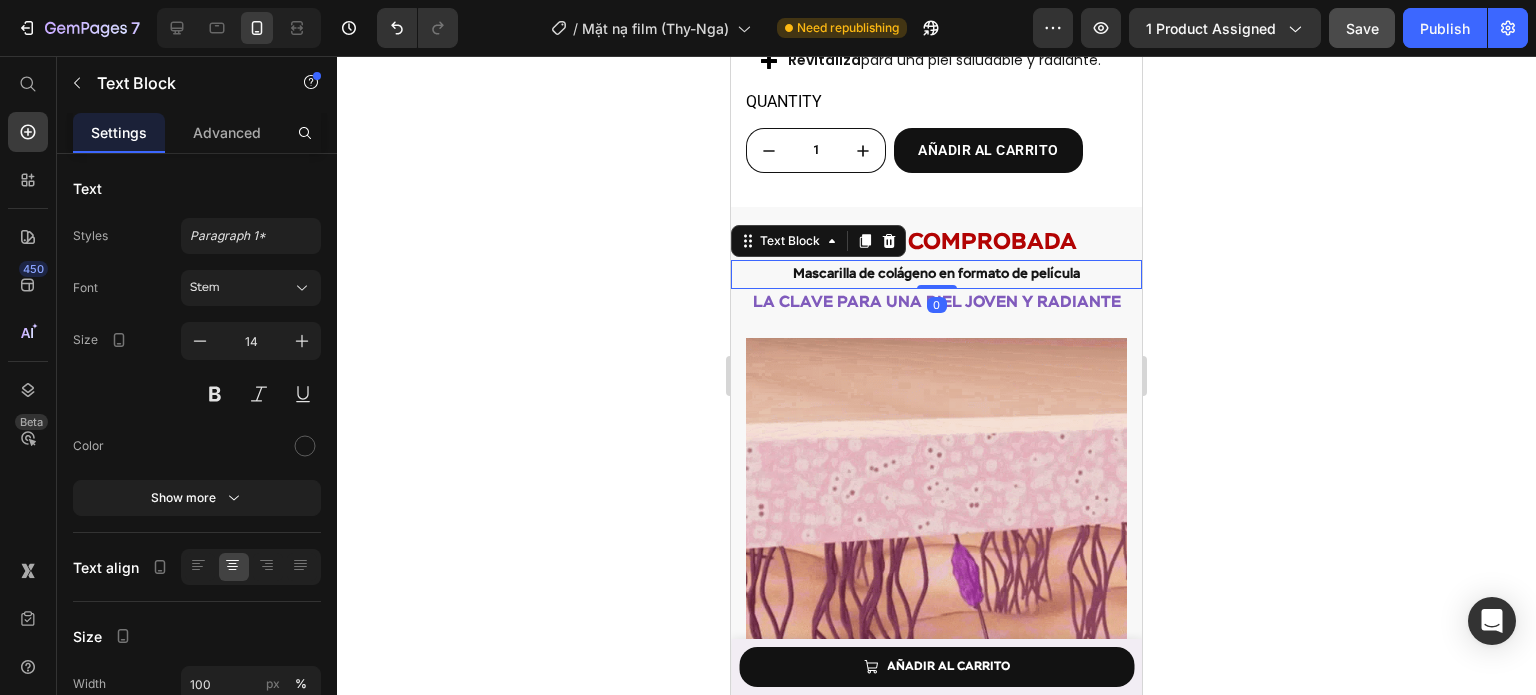 click on "Mascarilla de colágeno en formato de película" at bounding box center (936, 274) 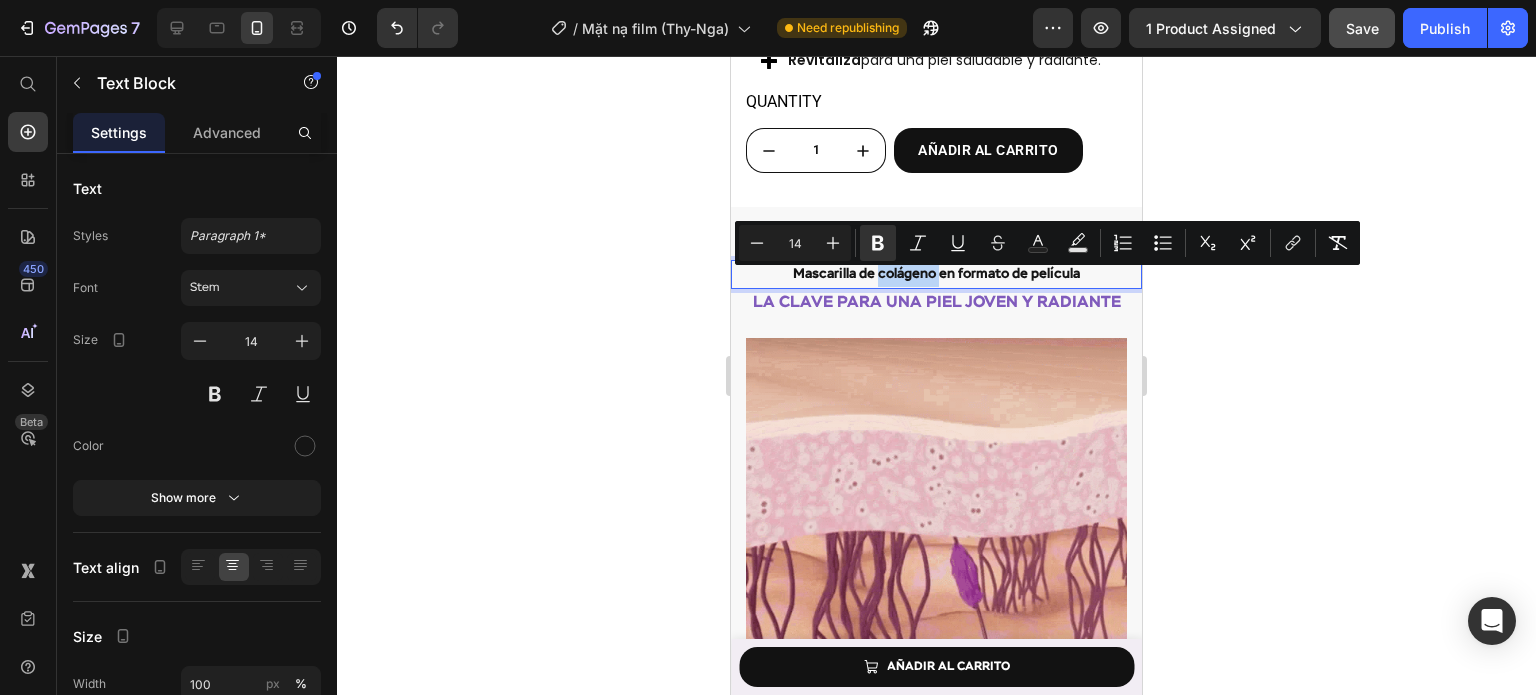 click on "Mascarilla de colágeno en formato de película" at bounding box center (936, 274) 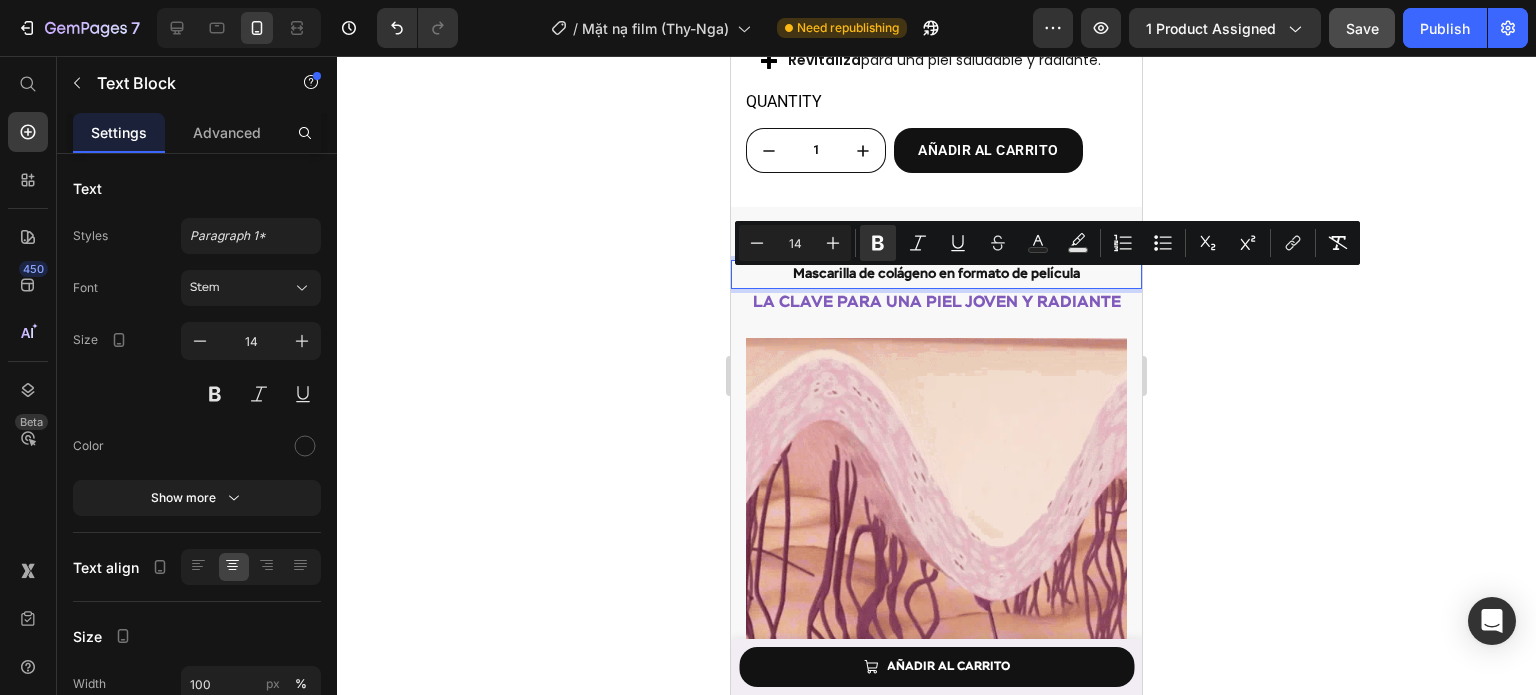click on "Mascarilla de colágeno en formato de película" at bounding box center (936, 274) 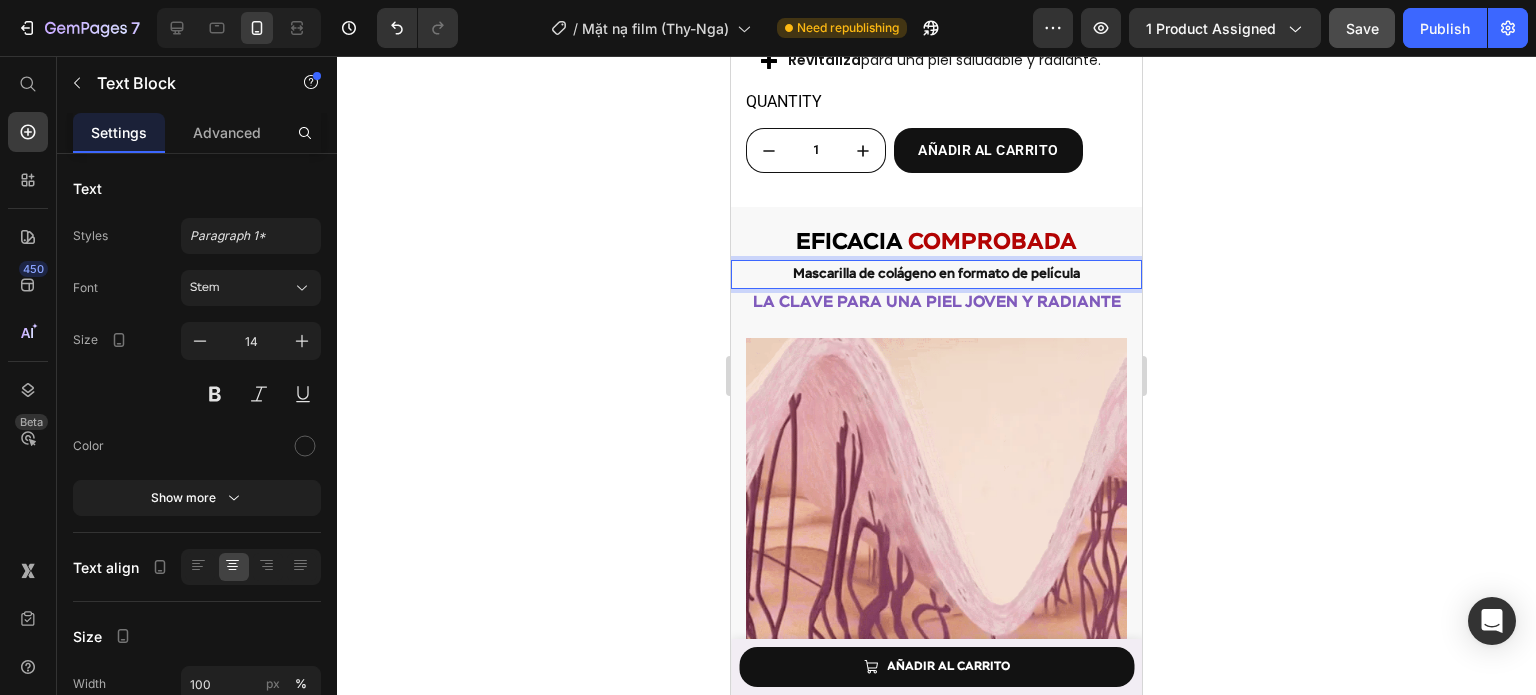 click on "Mascarilla de colágeno en formato de película" at bounding box center [936, 274] 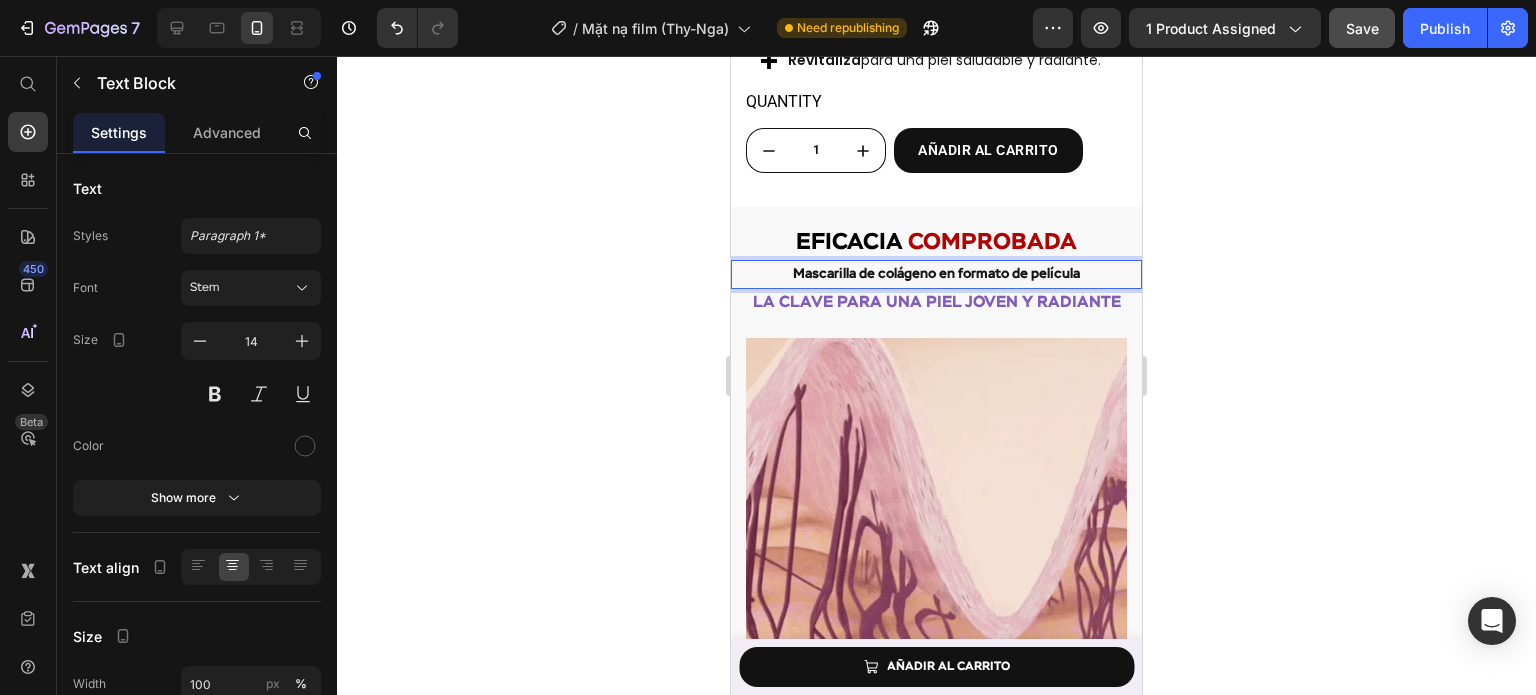 click on "Mascarilla de colágeno en formato de película" at bounding box center (936, 274) 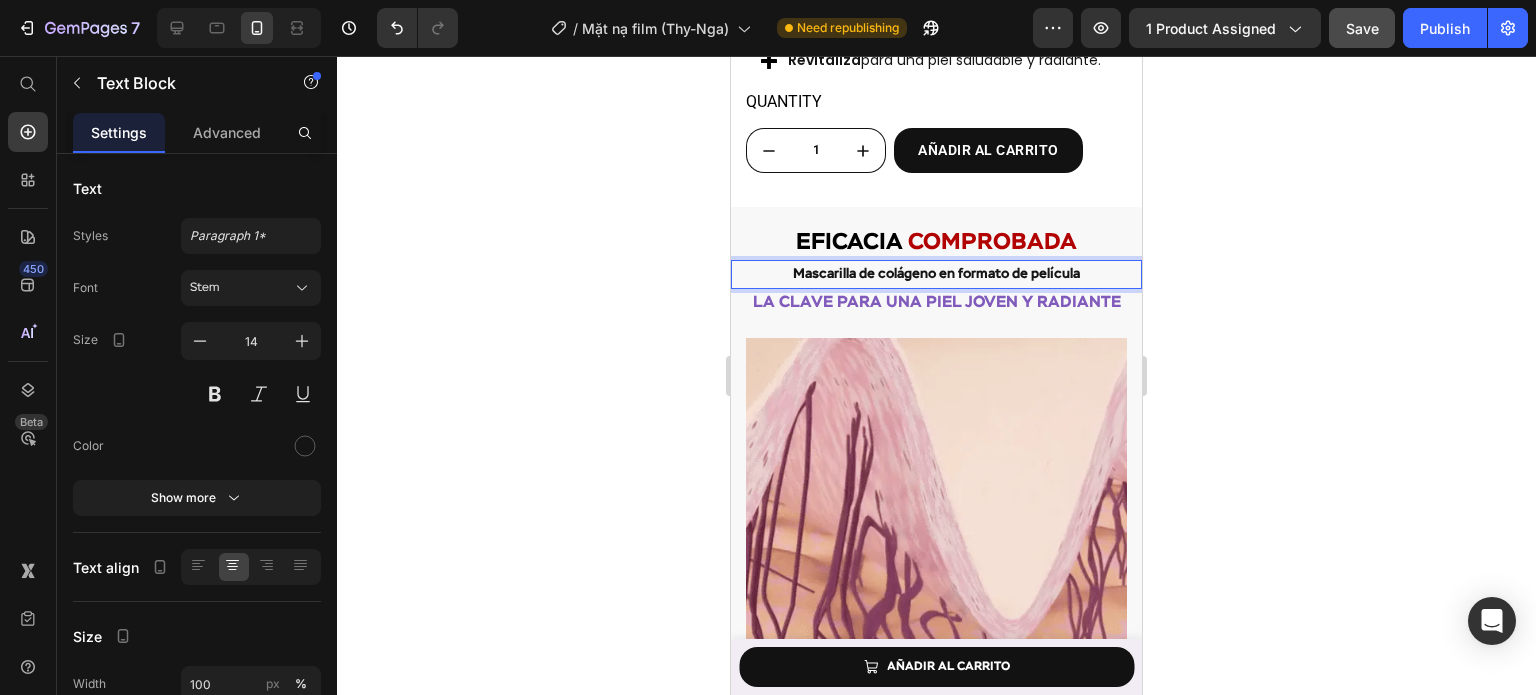click on "Mascarilla de colágeno en formato de película" at bounding box center [936, 274] 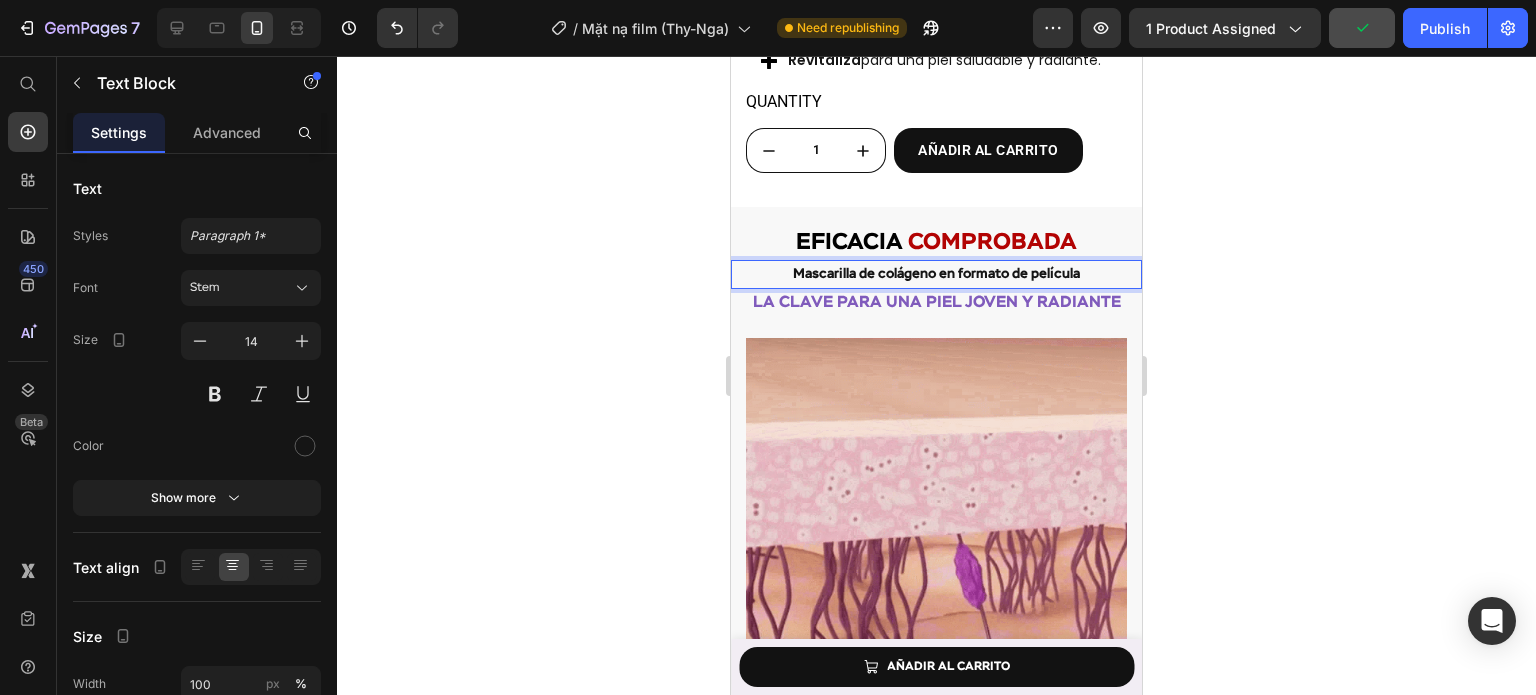 click on "Mascarilla de colágeno en formato de película" at bounding box center (936, 274) 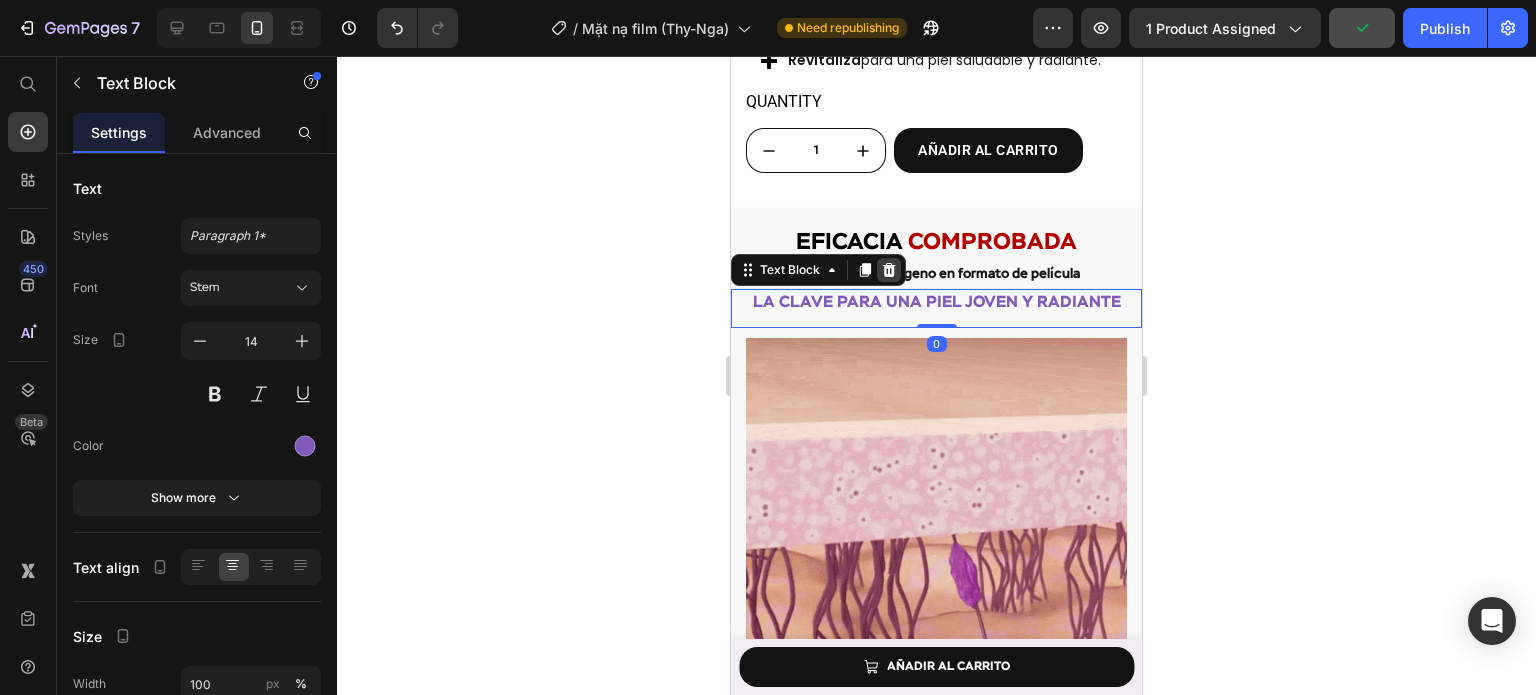 click 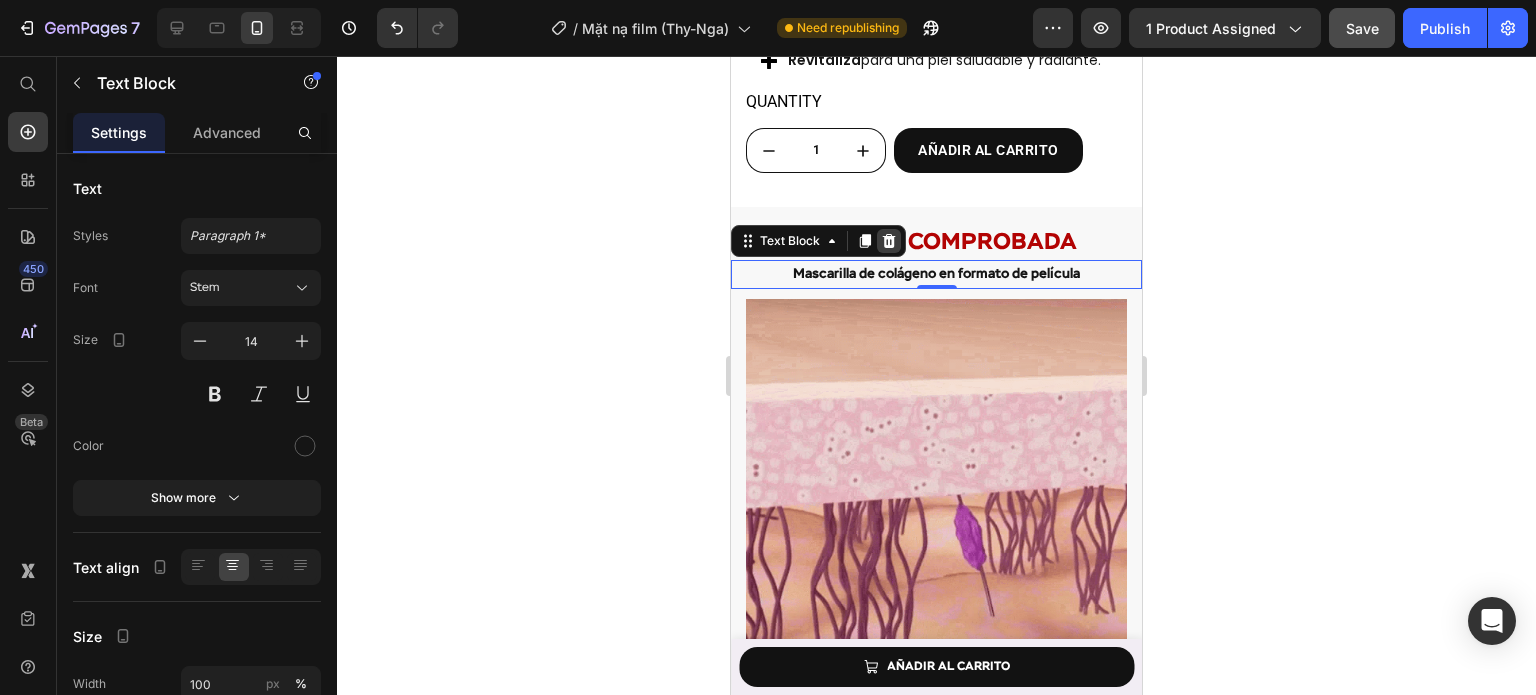 click 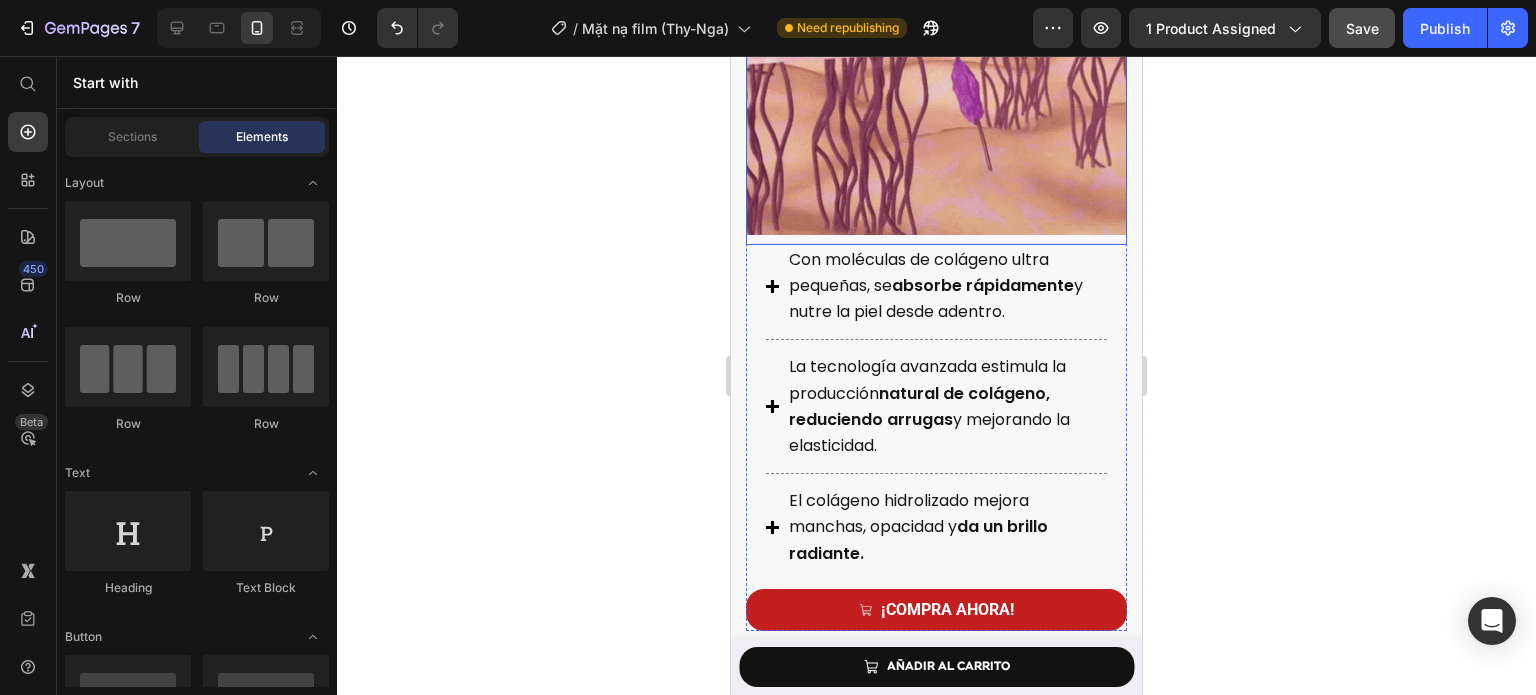 scroll, scrollTop: 5324, scrollLeft: 0, axis: vertical 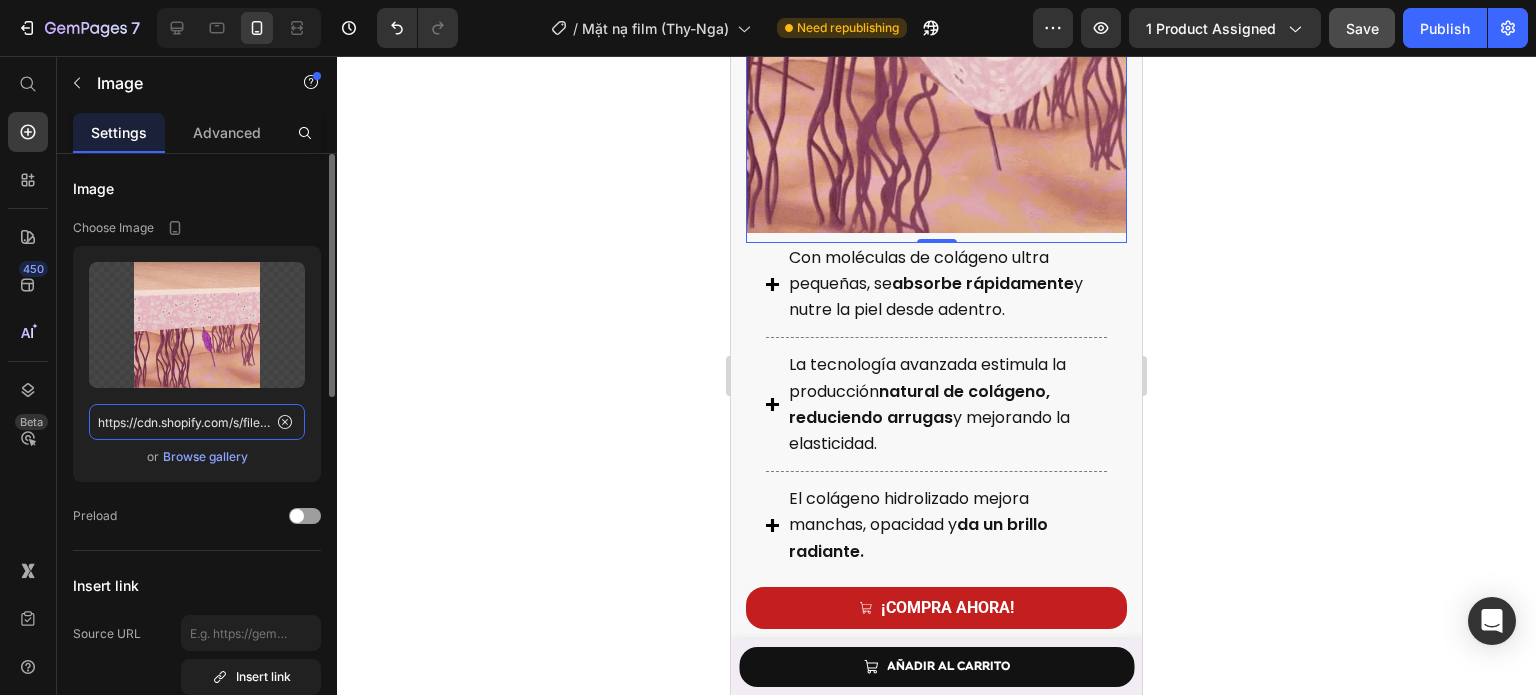 click on "https://cdn.shopify.com/s/files/1/0643/1404/8704/files/gempages_507356051327157127-1b60c18d-3197-4b42-9680-5b8d28945cca.webp" 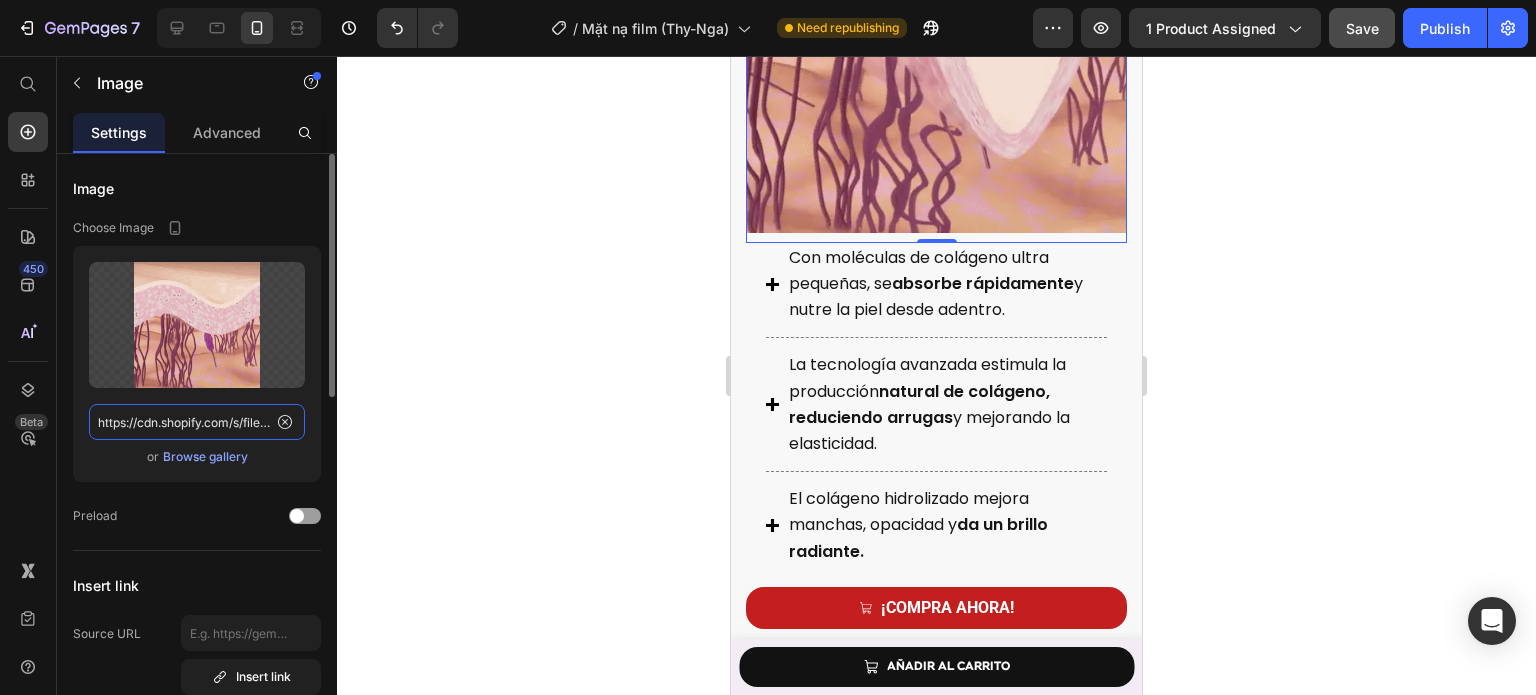 paste on "943dbd77-6fc9-4d8a-a797-fe69938bc3b9.png" 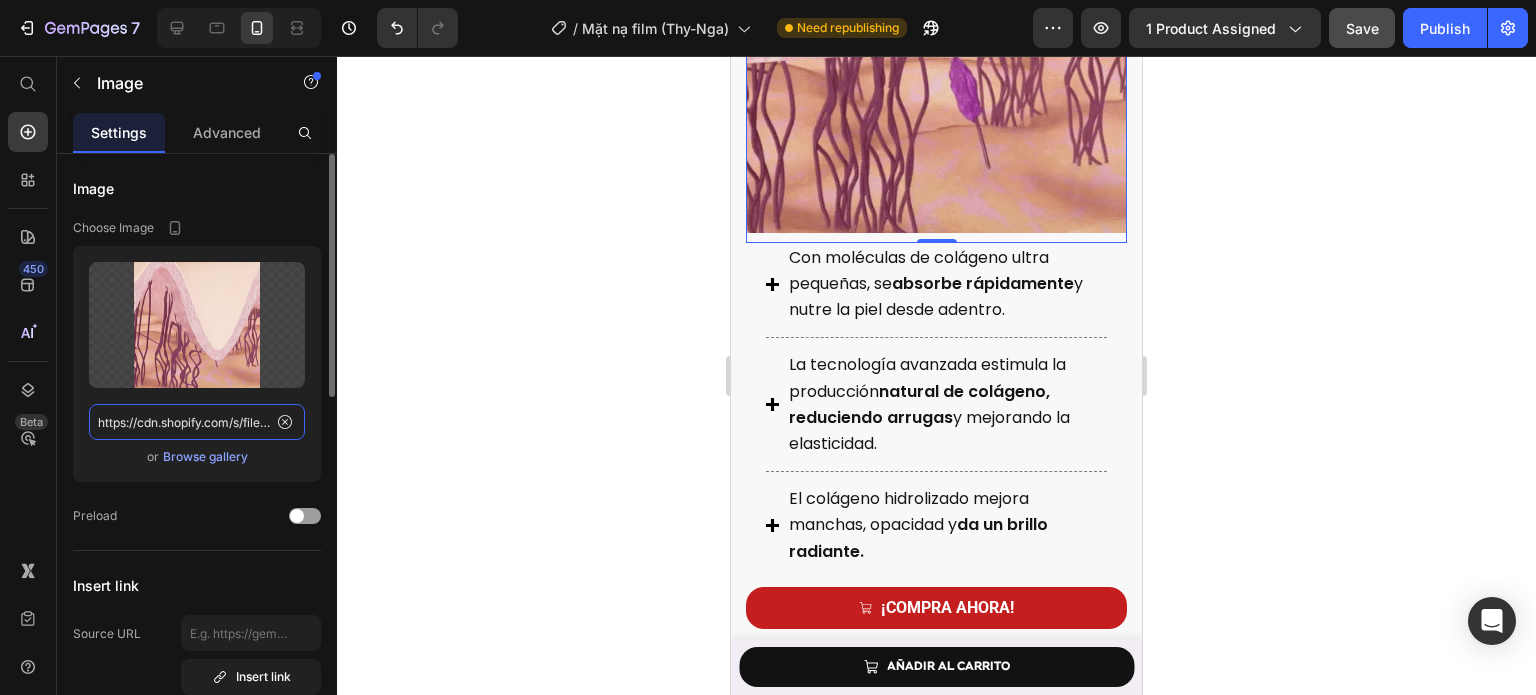 type on "https://cdn.shopify.com/s/files/1/0643/1404/8704/files/gempages_507356051327157127-943dbd77-6fc9-4d8a-a797-fe69938bc3b9.png" 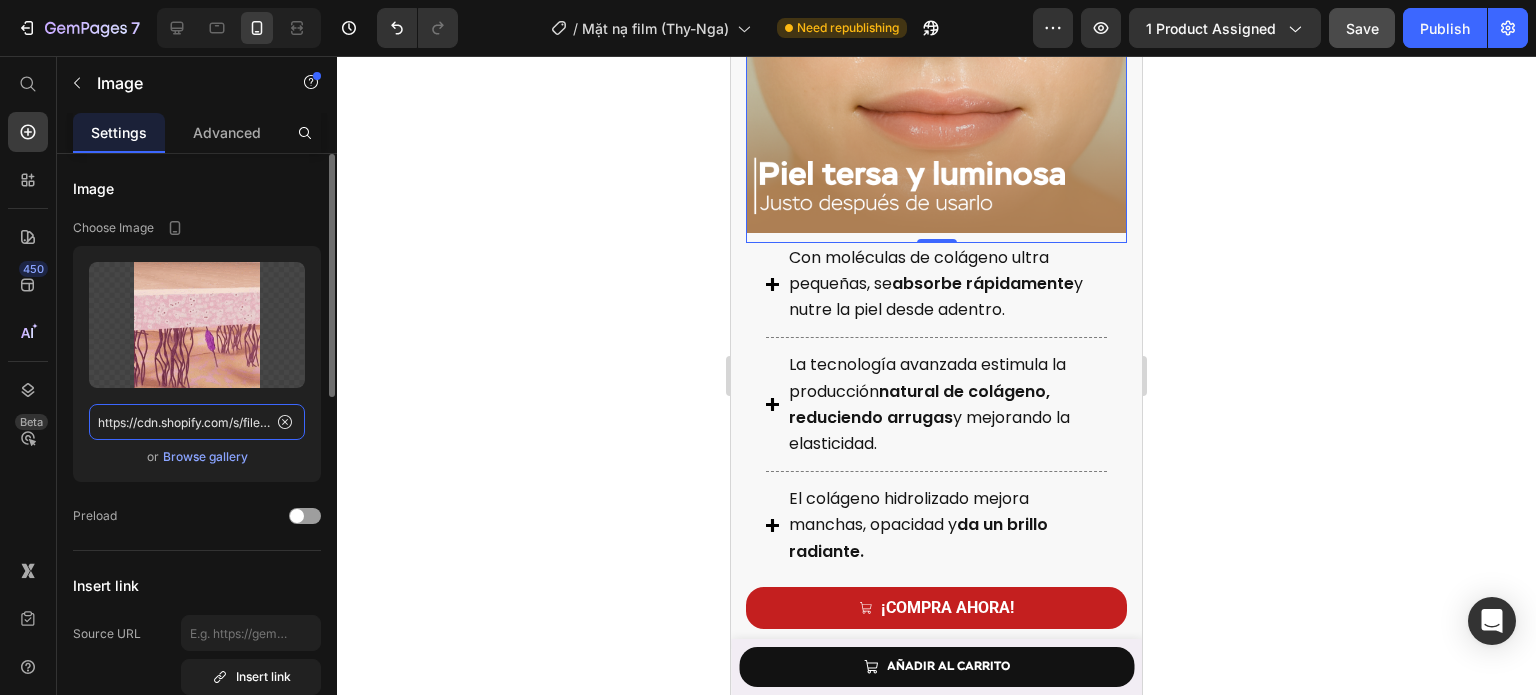 scroll, scrollTop: 0, scrollLeft: 605, axis: horizontal 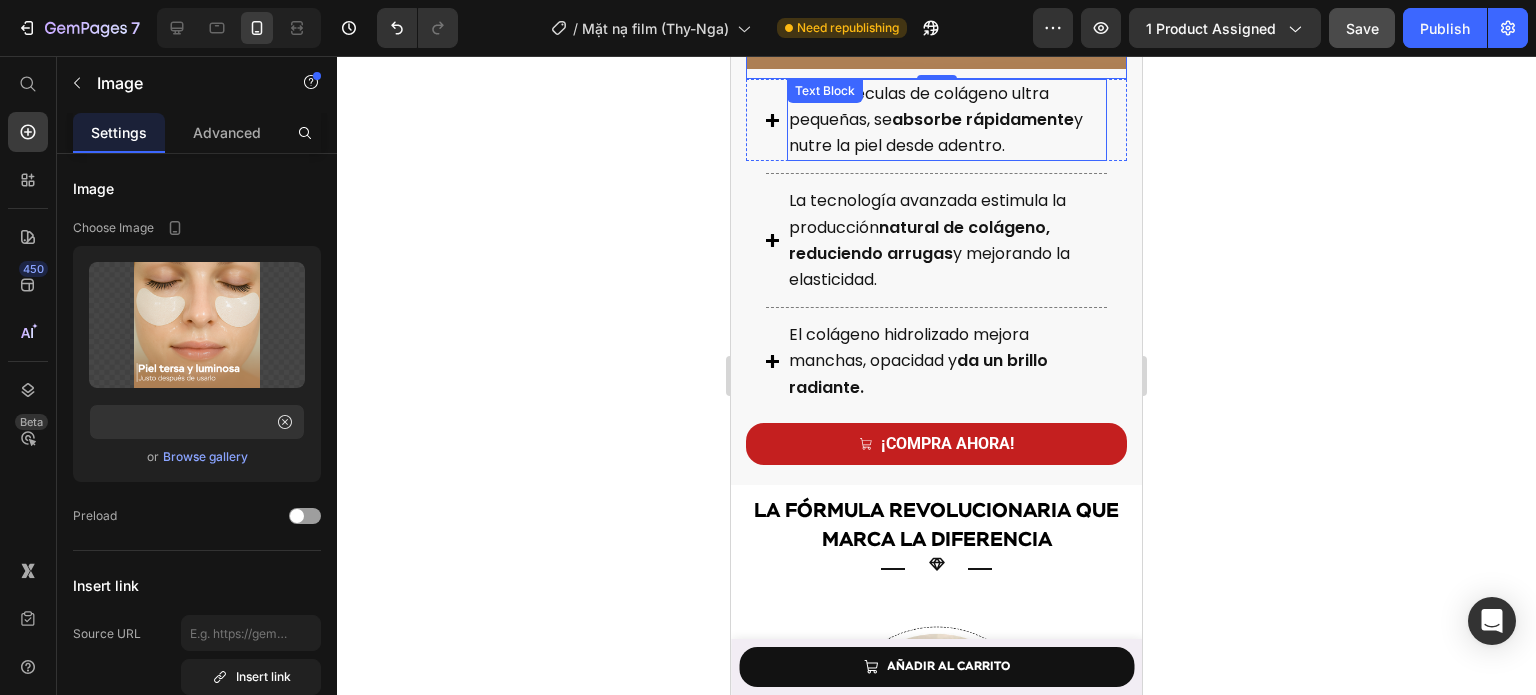 click on "absorbe rápidamente" at bounding box center (983, 119) 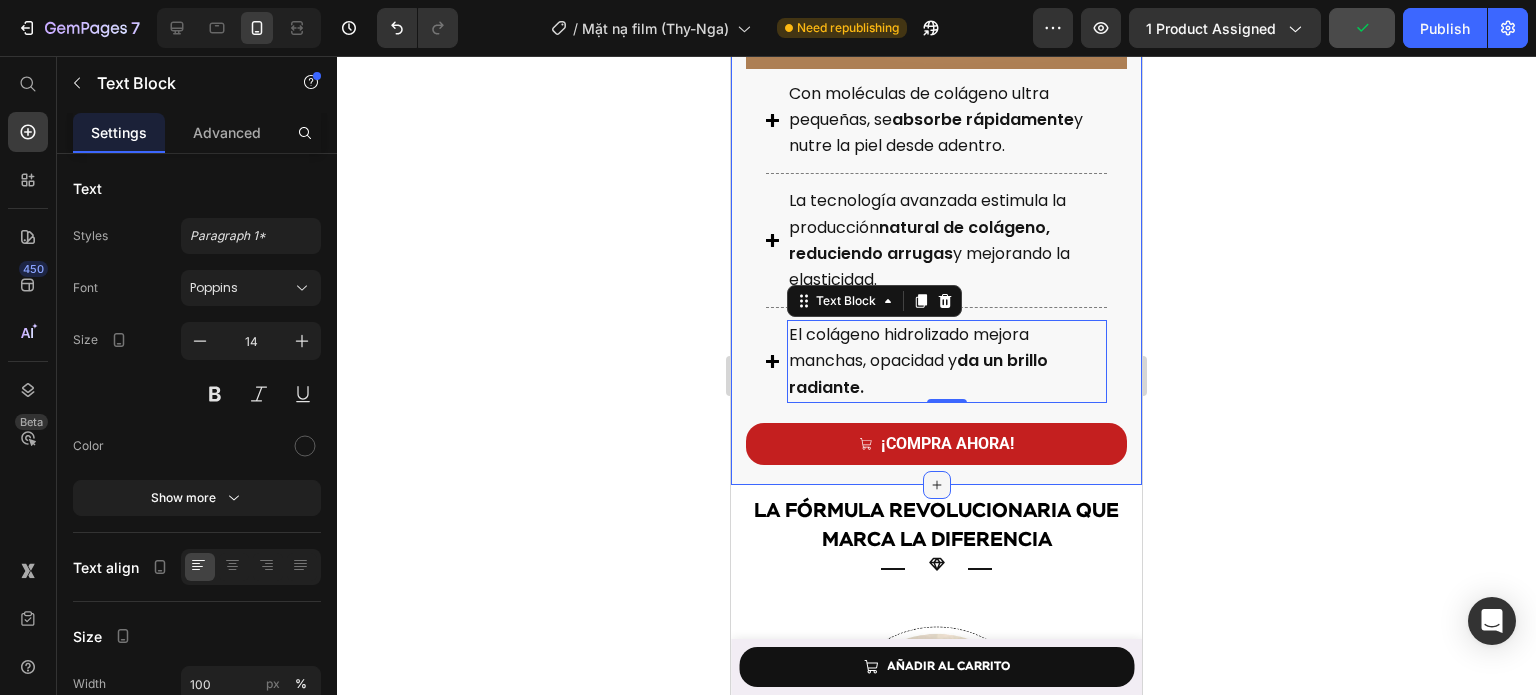 click 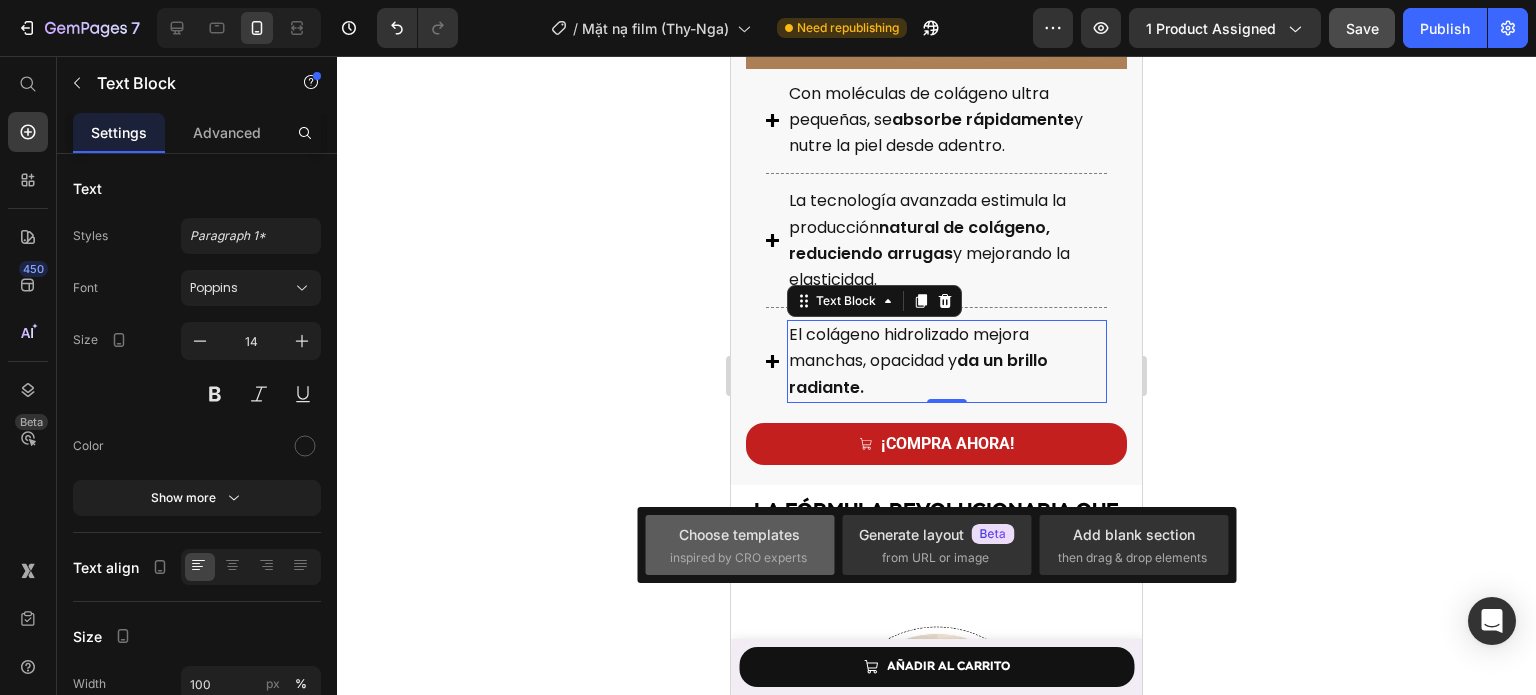 click on "Choose templates" at bounding box center (739, 534) 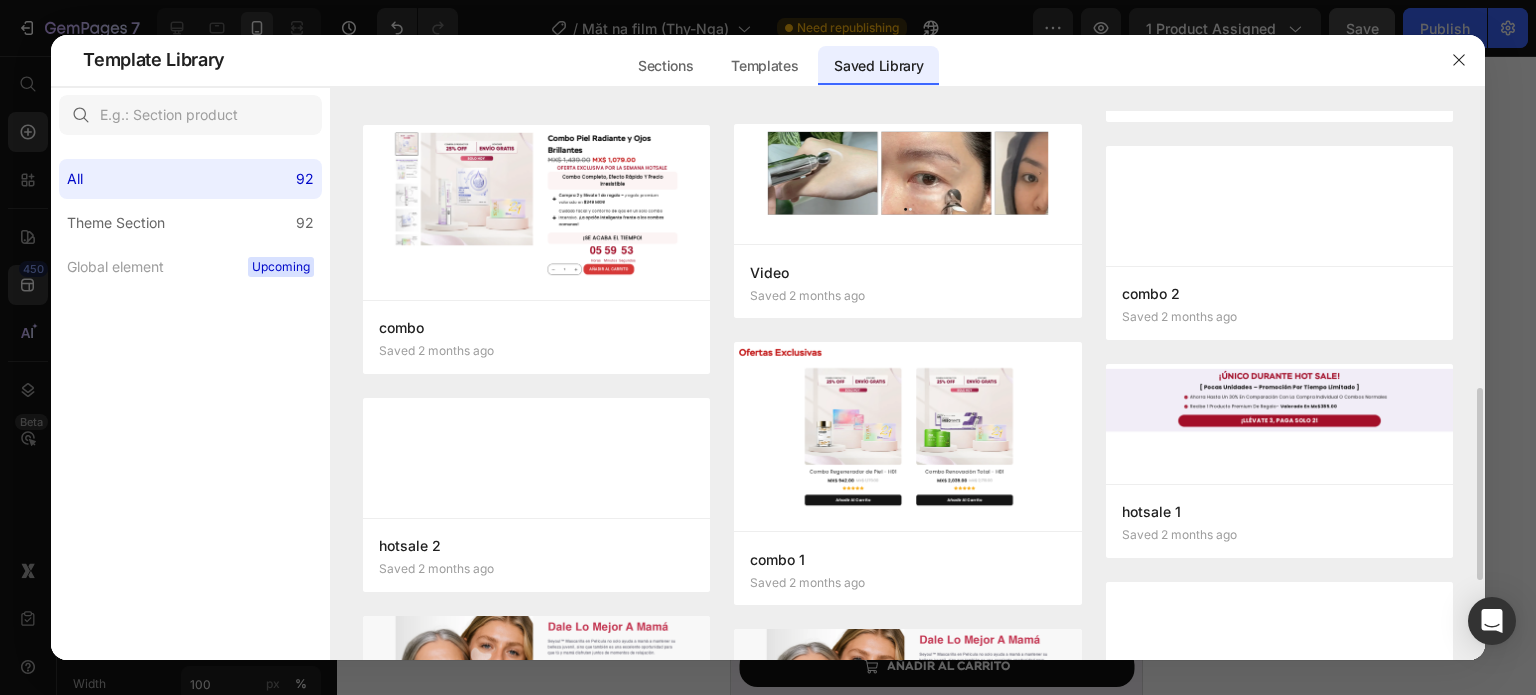 scroll, scrollTop: 952, scrollLeft: 0, axis: vertical 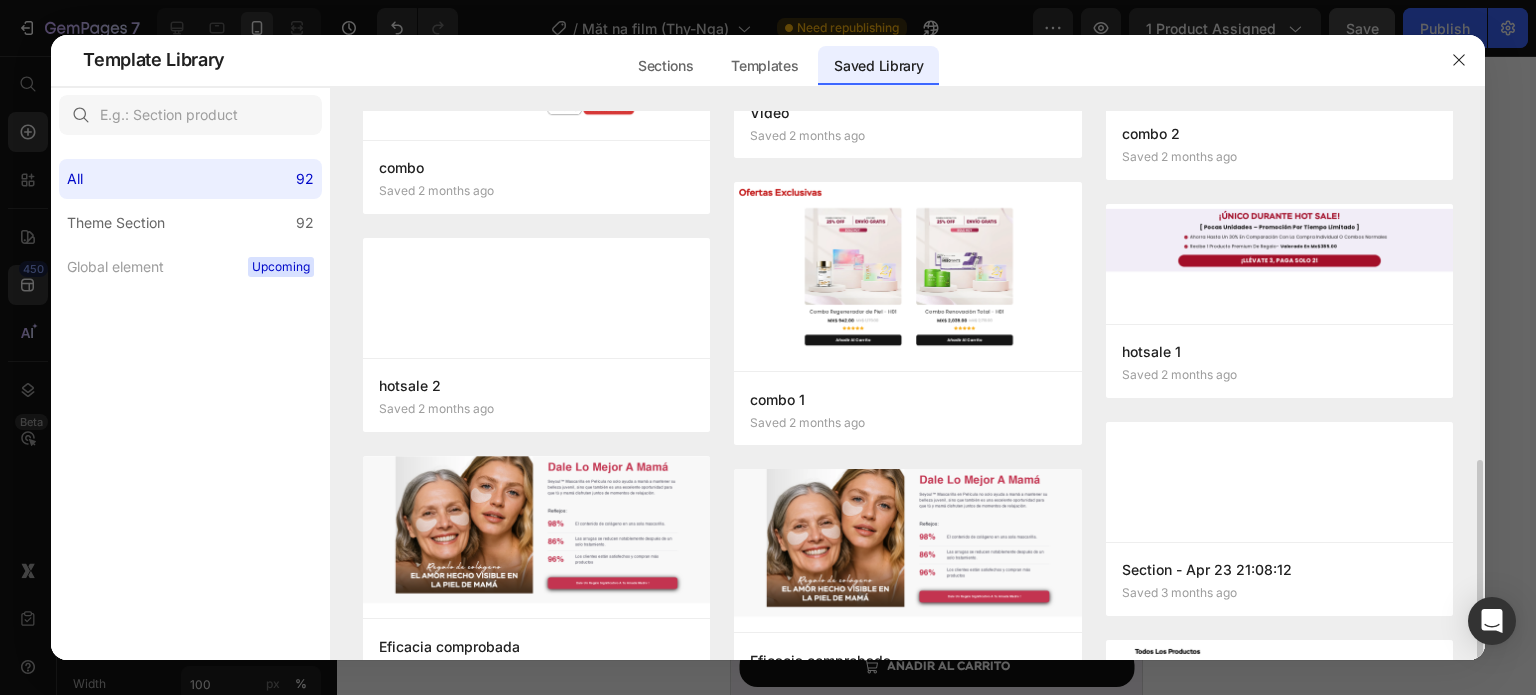 click at bounding box center [536, 537] 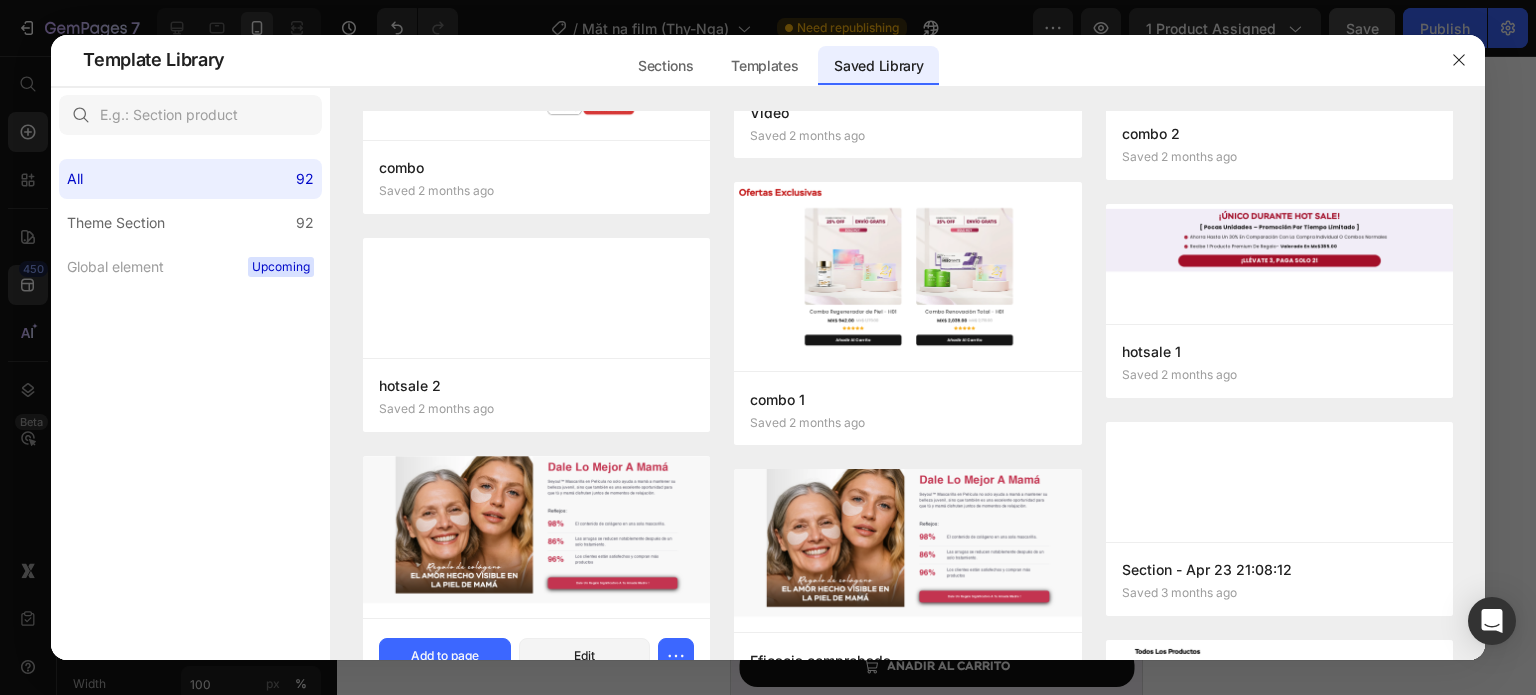 click at bounding box center (536, 537) 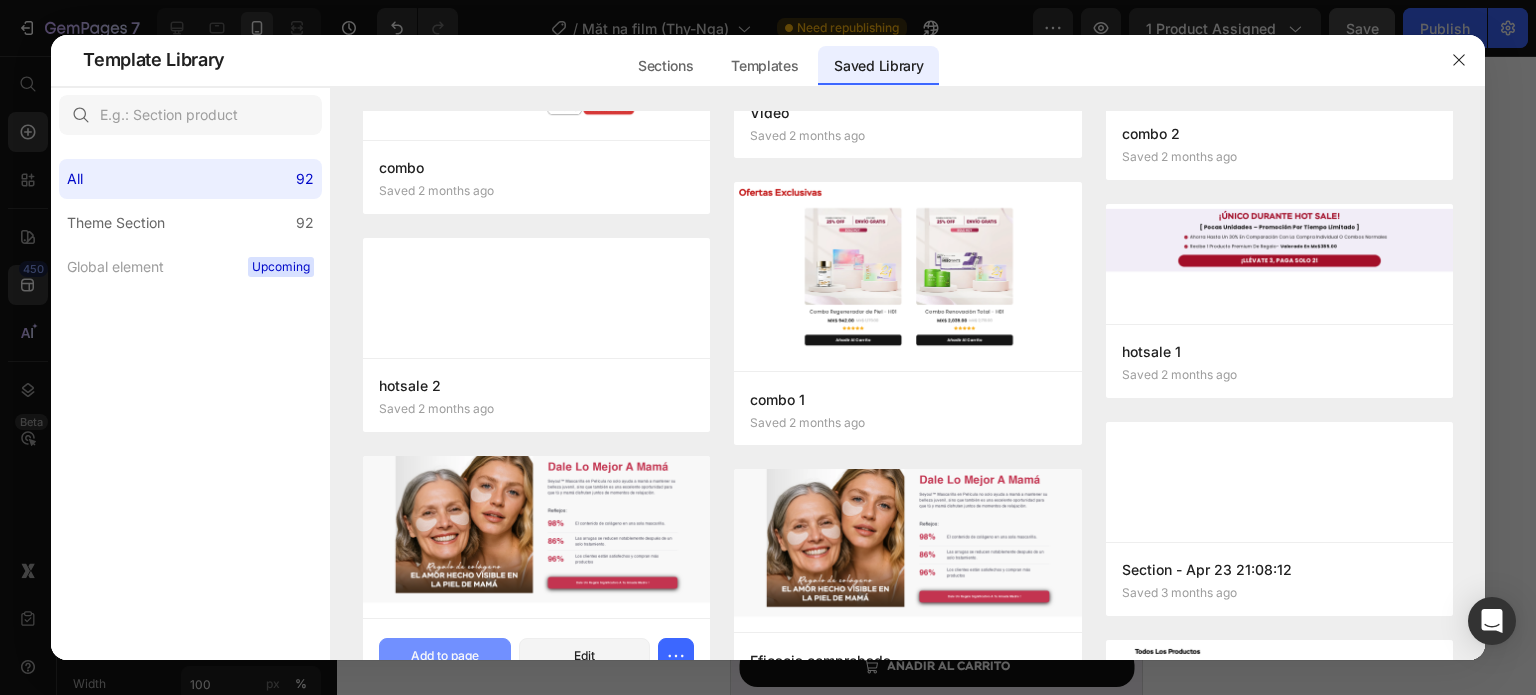 click on "Add to page" at bounding box center (445, 656) 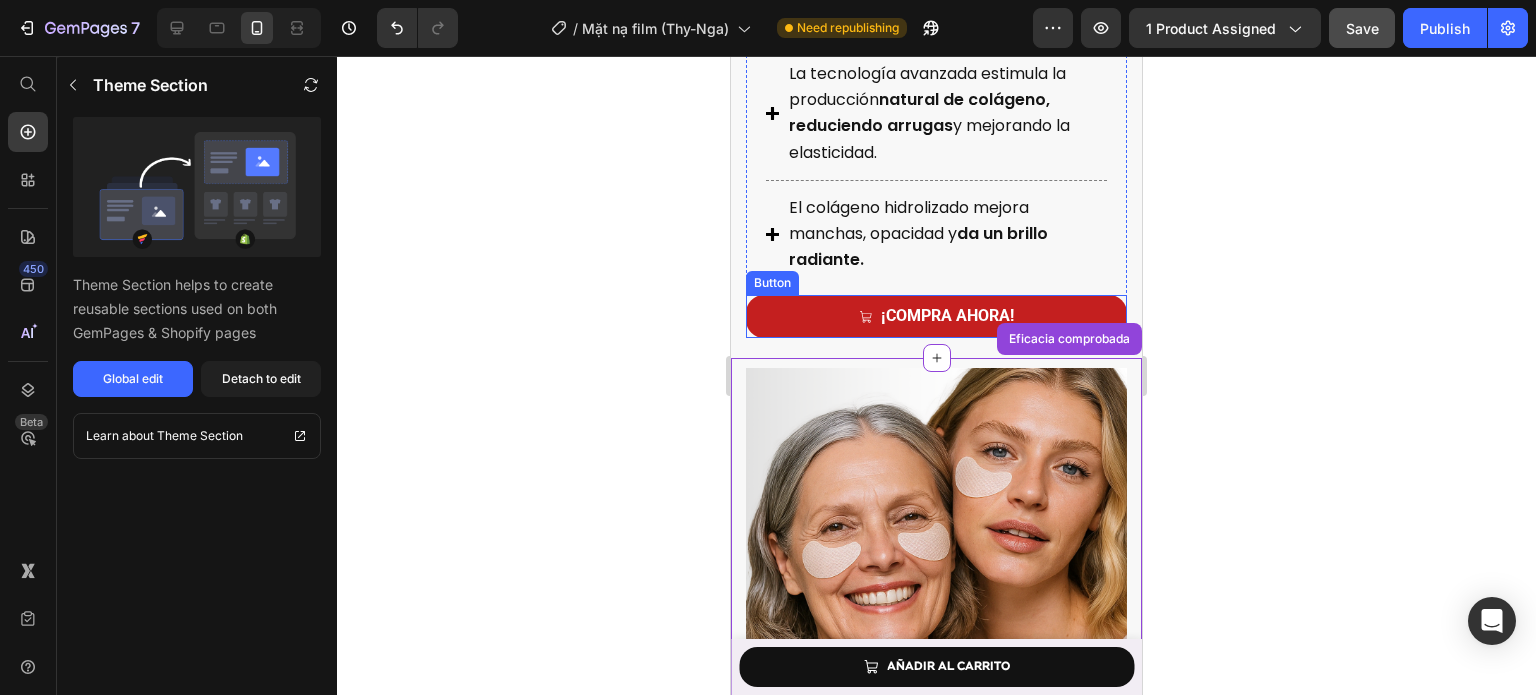 scroll, scrollTop: 5908, scrollLeft: 0, axis: vertical 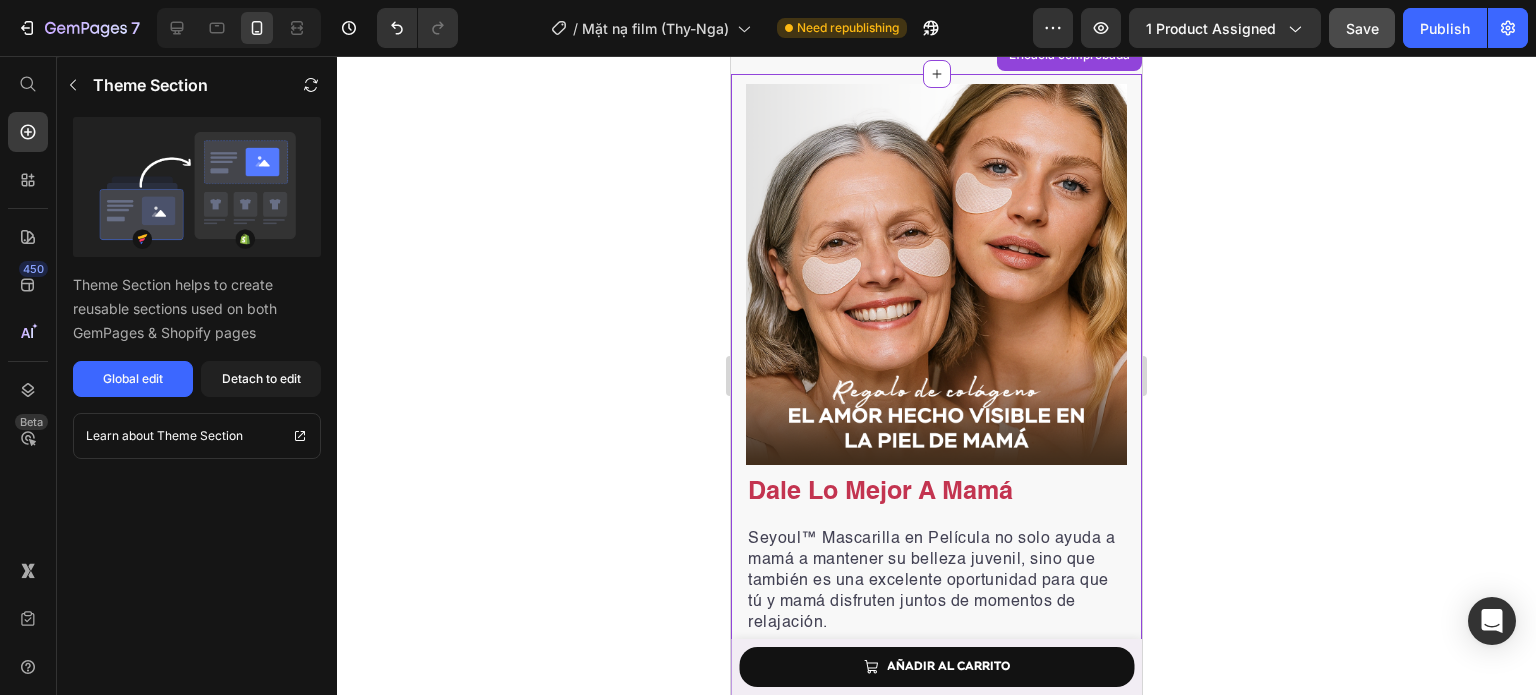 click on "Seyoul™ Mascarilla en Película no solo ayuda a mamá a mantener su belleza juvenil, sino que también es una excelente oportunidad para que tú y mamá disfruten juntos de momentos de relajación." at bounding box center (931, 581) 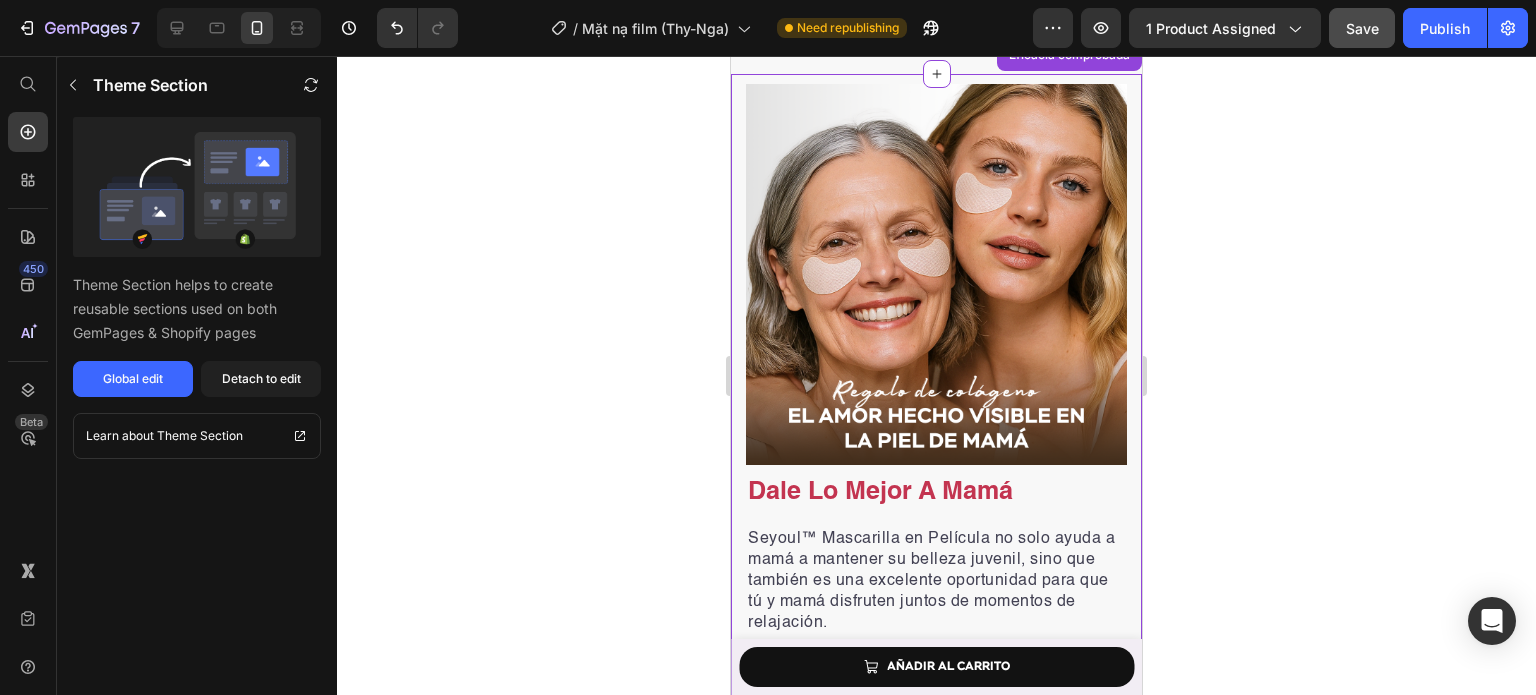 scroll, scrollTop: 6112, scrollLeft: 0, axis: vertical 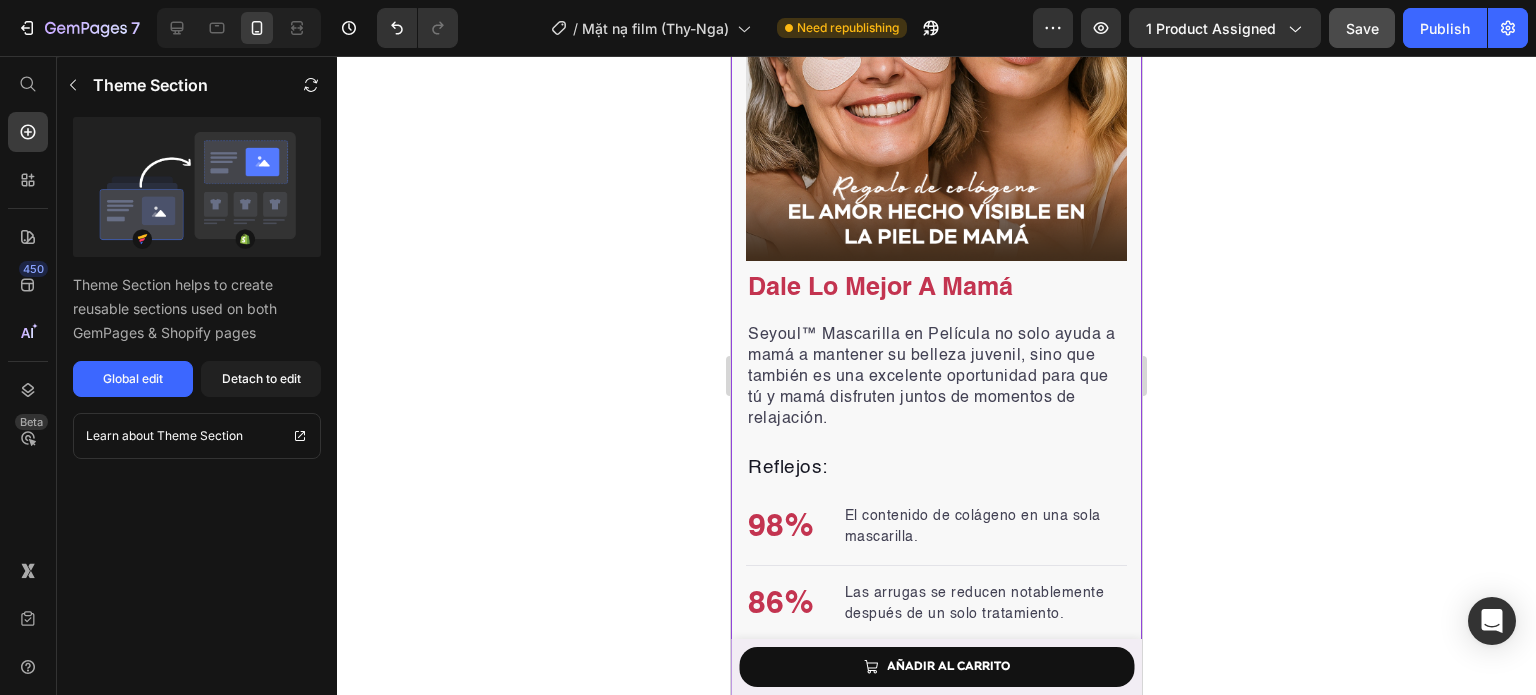click on "Seyoul™ Mascarilla en Película no solo ayuda a mamá a mantener su belleza juvenil, sino que también es una excelente oportunidad para que tú y mamá disfruten juntos de momentos de relajación." at bounding box center [931, 377] 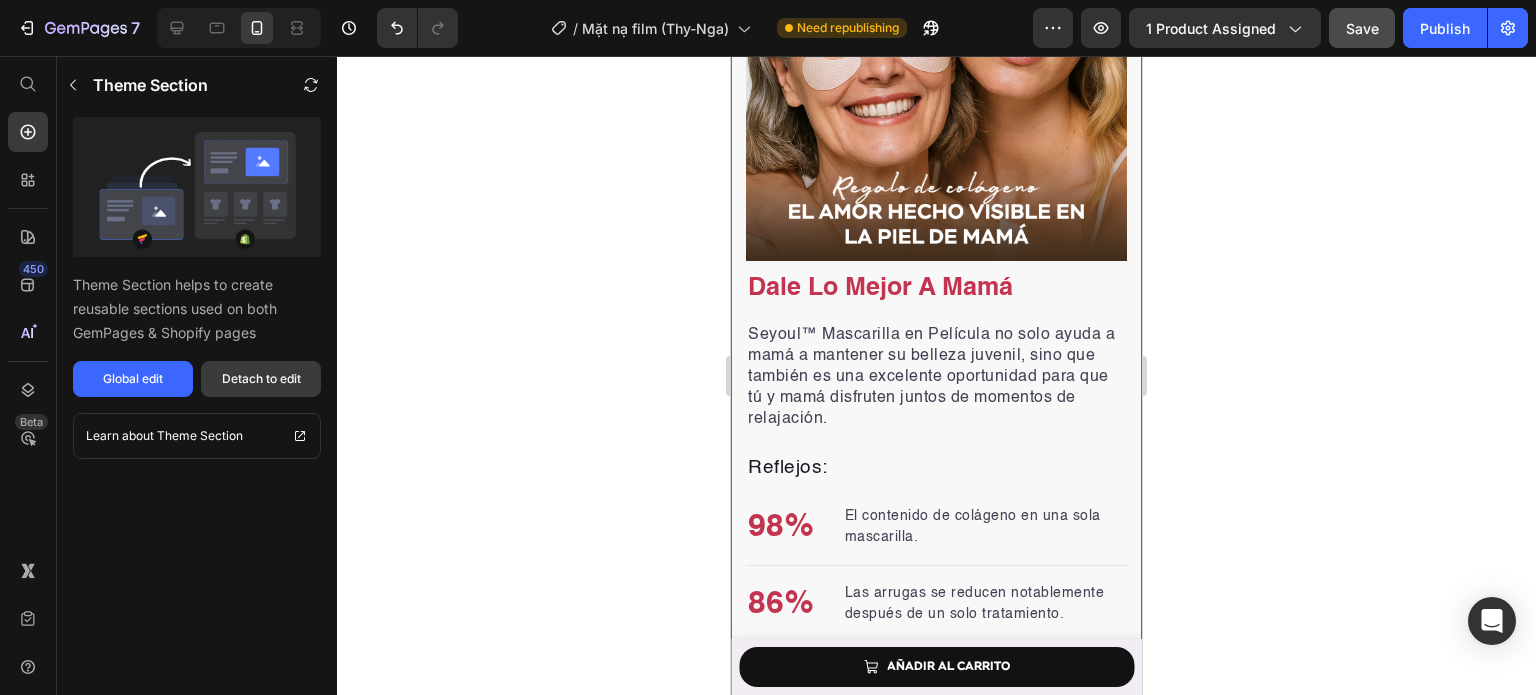 click on "Detach to edit" at bounding box center [261, 379] 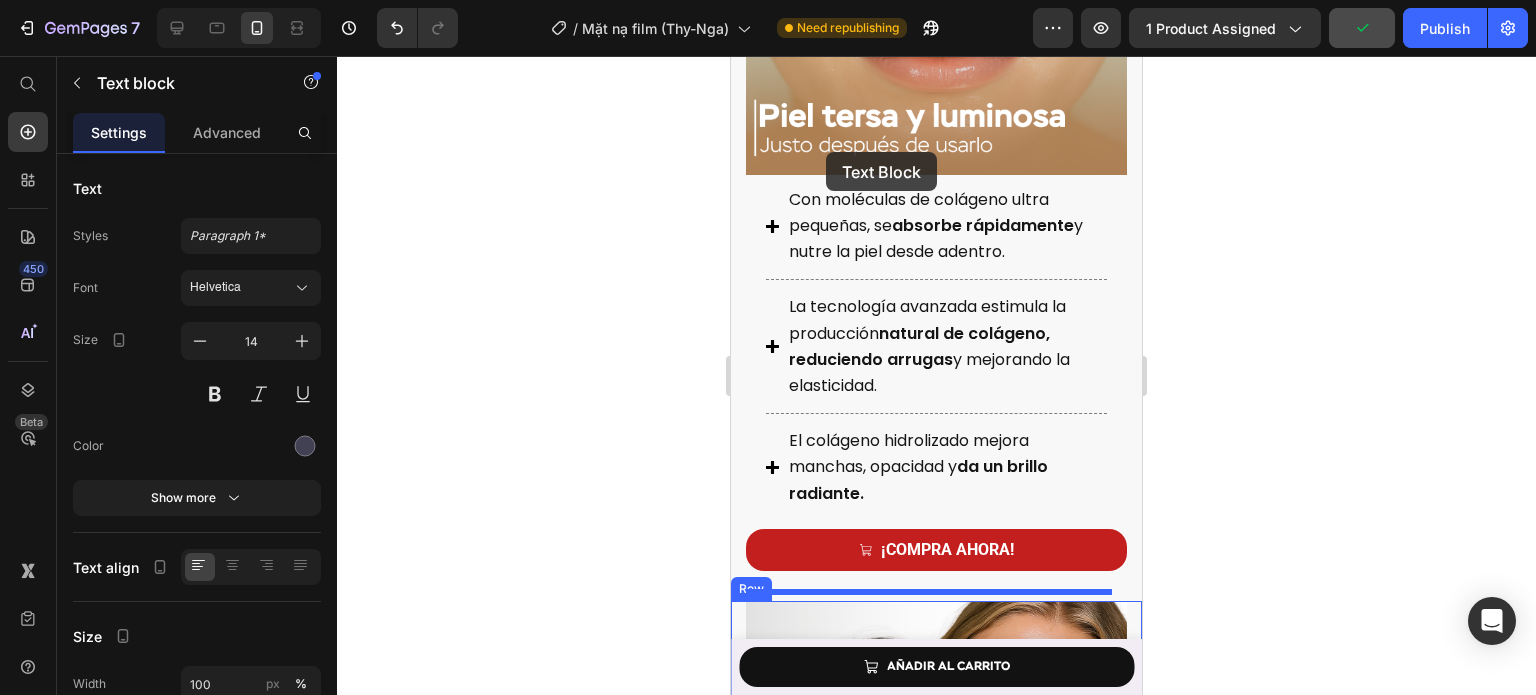 scroll, scrollTop: 5310, scrollLeft: 0, axis: vertical 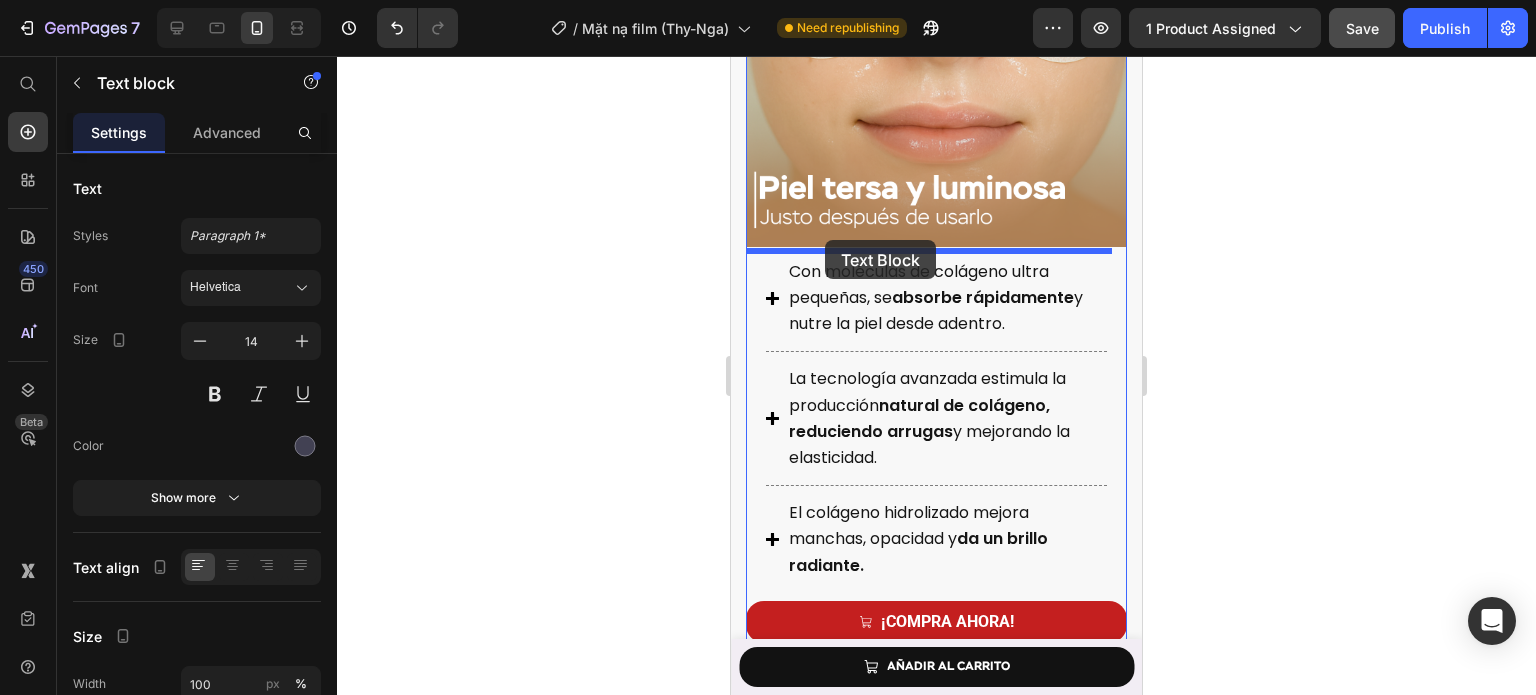 drag, startPoint x: 813, startPoint y: 377, endPoint x: 825, endPoint y: 240, distance: 137.52454 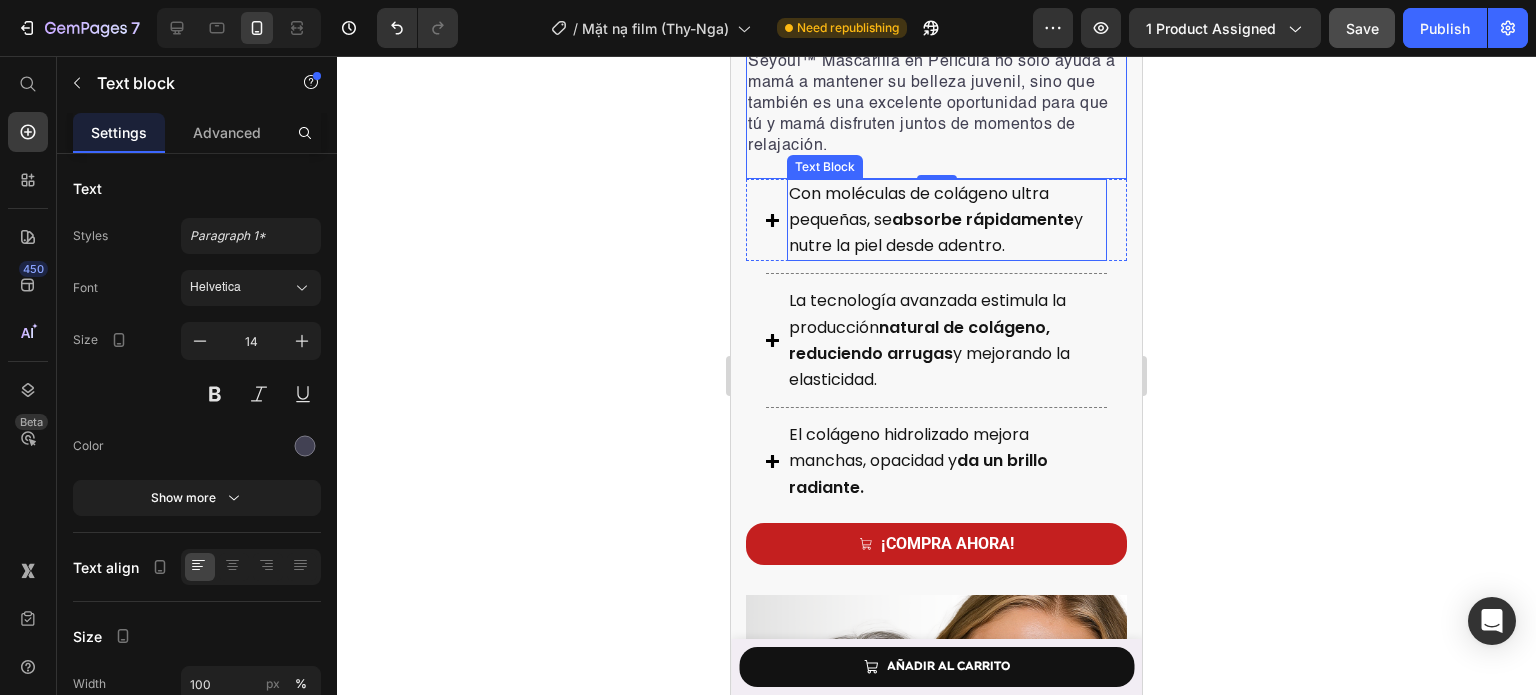 scroll, scrollTop: 5612, scrollLeft: 0, axis: vertical 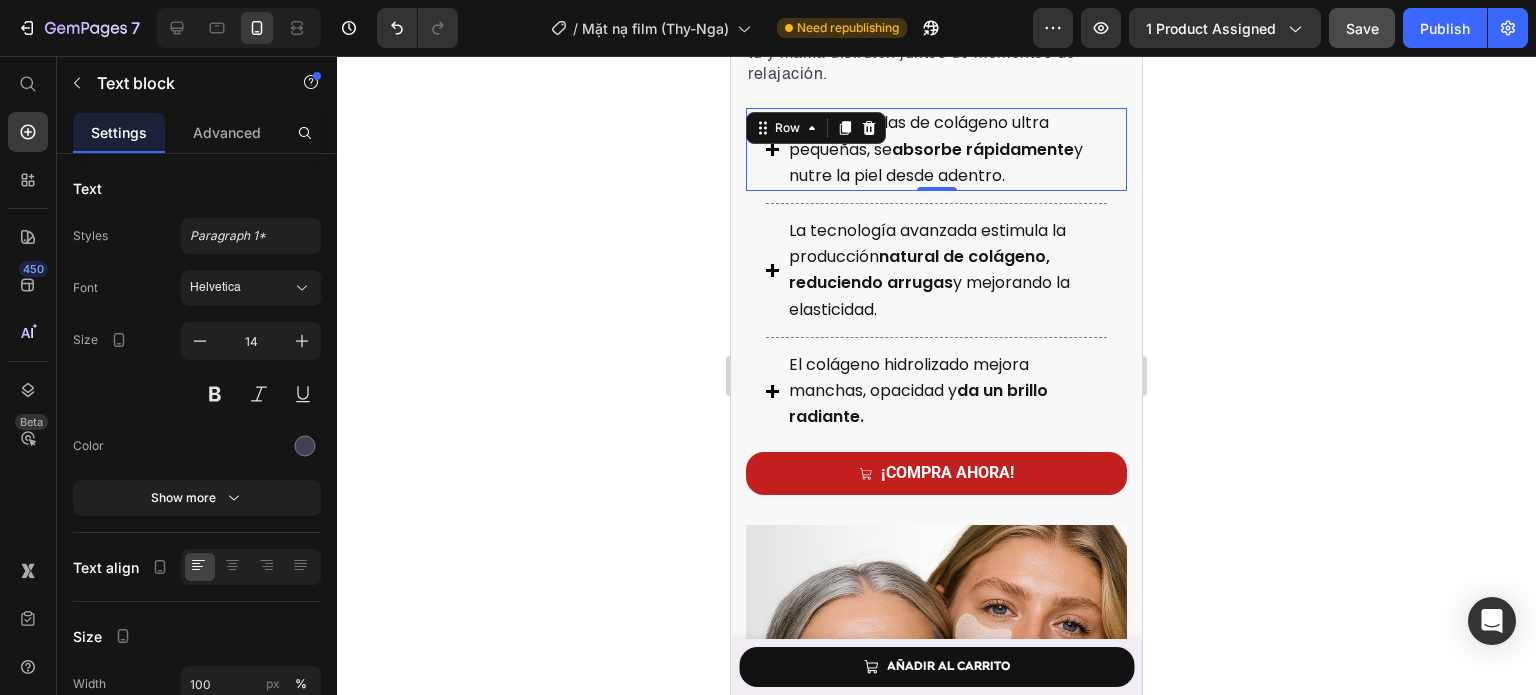 click on "Icon Con moléculas de colágeno ultra pequeñas, se  absorbe rápidamente  y nutre la piel desde adentro. Text Block Row   0" at bounding box center (936, 149) 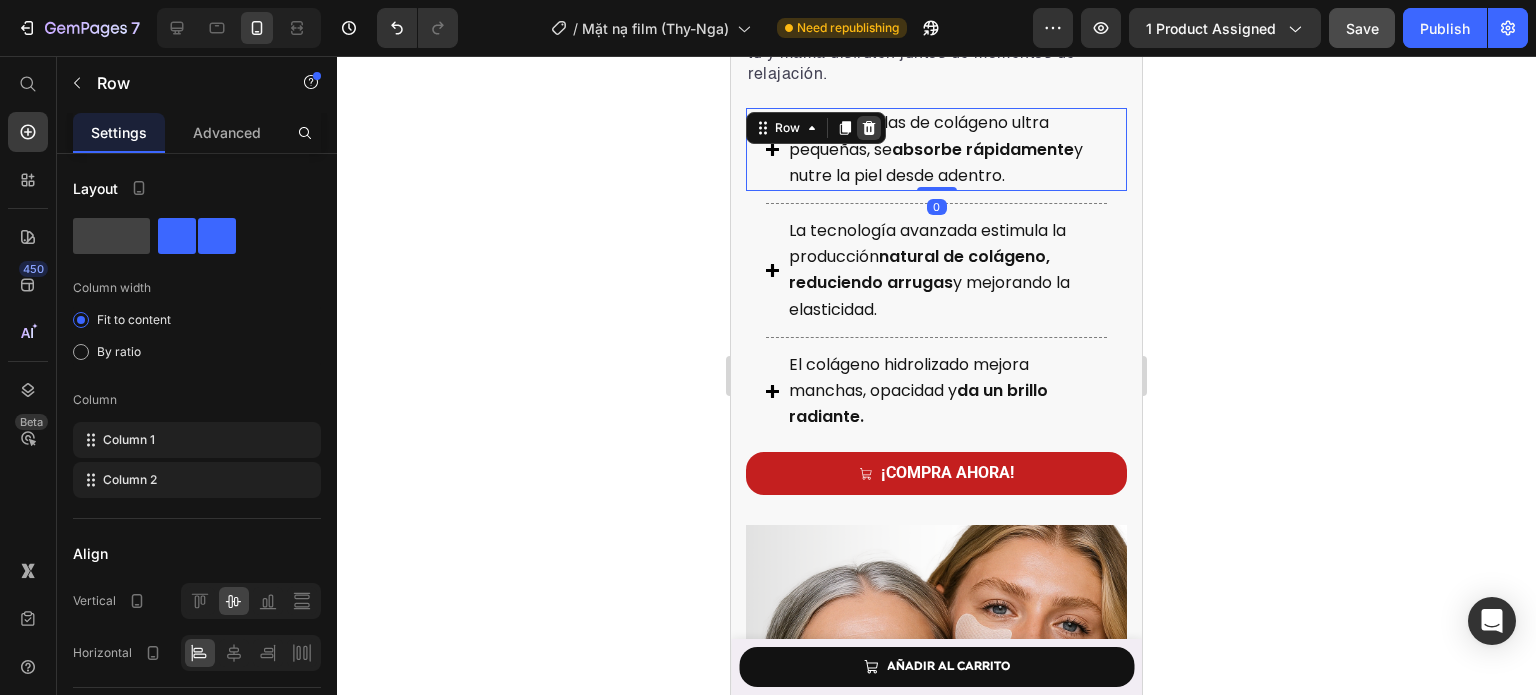 click 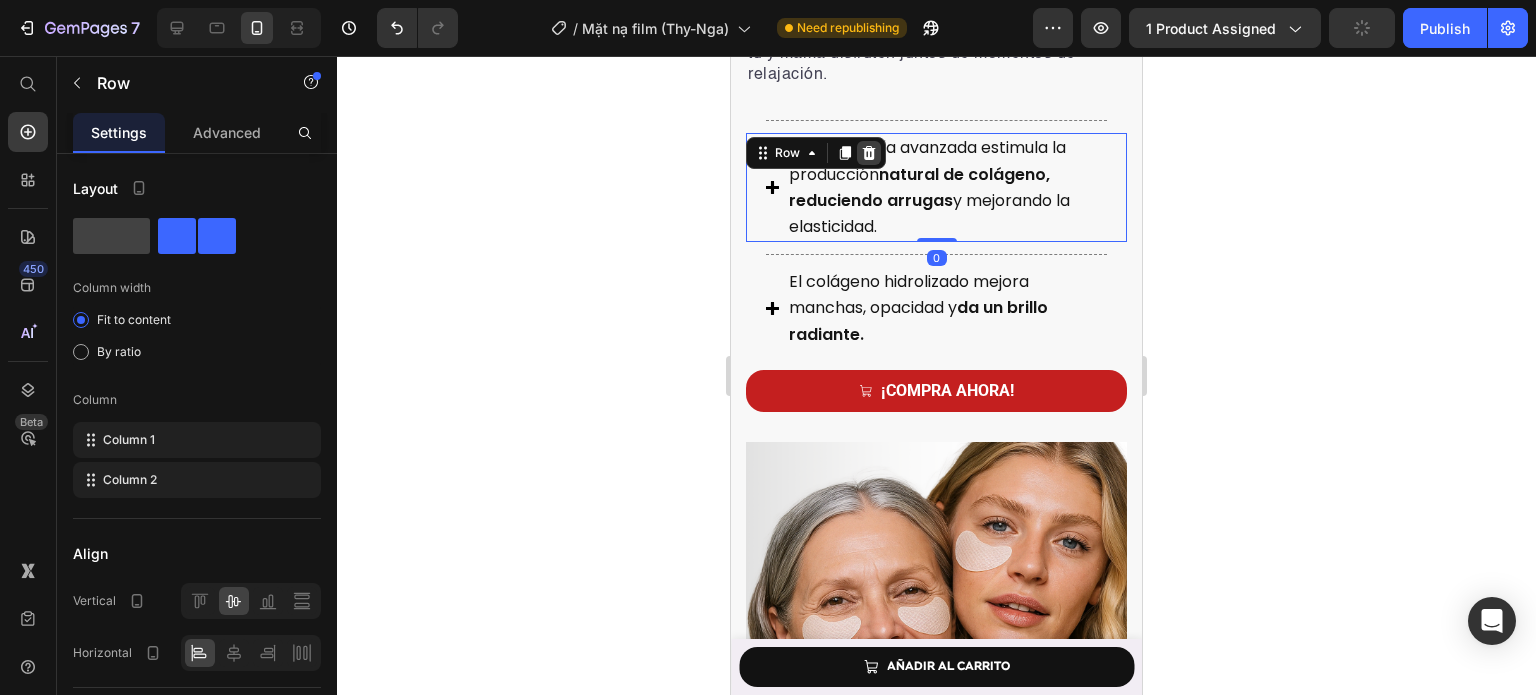 click 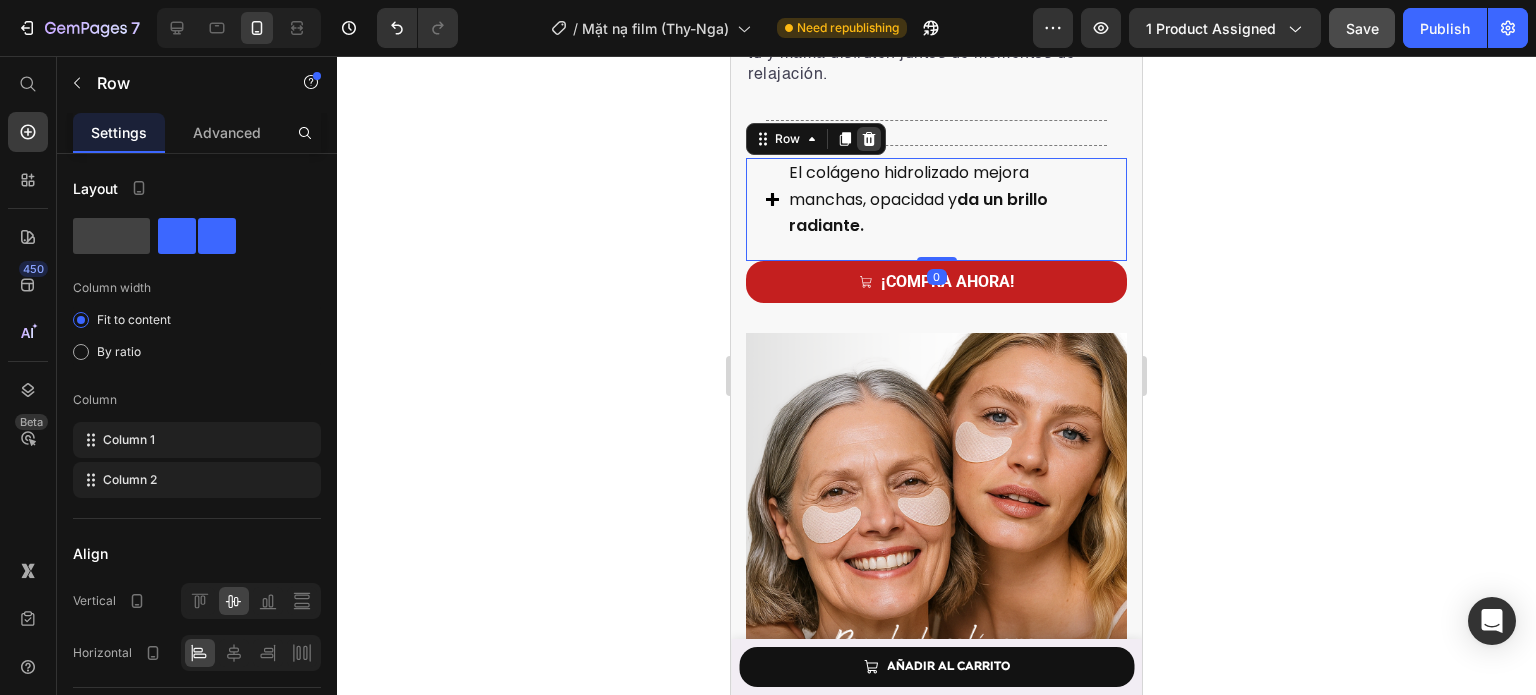 click at bounding box center (869, 139) 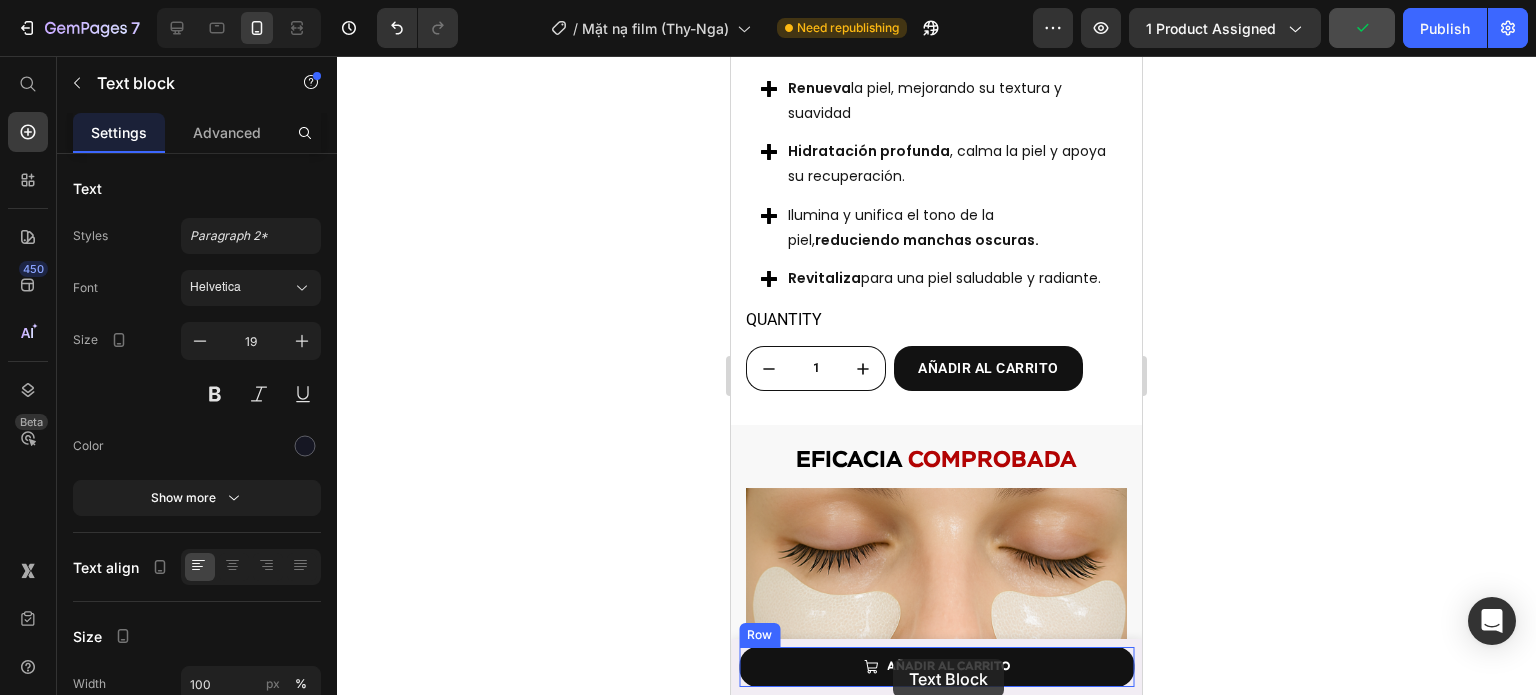 scroll, scrollTop: 4758, scrollLeft: 0, axis: vertical 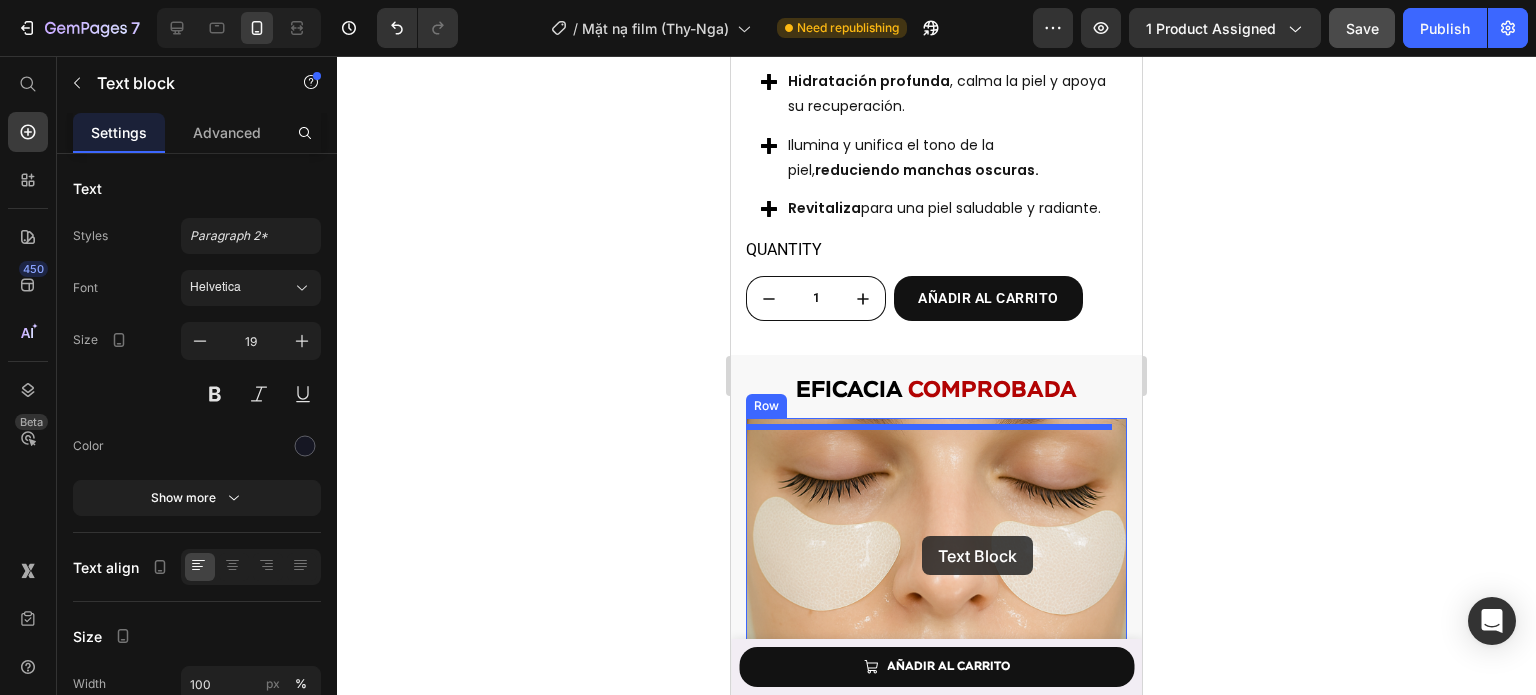 drag, startPoint x: 968, startPoint y: 188, endPoint x: 922, endPoint y: 536, distance: 351.02707 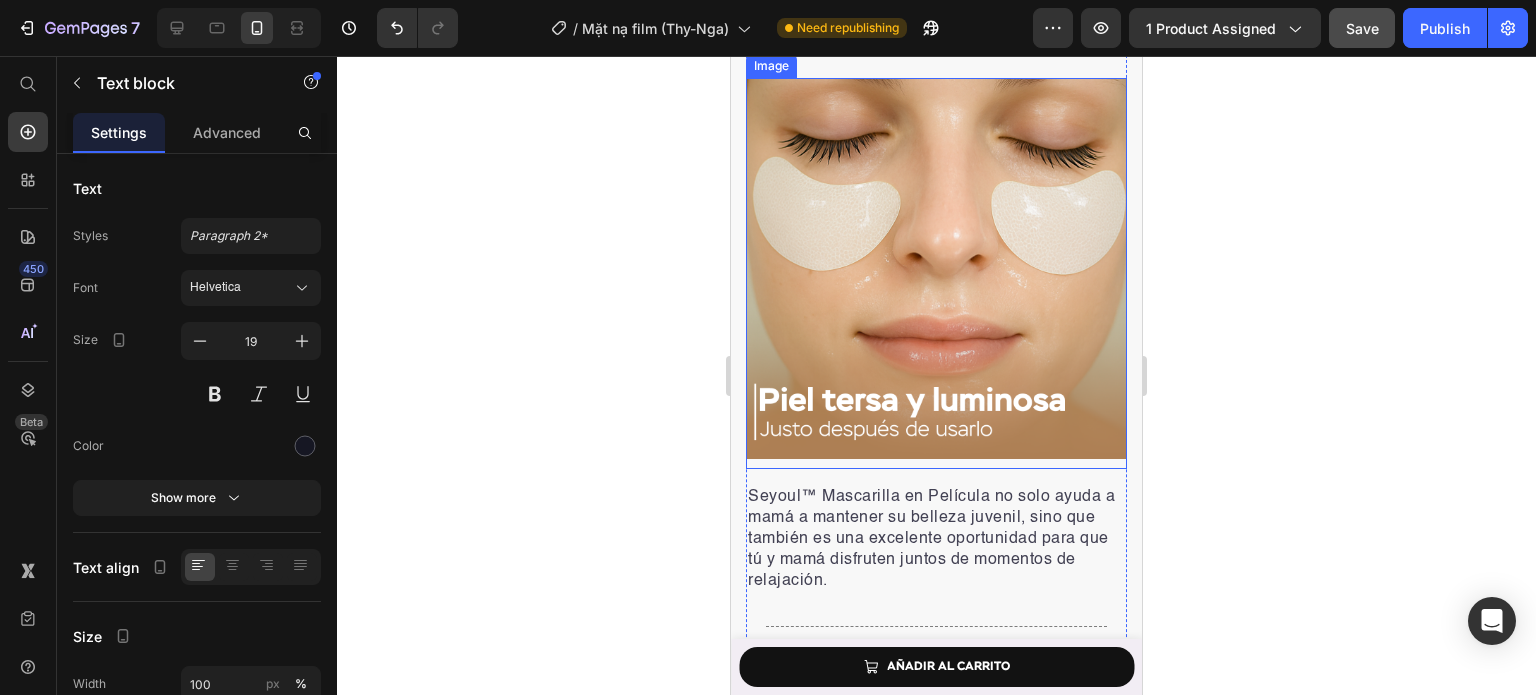 scroll, scrollTop: 5148, scrollLeft: 0, axis: vertical 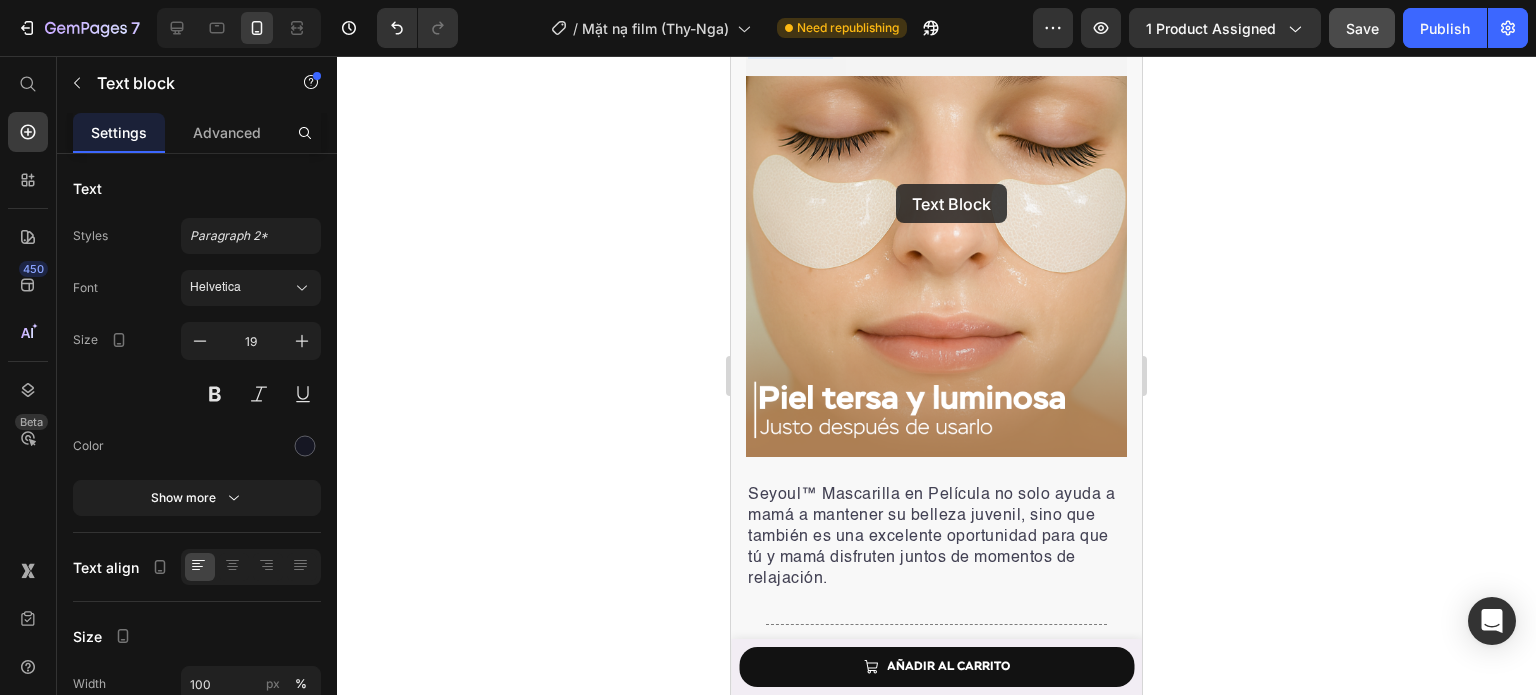 drag, startPoint x: 903, startPoint y: 69, endPoint x: 837, endPoint y: 125, distance: 86.55634 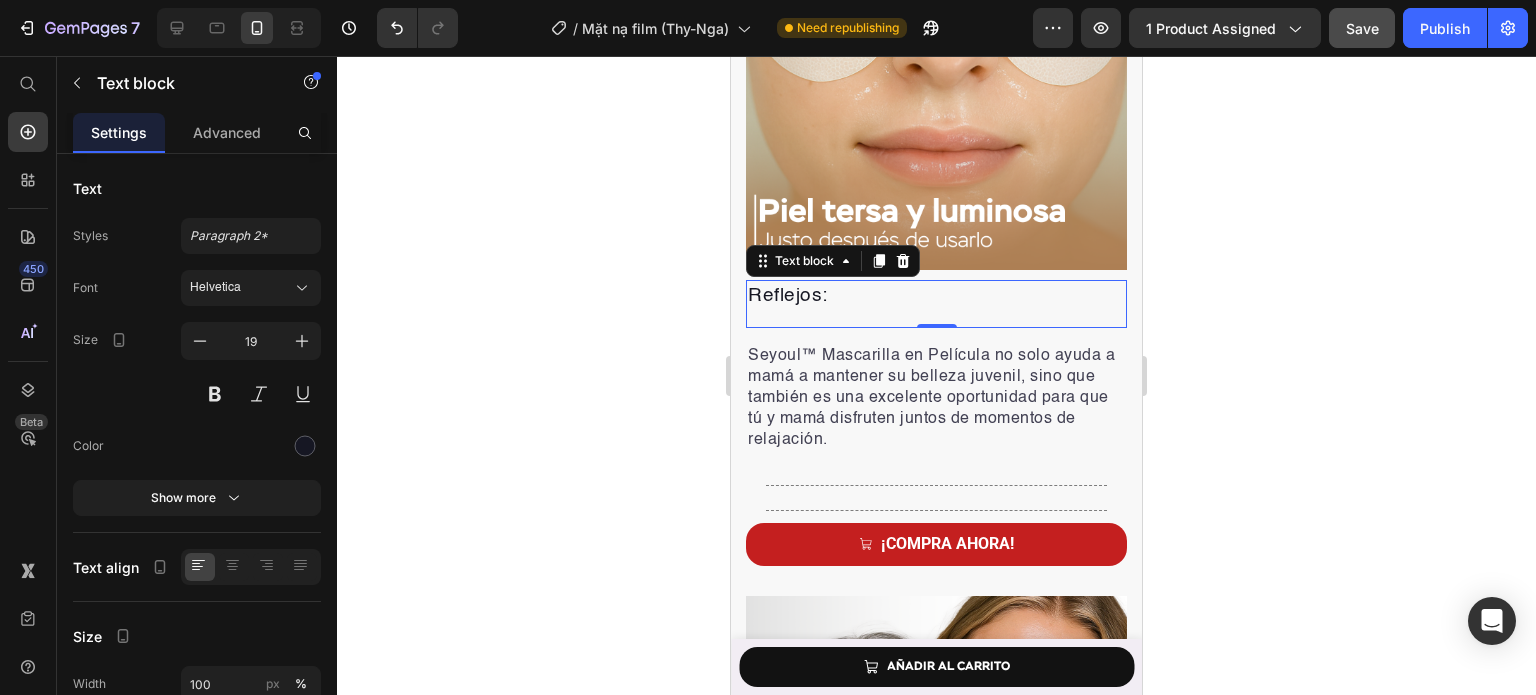 scroll, scrollTop: 5303, scrollLeft: 0, axis: vertical 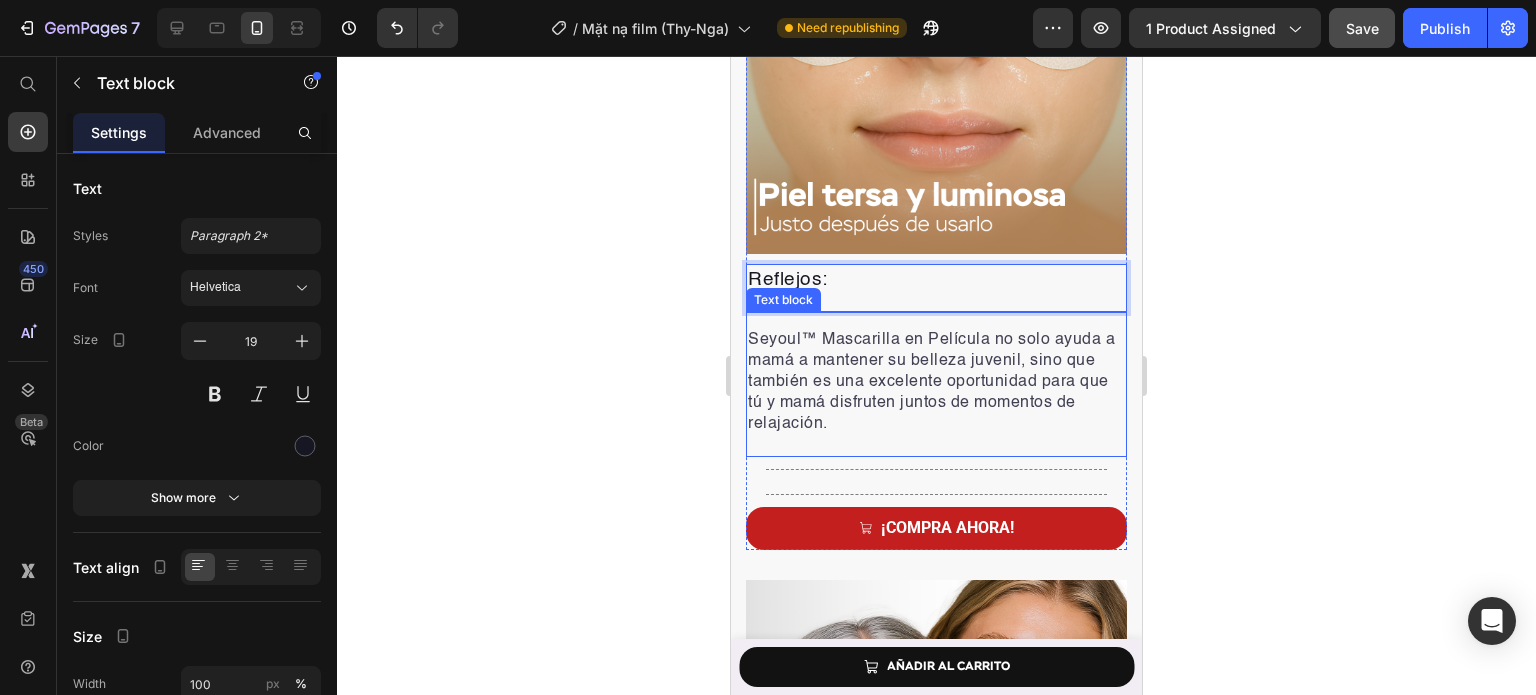 drag, startPoint x: 878, startPoint y: 283, endPoint x: 871, endPoint y: 445, distance: 162.15117 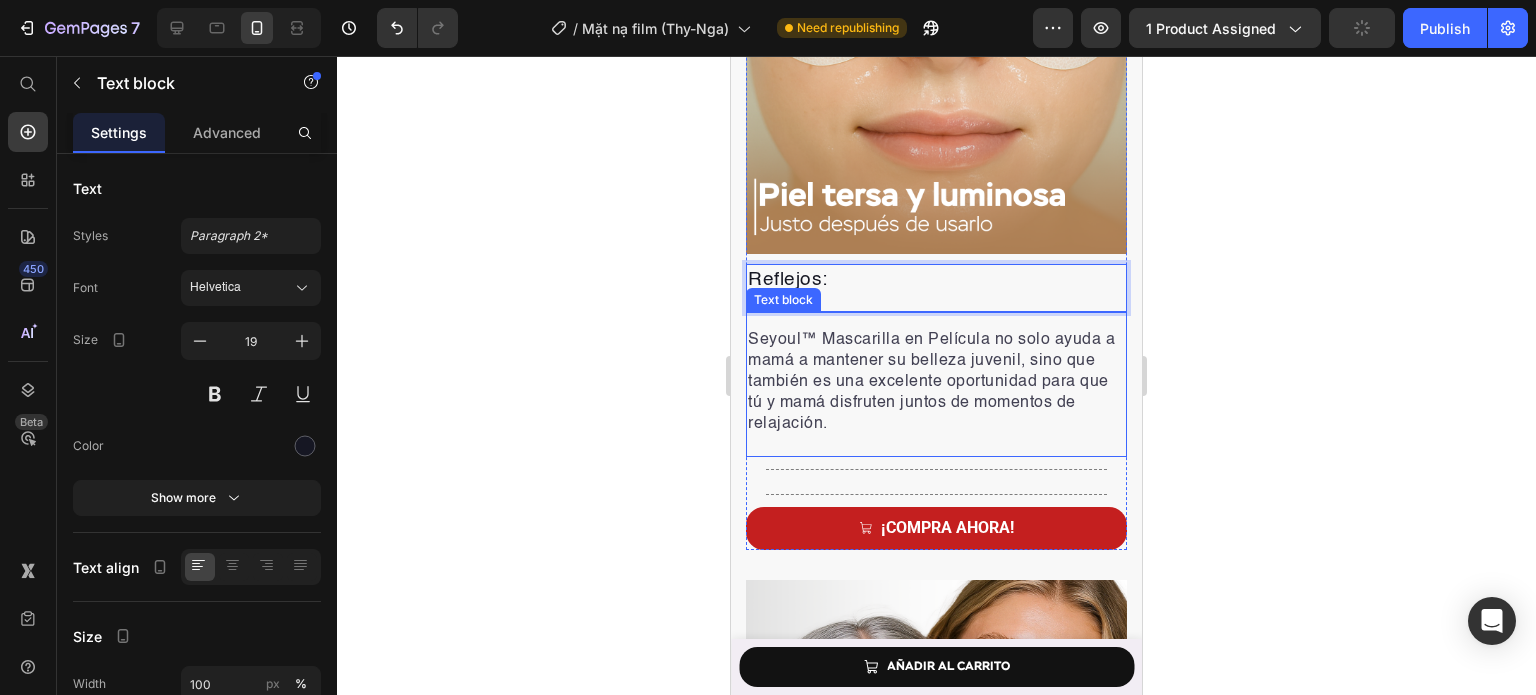 drag, startPoint x: 880, startPoint y: 259, endPoint x: 840, endPoint y: 407, distance: 153.31015 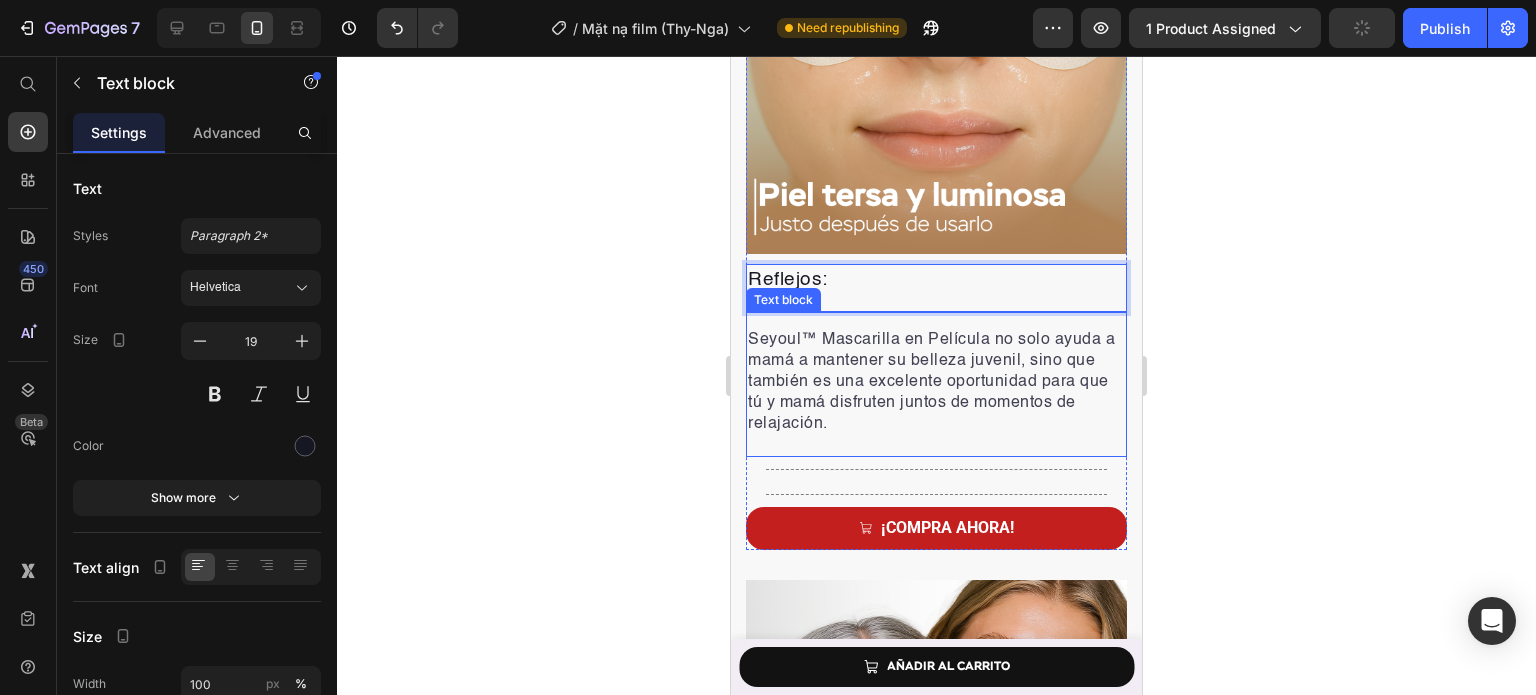 click on "Image Reflejos: Text block   0 Seyoul™ Mascarilla en Película no solo ayuda a mamá a mantener su belleza juvenil, sino que también es una excelente oportunidad para que tú y mamá disfruten juntos de momentos de relajación. Text block                Title Line                Title Line
¡Compra ahora! Button" at bounding box center [936, 211] 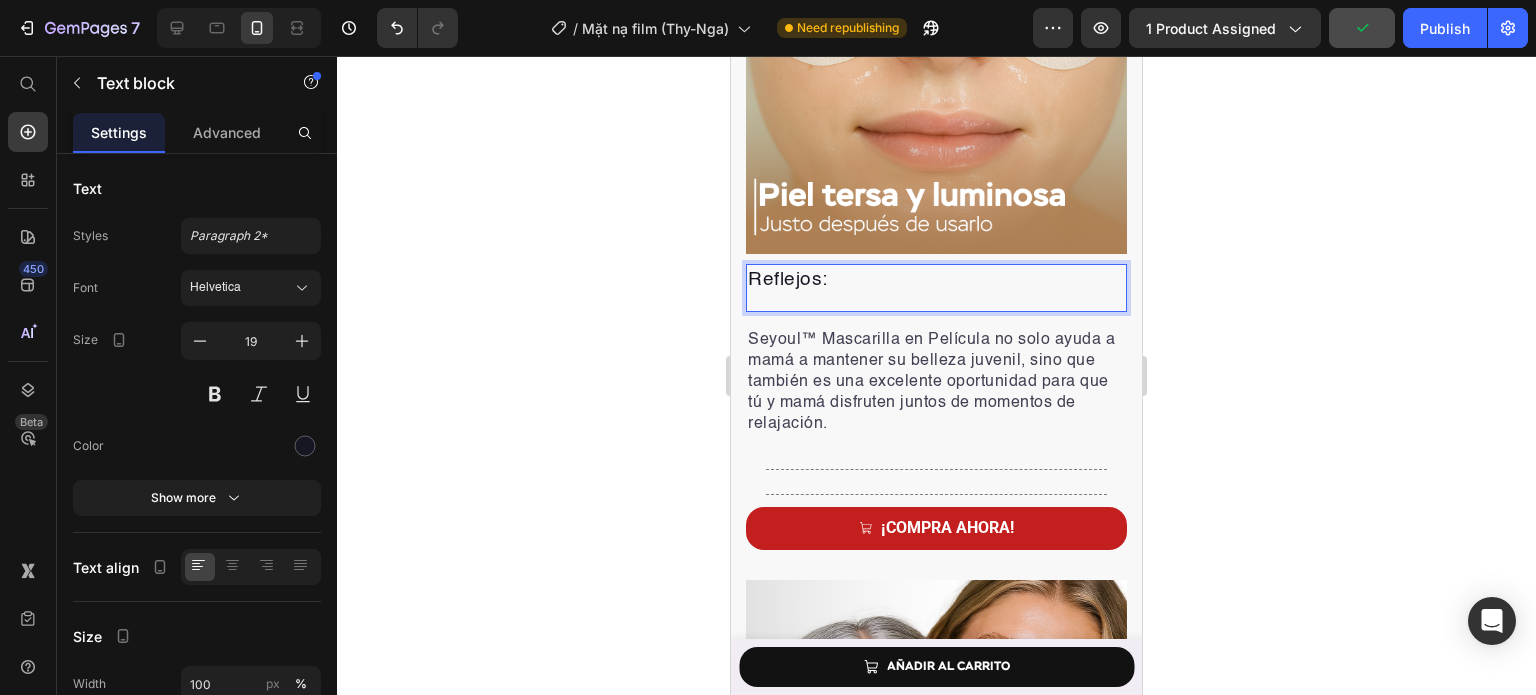 click on "Reflejos:" at bounding box center (936, 280) 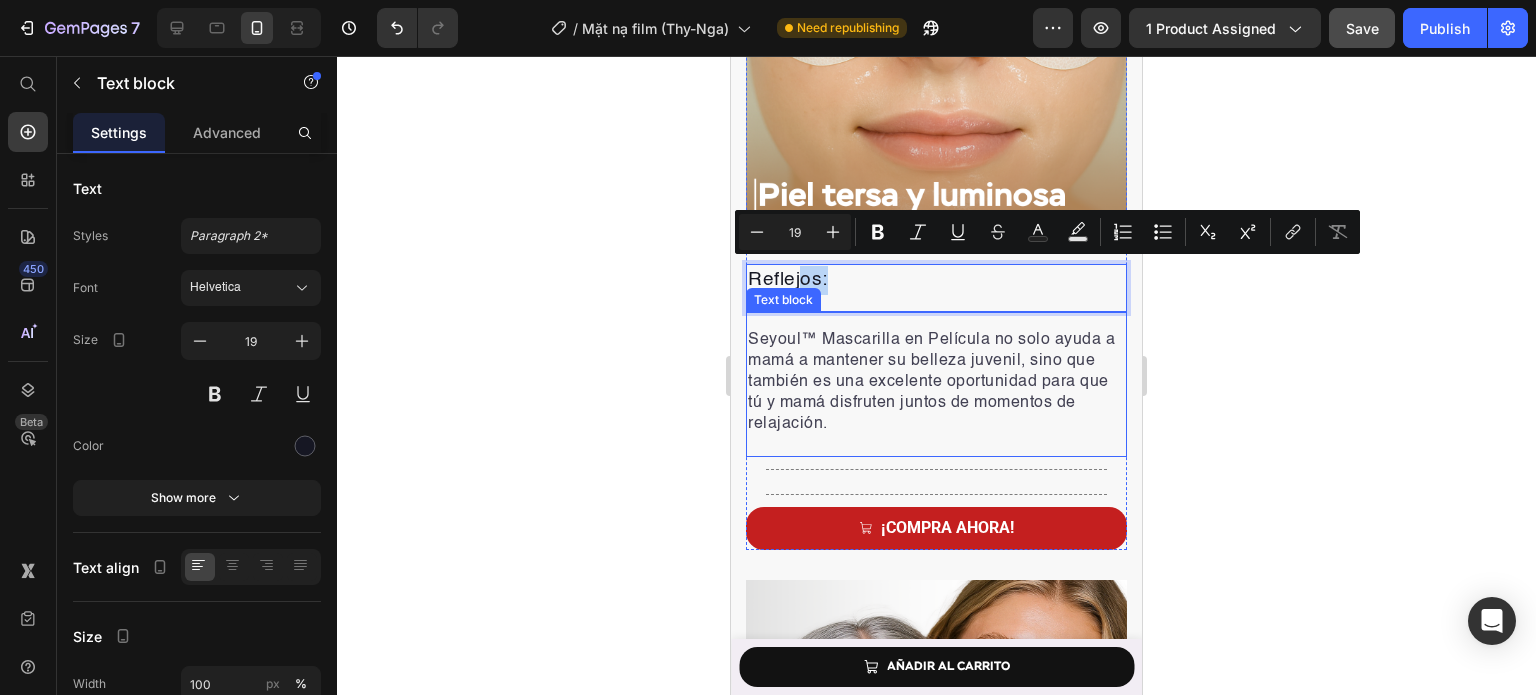 drag, startPoint x: 872, startPoint y: 275, endPoint x: 804, endPoint y: 437, distance: 175.69292 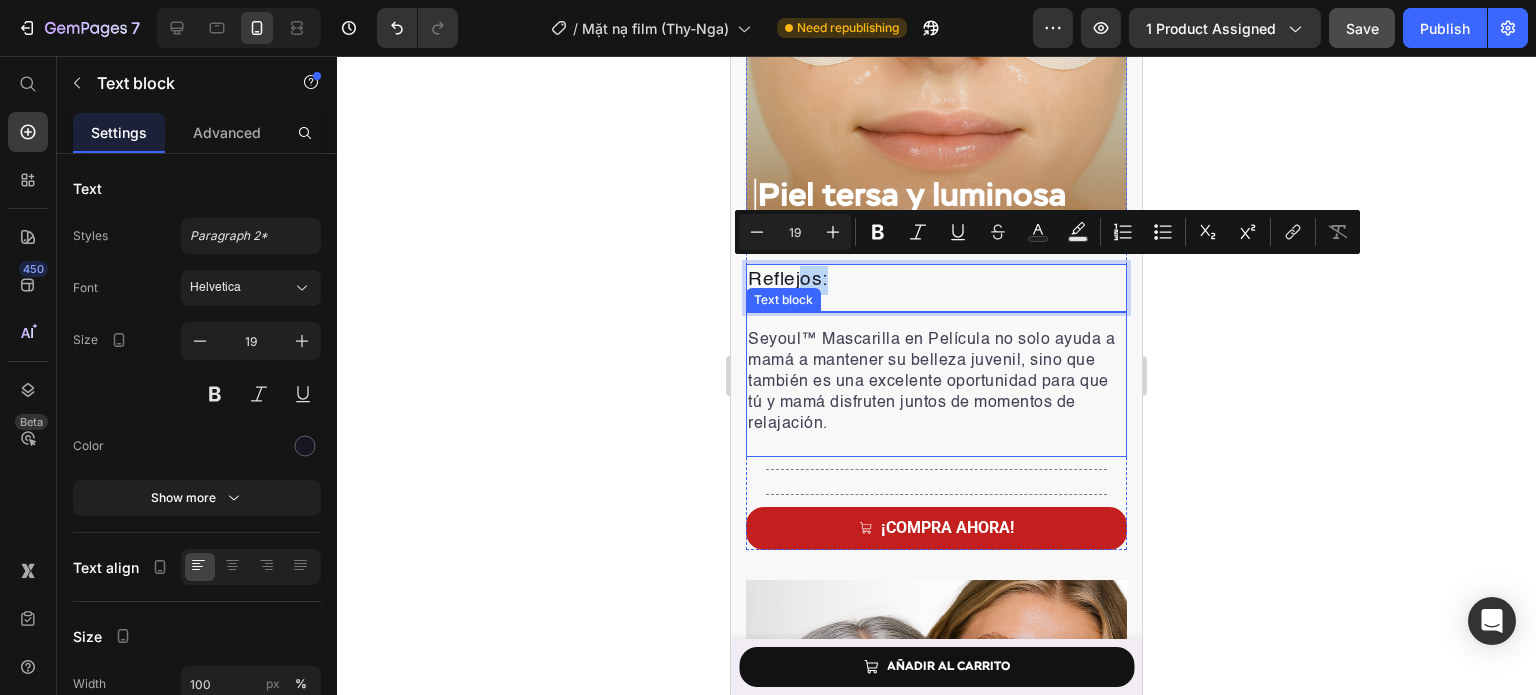click on "Image Reflejos: Text block   0 Seyoul™ Mascarilla en Película no solo ayuda a mamá a mantener su belleza juvenil, sino que también es una excelente oportunidad para que tú y mamá disfruten juntos de momentos de relajación. Text block                Title Line                Title Line
¡Compra ahora! Button" at bounding box center [936, 211] 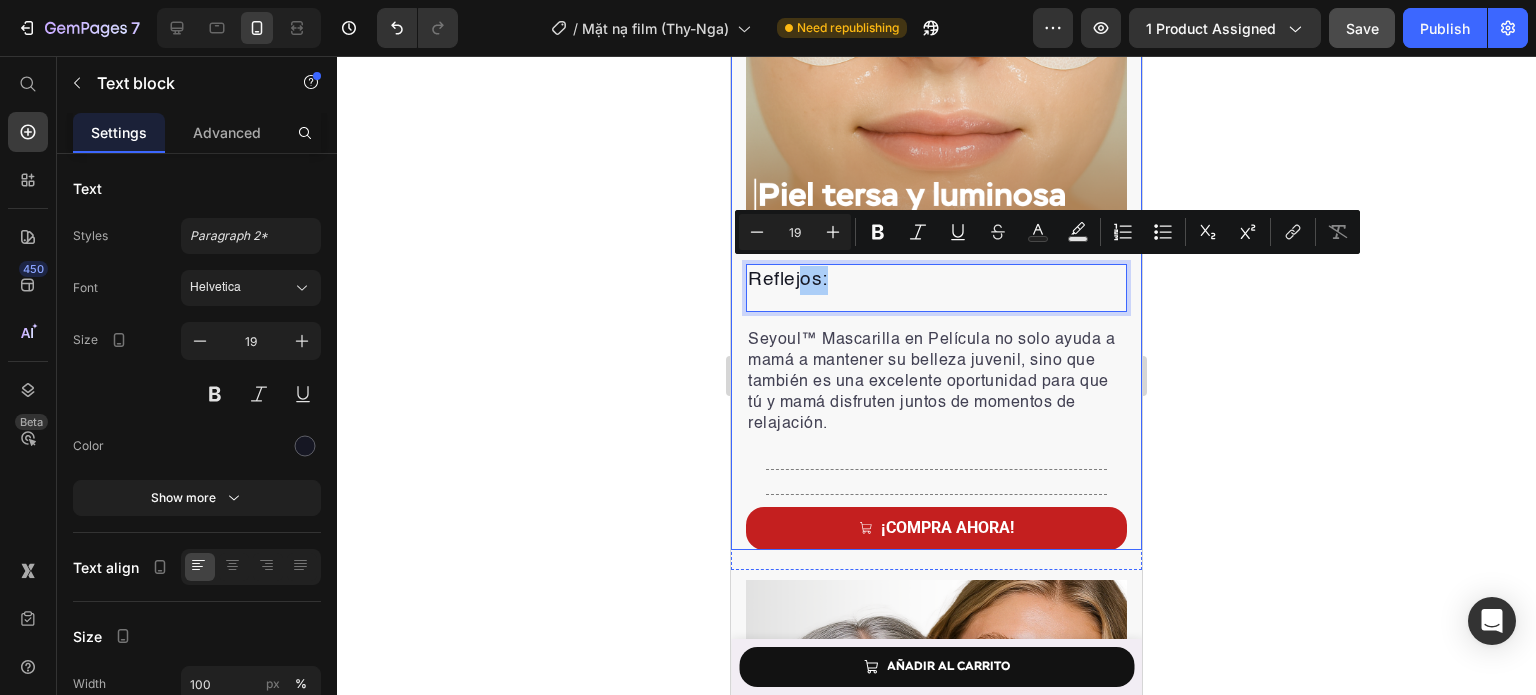 click 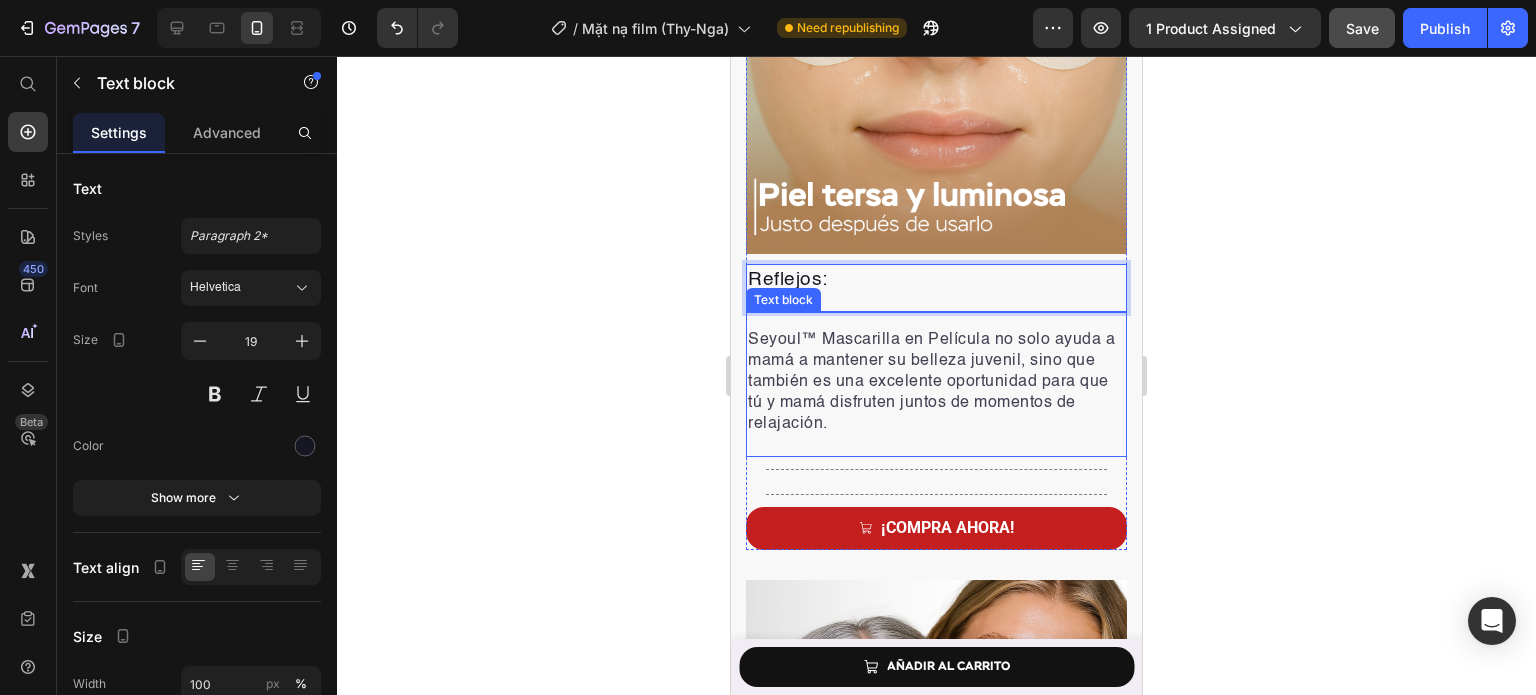drag, startPoint x: 853, startPoint y: 279, endPoint x: 831, endPoint y: 441, distance: 163.487 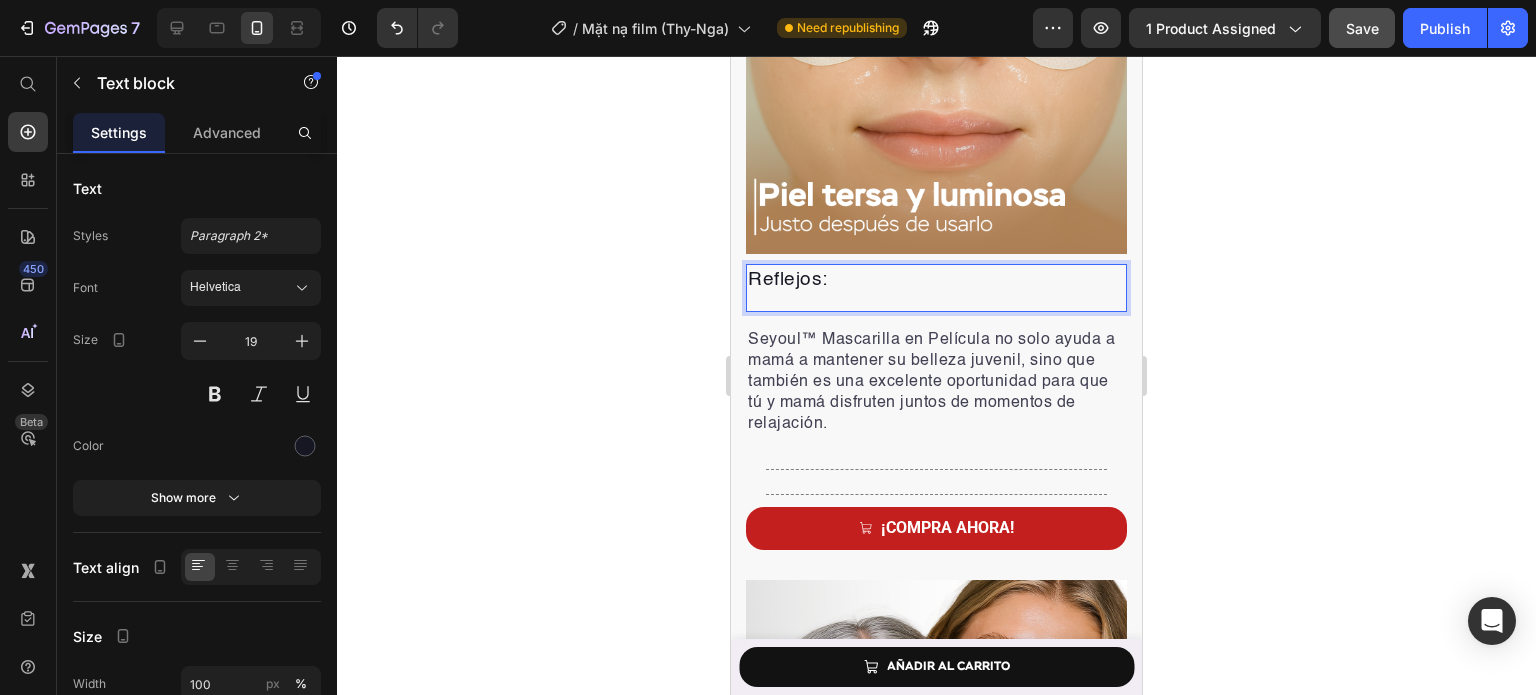 click on "Reflejos:" at bounding box center (936, 280) 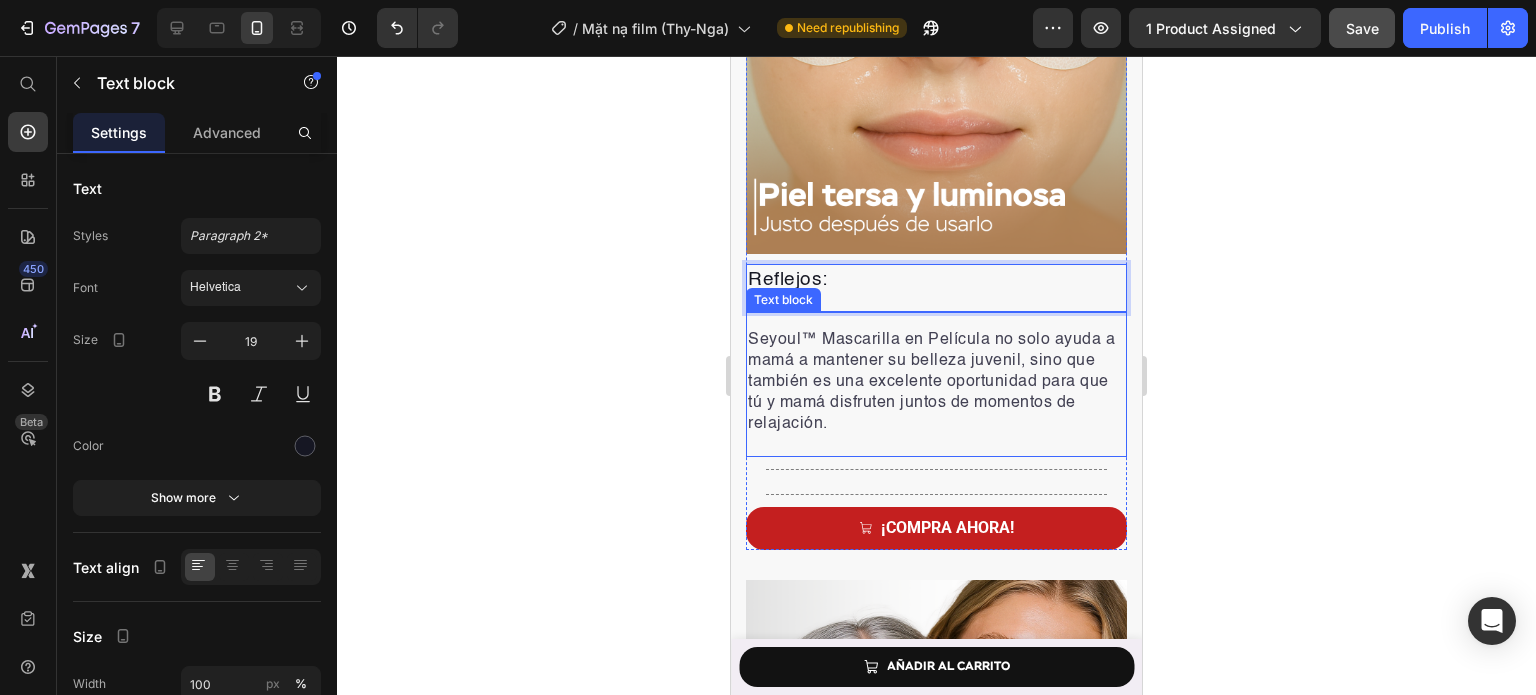 drag, startPoint x: 1081, startPoint y: 289, endPoint x: 1049, endPoint y: 422, distance: 136.79547 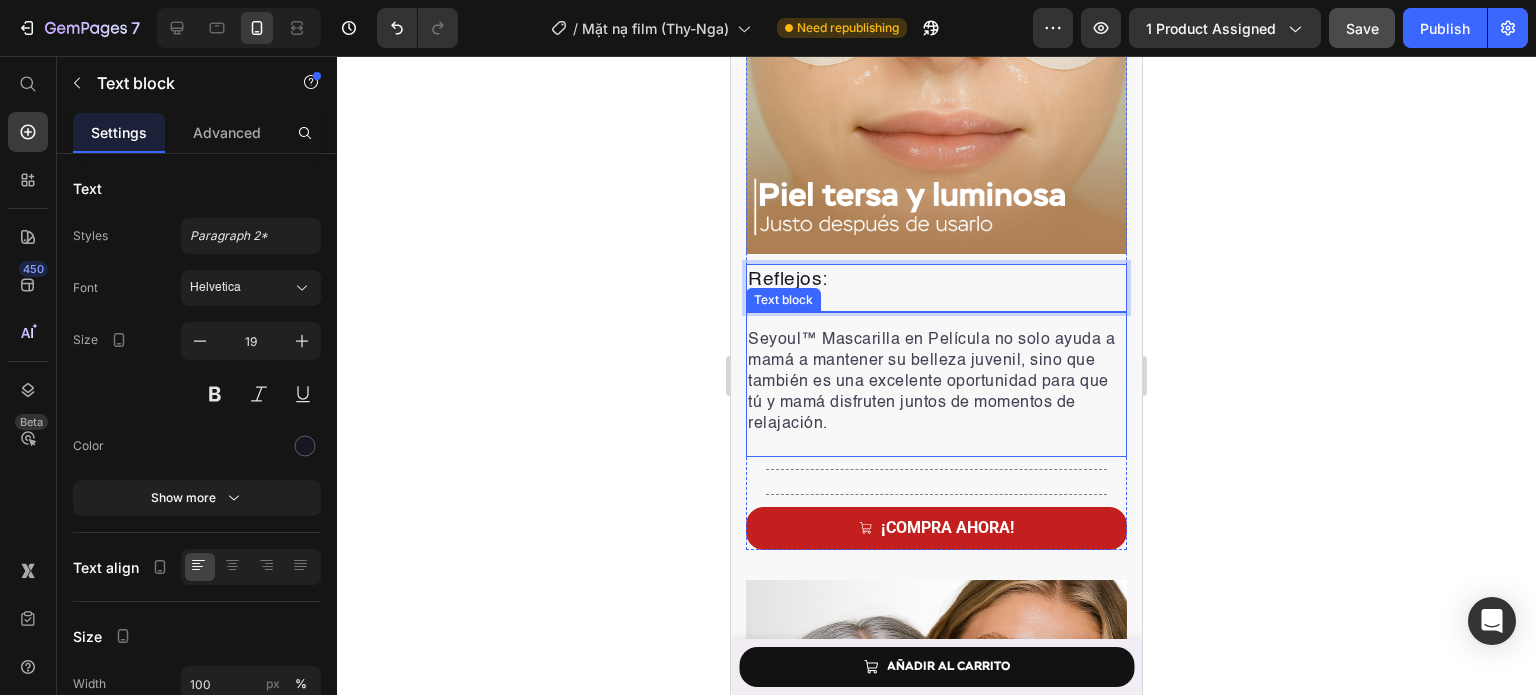 click on "Image Reflejos: Text block   0 Seyoul™ Mascarilla en Película no solo ayuda a mamá a mantener su belleza juvenil, sino que también es una excelente oportunidad para que tú y mamá disfruten juntos de momentos de relajación. Text block                Title Line                Title Line
¡Compra ahora! Button" at bounding box center (936, 211) 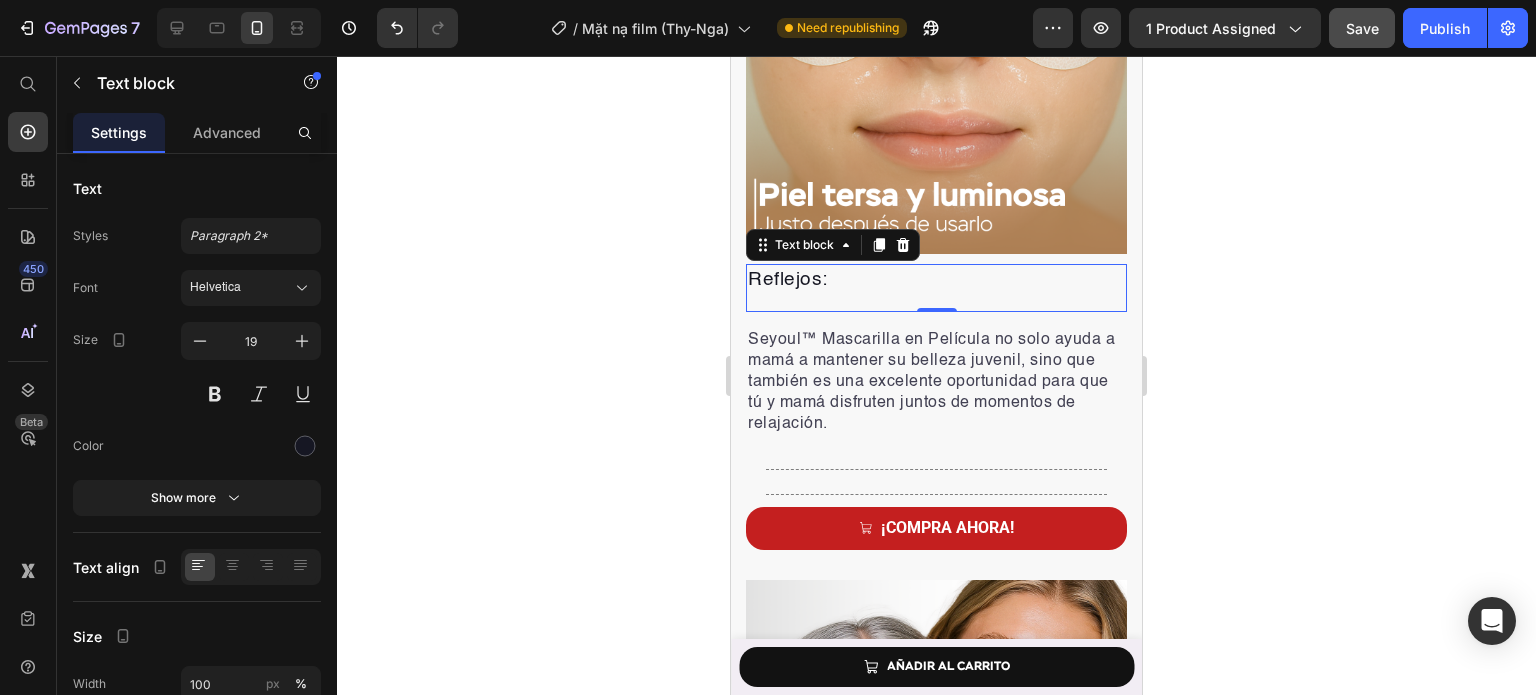 click 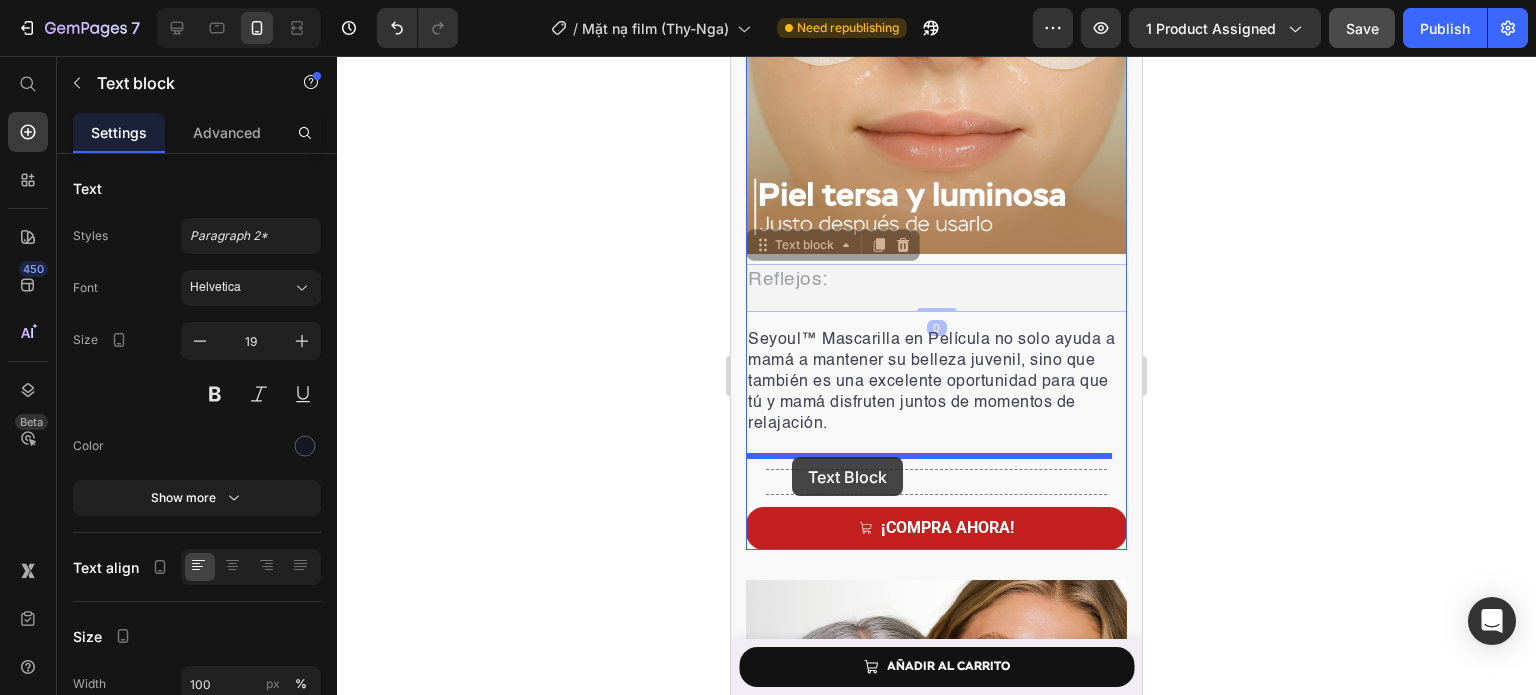 drag, startPoint x: 761, startPoint y: 271, endPoint x: 792, endPoint y: 457, distance: 188.56564 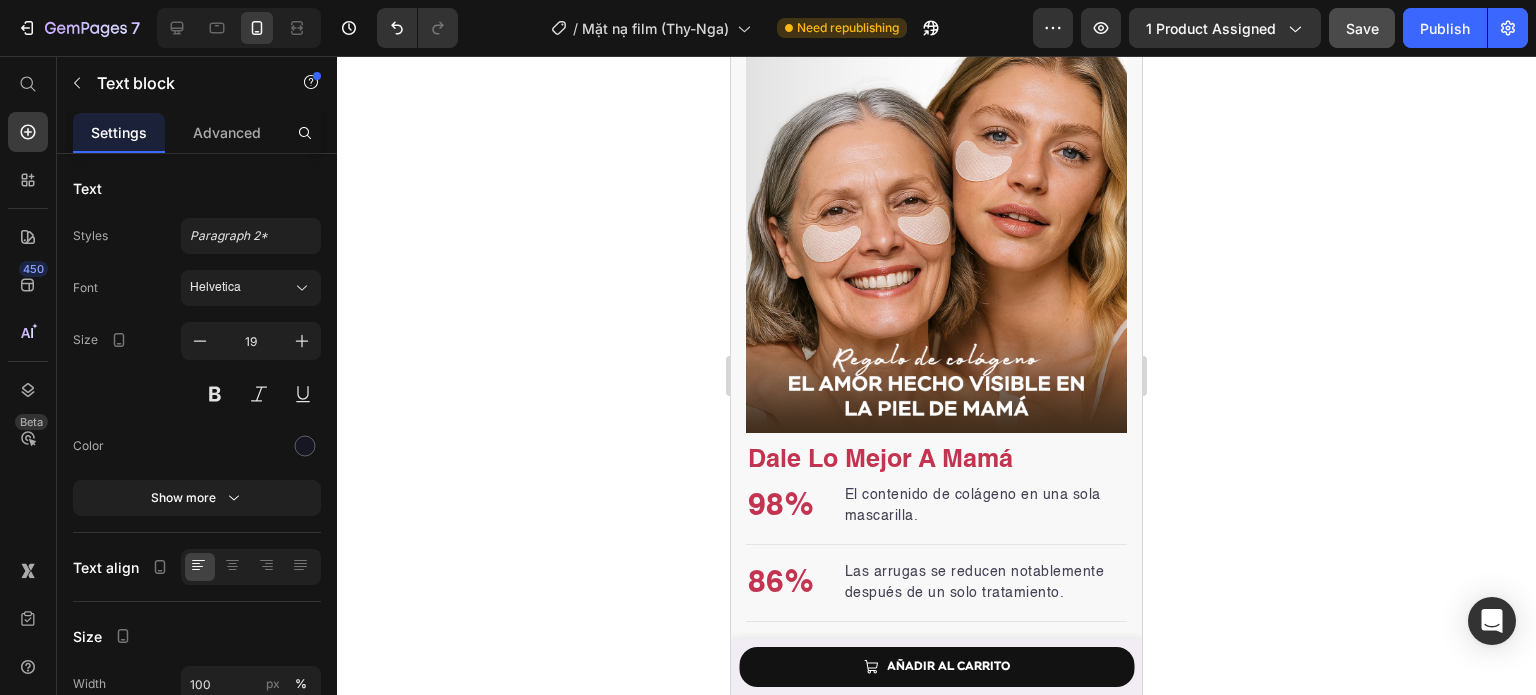 scroll, scrollTop: 5840, scrollLeft: 0, axis: vertical 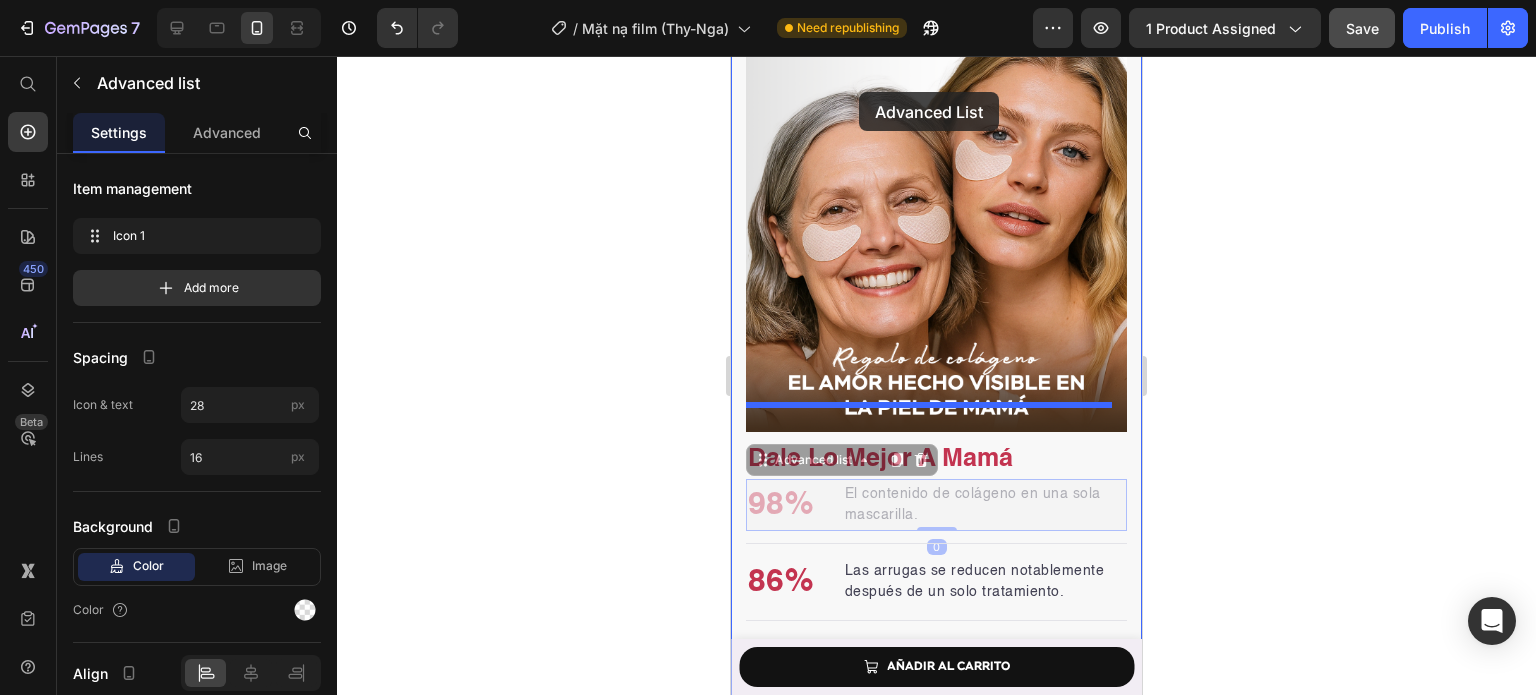 drag, startPoint x: 837, startPoint y: 483, endPoint x: 859, endPoint y: 92, distance: 391.61844 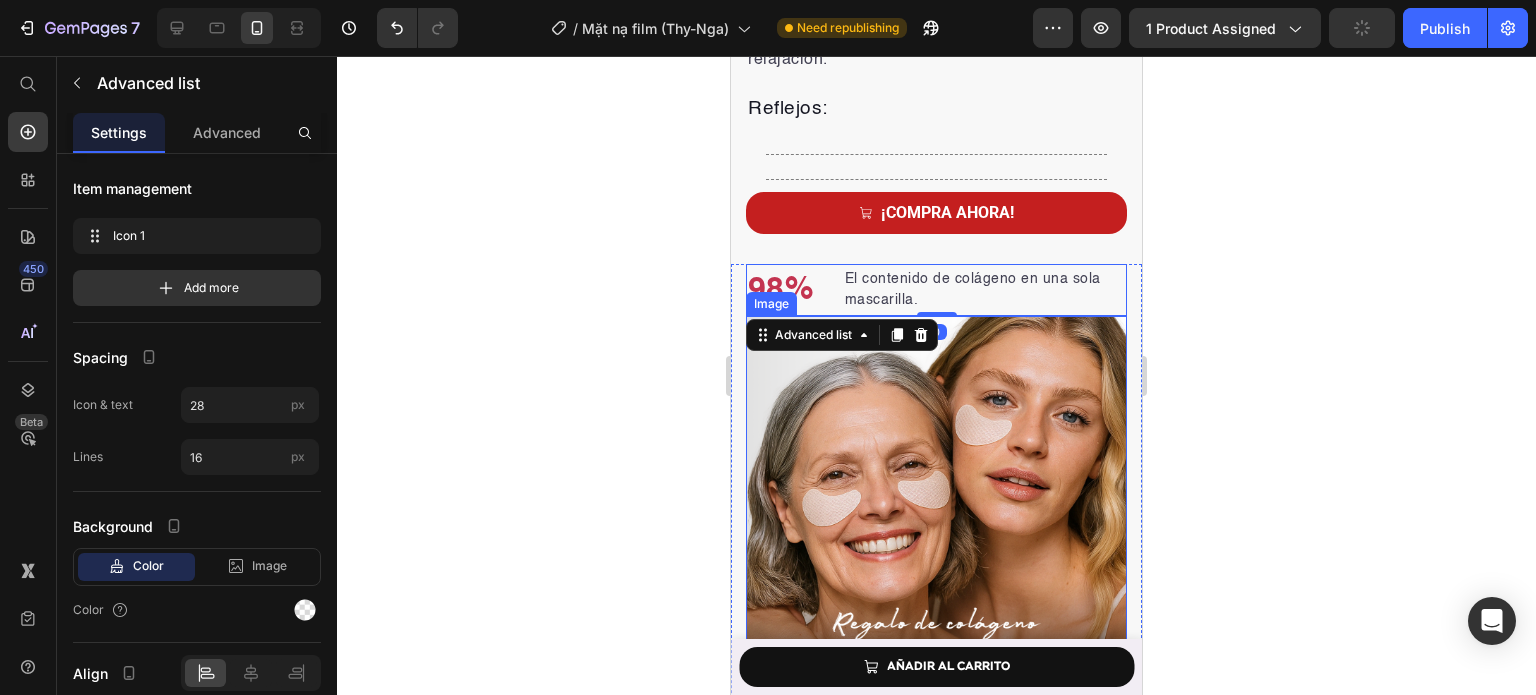 scroll, scrollTop: 5628, scrollLeft: 0, axis: vertical 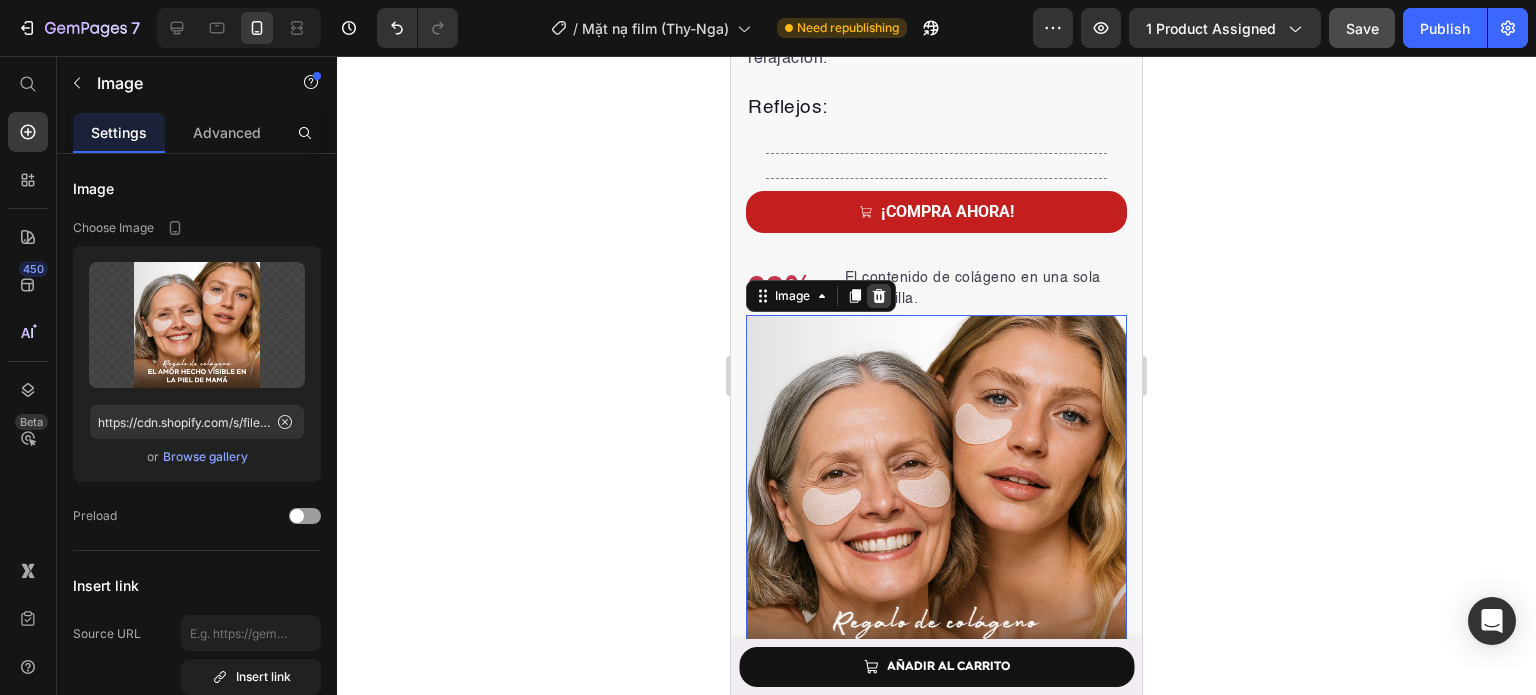 click 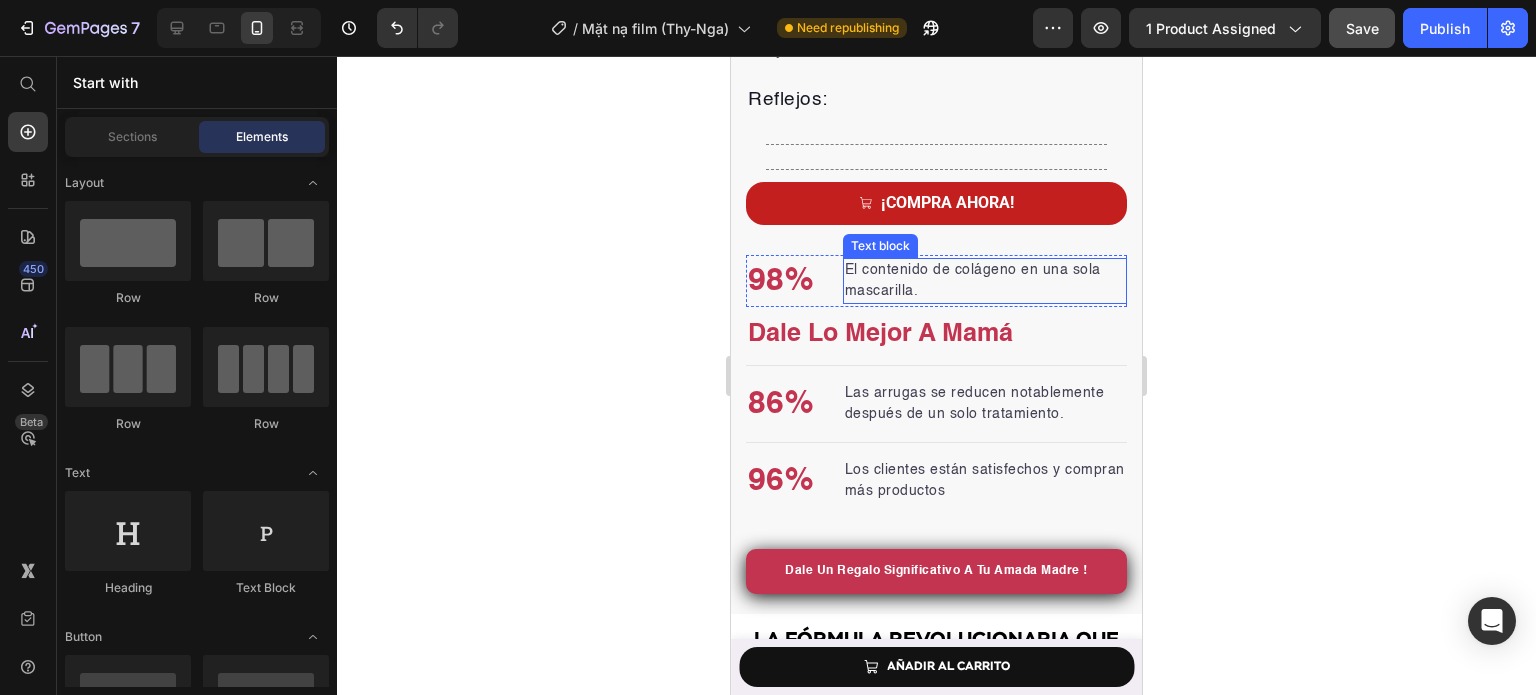 scroll, scrollTop: 5485, scrollLeft: 0, axis: vertical 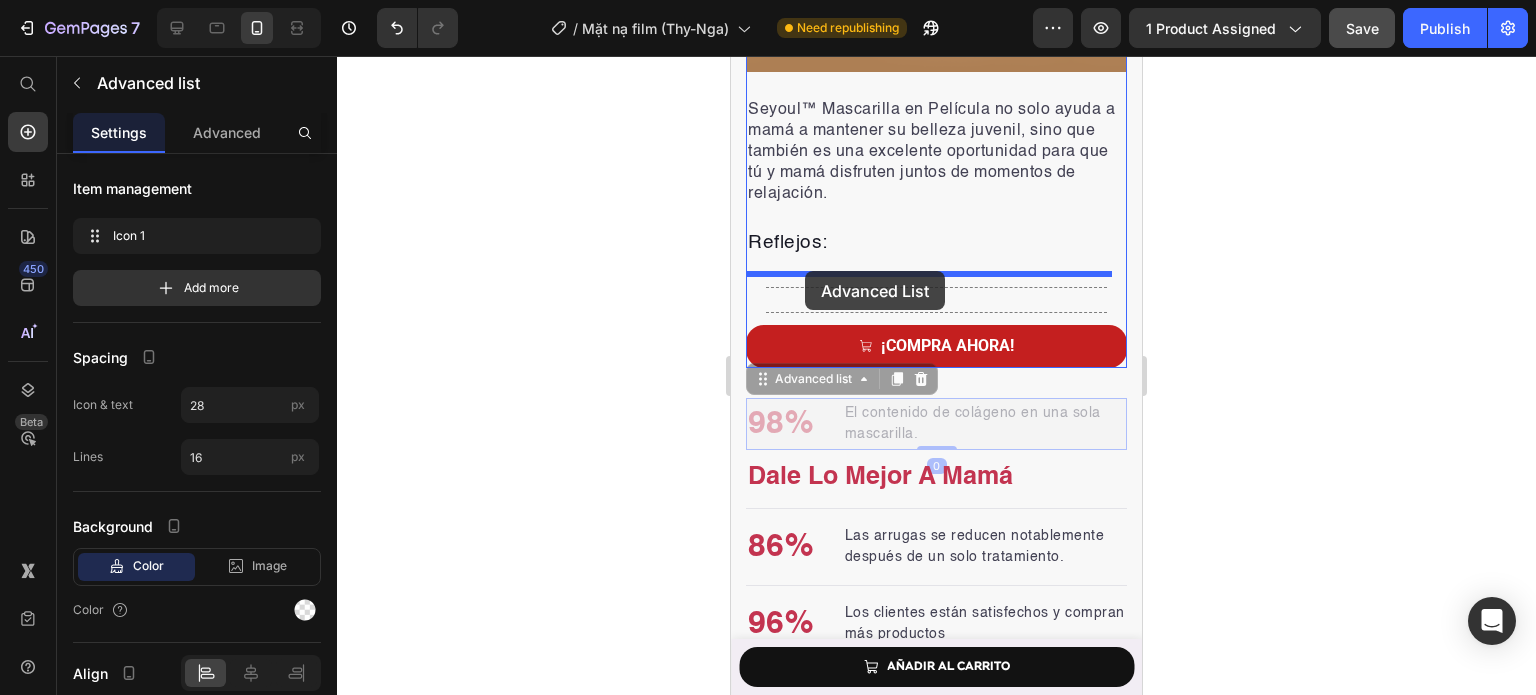 drag, startPoint x: 832, startPoint y: 425, endPoint x: 805, endPoint y: 271, distance: 156.34897 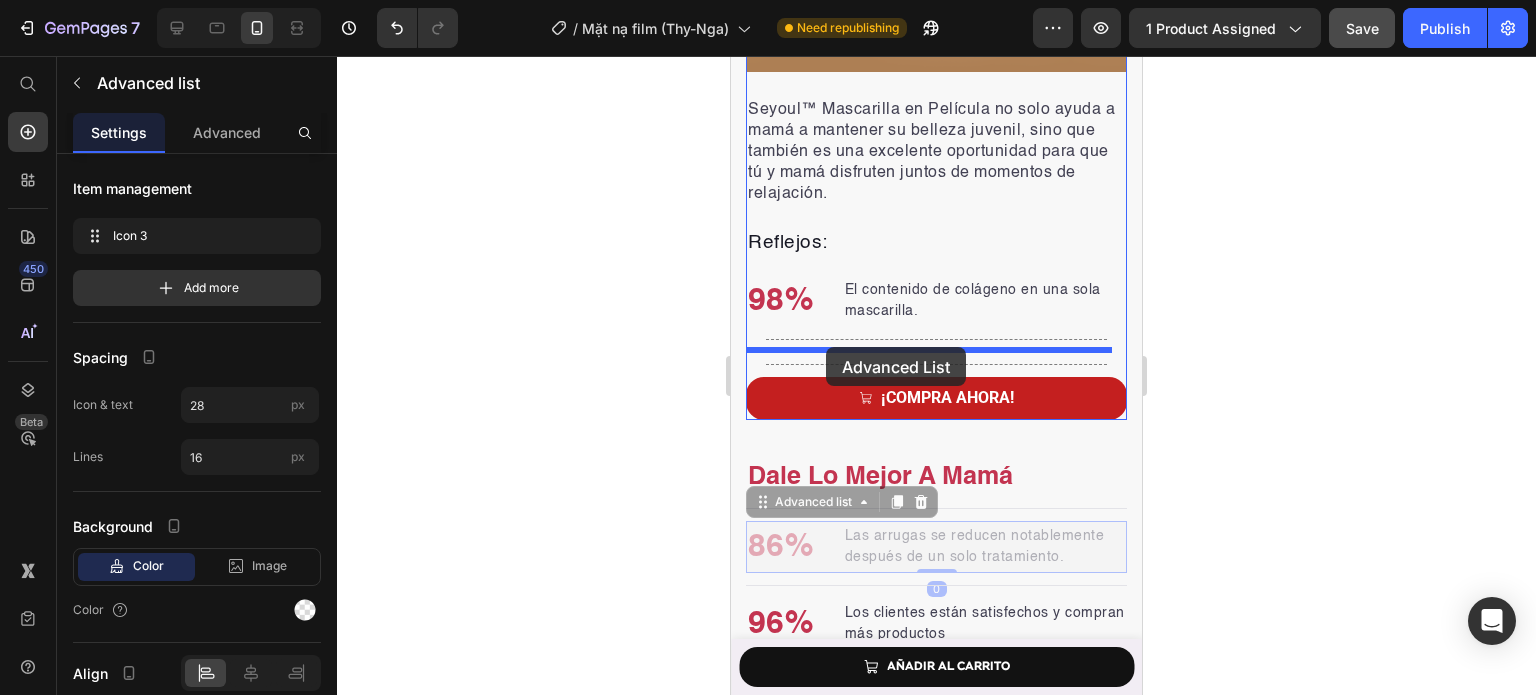 drag, startPoint x: 839, startPoint y: 539, endPoint x: 826, endPoint y: 347, distance: 192.4396 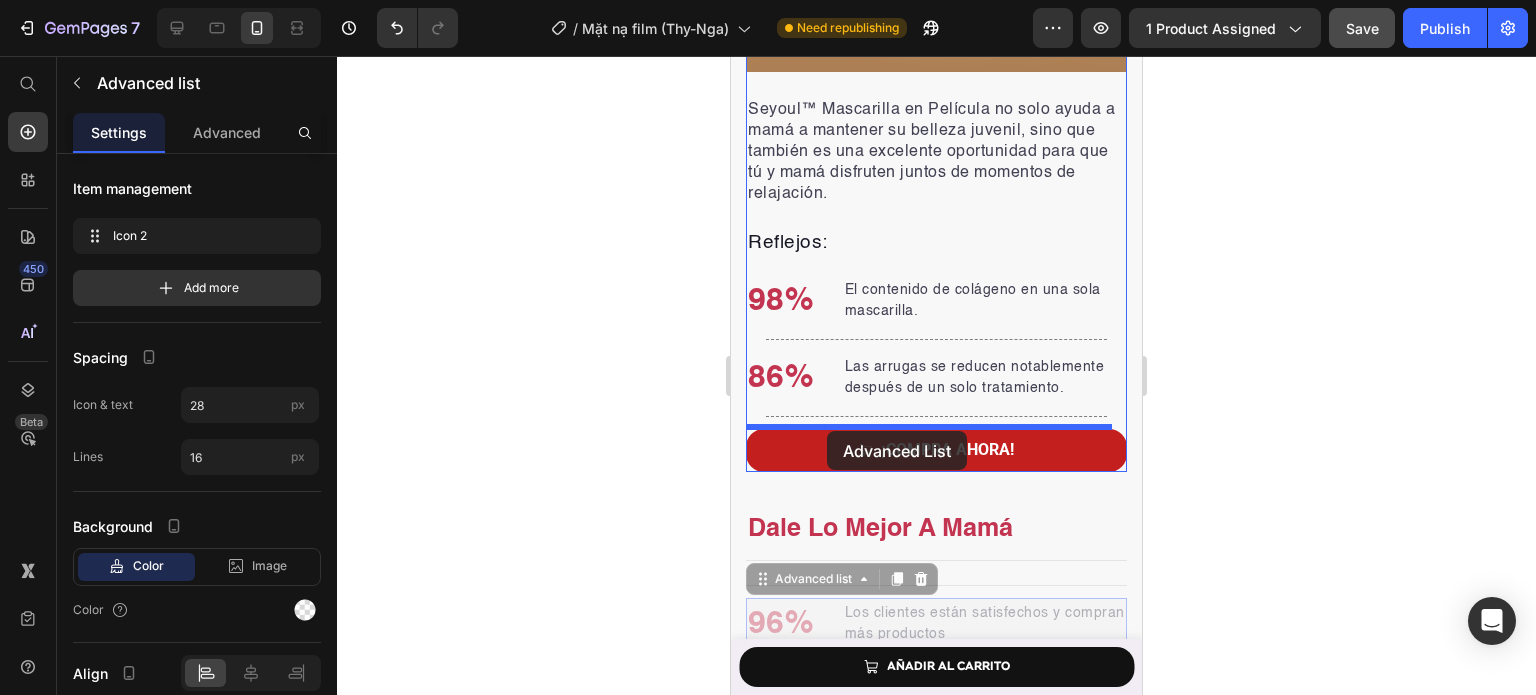 drag, startPoint x: 828, startPoint y: 604, endPoint x: 827, endPoint y: 431, distance: 173.00288 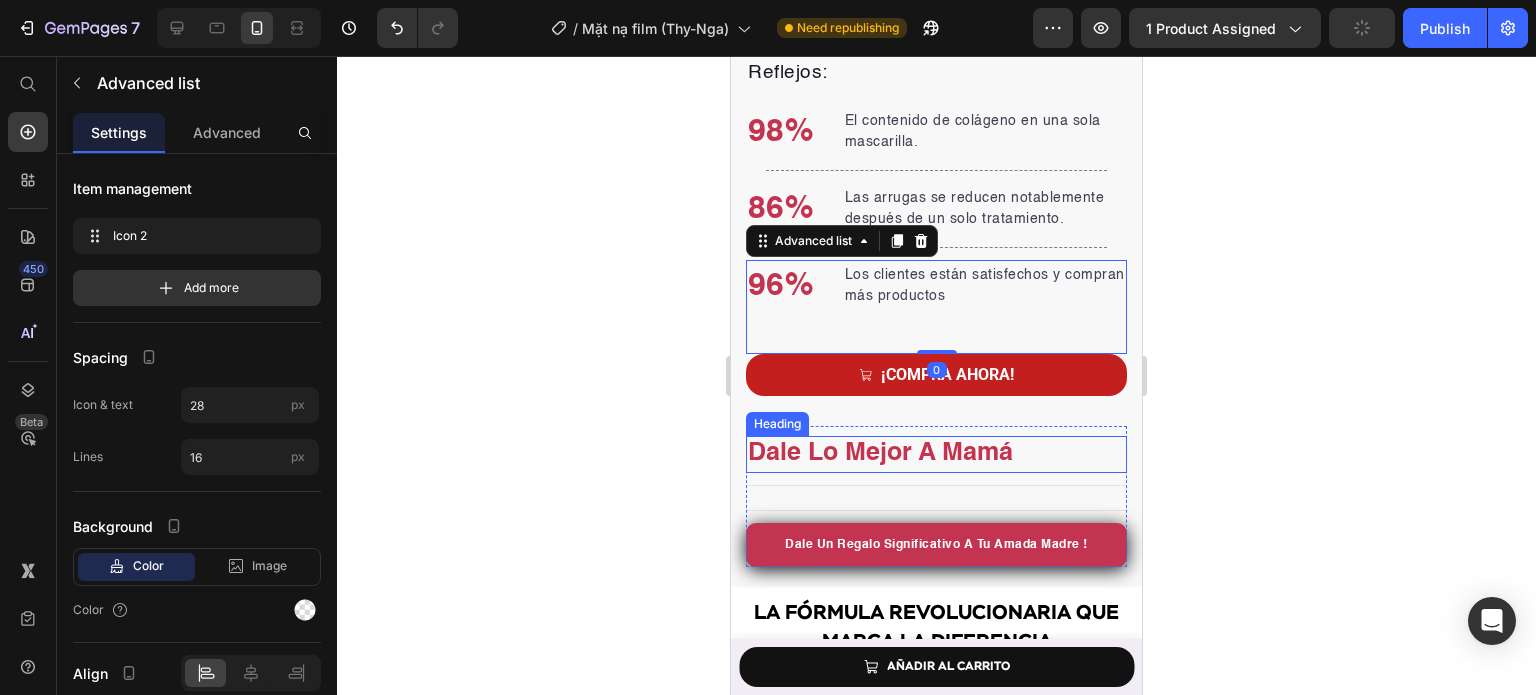 scroll, scrollTop: 5665, scrollLeft: 0, axis: vertical 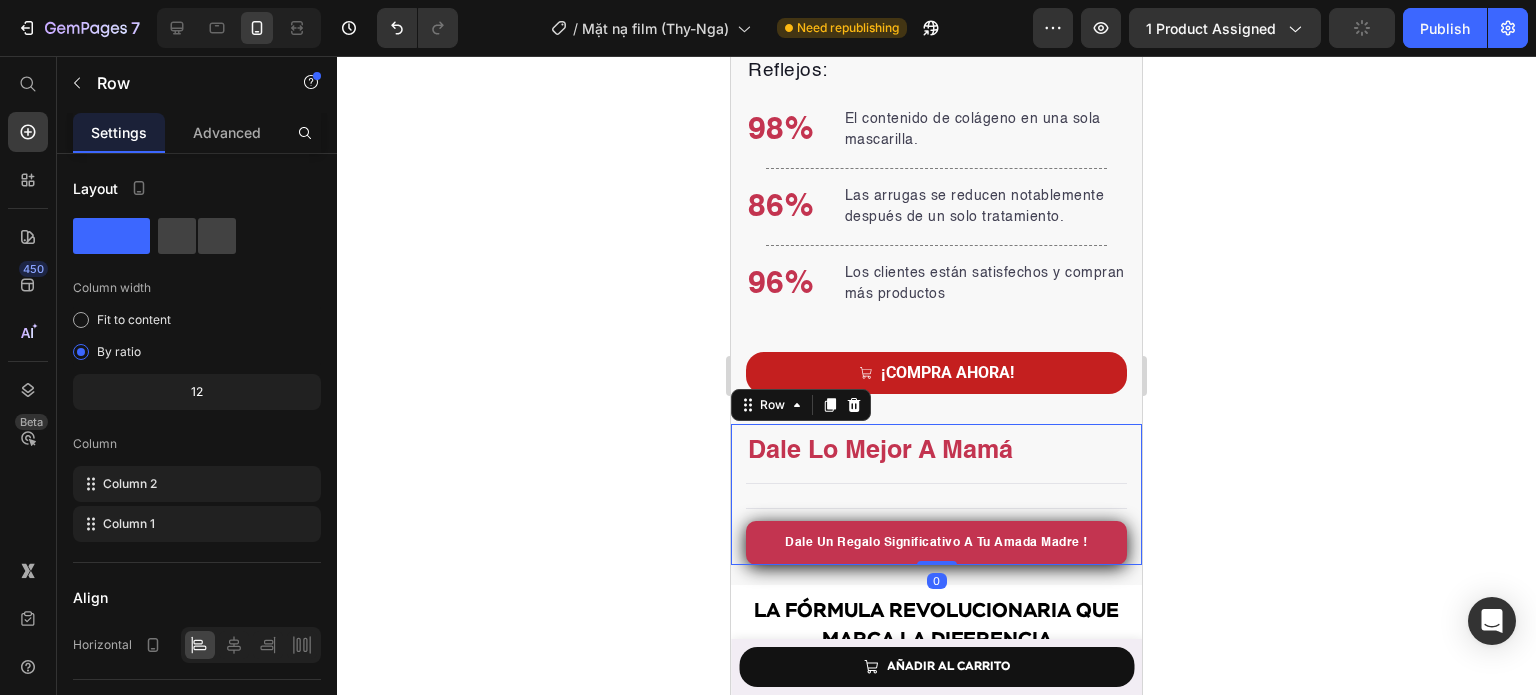 click on "Dale Lo Mejor A Mamá Heading                Title Line                Title Line Dale Un Regalo Significativo A Tu Amada Madre ! Button Row Image Row   0" at bounding box center [936, 494] 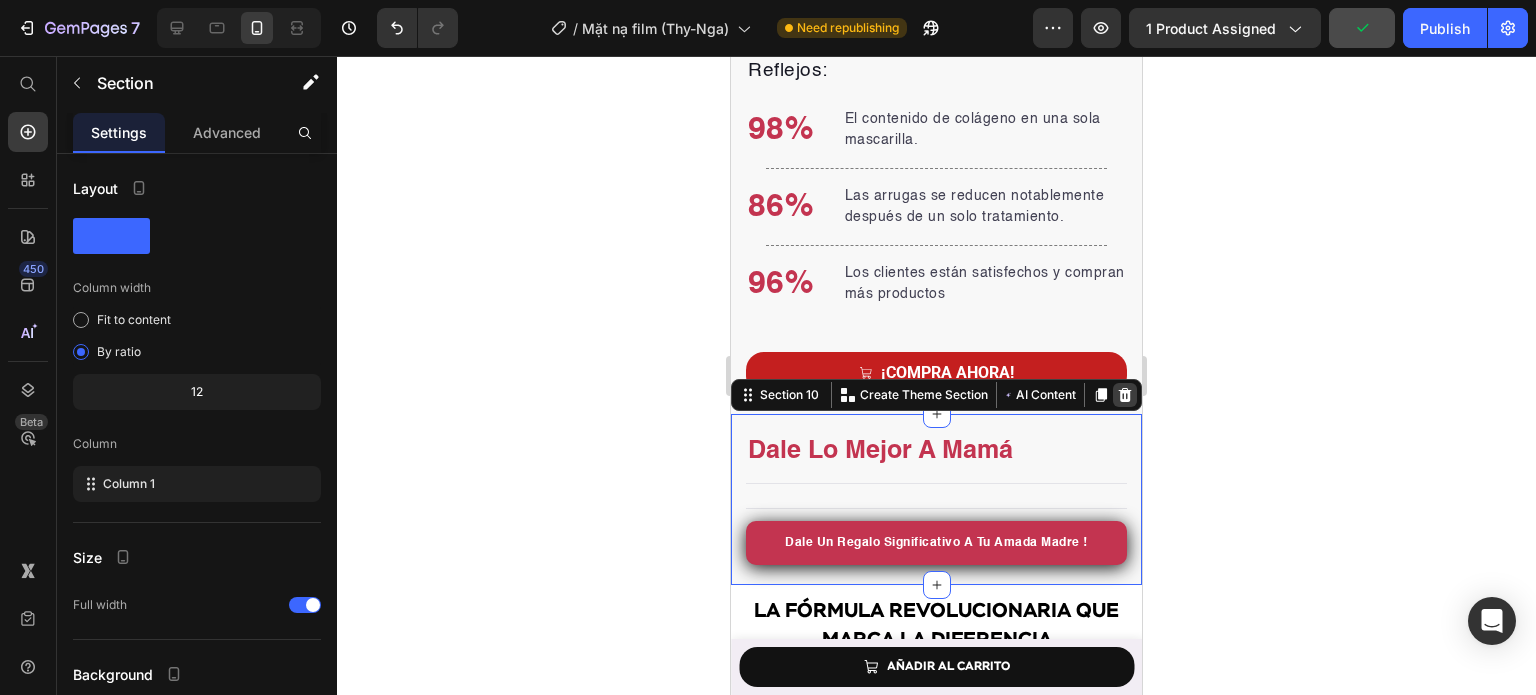 click 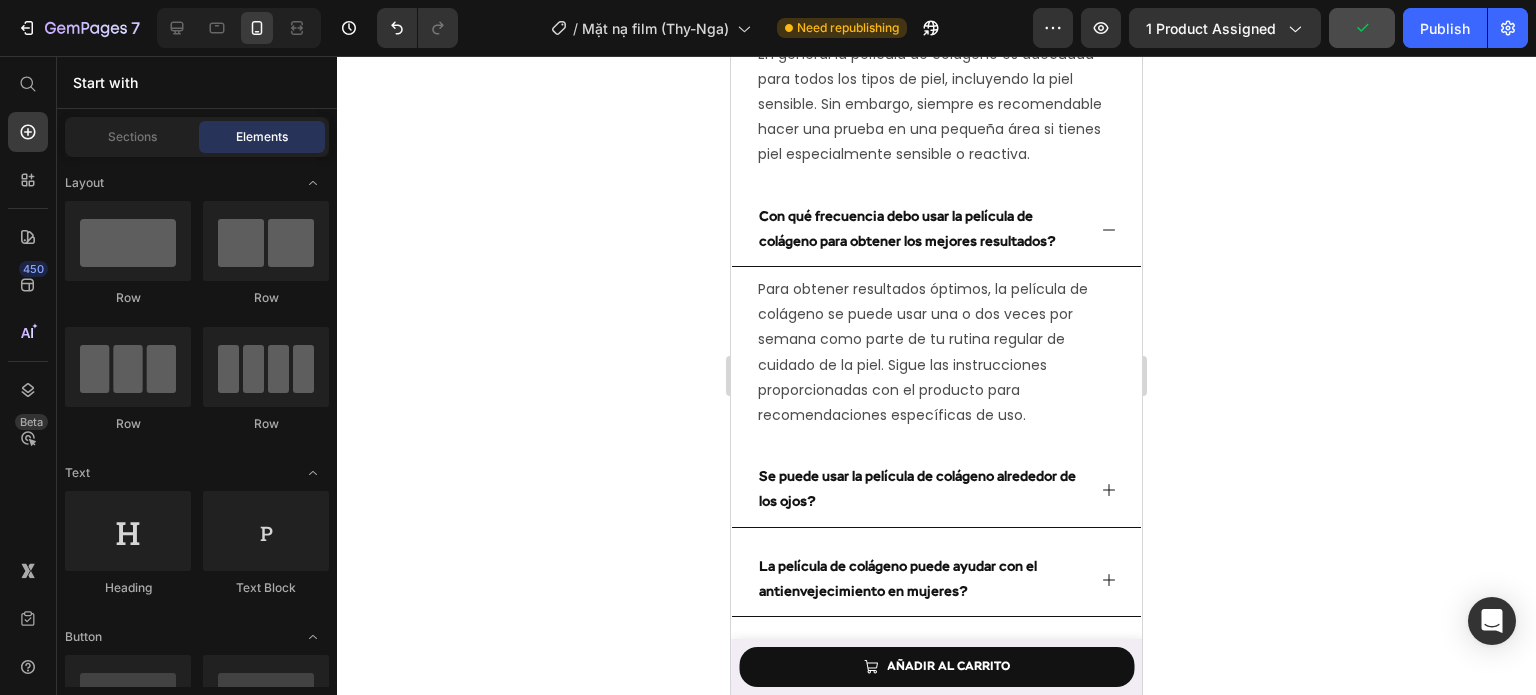 scroll, scrollTop: 10756, scrollLeft: 0, axis: vertical 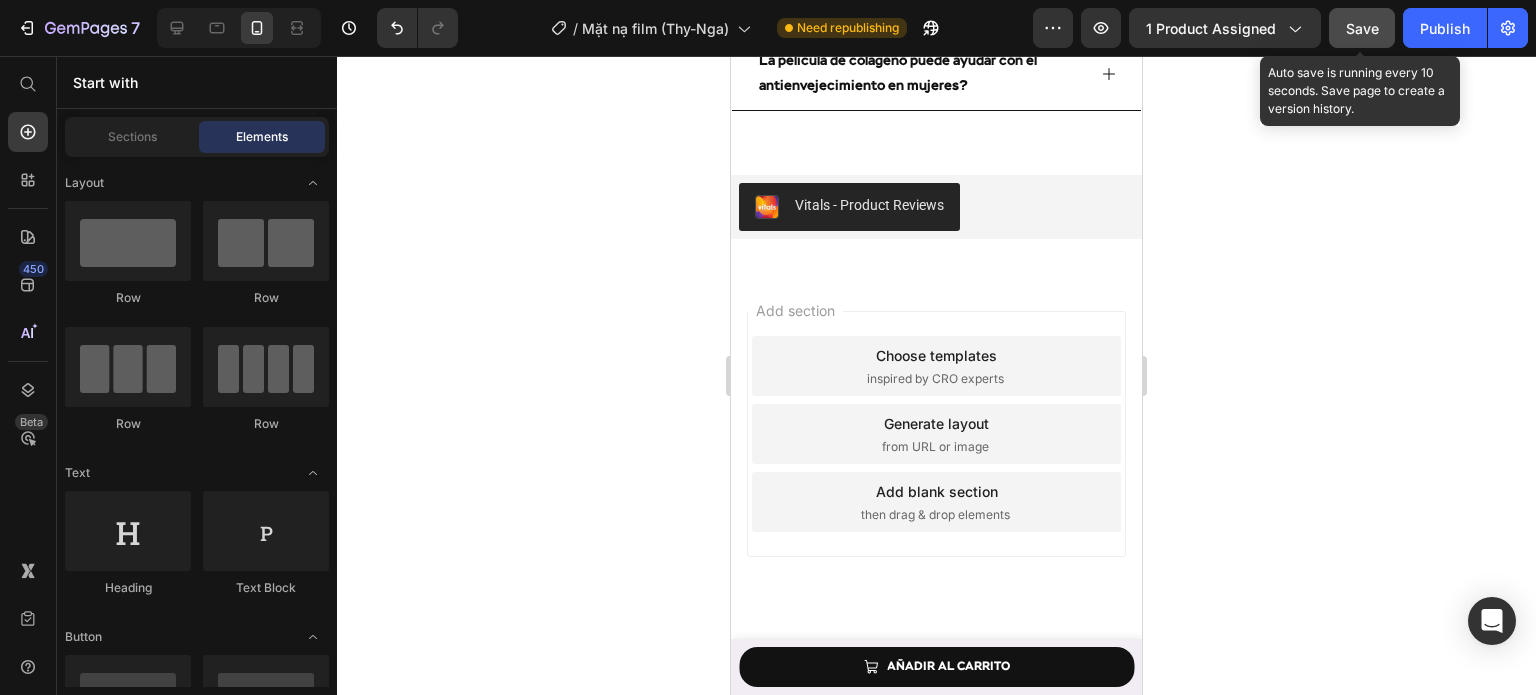 click on "Save" 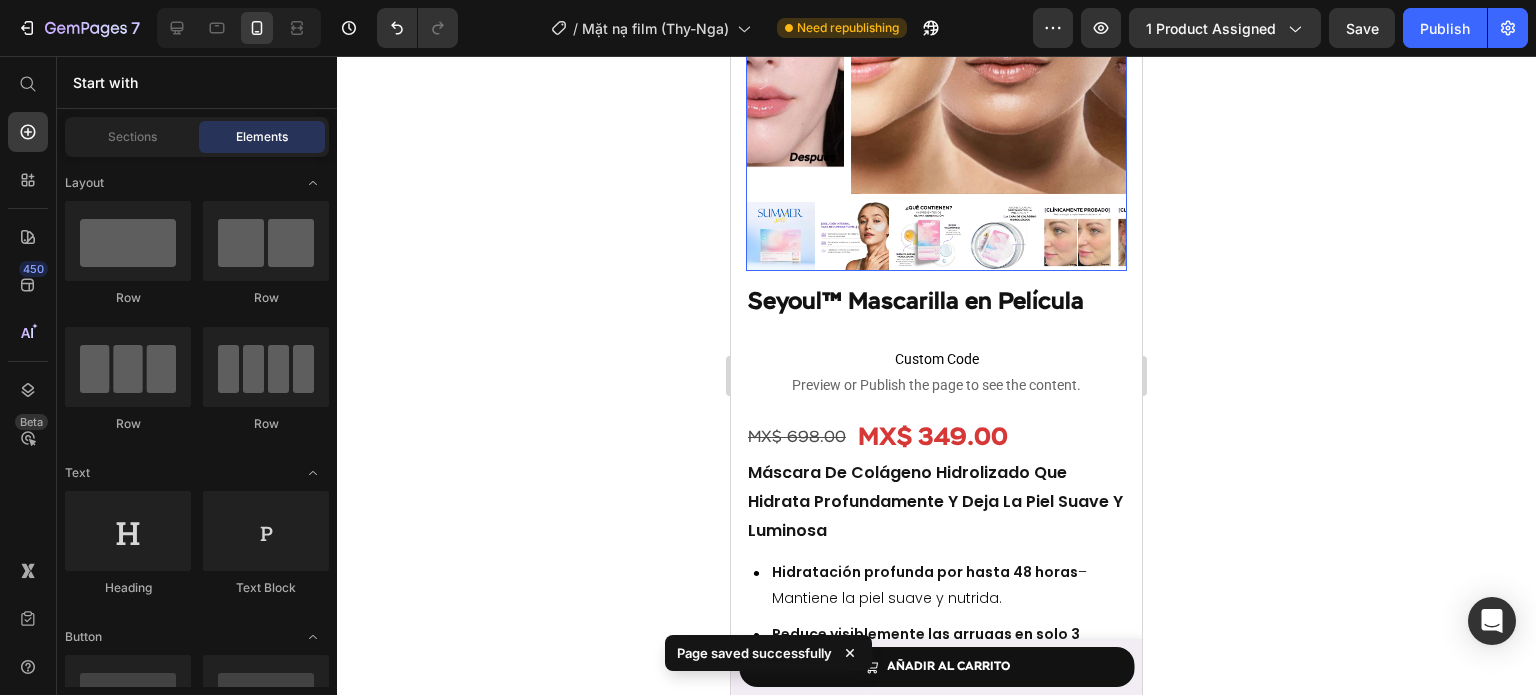 scroll, scrollTop: 303, scrollLeft: 0, axis: vertical 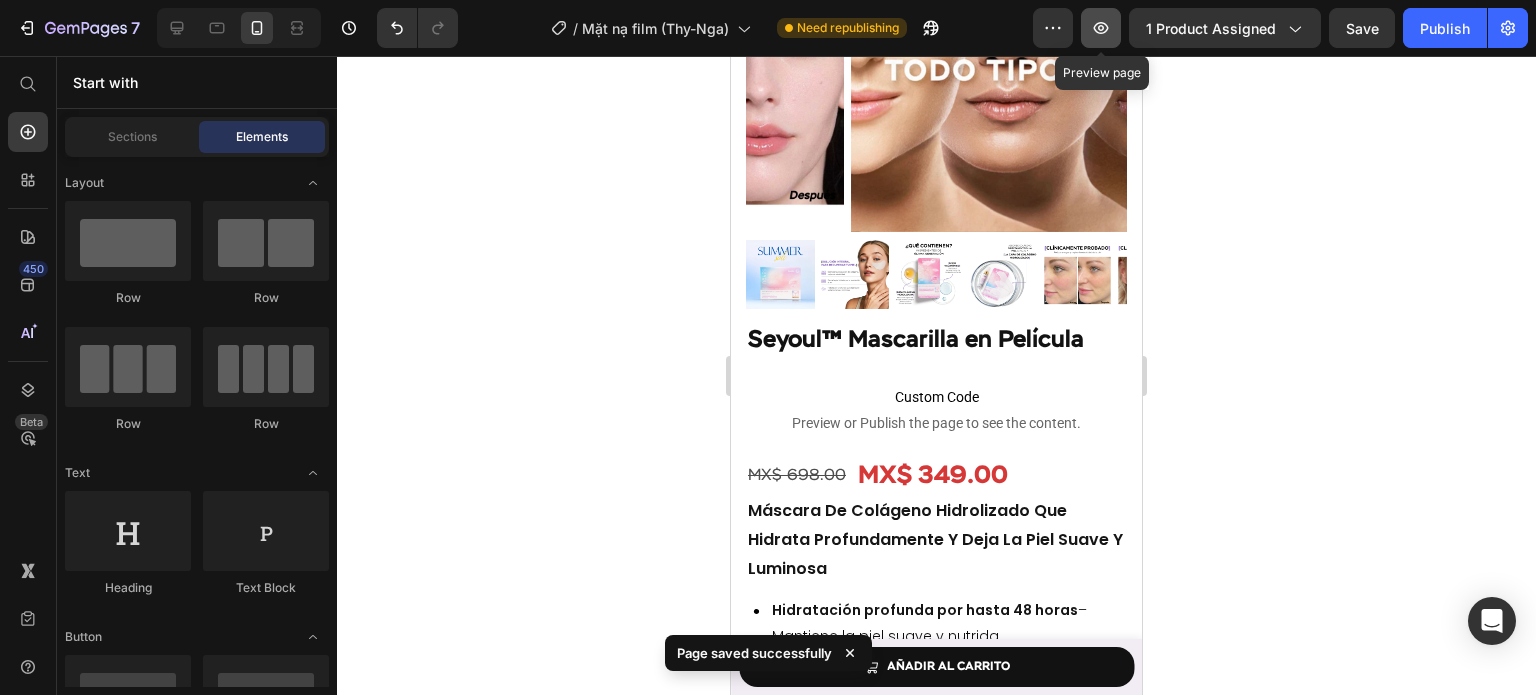 click 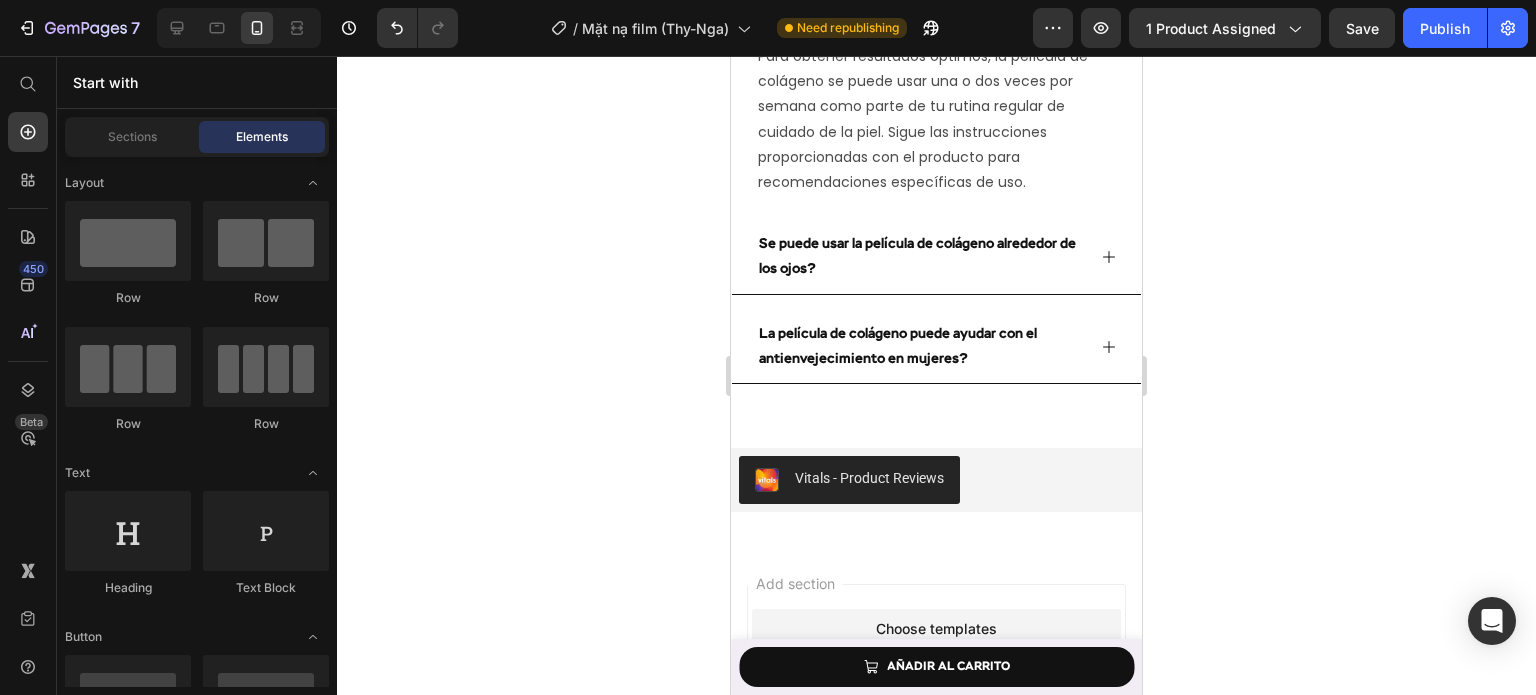 scroll, scrollTop: 10520, scrollLeft: 0, axis: vertical 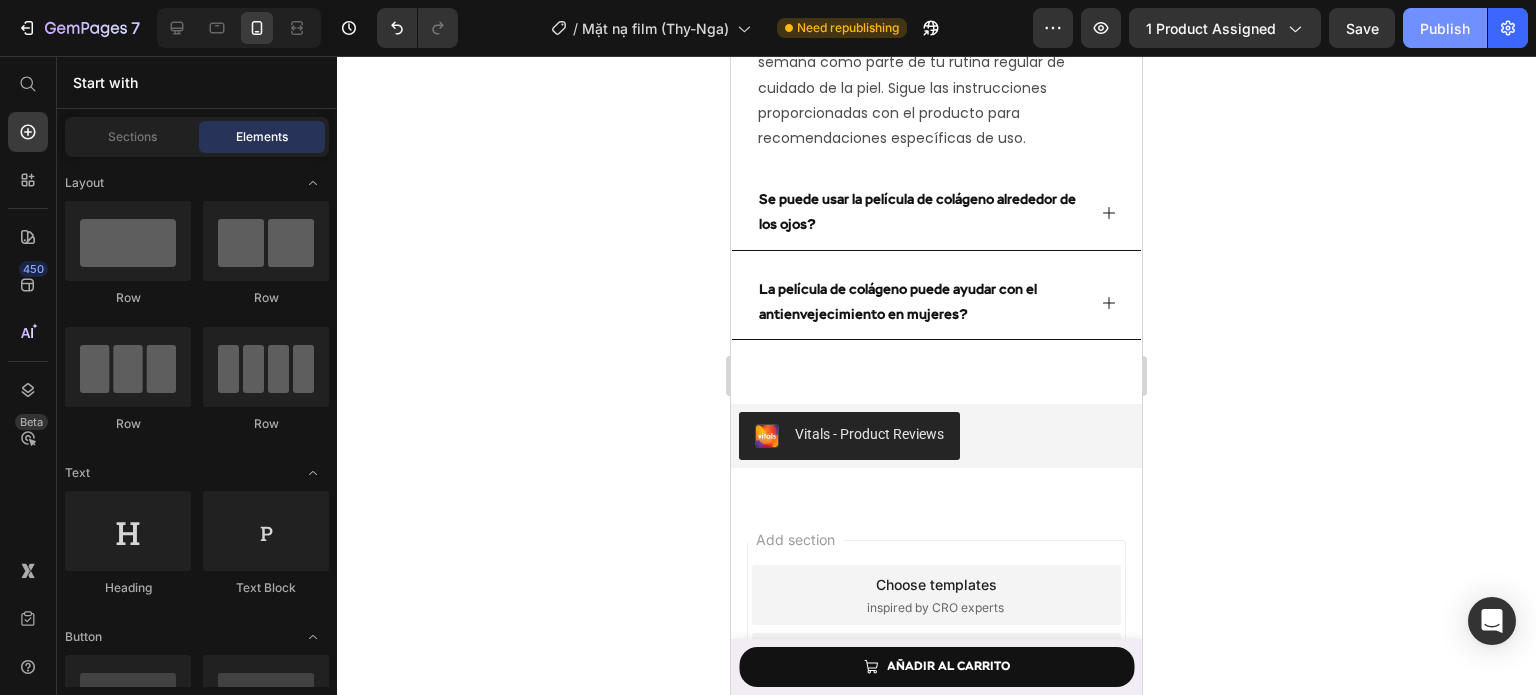 click on "Publish" 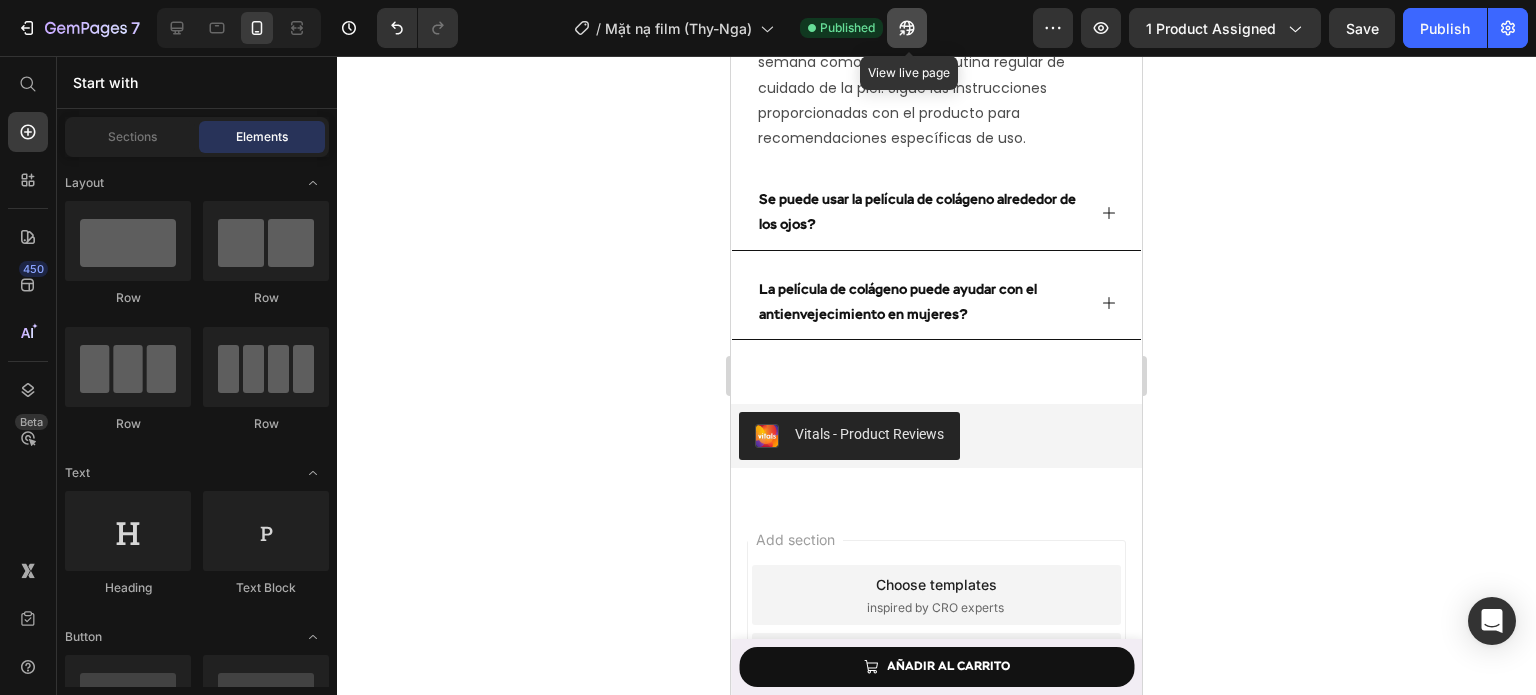 click 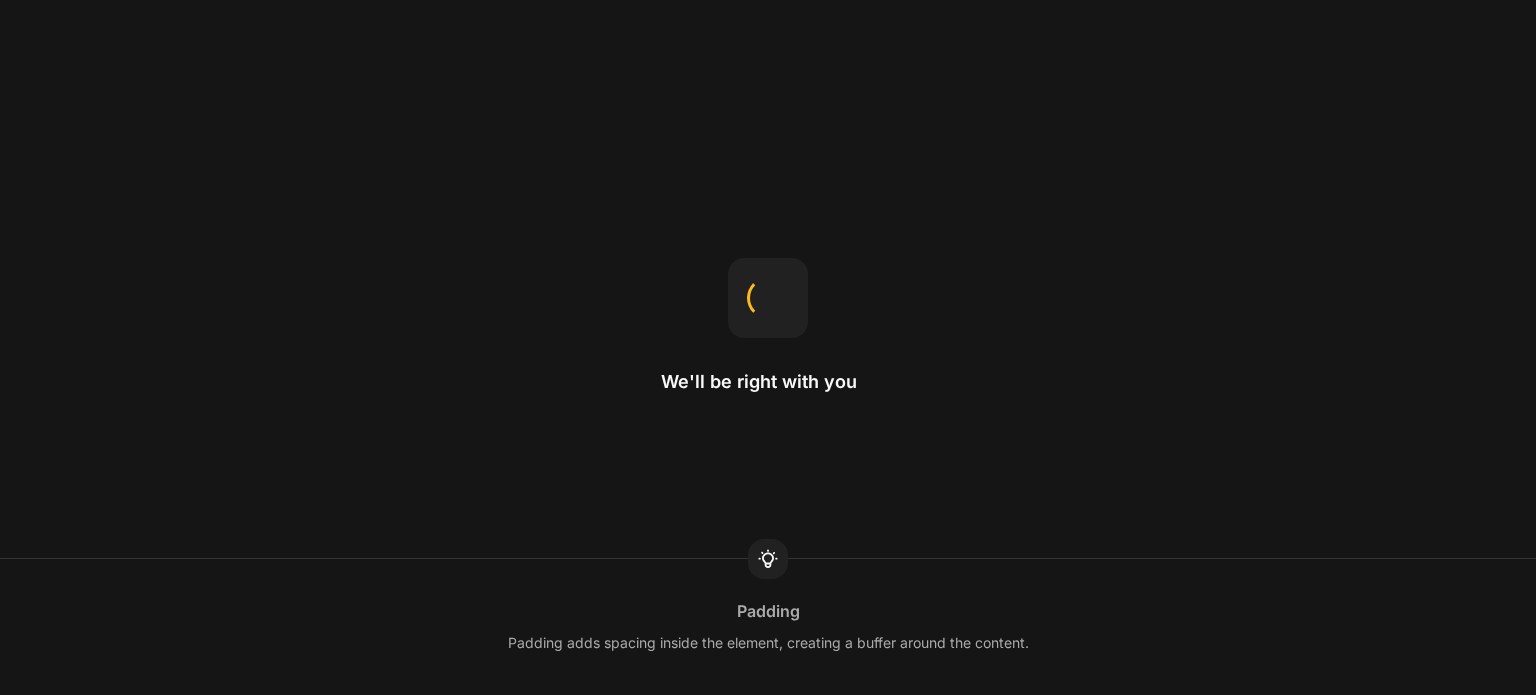 scroll, scrollTop: 0, scrollLeft: 0, axis: both 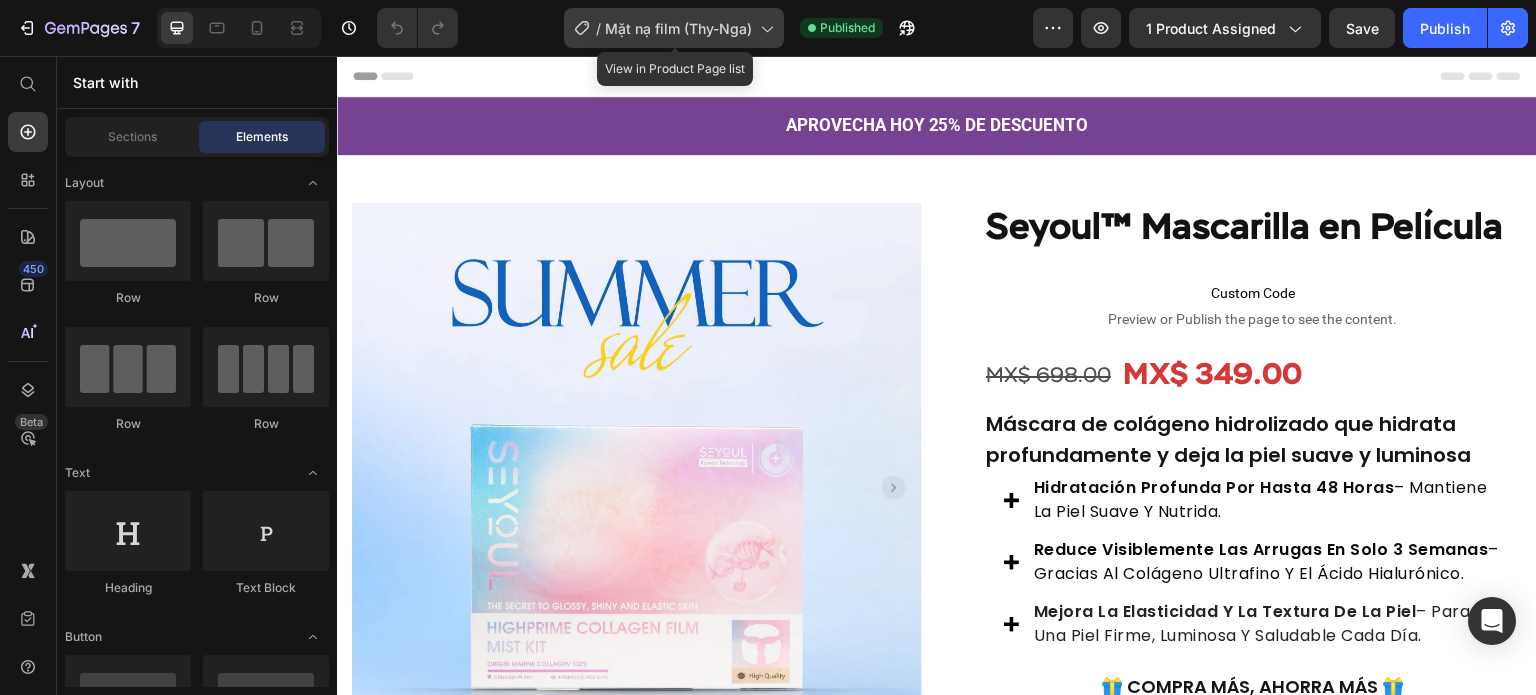 click 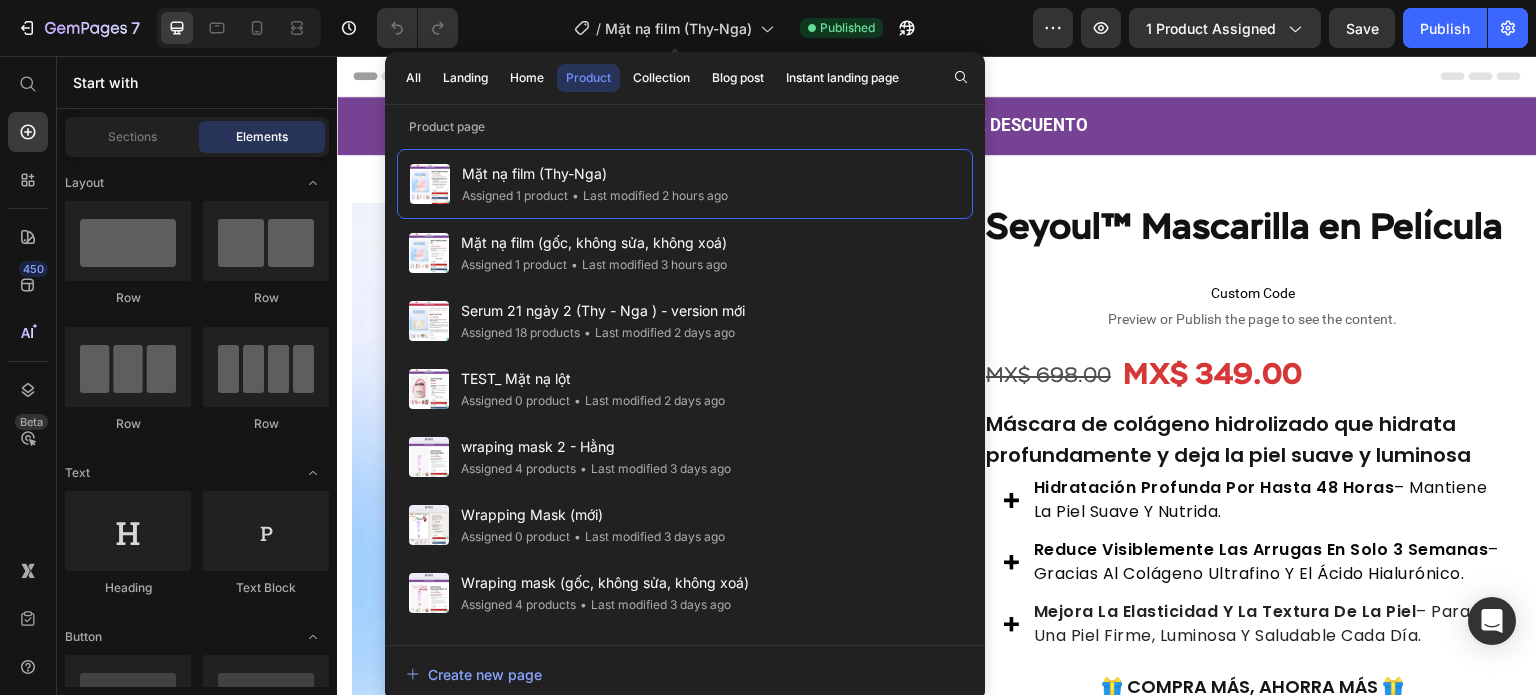 scroll, scrollTop: 0, scrollLeft: 0, axis: both 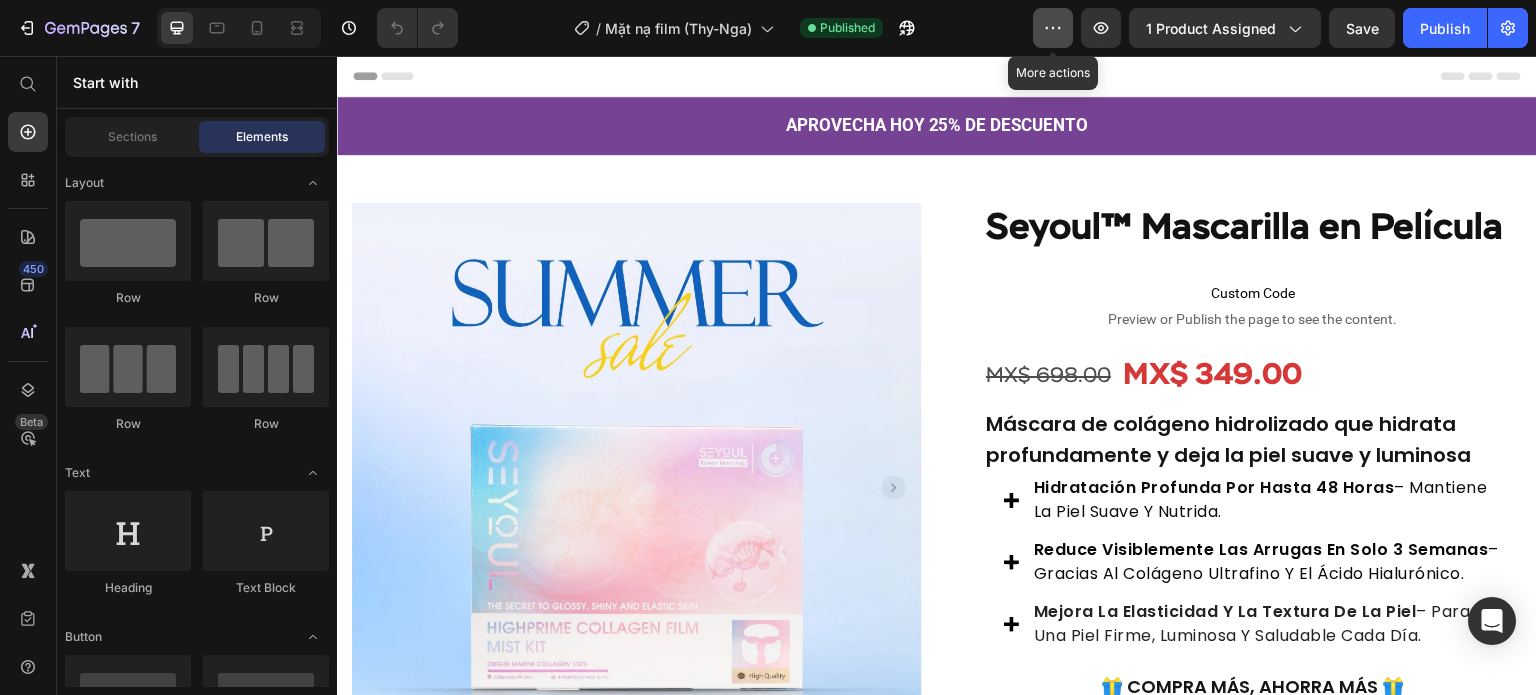 drag, startPoint x: 748, startPoint y: 42, endPoint x: 1052, endPoint y: 17, distance: 305.0262 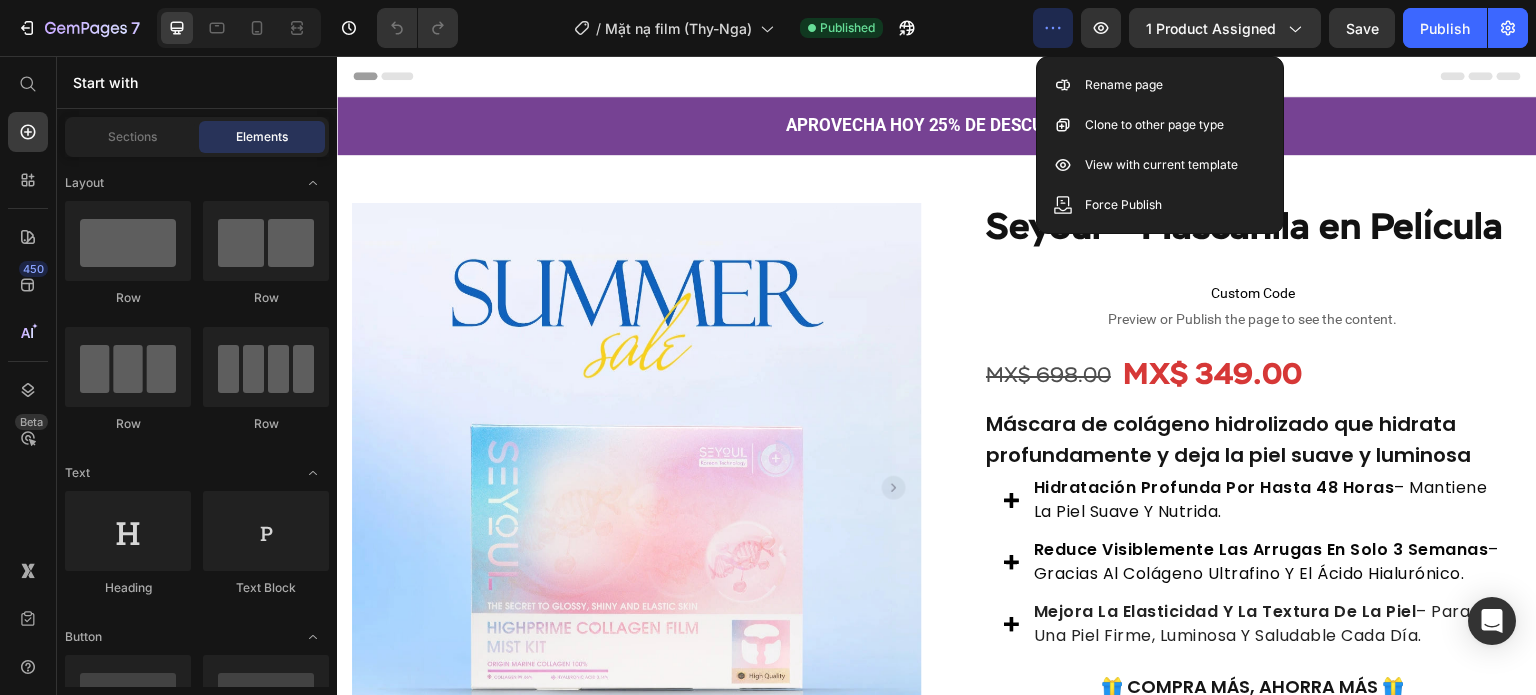 click 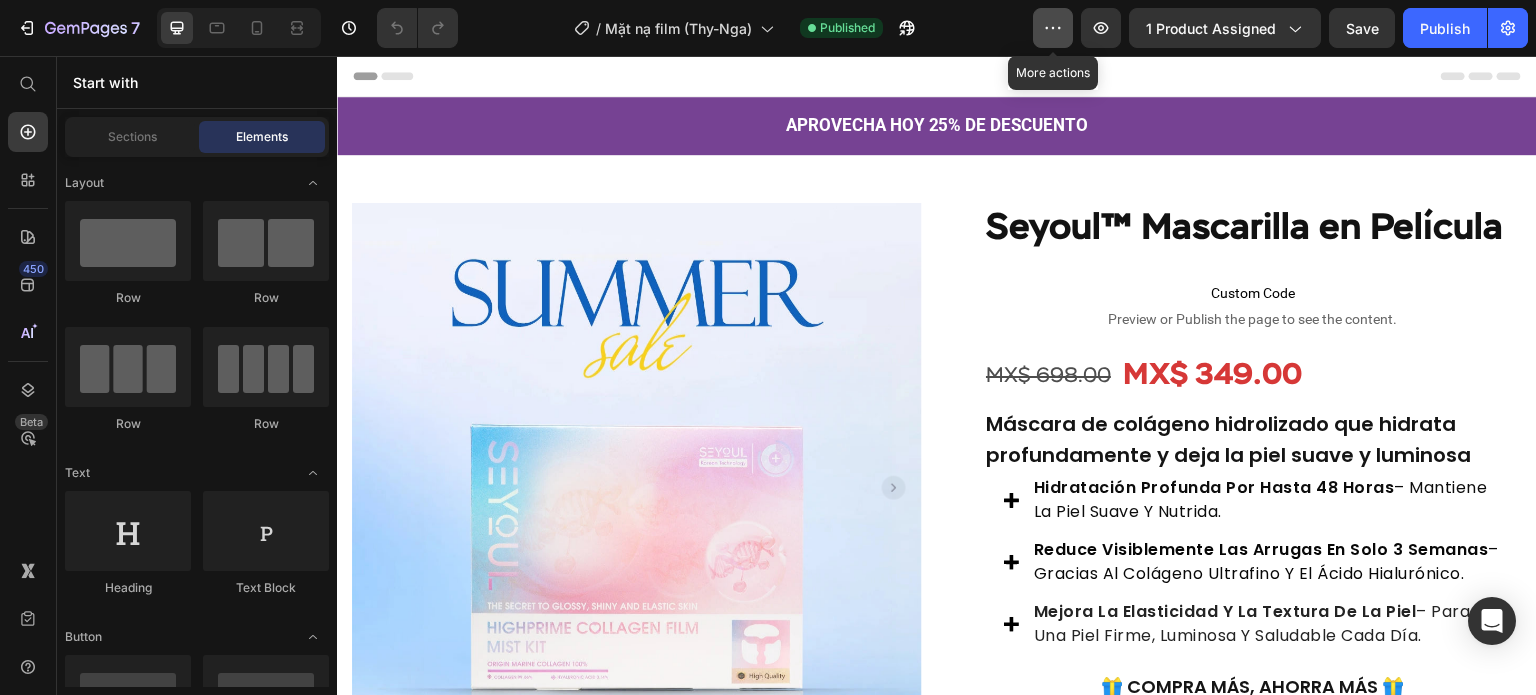 click 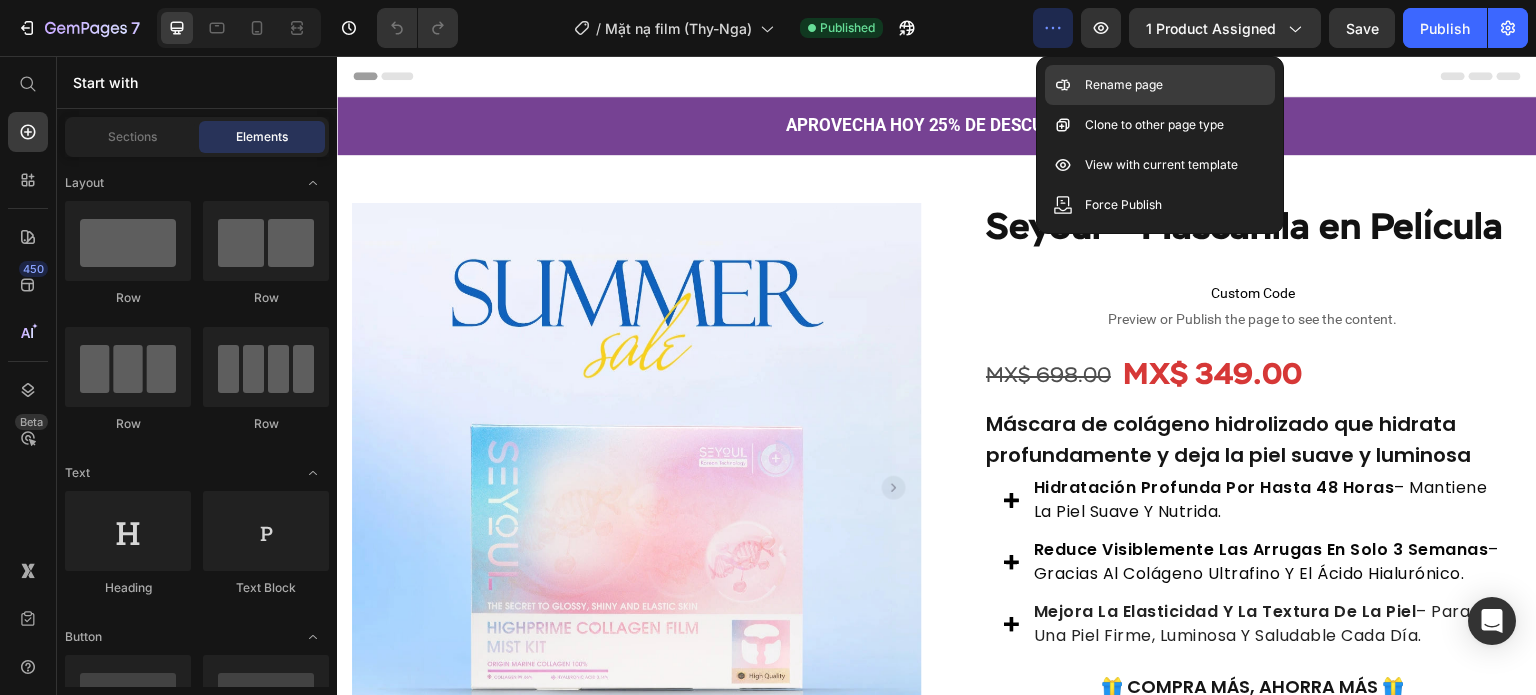 click on "Rename page" at bounding box center [1124, 85] 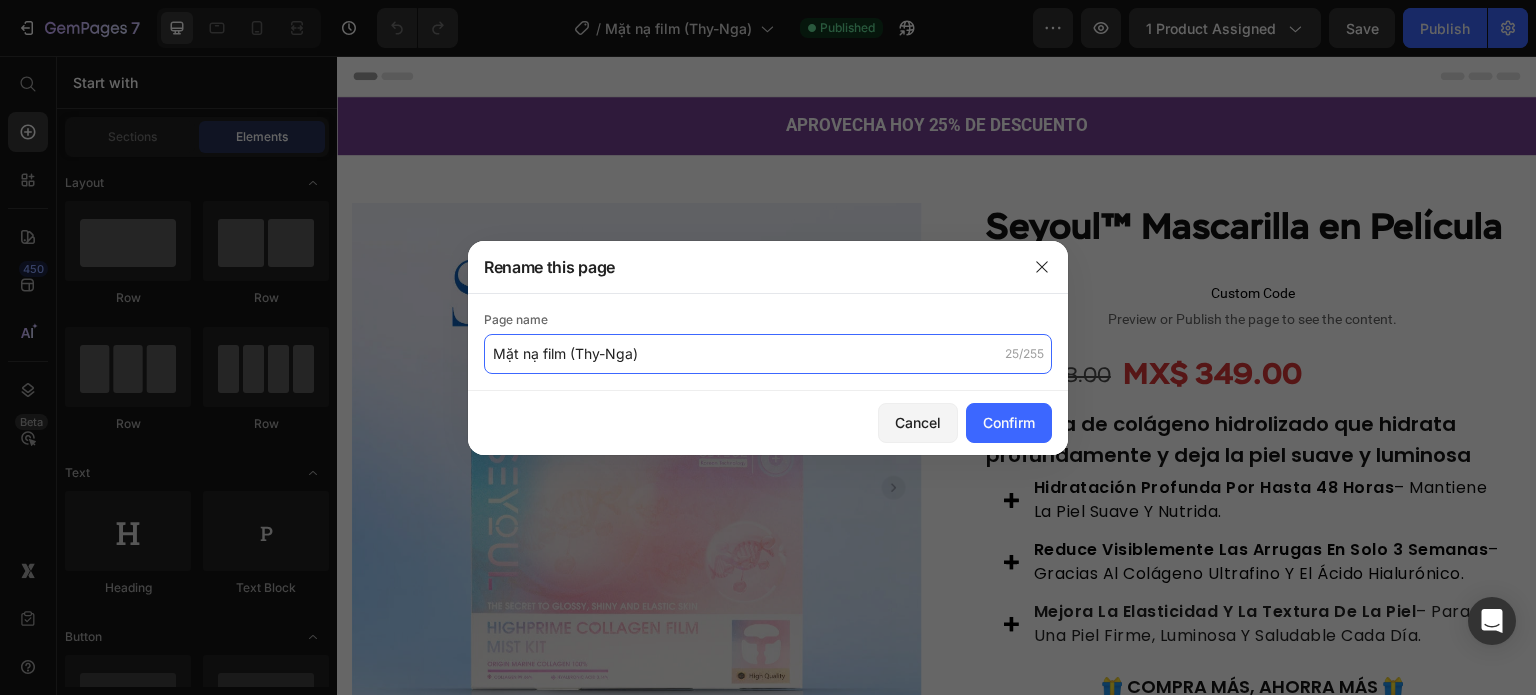 click on "Mặt nạ film (Thy-Nga)" 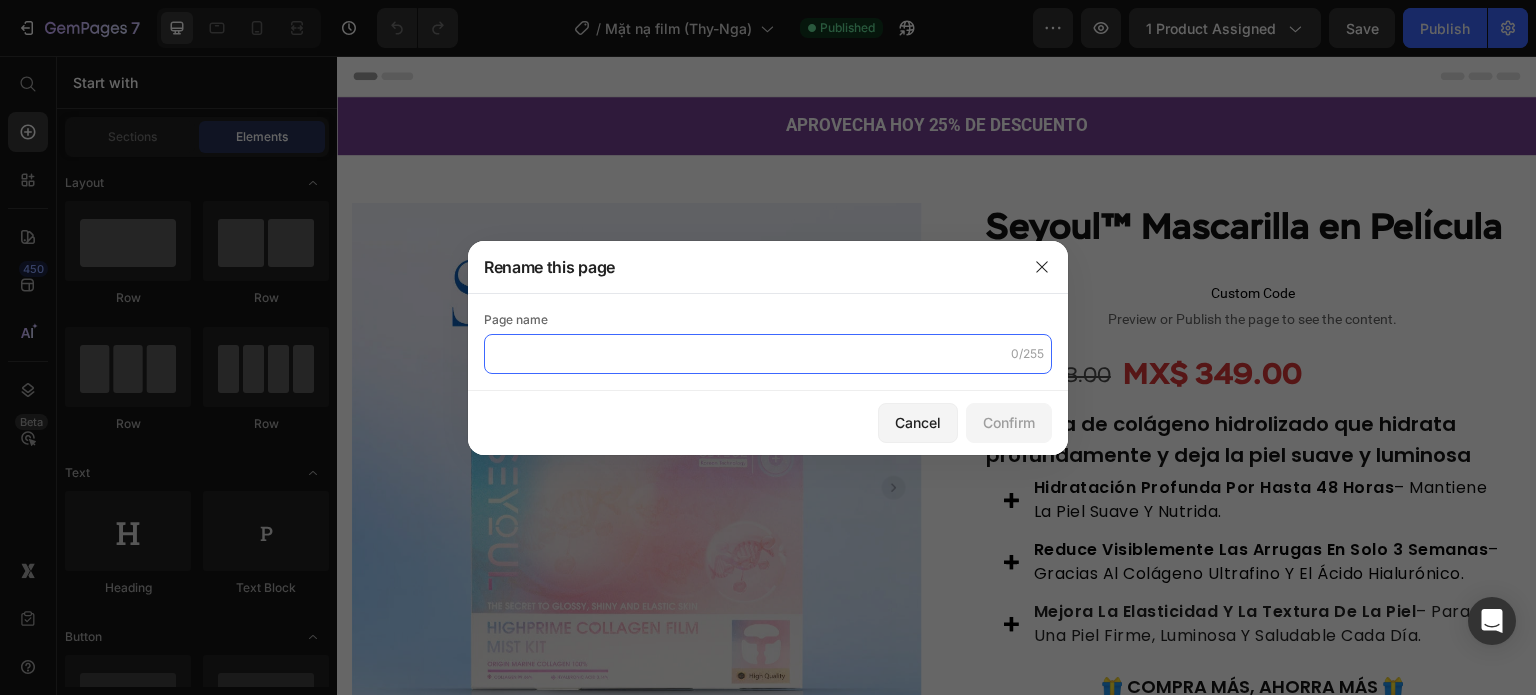 click 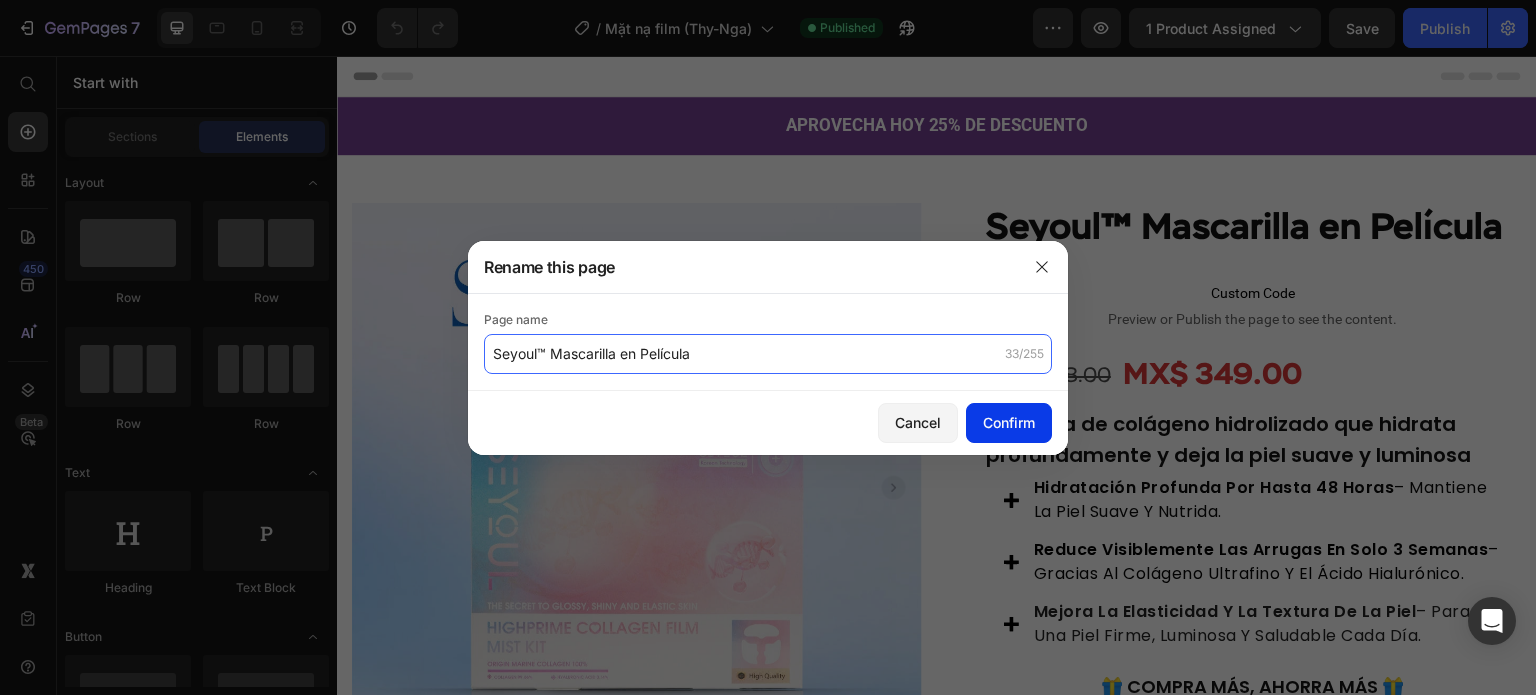 type on "Seyoul™ Mascarilla en Película" 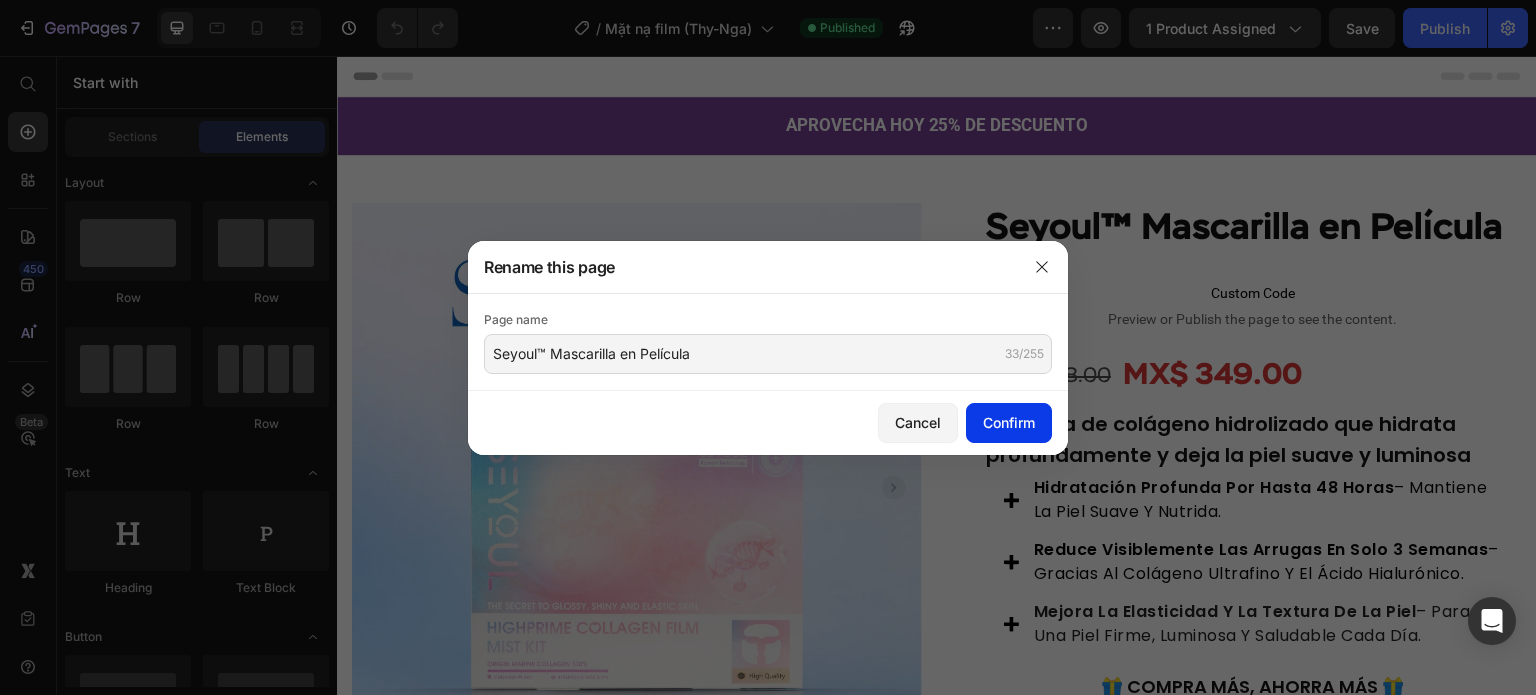 click on "Confirm" 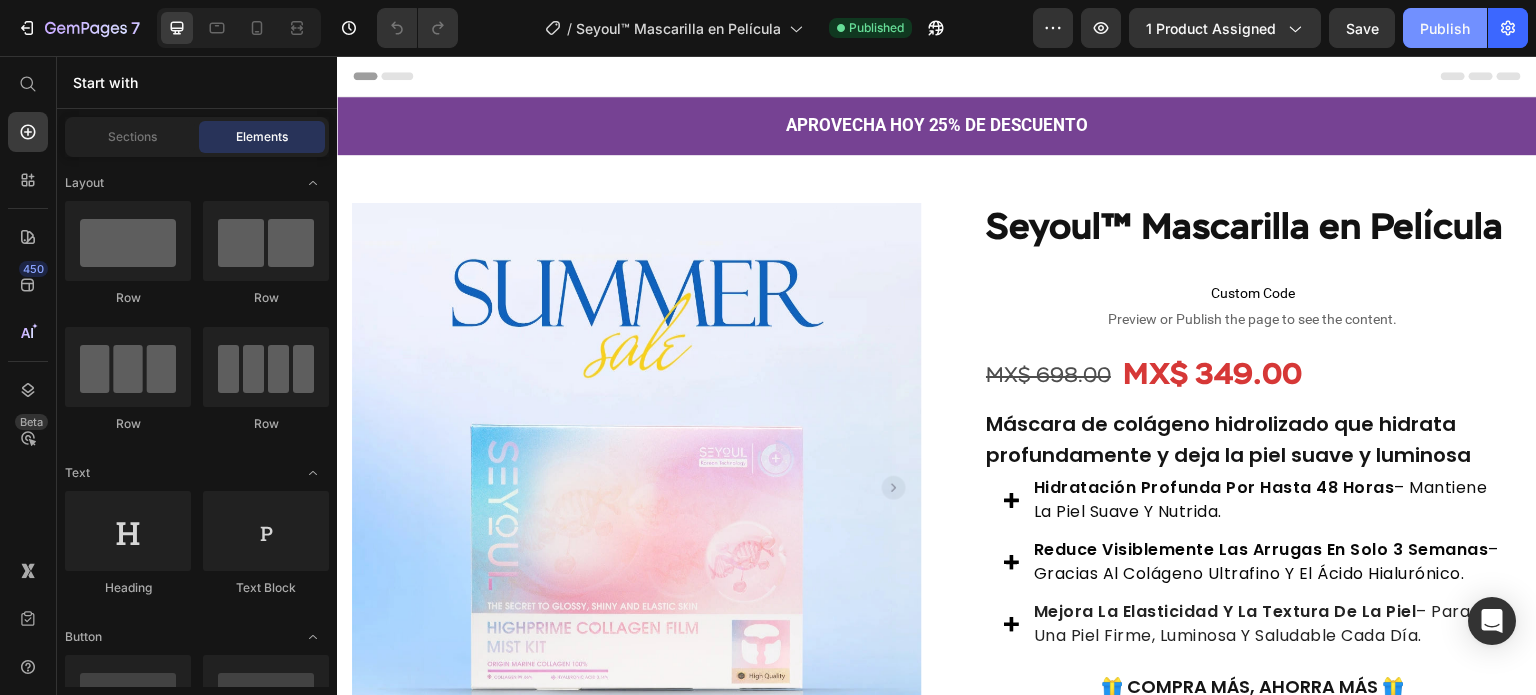 drag, startPoint x: 1465, startPoint y: 35, endPoint x: 930, endPoint y: 64, distance: 535.7854 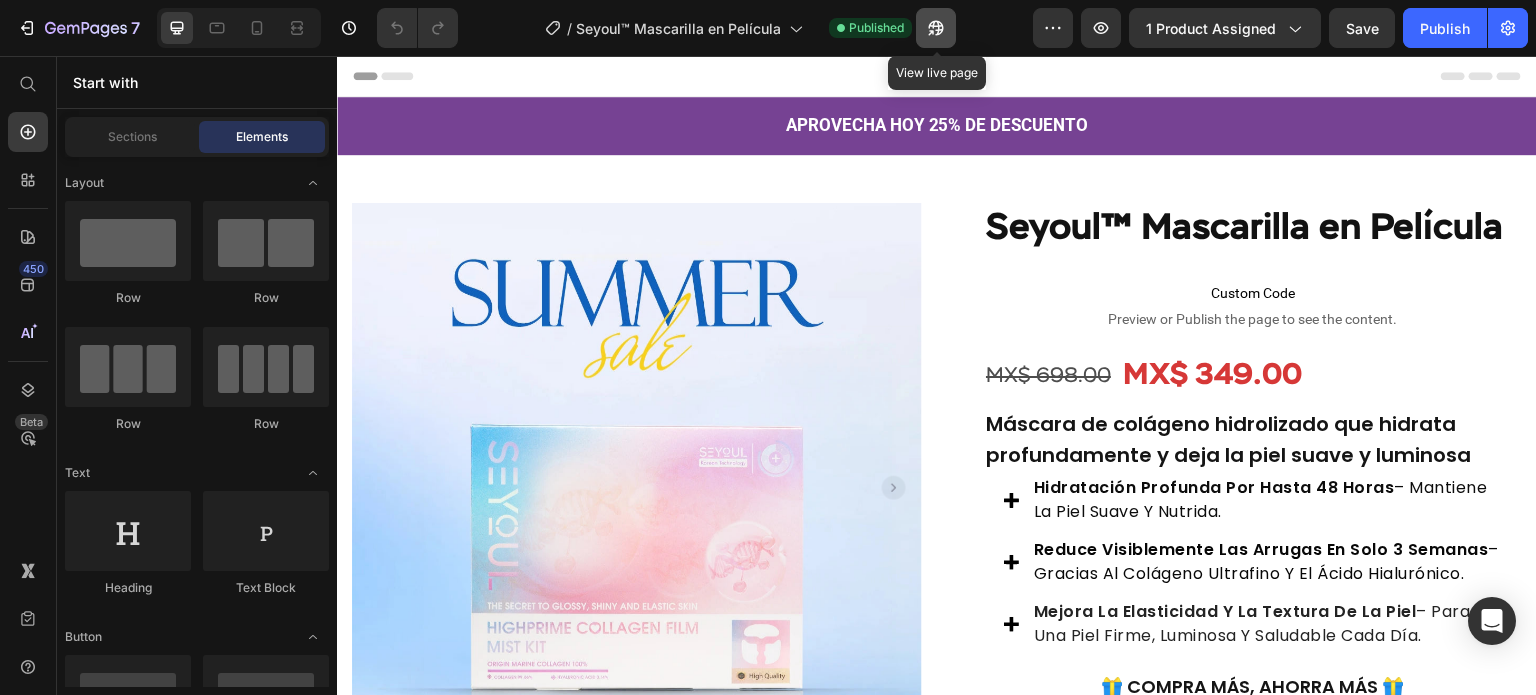click 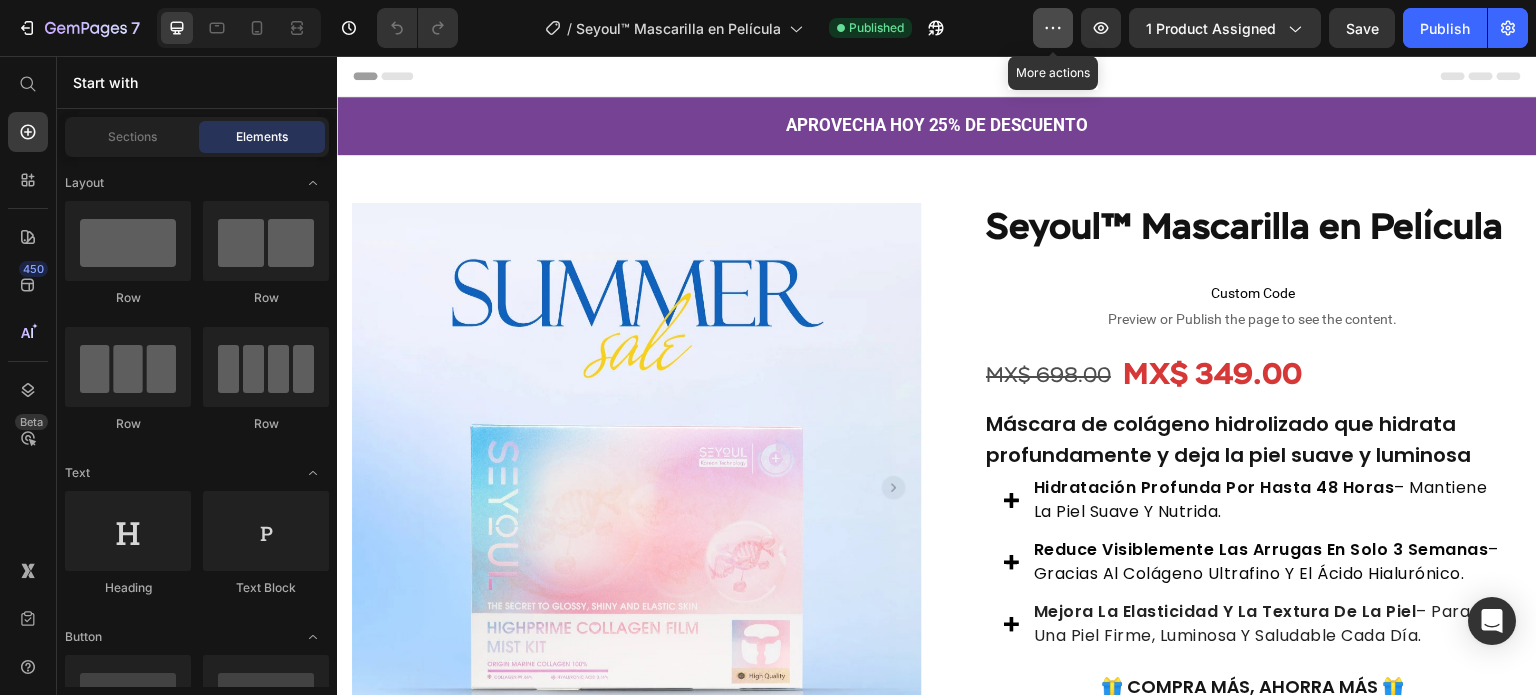 click 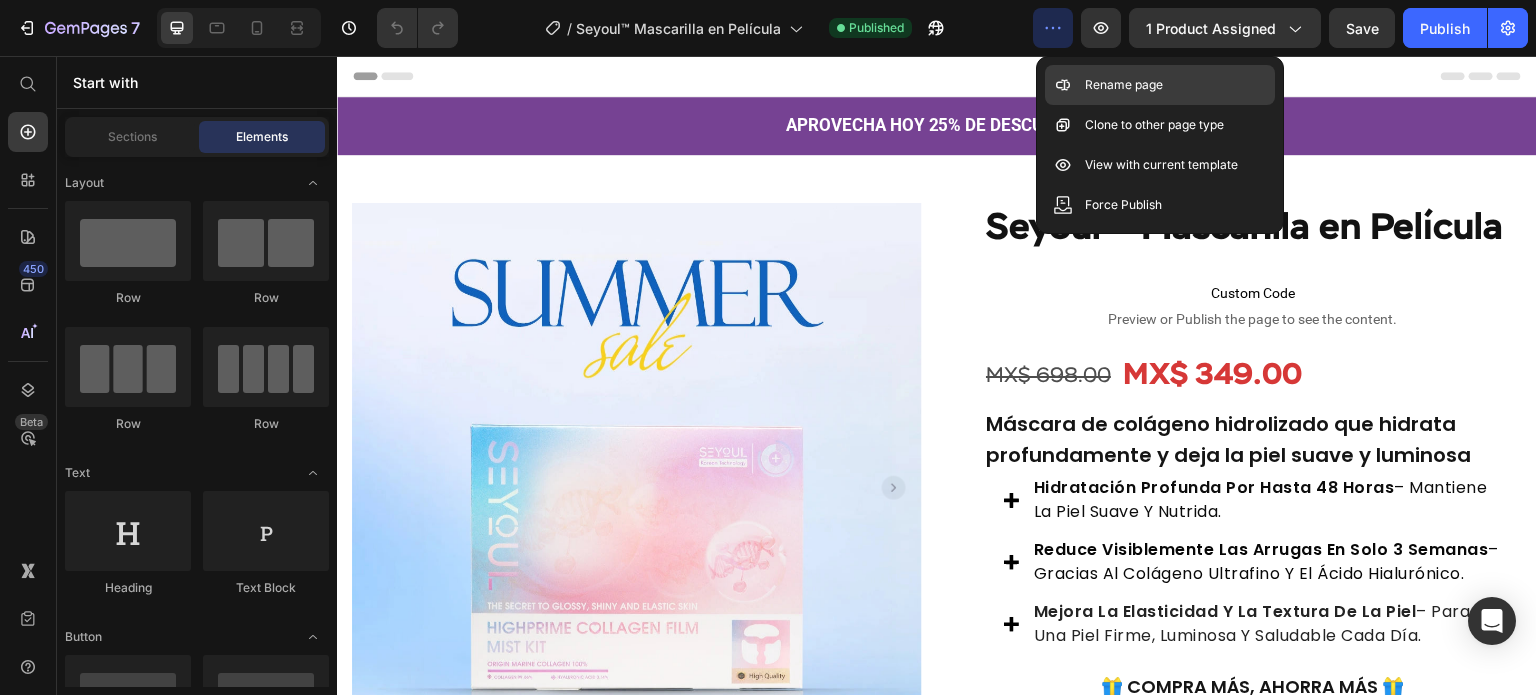 click on "Rename page" 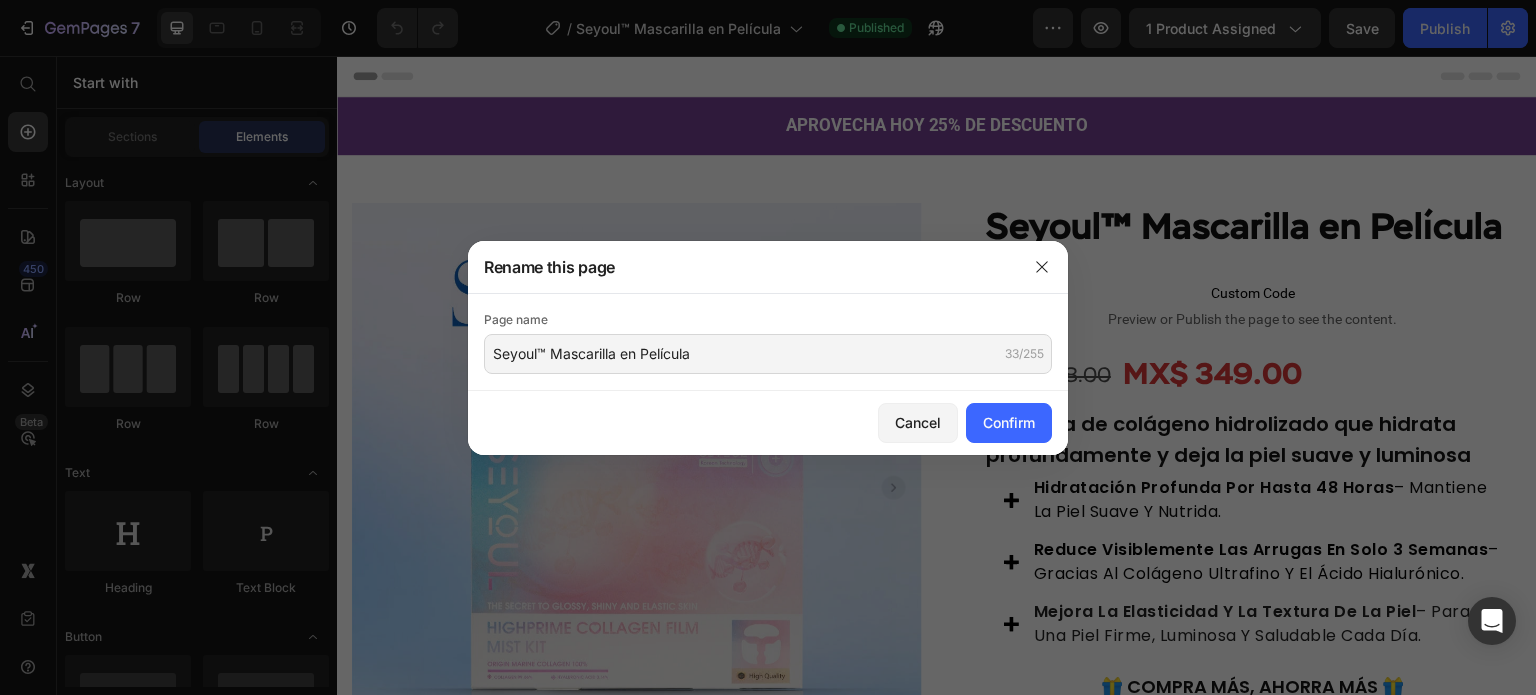 click at bounding box center [768, 347] 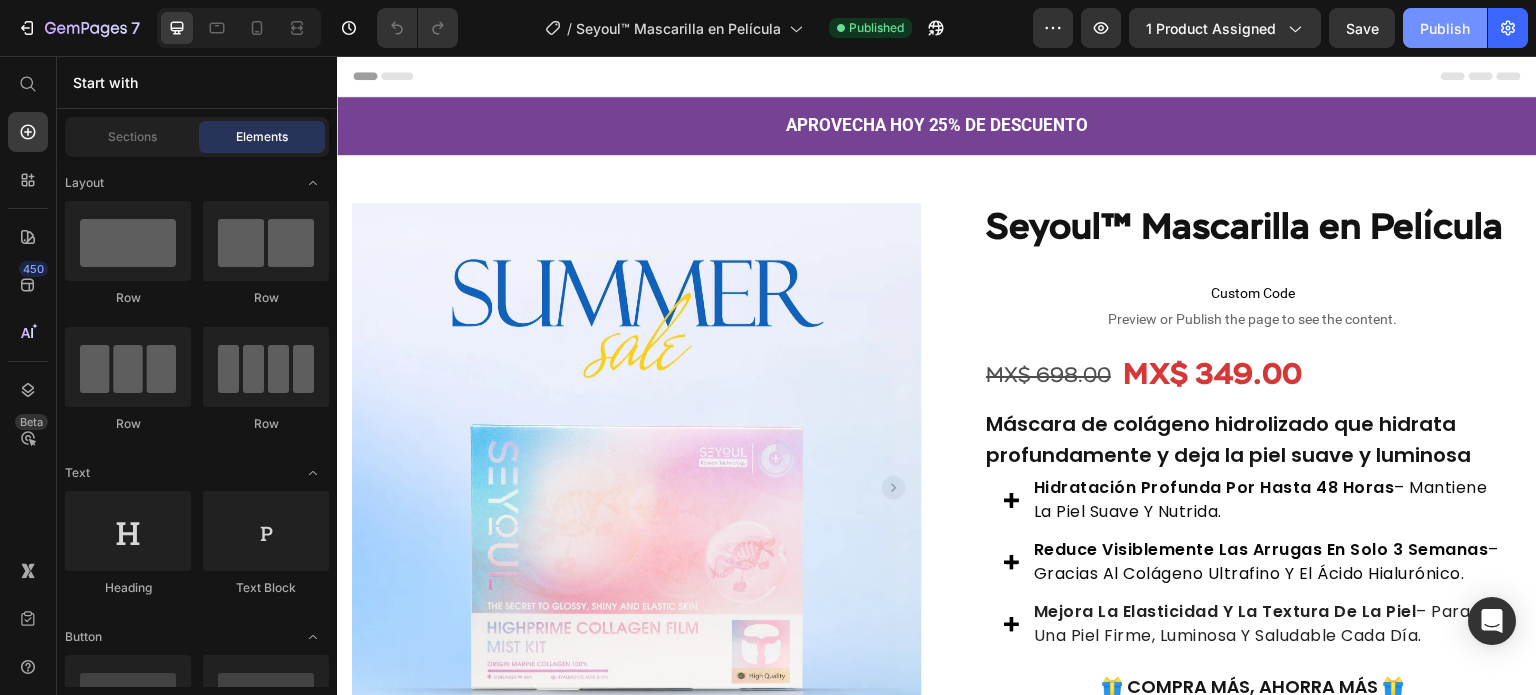 click on "Publish" at bounding box center [1445, 28] 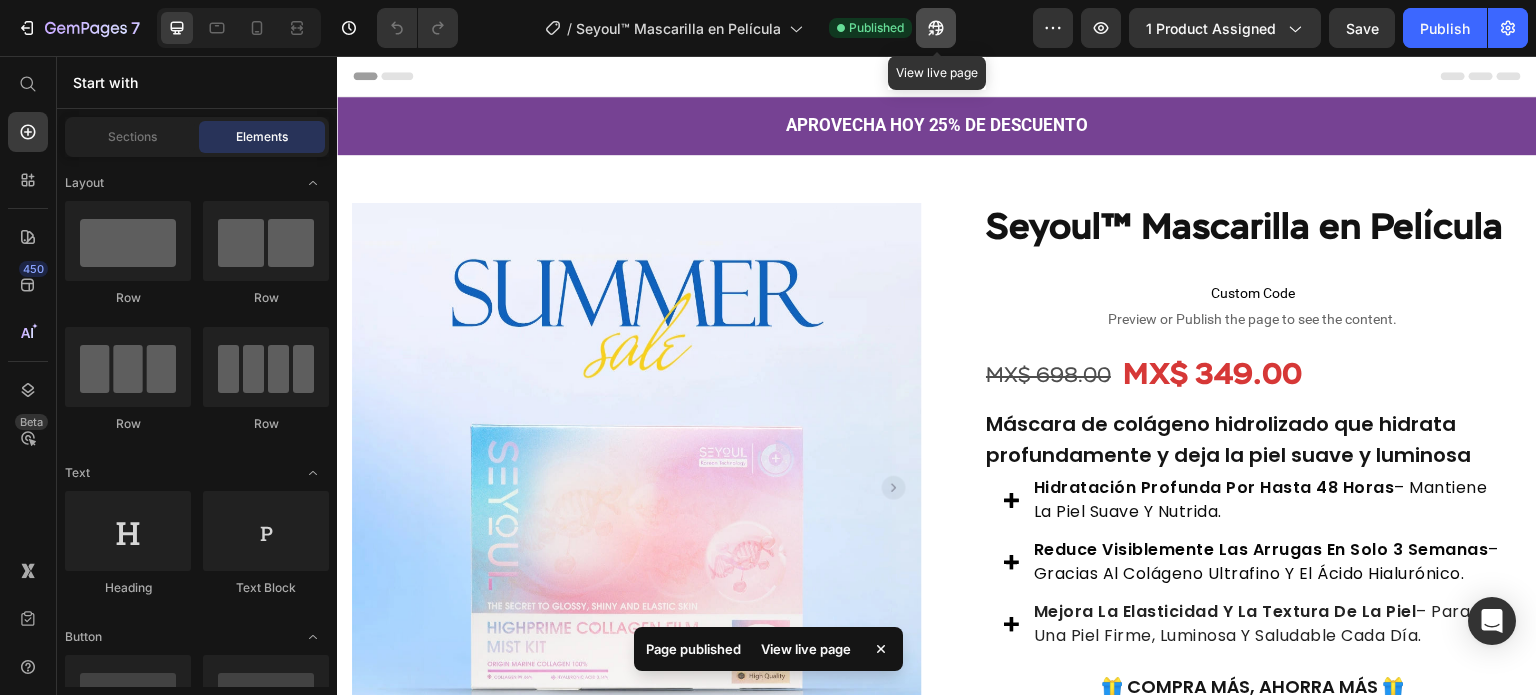 click 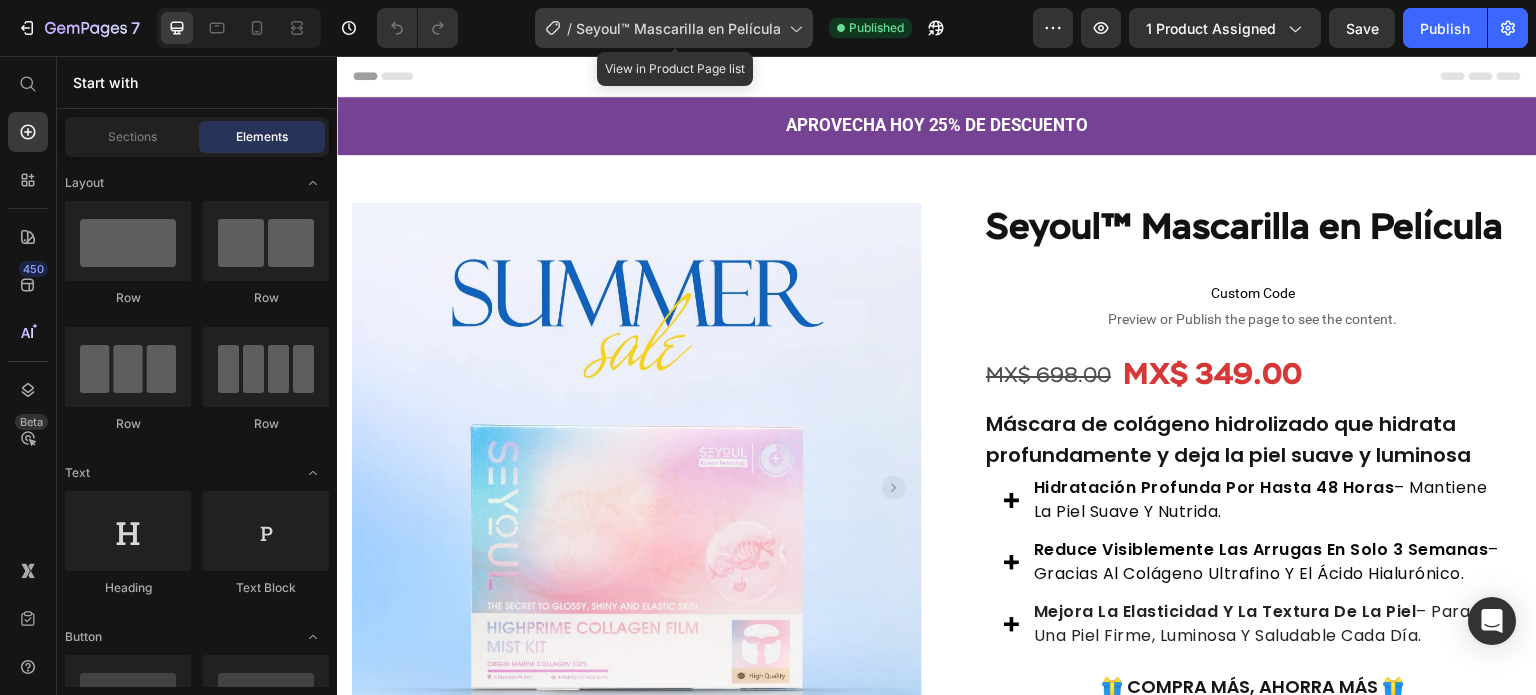 click on "Seyoul™ Mascarilla en Película" at bounding box center (678, 28) 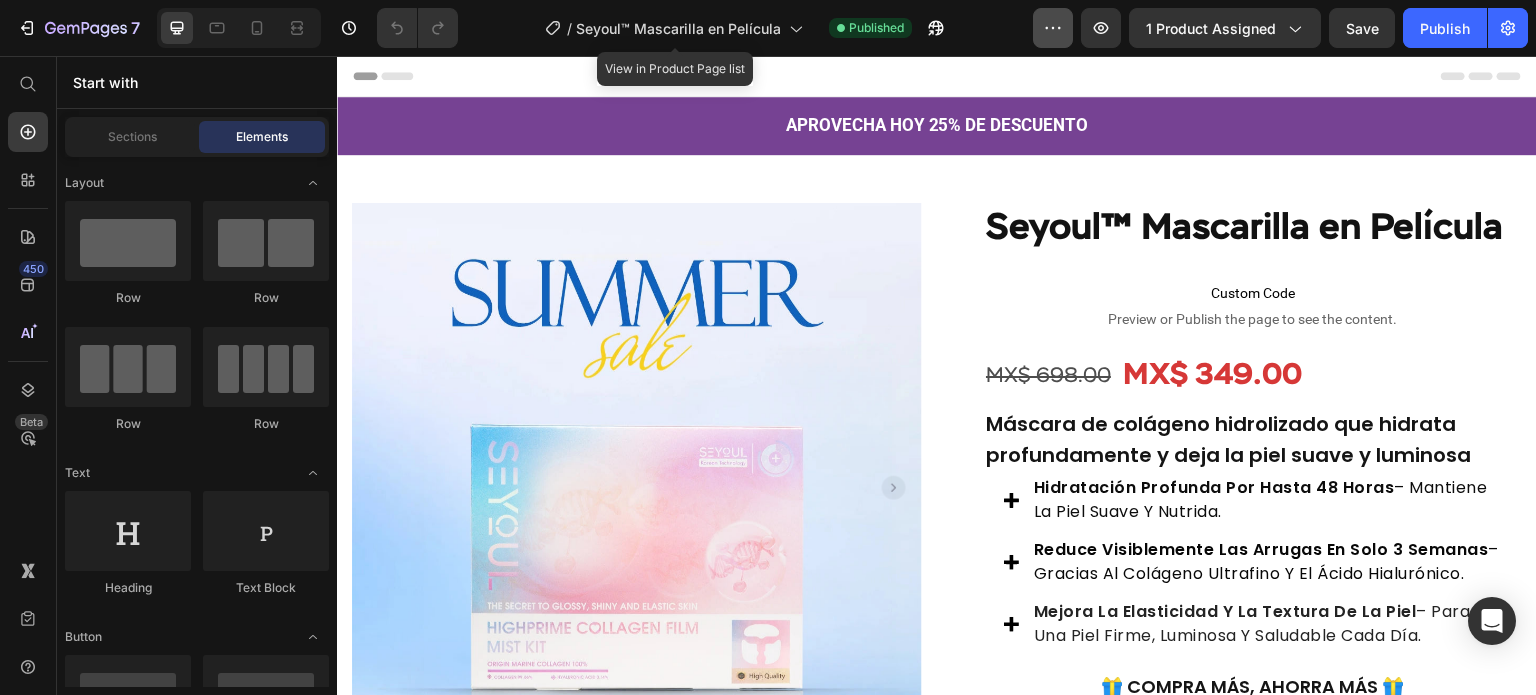 drag, startPoint x: 572, startPoint y: 40, endPoint x: 1051, endPoint y: 46, distance: 479.03757 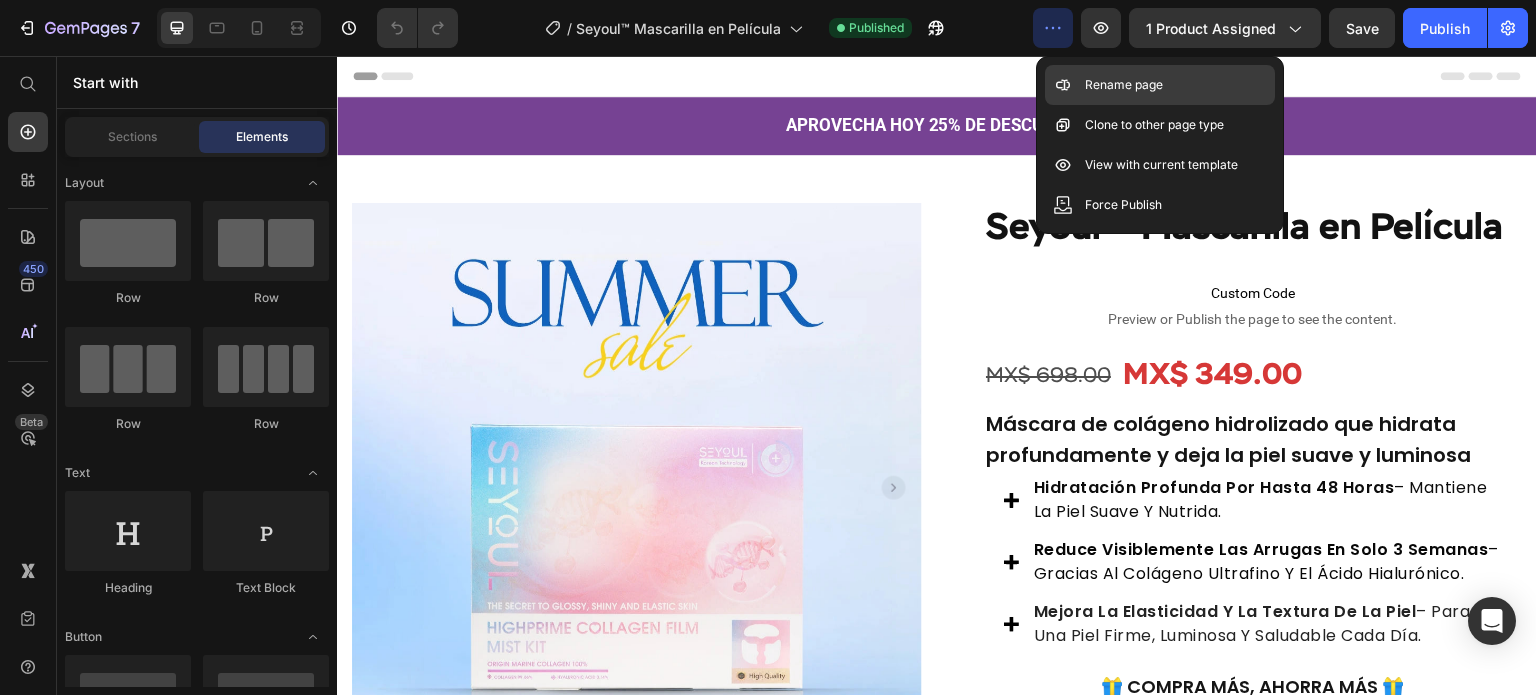 click on "Rename page" 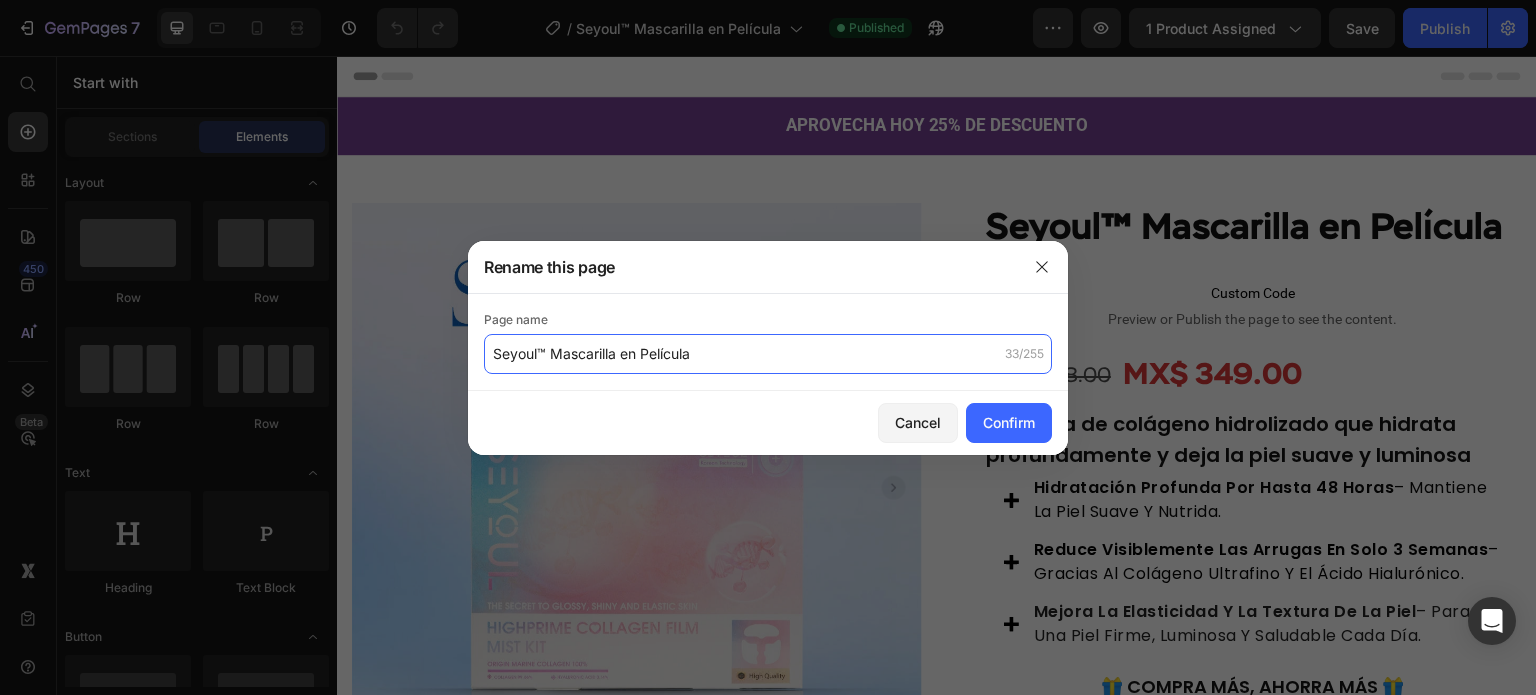 click on "Seyoul™ Mascarilla en Película" 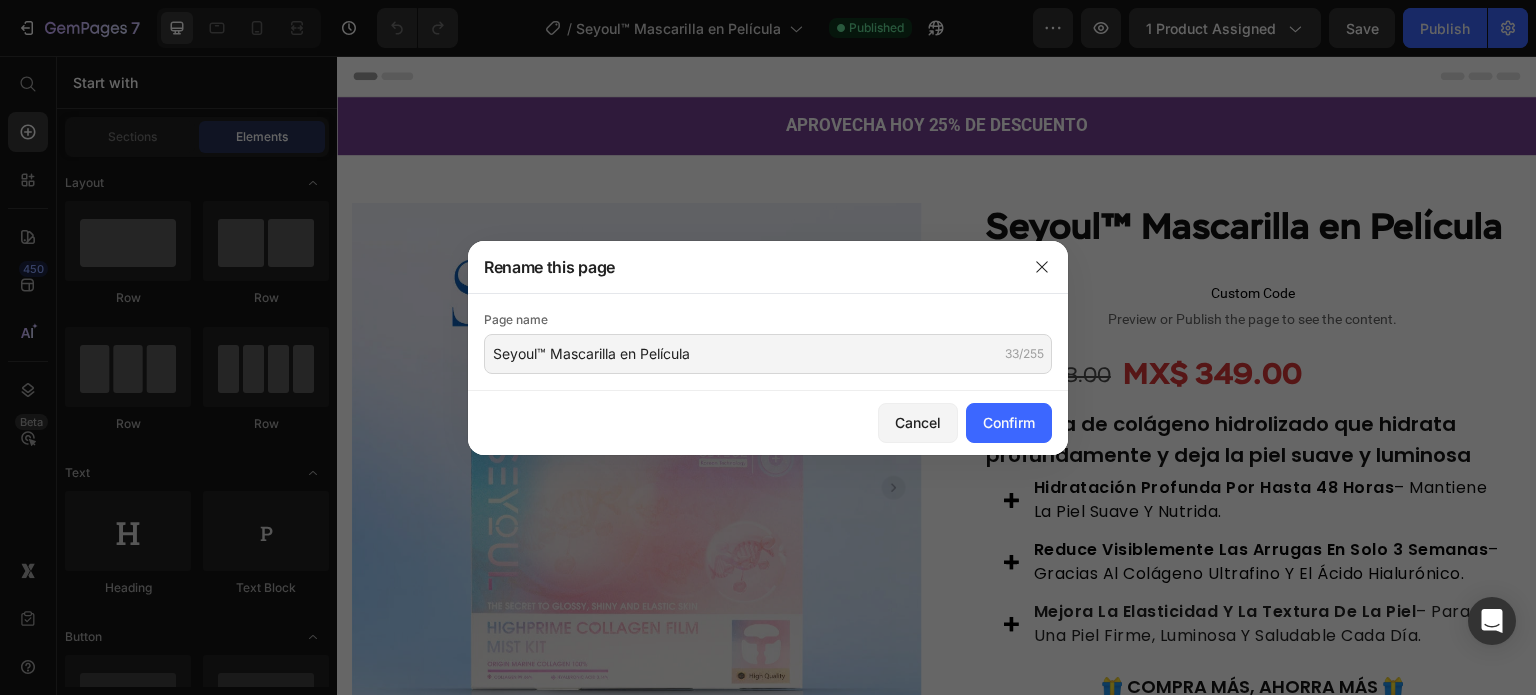 click at bounding box center (768, 347) 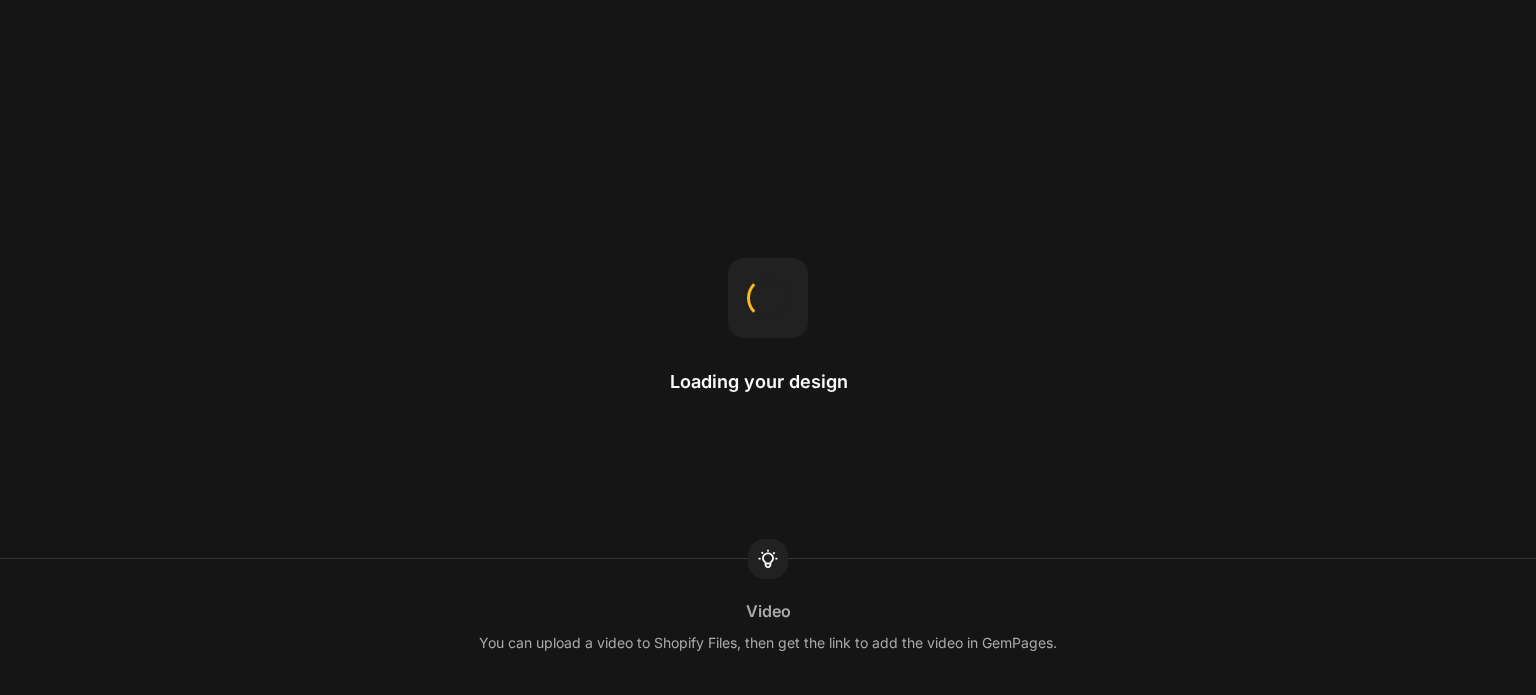 scroll, scrollTop: 0, scrollLeft: 0, axis: both 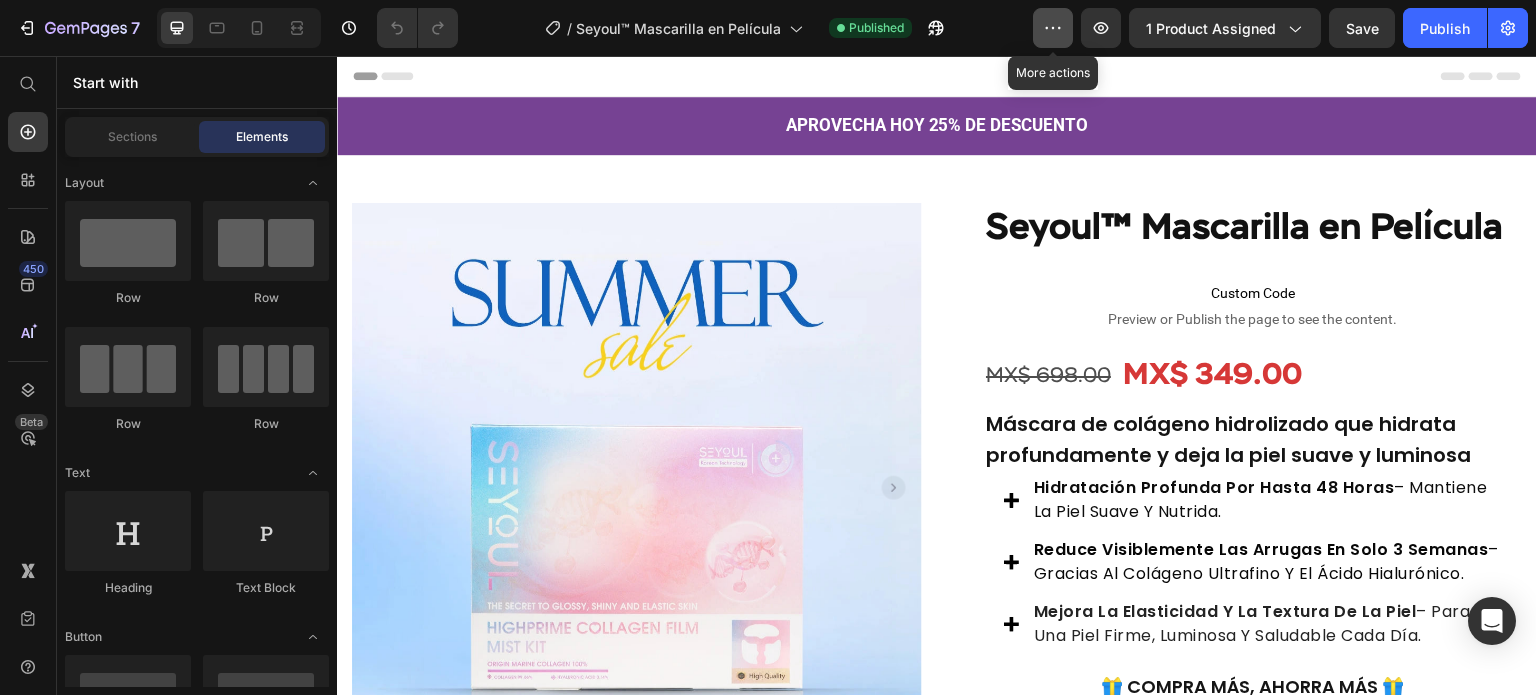 click 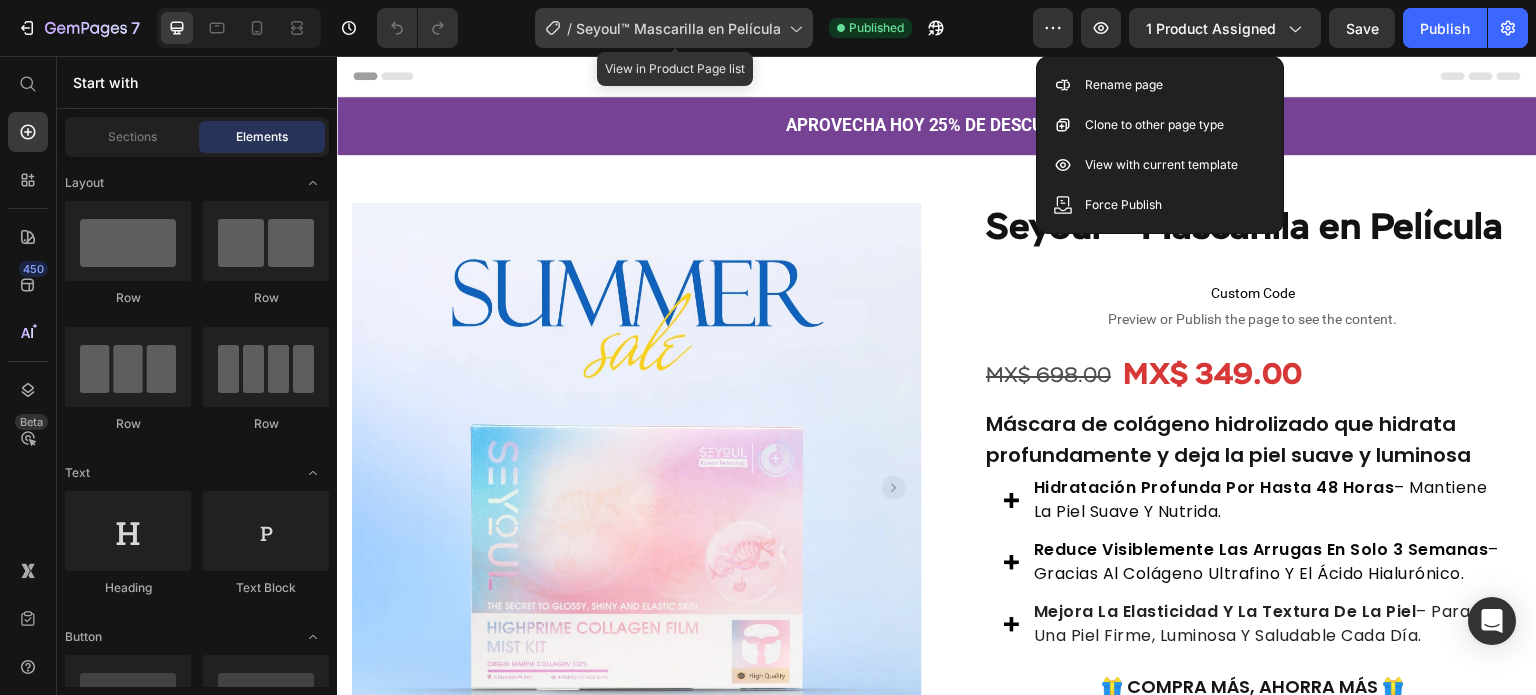 click 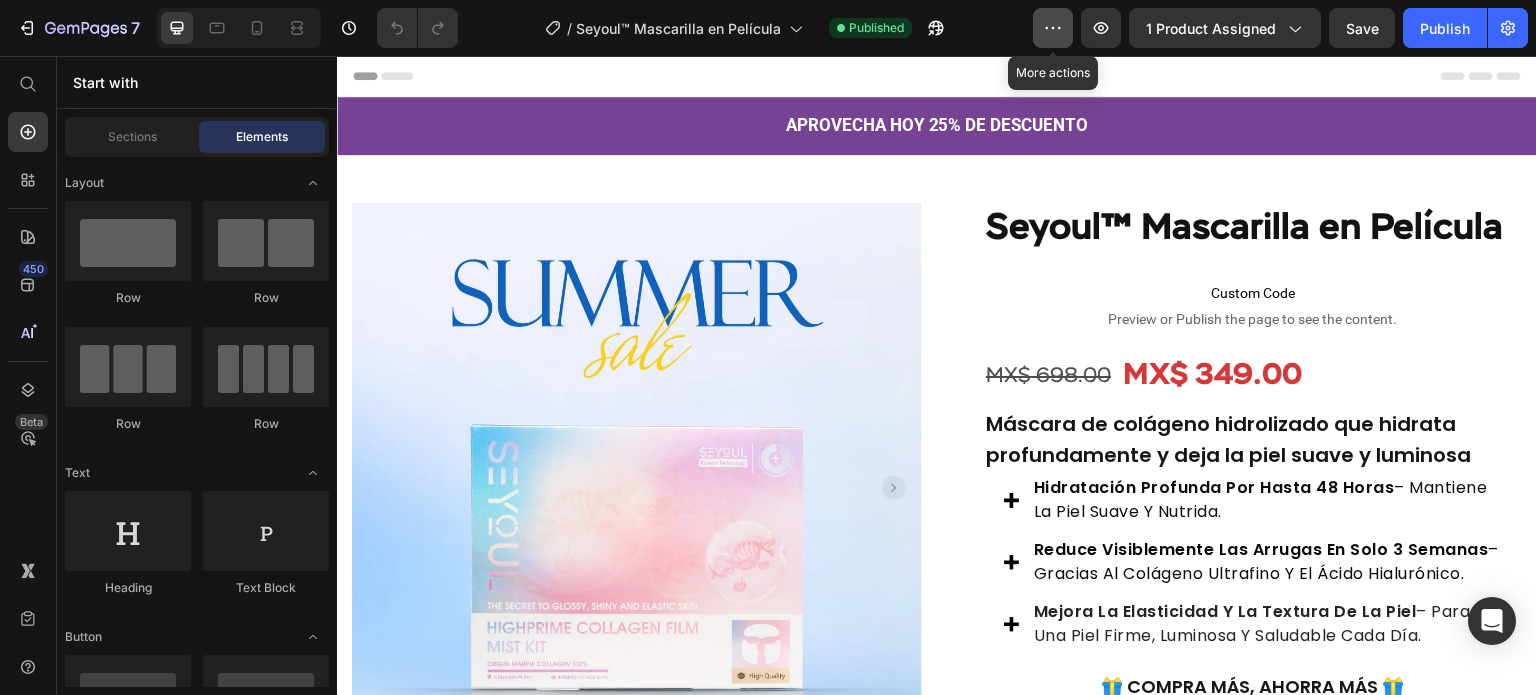 click 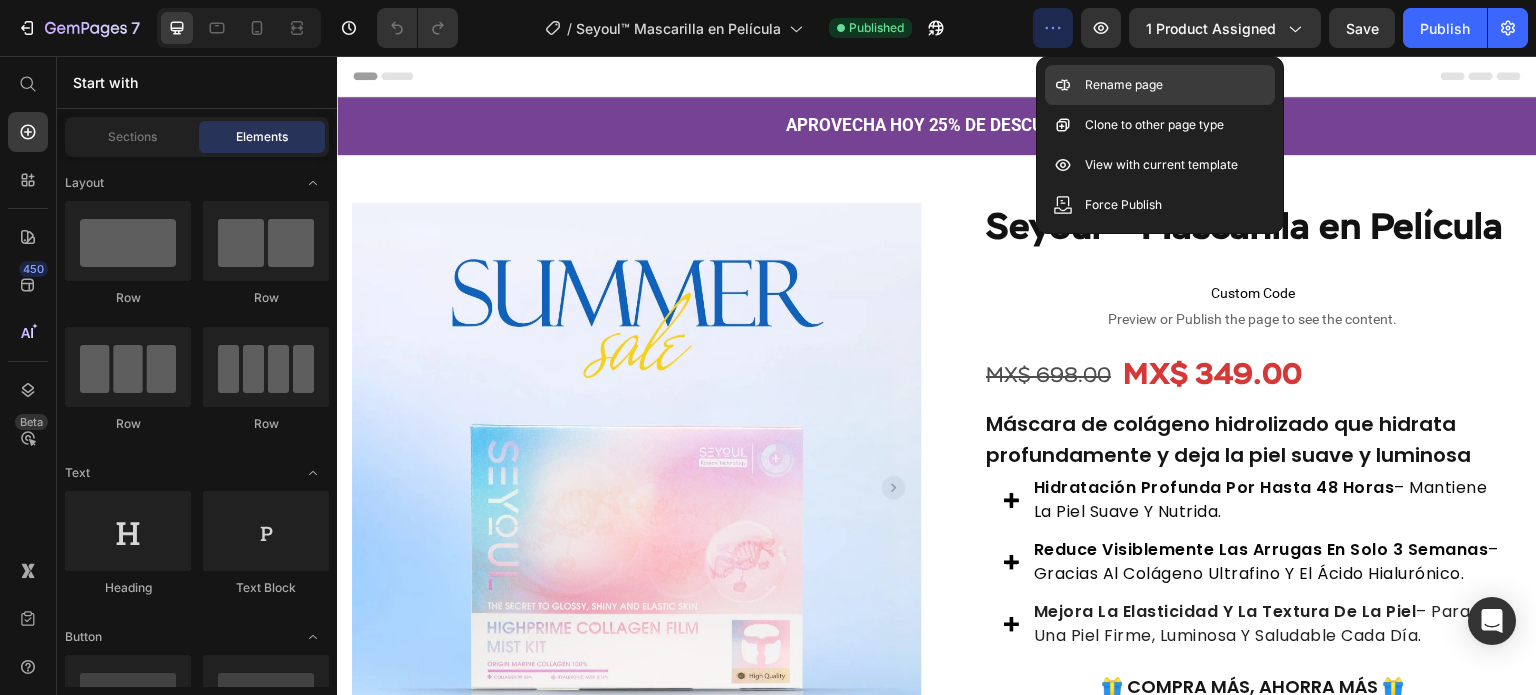 click on "Rename page" 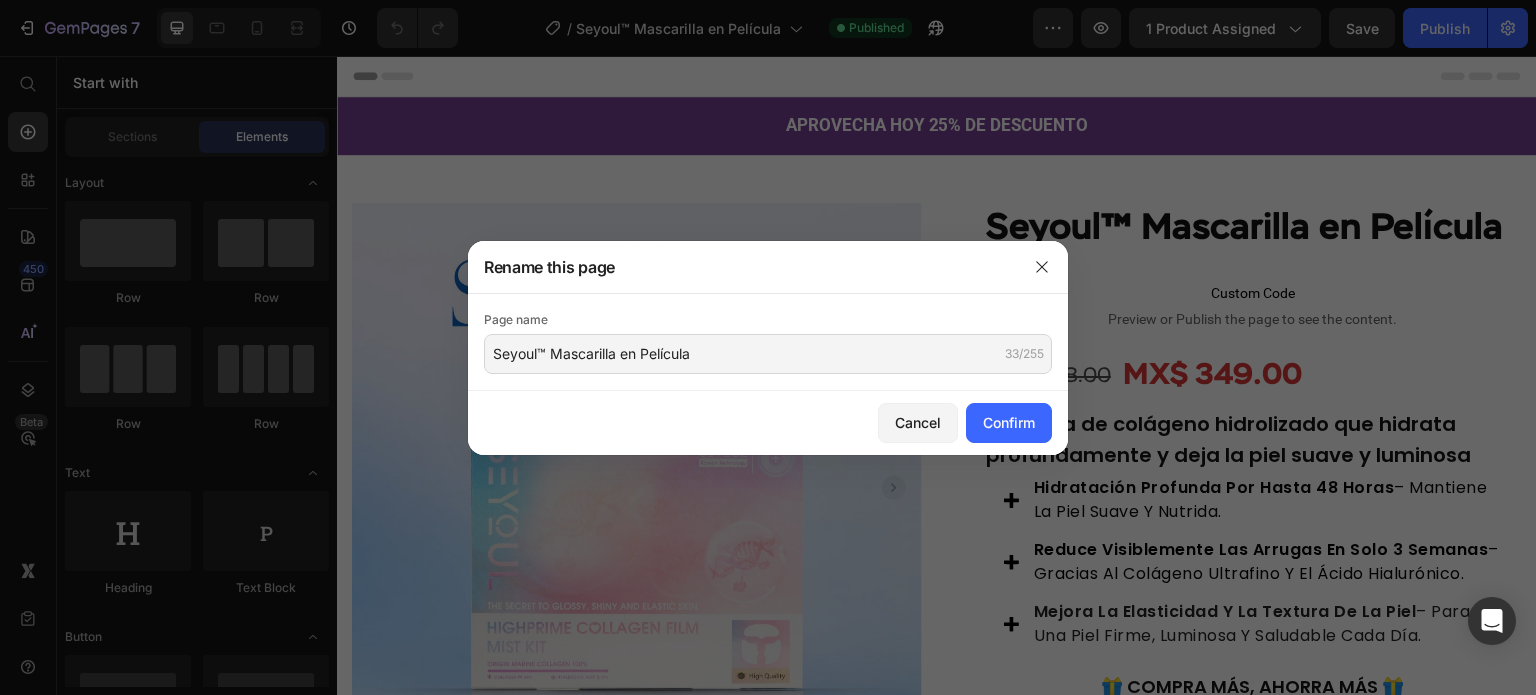drag, startPoint x: 992, startPoint y: 435, endPoint x: 746, endPoint y: -39, distance: 534.0337 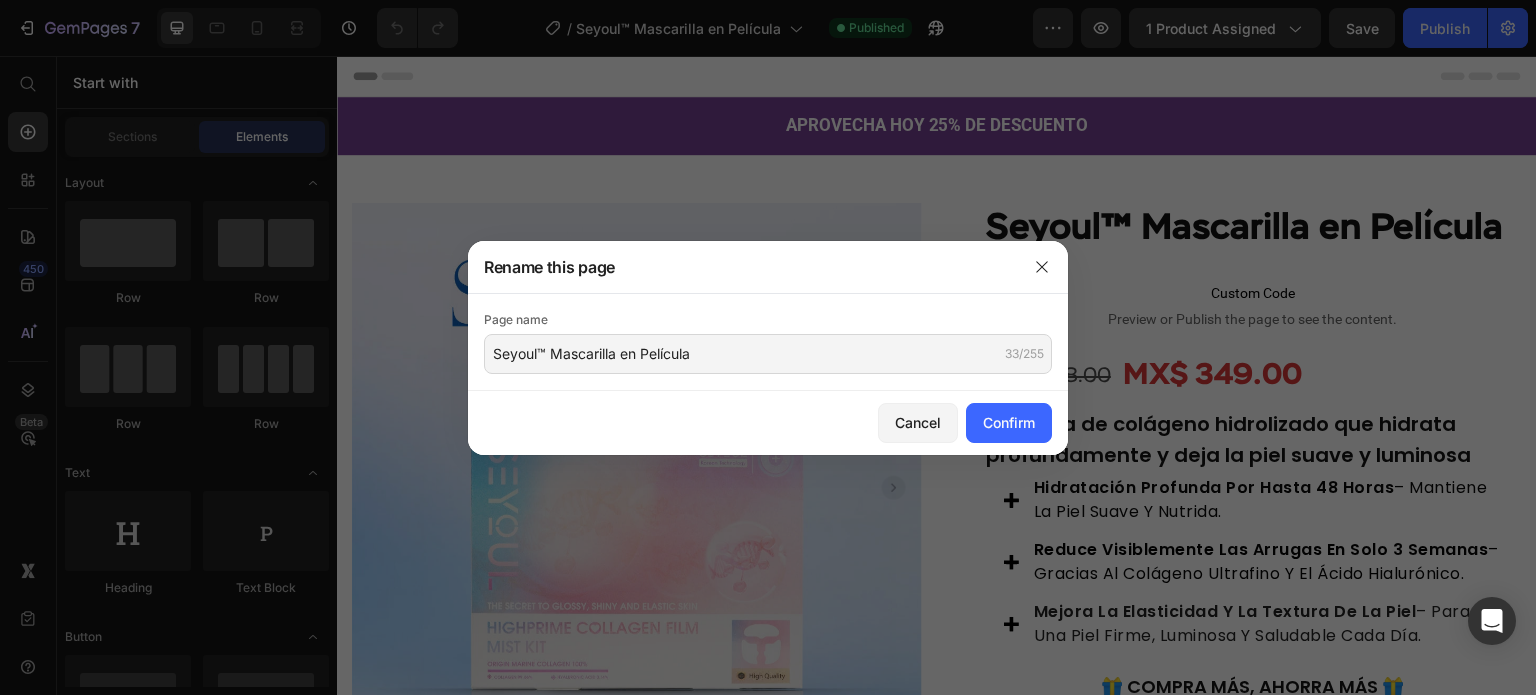 click on "Cancel Confirm" at bounding box center (768, 423) 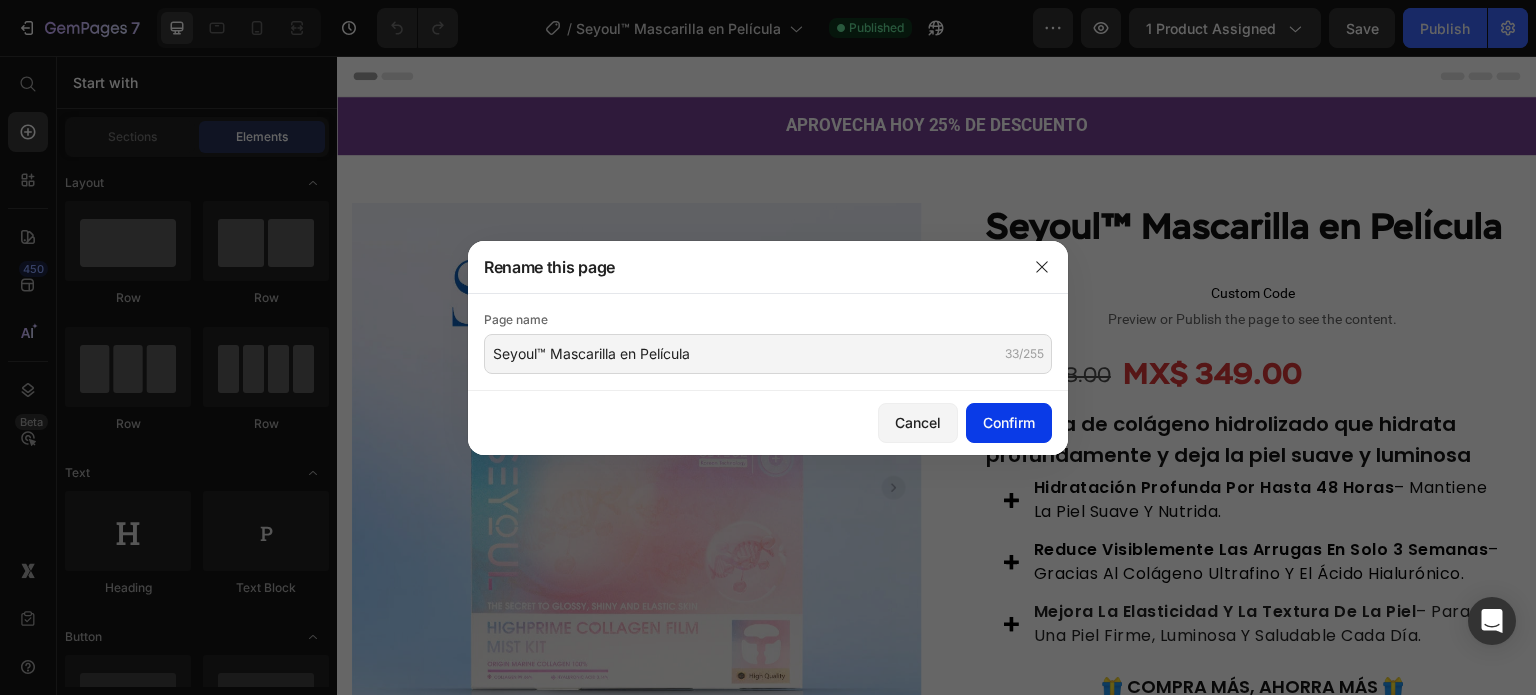 click on "Confirm" at bounding box center [1009, 422] 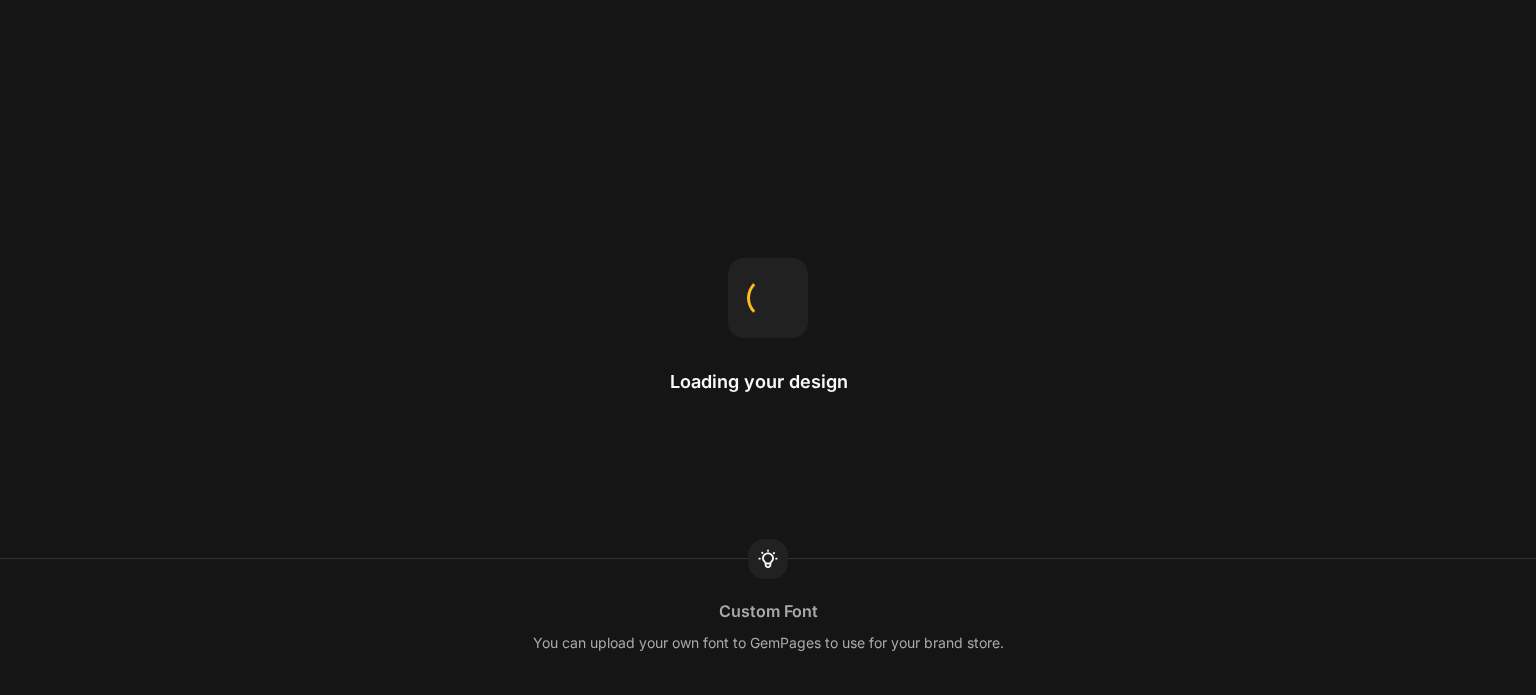 scroll, scrollTop: 0, scrollLeft: 0, axis: both 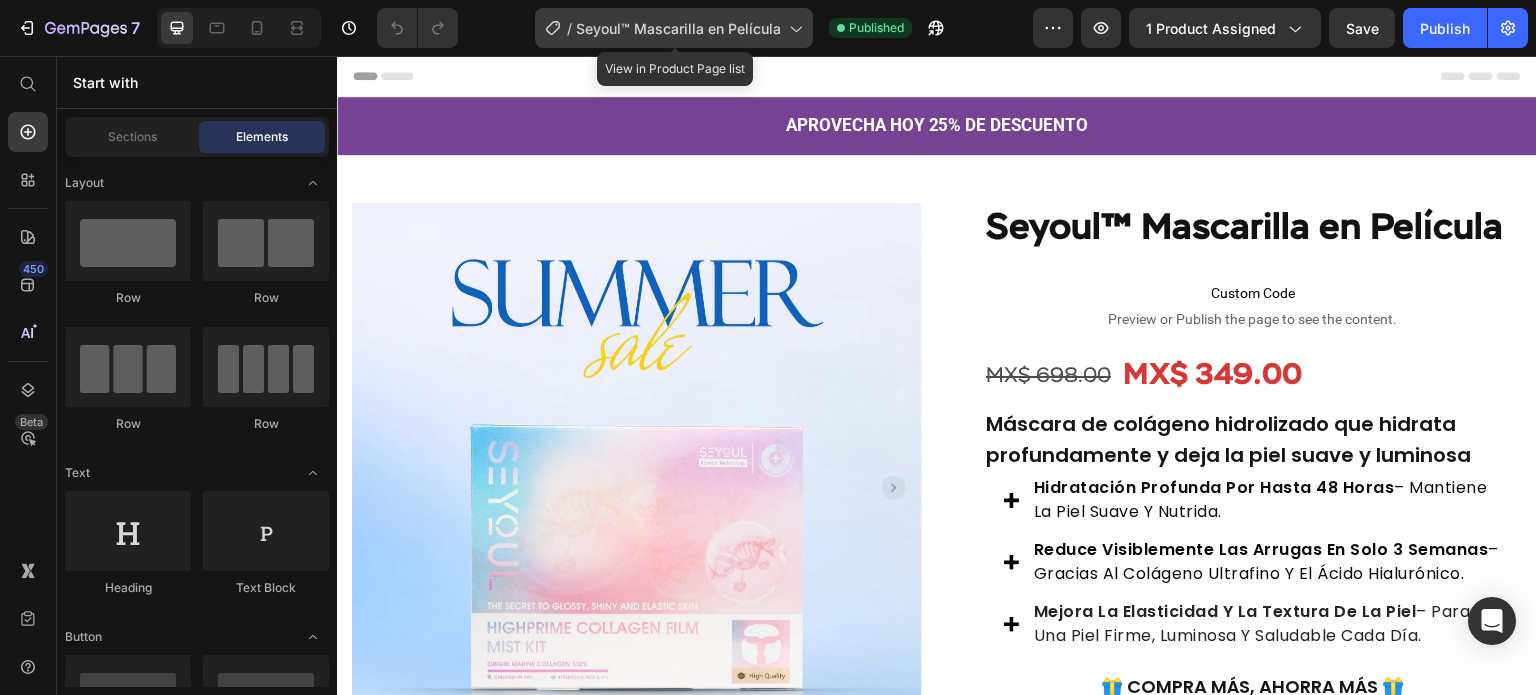 click 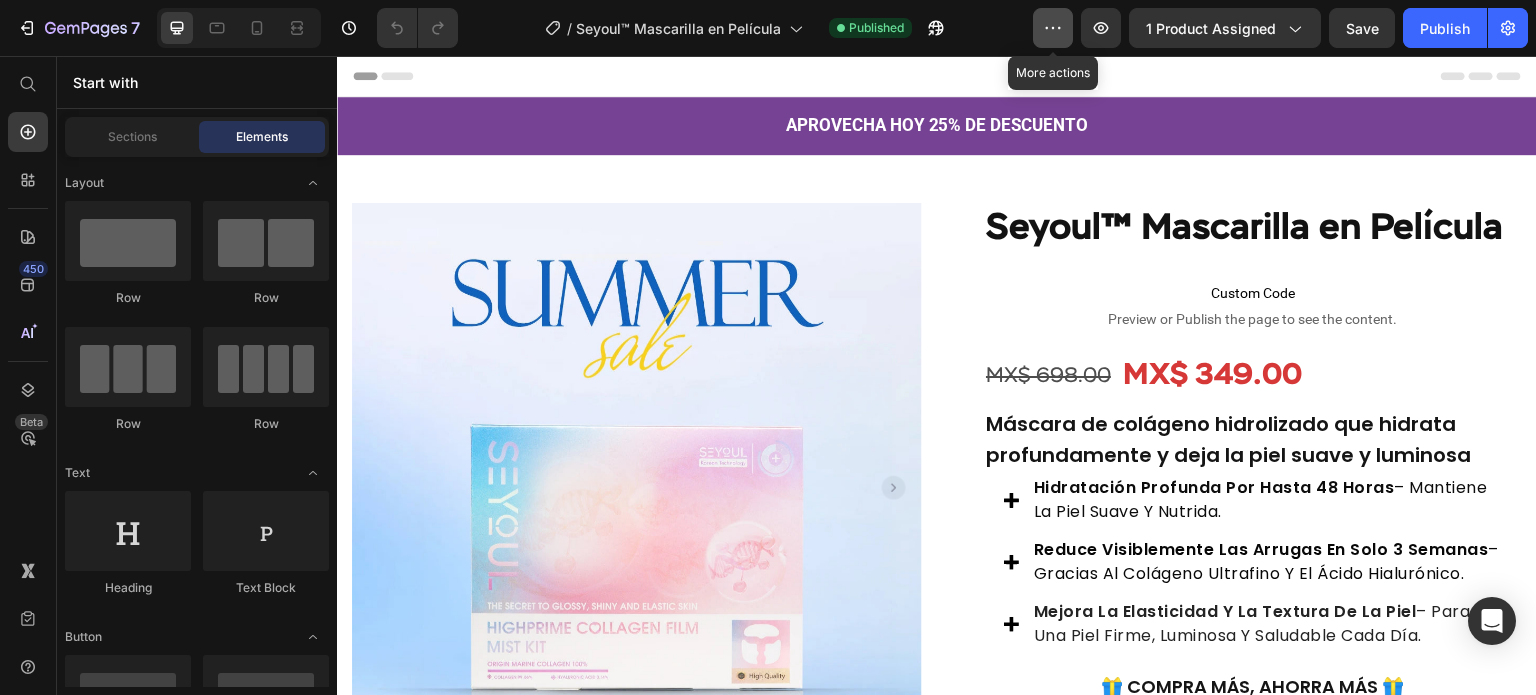 click 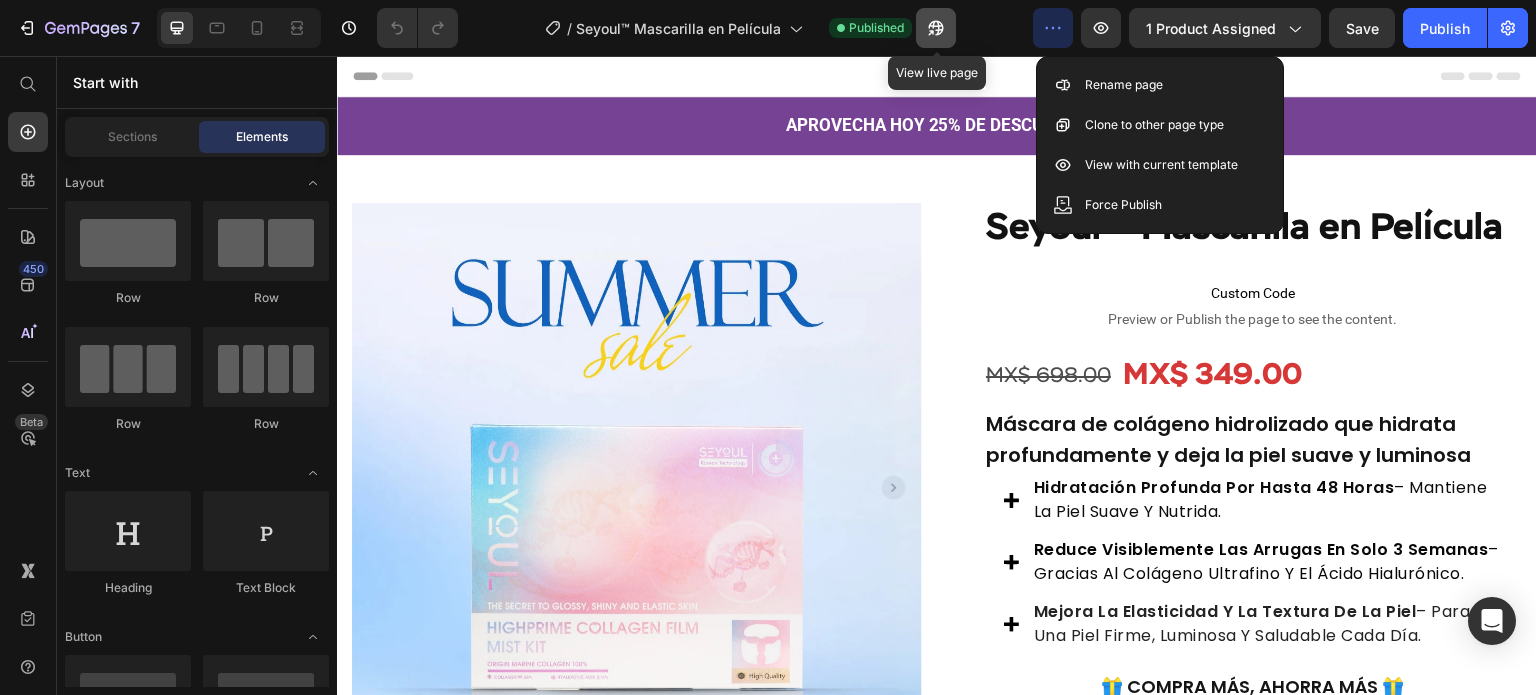 click 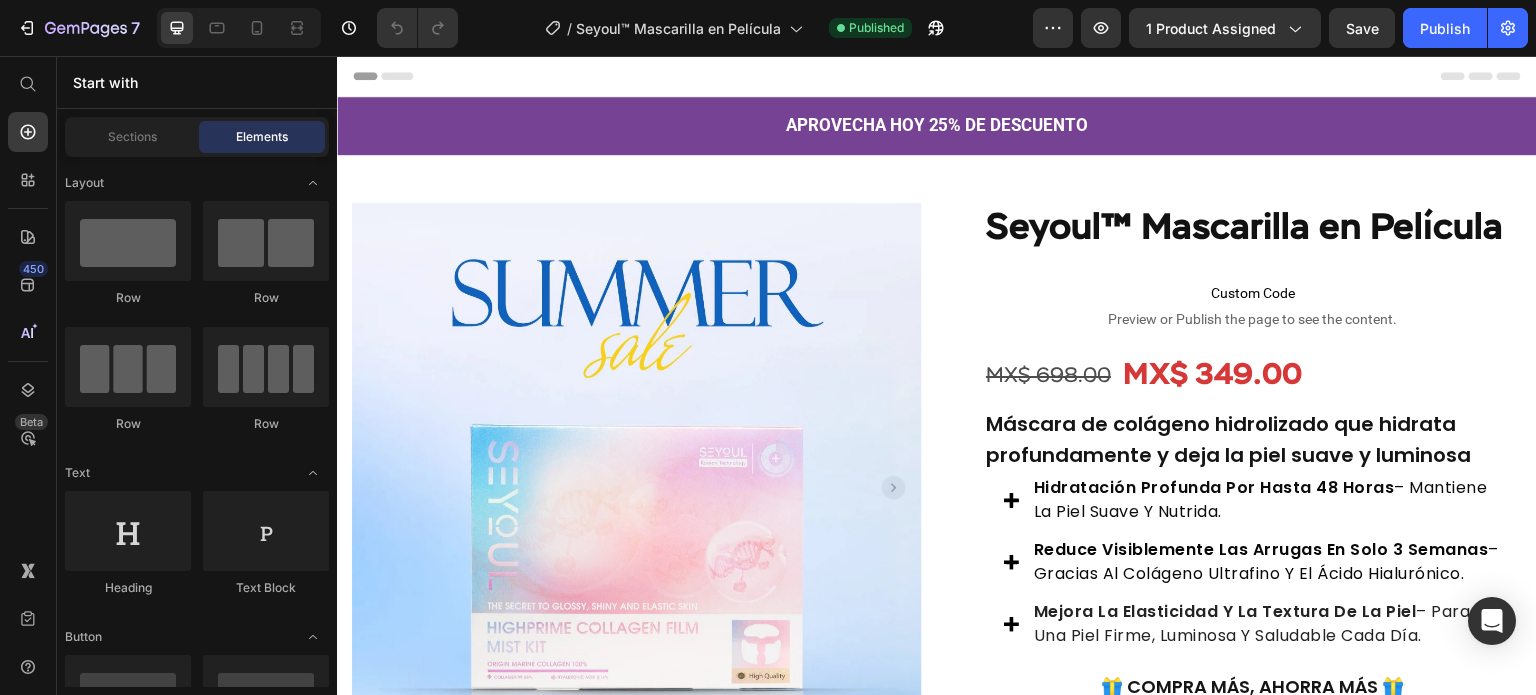 click on "7  Version history  /  Seyoul™ Mascarilla en Película Published Preview 1 product assigned  Save   Publish" 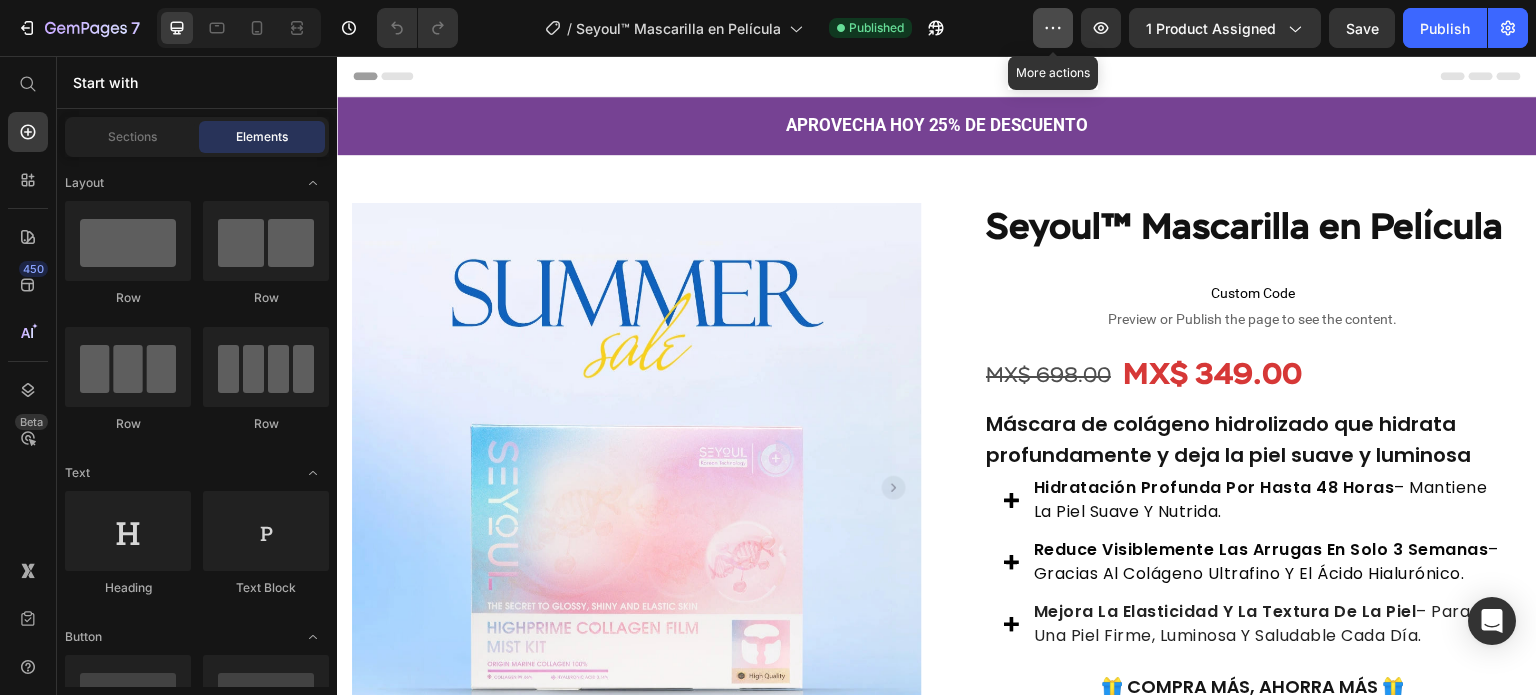click 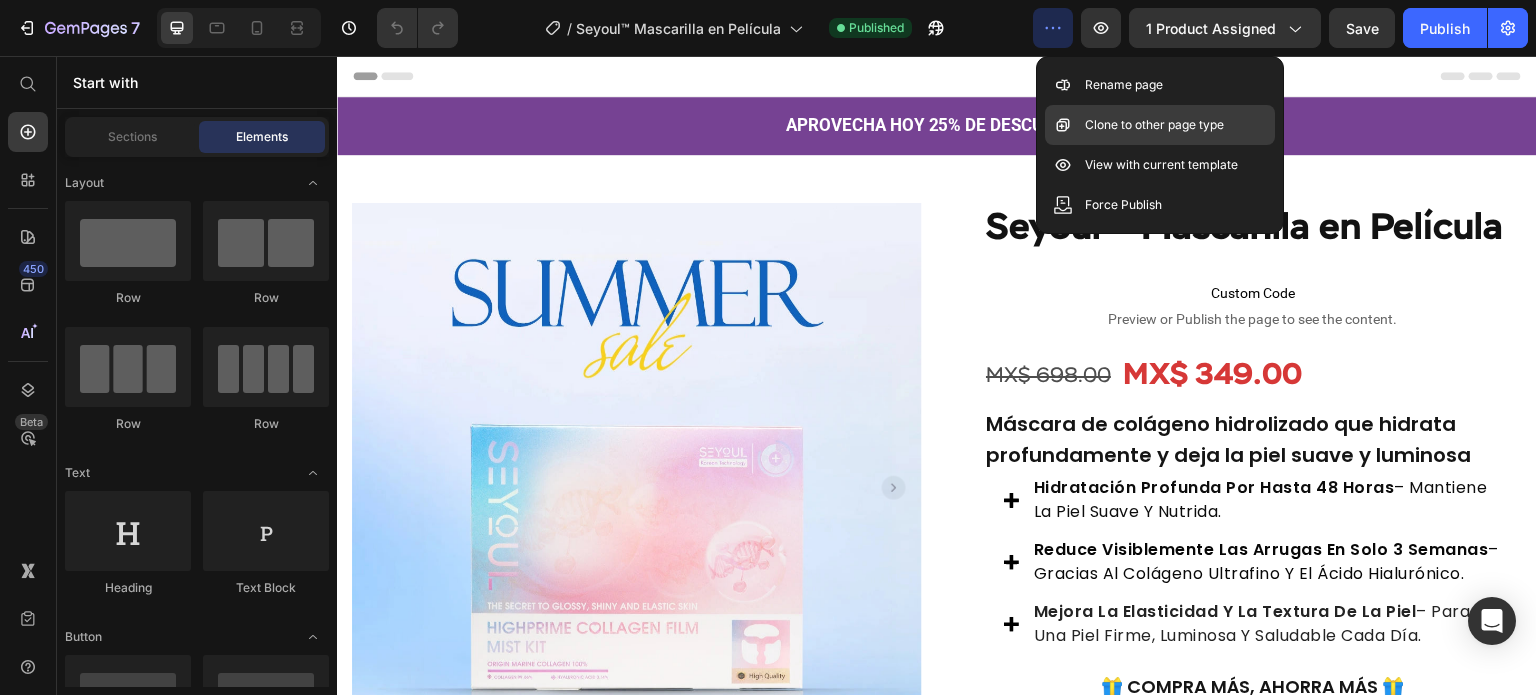 click on "Clone to other page type" 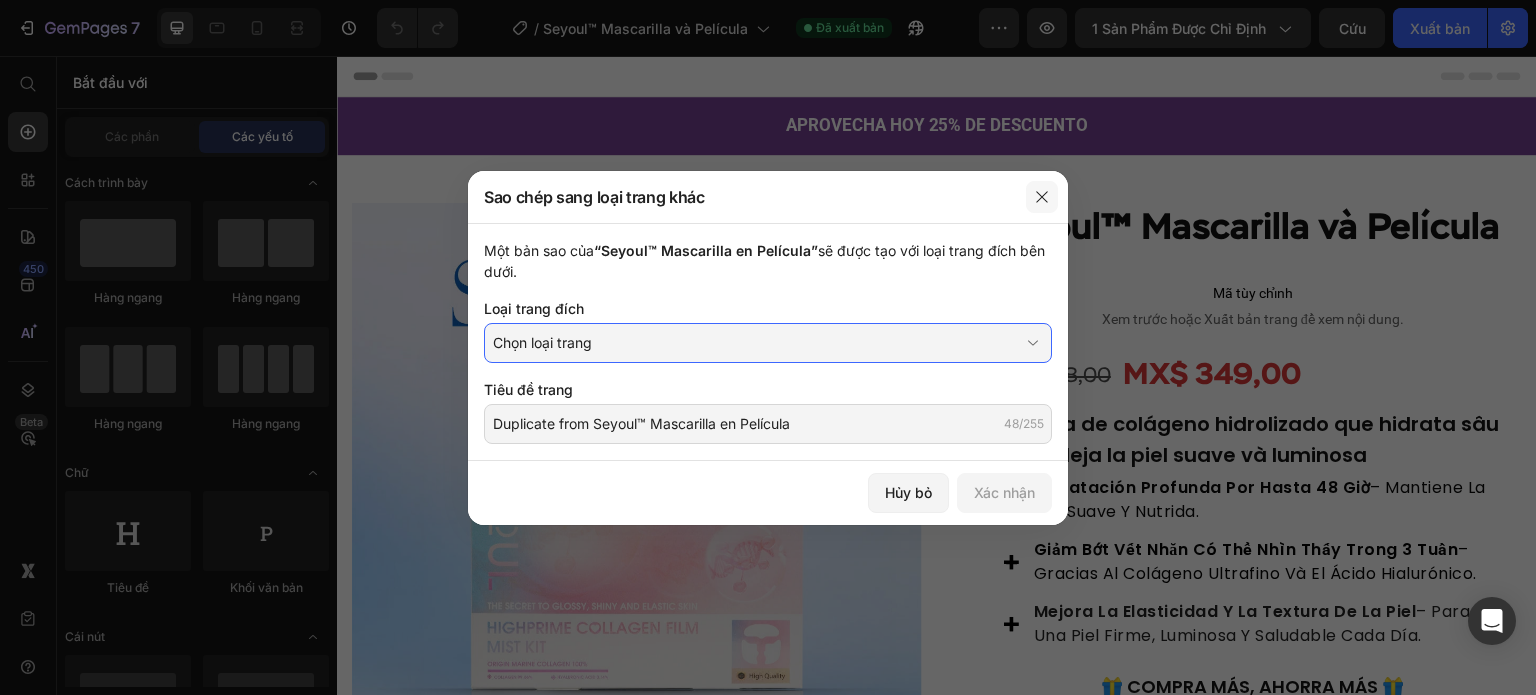 click 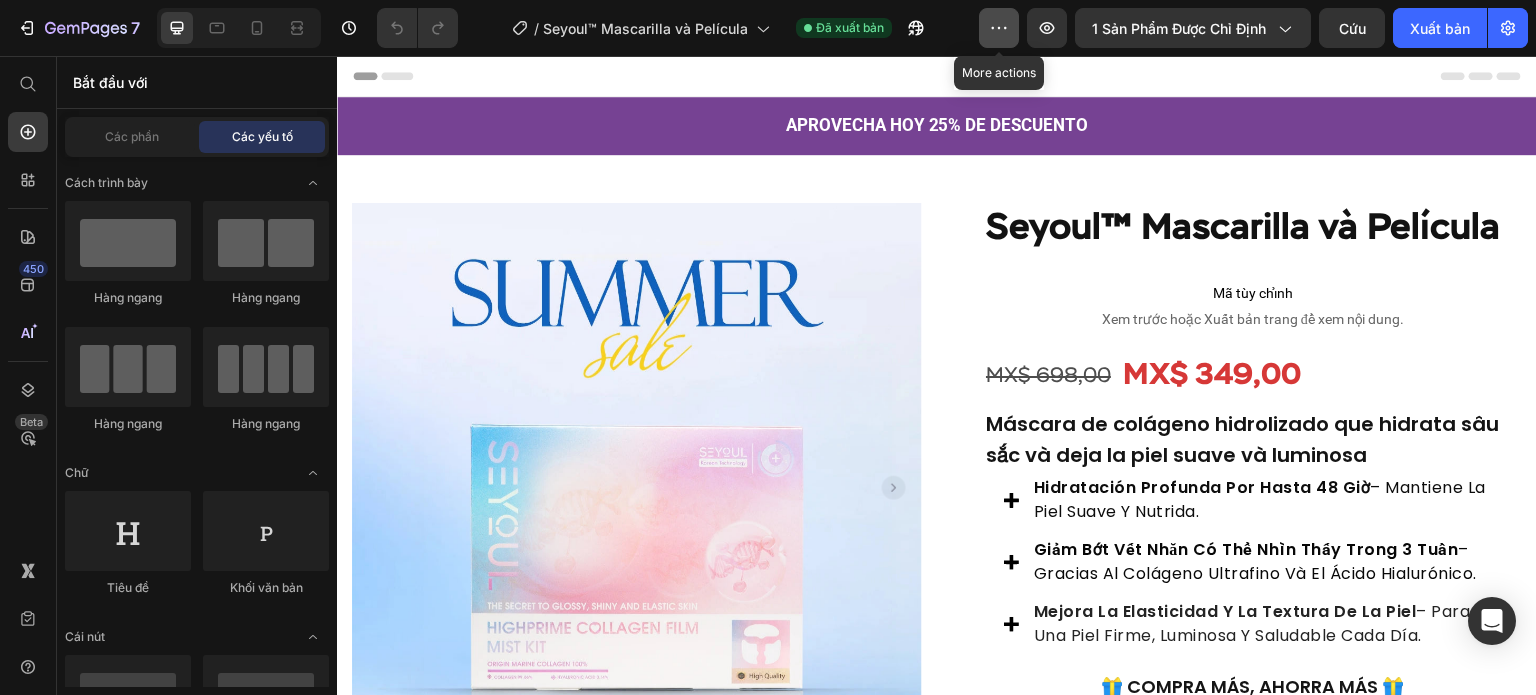 click 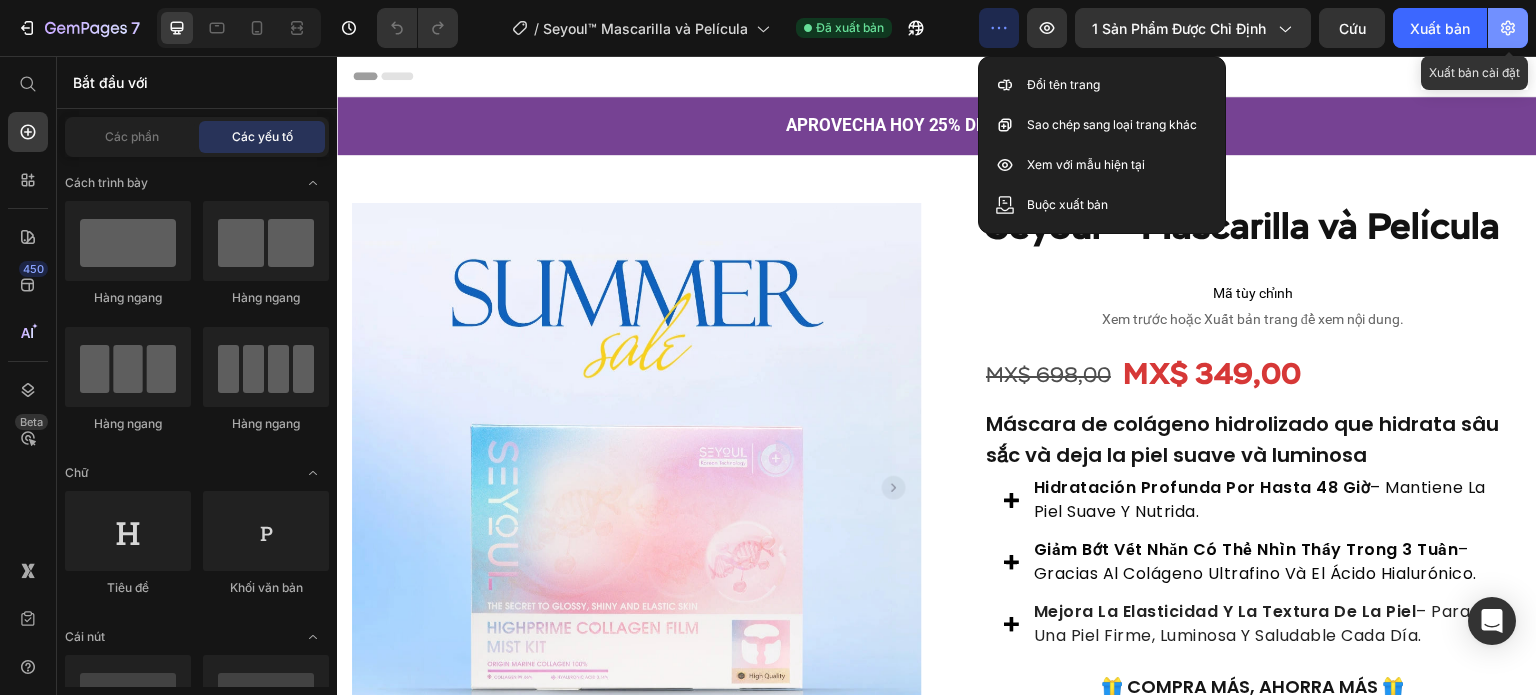 click 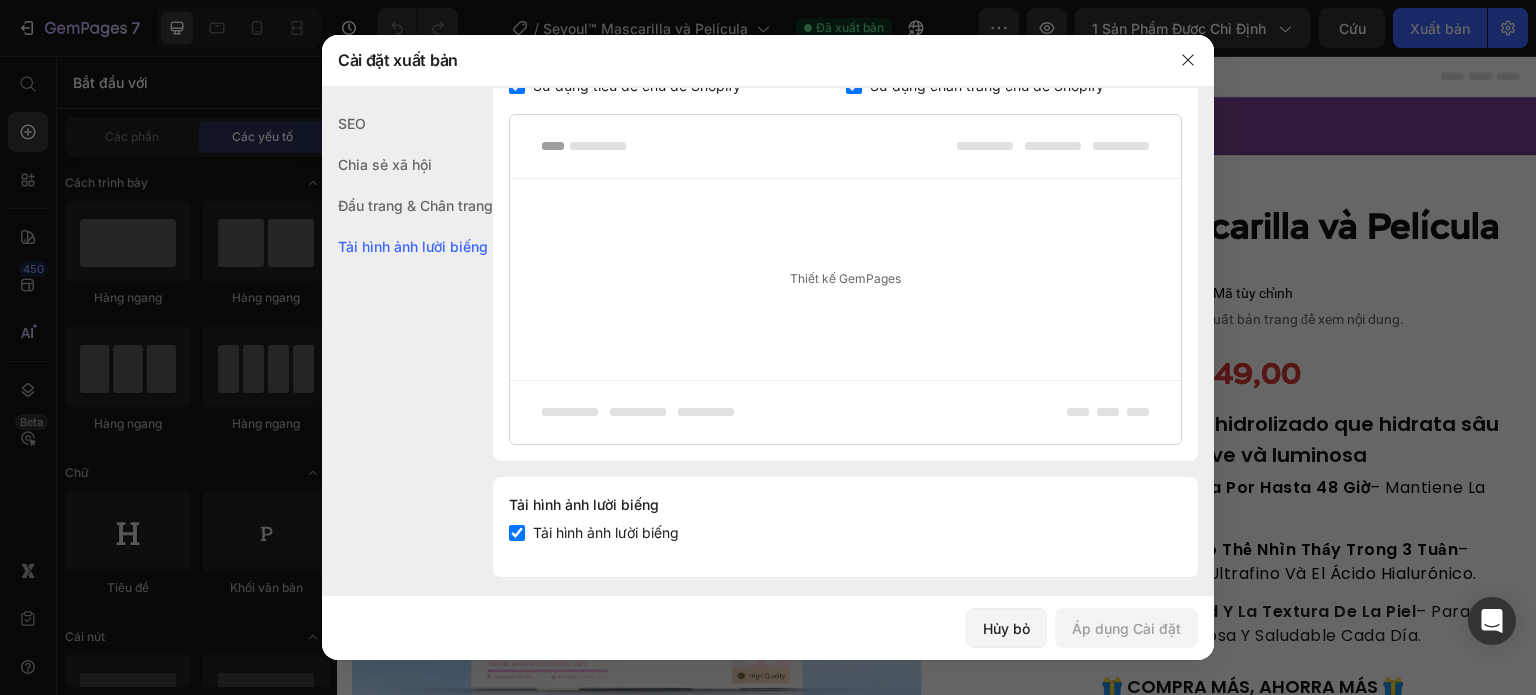 scroll, scrollTop: 451, scrollLeft: 0, axis: vertical 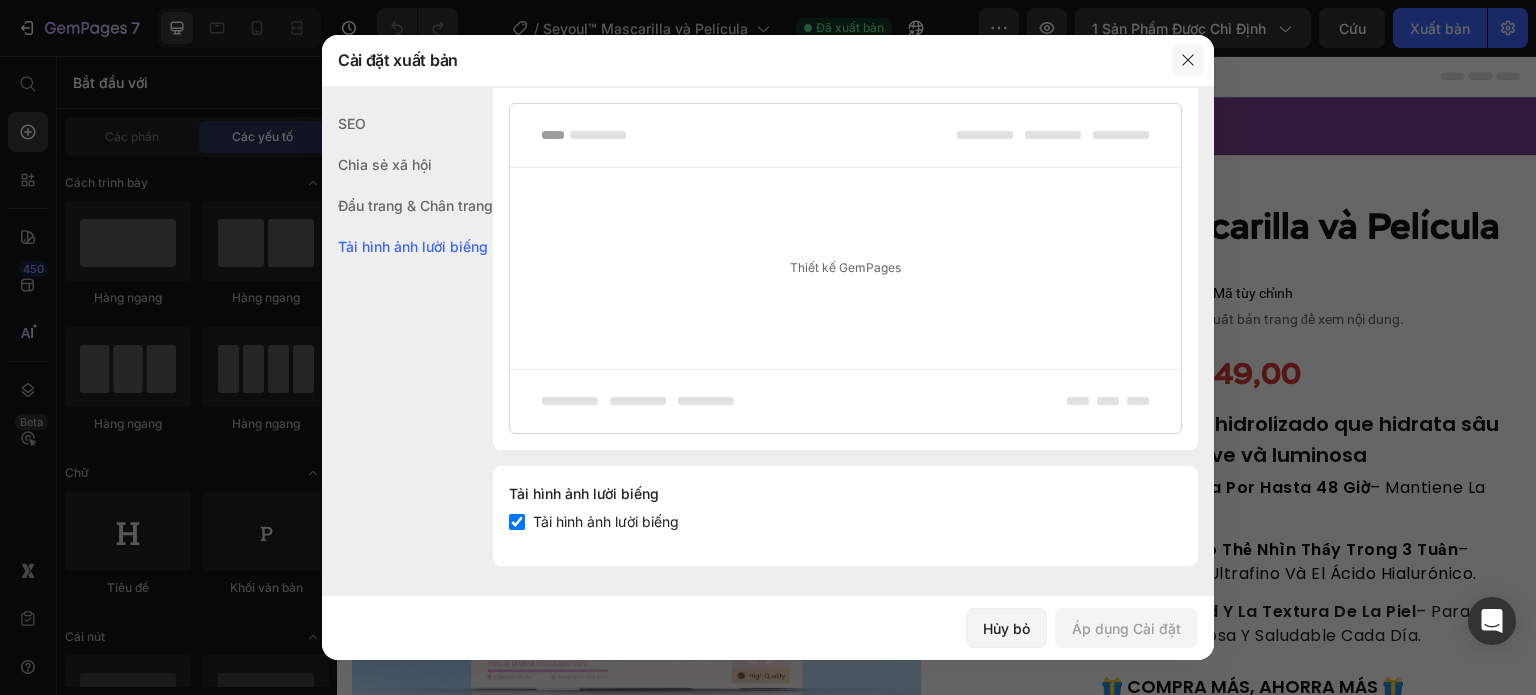 click at bounding box center [1188, 60] 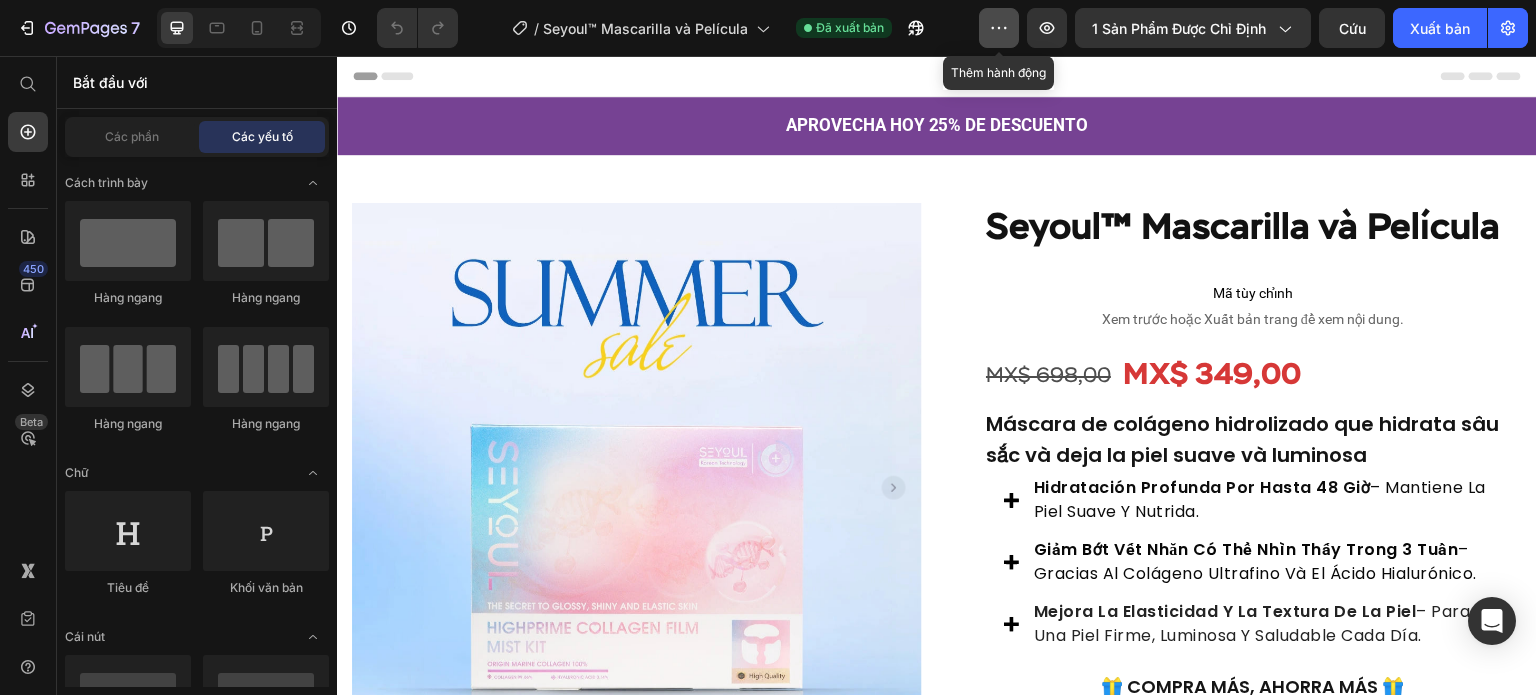 click 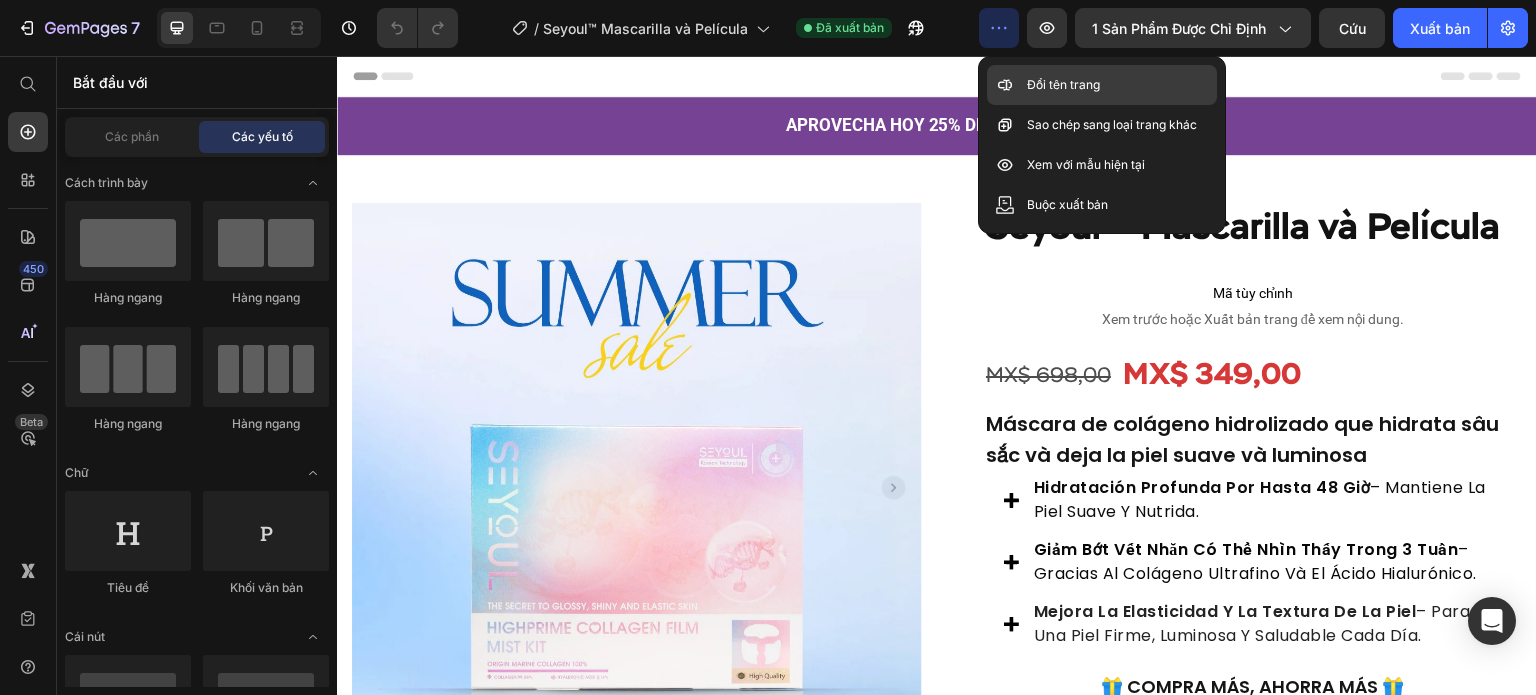 click 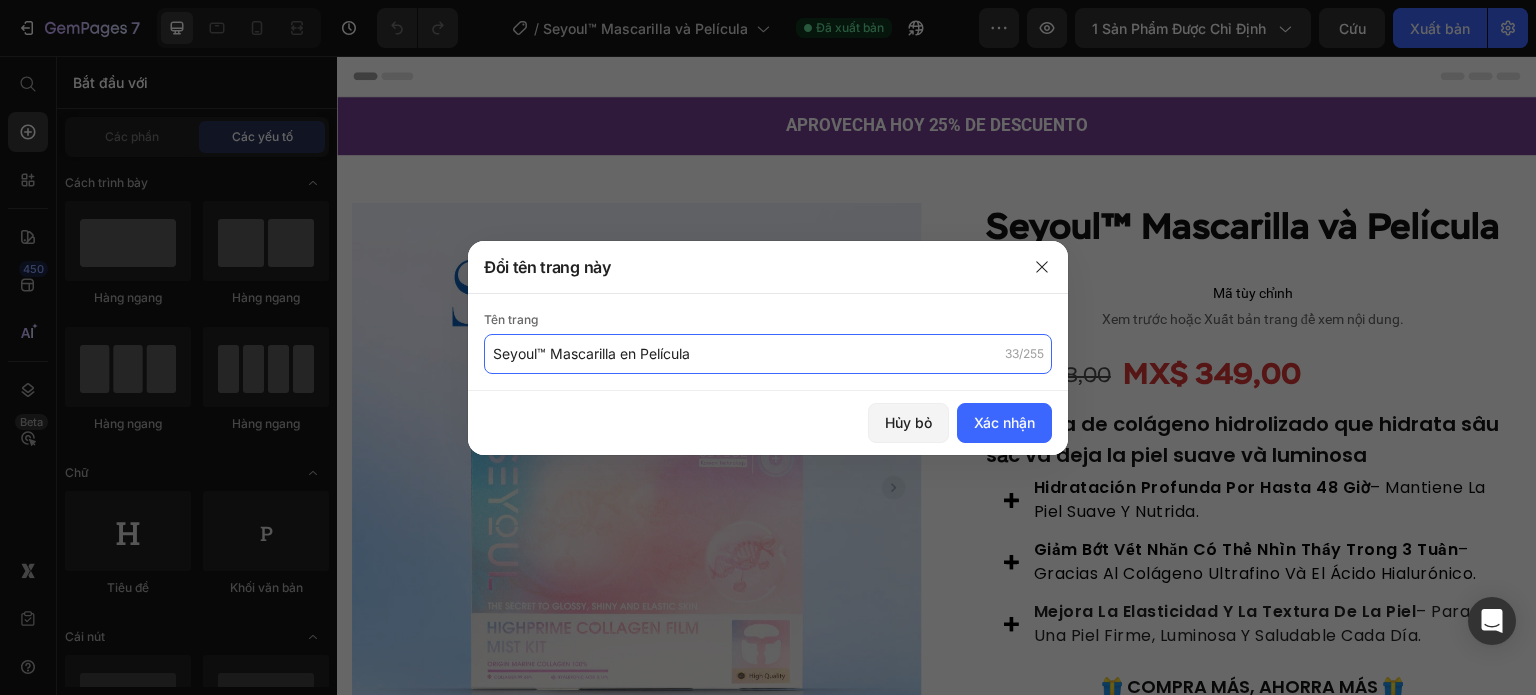 click on "Seyoul™ Mascarilla en Película" 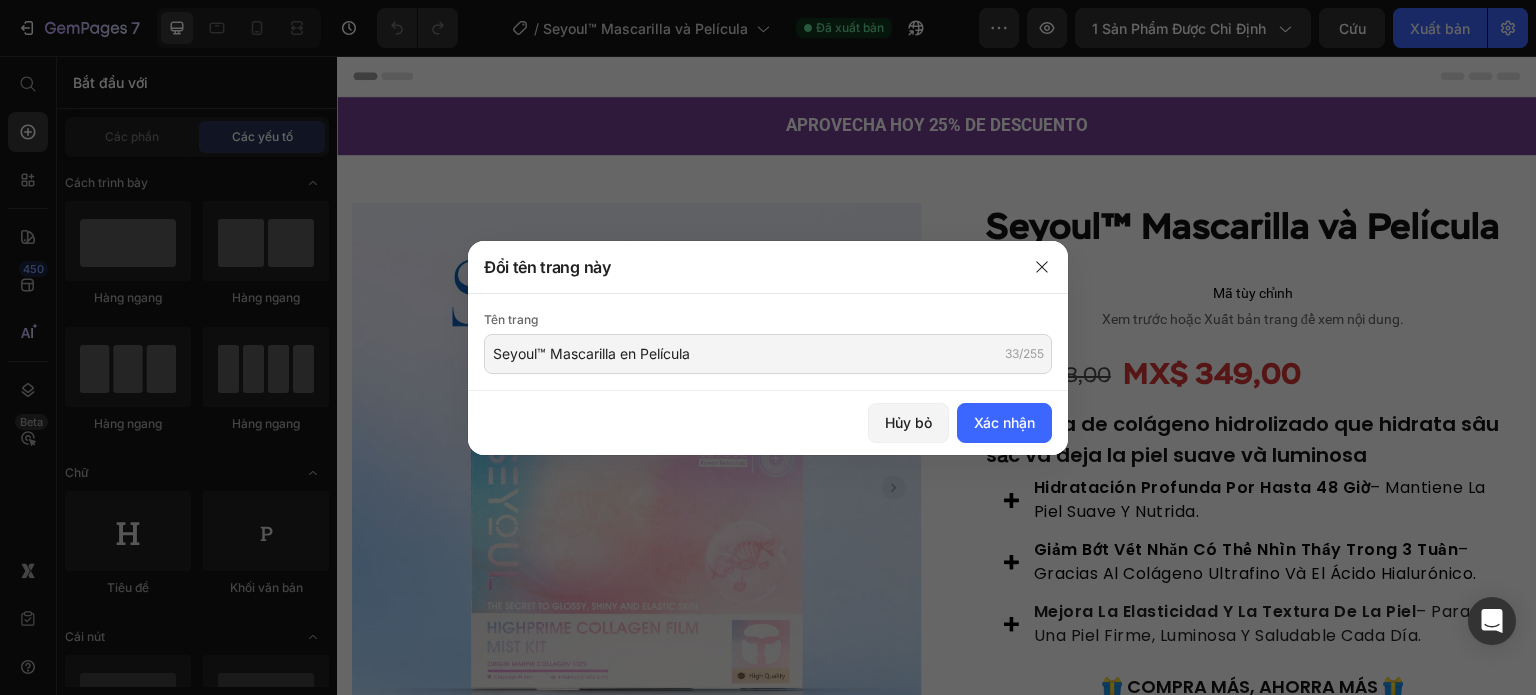 click at bounding box center (768, 347) 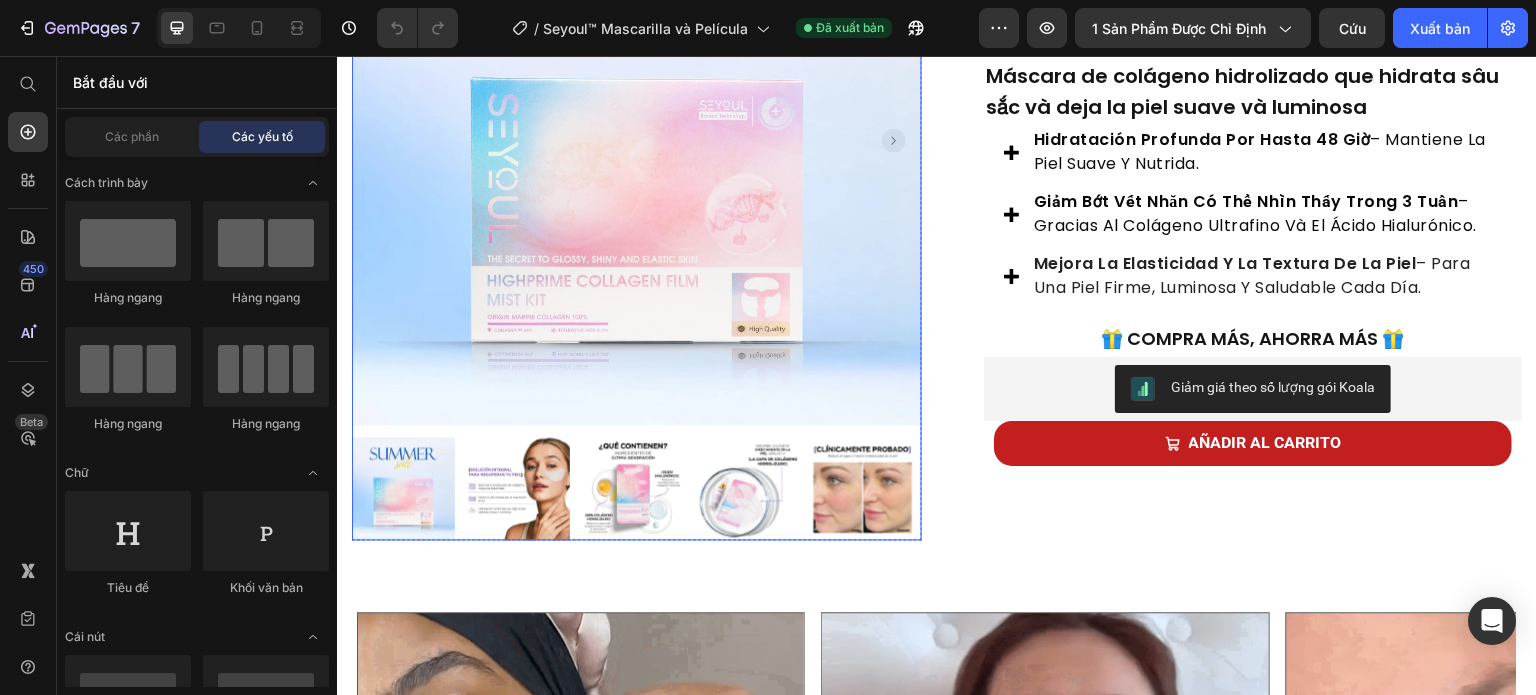 scroll, scrollTop: 772, scrollLeft: 0, axis: vertical 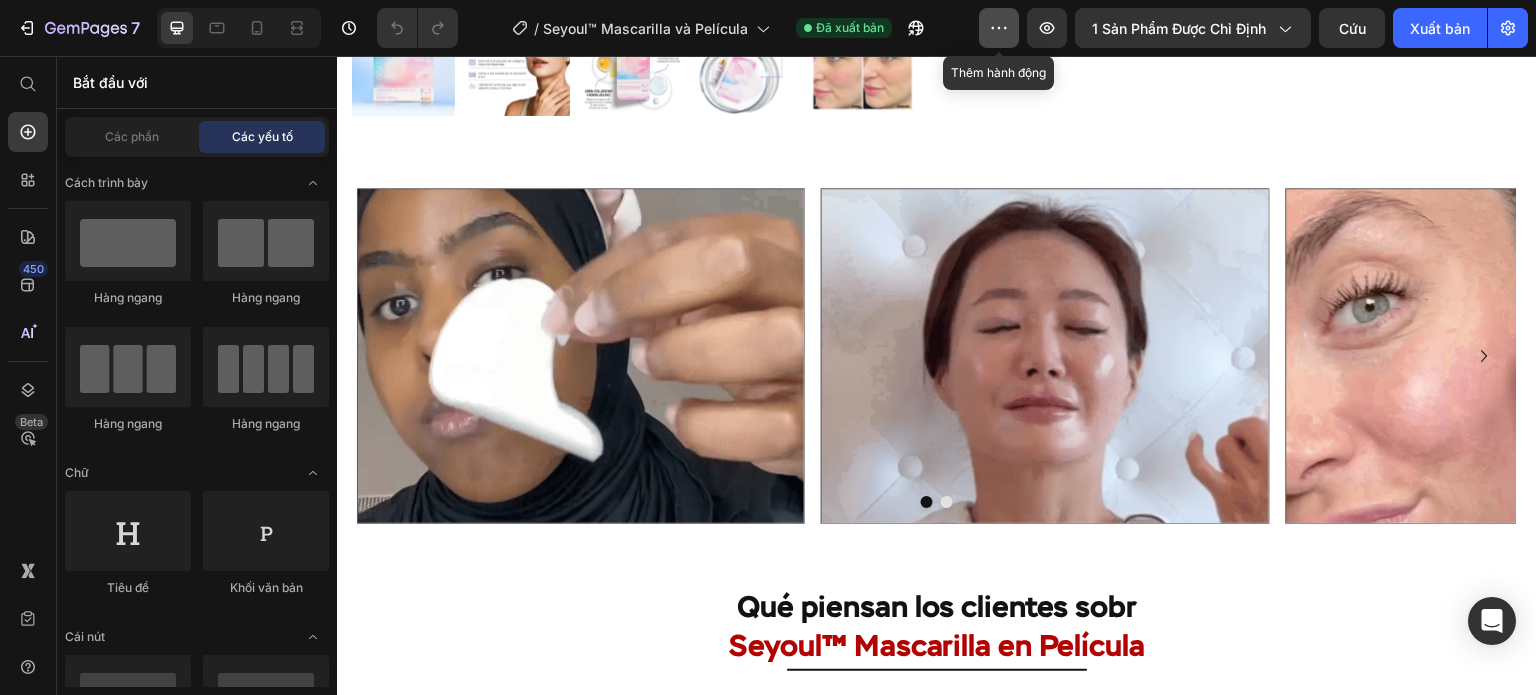 click 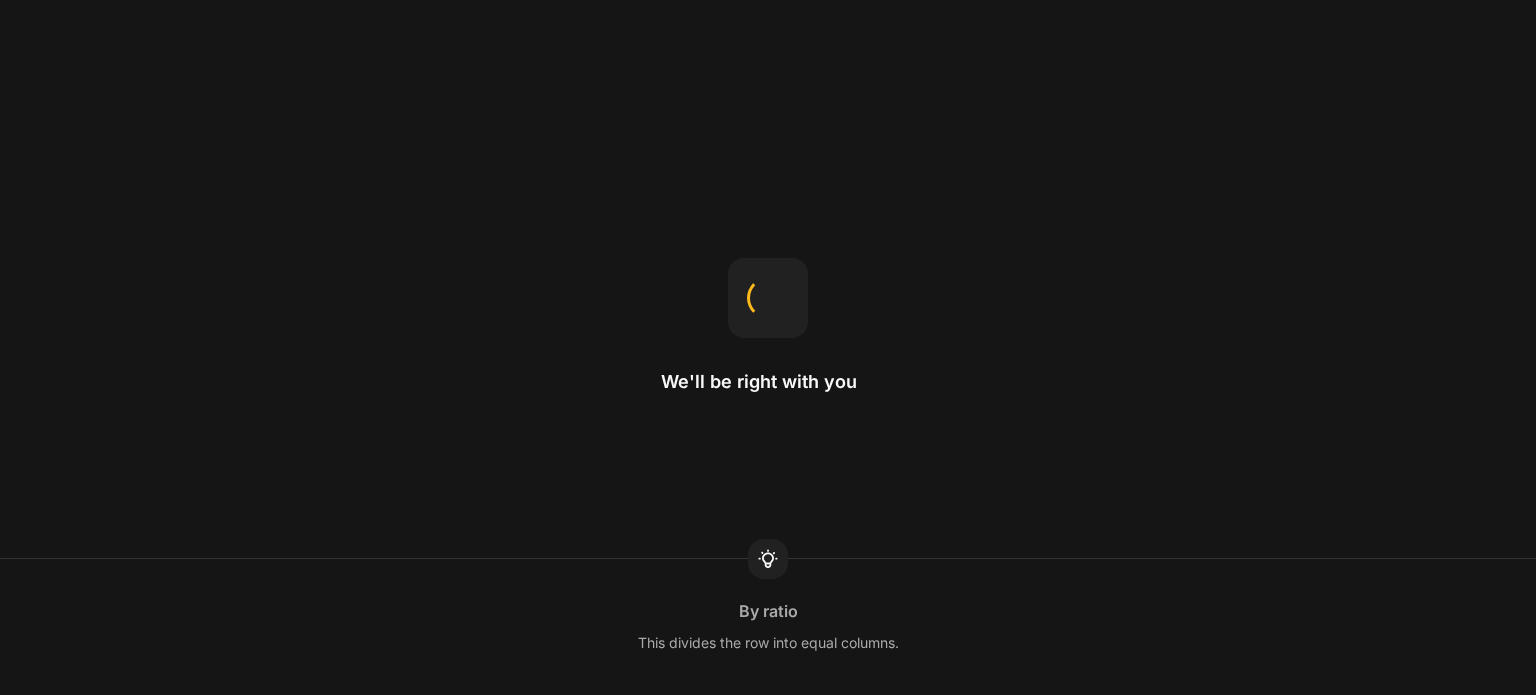 scroll, scrollTop: 0, scrollLeft: 0, axis: both 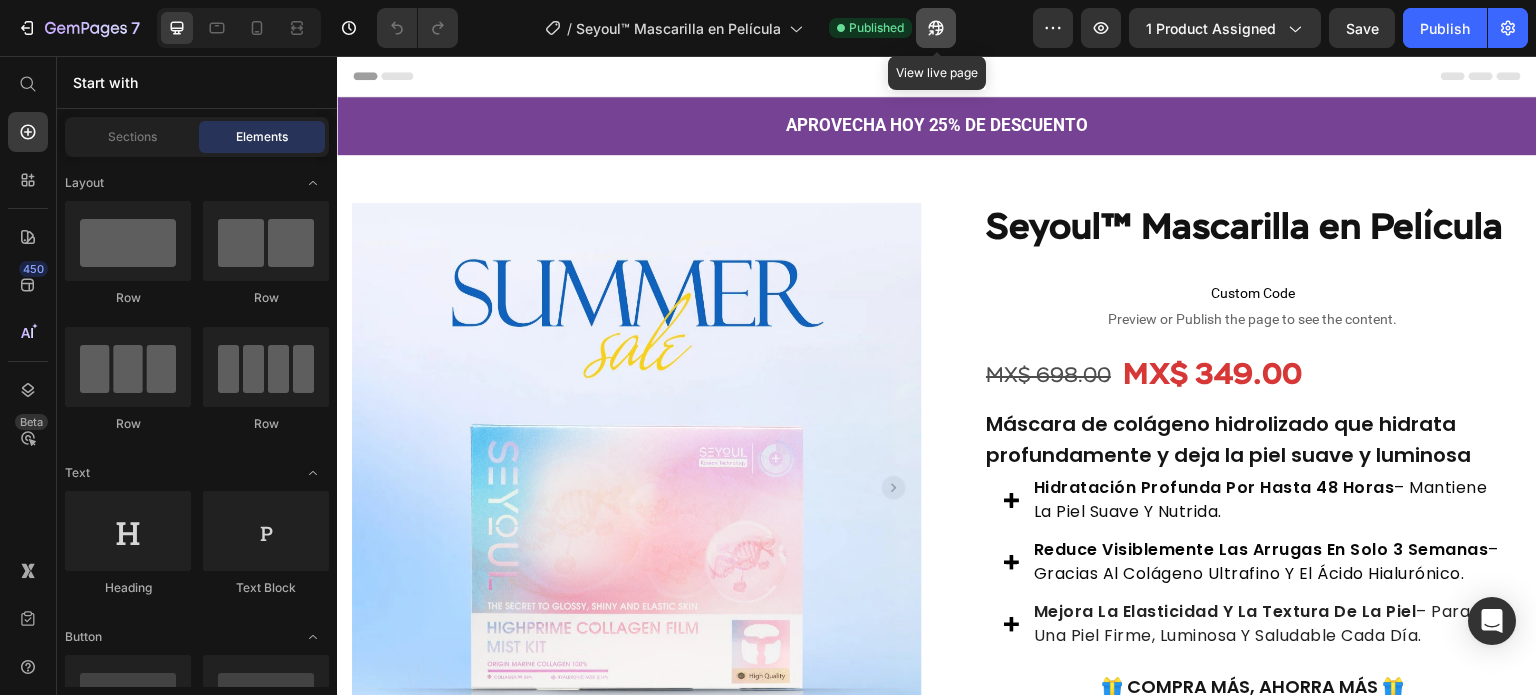 click 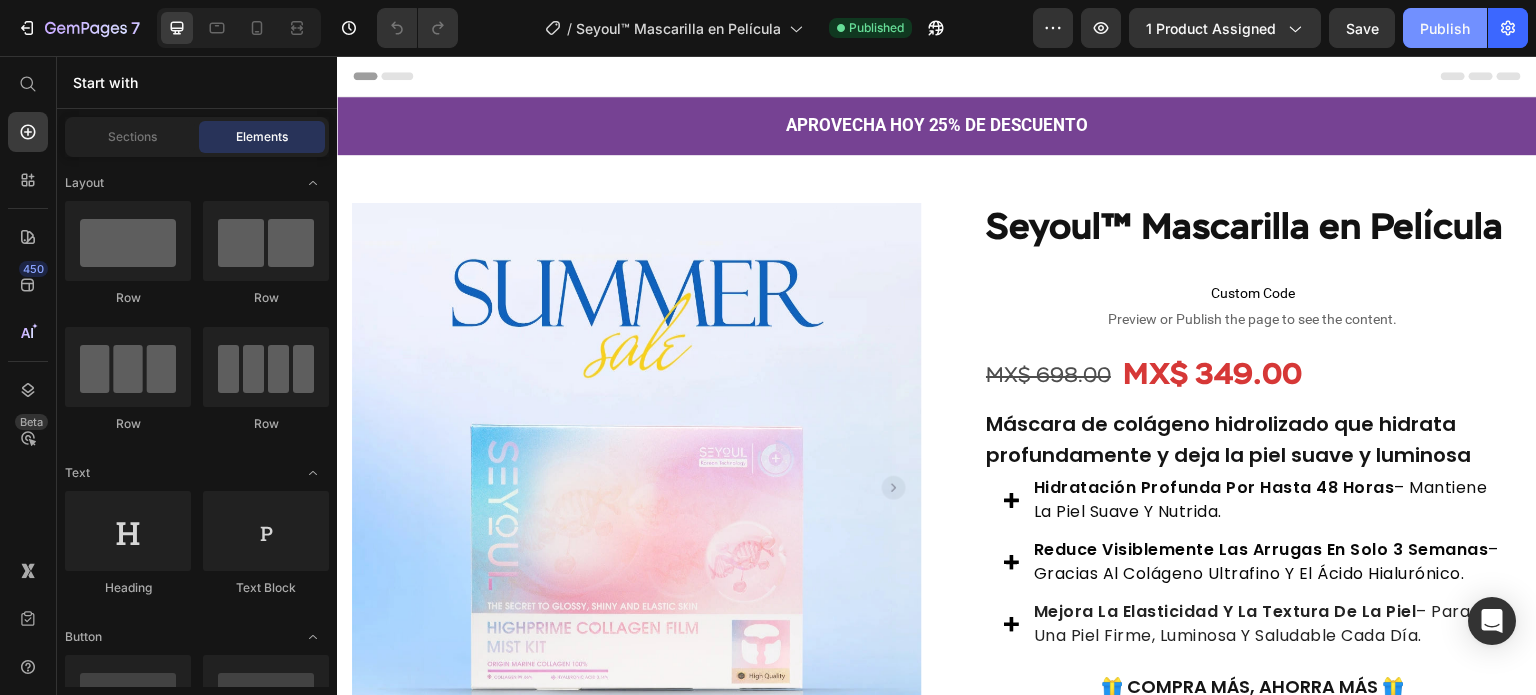 click on "Publish" at bounding box center [1445, 28] 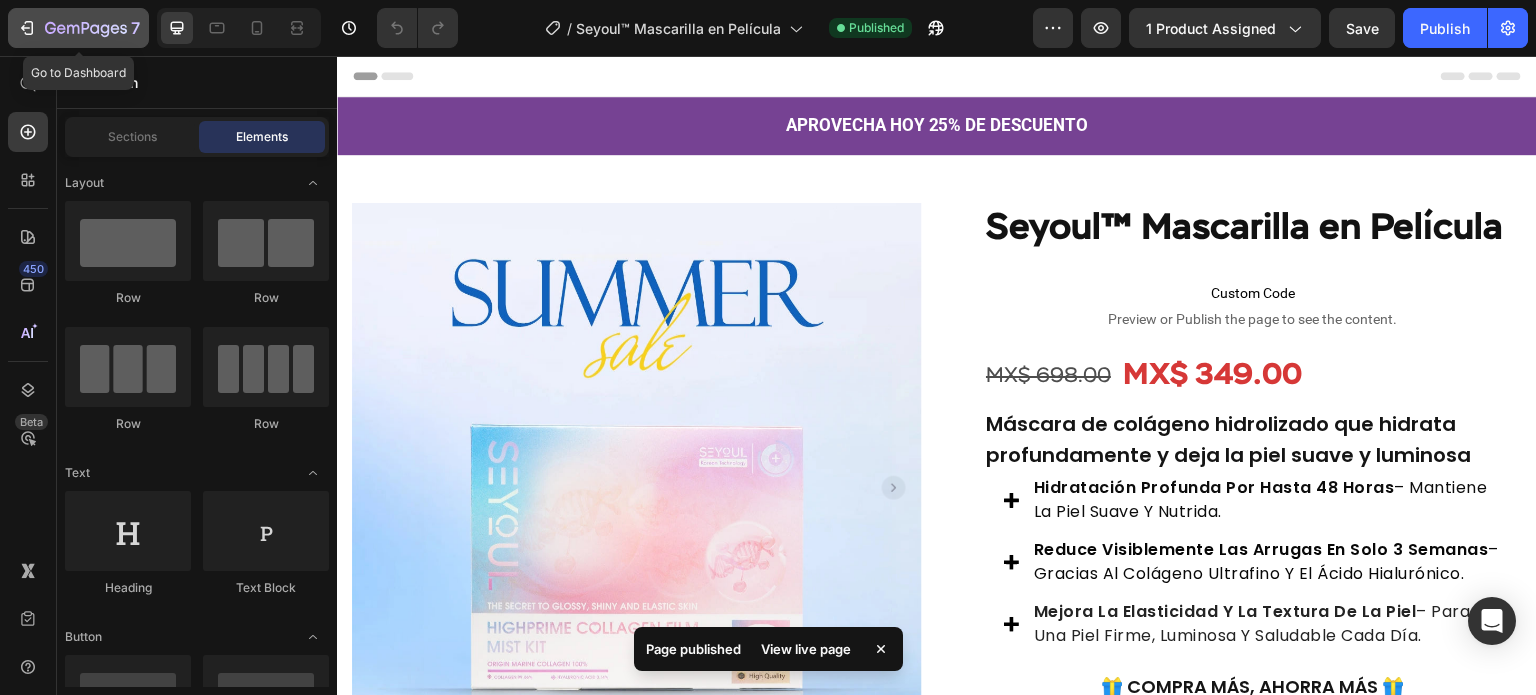 click 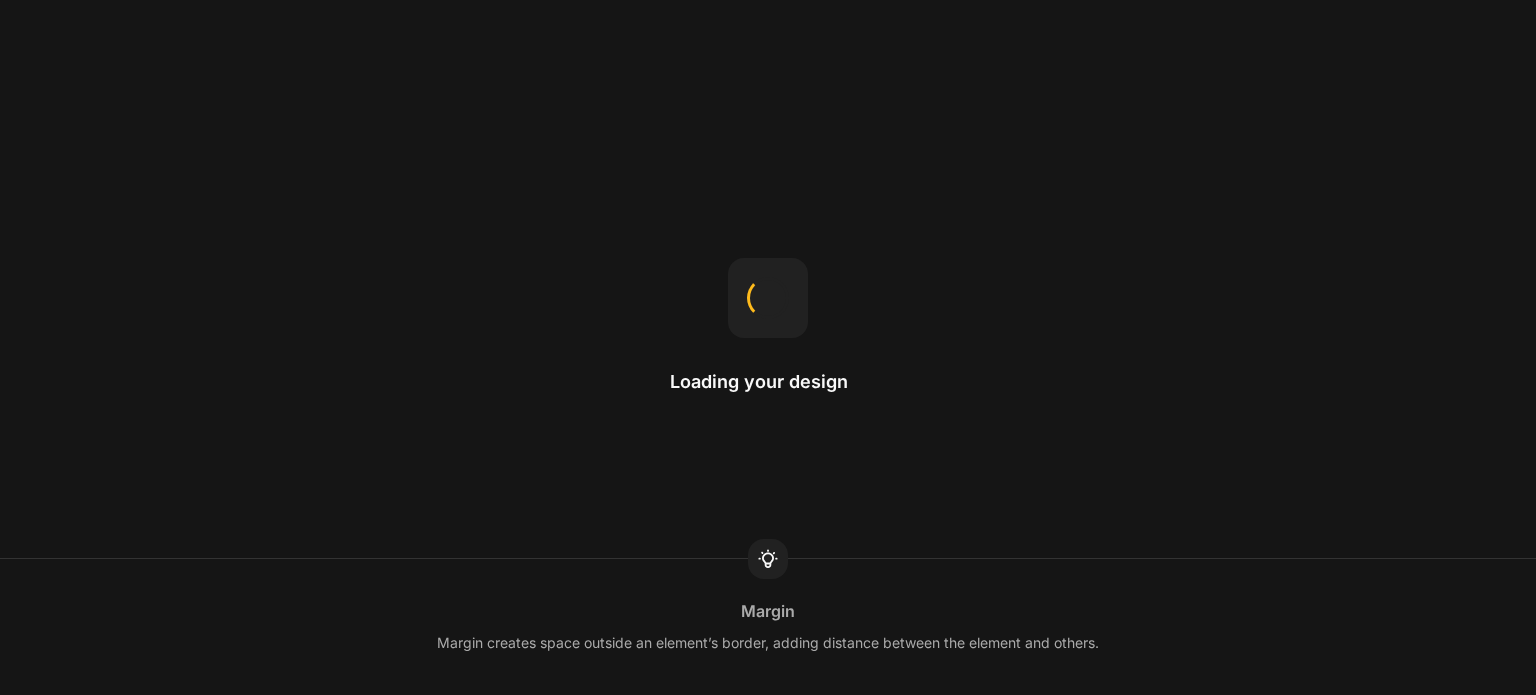 scroll, scrollTop: 0, scrollLeft: 0, axis: both 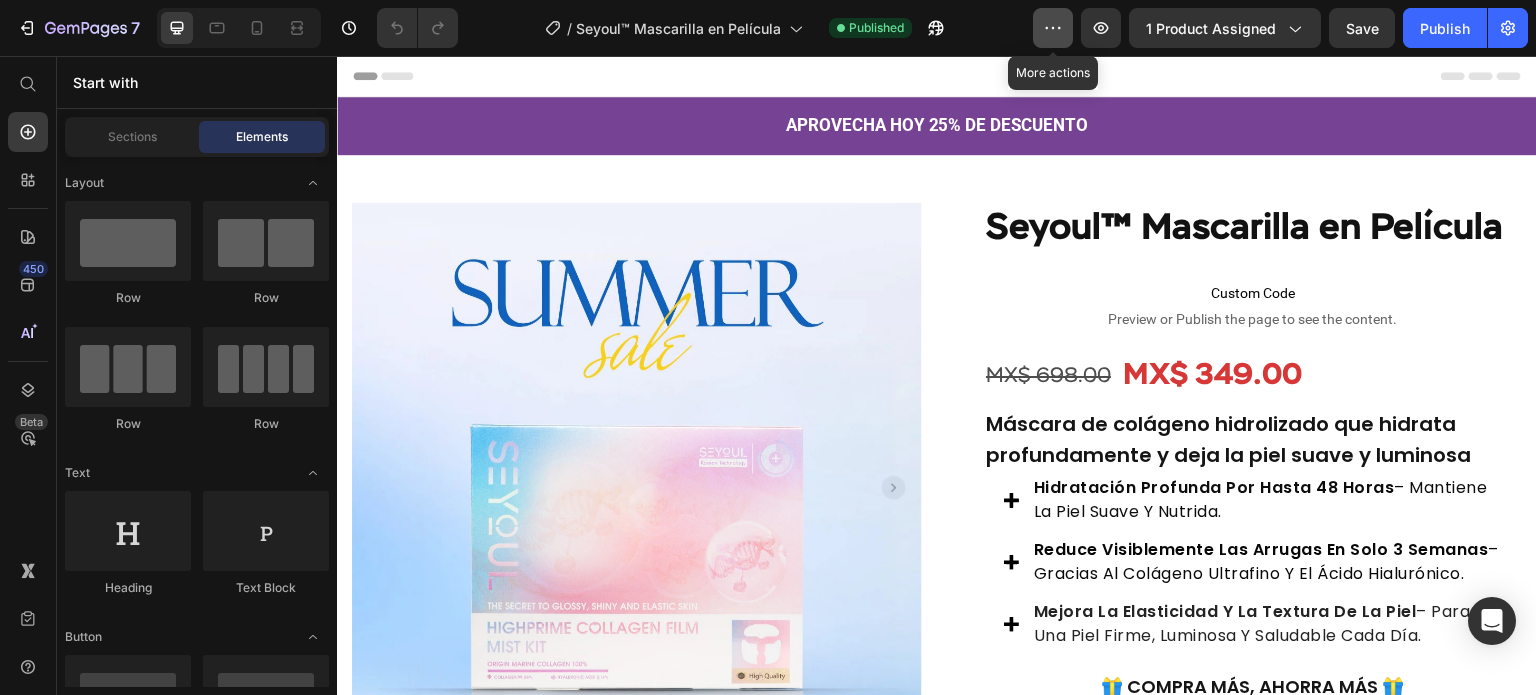 click 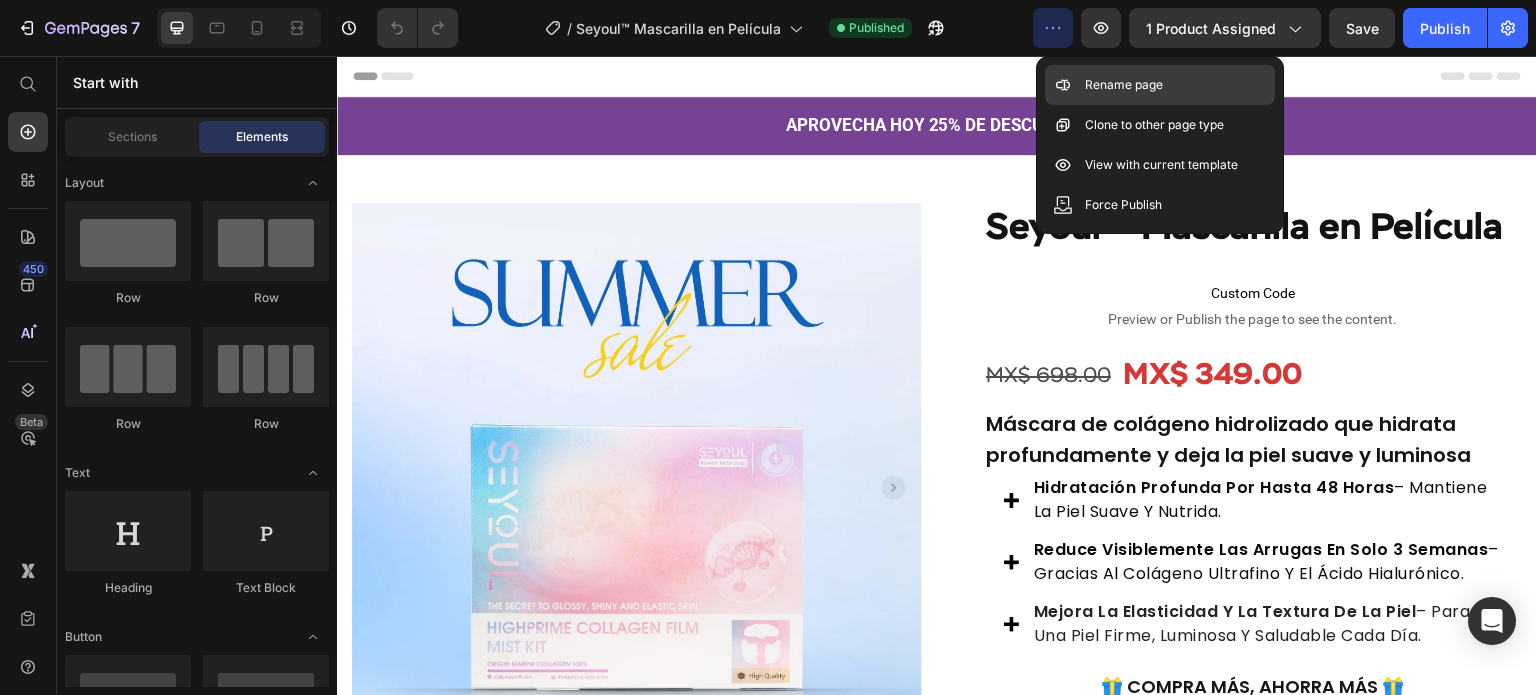 click on "Rename page" 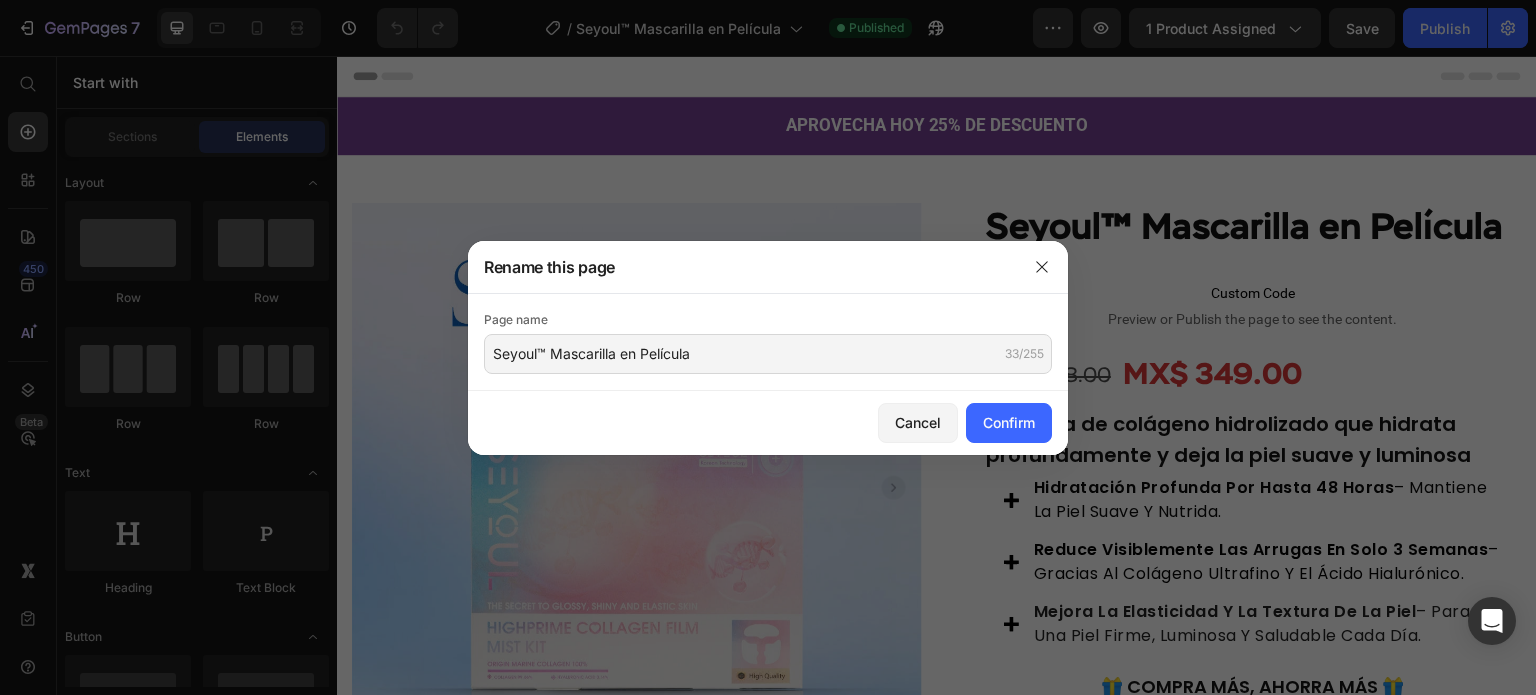 click at bounding box center [768, 347] 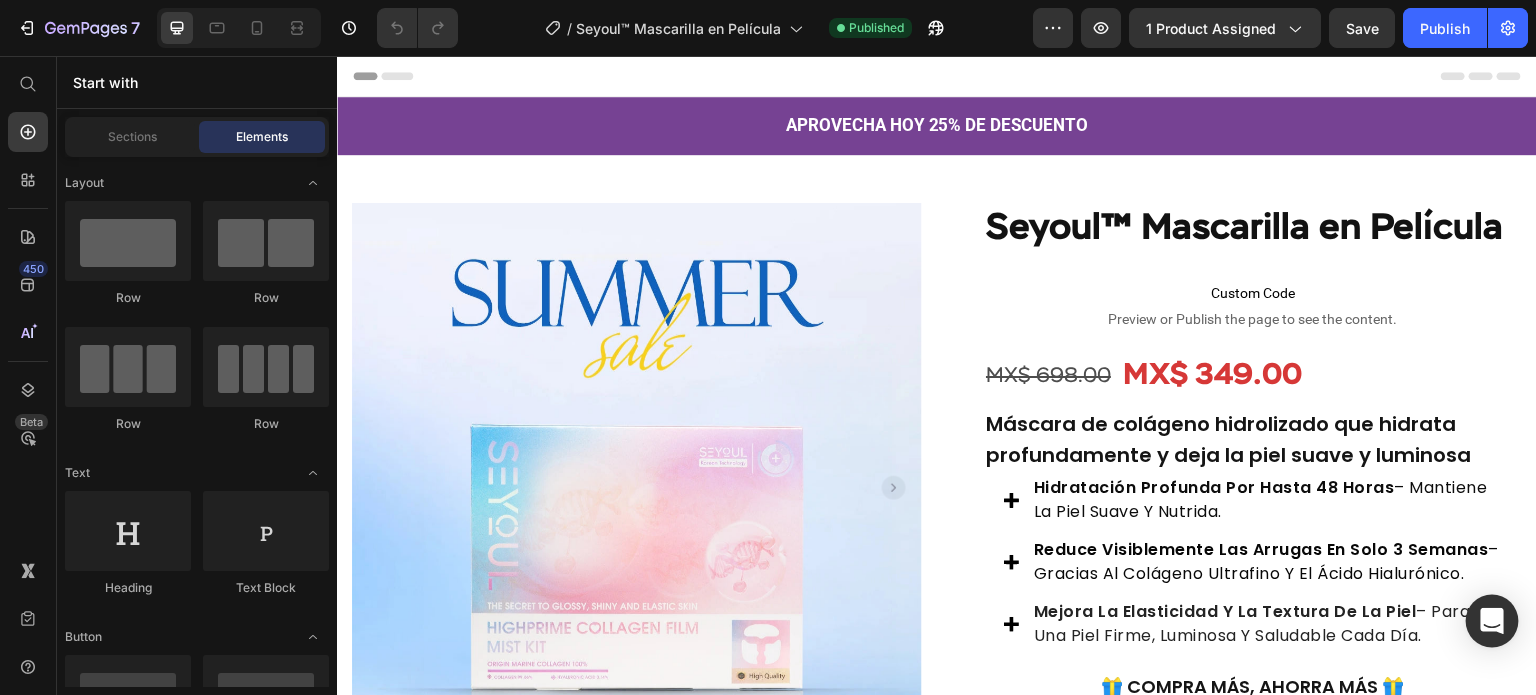 click 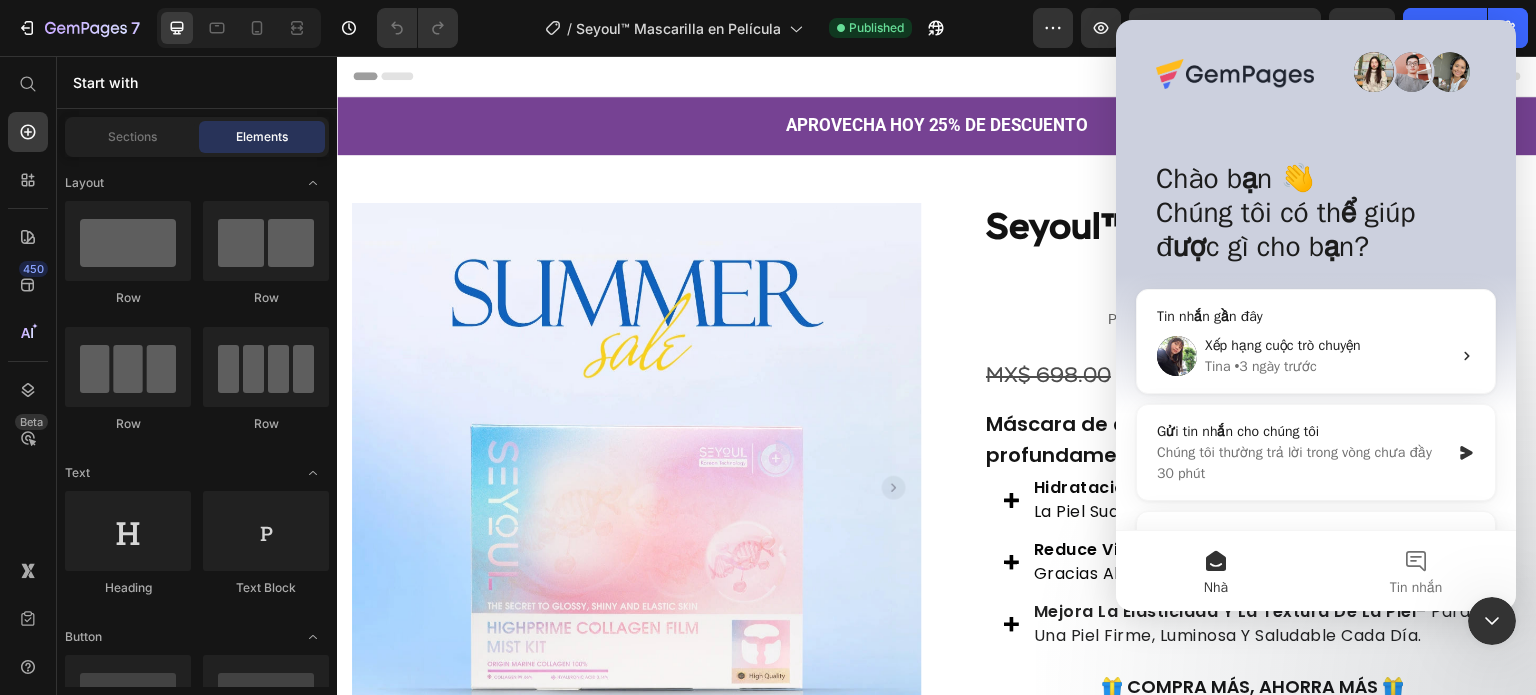 scroll, scrollTop: 0, scrollLeft: 0, axis: both 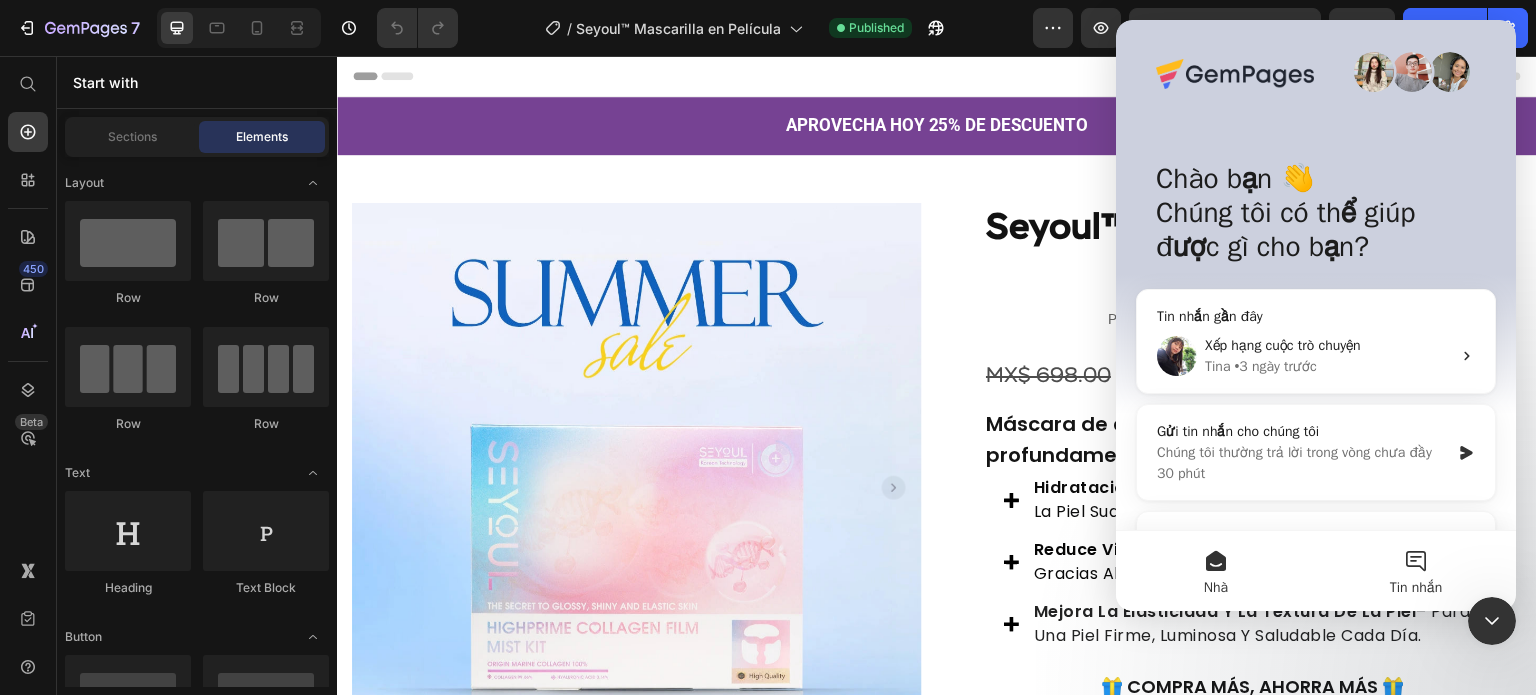 click on "Tin nhắn" at bounding box center [1416, 571] 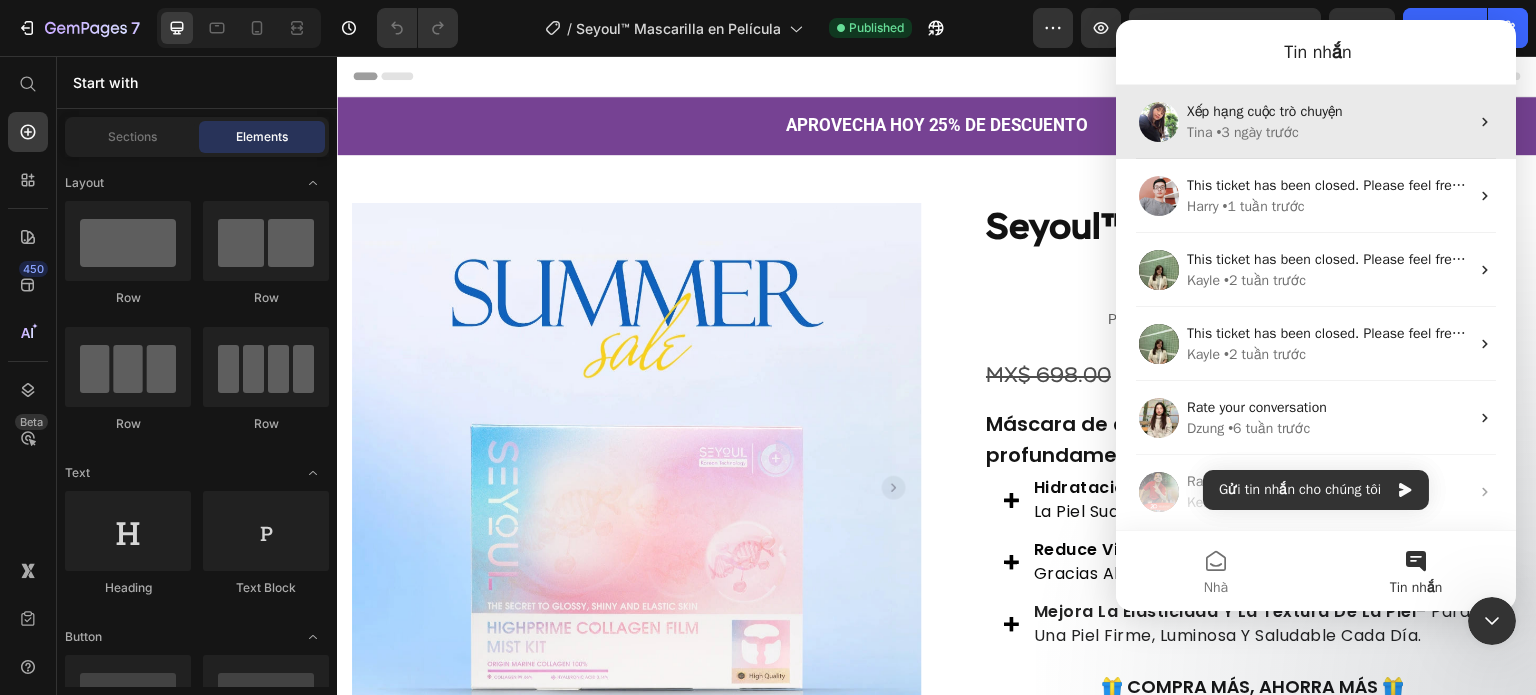 click on "Xếp hạng cuộc trò chuyện [NAME] •  3 ngày trước" at bounding box center (1316, 122) 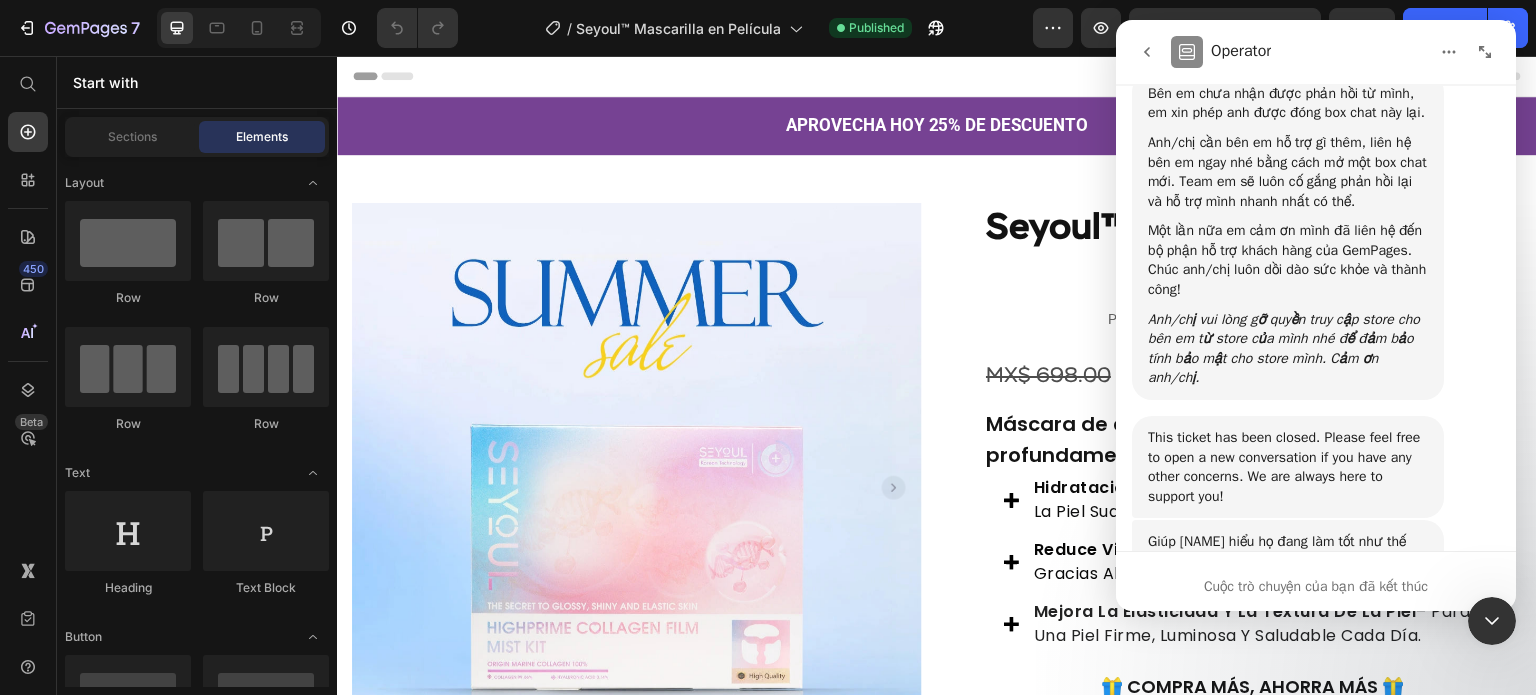 scroll, scrollTop: 6767, scrollLeft: 0, axis: vertical 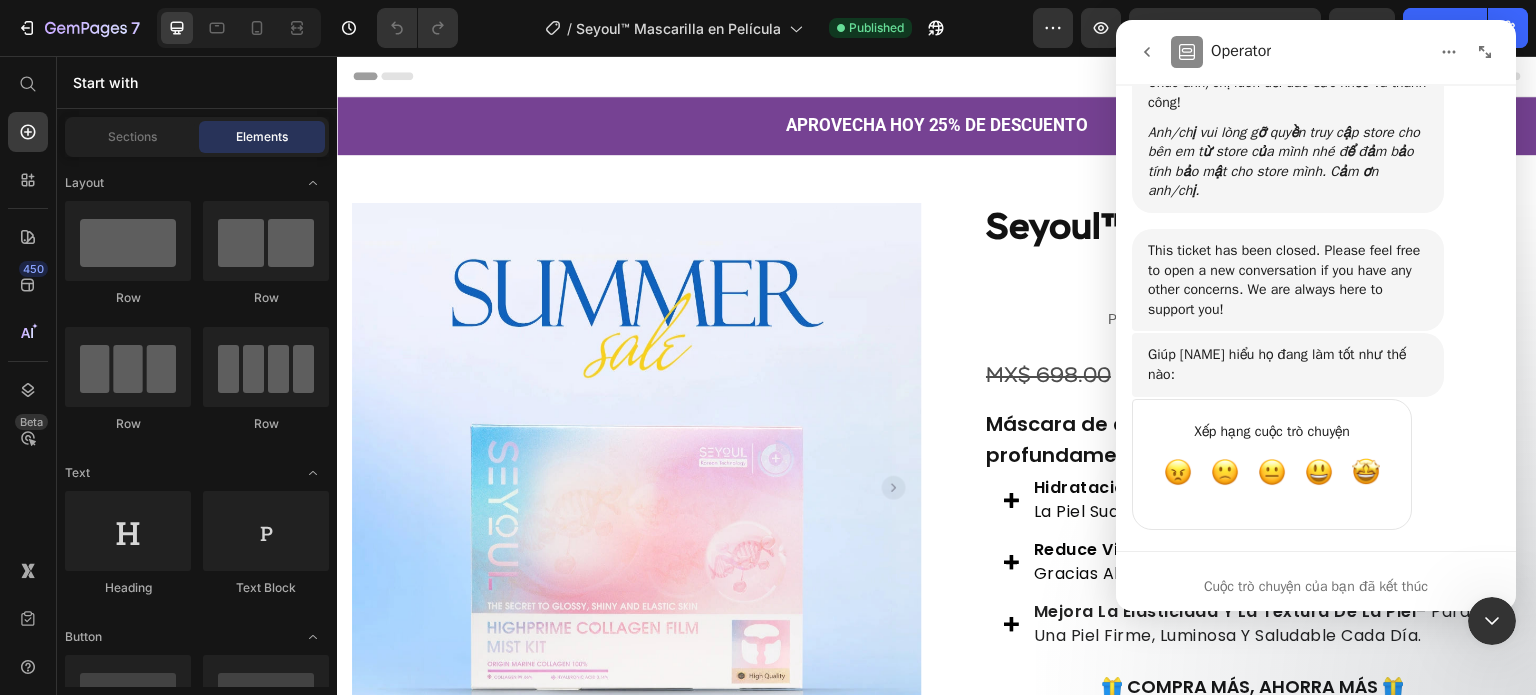 click on "Cuộc trò chuyện của bạn đã kết thúc" at bounding box center (1316, 581) 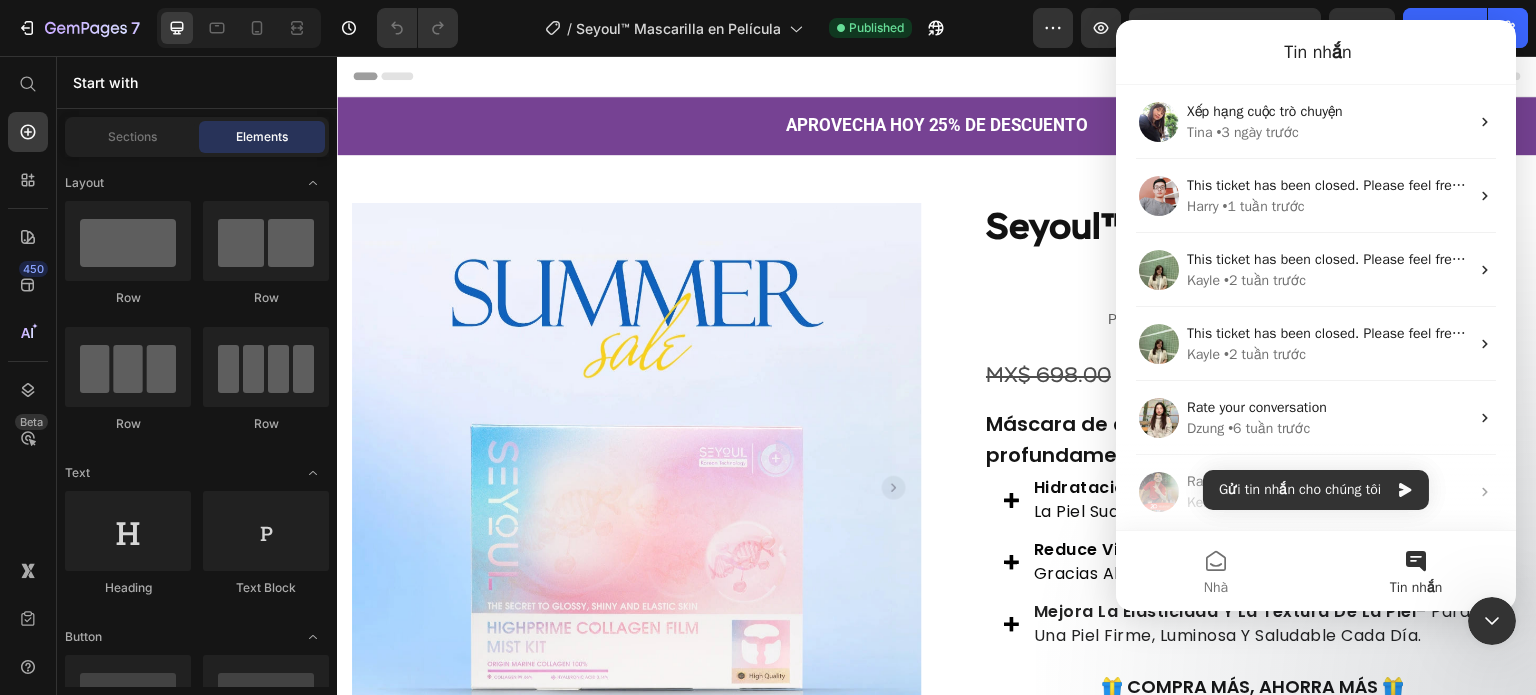 scroll, scrollTop: 0, scrollLeft: 0, axis: both 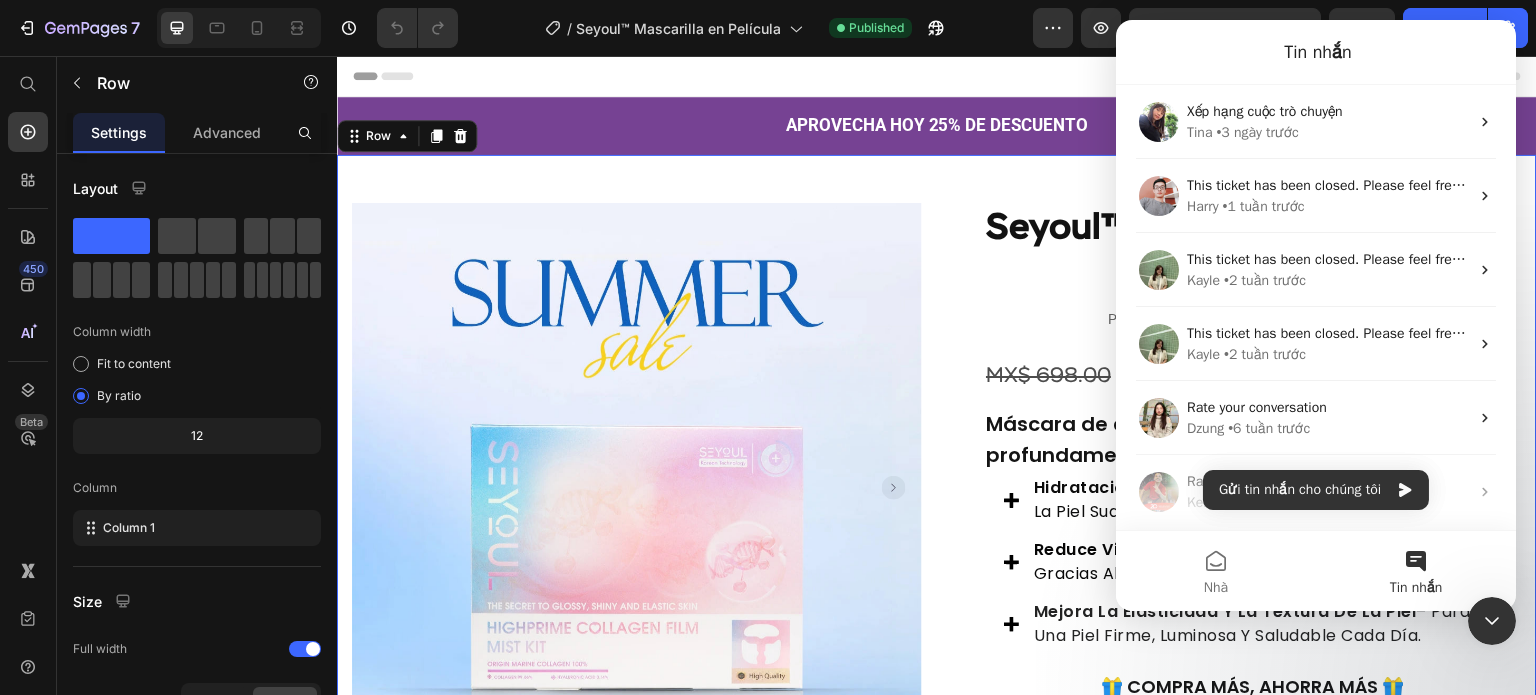 click on "Product Images Row Seyoul™ Mascarilla en Película Product Title
Custom Code
Preview or Publish the page to see the content. Custom Code MX$ 698.00 Product Price MX$ 349.00 Product Price Row Máscara de colágeno hidrolizado que hidrata profundamente y deja la piel suave y luminosa Text Block
Hidratación profunda por hasta 48 horas  – Mantiene la piel suave y nutrida.
Reduce visiblemente las arrugas en solo 3 semanas  – Gracias al colágeno ultrafino y el ácido hialurónico.
Mejora la elasticidad y la textura de la piel  – Para una piel firme, luminosa y saludable cada día. Item list Máscara de colágeno hidrolizado que hidrata profundamente y deja la piel suave y luminosa Text Block
Hidratación profunda por hasta 48 horas  – Mantiene la piel suave y nutrida.
Reduce visiblemente las arrugas en solo 3 semanas  – Gracias al colágeno ultrafino y el ácido hialurónico.
Mejora la elasticidad y la textura de la piel Row" at bounding box center [937, 521] 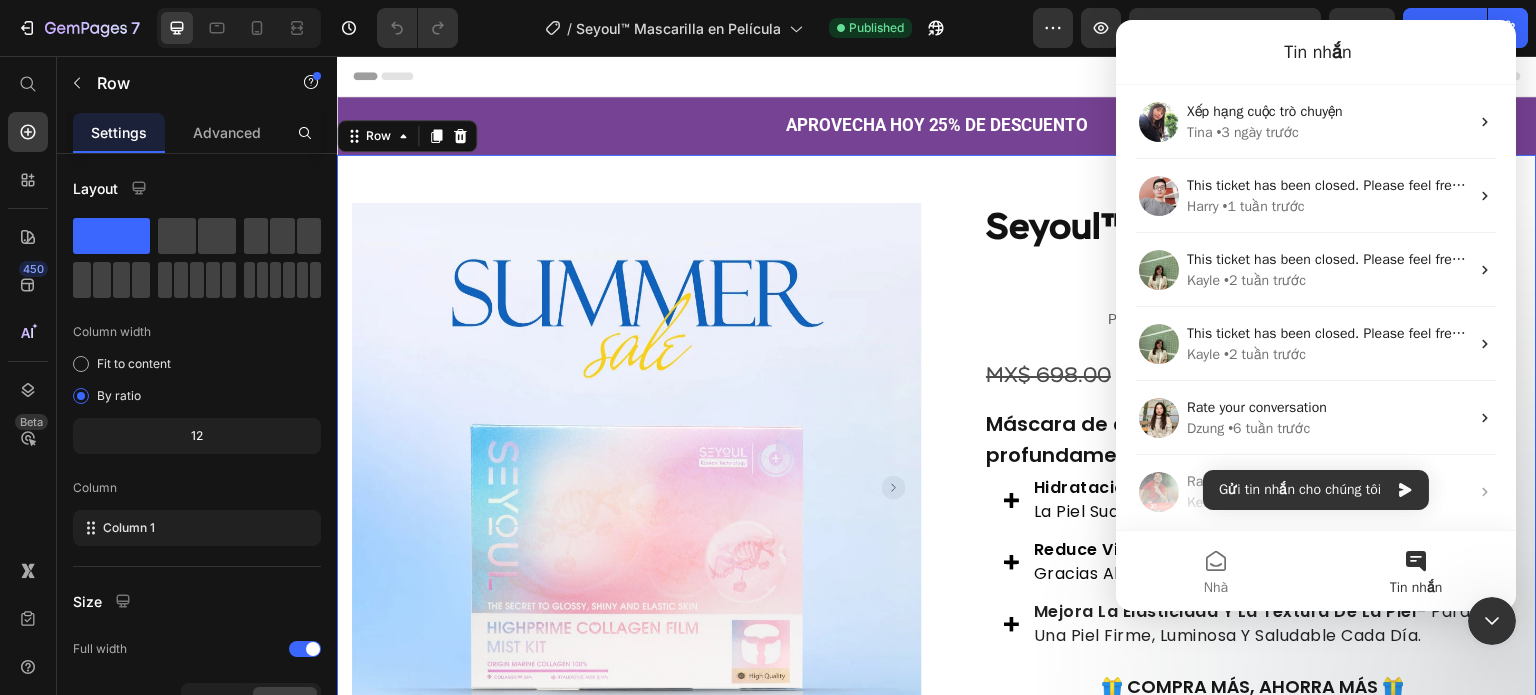 click 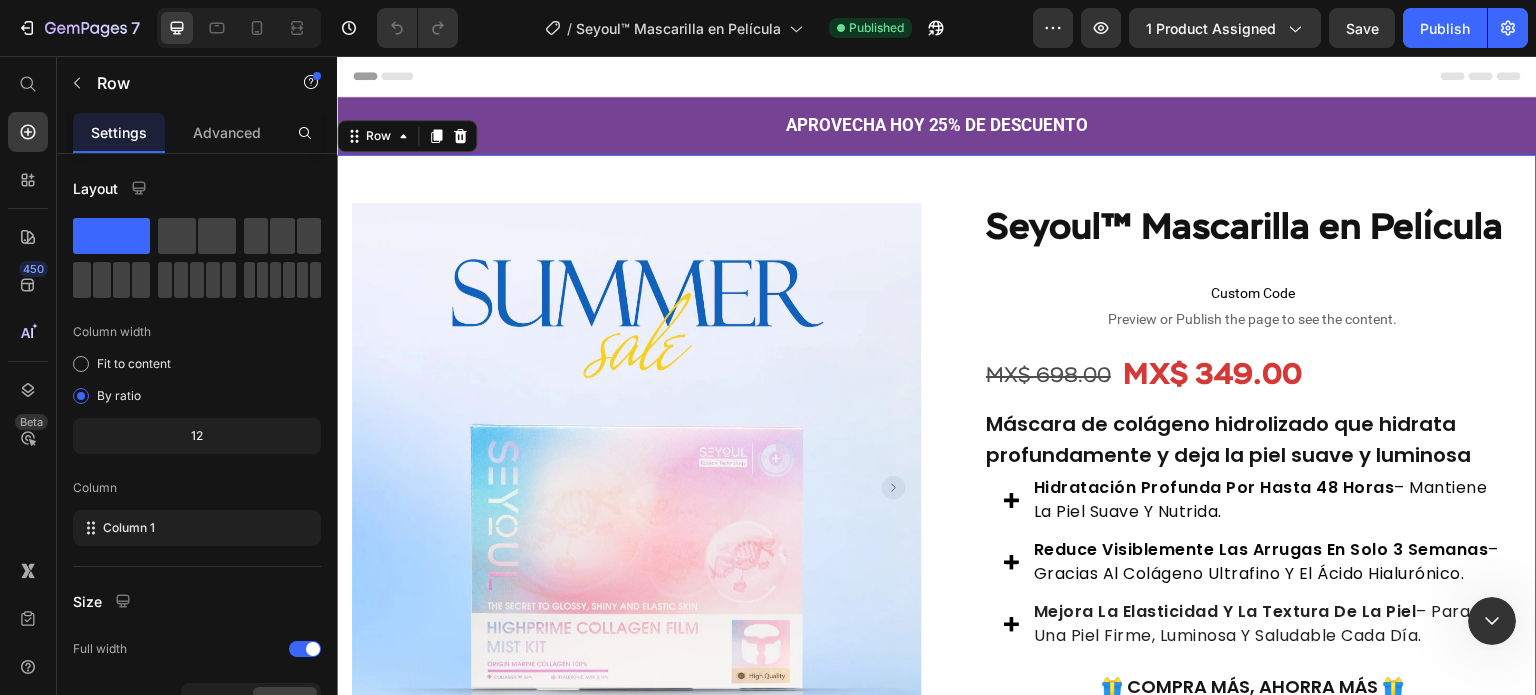 scroll, scrollTop: 0, scrollLeft: 0, axis: both 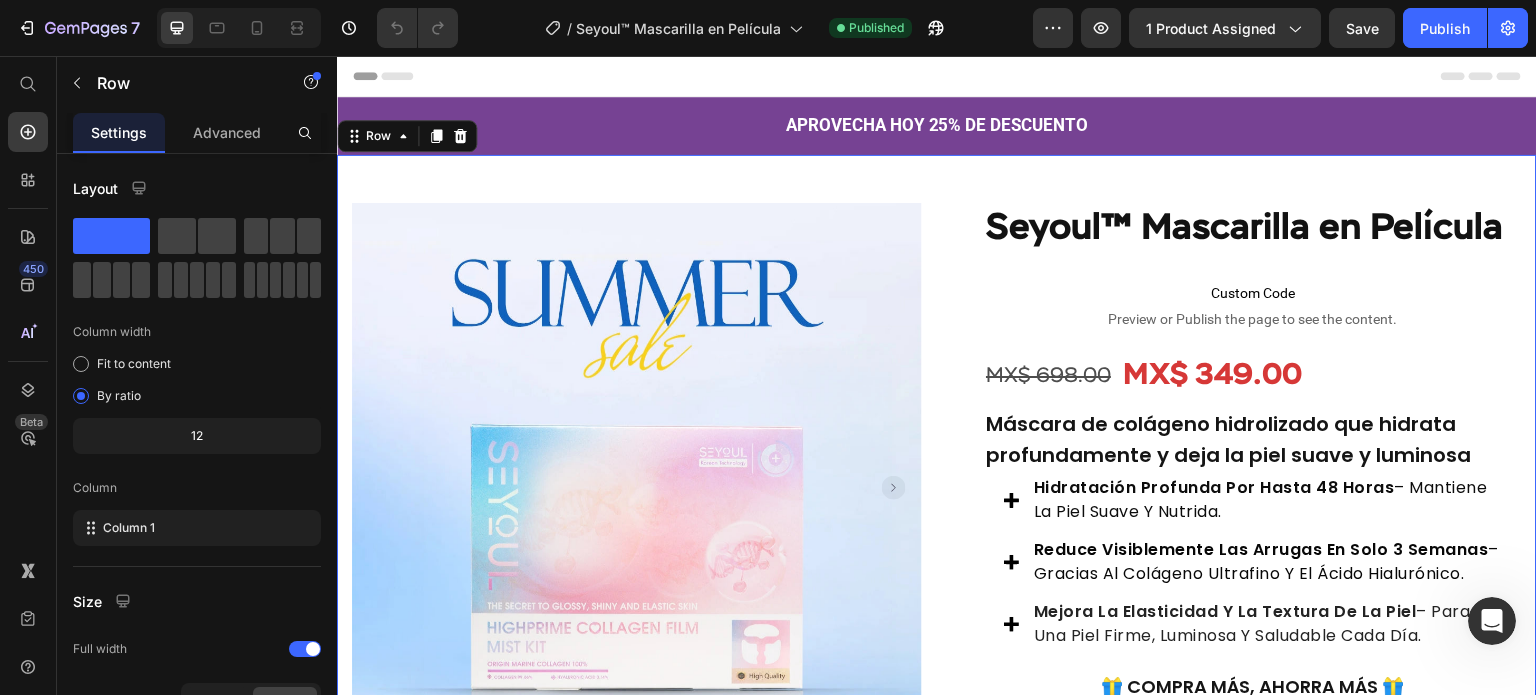 click 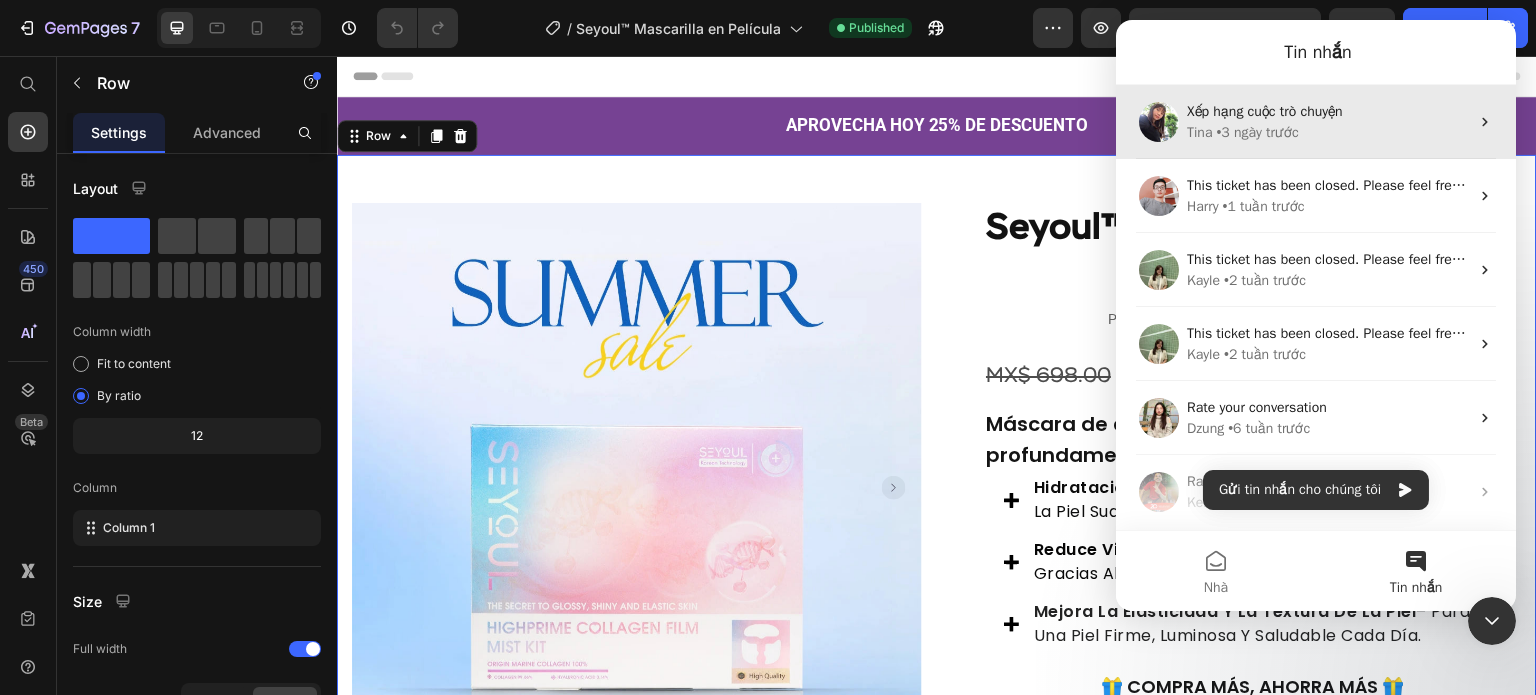 click on "•  3 ngày trước" at bounding box center [1257, 132] 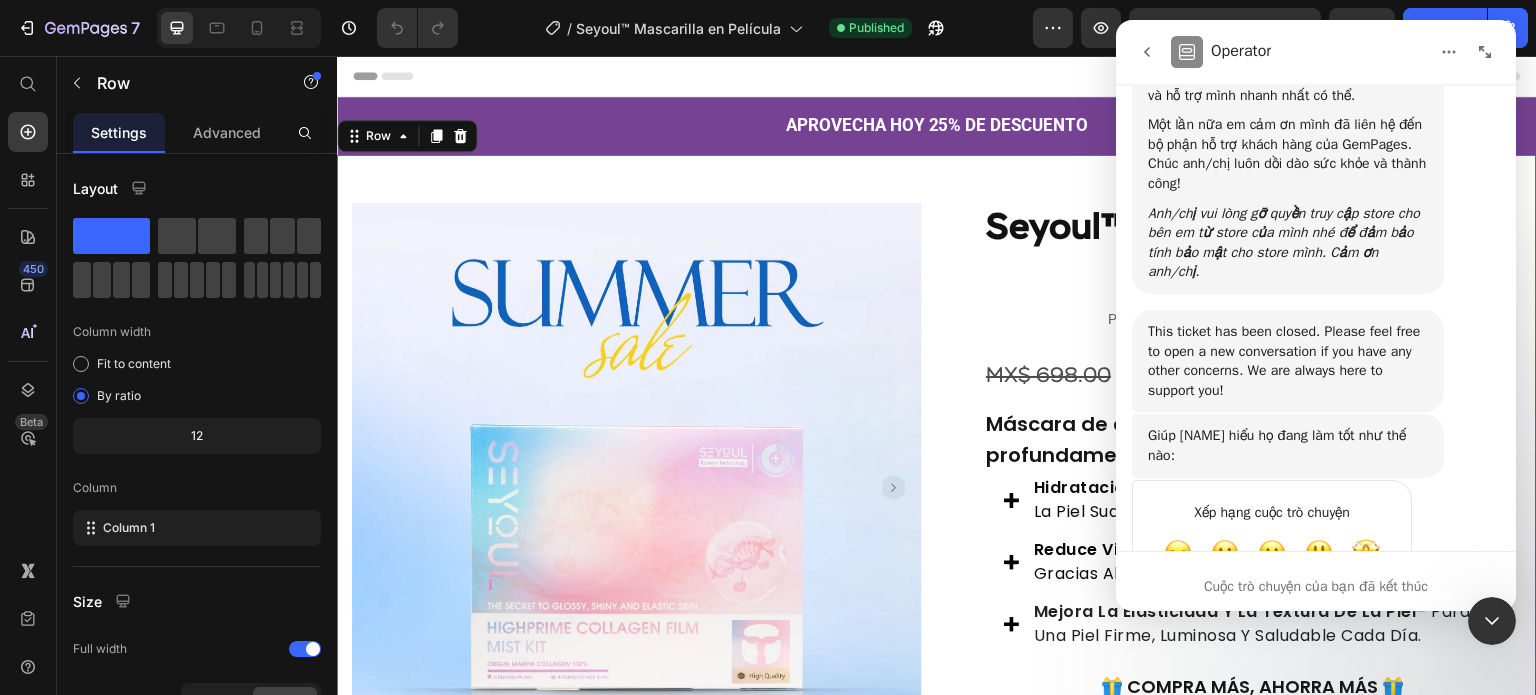 scroll, scrollTop: 6767, scrollLeft: 0, axis: vertical 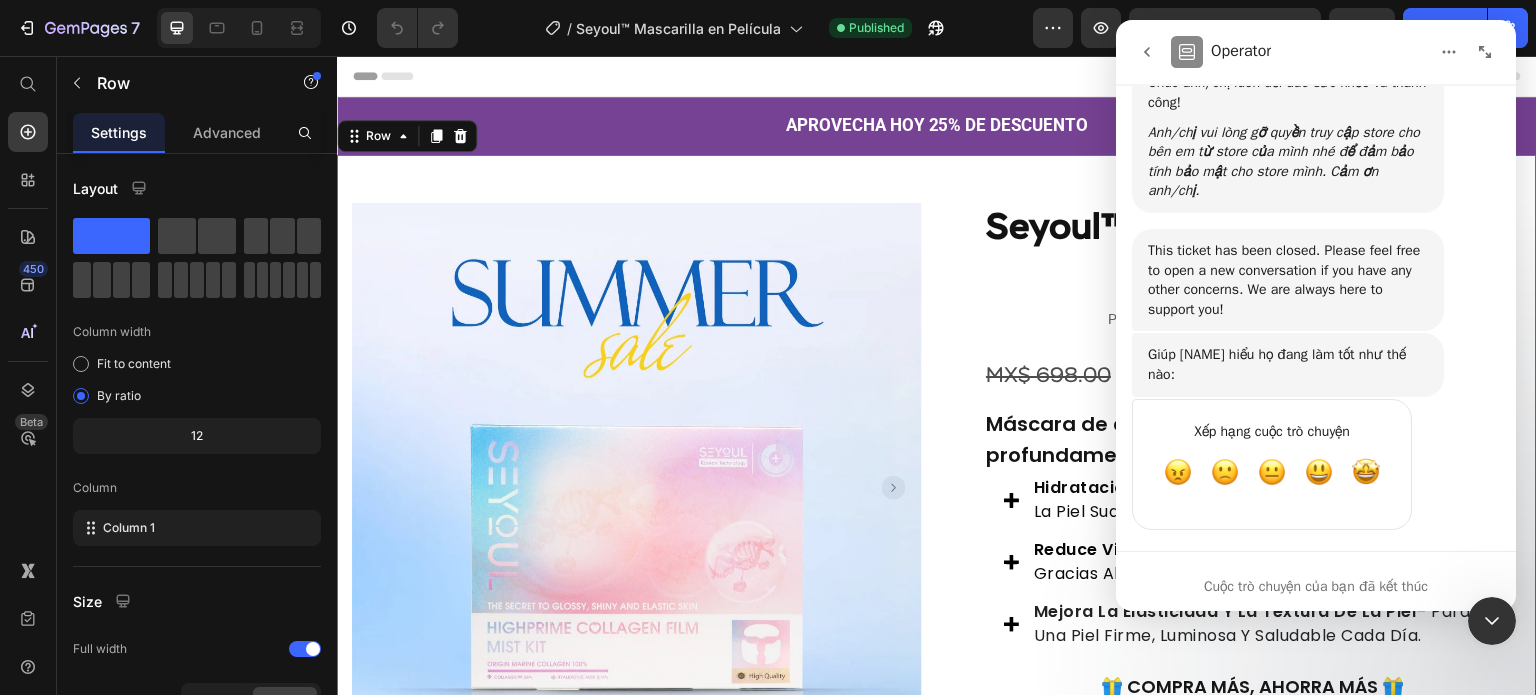 click on "Operator" at bounding box center [1316, 52] 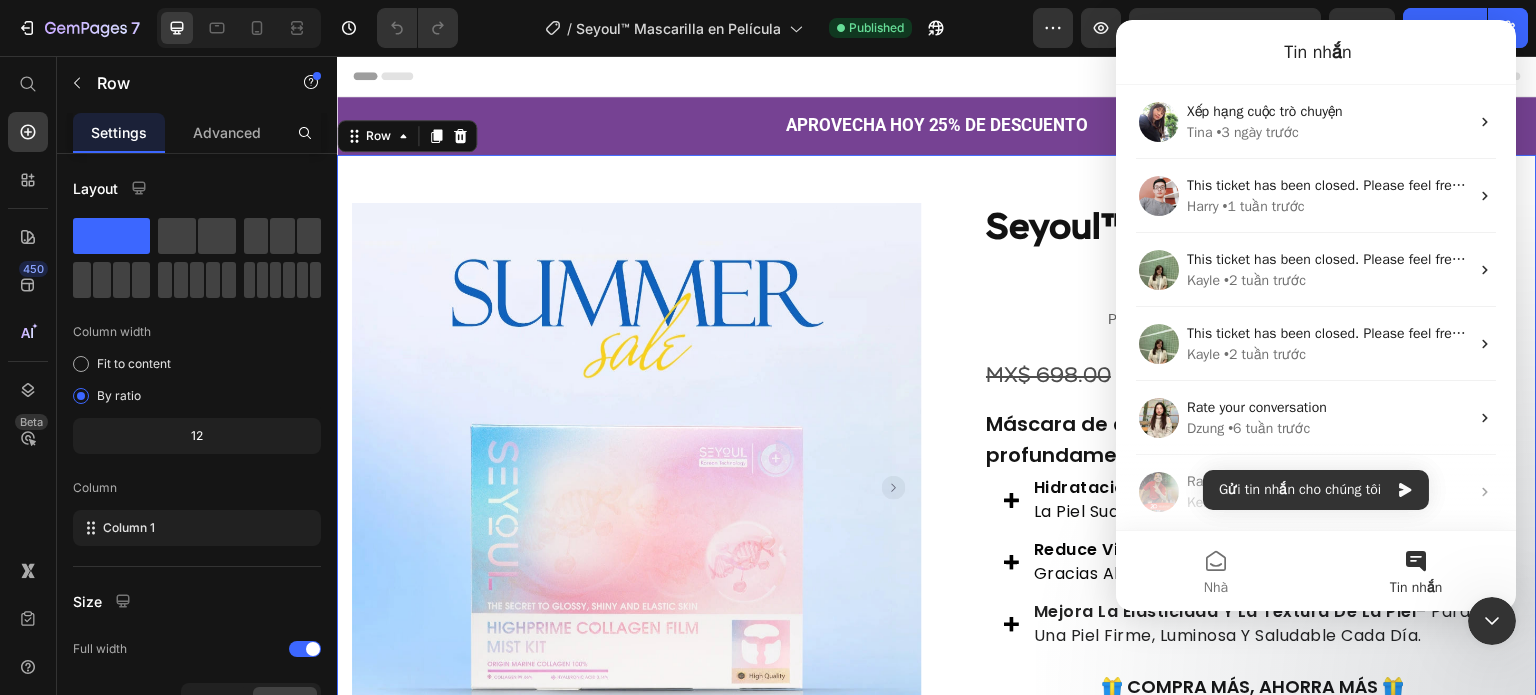 scroll, scrollTop: 0, scrollLeft: 0, axis: both 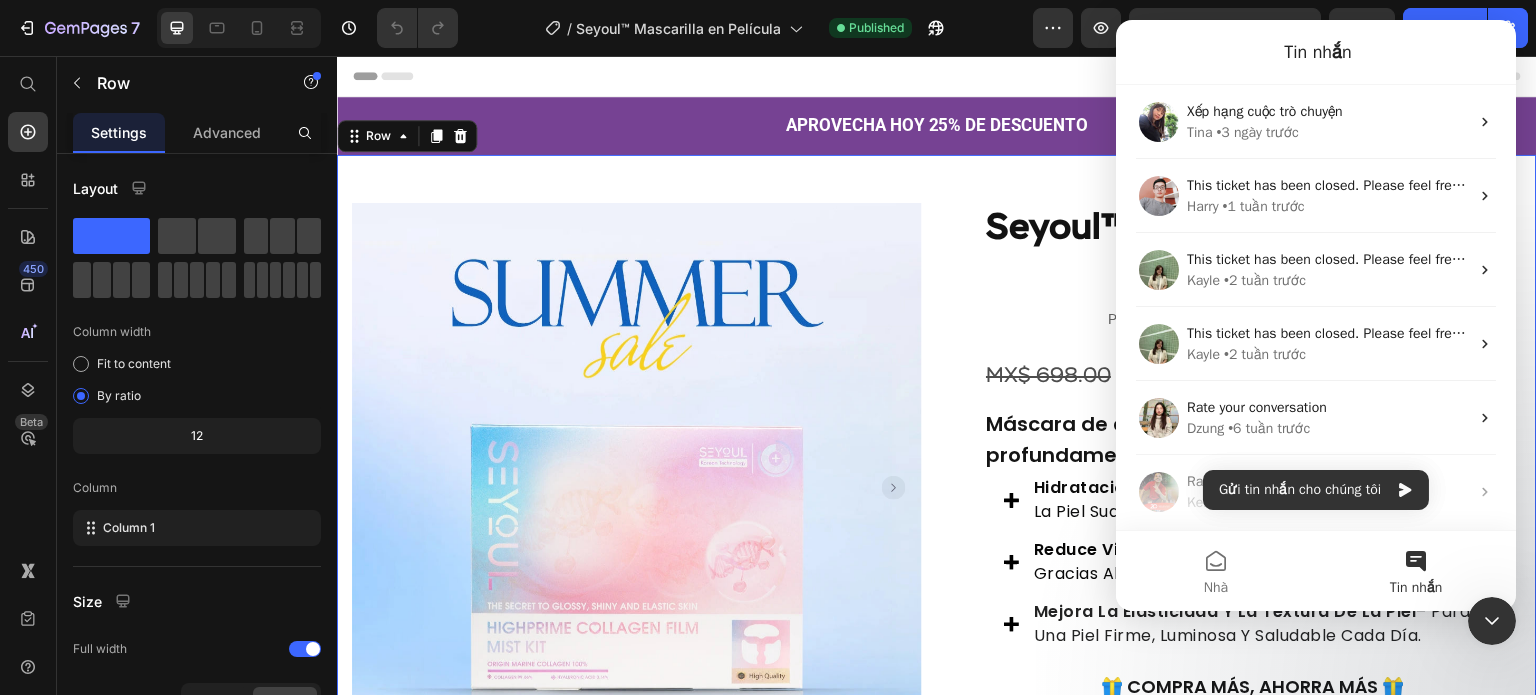 click on "7  Version history  /  Seyoul™ Mascarilla en Película Published Preview 1 product assigned  Save   Publish" 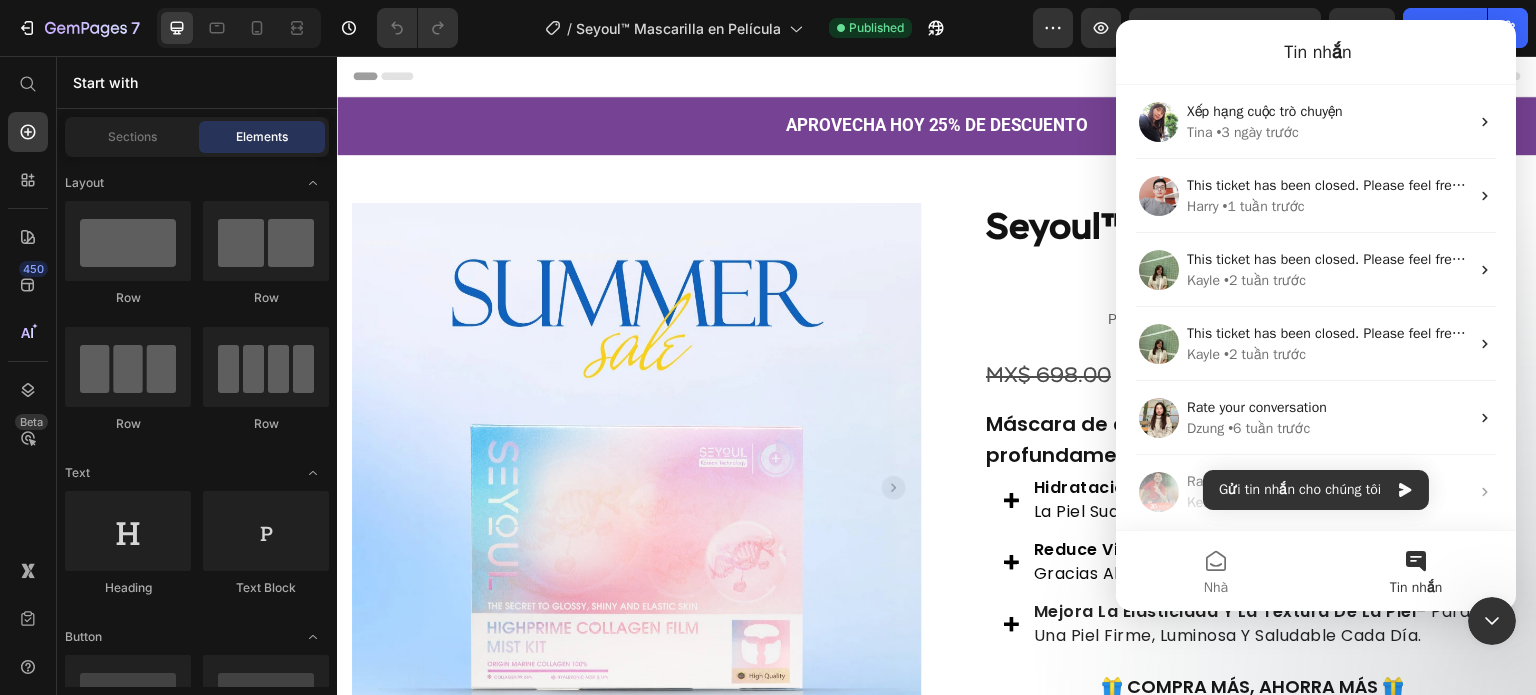click on "Header" at bounding box center (937, 76) 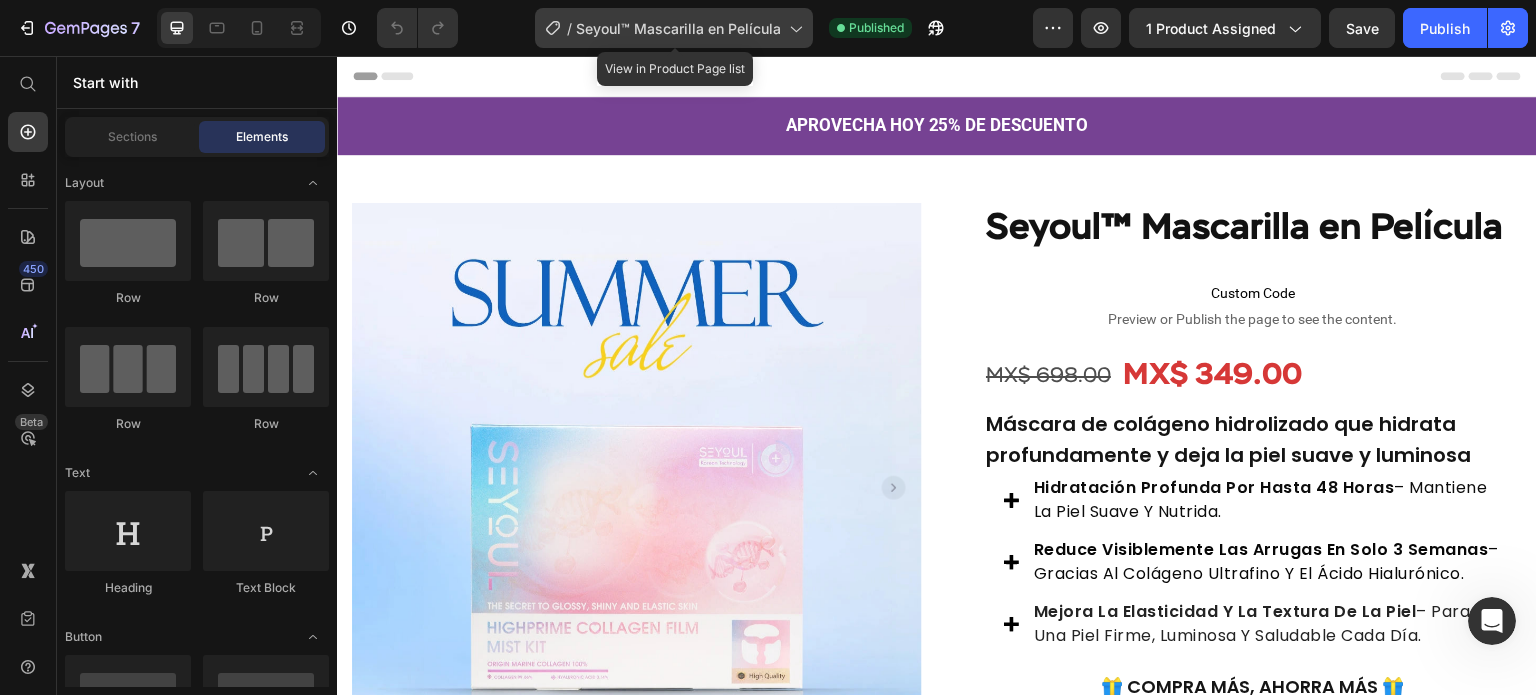 click on "Seyoul™ Mascarilla en Película" at bounding box center [678, 28] 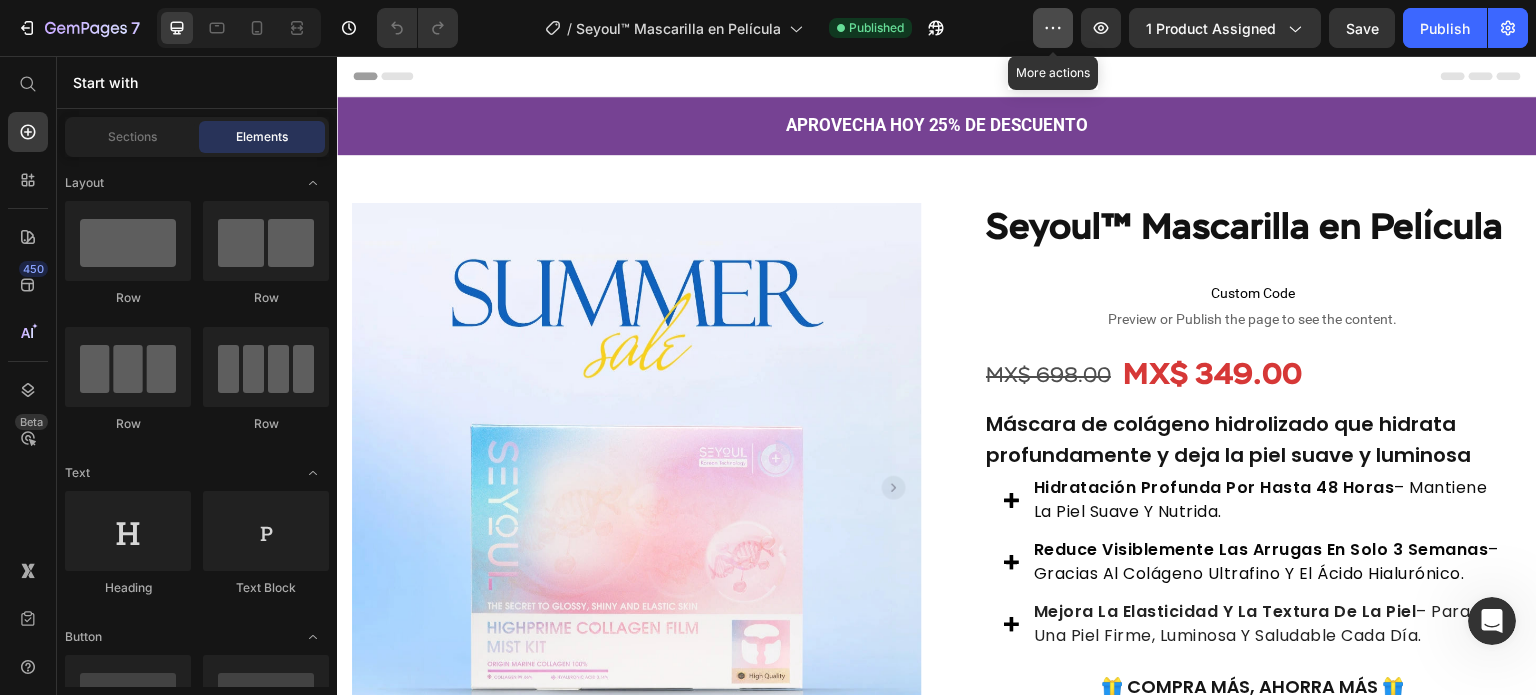 click 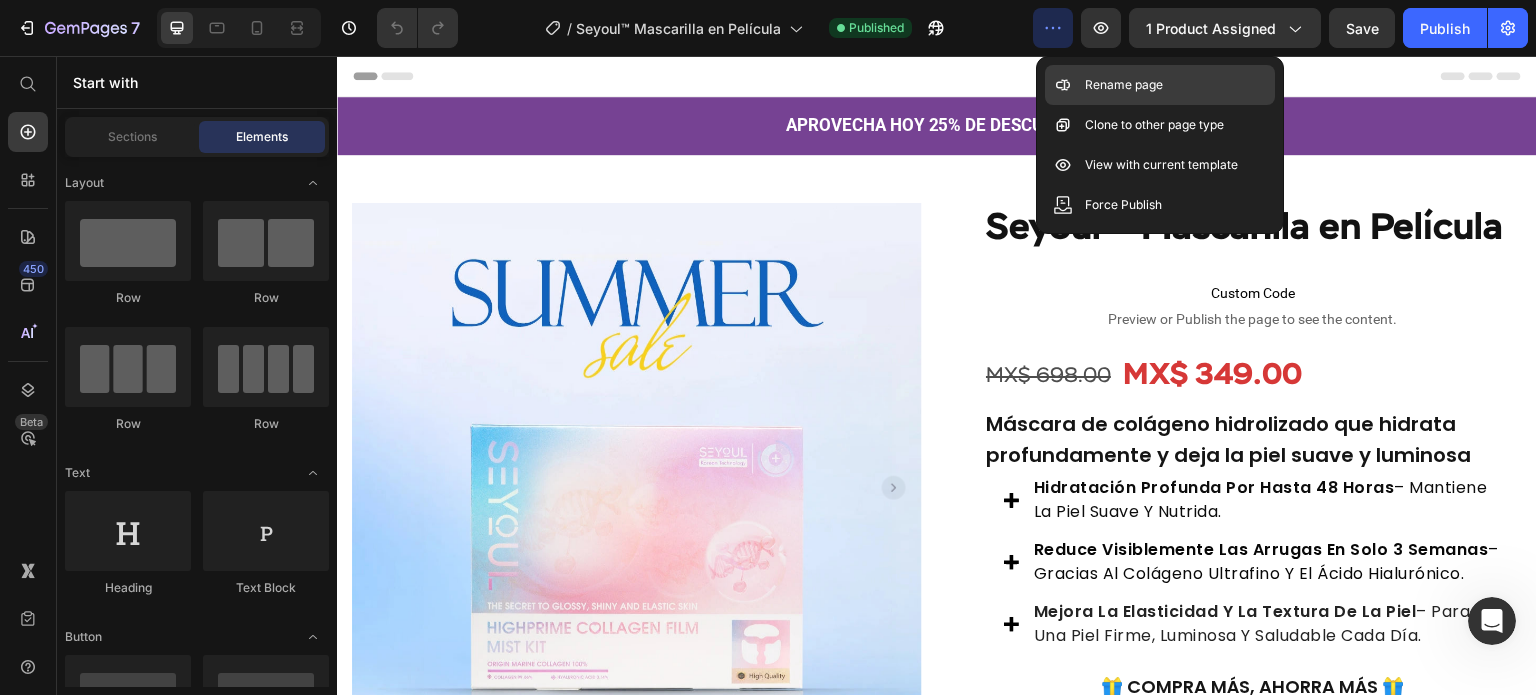 click 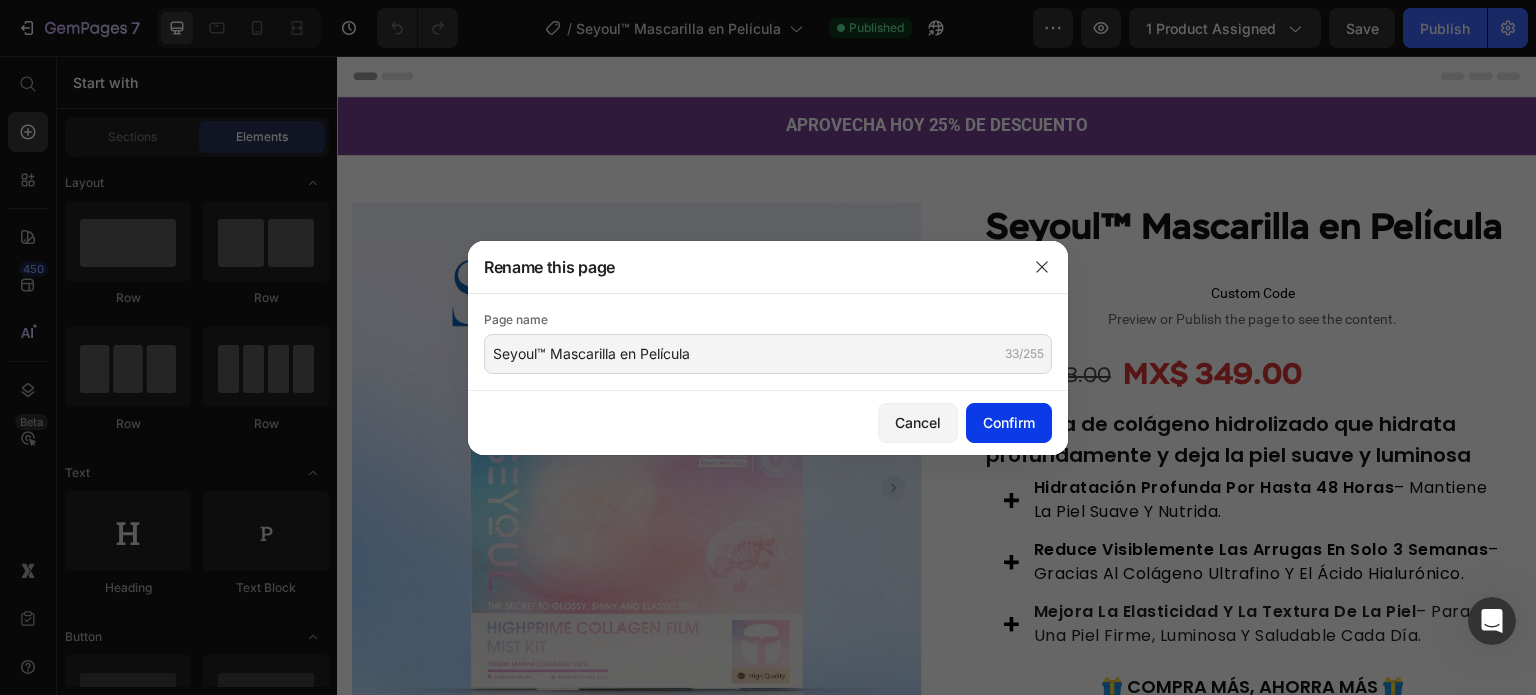 click on "Confirm" 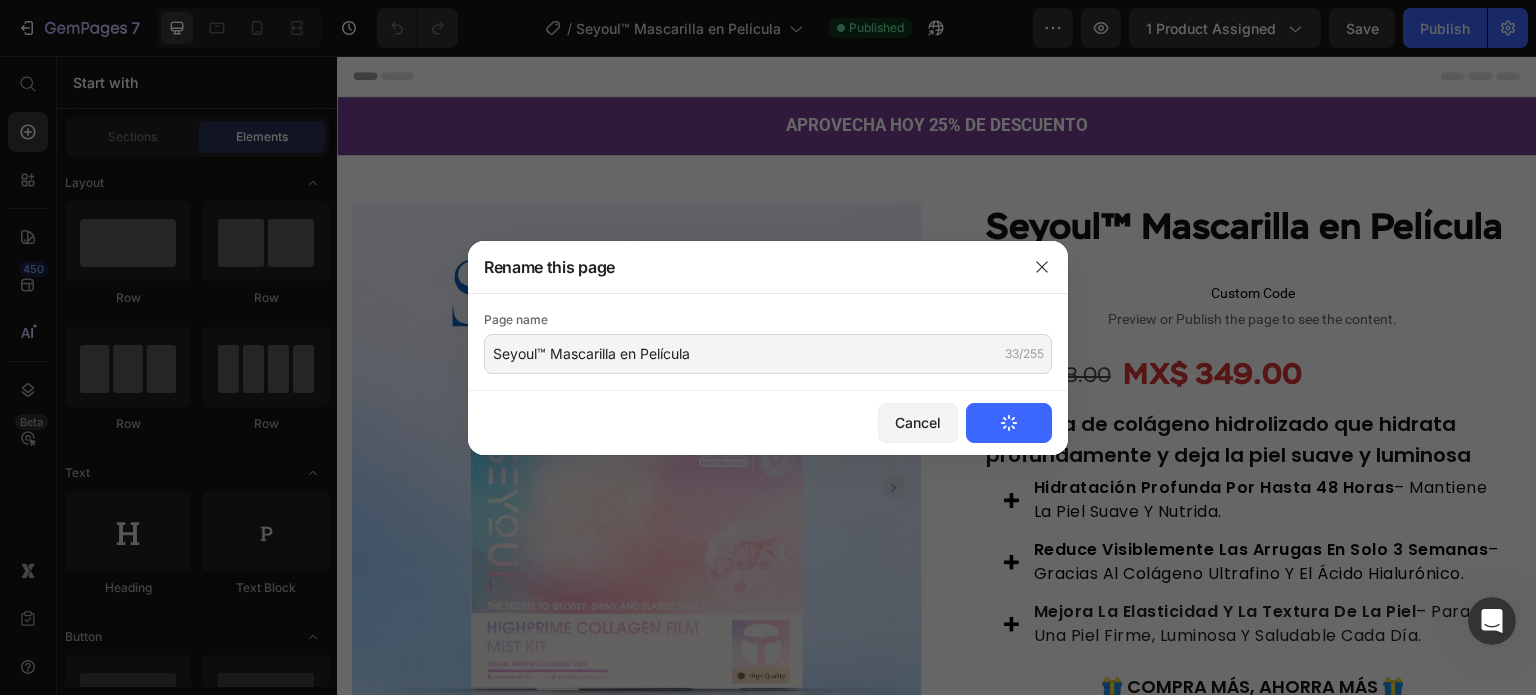 click at bounding box center [768, 347] 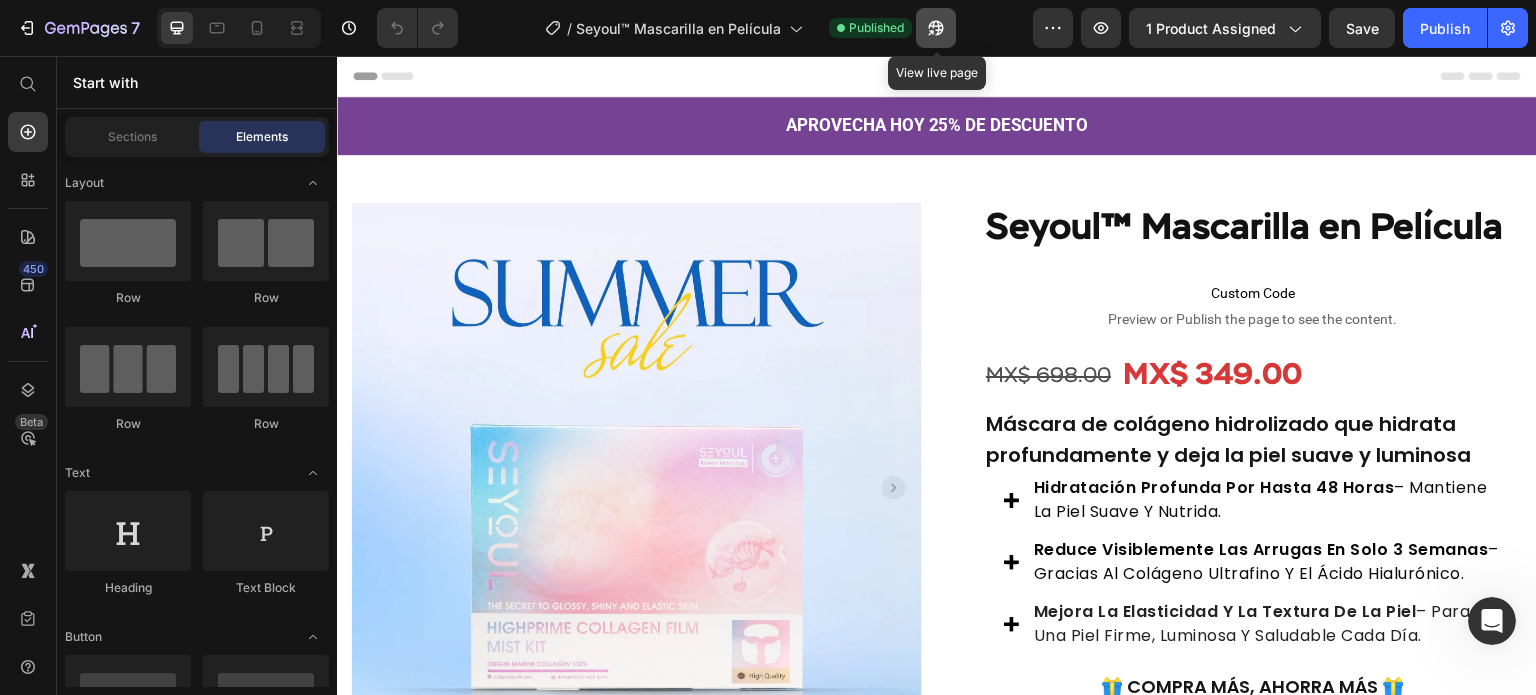 click 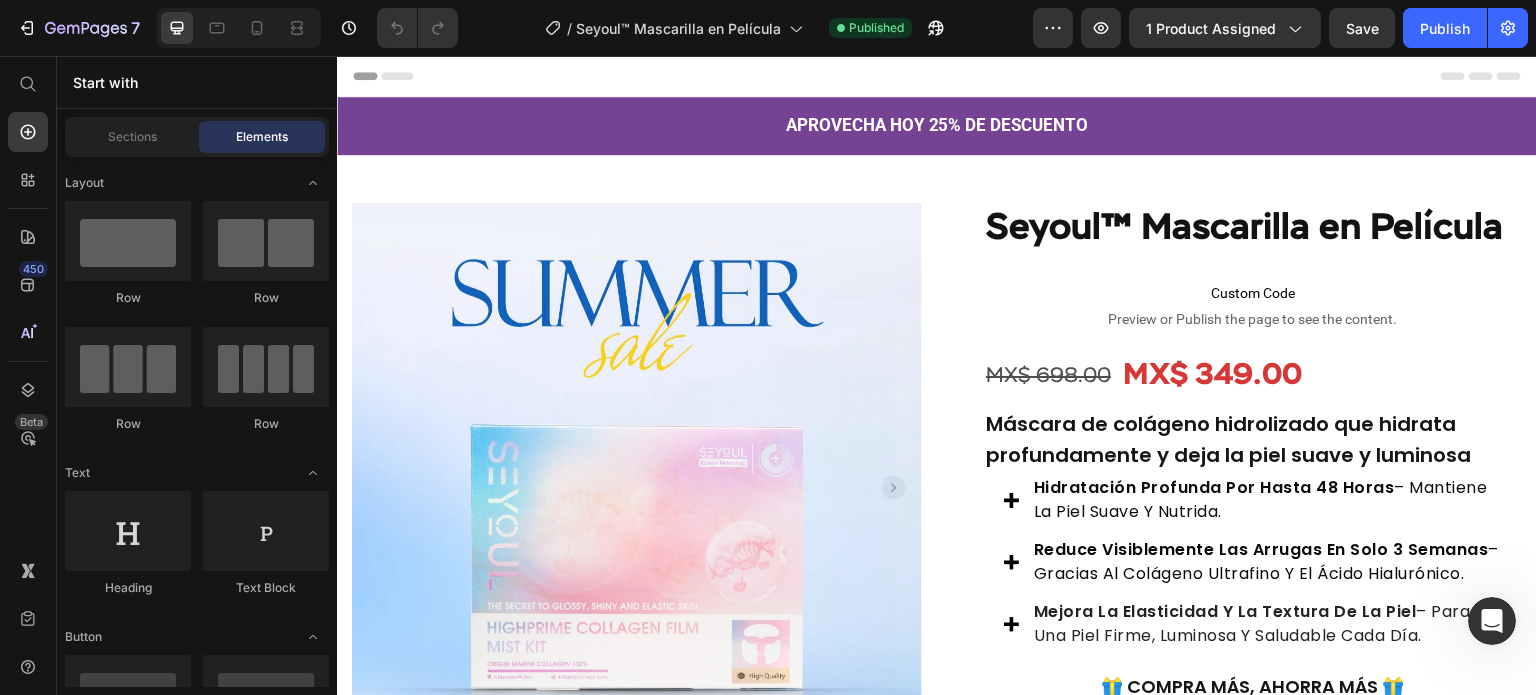 type 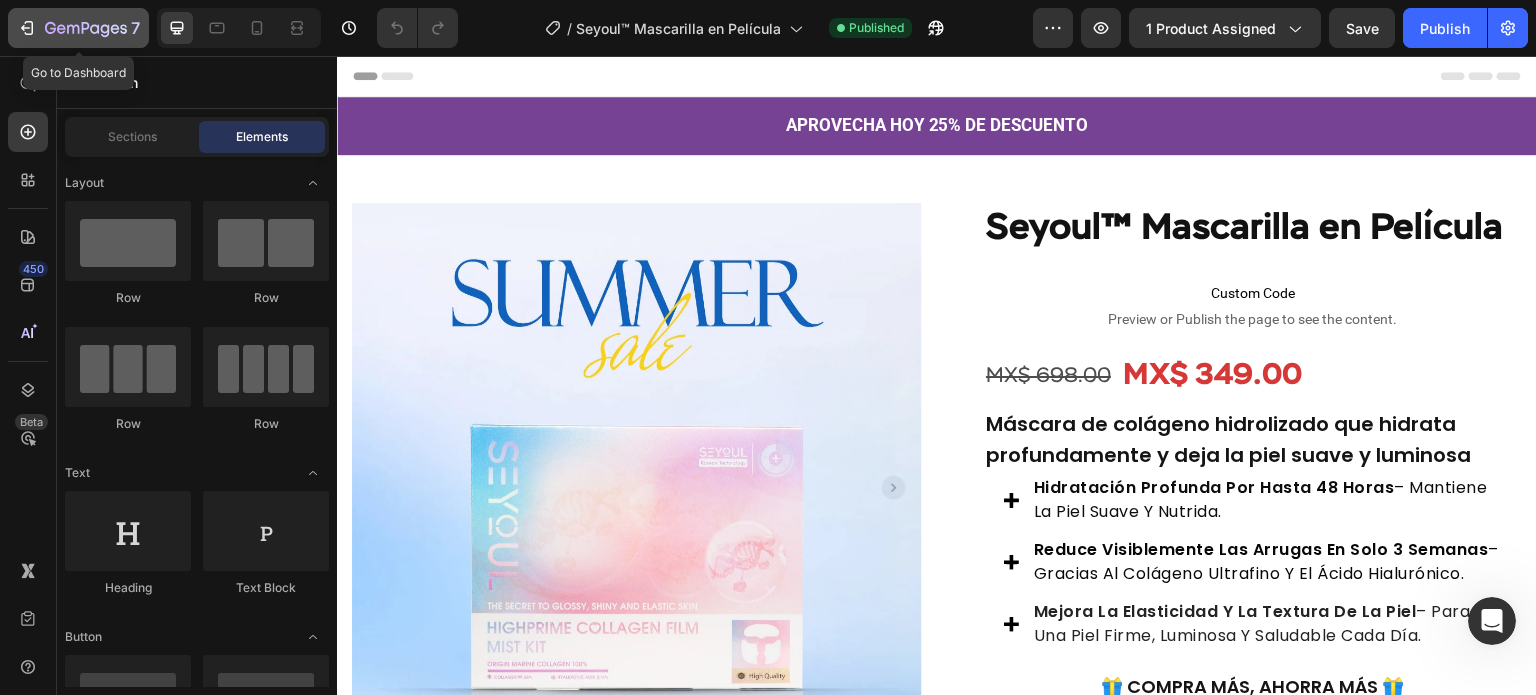 click 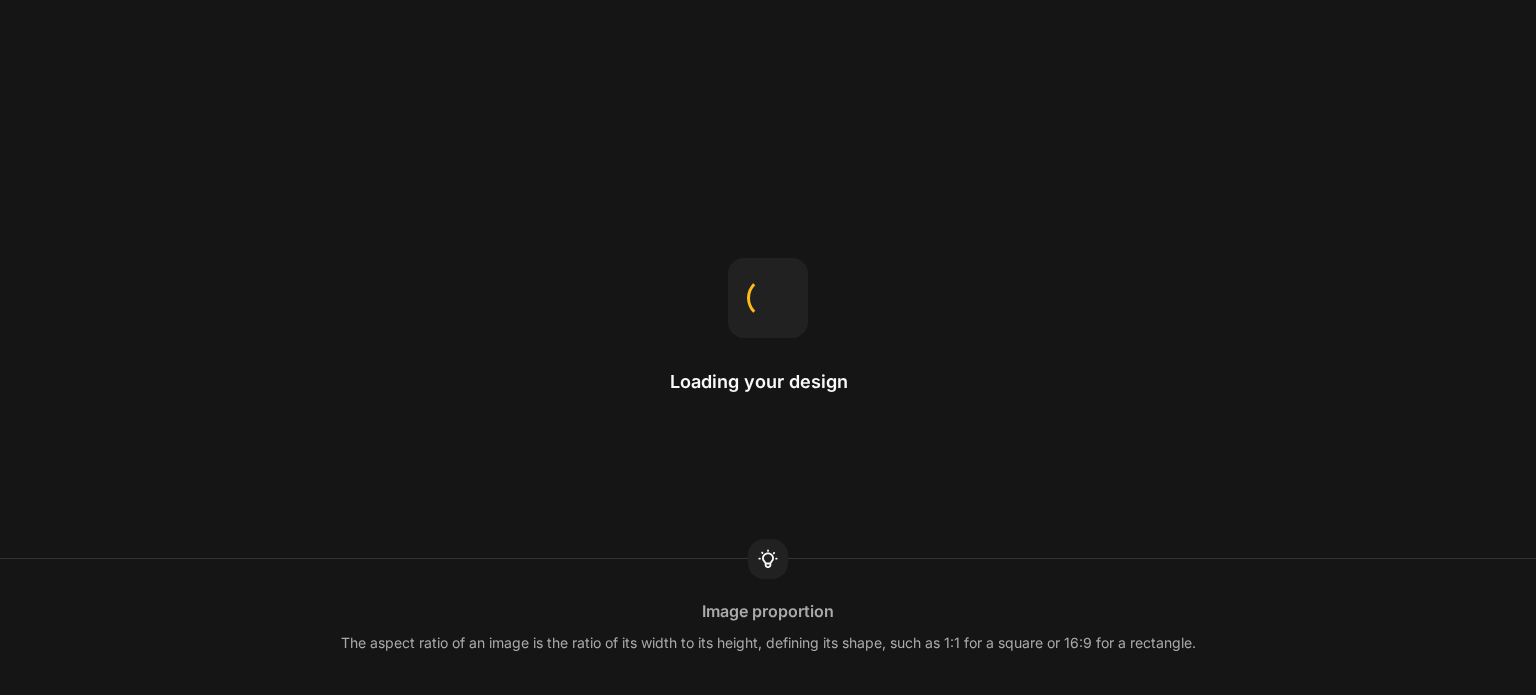 scroll, scrollTop: 0, scrollLeft: 0, axis: both 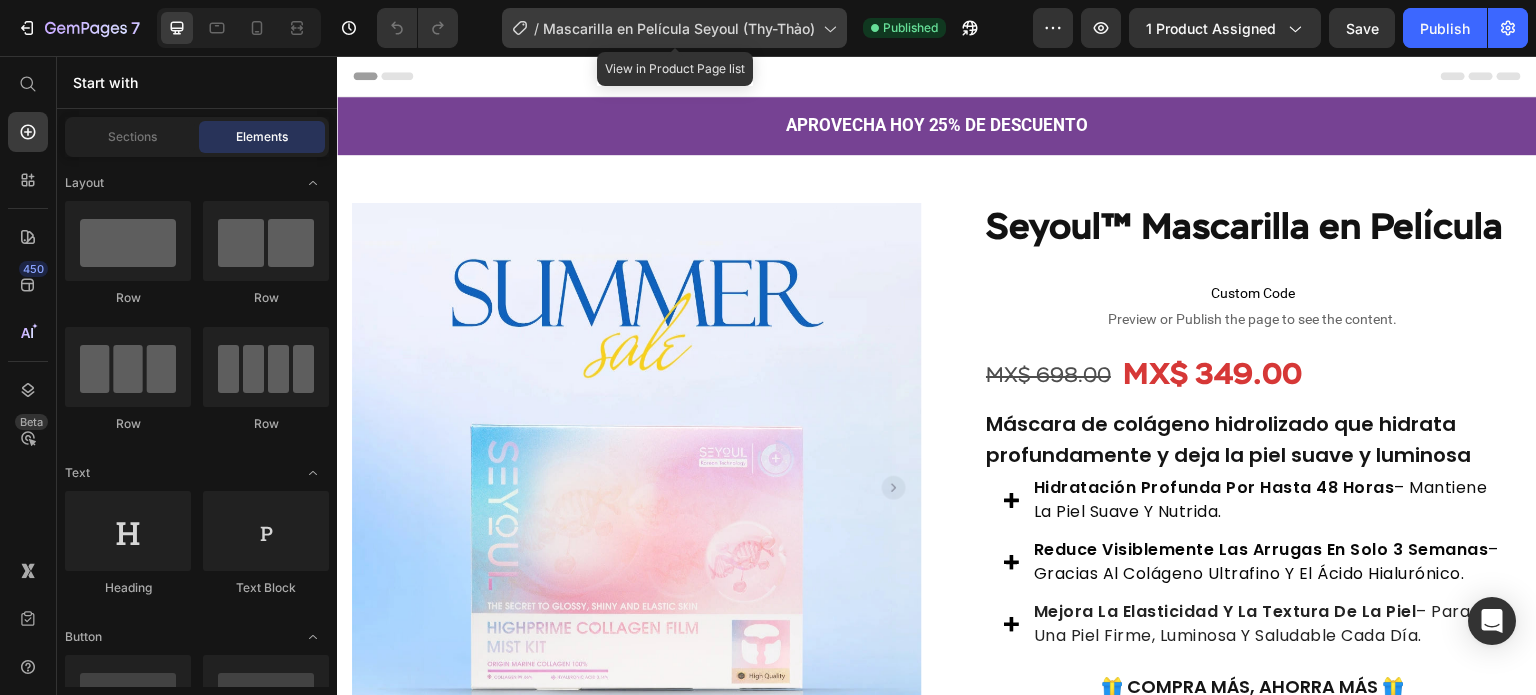 click 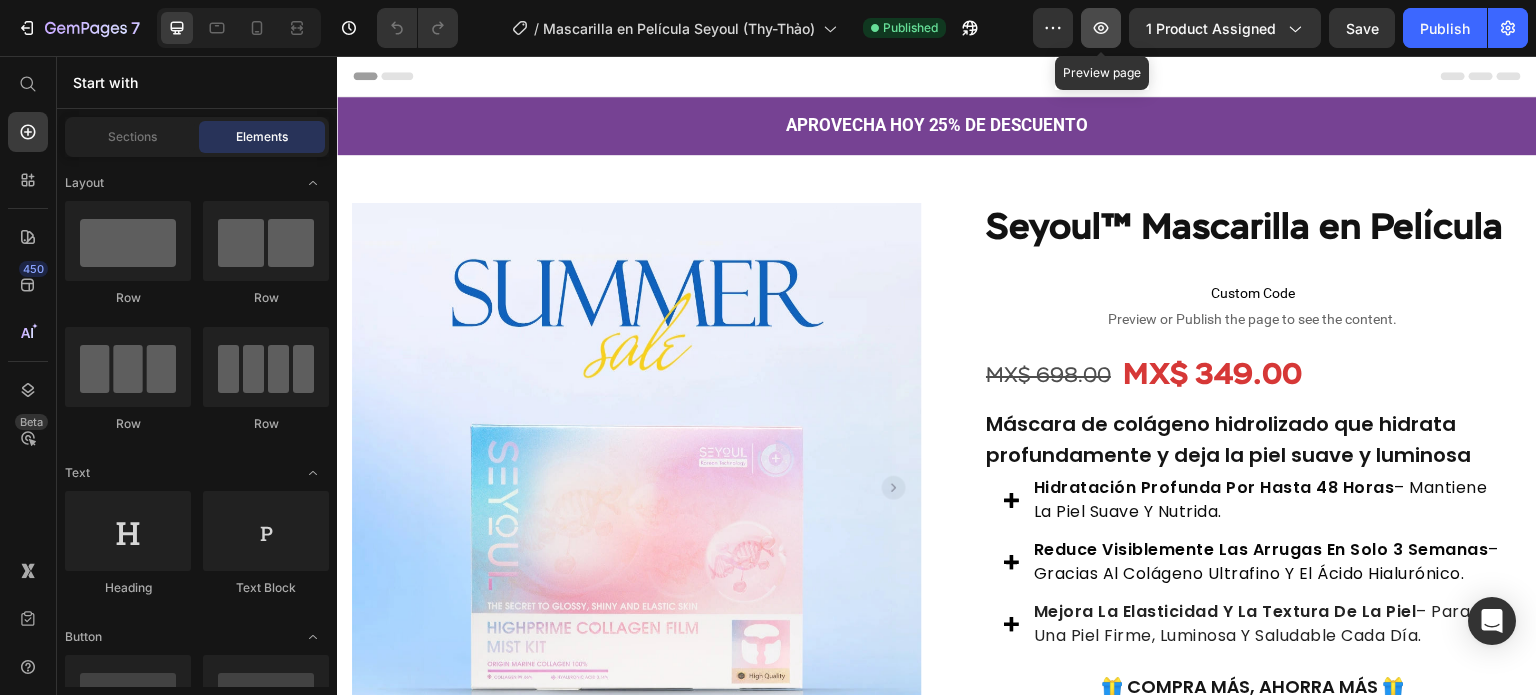 click 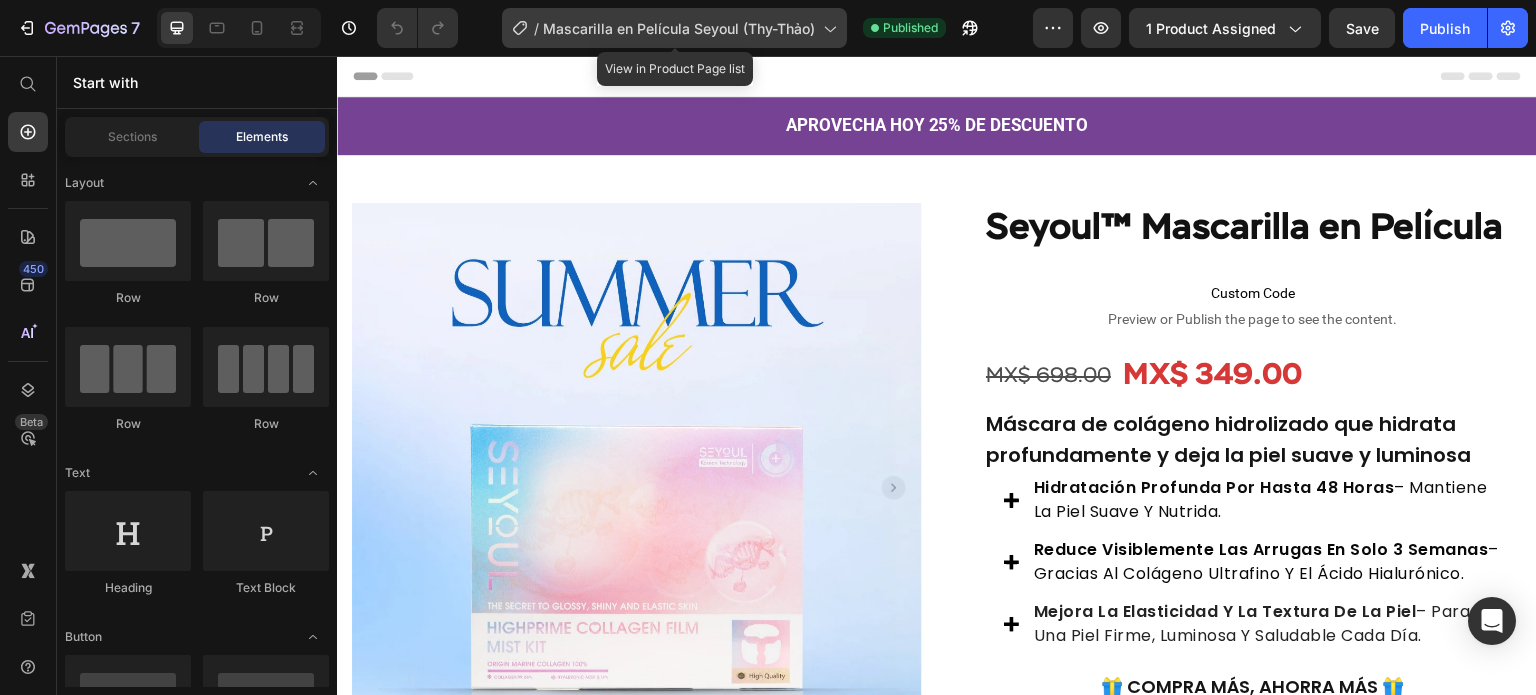 drag, startPoint x: 432, startPoint y: 9, endPoint x: 828, endPoint y: 33, distance: 396.7266 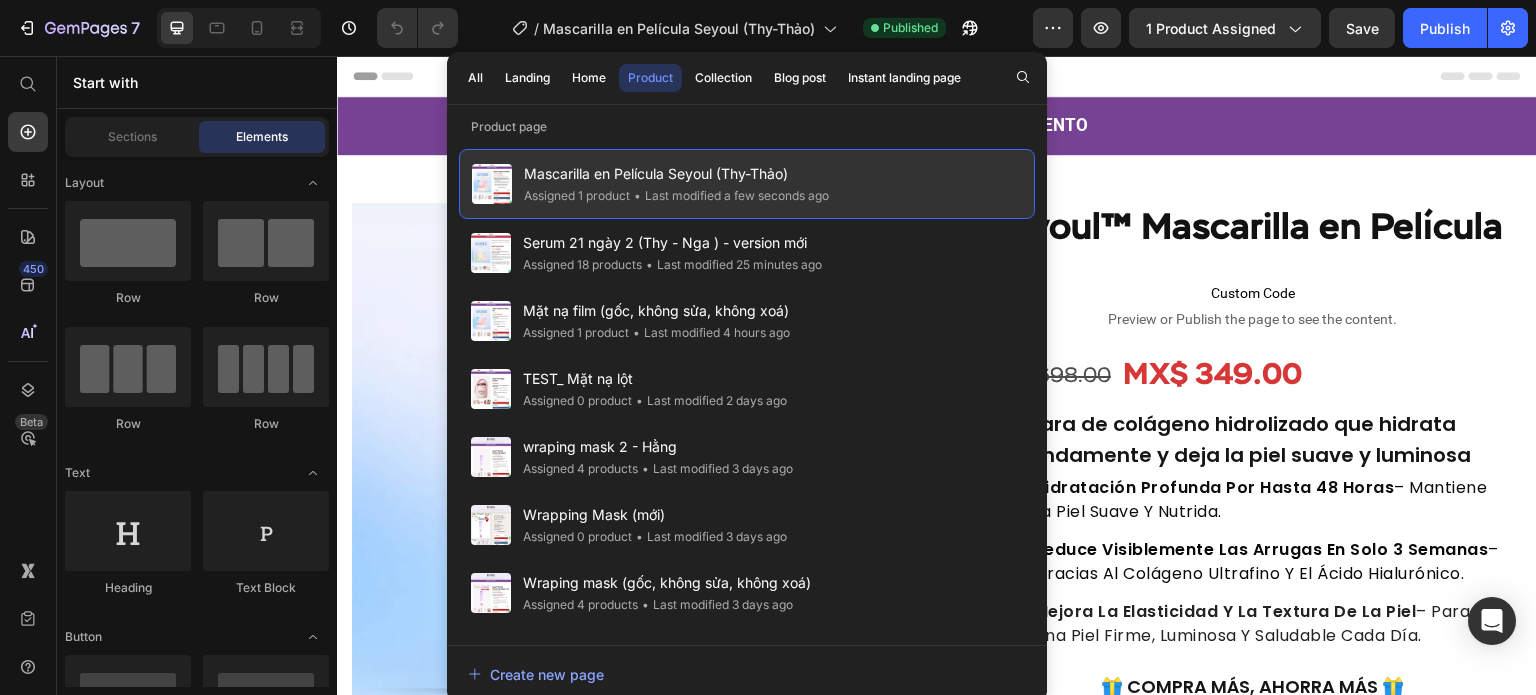 drag, startPoint x: 643, startPoint y: 172, endPoint x: 591, endPoint y: 175, distance: 52.086468 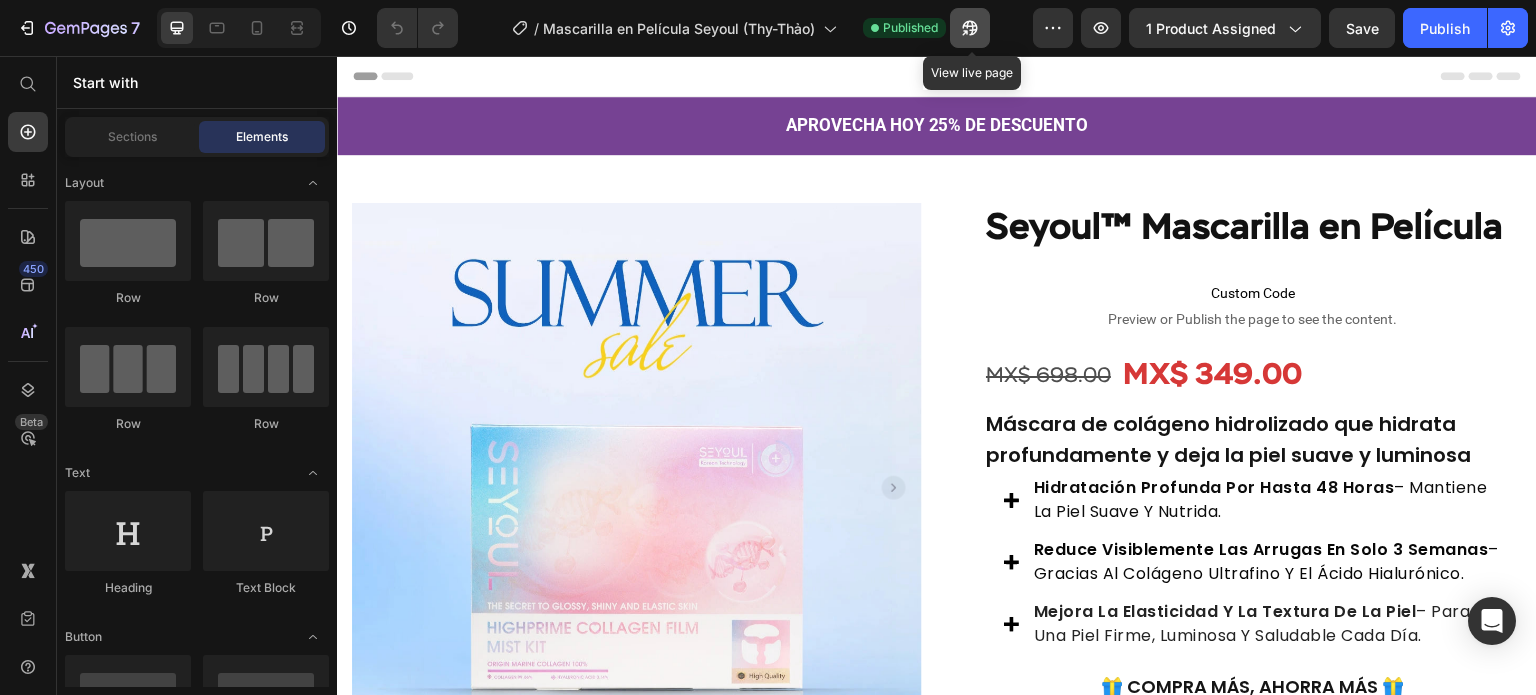 click 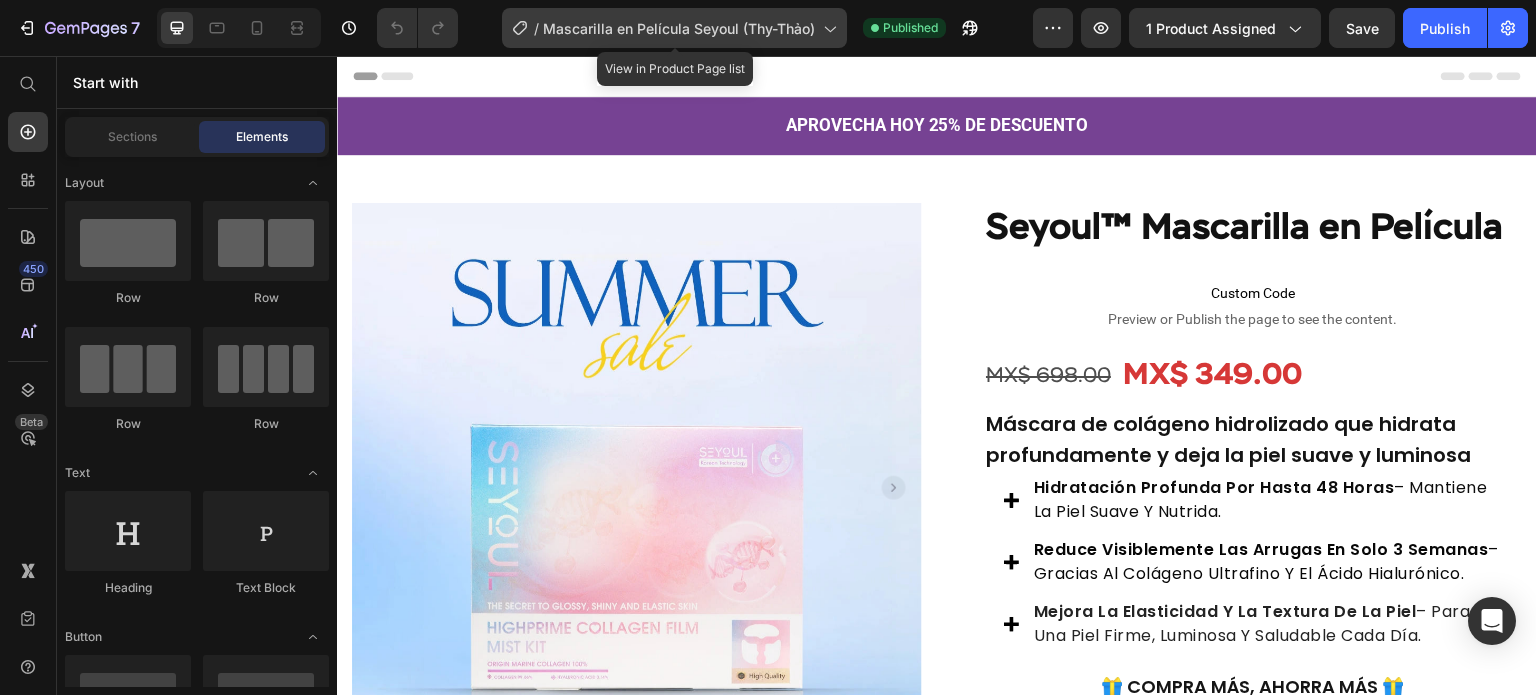 click 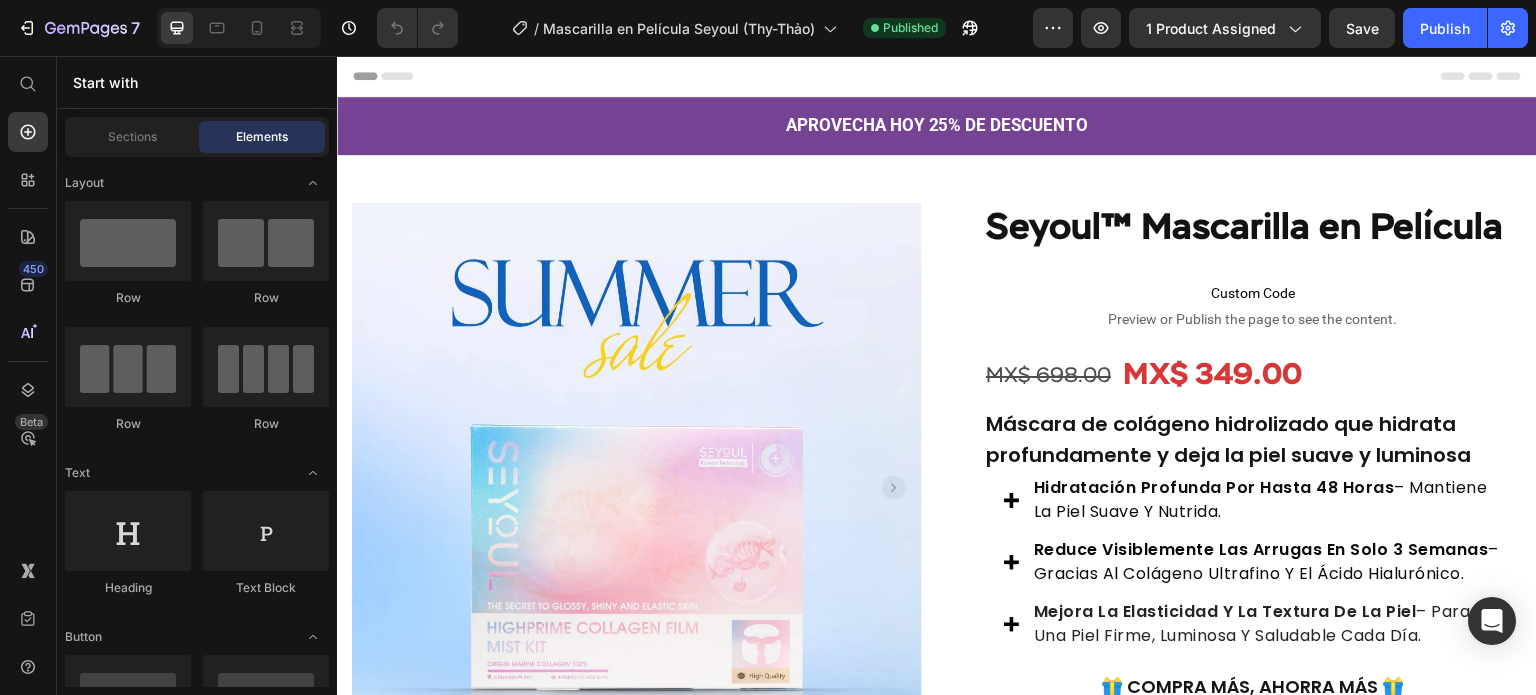 click on "7  Version history  /  Mascarilla en Película Seyoul (Thy-Thảo) Published Preview 1 product assigned  Save   Publish" 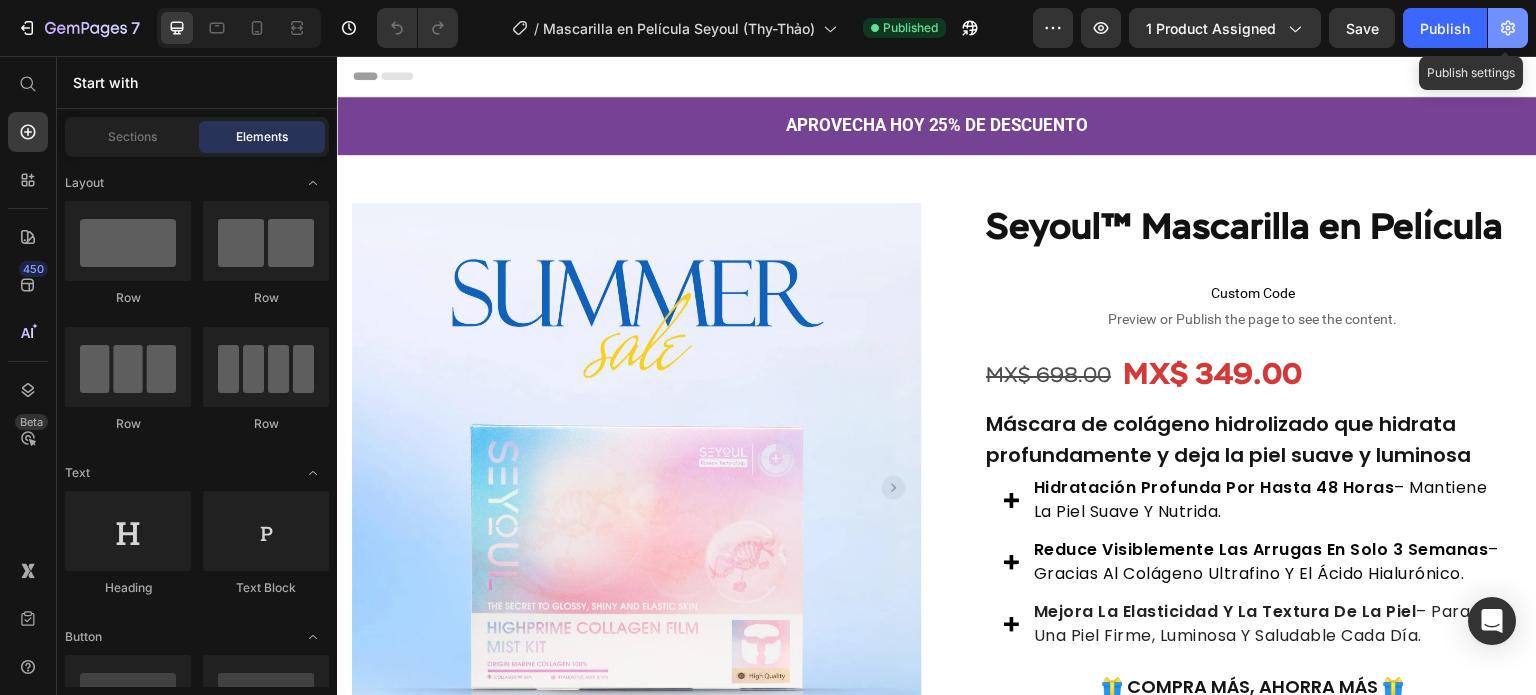 click 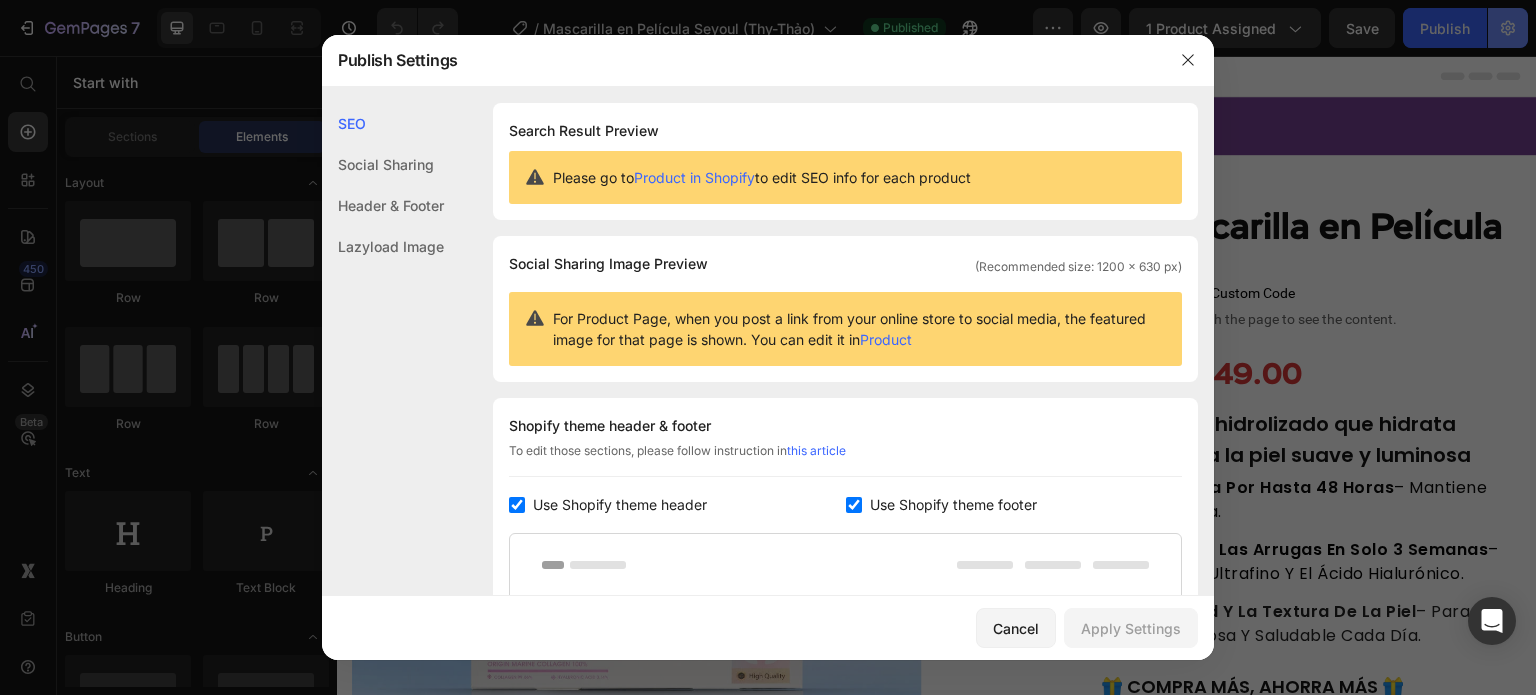 click at bounding box center (768, 347) 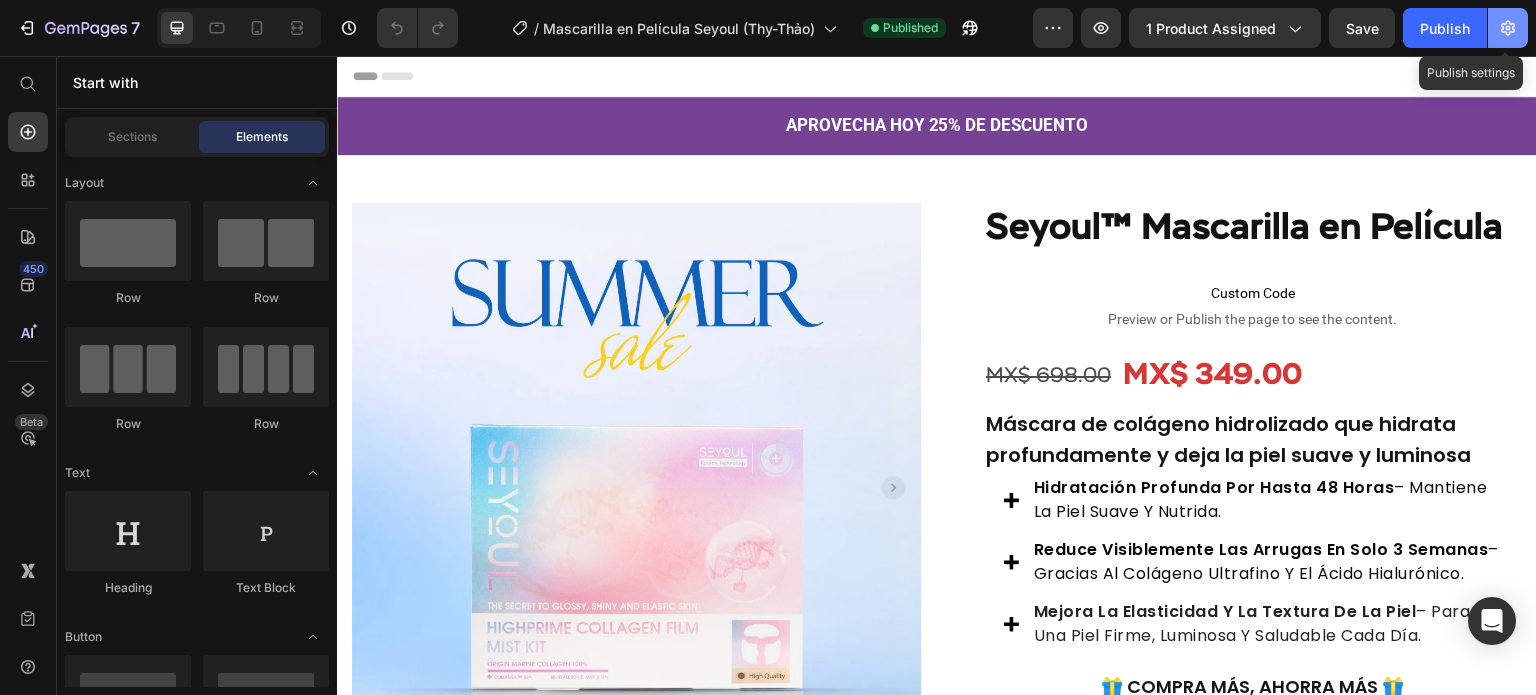 click 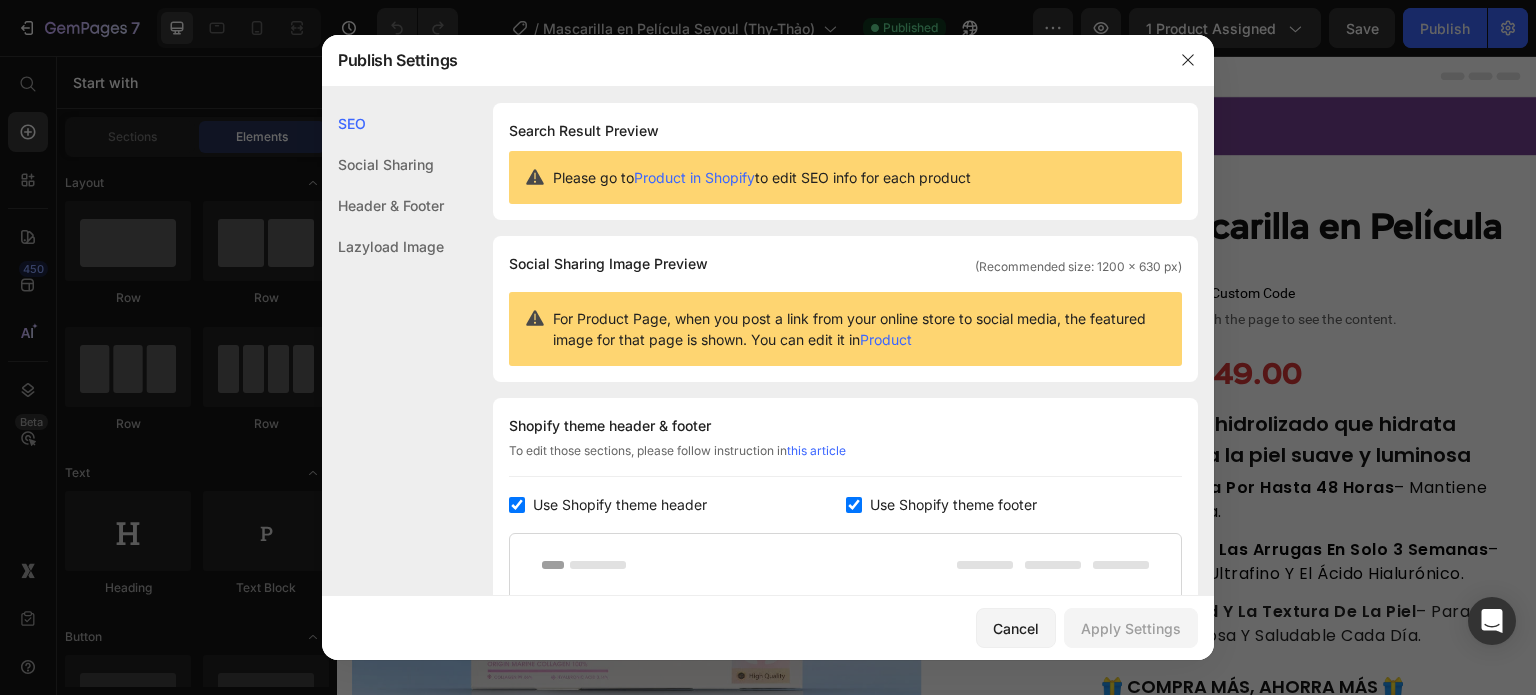 click on "Social Sharing" 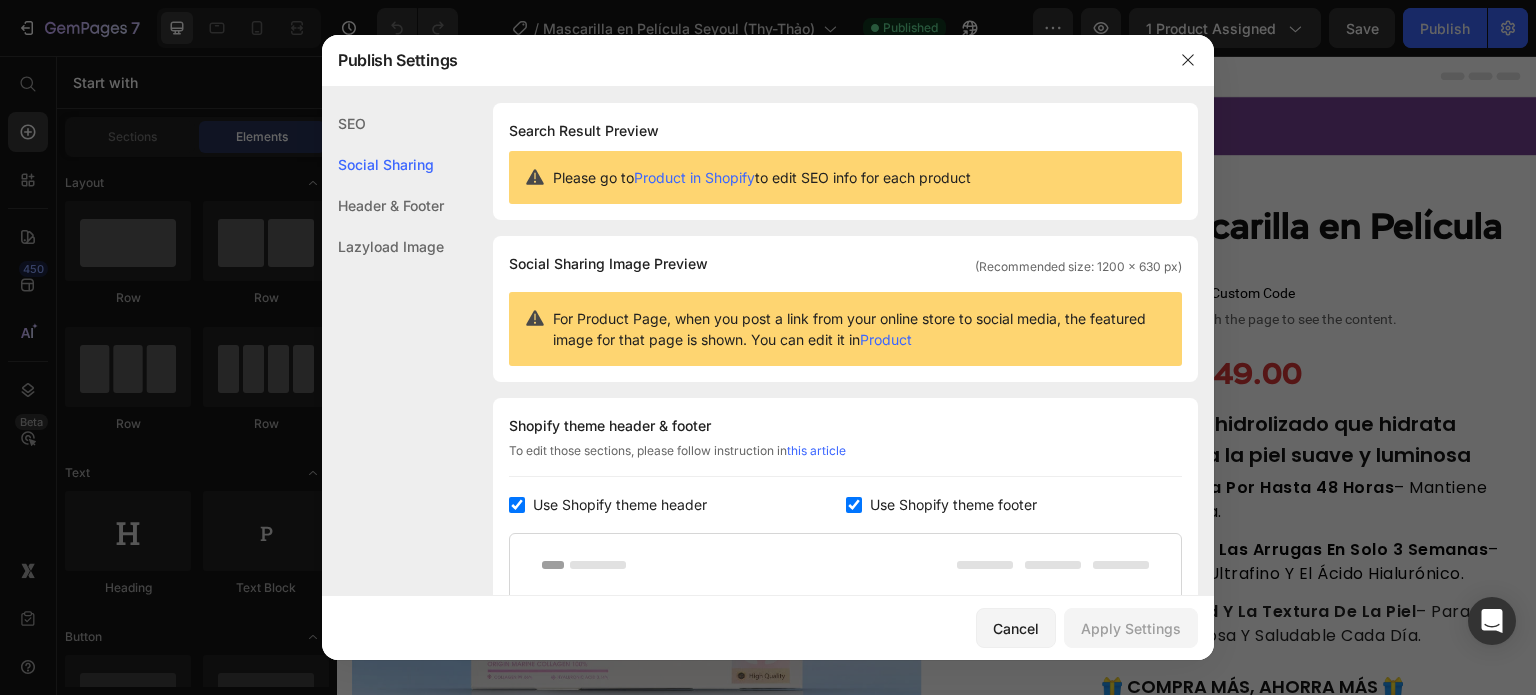 scroll, scrollTop: 128, scrollLeft: 0, axis: vertical 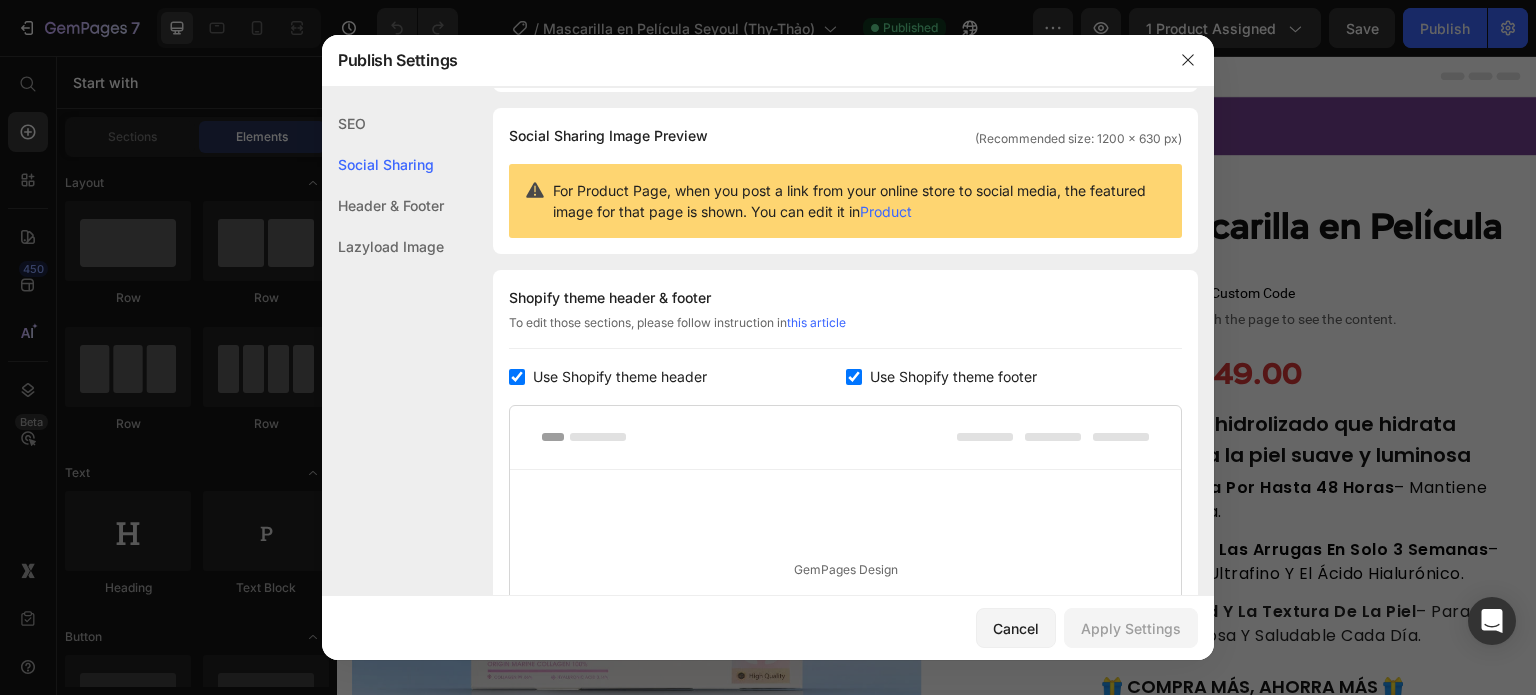 click on "Header & Footer" 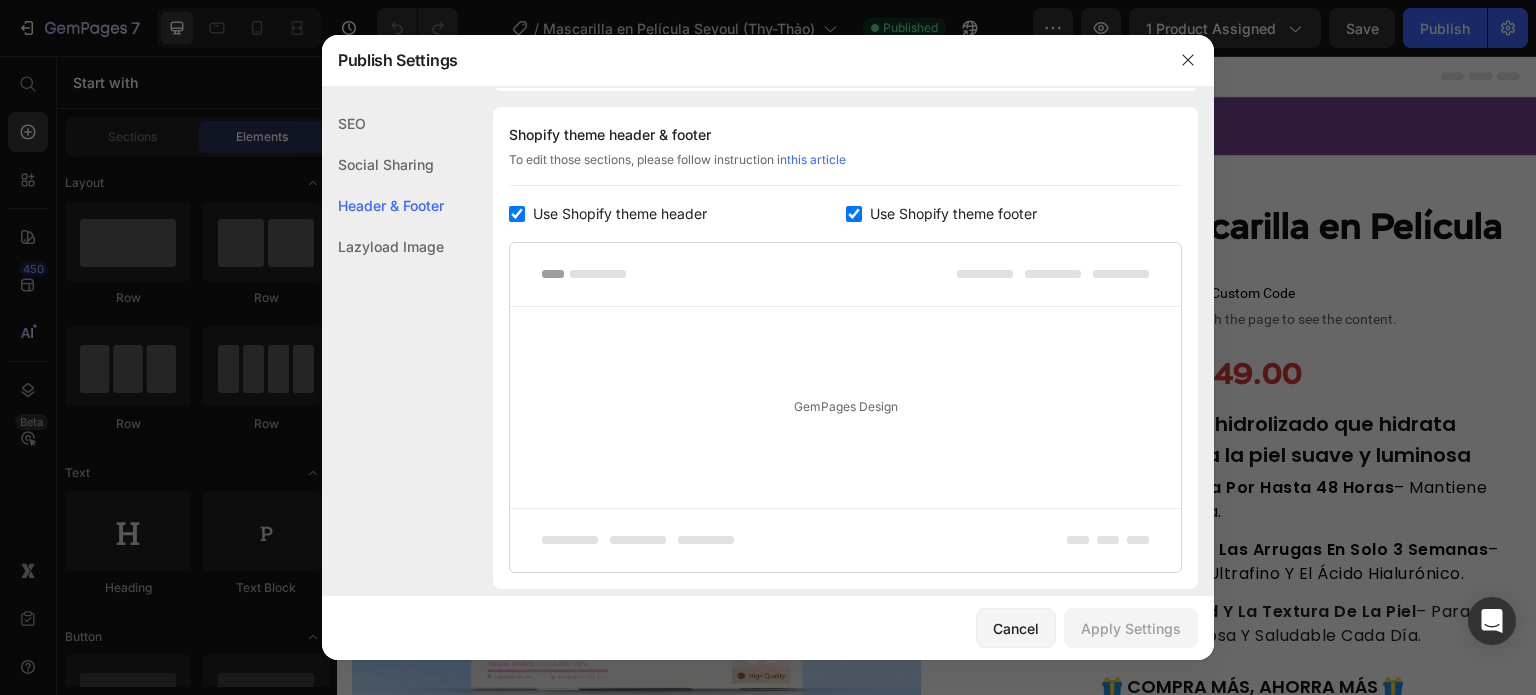 click on "Lazyload Image" 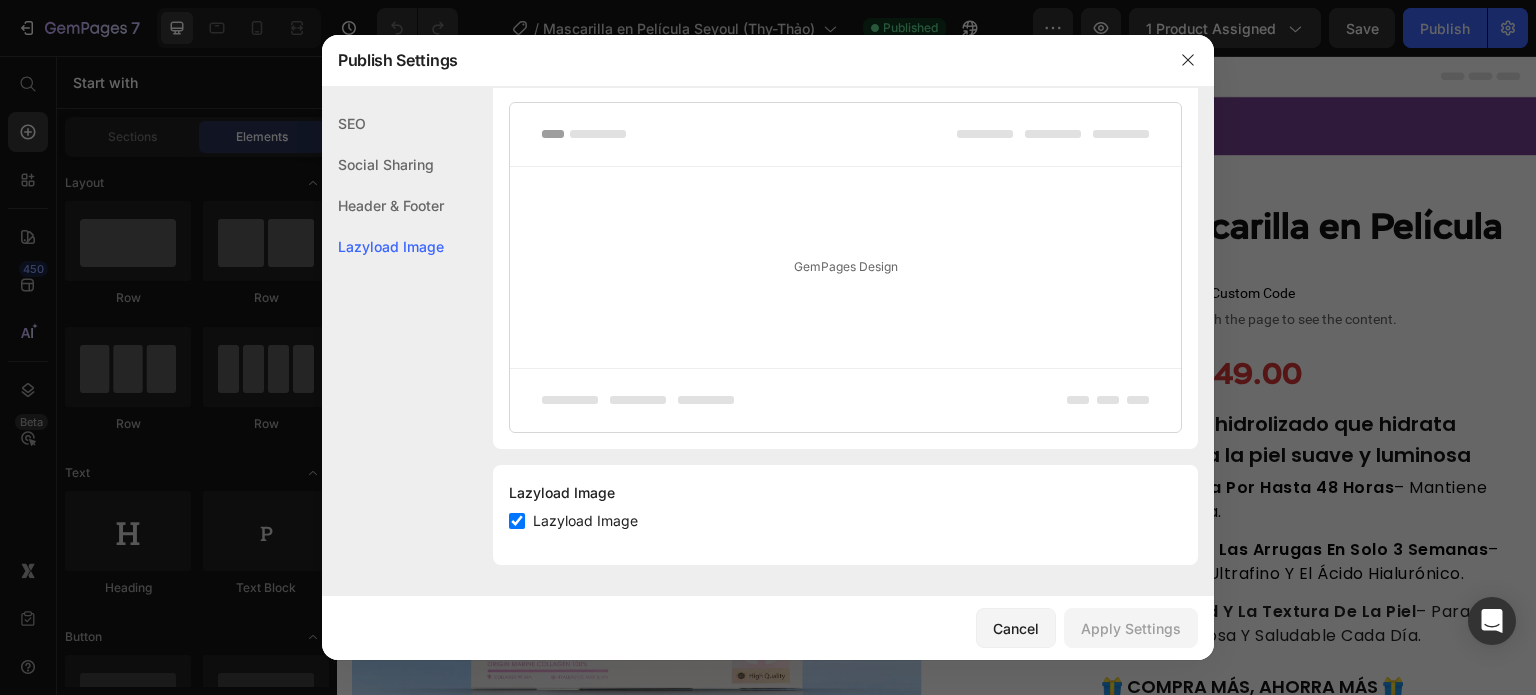 scroll, scrollTop: 0, scrollLeft: 0, axis: both 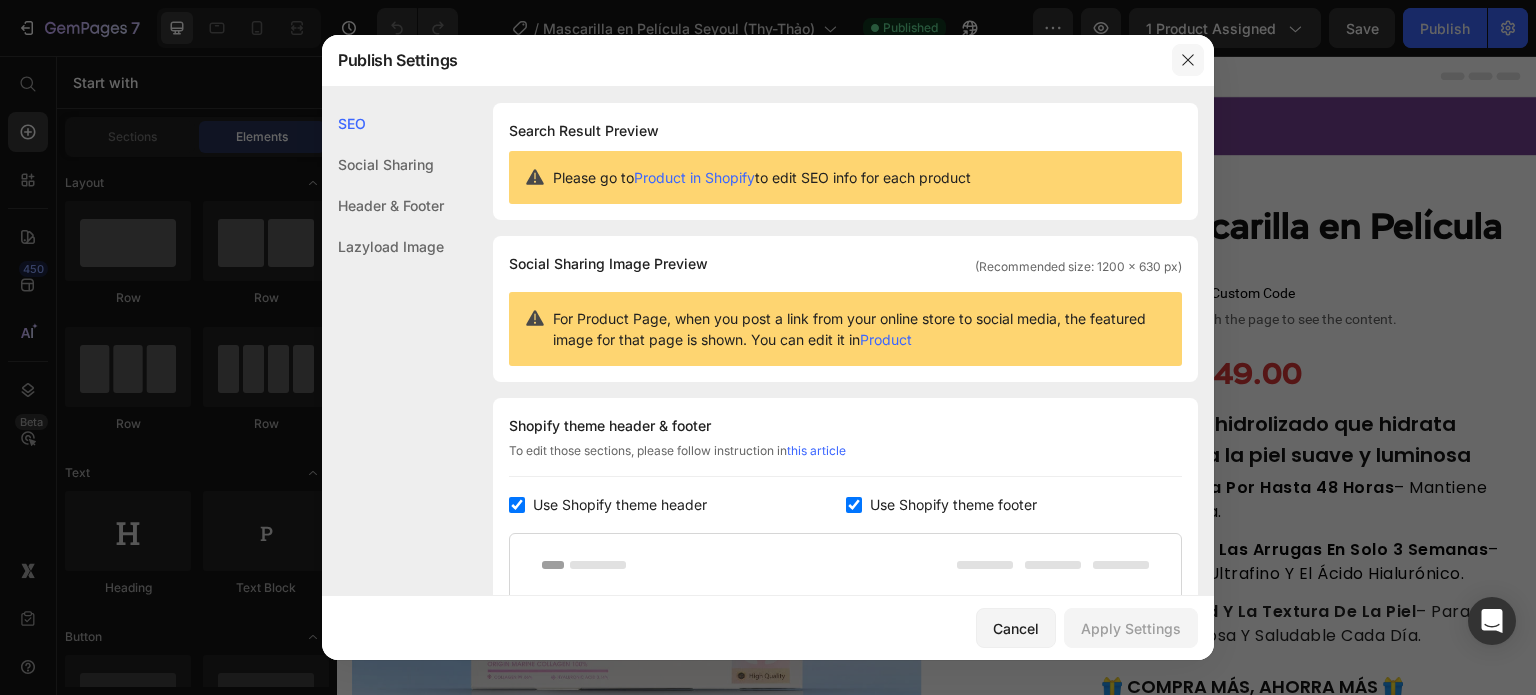 click at bounding box center (1188, 60) 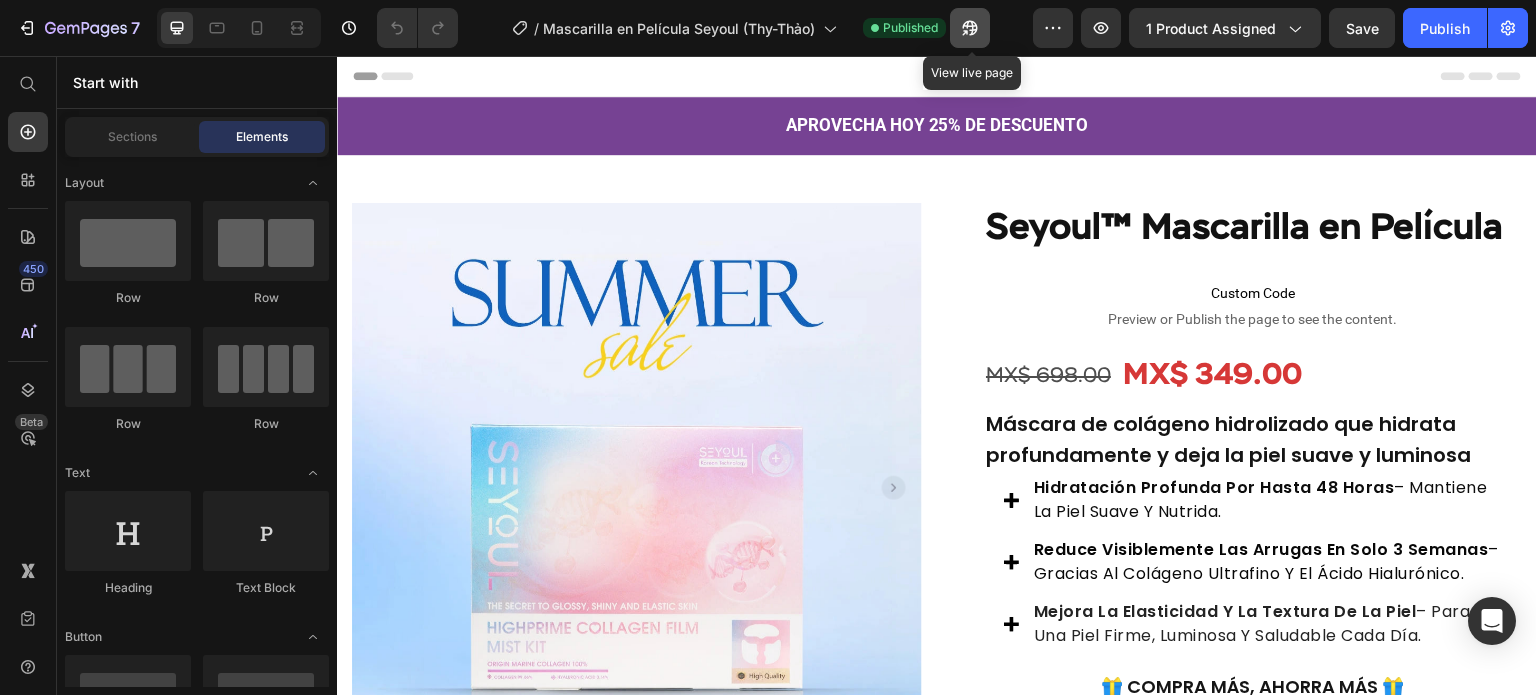 click 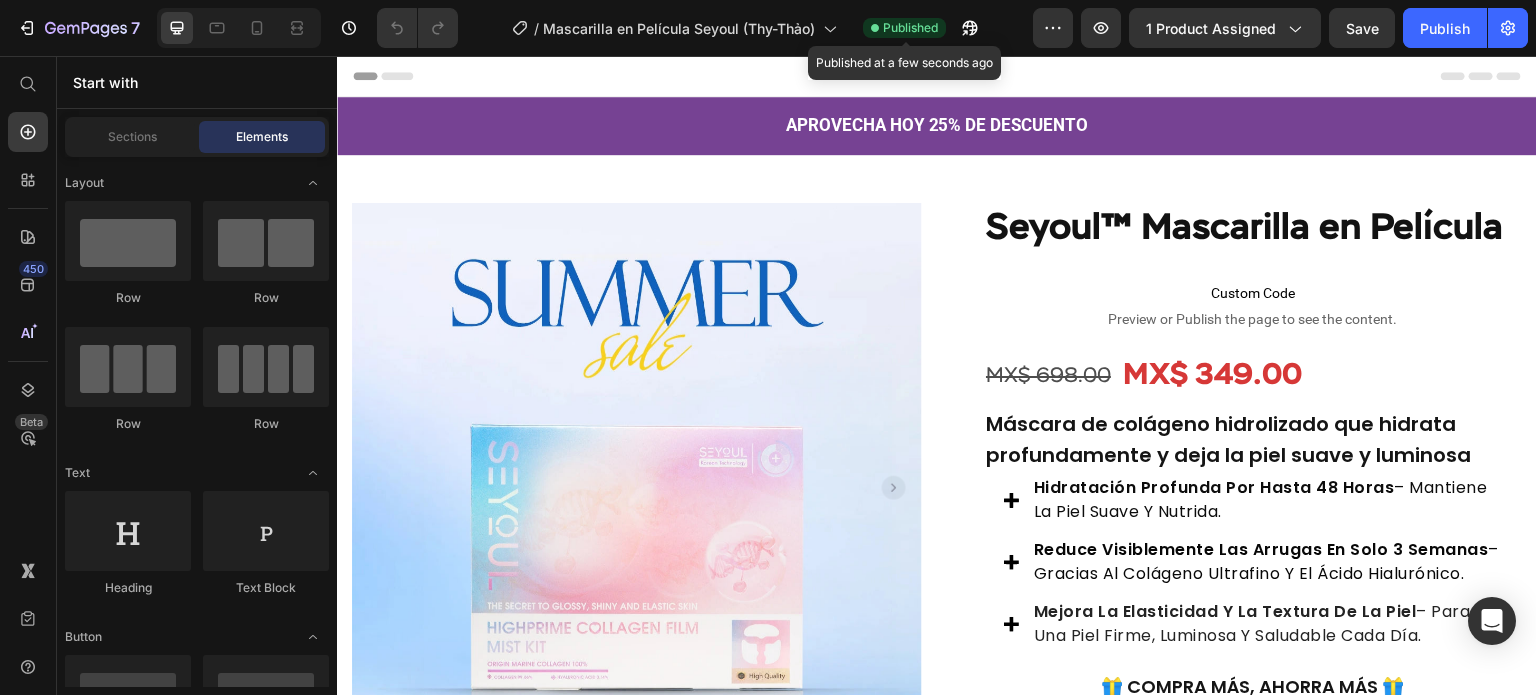 click on "Published" at bounding box center [910, 28] 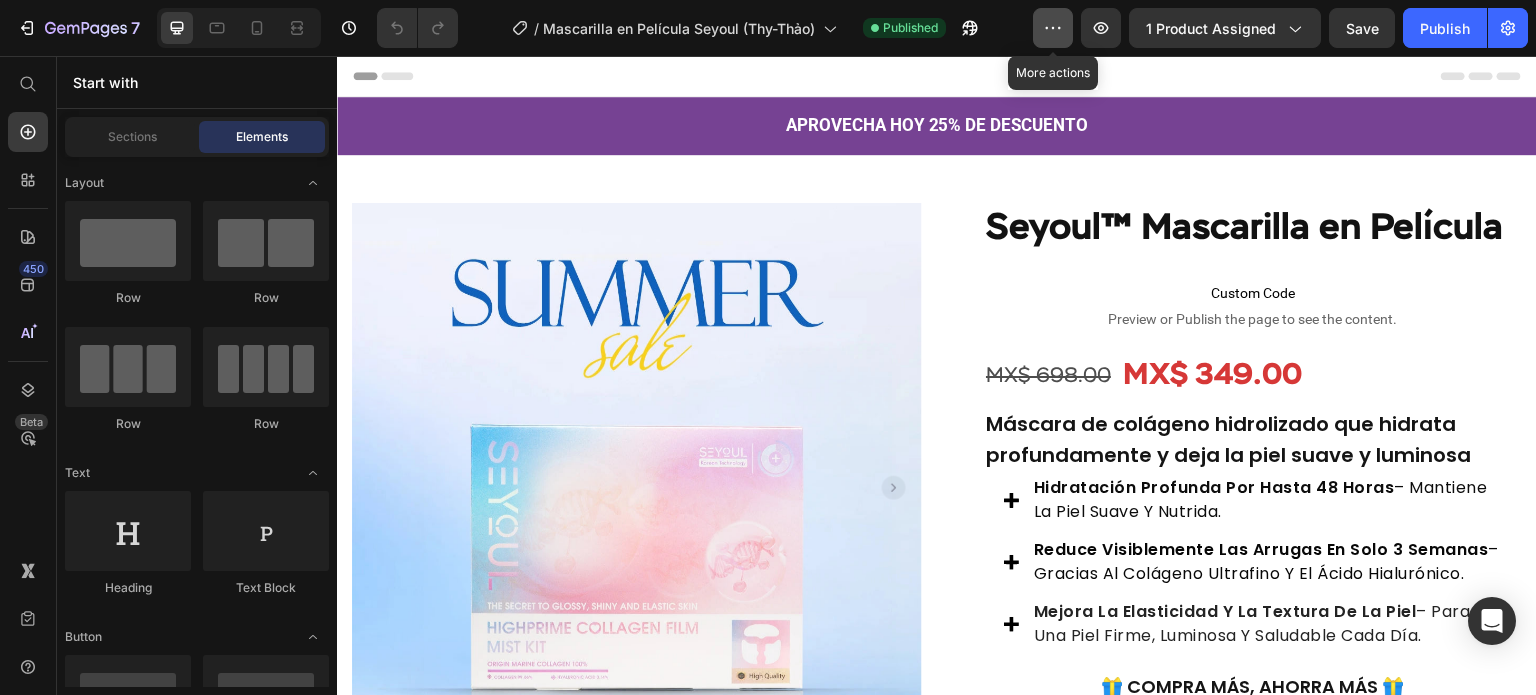 click 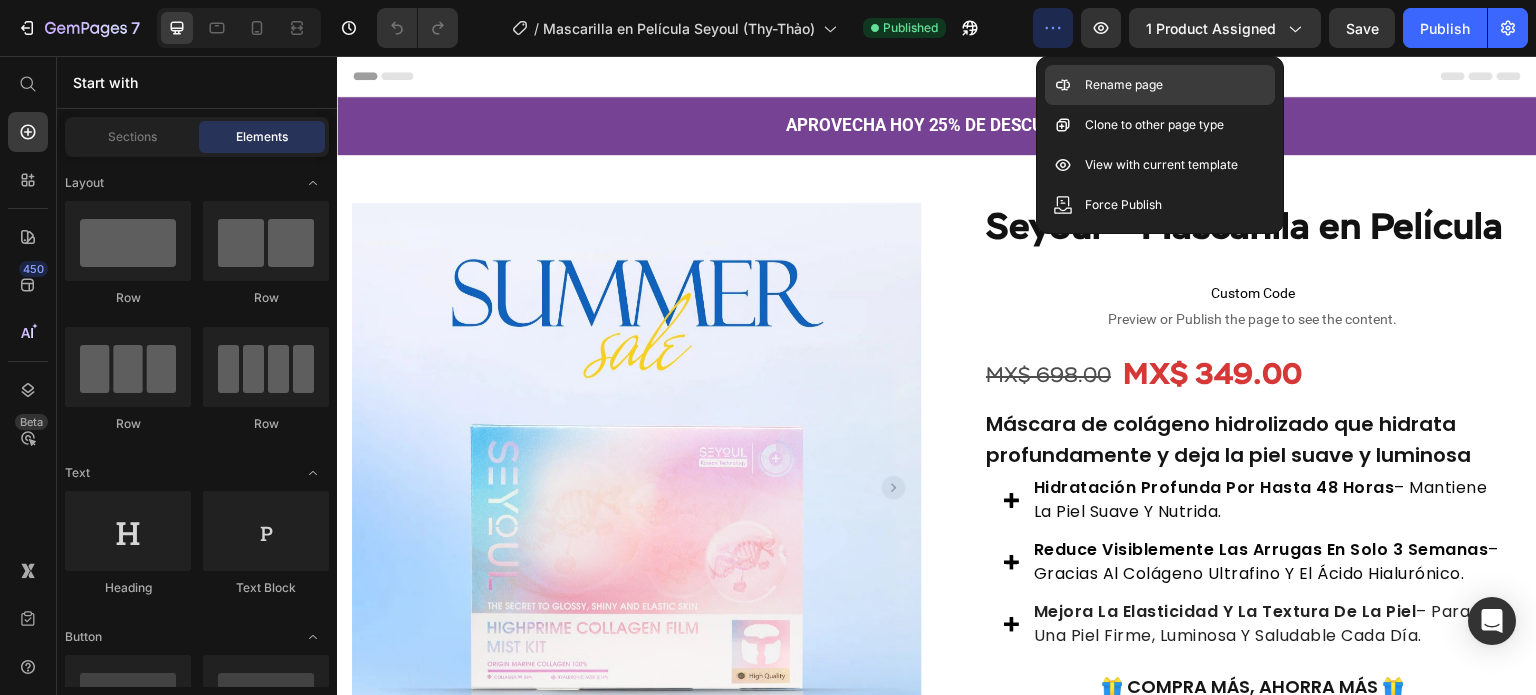 click 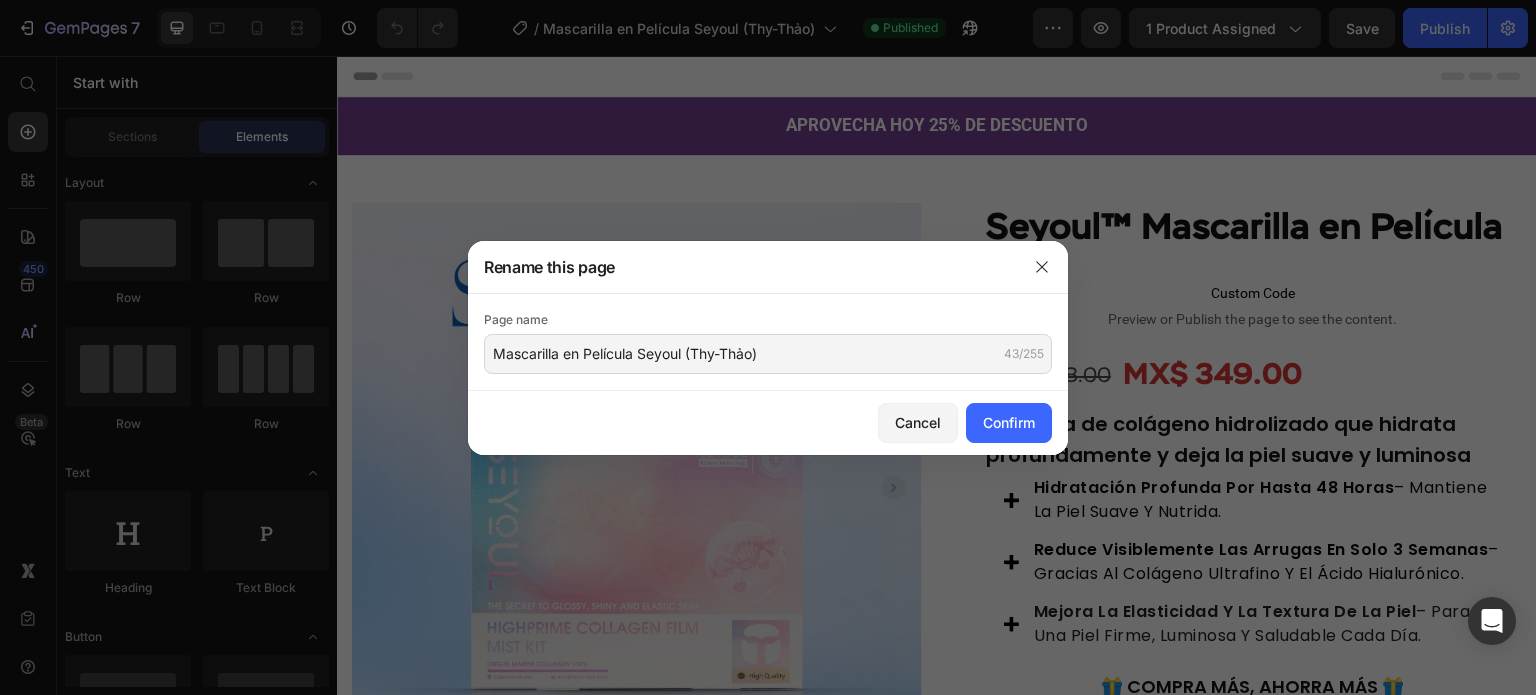 click at bounding box center [768, 347] 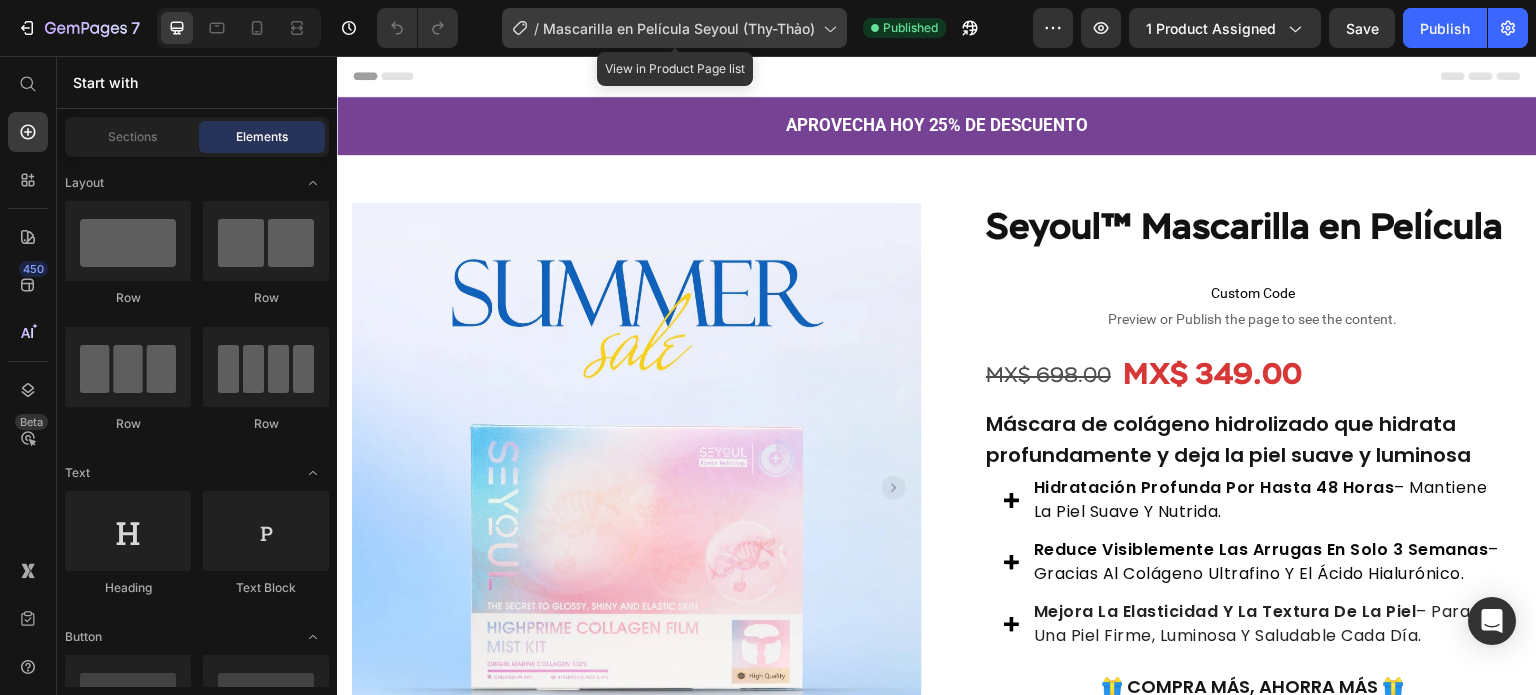 click on "/  Mascarilla en Película Seyoul (Thy-Thảo)" 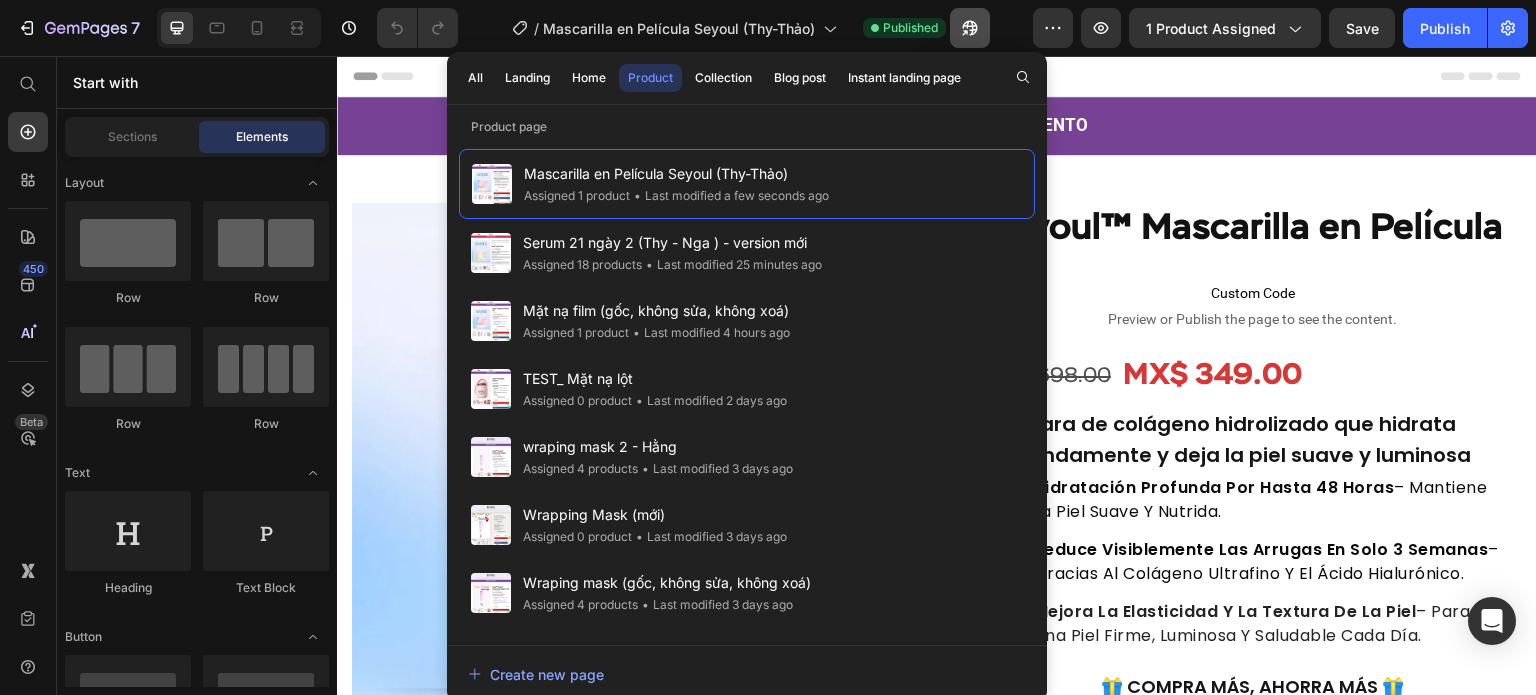 click 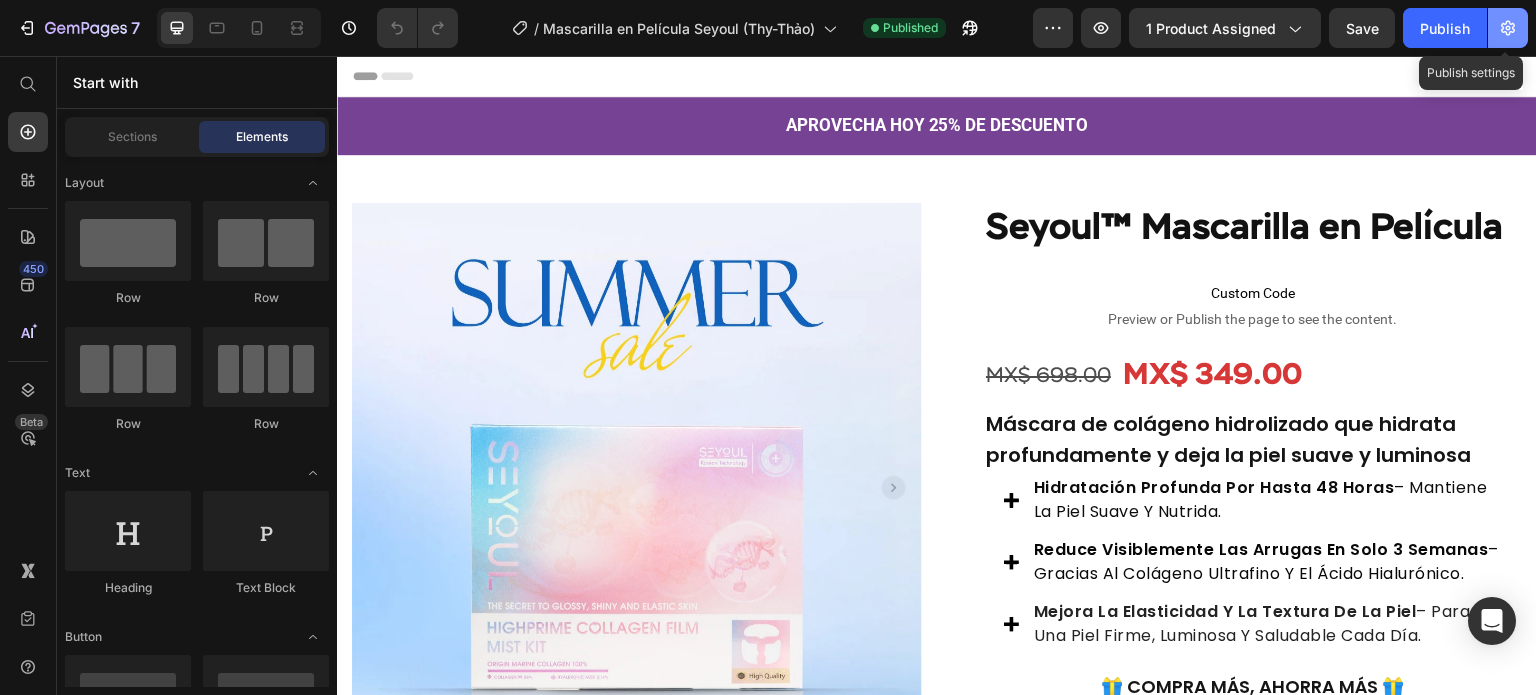 click 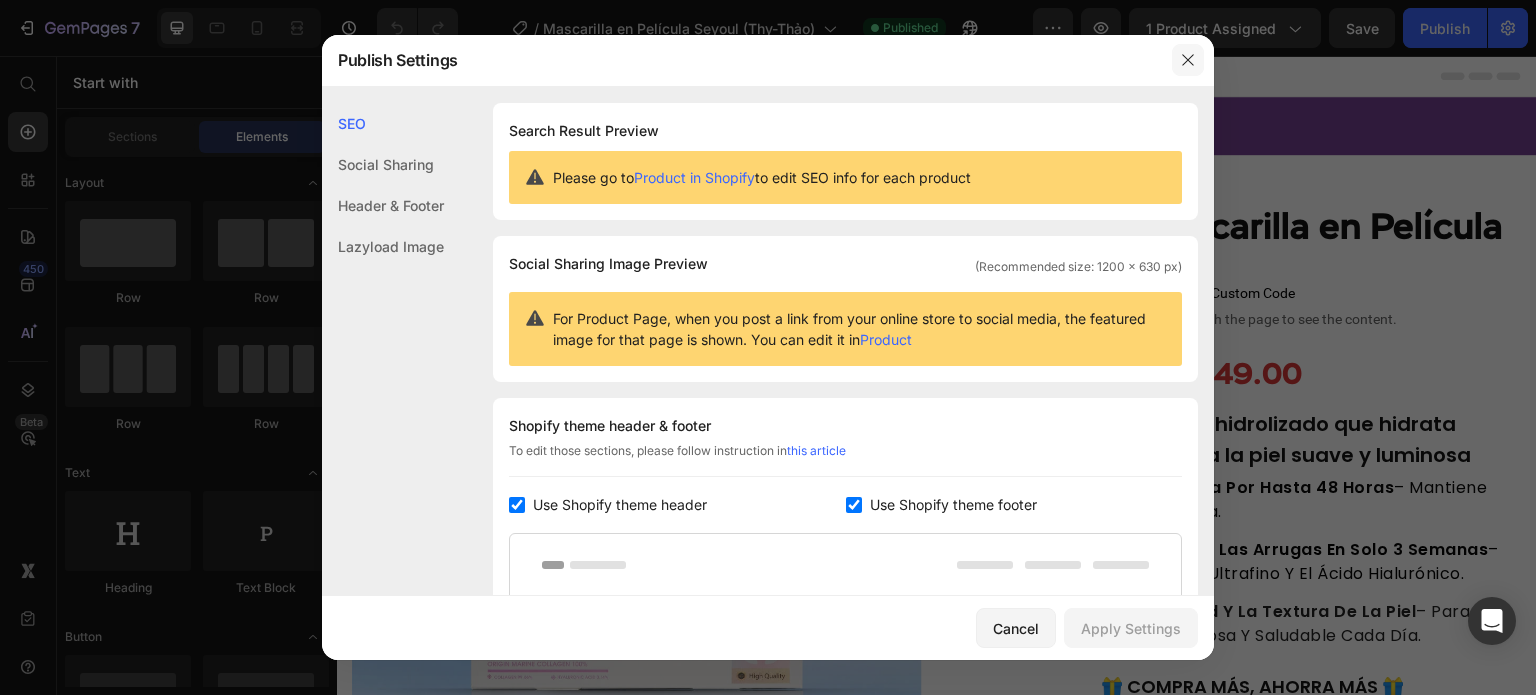 click 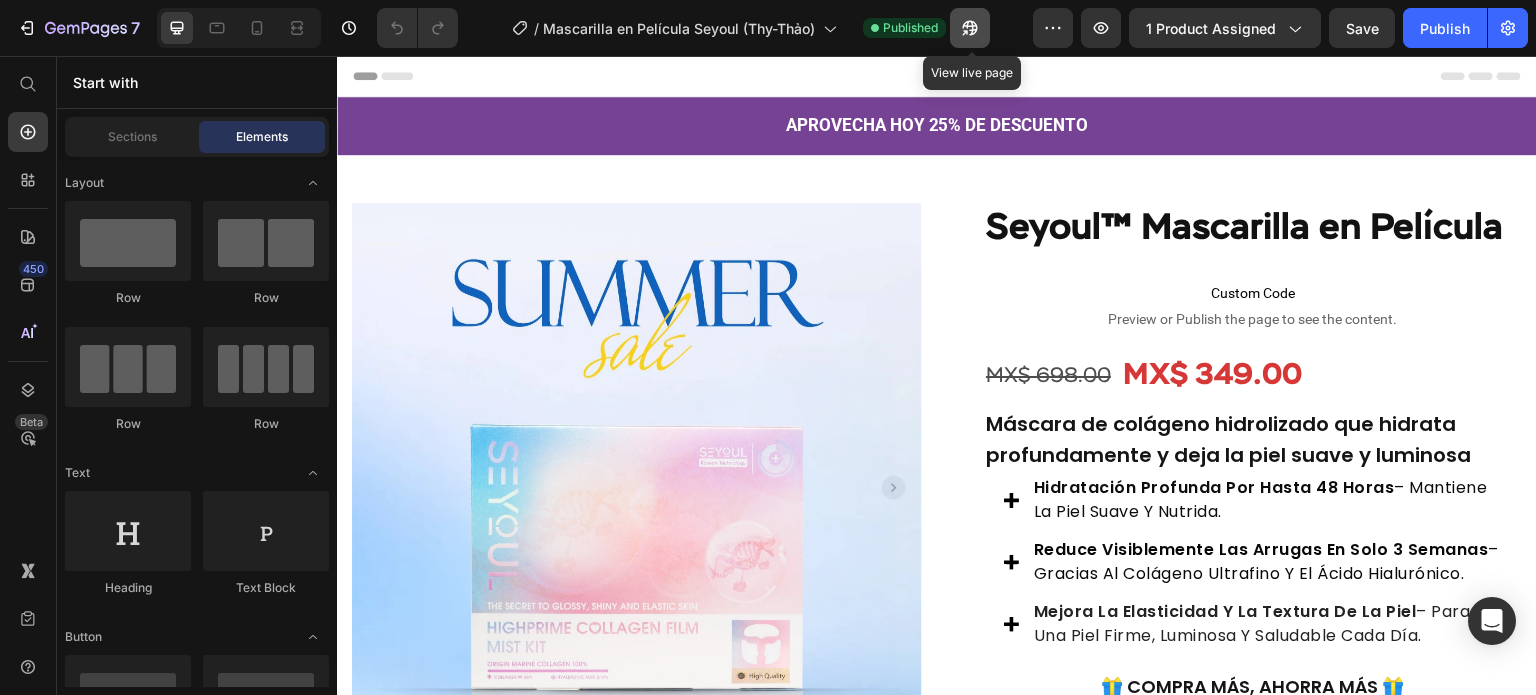 click 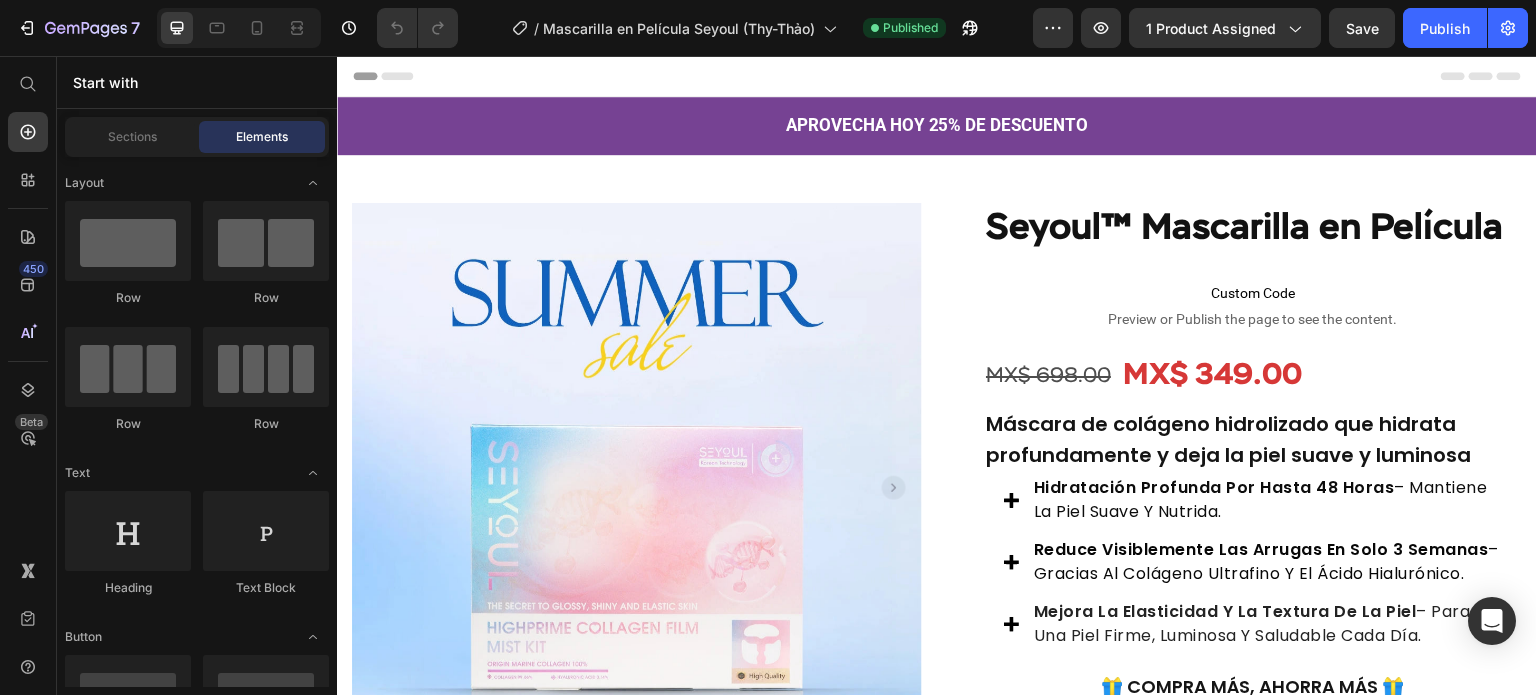 drag, startPoint x: 1302, startPoint y: 80, endPoint x: 895, endPoint y: 83, distance: 407.01105 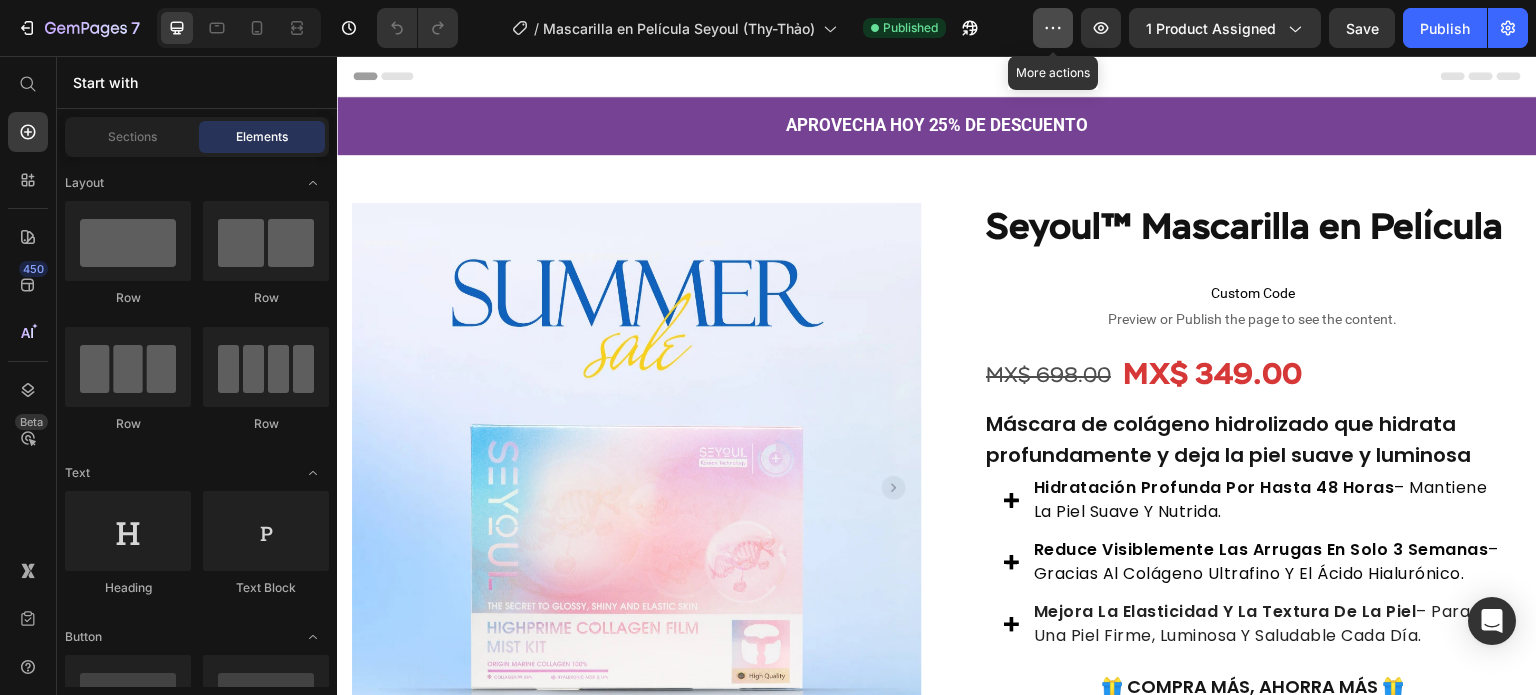 click 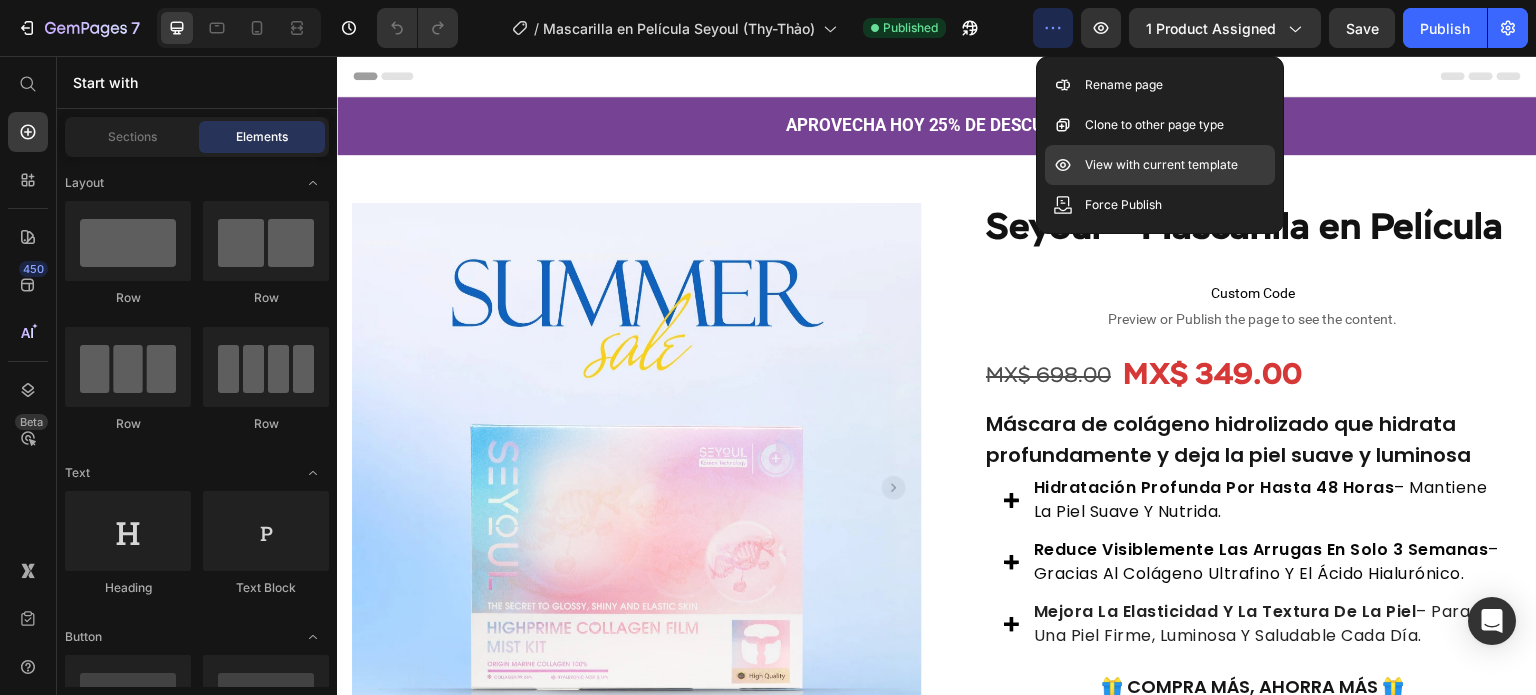 click on "View with current template" 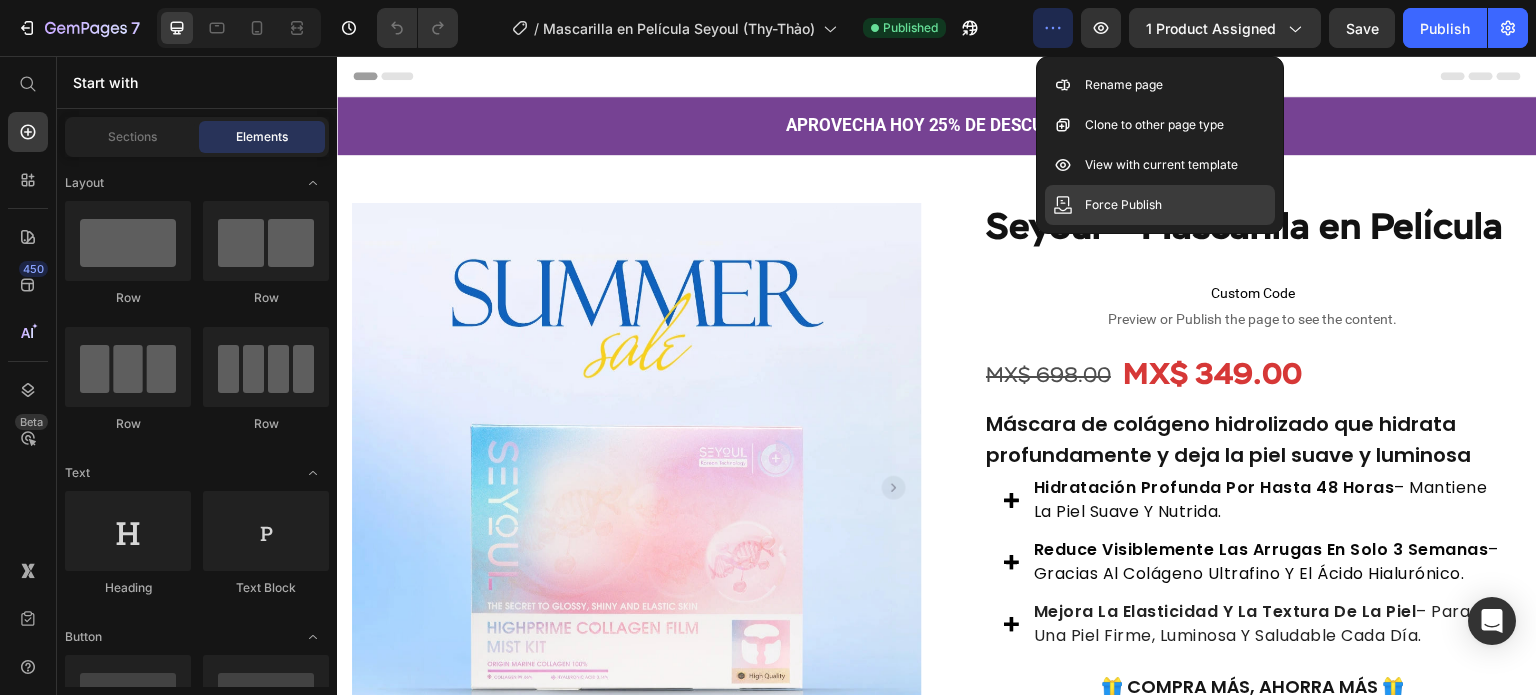 click 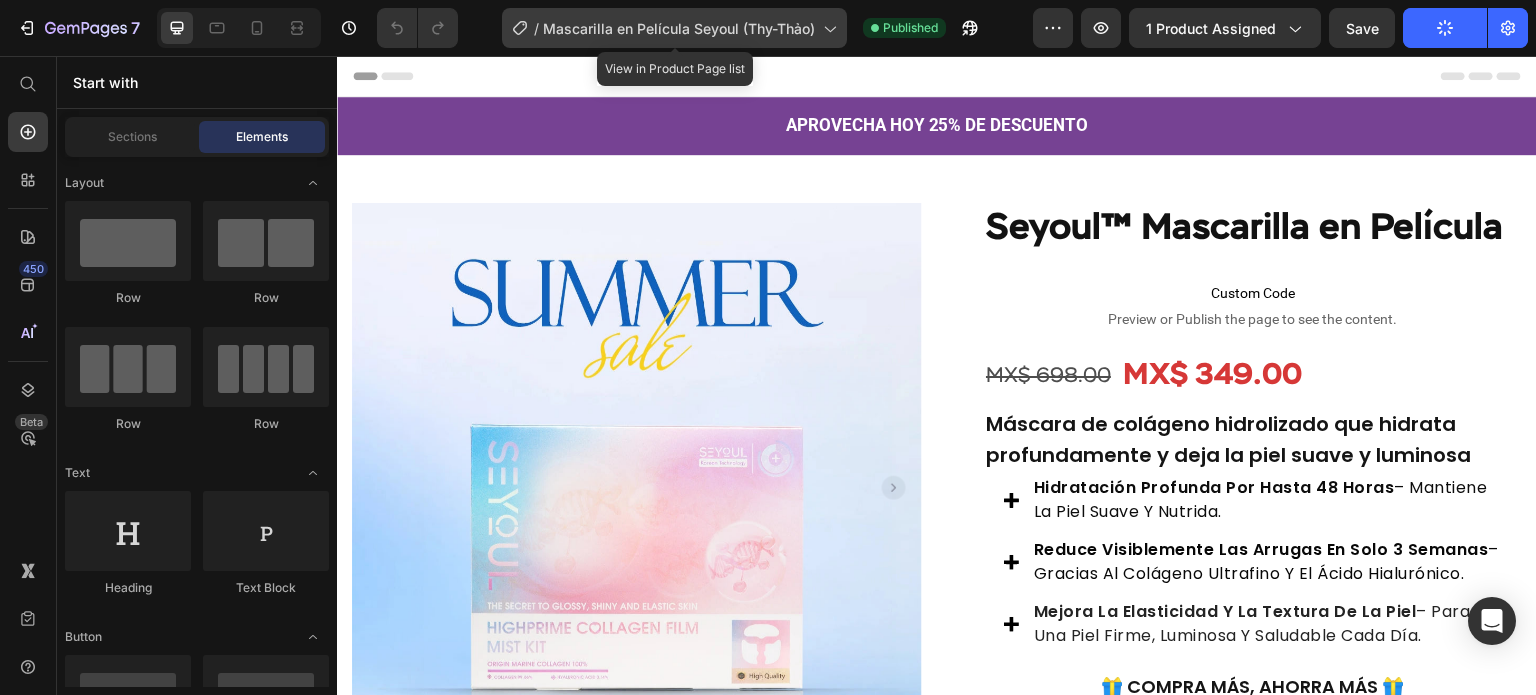 click on "/  Mascarilla en Película Seyoul (Thy-Thảo)" 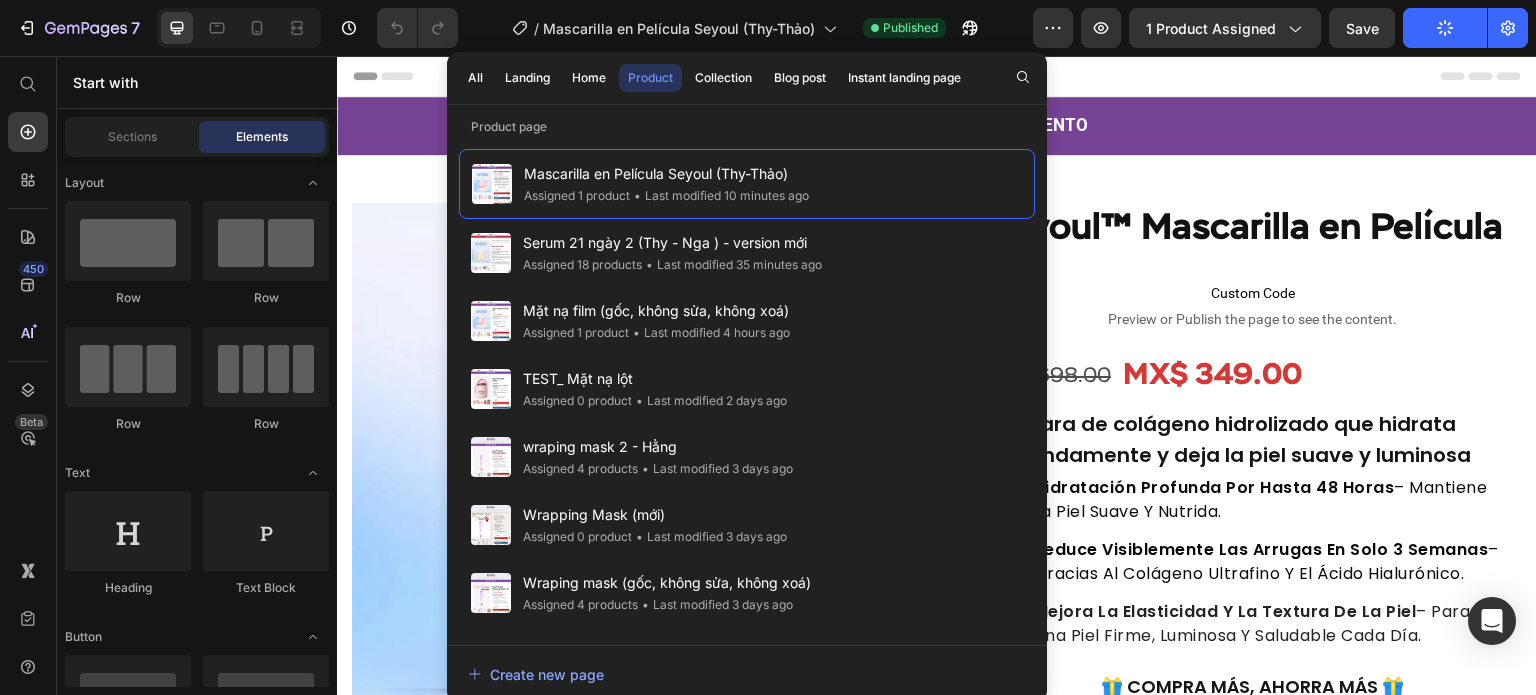 click on "Header" at bounding box center [937, 76] 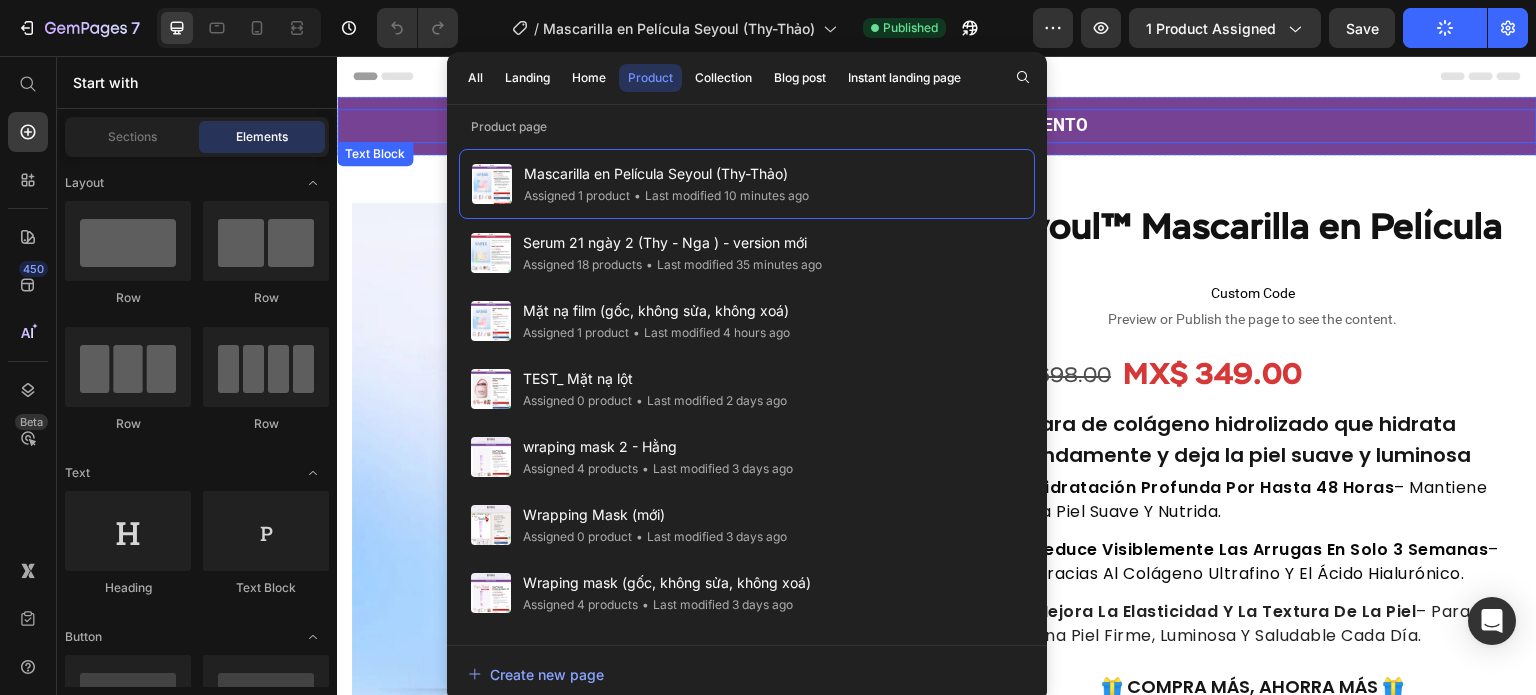 click on "APROVECHA HOY 25% DE DESCUENTO" at bounding box center [937, 126] 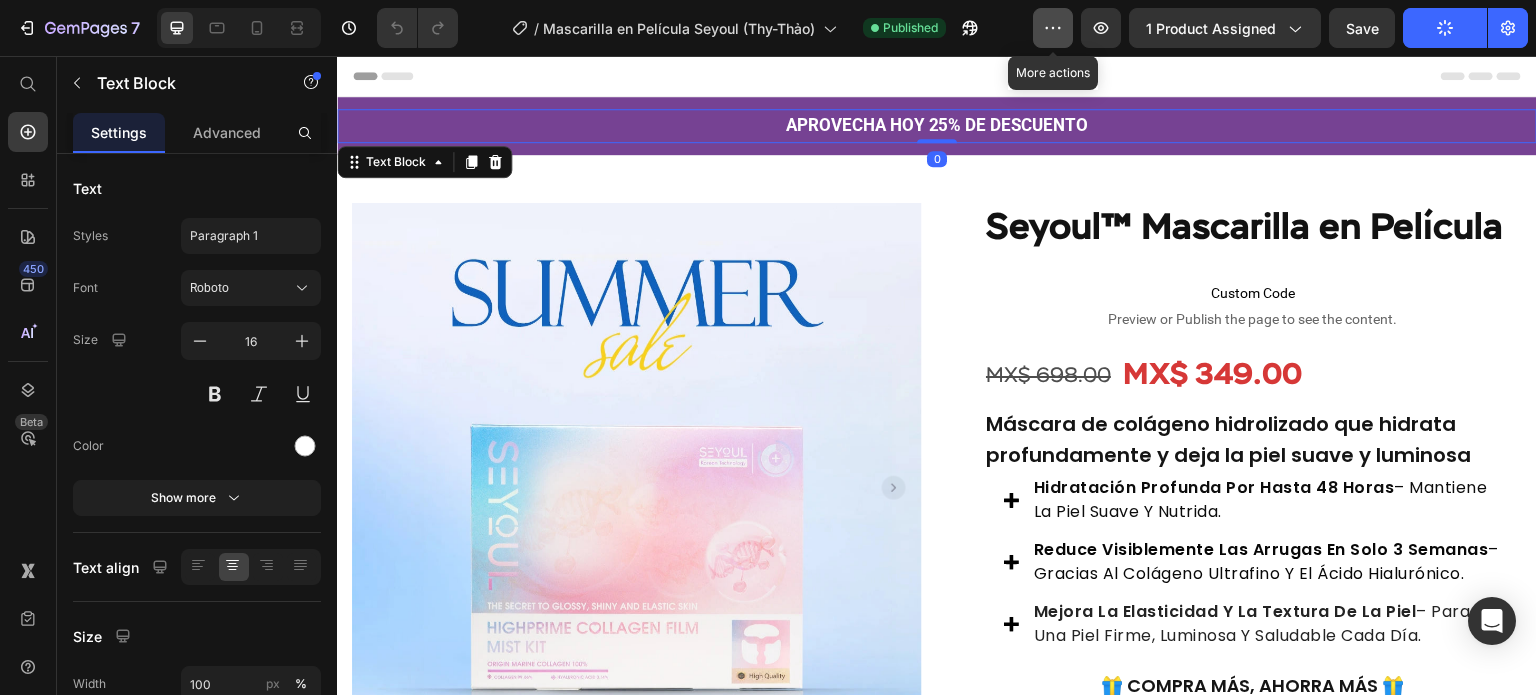 click 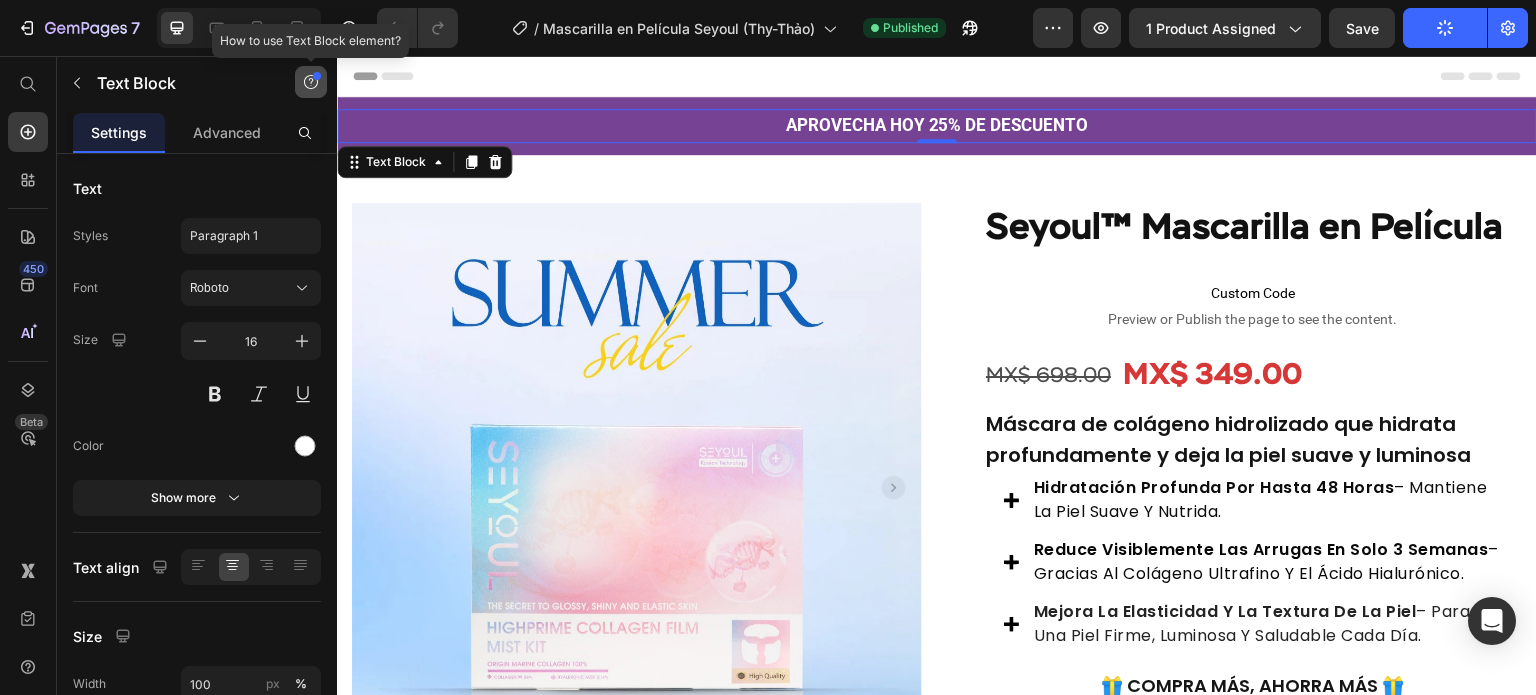 click 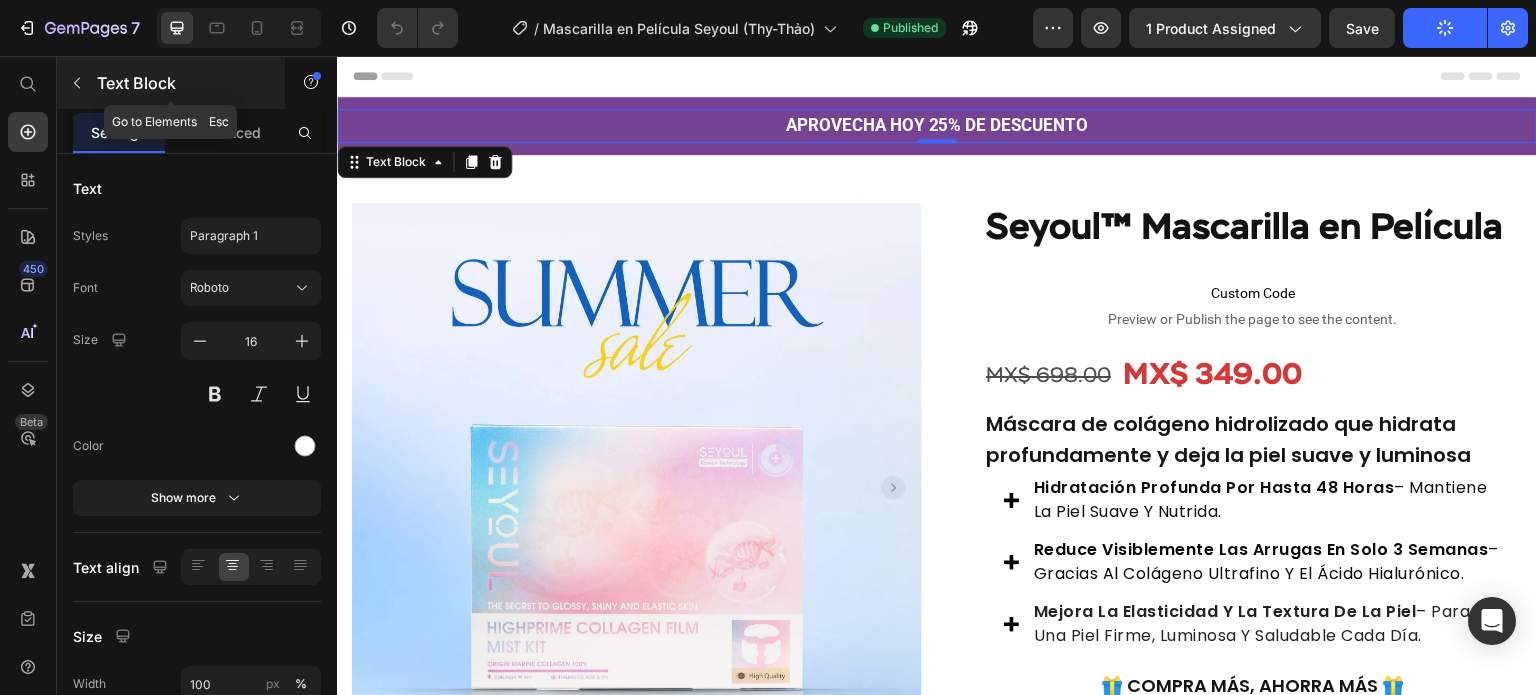 click at bounding box center (77, 83) 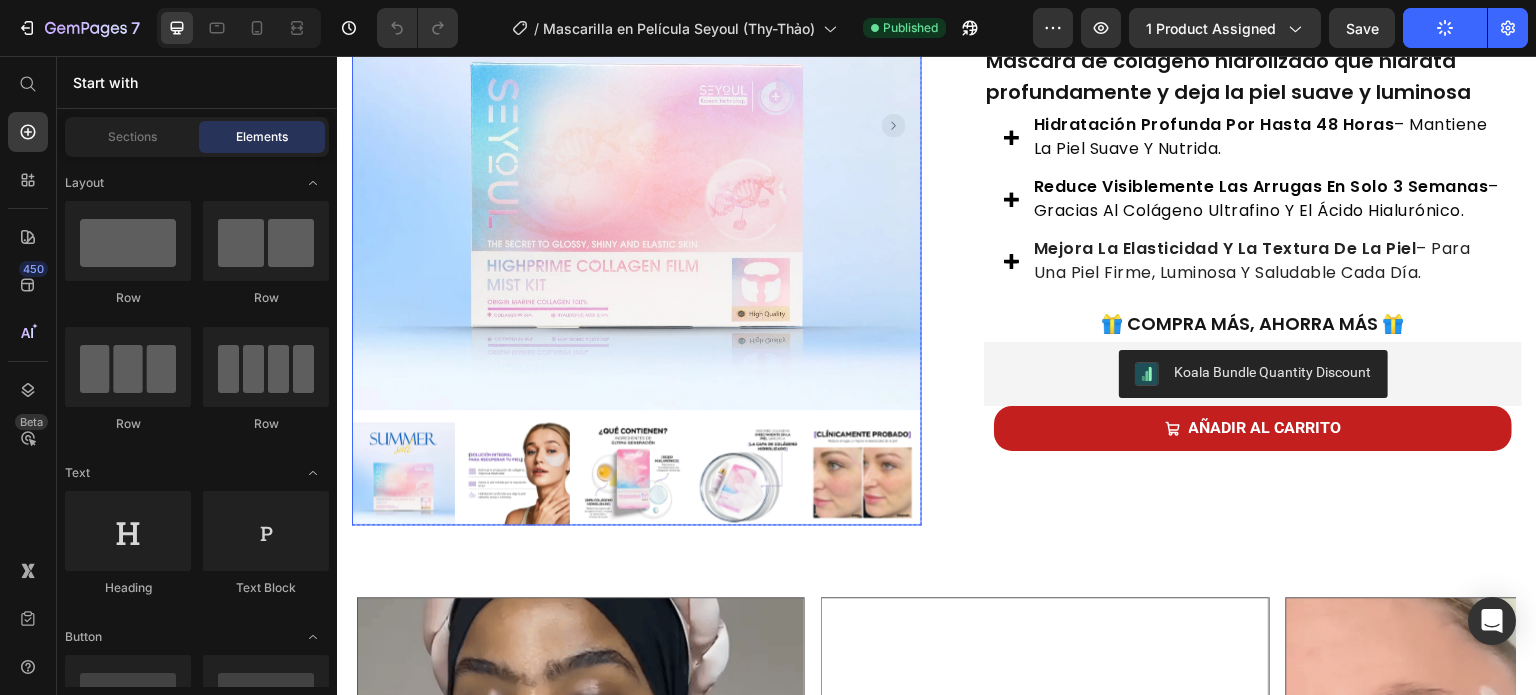 scroll, scrollTop: 0, scrollLeft: 0, axis: both 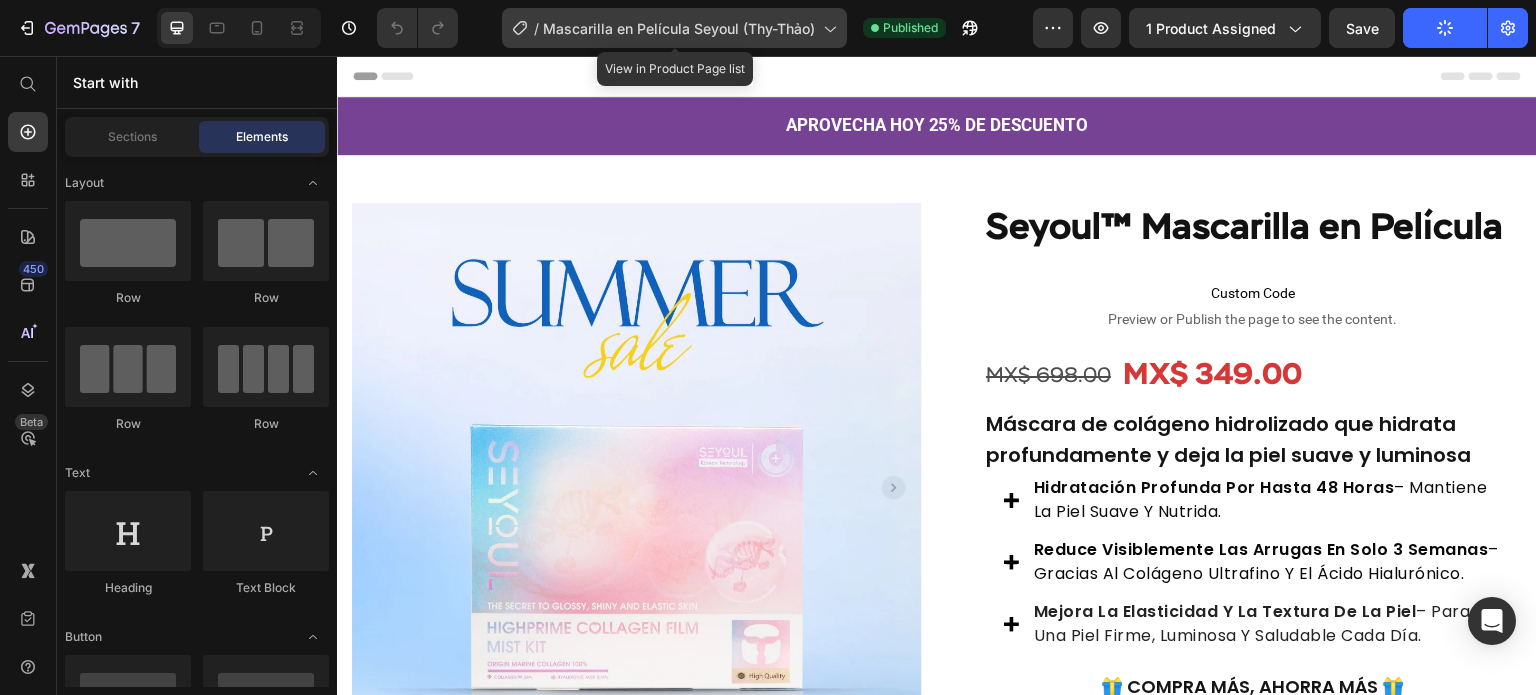 click 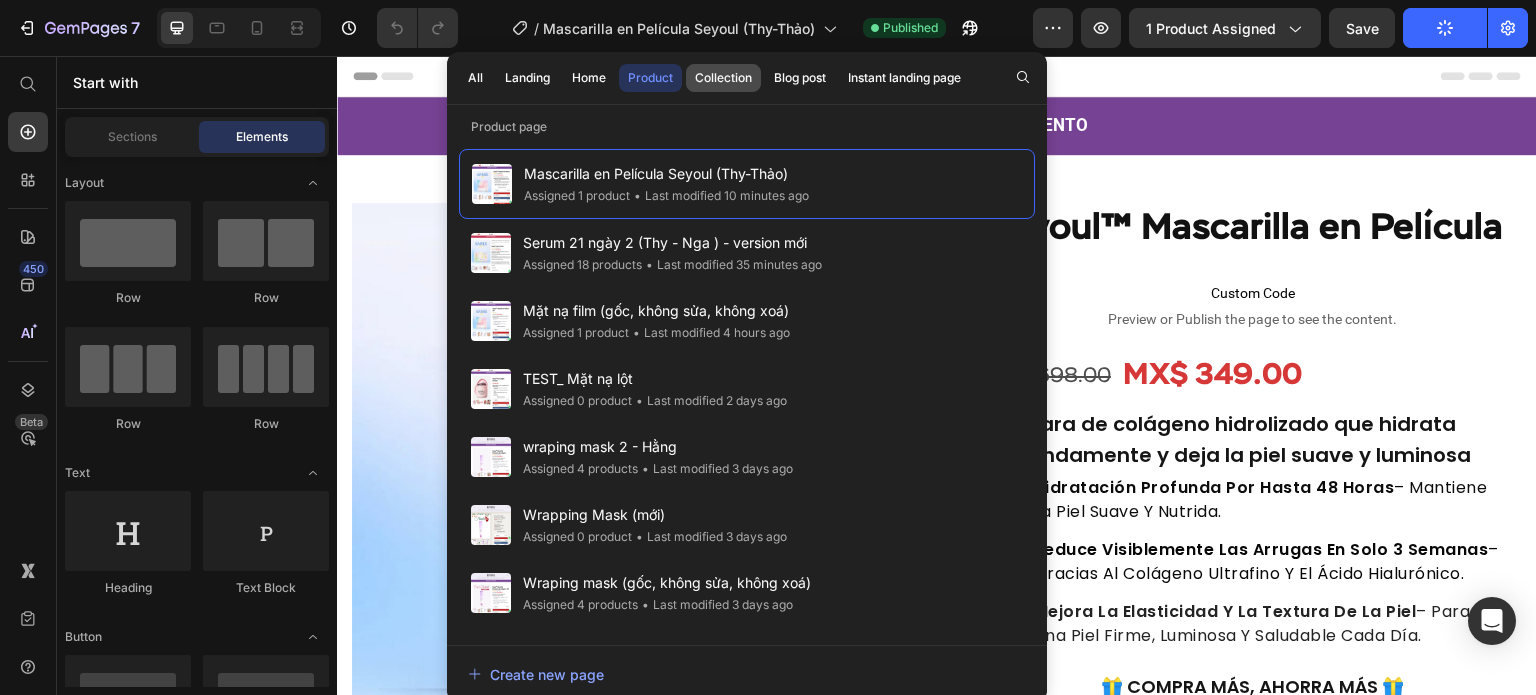 click on "Collection" 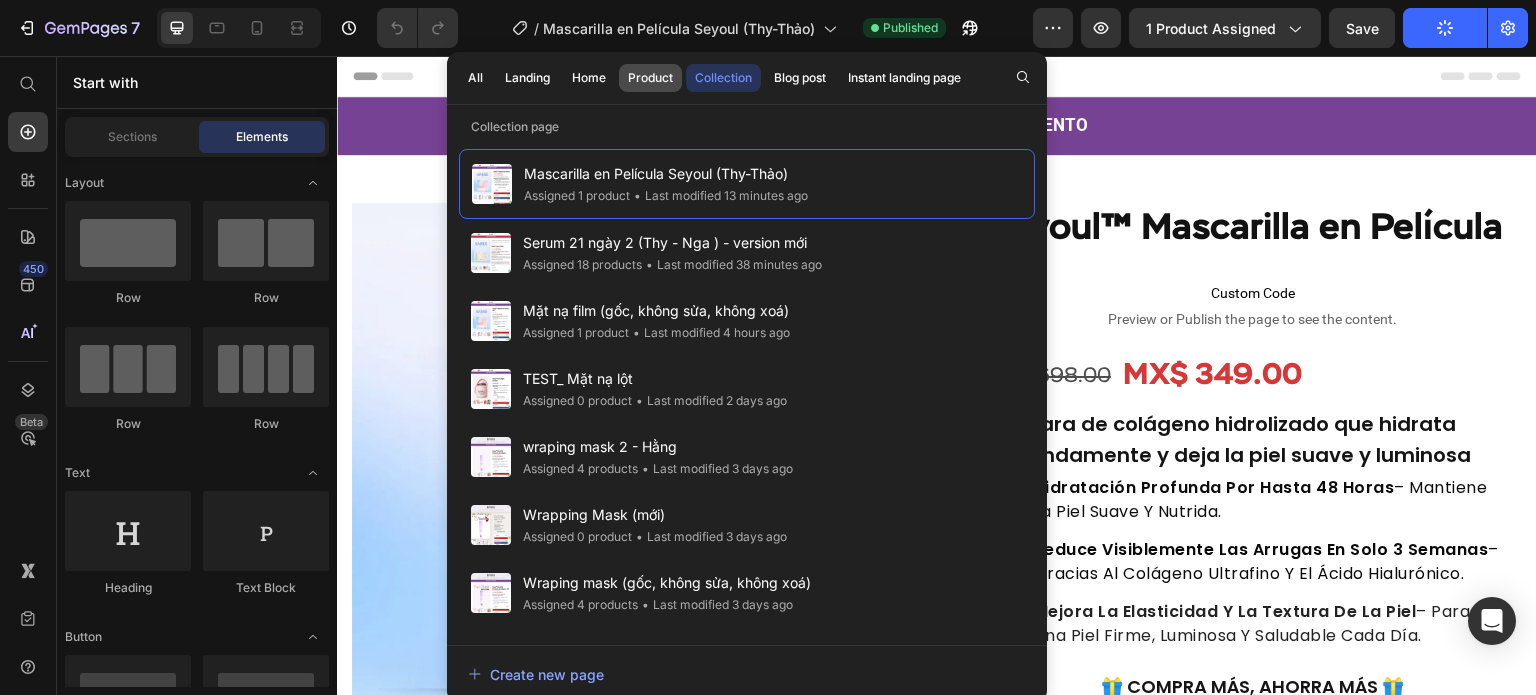 click on "Product" at bounding box center [650, 78] 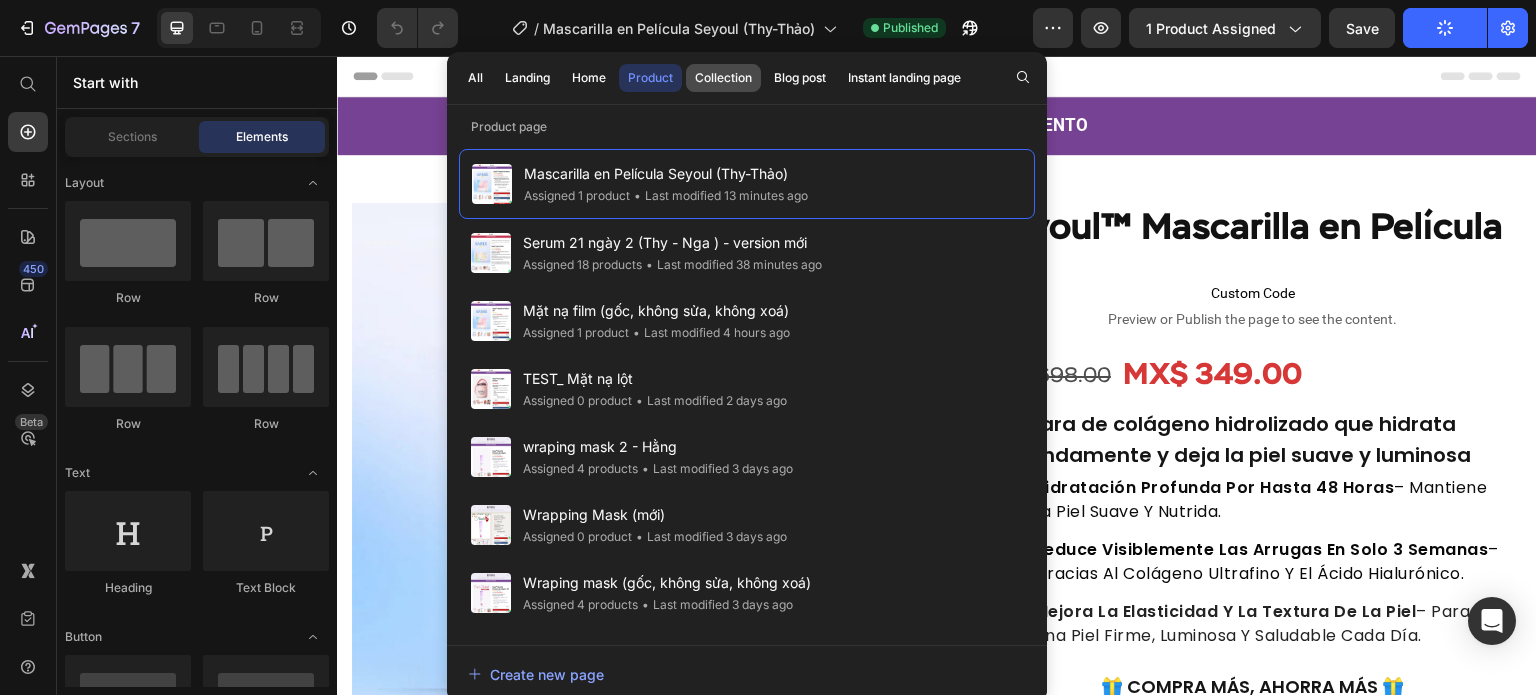 click on "Collection" at bounding box center (723, 78) 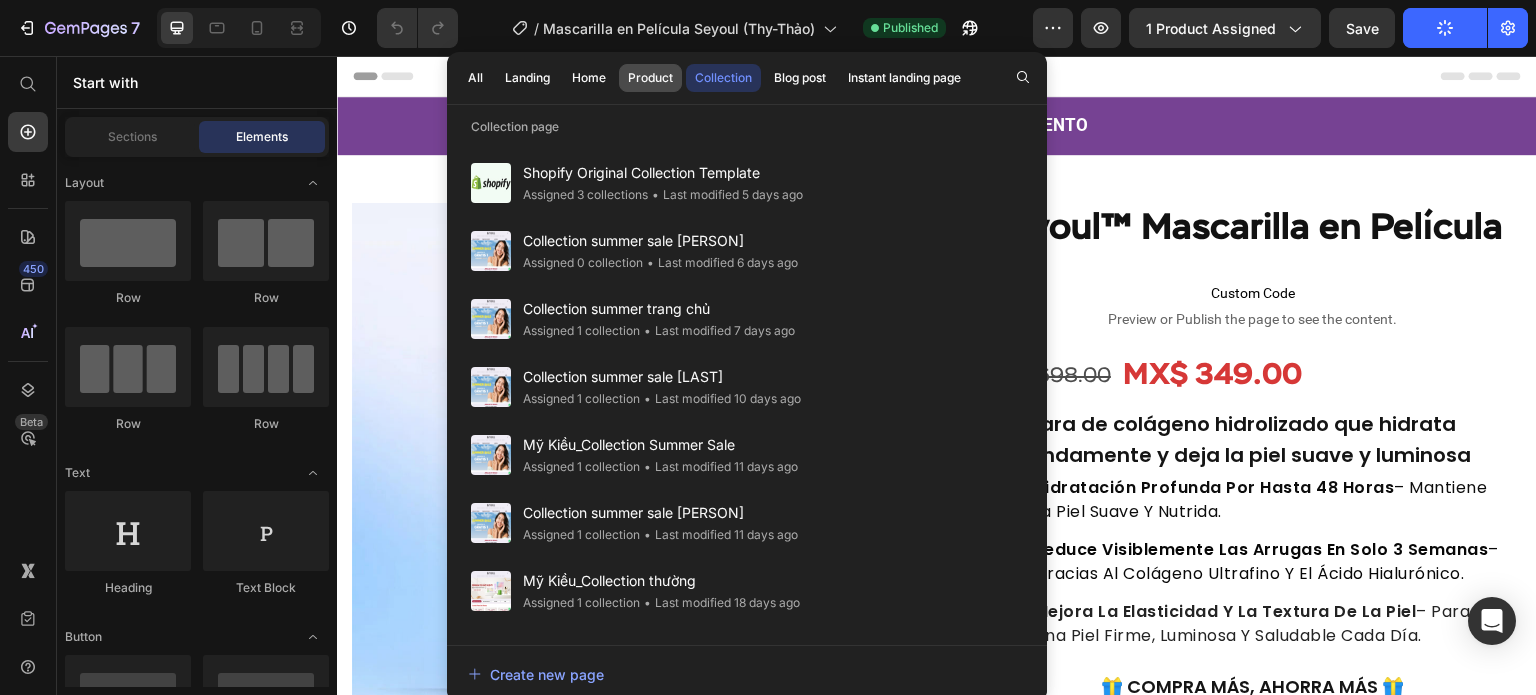 click on "Product" at bounding box center (650, 78) 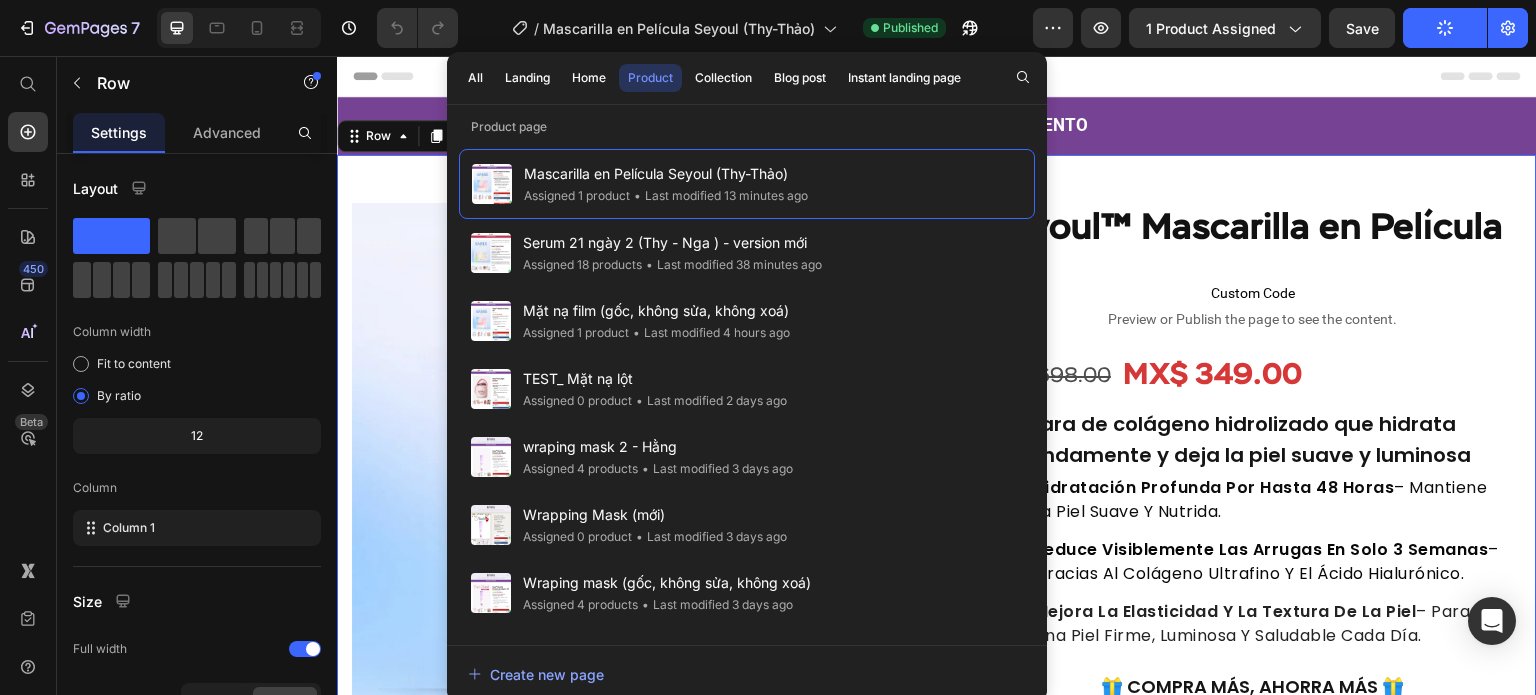 click on "Product Images Row Seyoul™ Mascarilla en Película Product Title
Custom Code
Preview or Publish the page to see the content. Custom Code MX$ 698.00 Product Price MX$ 349.00 Product Price Row Máscara de colágeno hidrolizado que hidrata profundamente y deja la piel suave y luminosa Text Block
Hidratación profunda por hasta 48 horas  – Mantiene la piel suave y nutrida.
Reduce visiblemente las arrugas en solo 3 semanas  – Gracias al colágeno ultrafino y el ácido hialurónico.
Mejora la elasticidad y la textura de la piel  – Para una piel firme, luminosa y saludable cada día. Item list Máscara de colágeno hidrolizado que hidrata profundamente y deja la piel suave y luminosa Text Block
Hidratación profunda por hasta 48 horas  – Mantiene la piel suave y nutrida.
Reduce visiblemente las arrugas en solo 3 semanas  – Gracias al colágeno ultrafino y el ácido hialurónico.
Mejora la elasticidad y la textura de la piel Row" at bounding box center [937, 521] 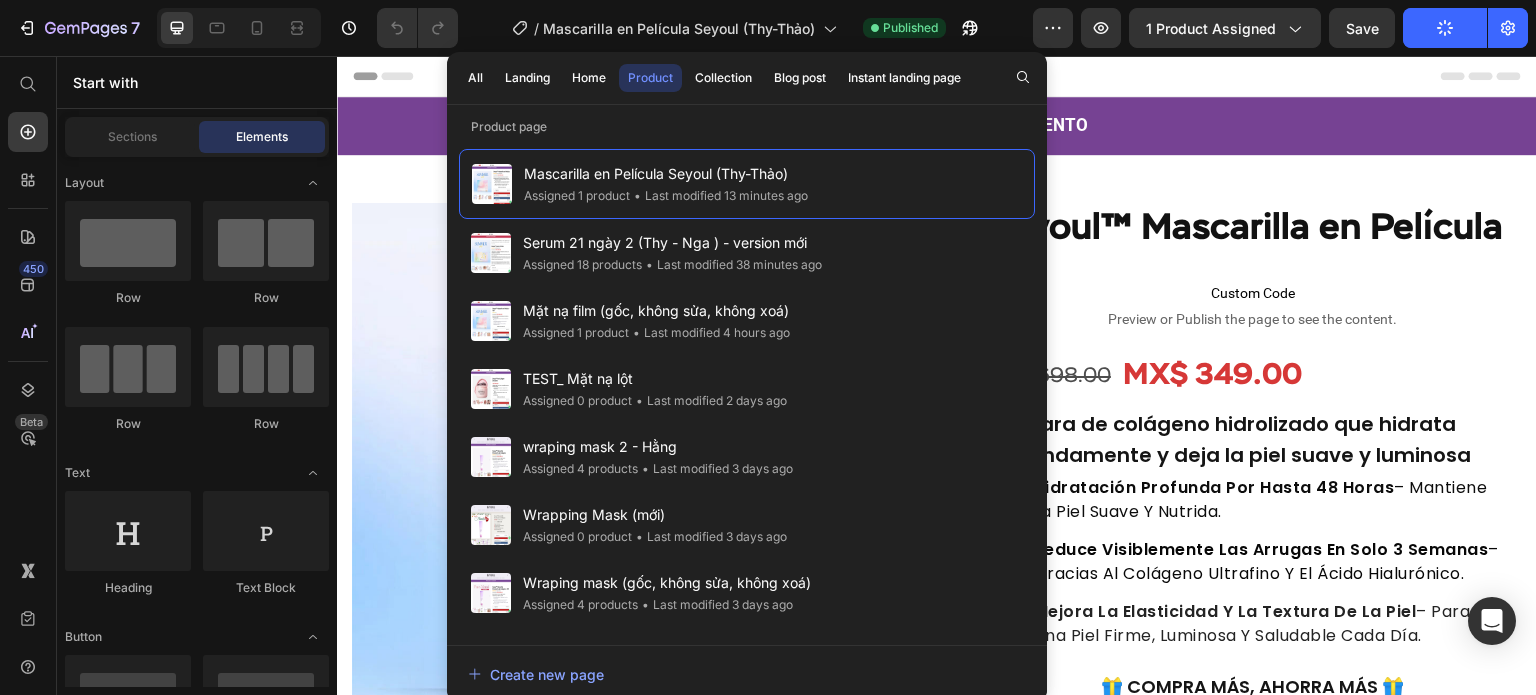 click on "Header" at bounding box center (937, 76) 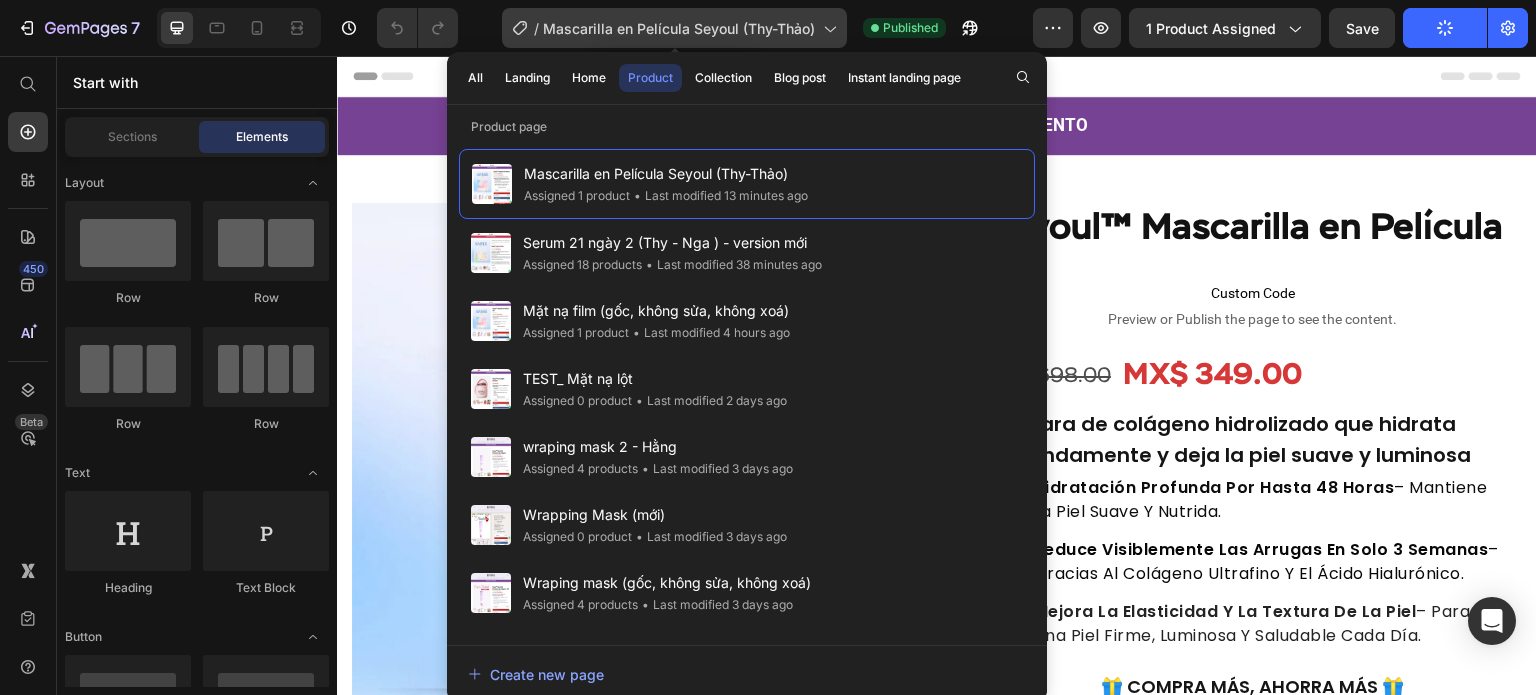 click 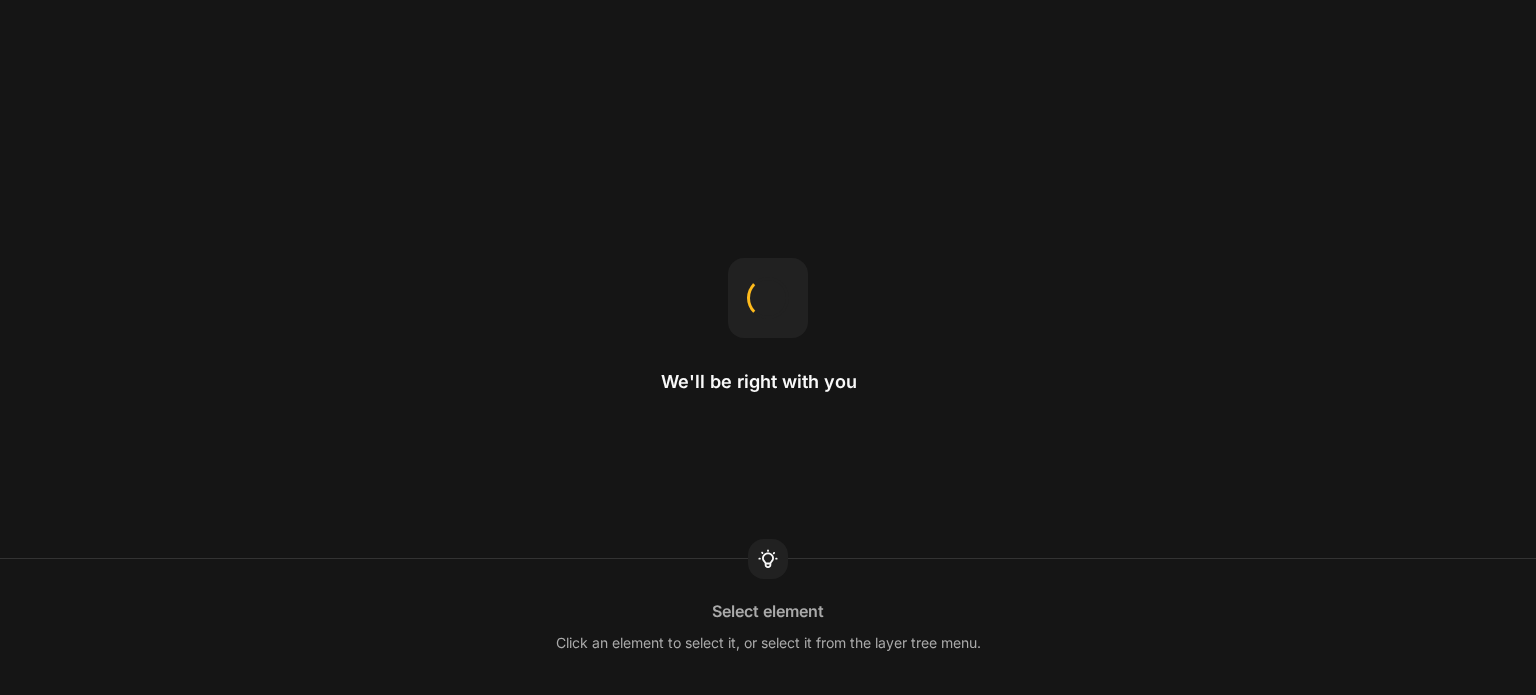 scroll, scrollTop: 0, scrollLeft: 0, axis: both 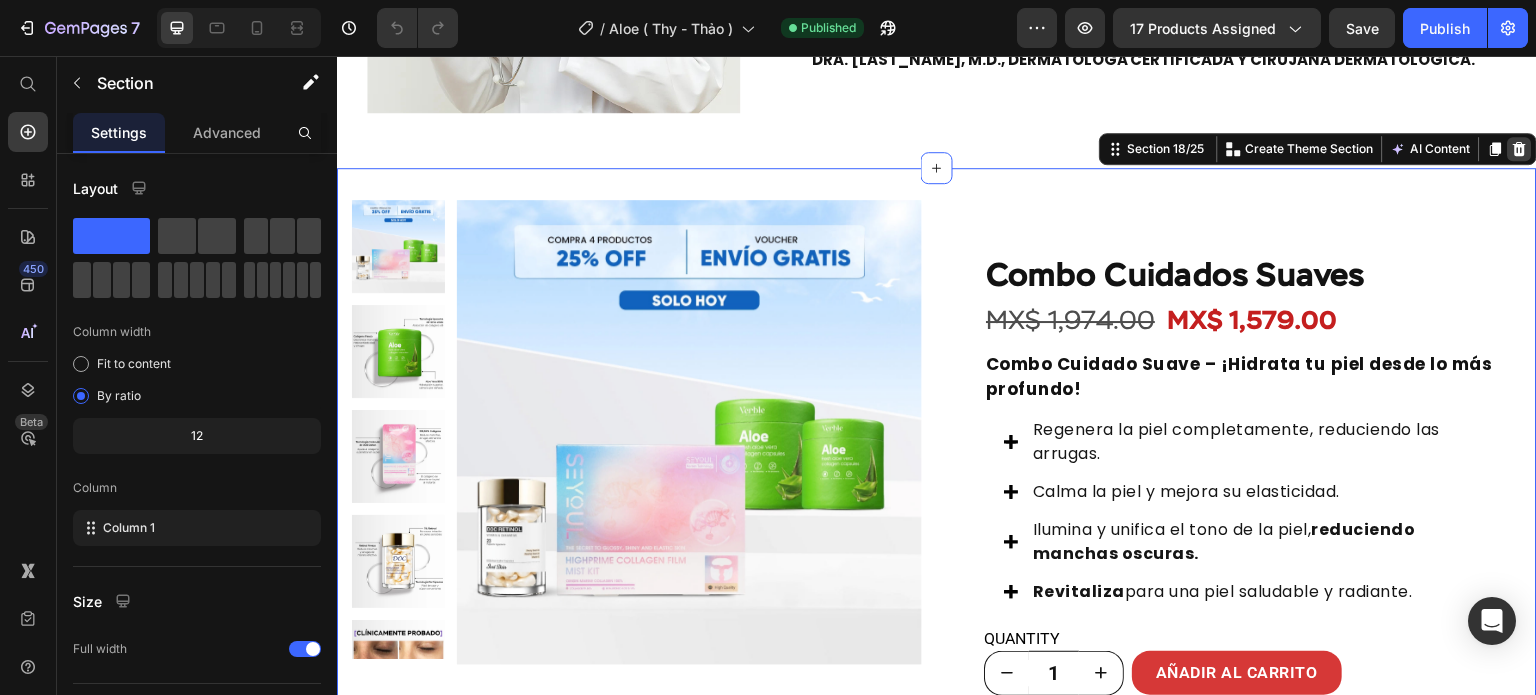 click 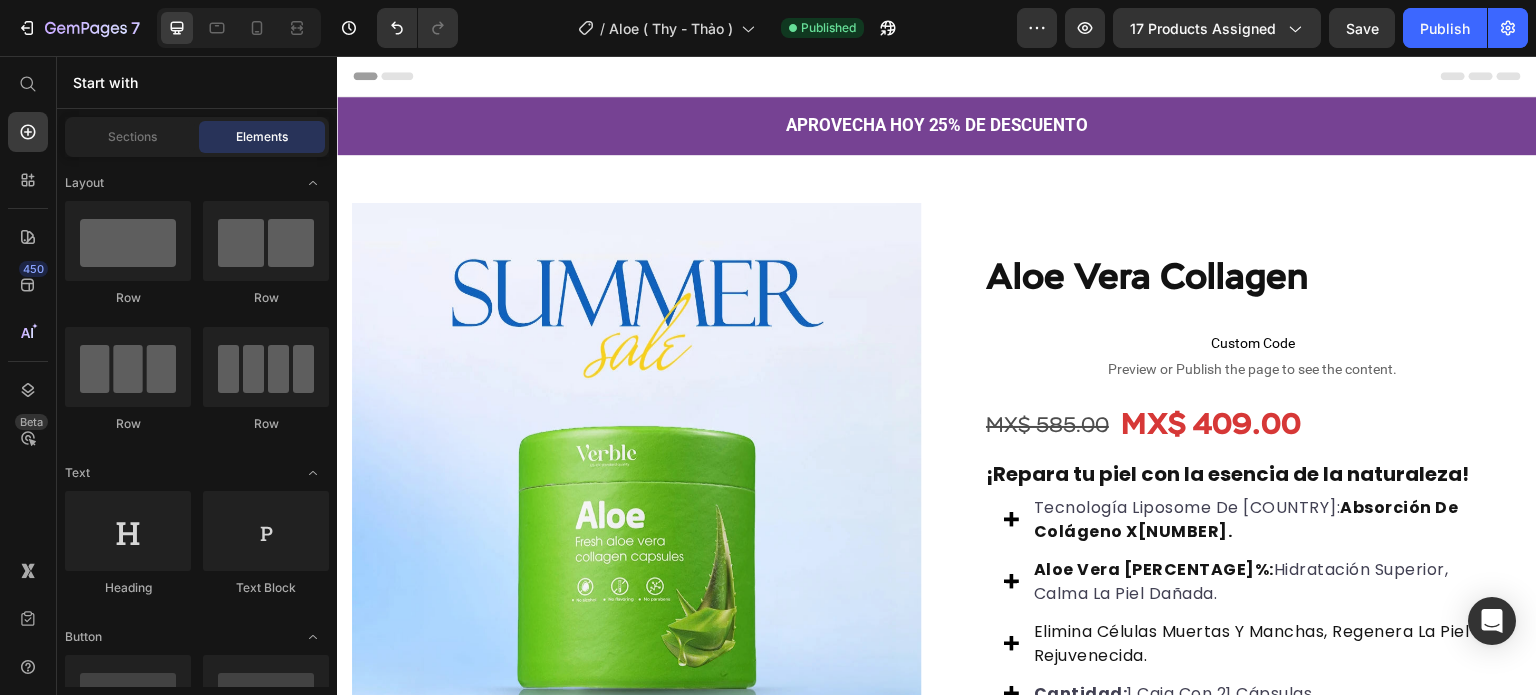 scroll, scrollTop: 0, scrollLeft: 0, axis: both 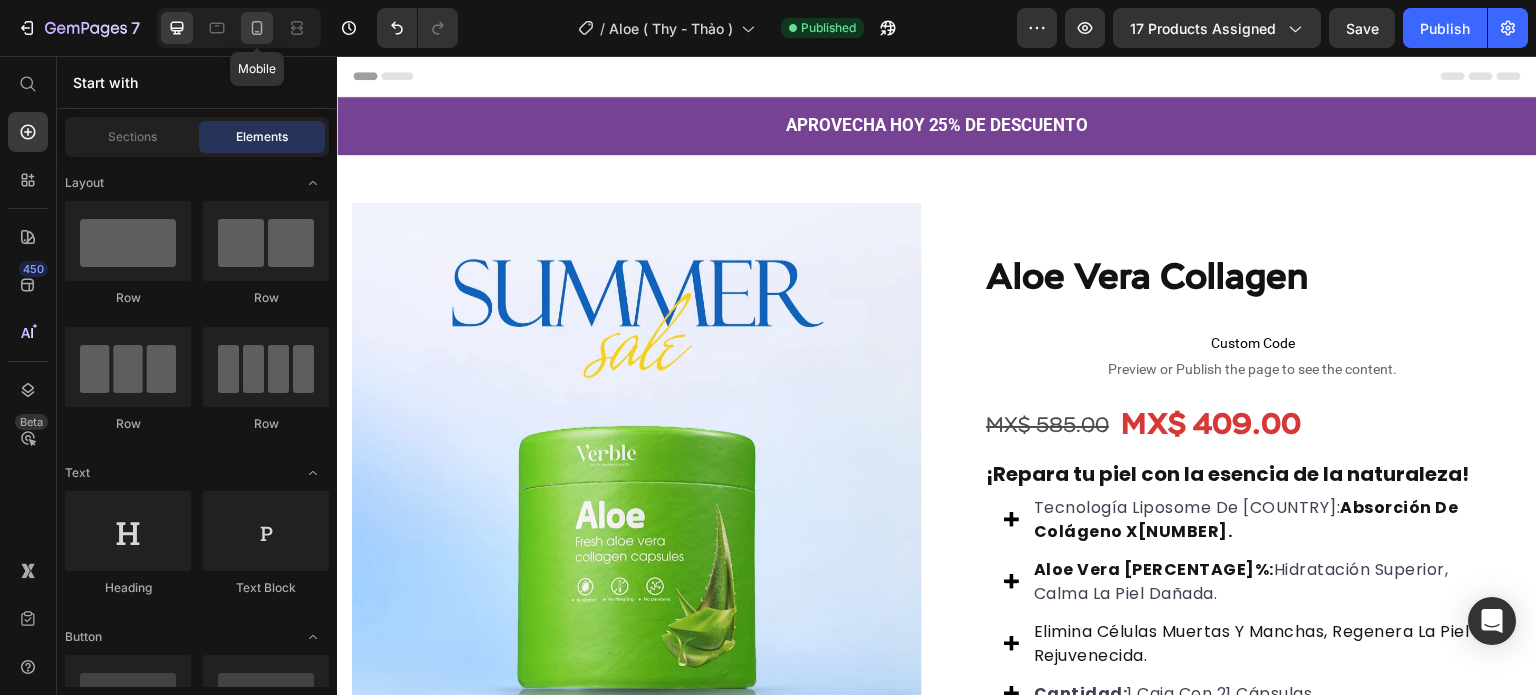 click 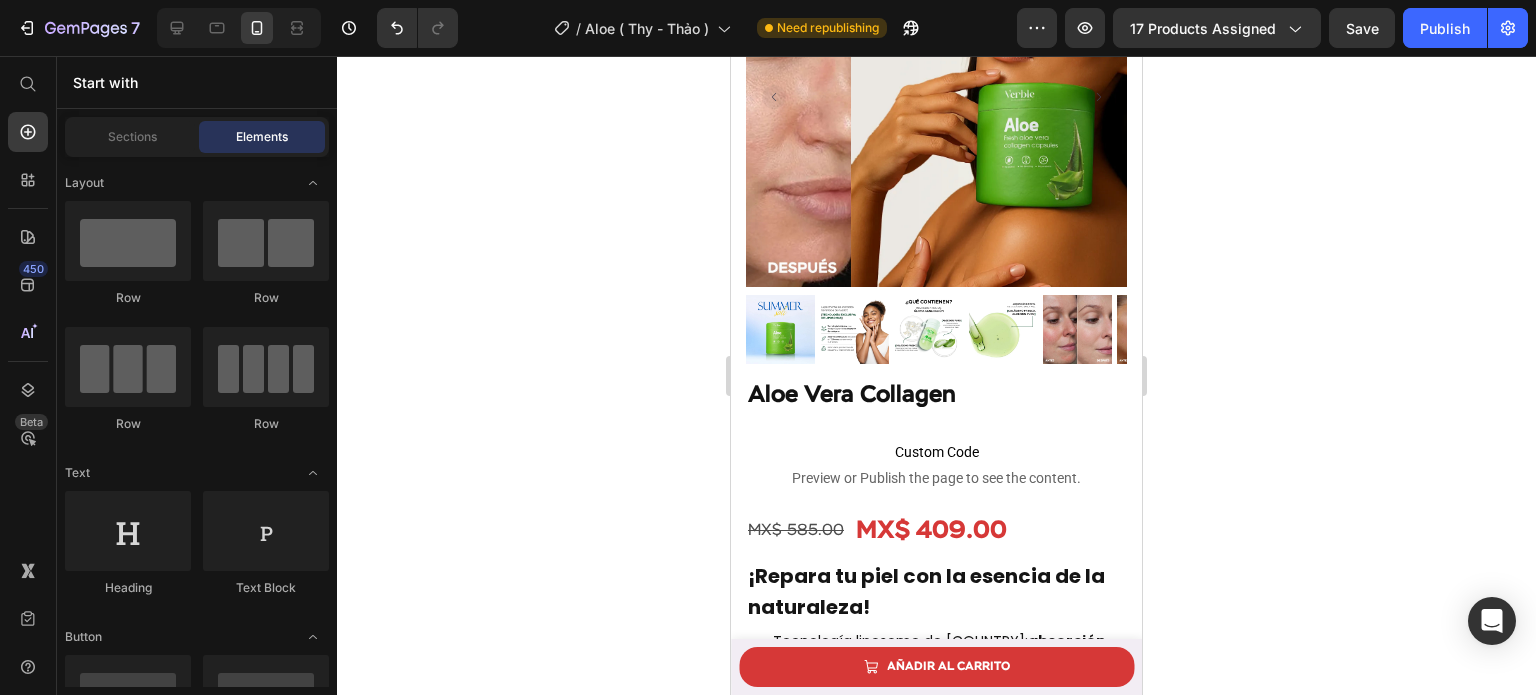 scroll, scrollTop: 0, scrollLeft: 0, axis: both 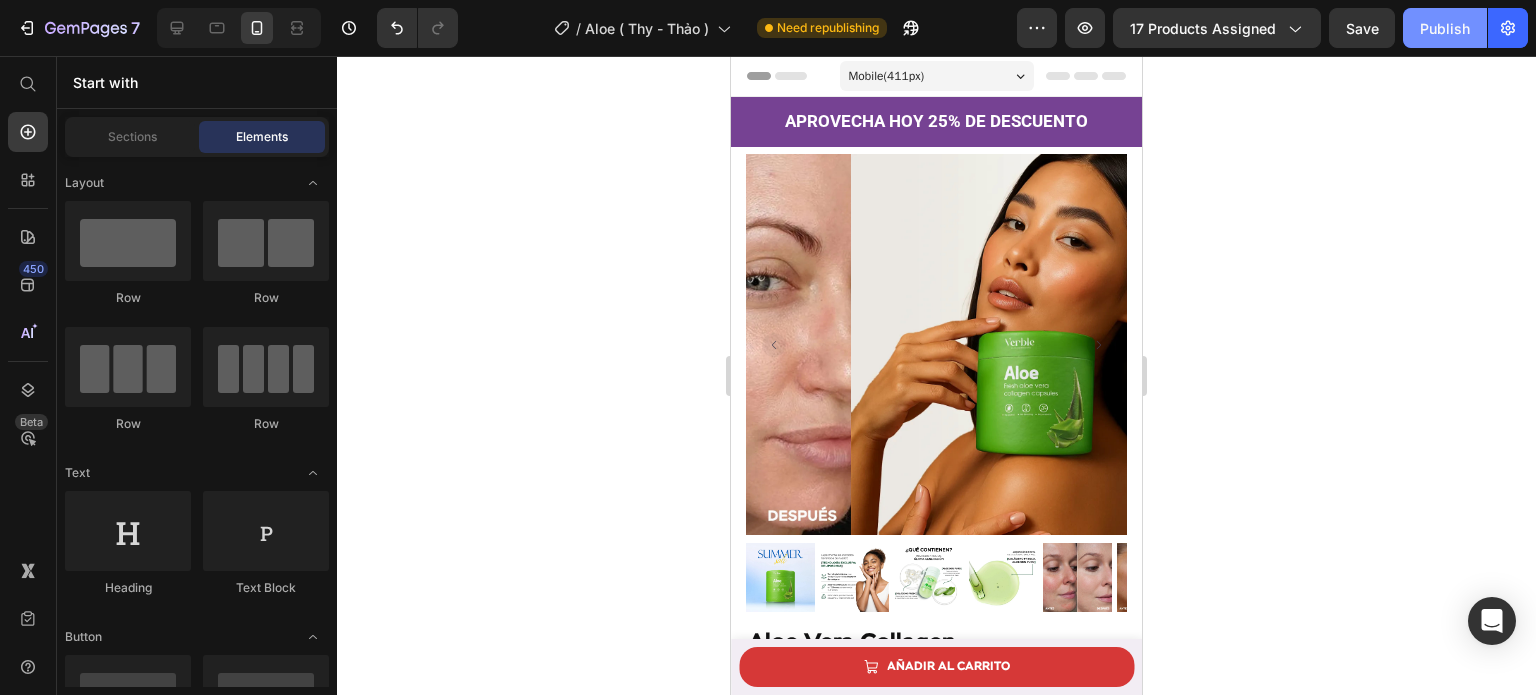 click on "Publish" 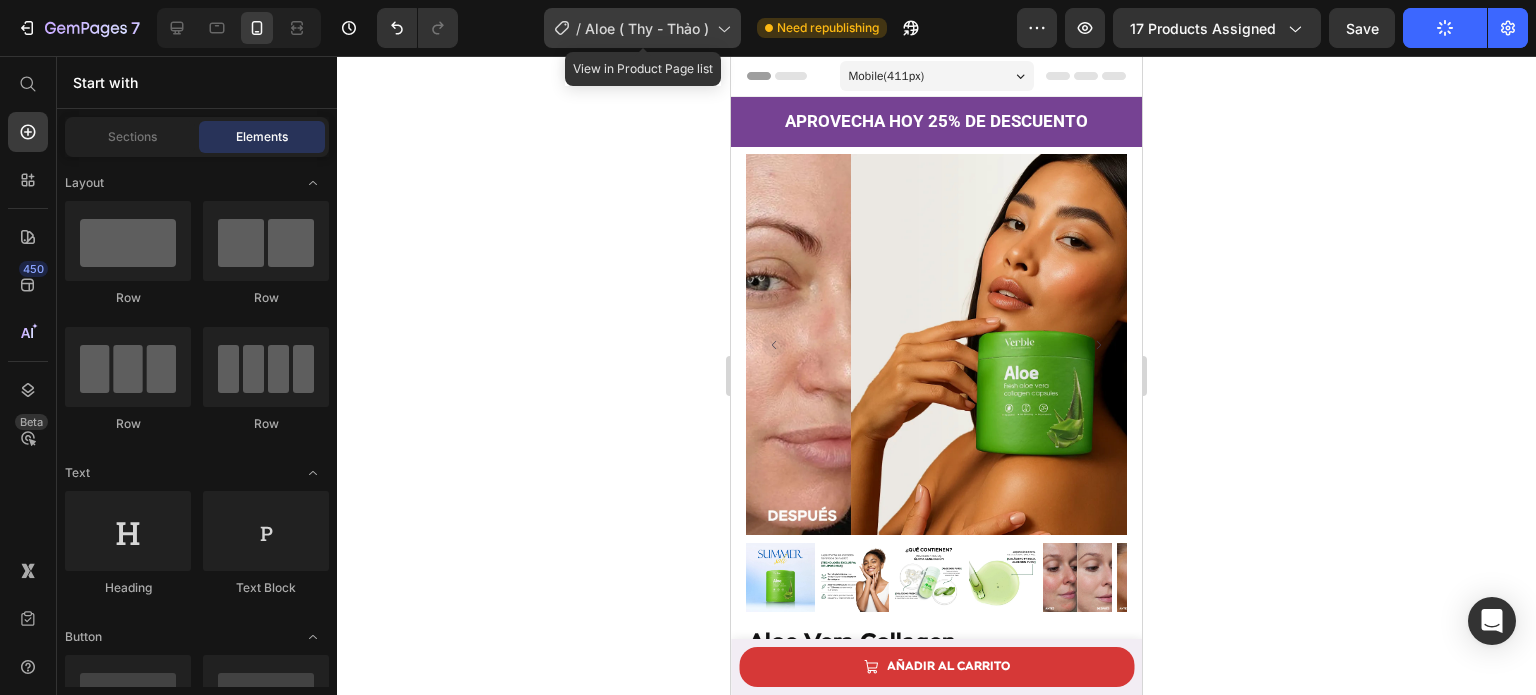 click 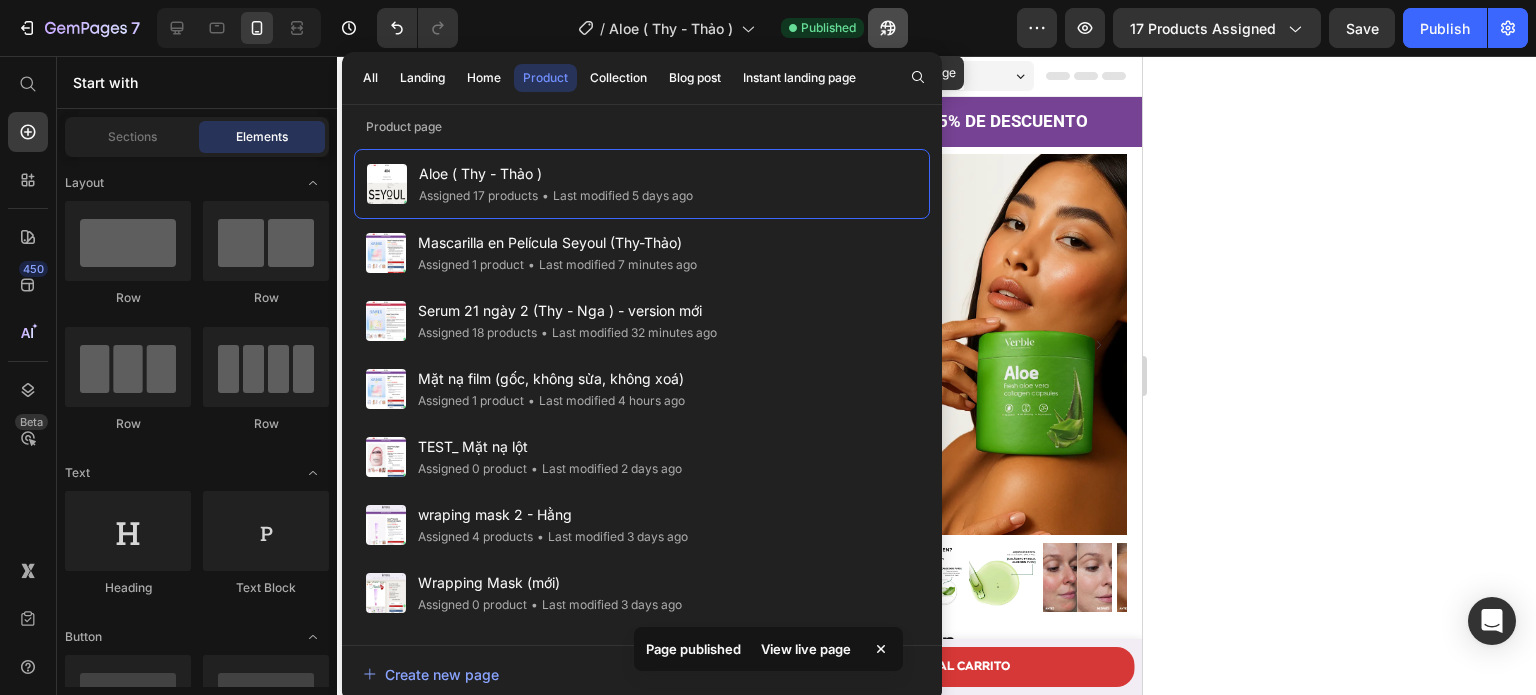 click 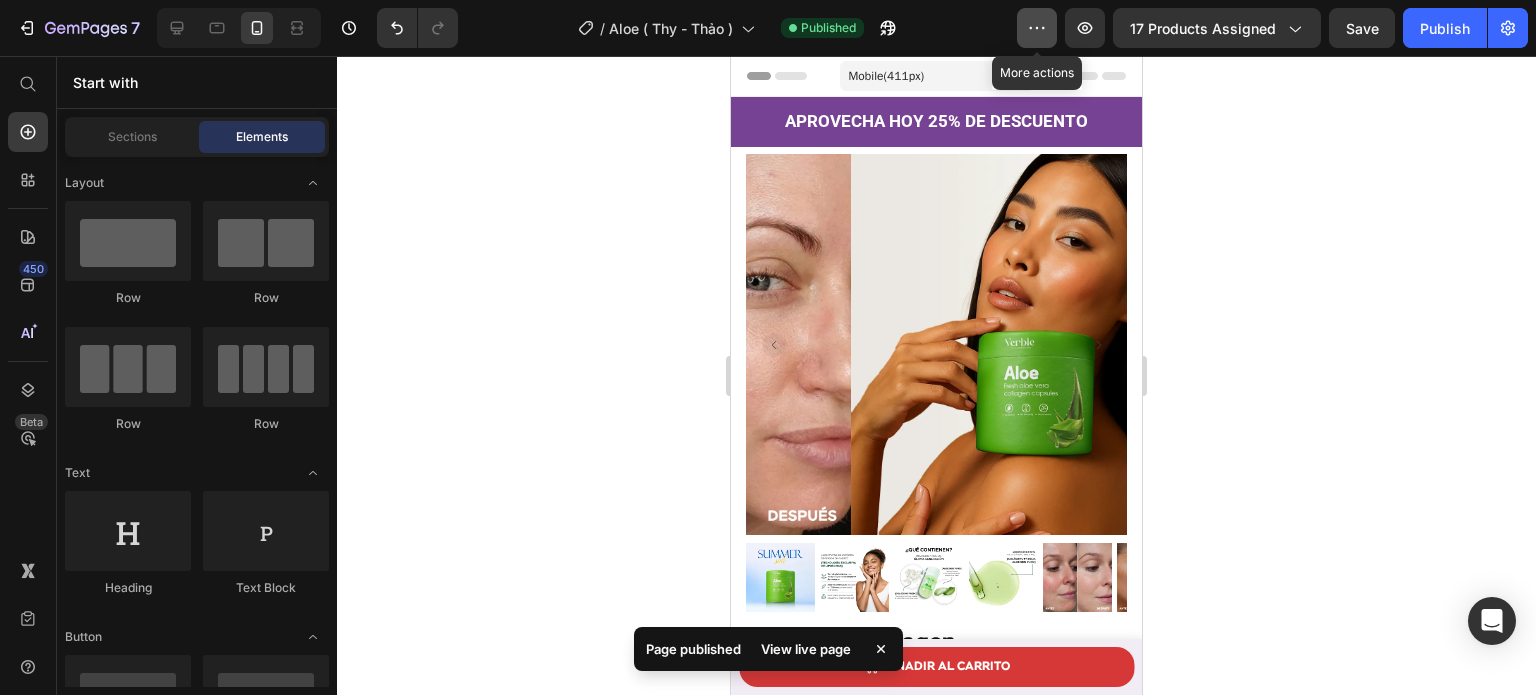 click 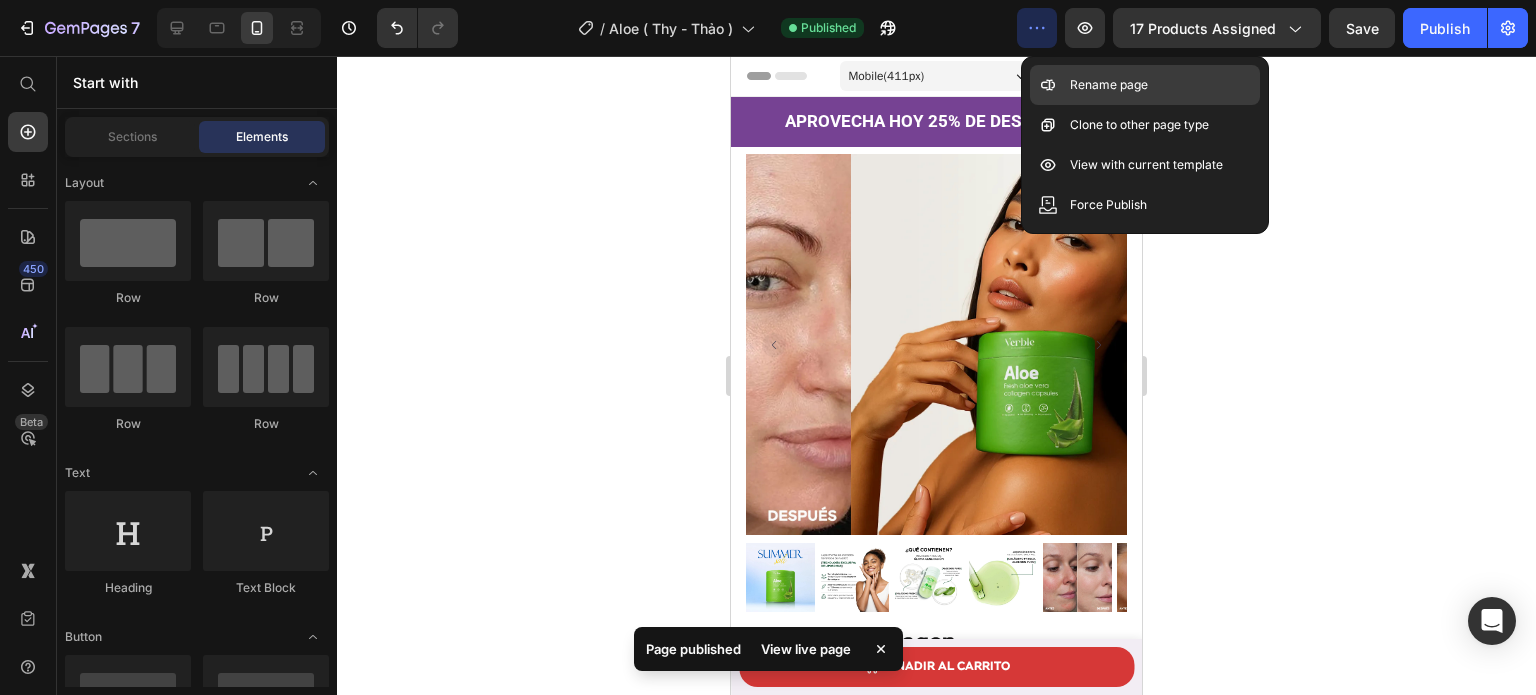 click on "Rename page" 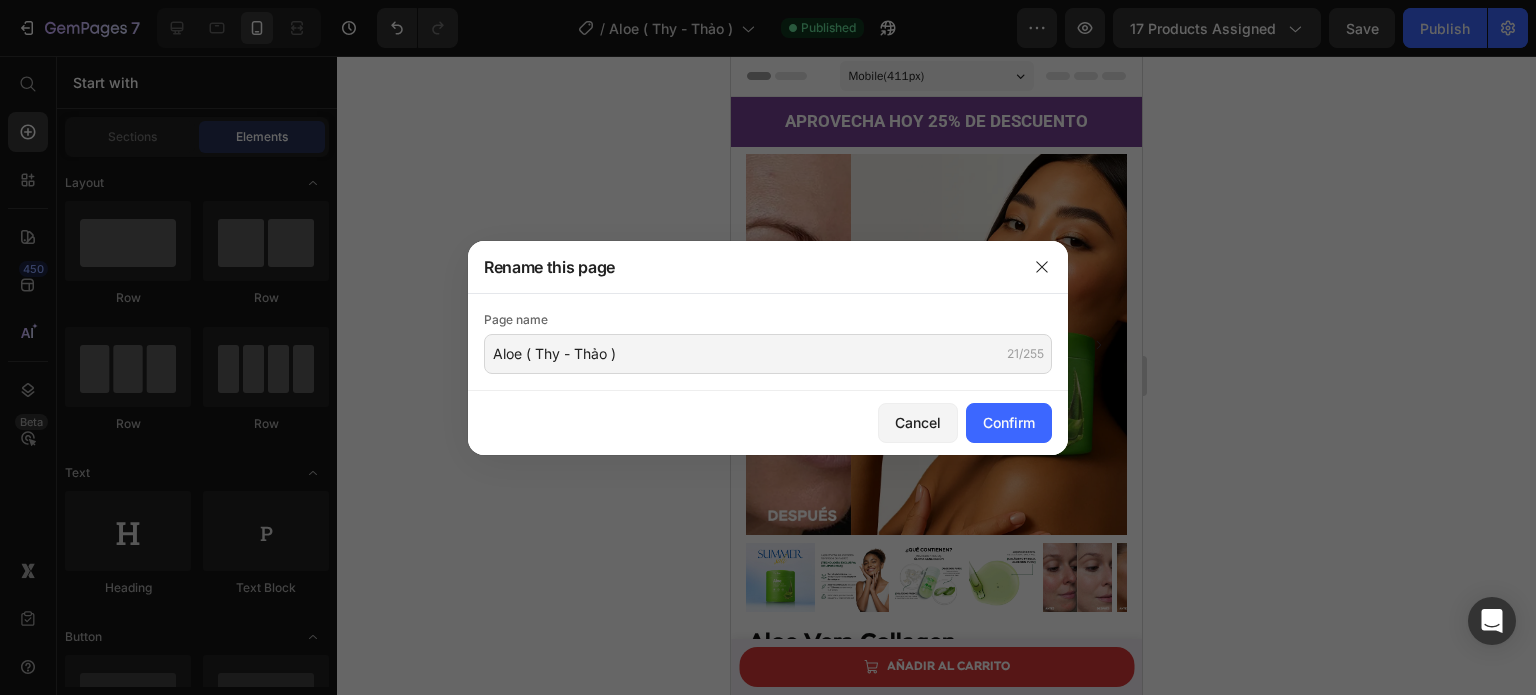 click at bounding box center [768, 347] 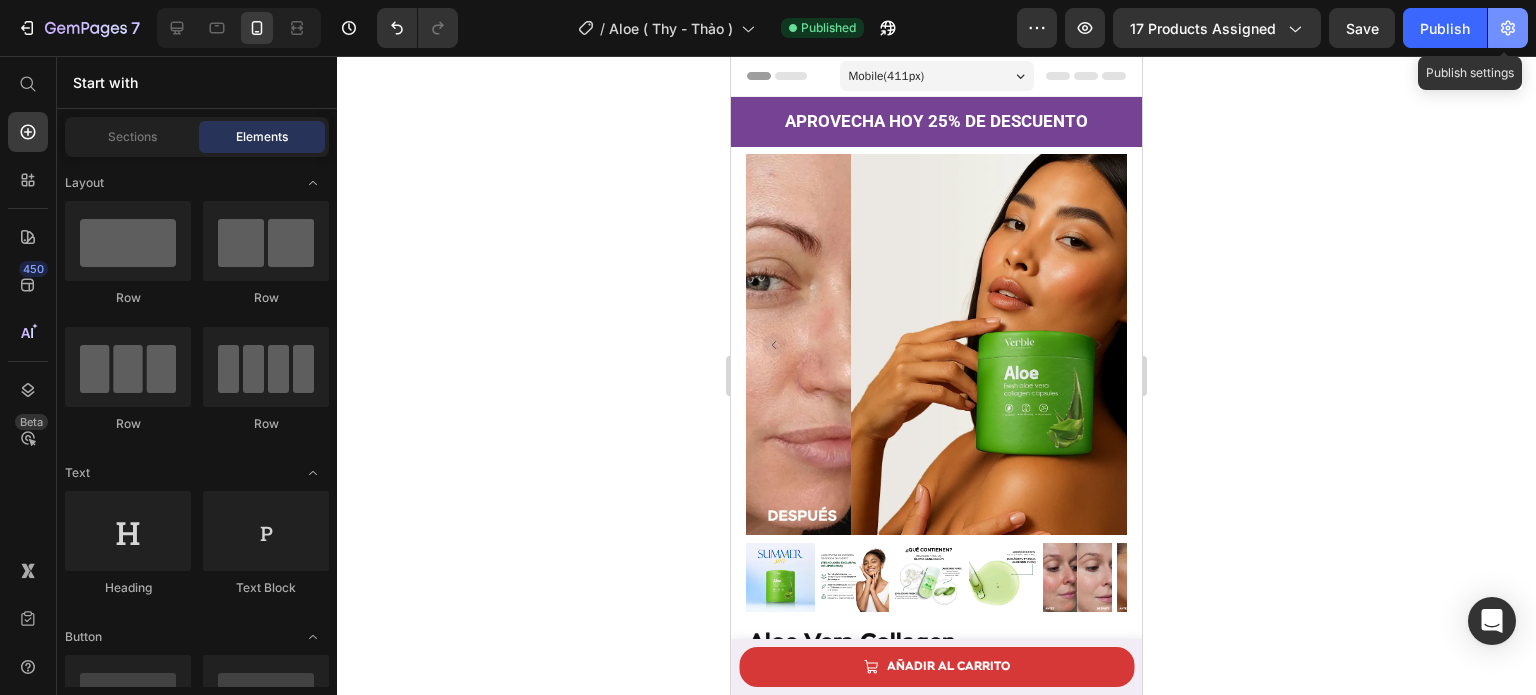 click 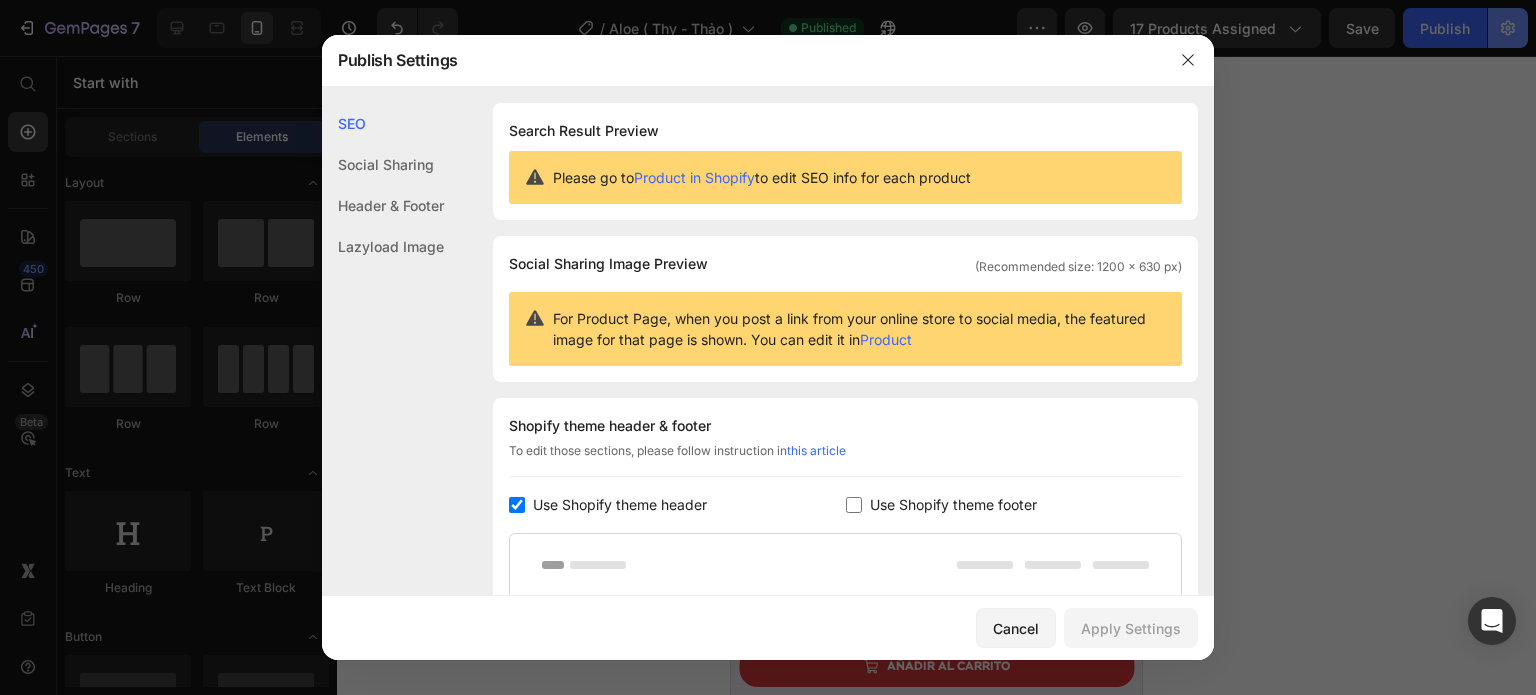 click at bounding box center (768, 347) 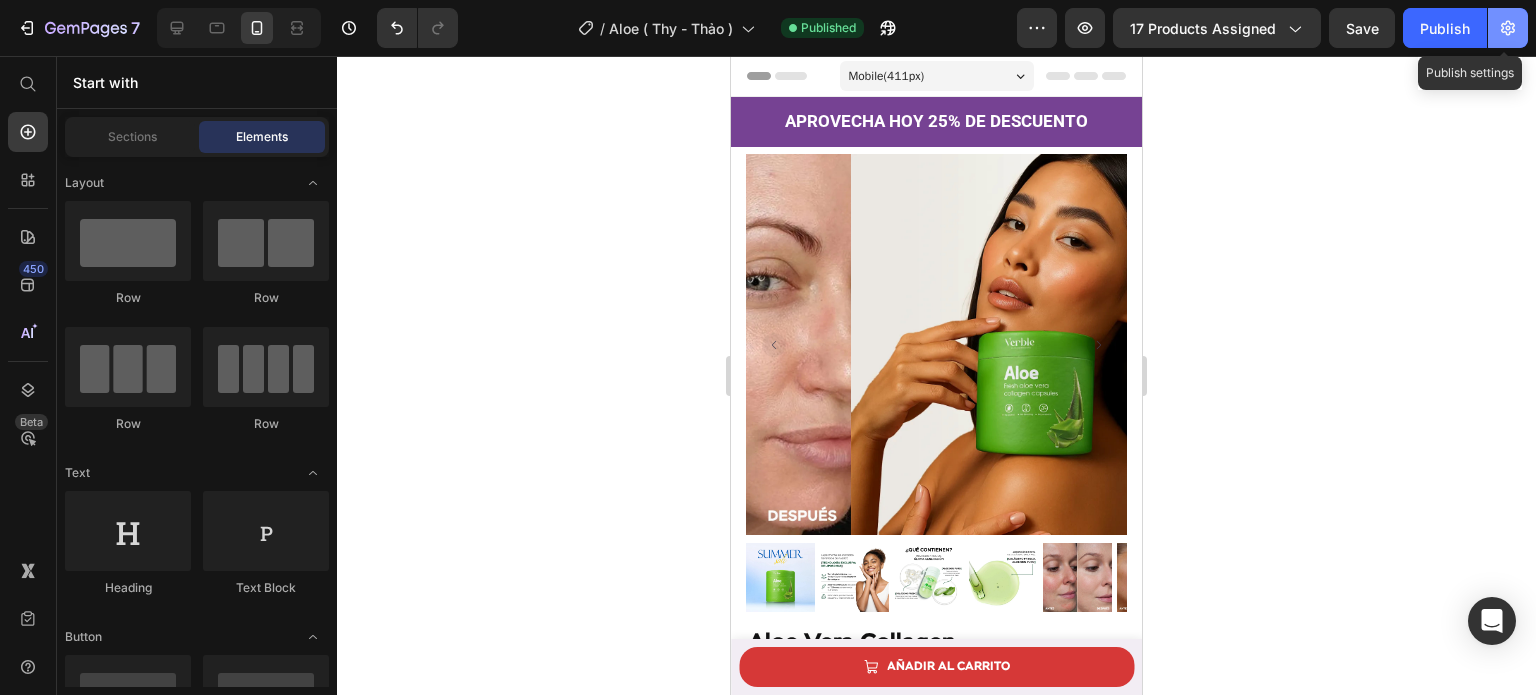 click 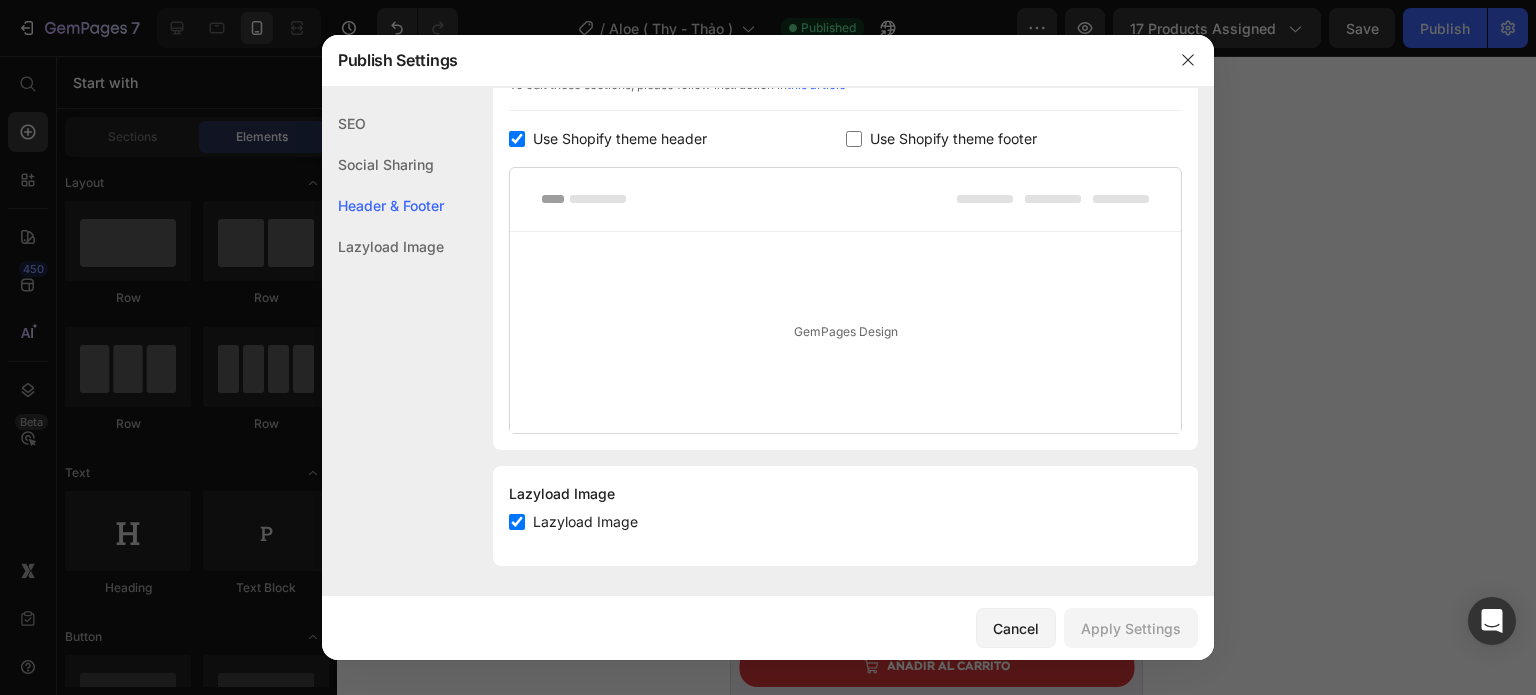 scroll, scrollTop: 0, scrollLeft: 0, axis: both 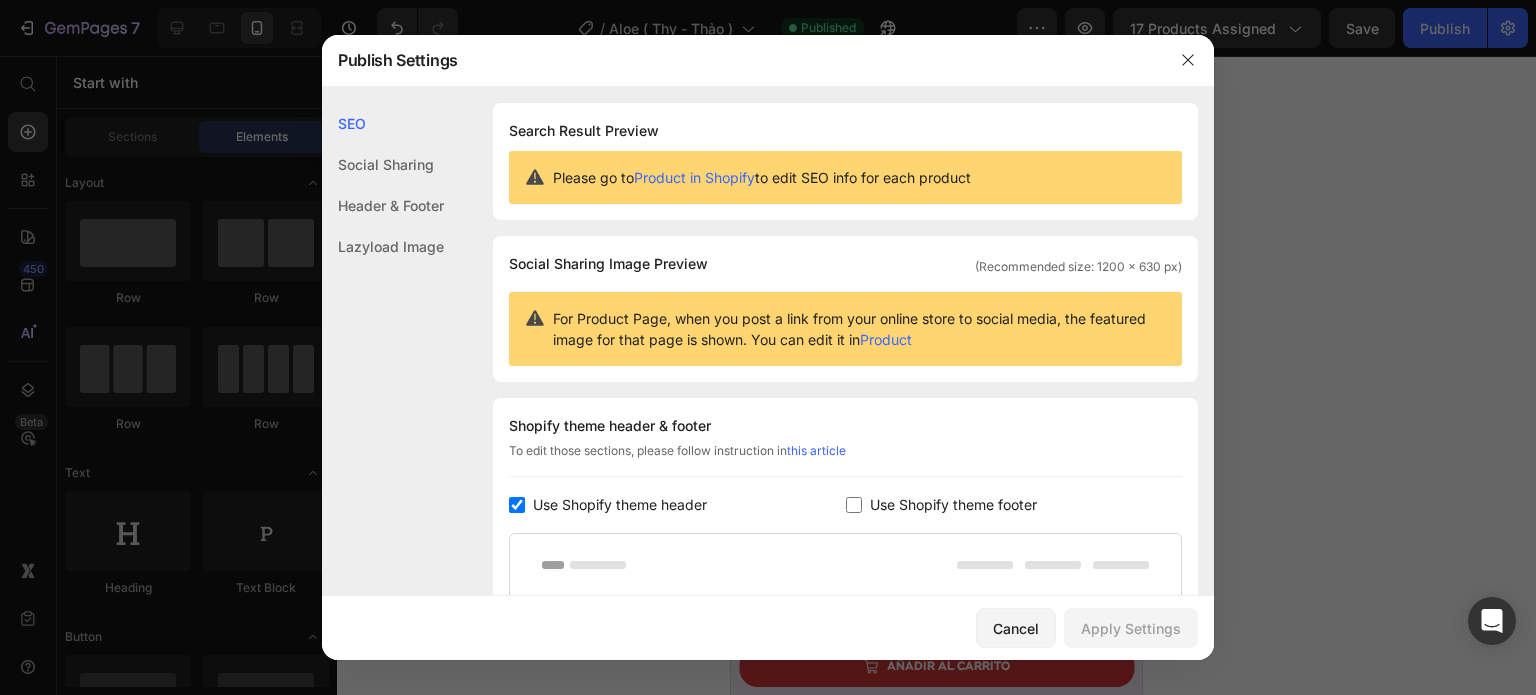 click on "Social Sharing" 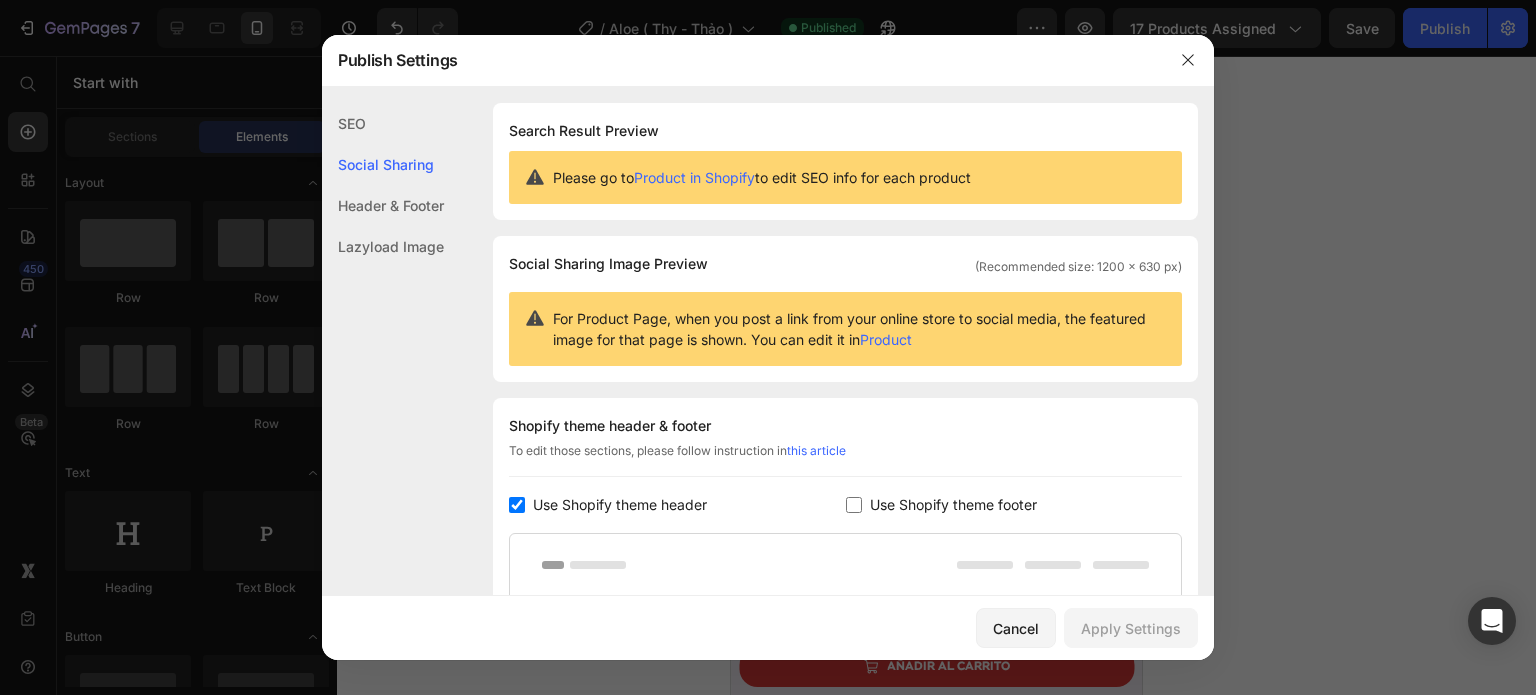 scroll, scrollTop: 128, scrollLeft: 0, axis: vertical 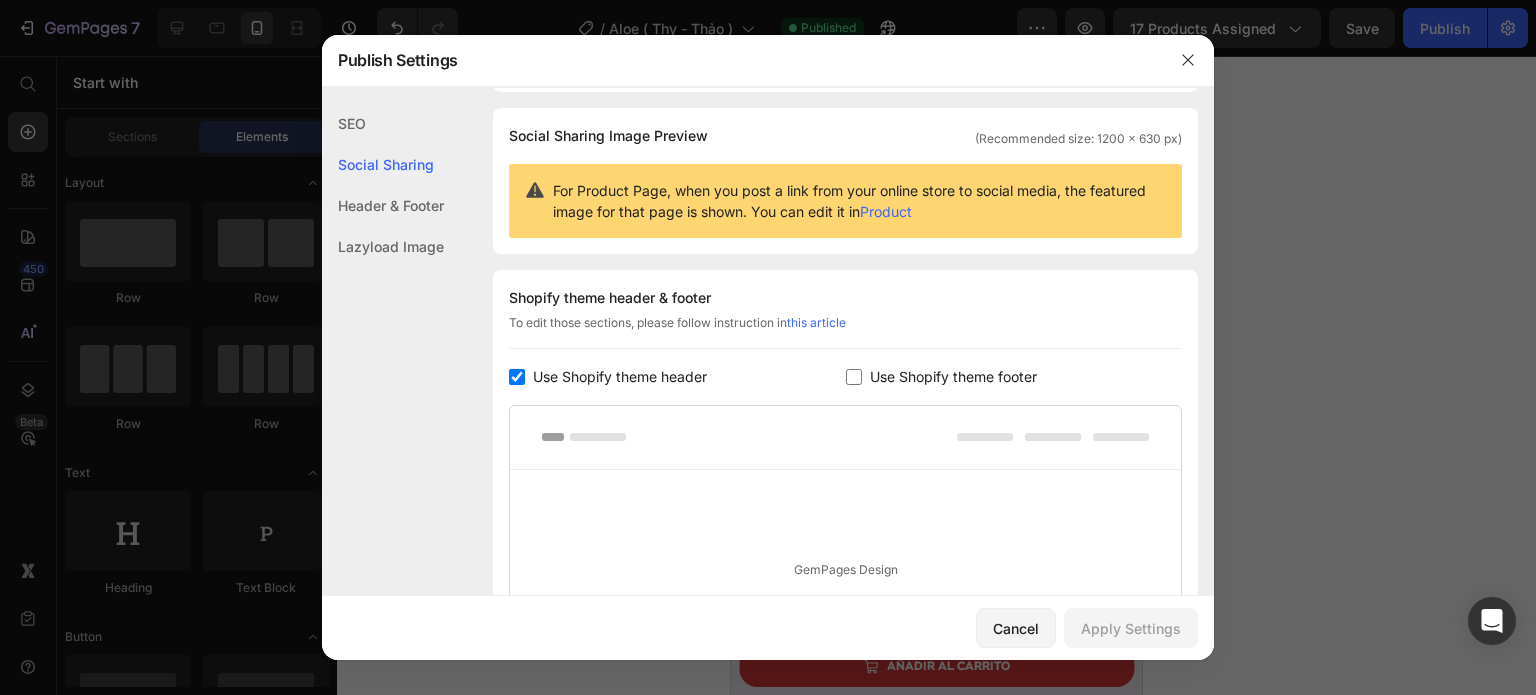 click on "Header & Footer" 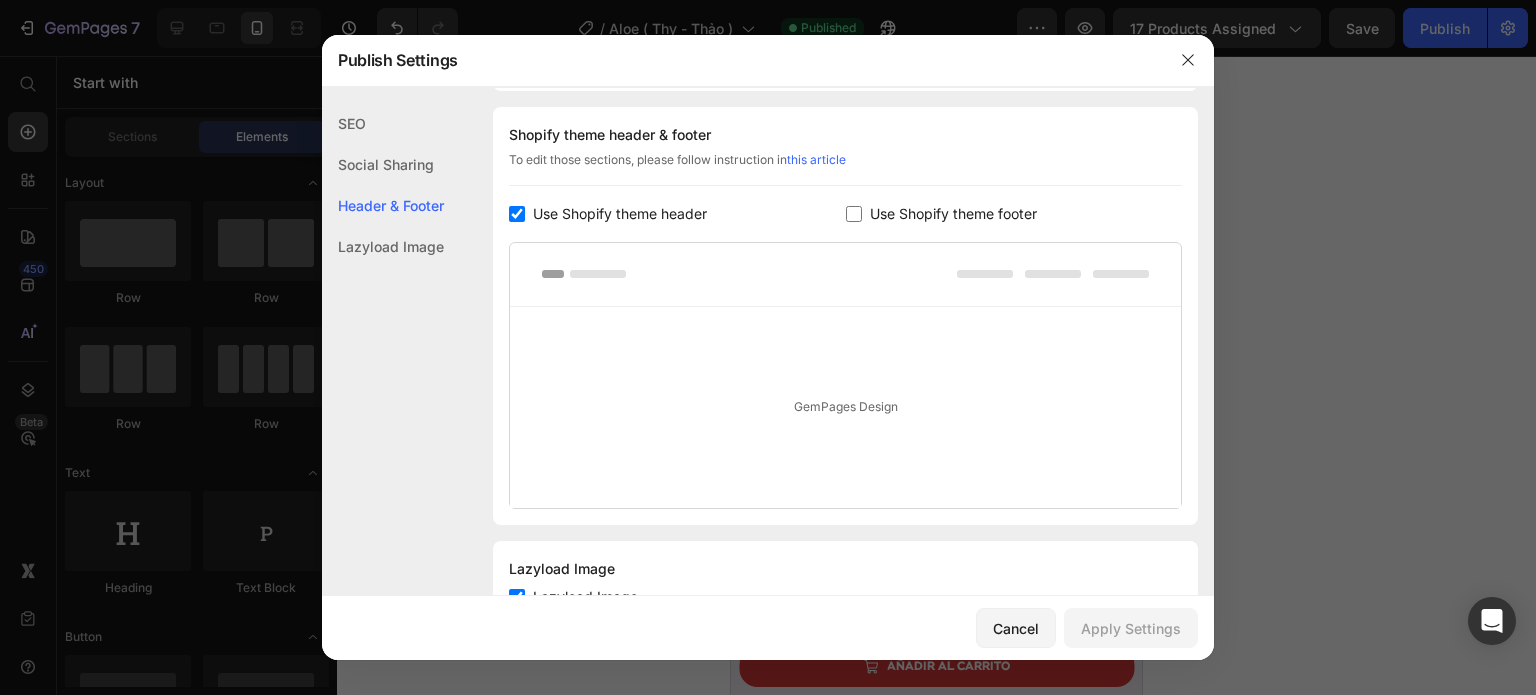 click on "Lazyload Image" 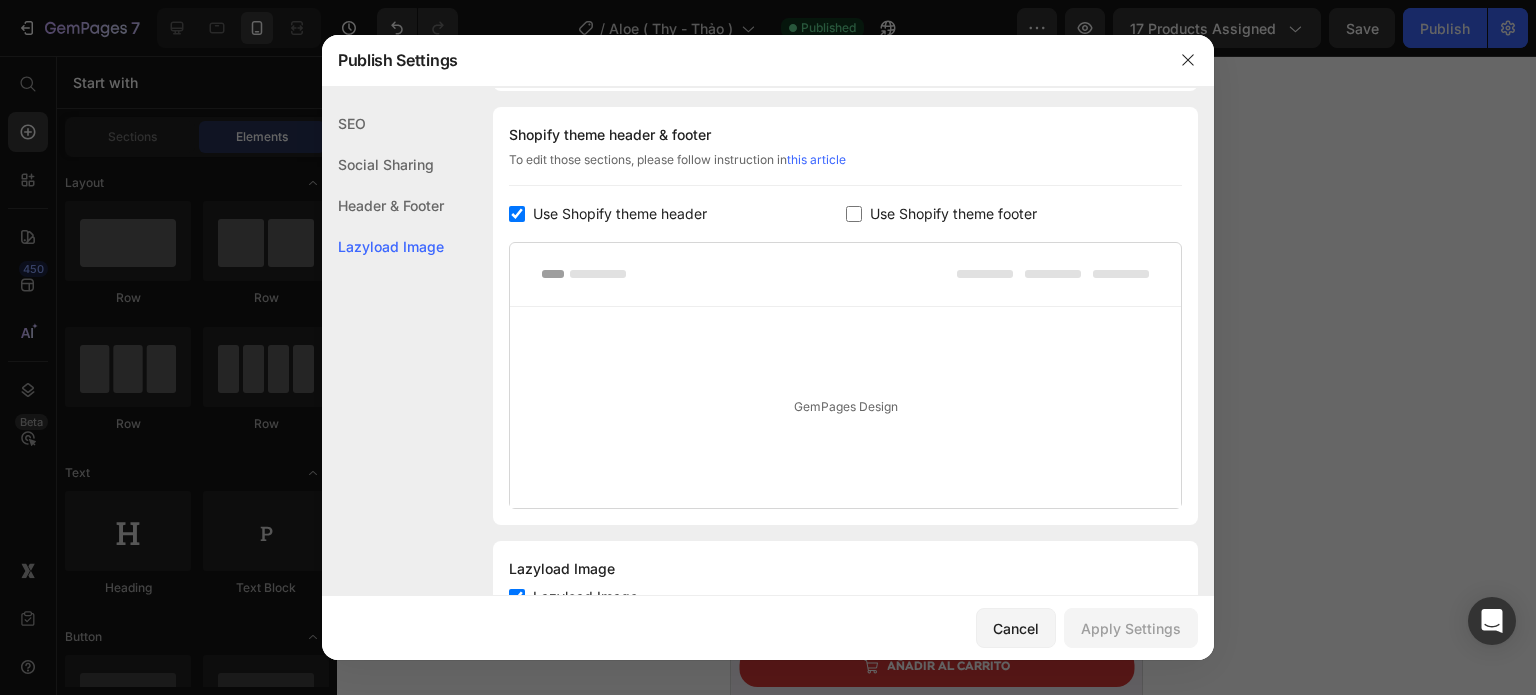 scroll, scrollTop: 367, scrollLeft: 0, axis: vertical 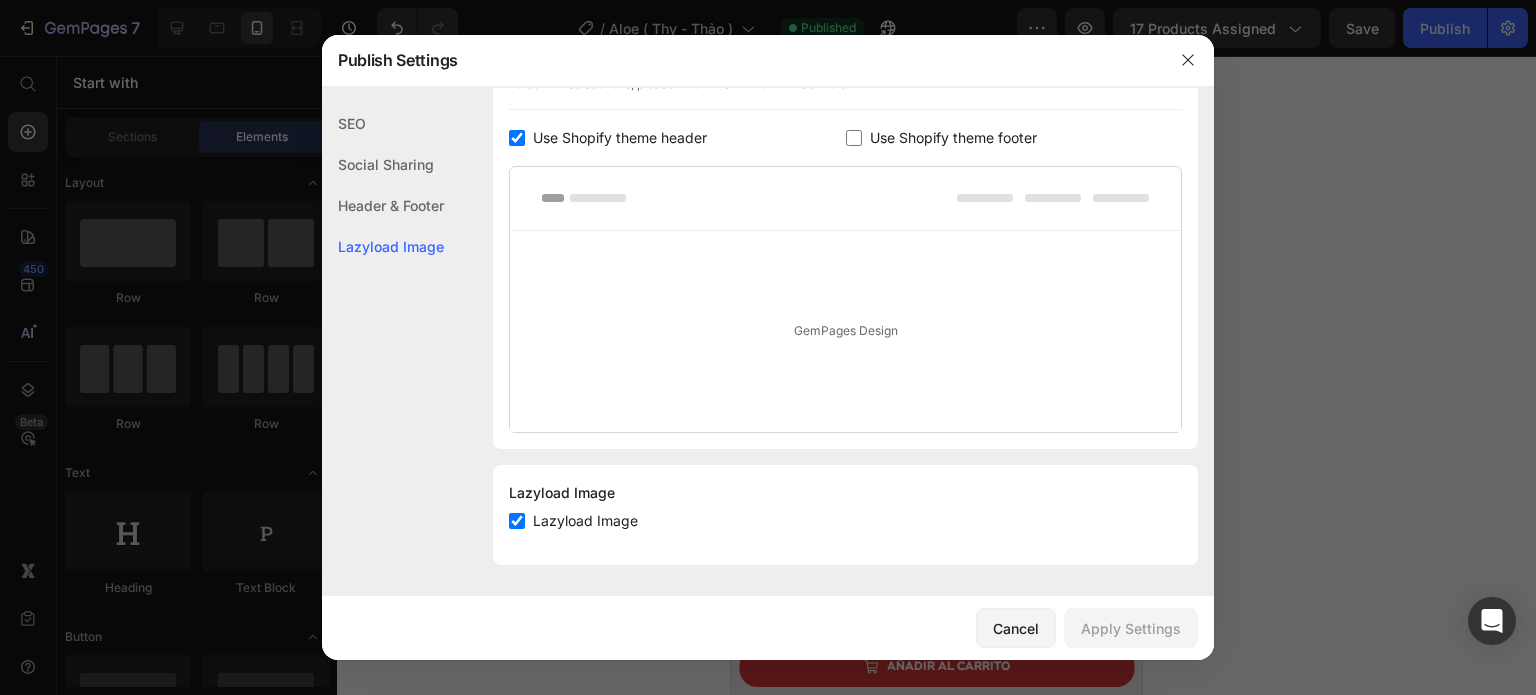 click on "Lazyload Image Lazyload Image" 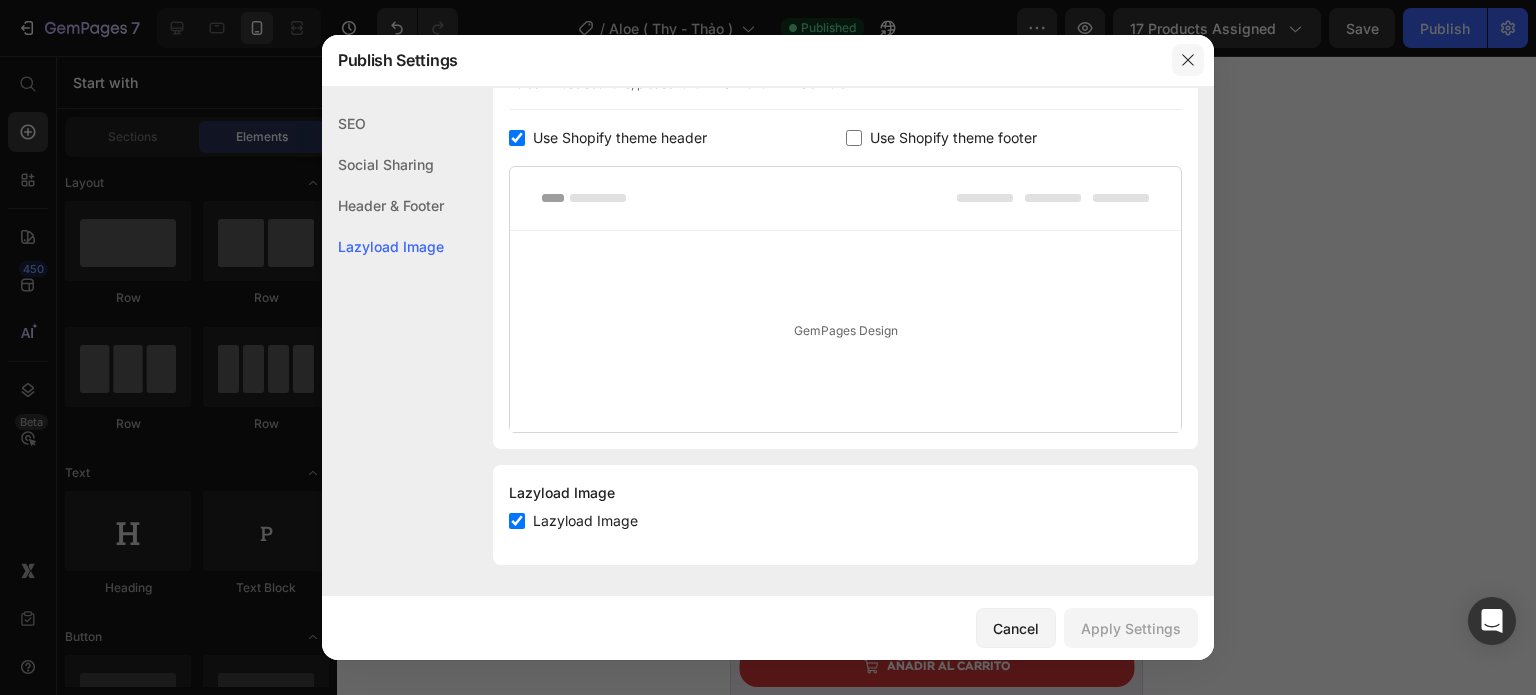 click 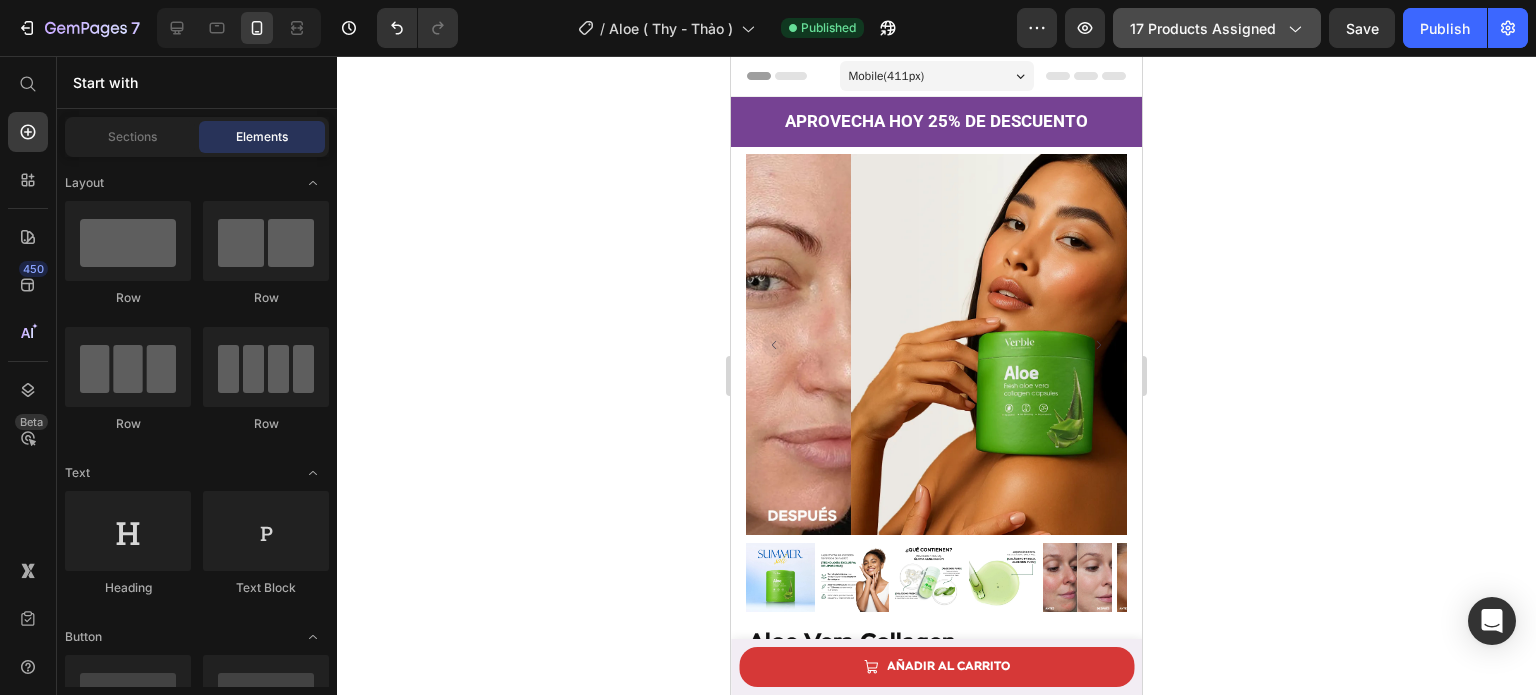 click on "17 products assigned" 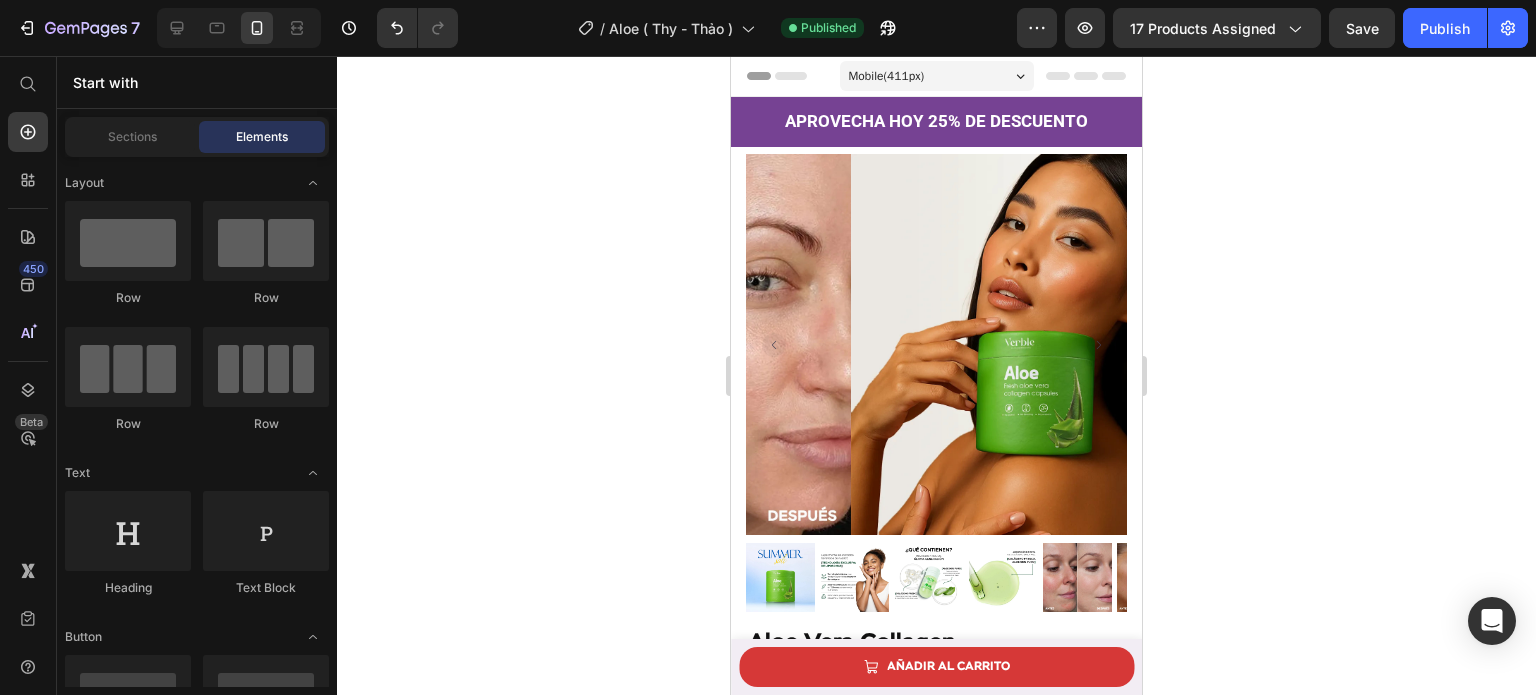 click 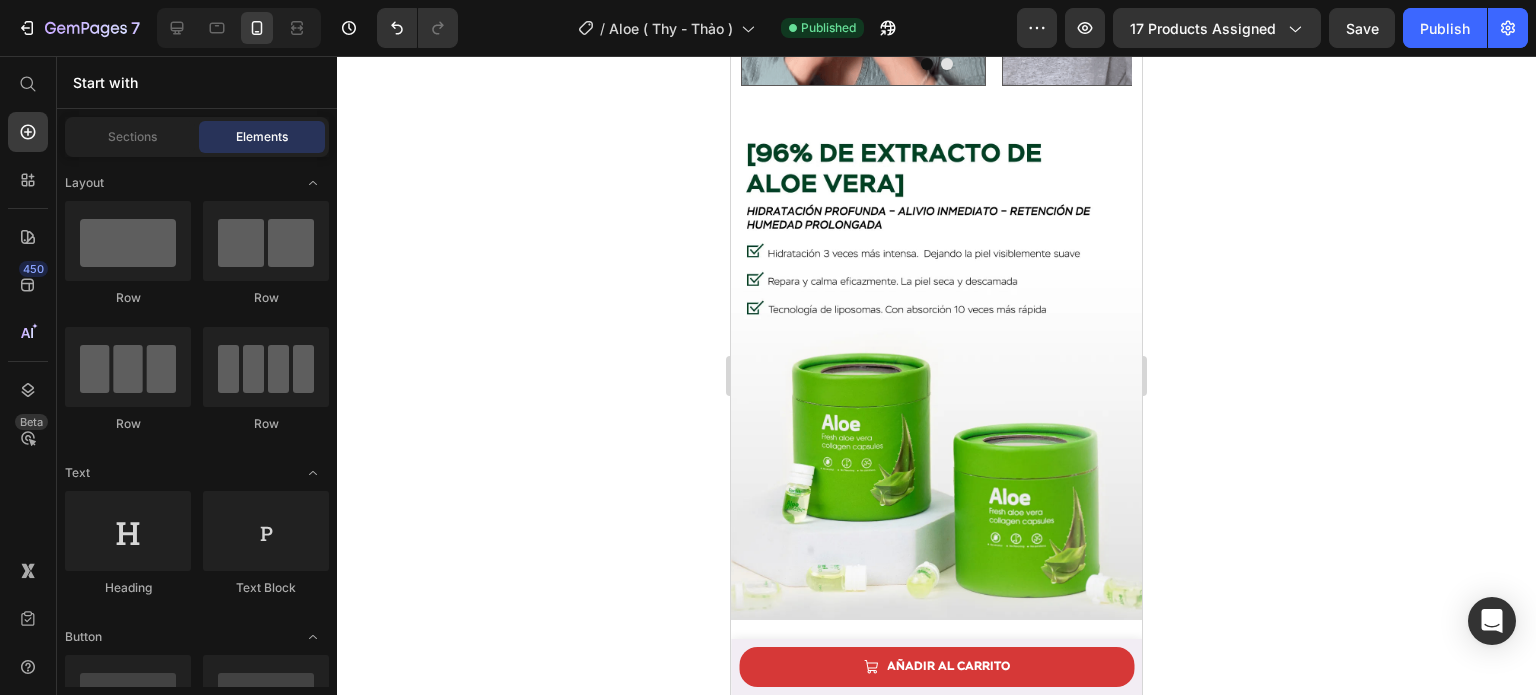 scroll, scrollTop: 1412, scrollLeft: 0, axis: vertical 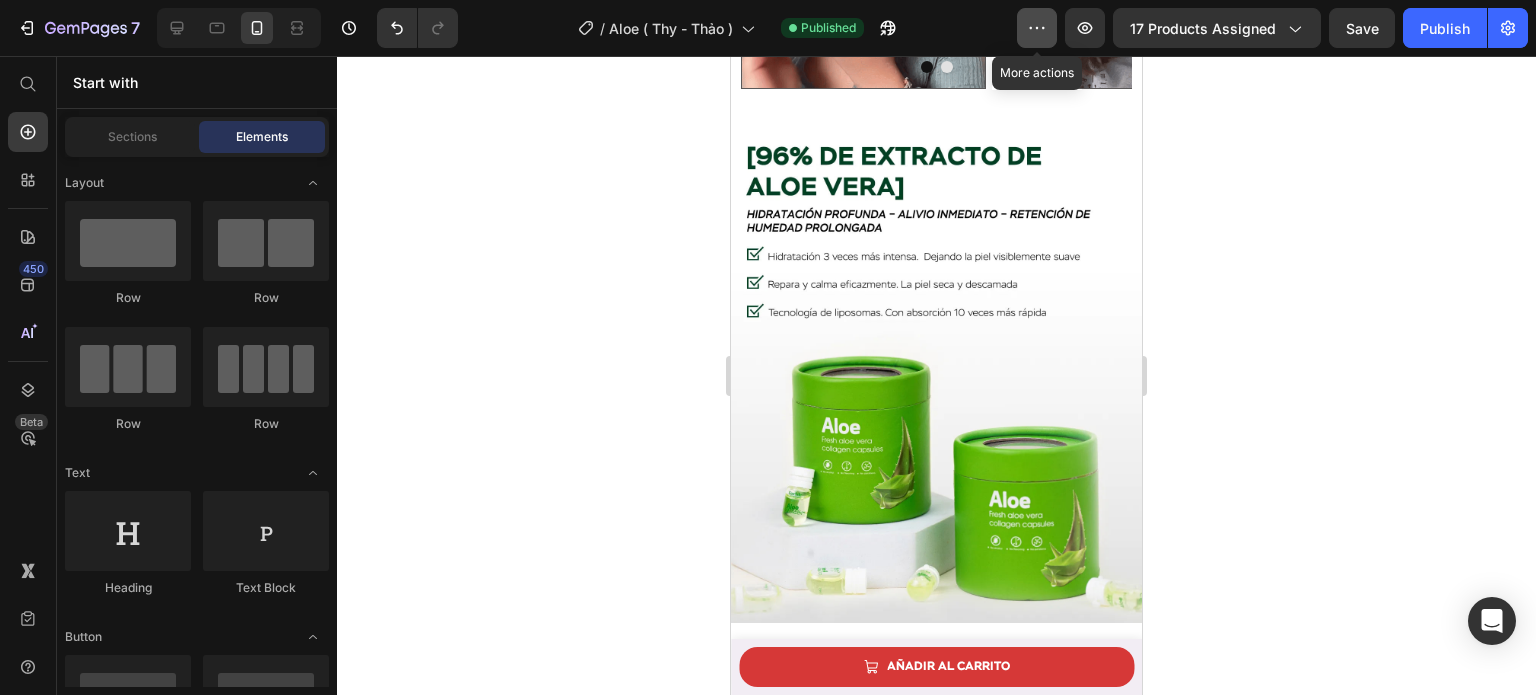 click 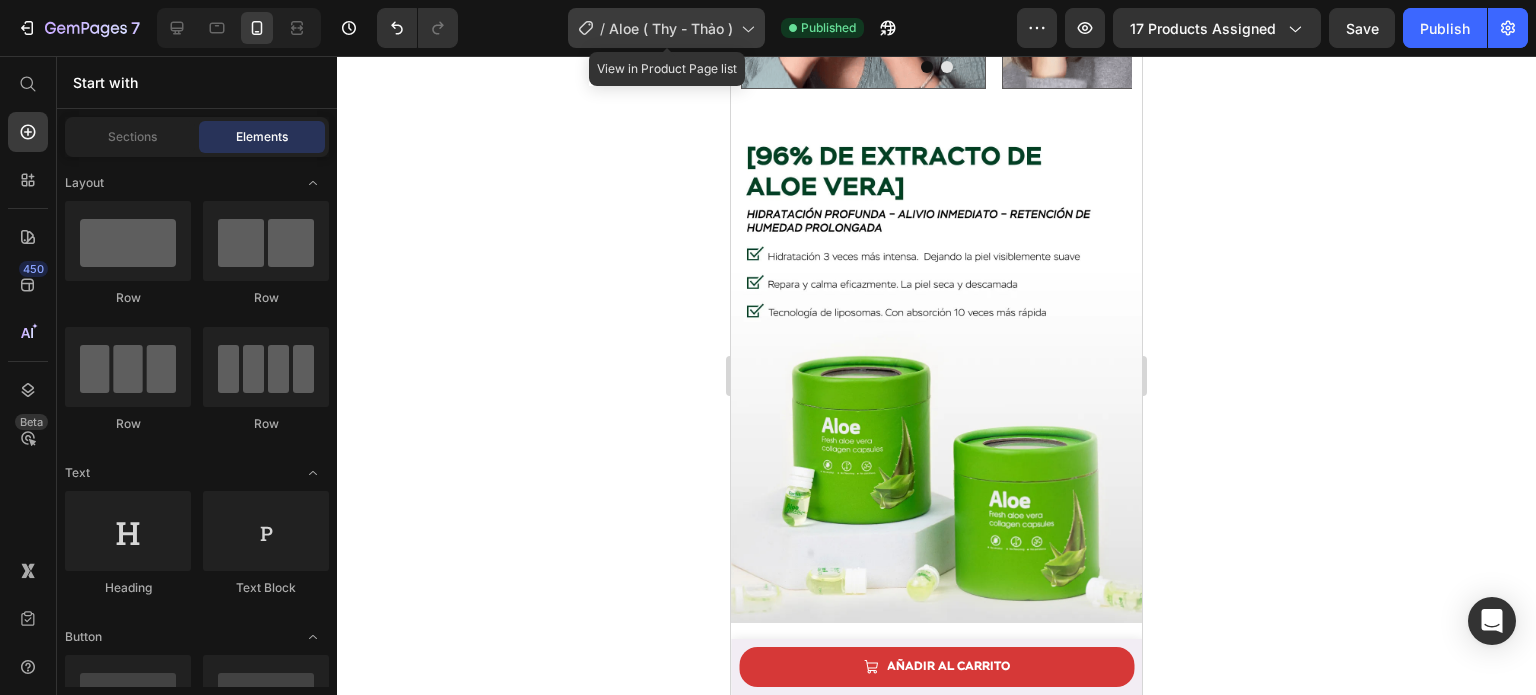 click on "/  Aloe ( Thy - Thảo )" 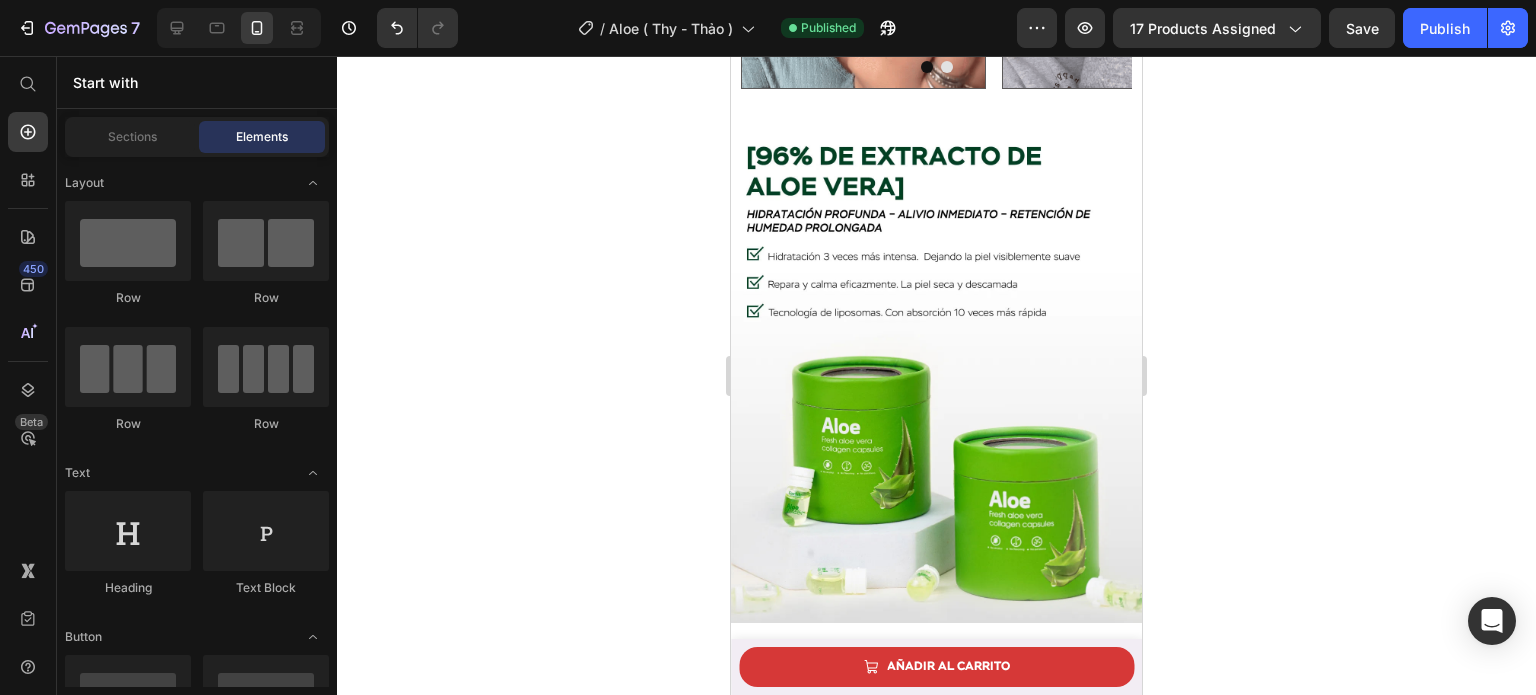 click 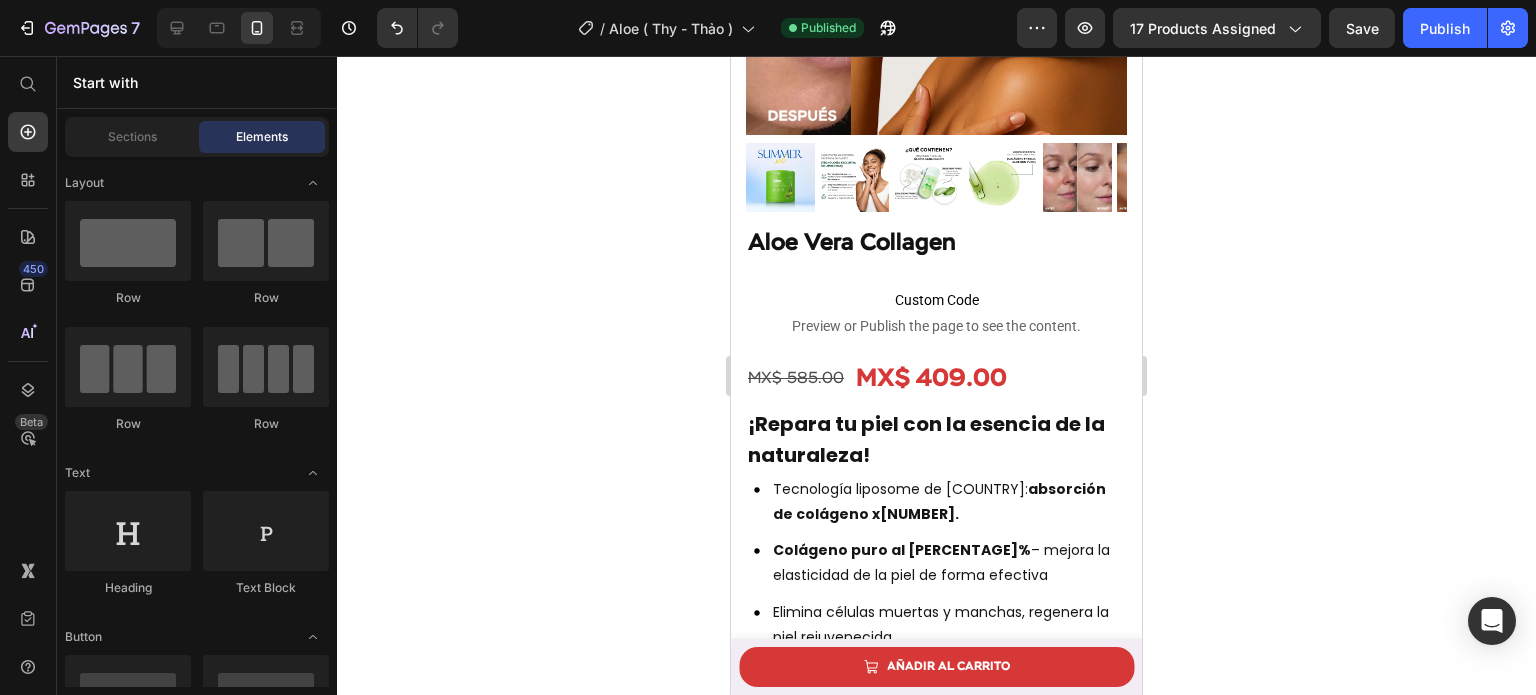 scroll, scrollTop: 0, scrollLeft: 0, axis: both 